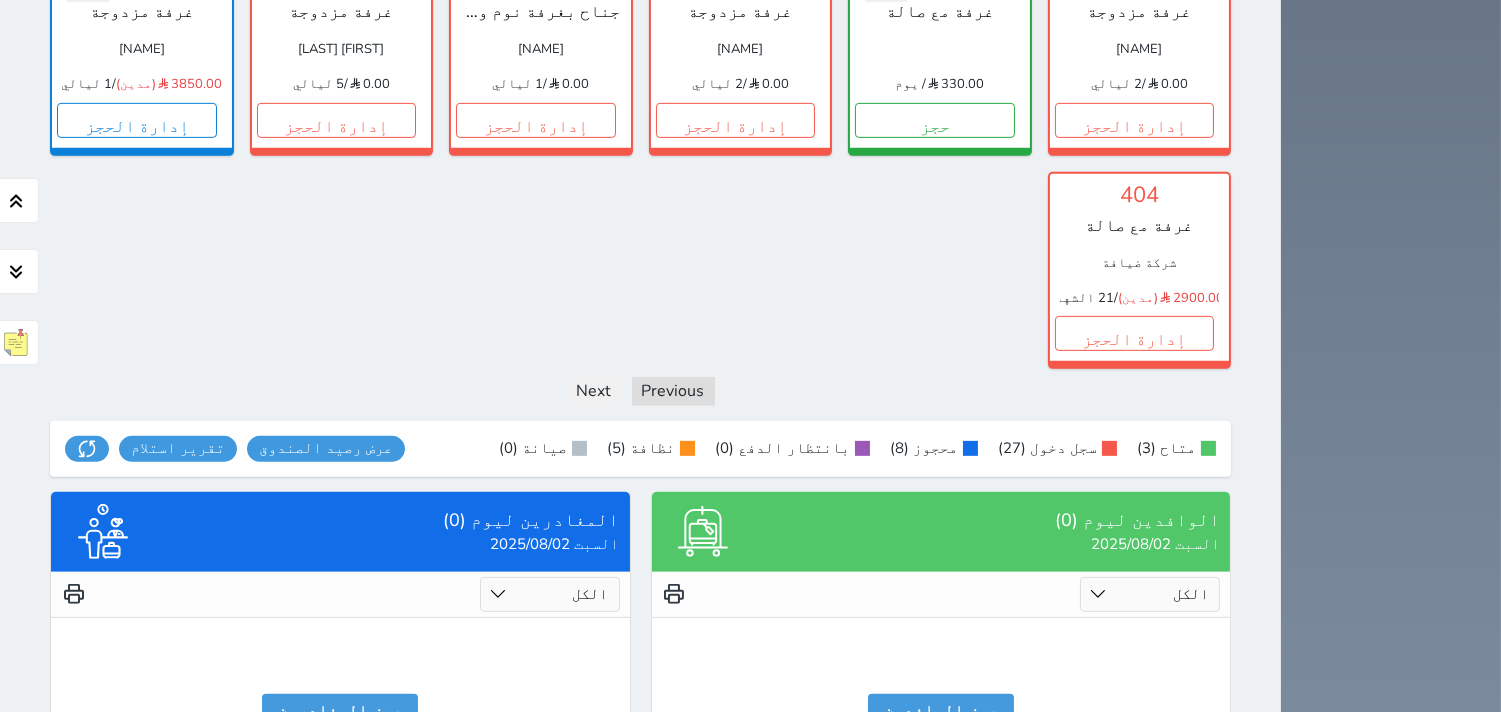 scroll, scrollTop: 1697, scrollLeft: 0, axis: vertical 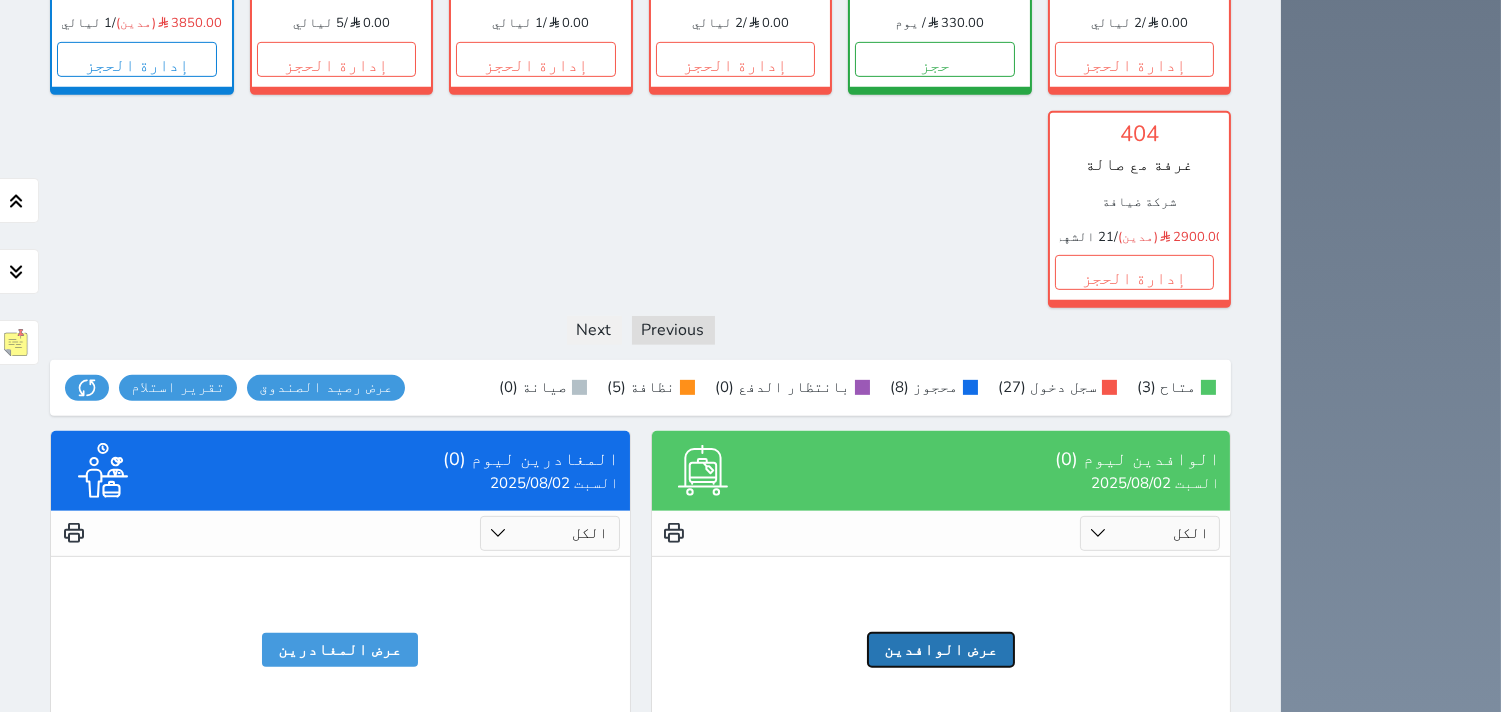 click on "عرض الوافدين" at bounding box center [941, 650] 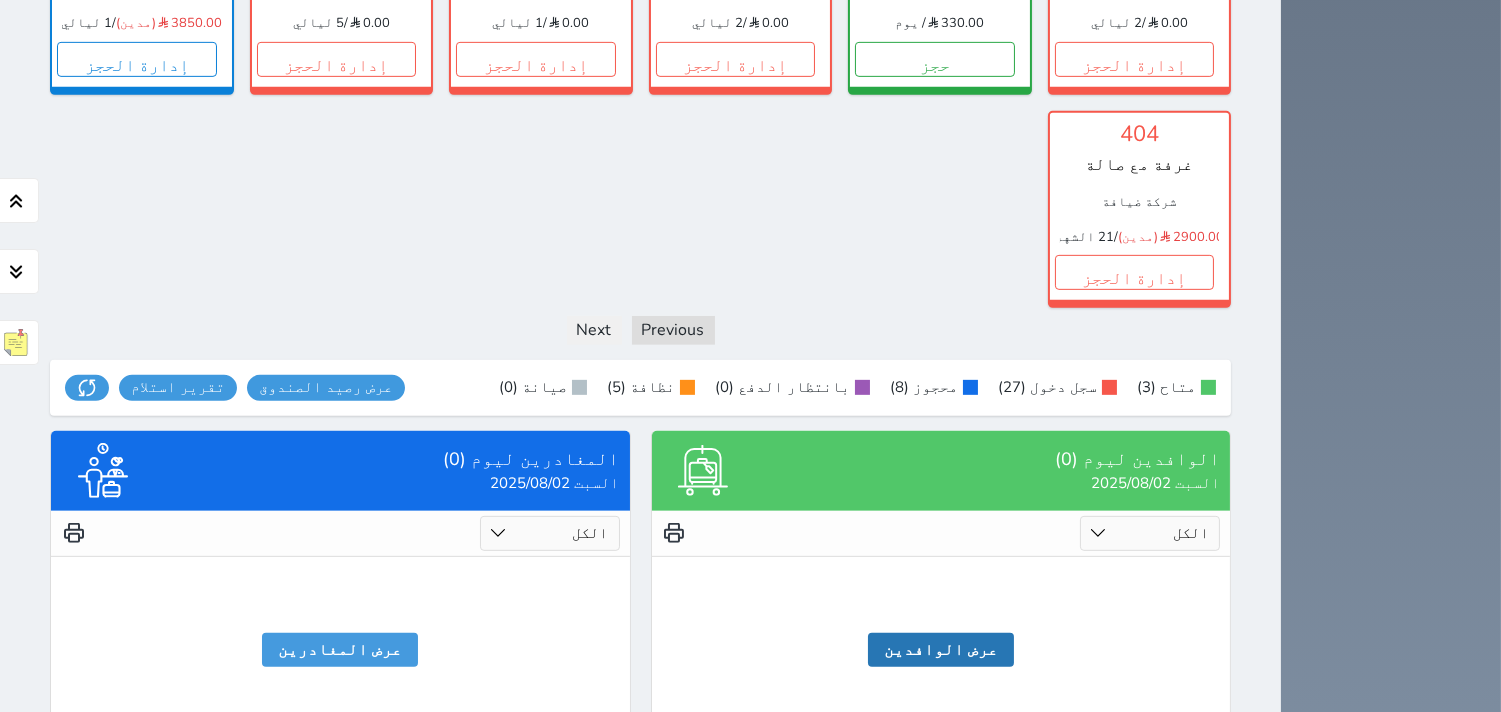 click 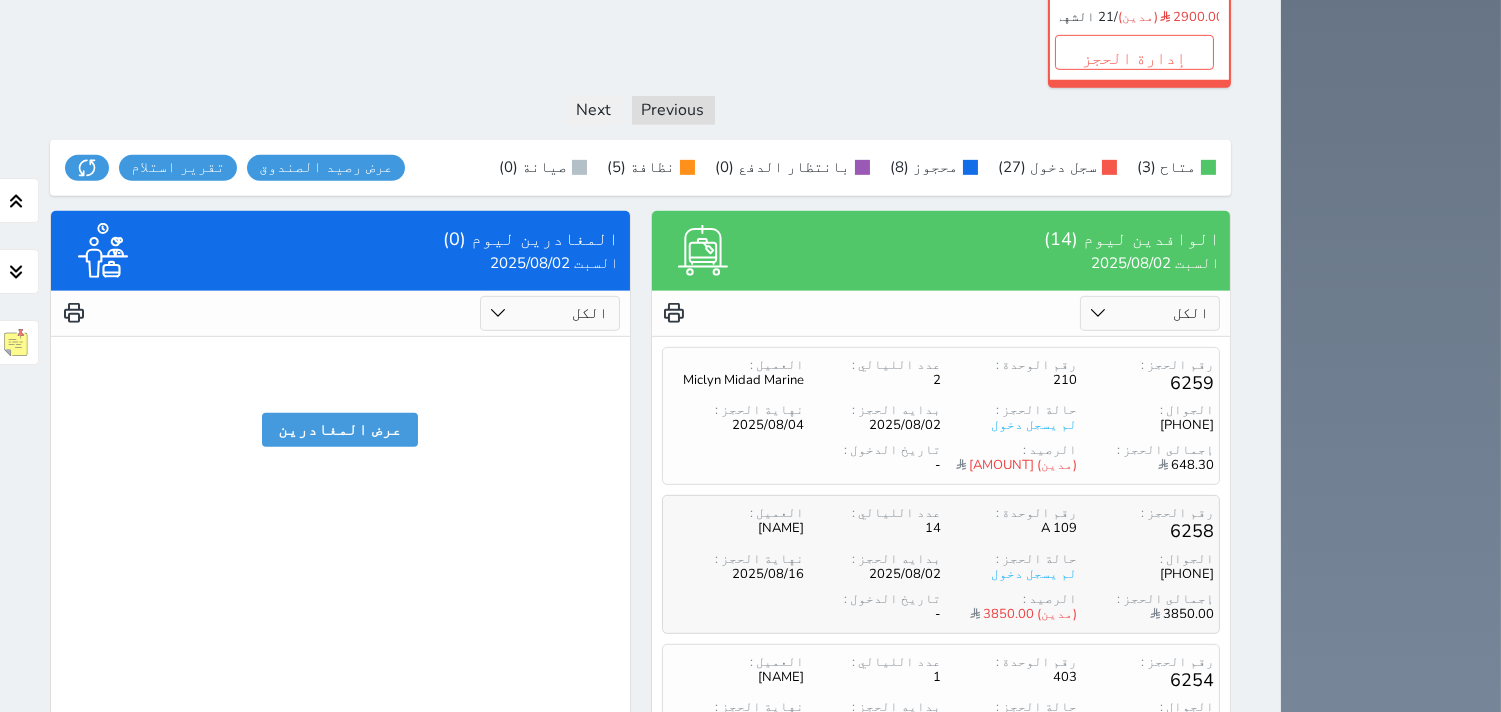 scroll, scrollTop: 1920, scrollLeft: 0, axis: vertical 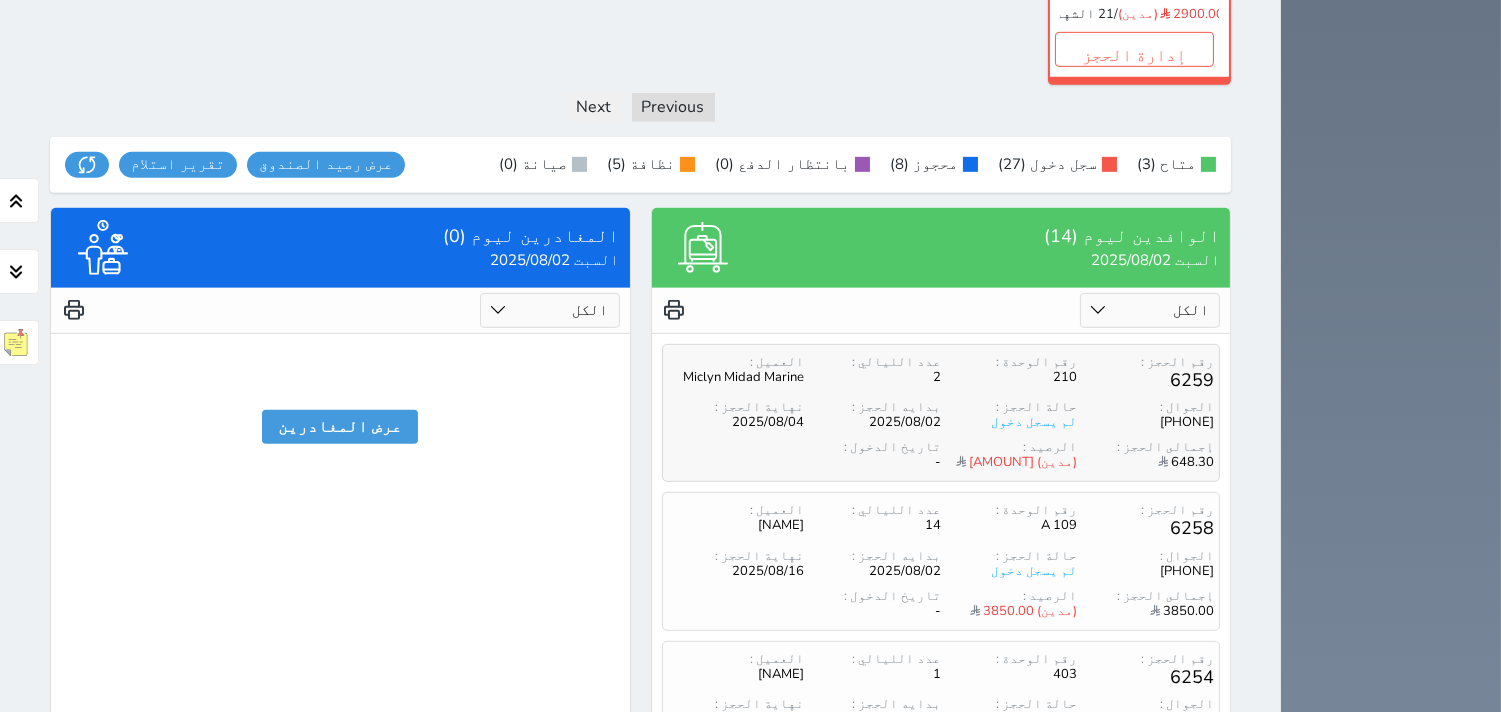 click on "2" at bounding box center (872, 377) 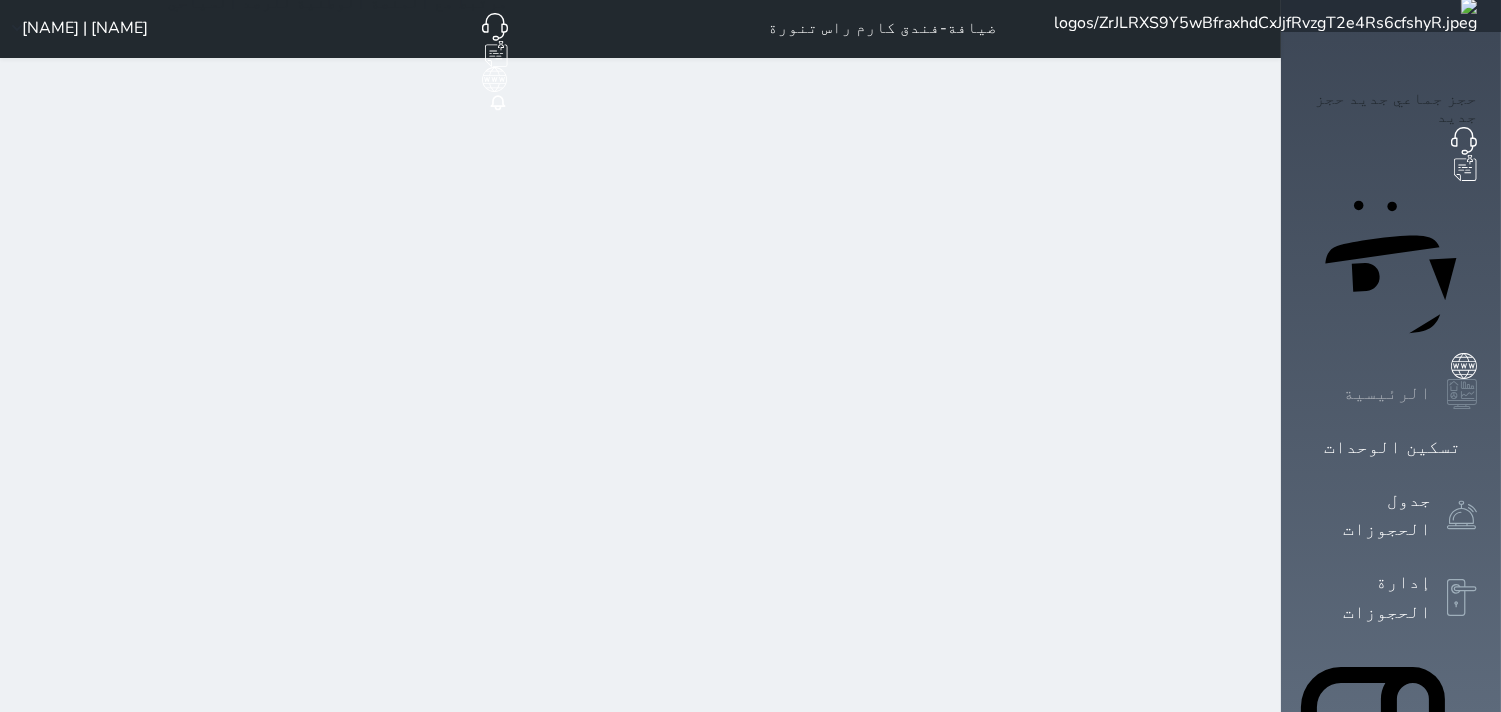 scroll, scrollTop: 0, scrollLeft: 0, axis: both 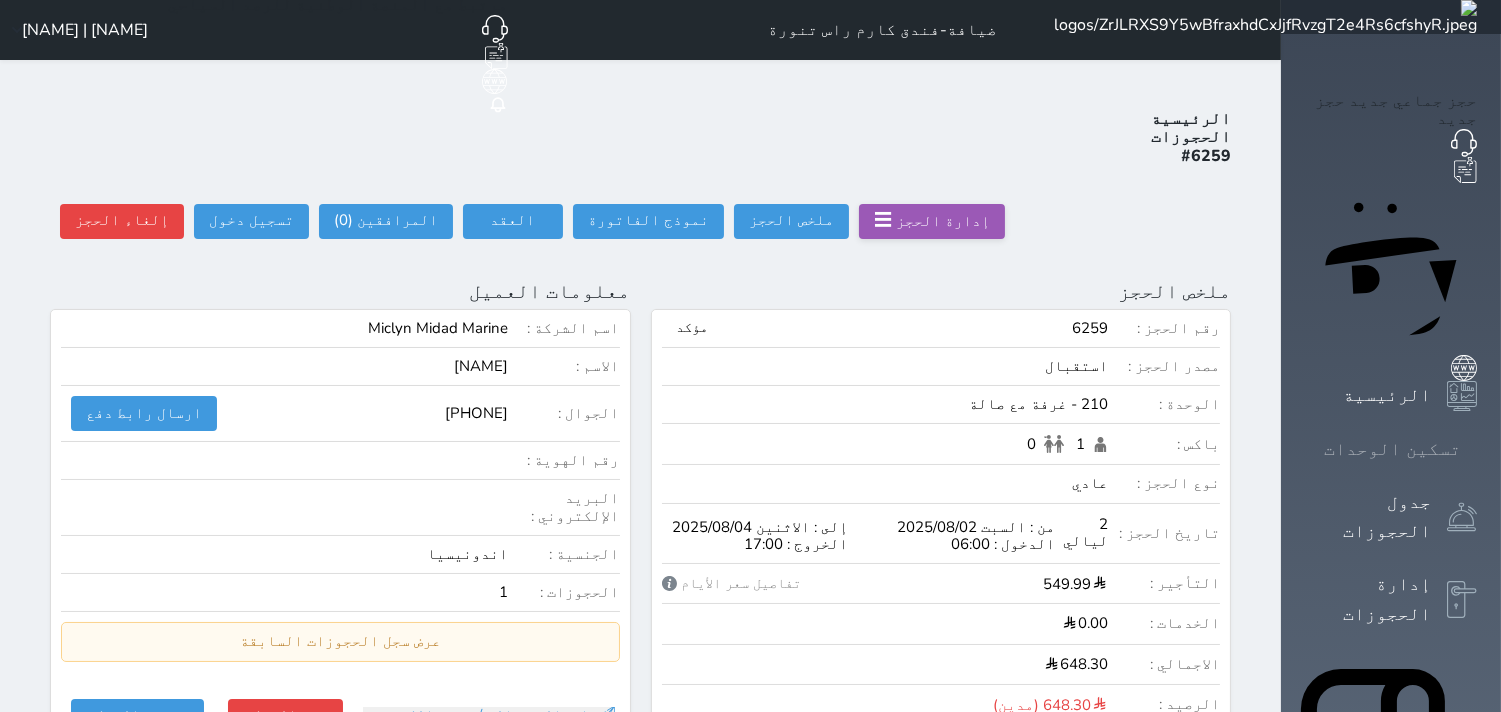 click 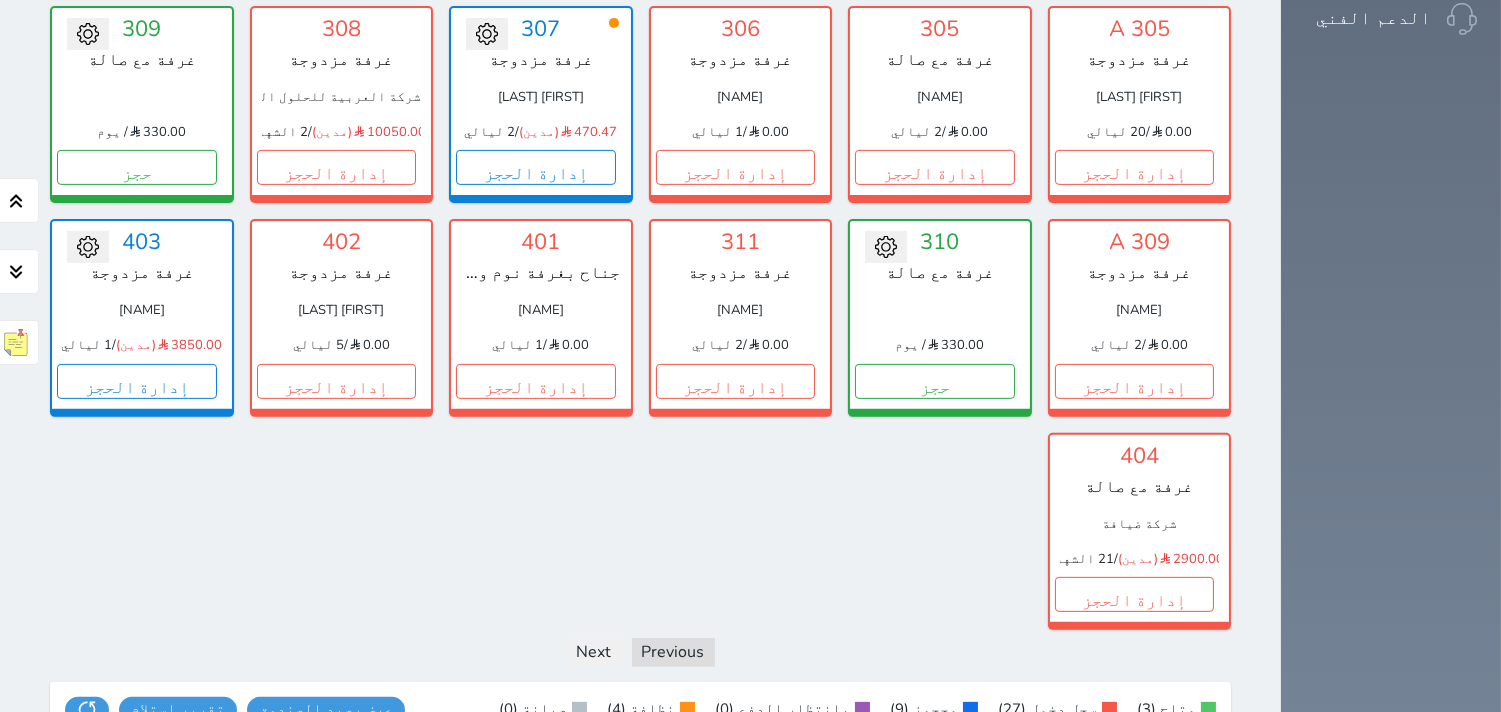 scroll, scrollTop: 1697, scrollLeft: 0, axis: vertical 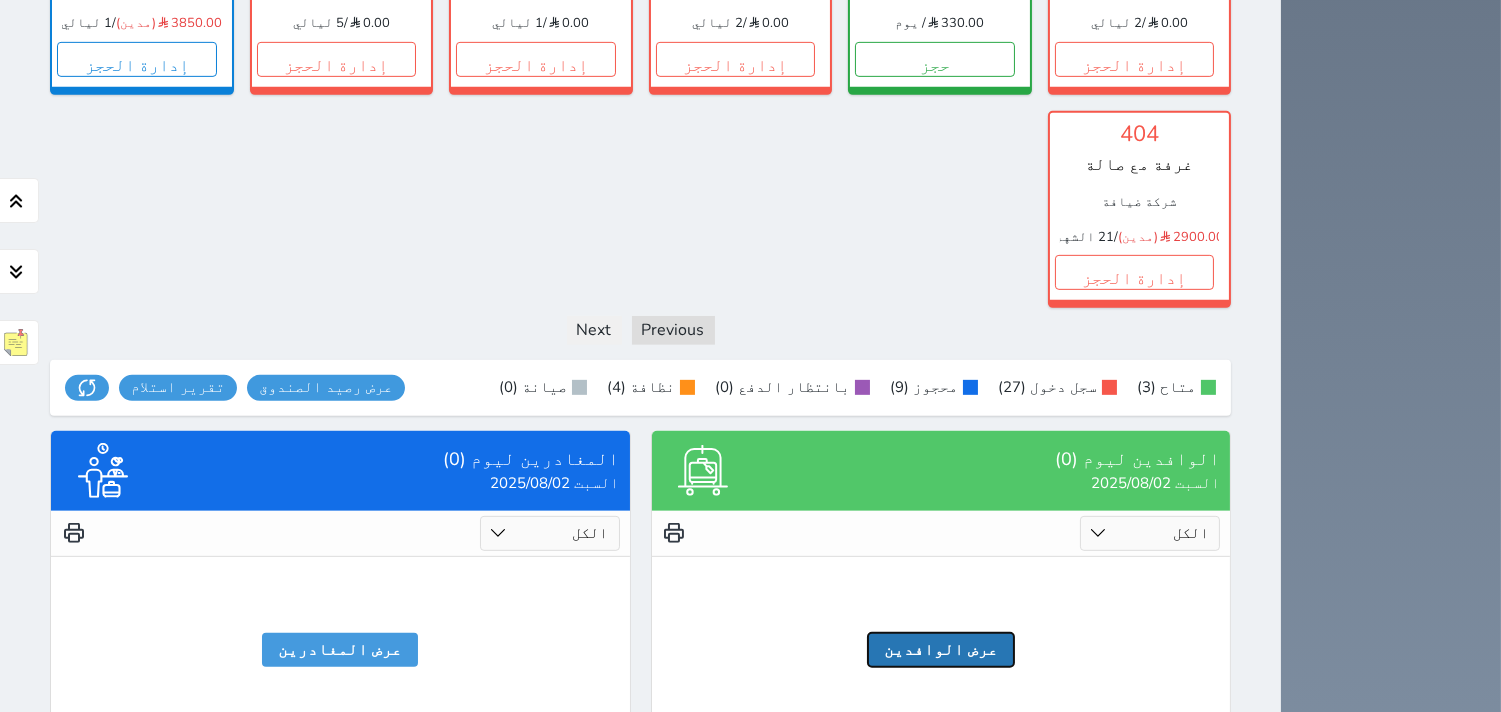 click on "عرض الوافدين" at bounding box center [941, 650] 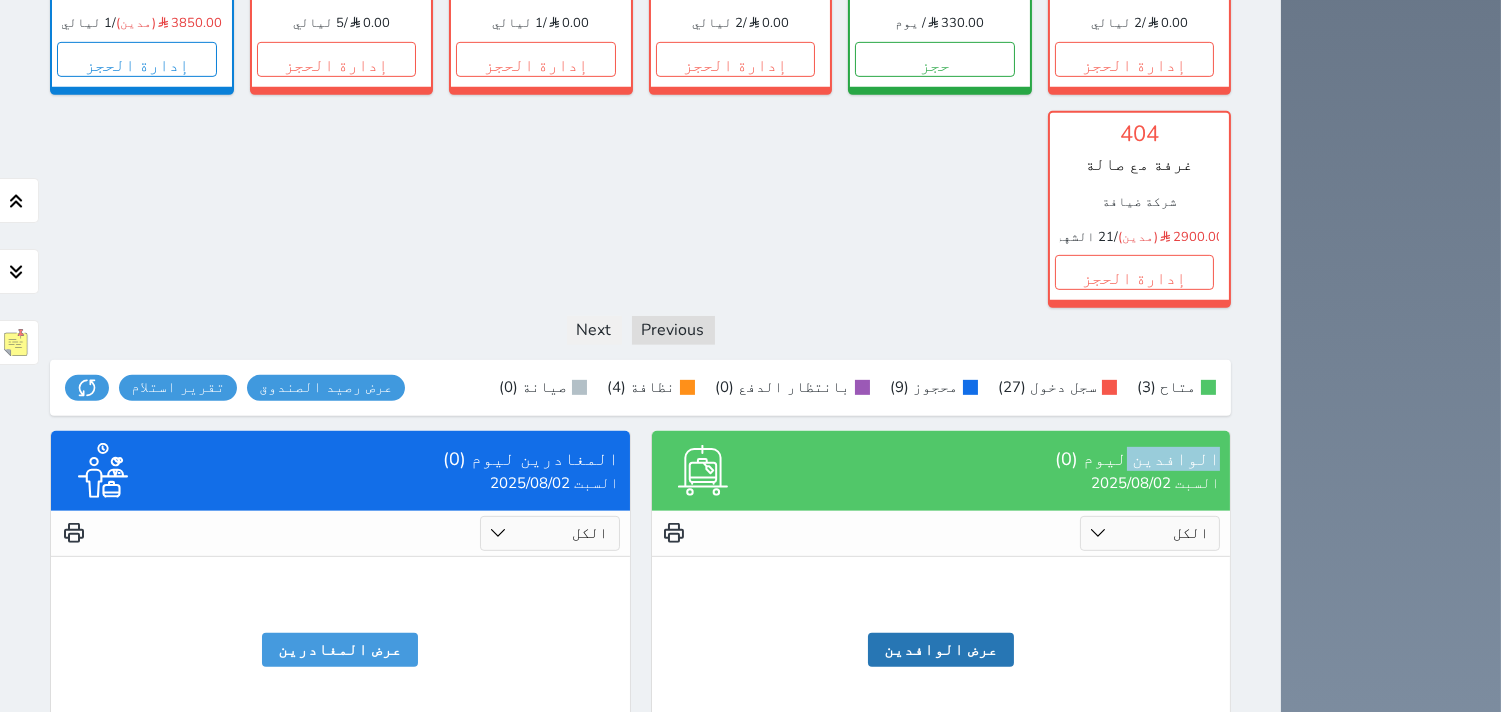 click 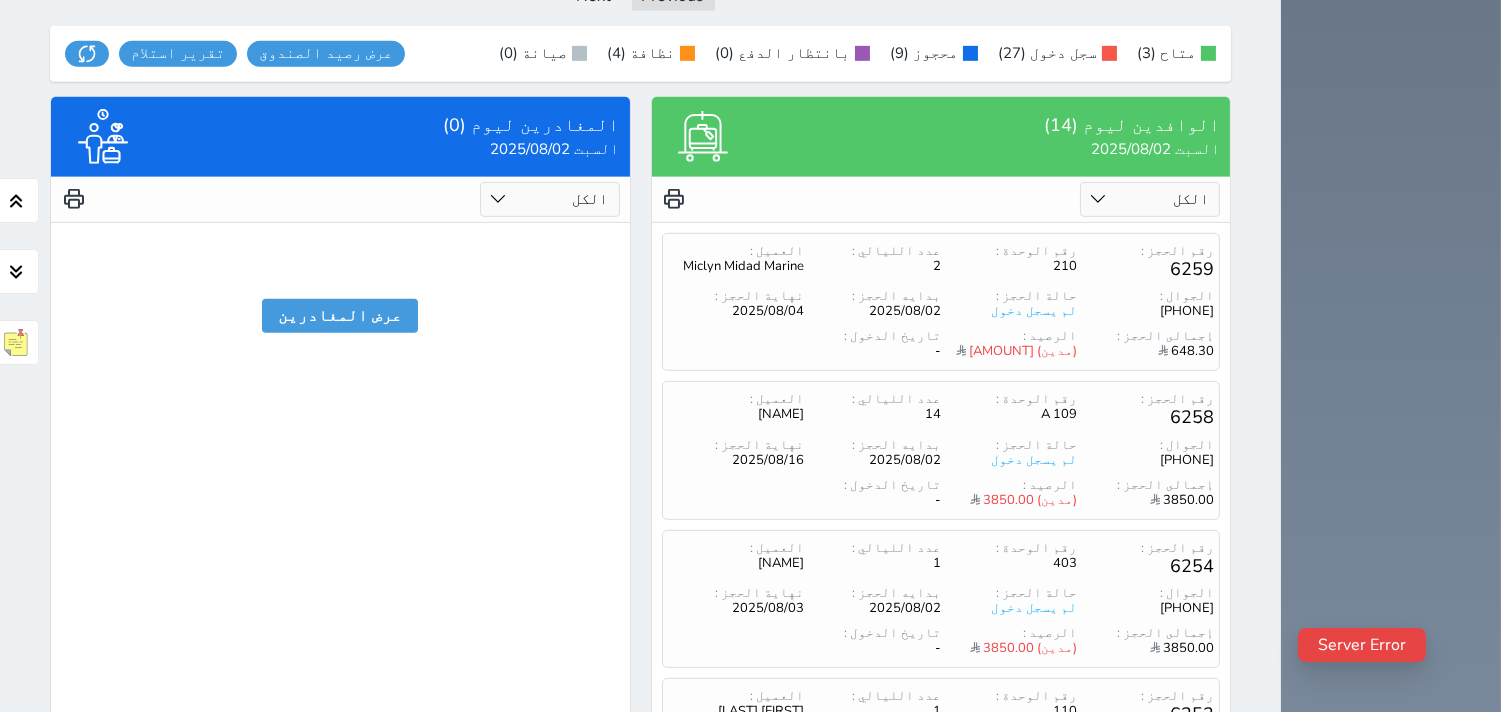 scroll, scrollTop: 2203, scrollLeft: 0, axis: vertical 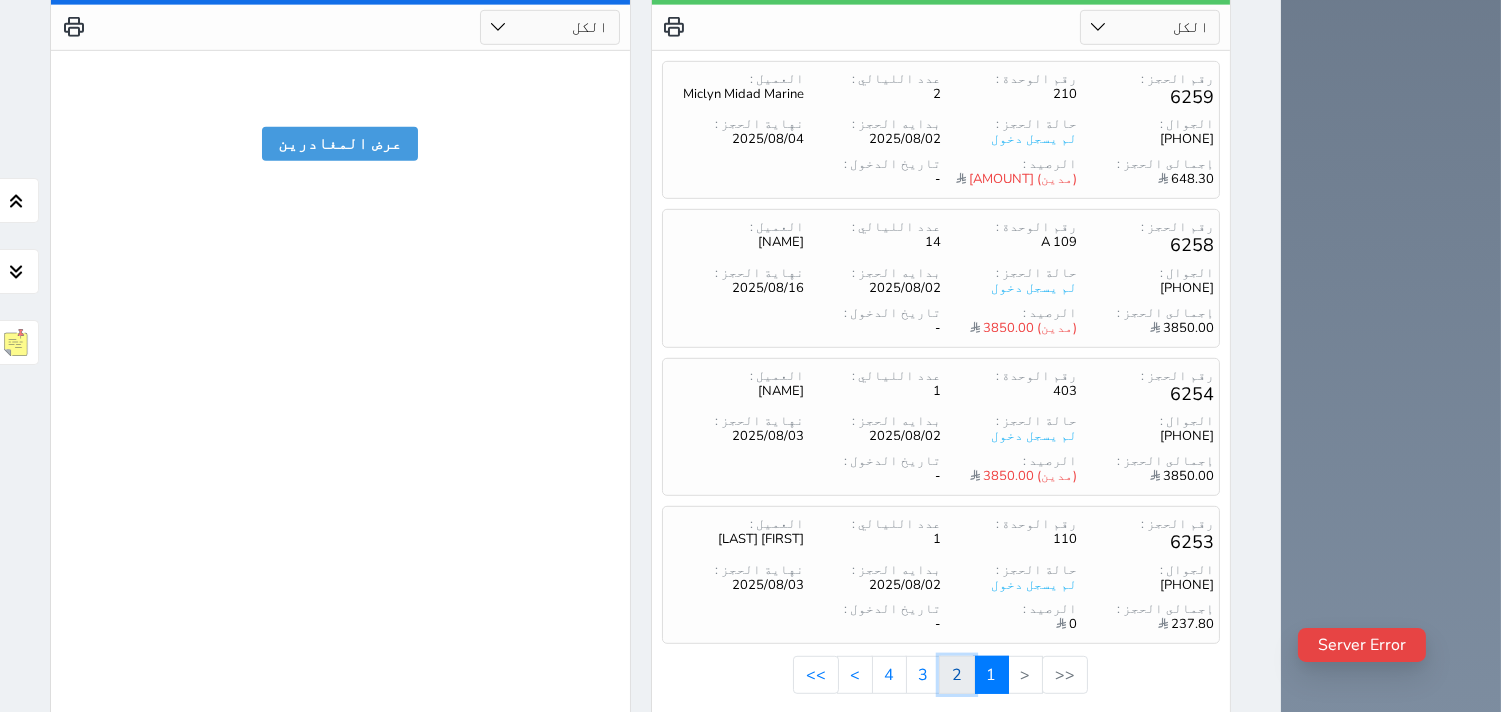 click on "2" at bounding box center [957, 675] 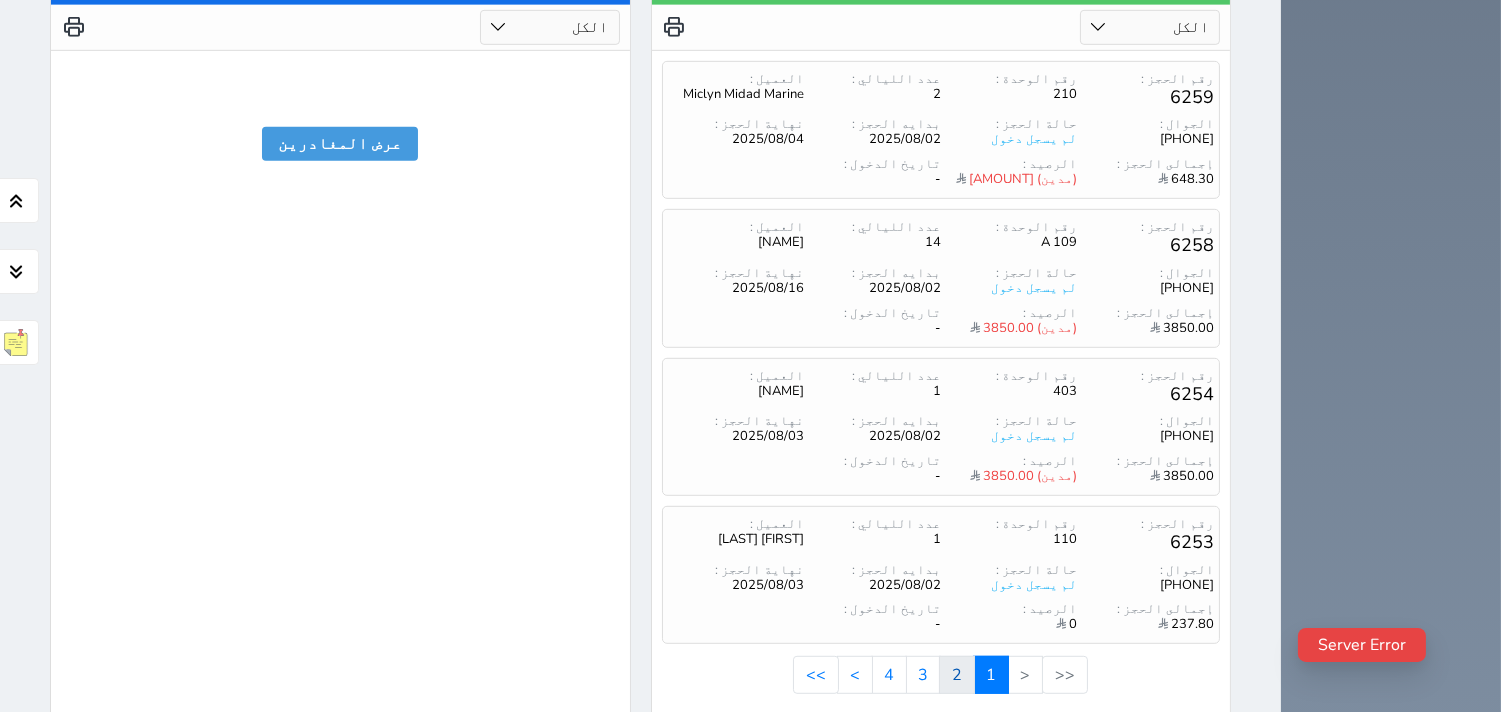 click at bounding box center (0, 0) 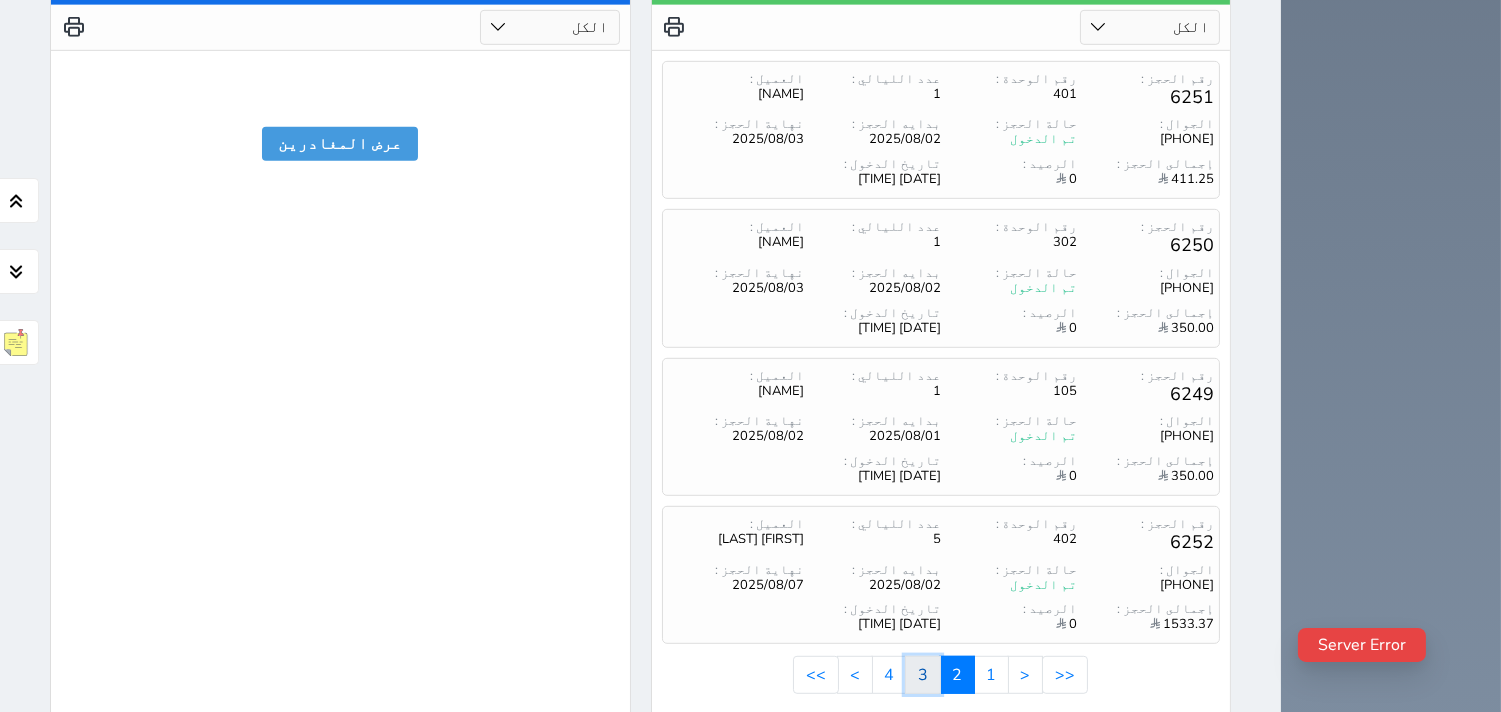 click on "3" at bounding box center [923, 675] 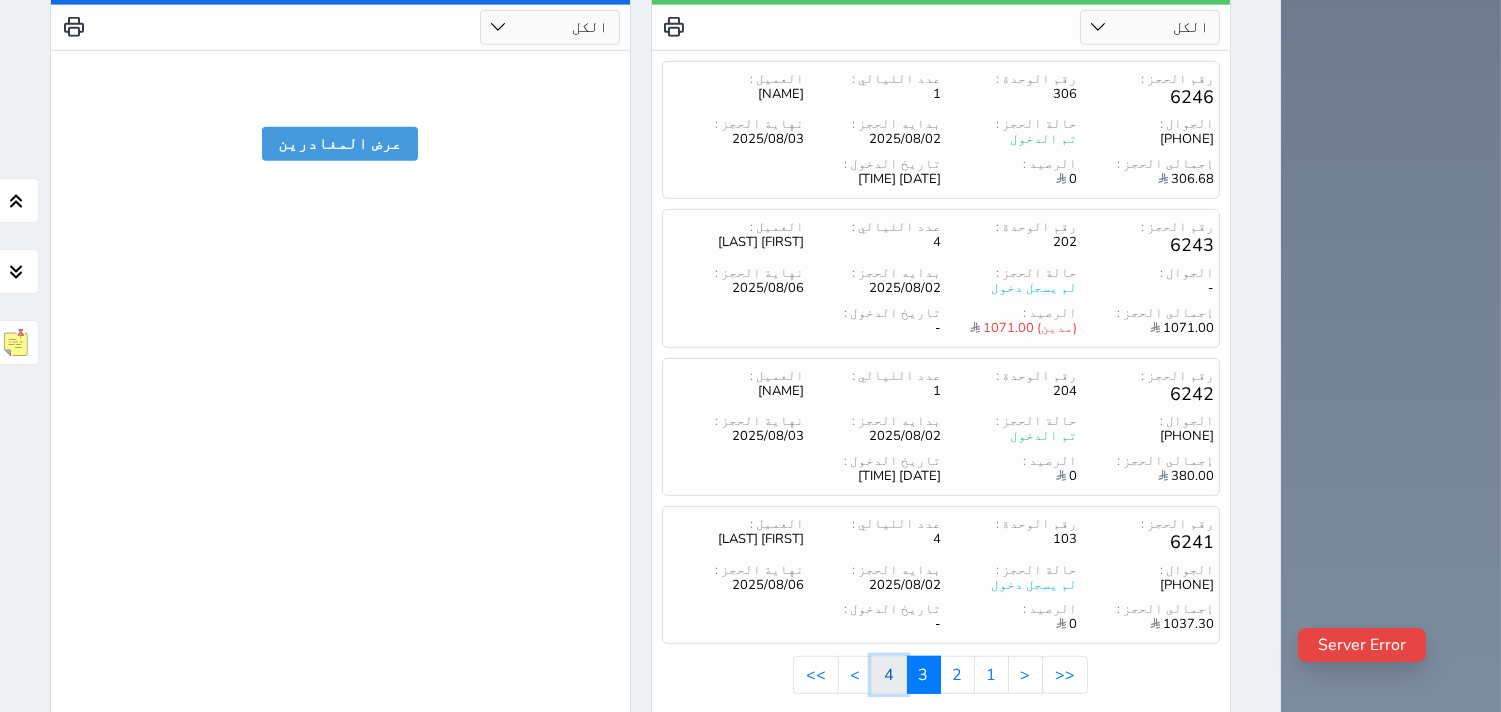 click on "4" at bounding box center [889, 675] 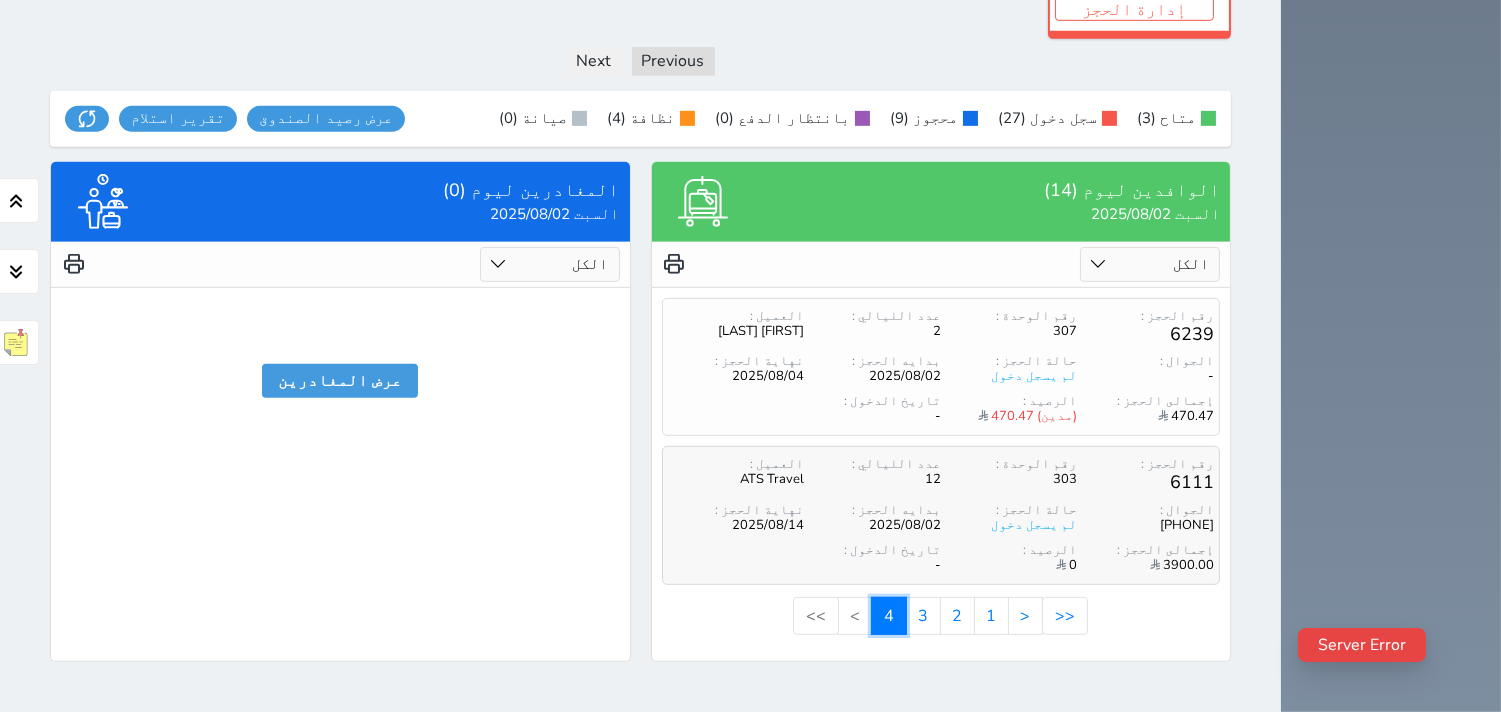 scroll, scrollTop: 1903, scrollLeft: 0, axis: vertical 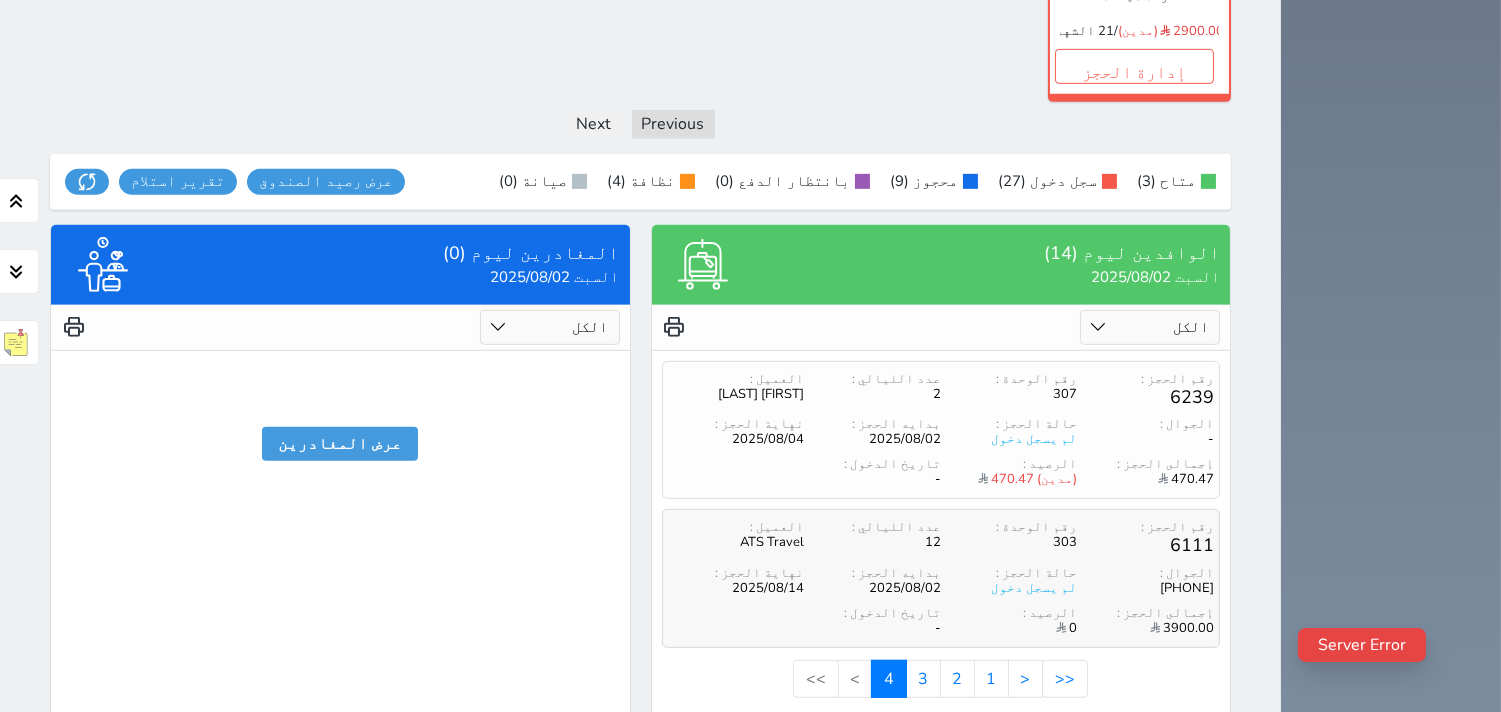 click on "رقم الحجز :   6111   رقم الوحدة :   303   عدد الليالي :   12   العميل :     ATS Travel" at bounding box center (941, 538) 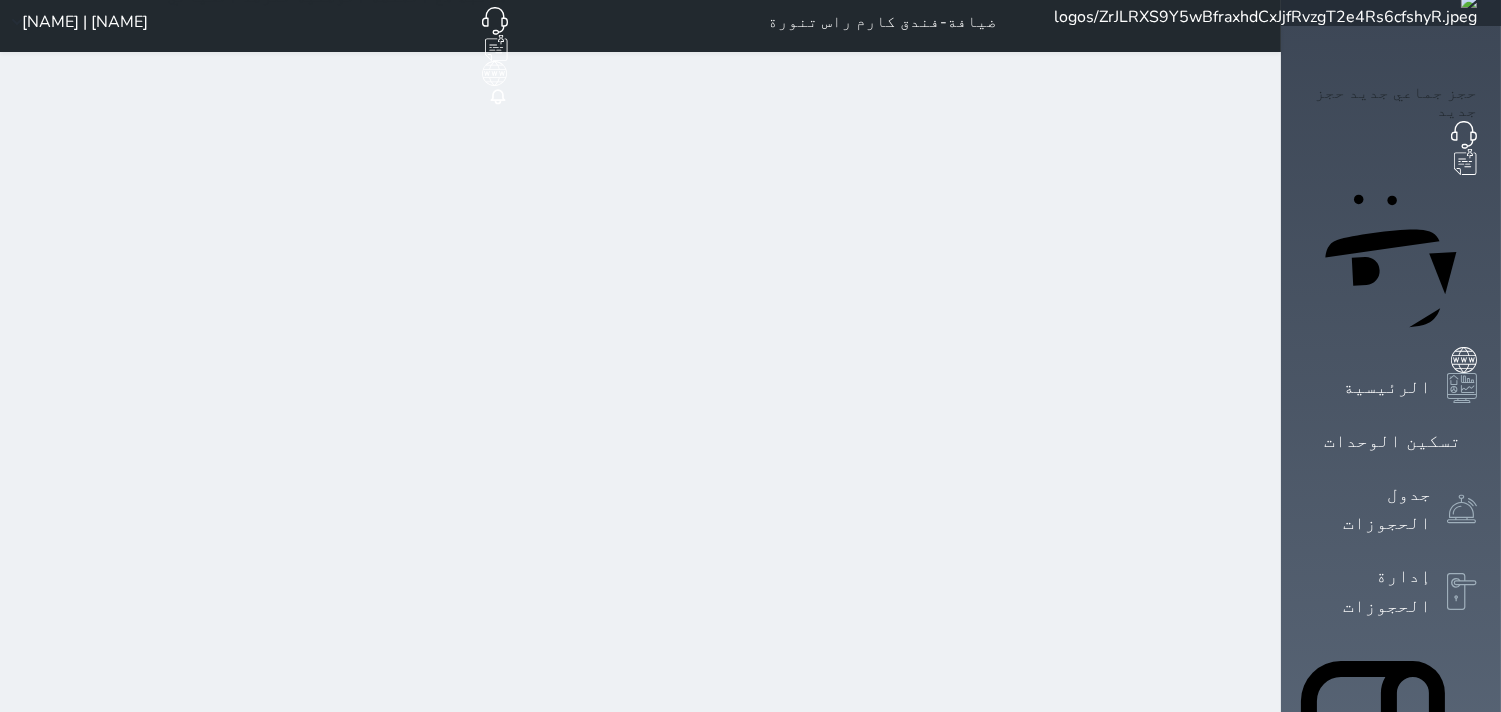scroll, scrollTop: 0, scrollLeft: 0, axis: both 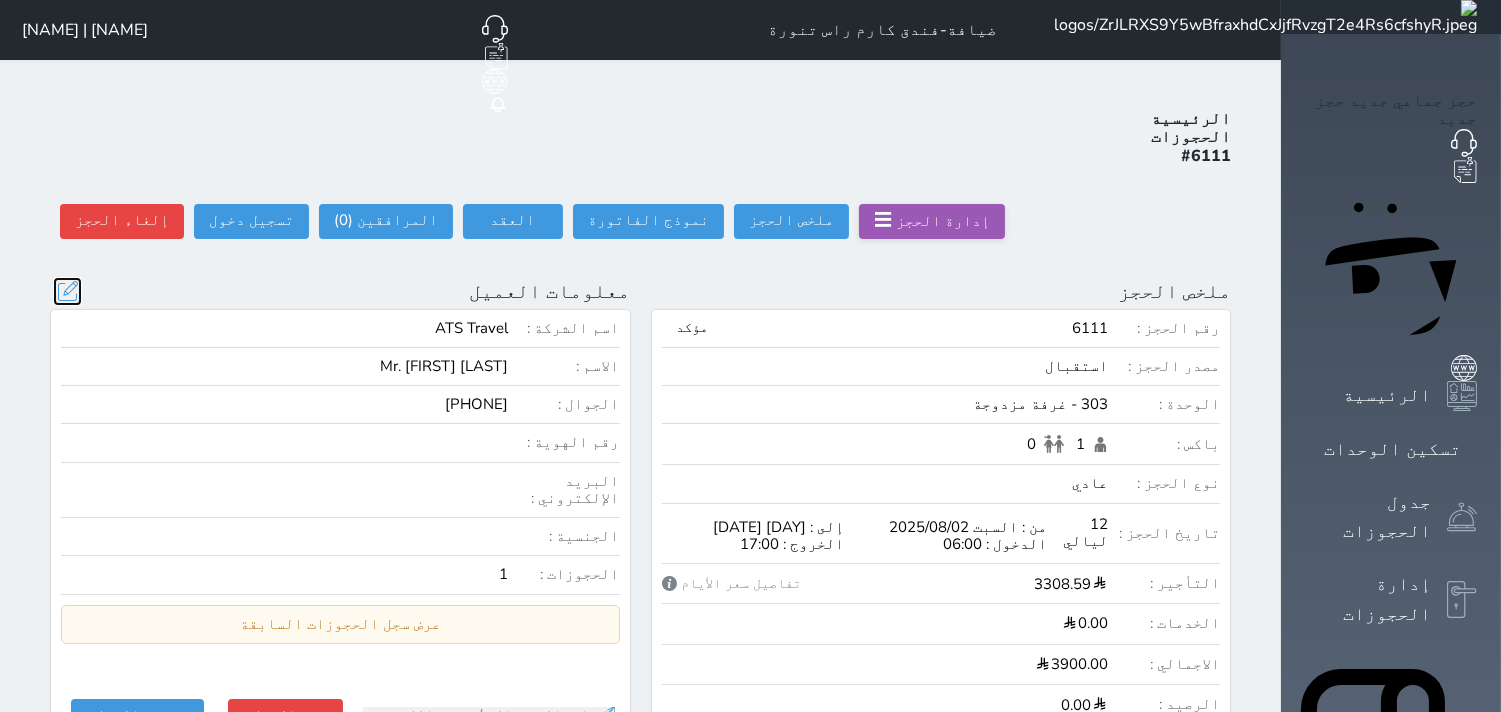 click at bounding box center (67, 291) 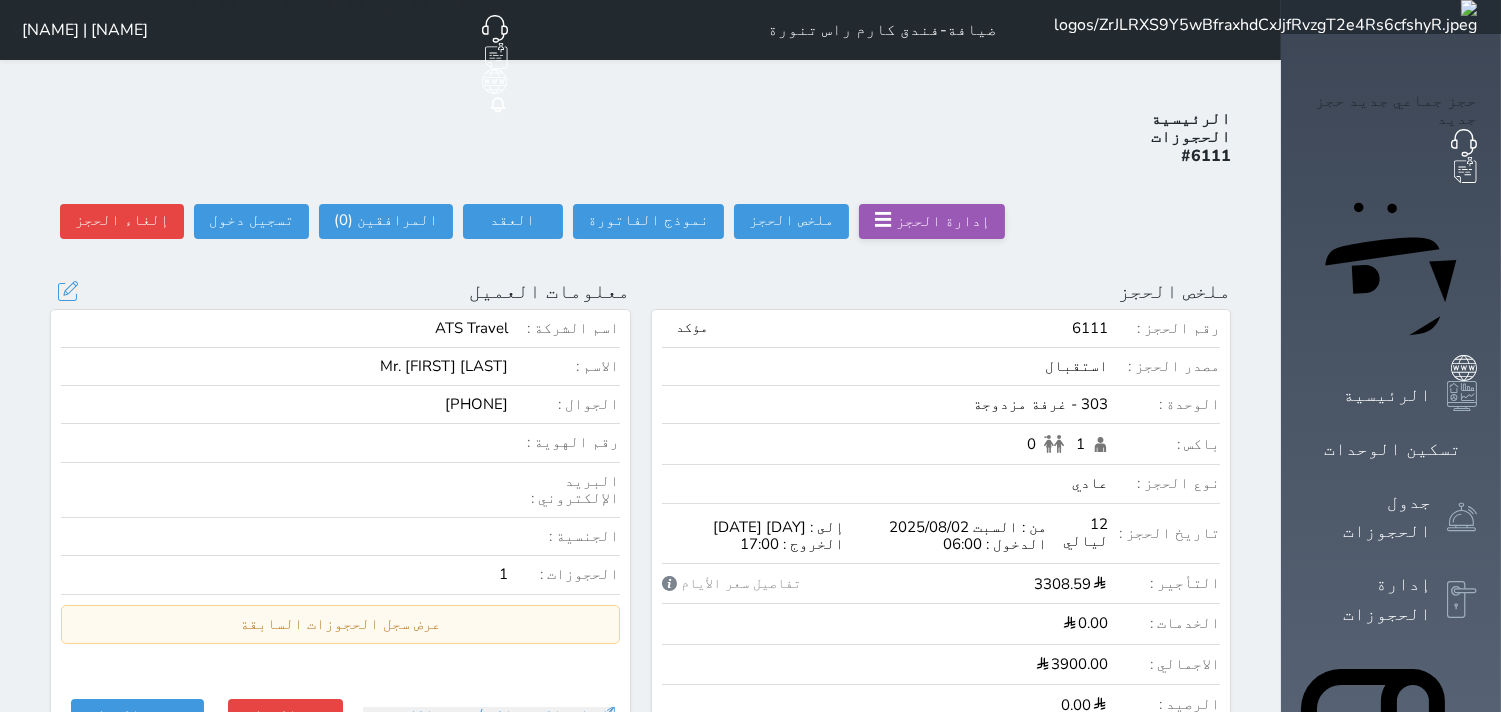 select 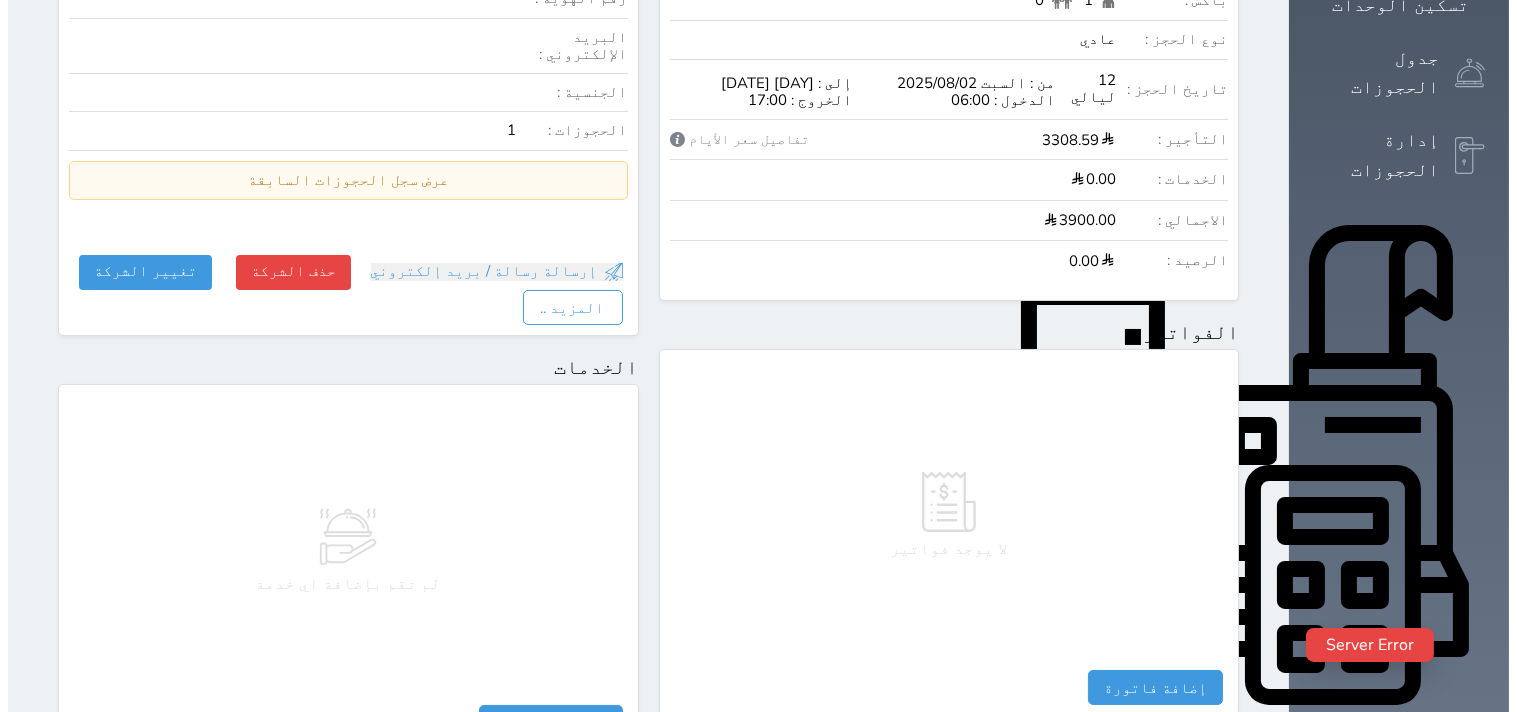 scroll, scrollTop: 0, scrollLeft: 0, axis: both 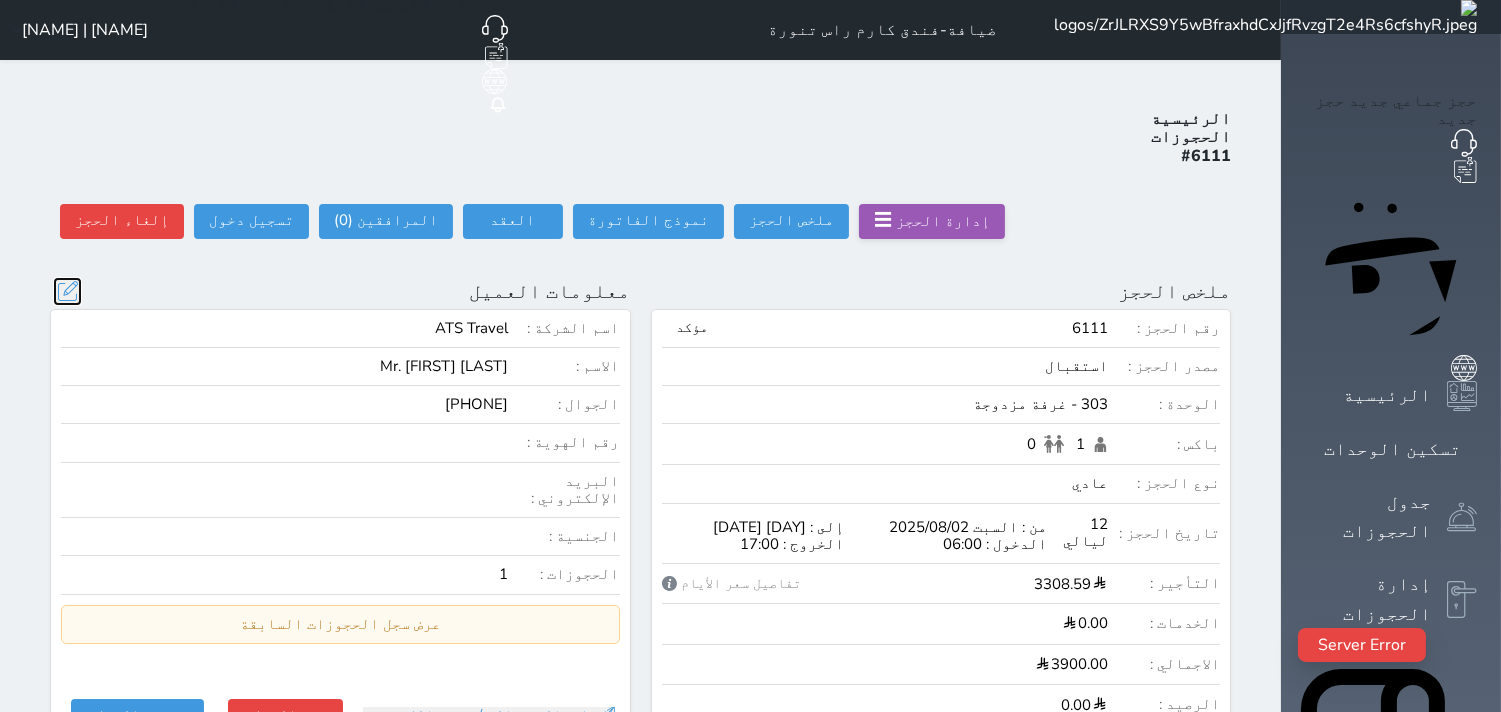 click at bounding box center [67, 291] 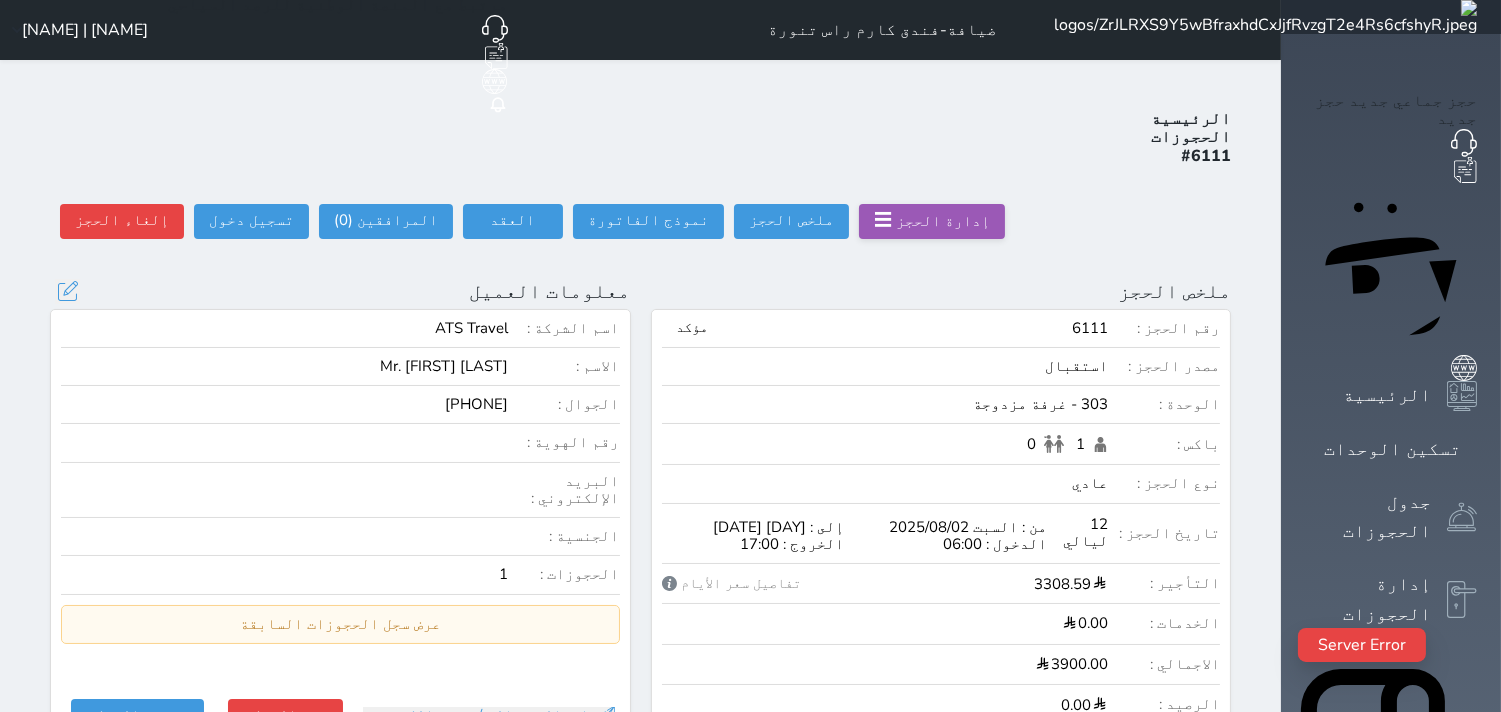 select 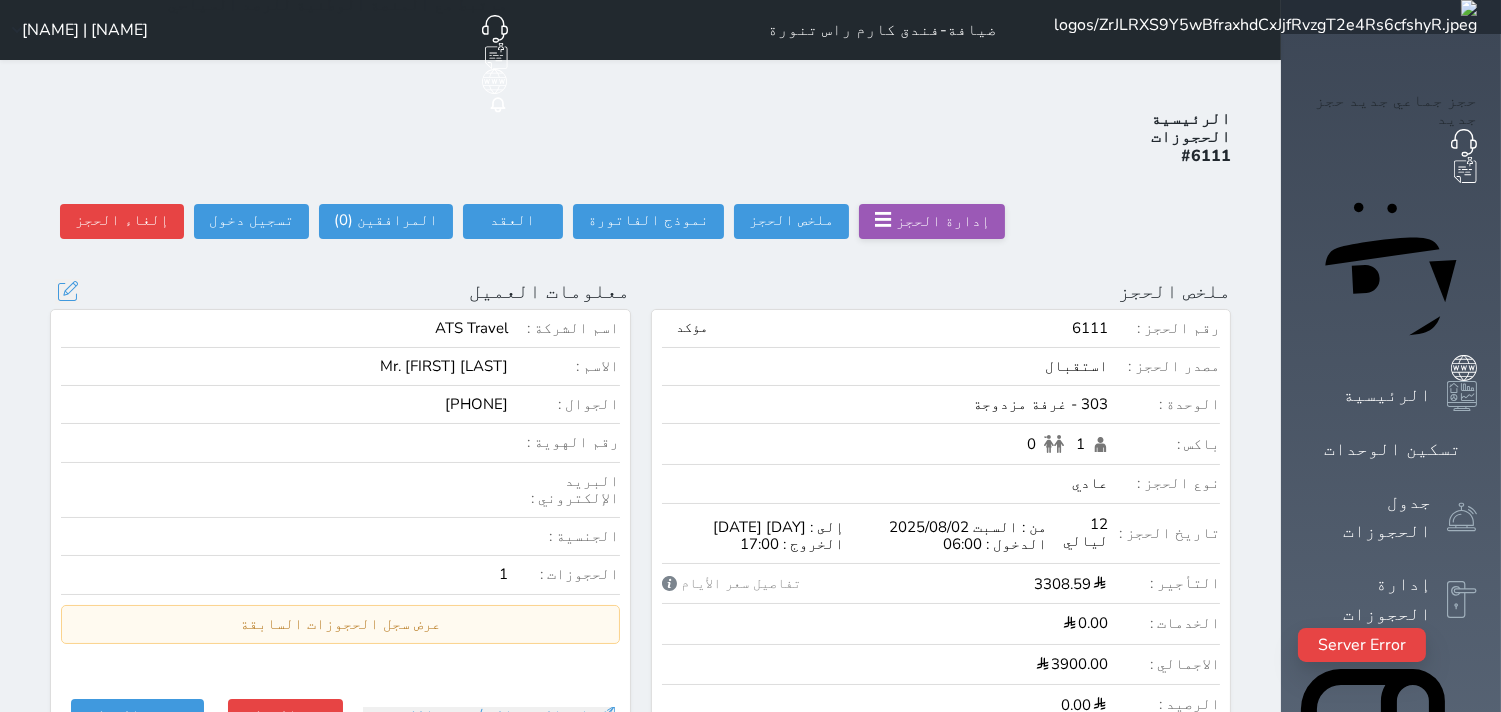 click on "تحديث العميل                 البحث عن العملاء :        الاسم       رقم الهوية       البريد الإلكتروني       الجوال       Mr. JEHAD AWDAH ALHAWITI +966500000000     تغيير العميل                الاسم *   Mr. JEHAD AWDAH ALHAWITI   رقم الجوال *       ▼     Afghanistan (‫افغانستان‬‎)   +93   Albania (Shqipëri)   +355   Algeria (‫الجزائر‬‎)   +213   American Samoa   +1684   Andorra   +376   Angola   +244   Anguilla   +1264   Antigua and Barbuda   +1268   Argentina   +54   Armenia (Հայաստան)   +374   Aruba   +297   Australia   +61   Austria (Österreich)   +43   Azerbaijan (Azərbaycan)   +994   Bahamas   +1242   Bahrain (‫البحرين‬‎)   +973   Bangladesh (বাংলাদেশ)   +880   Barbados   +1246   Belarus (Беларусь)   +375   Belgium (België)   +32   Belize   +501   Benin (Bénin)   +229   Bermuda   +1441   Bhutan (འབྲུག)   +975   Bolivia" at bounding box center [750, 356] 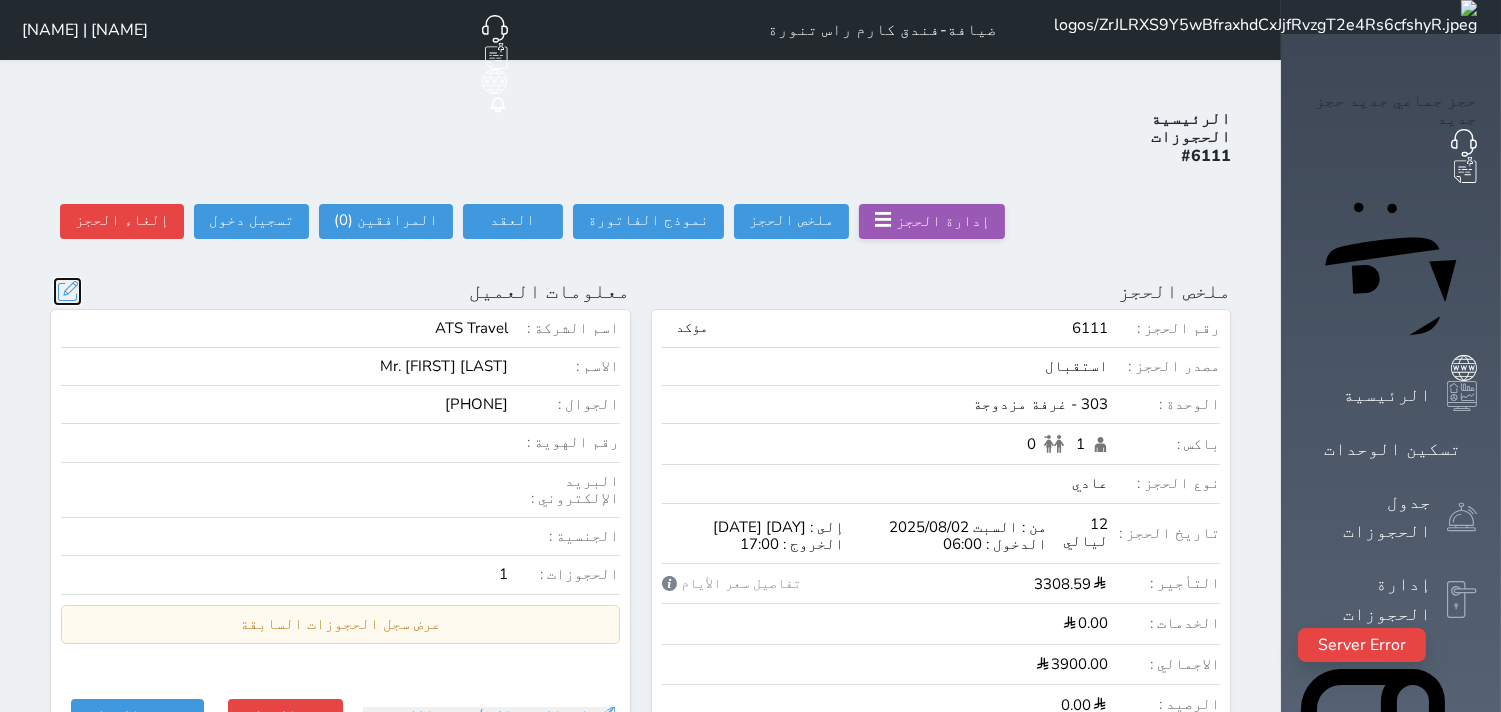 click at bounding box center (67, 291) 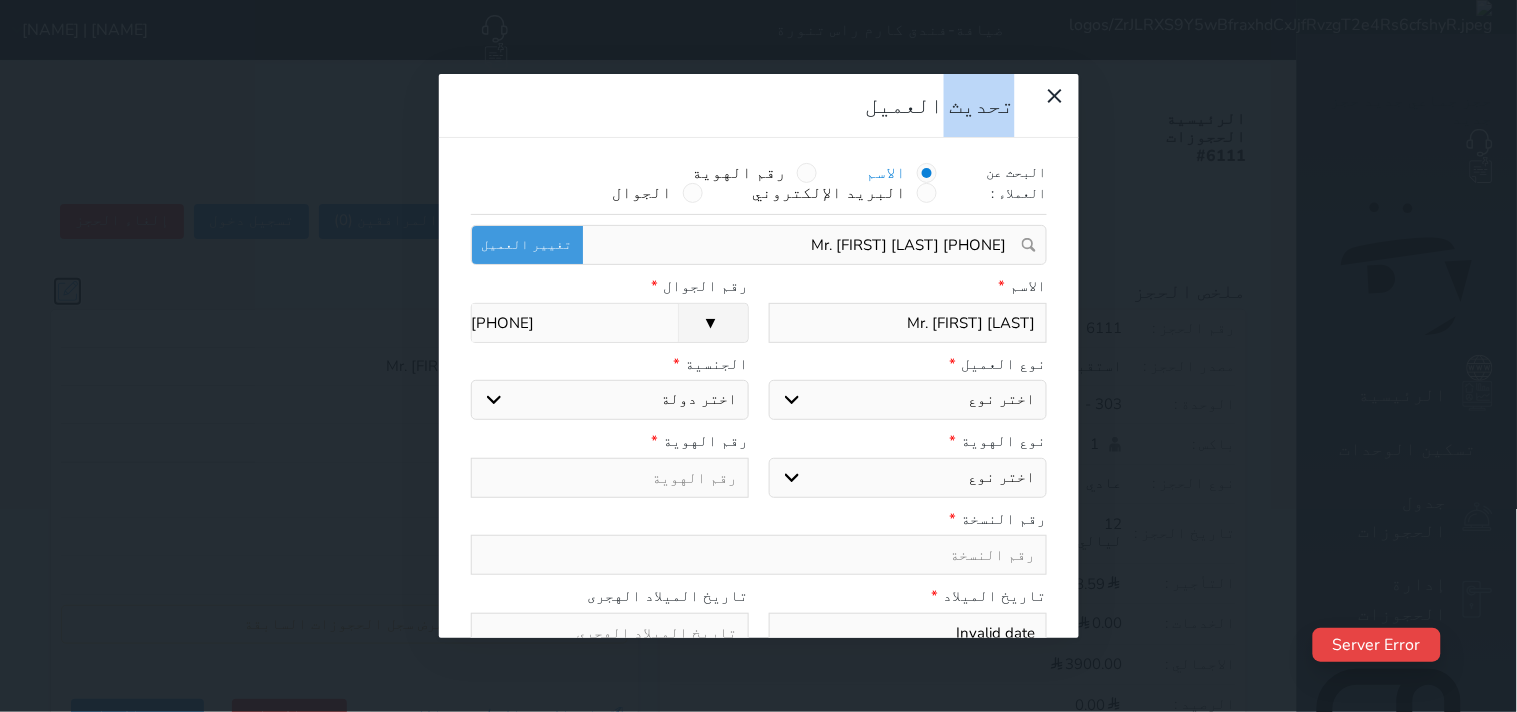 select 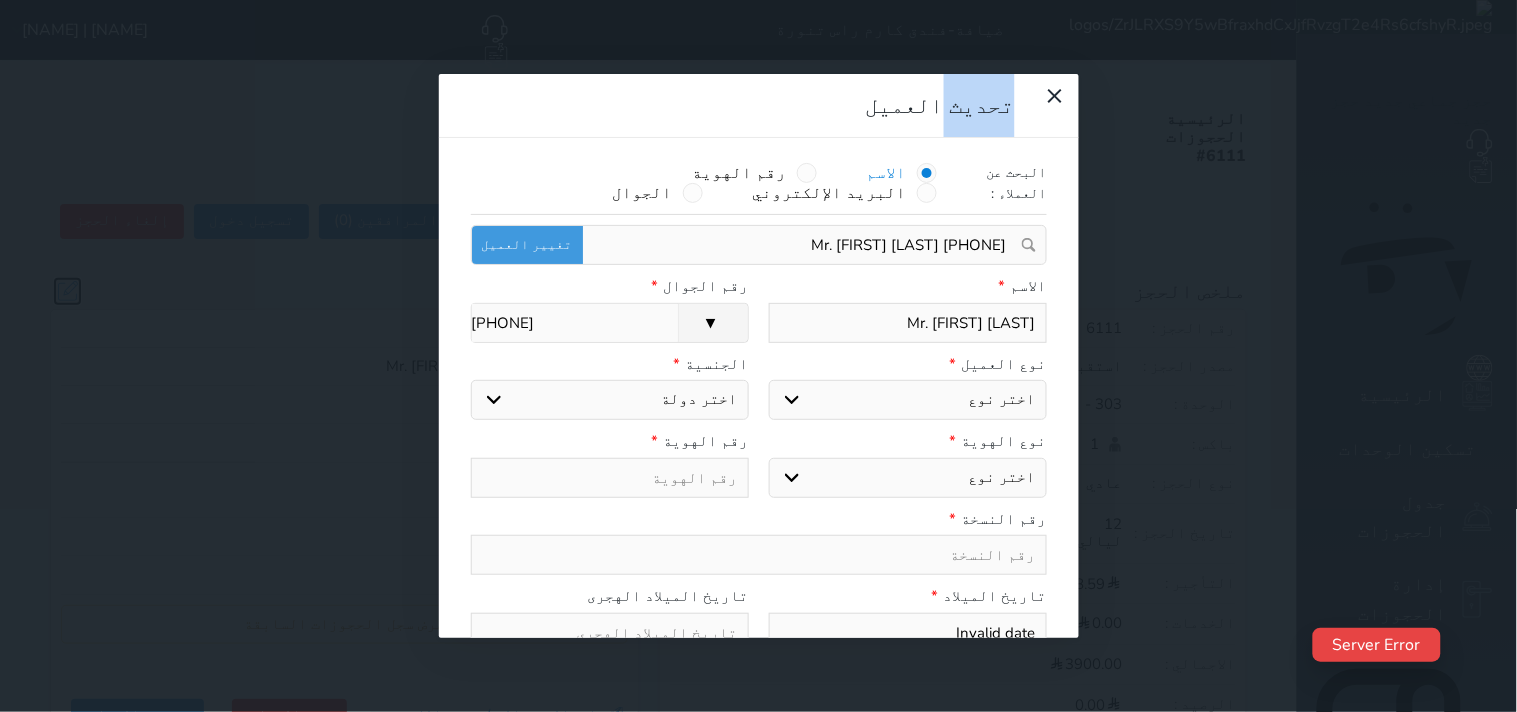 select 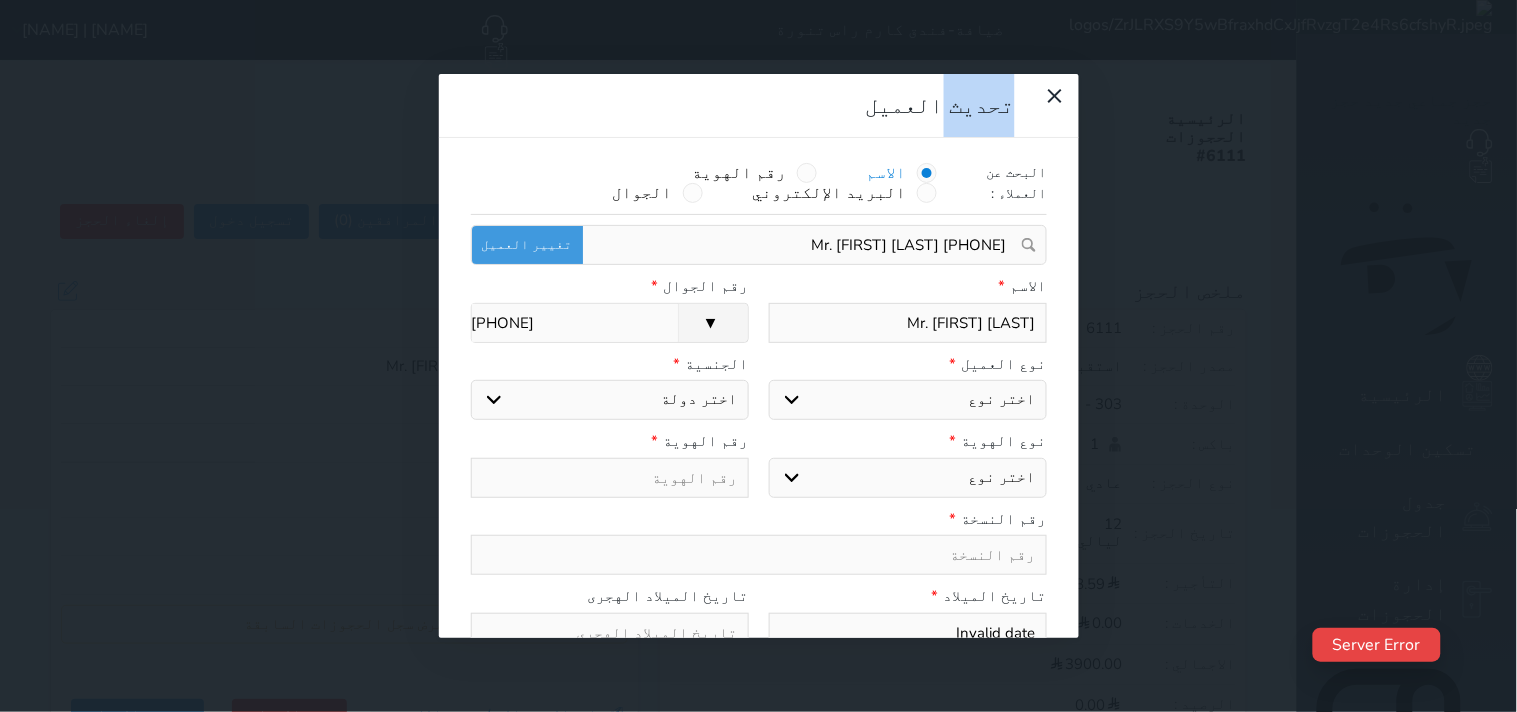 click on "Mr. JEHAD AWDAH ALHAWITI" at bounding box center [908, 323] 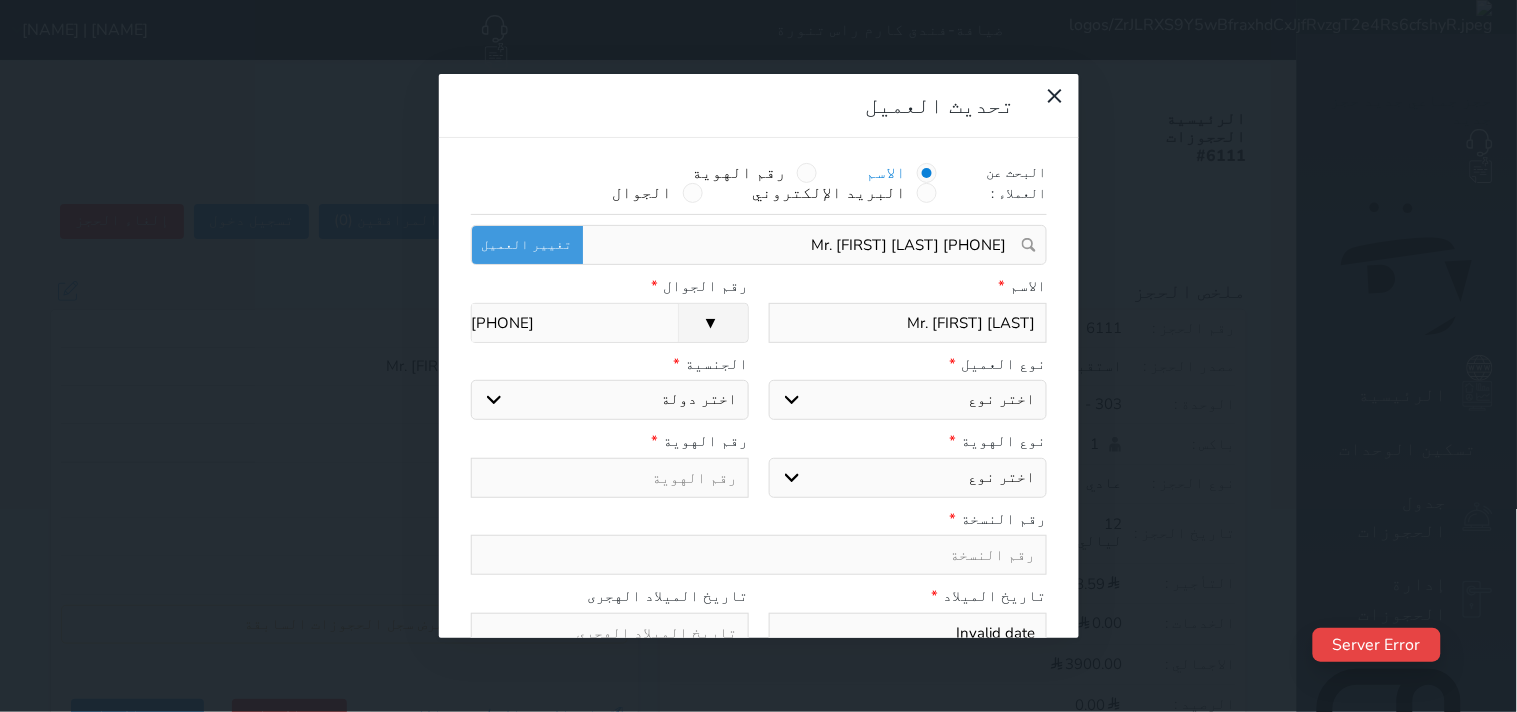 click on "Mr. JEHAD AWDAH ALHAWITI" at bounding box center [908, 323] 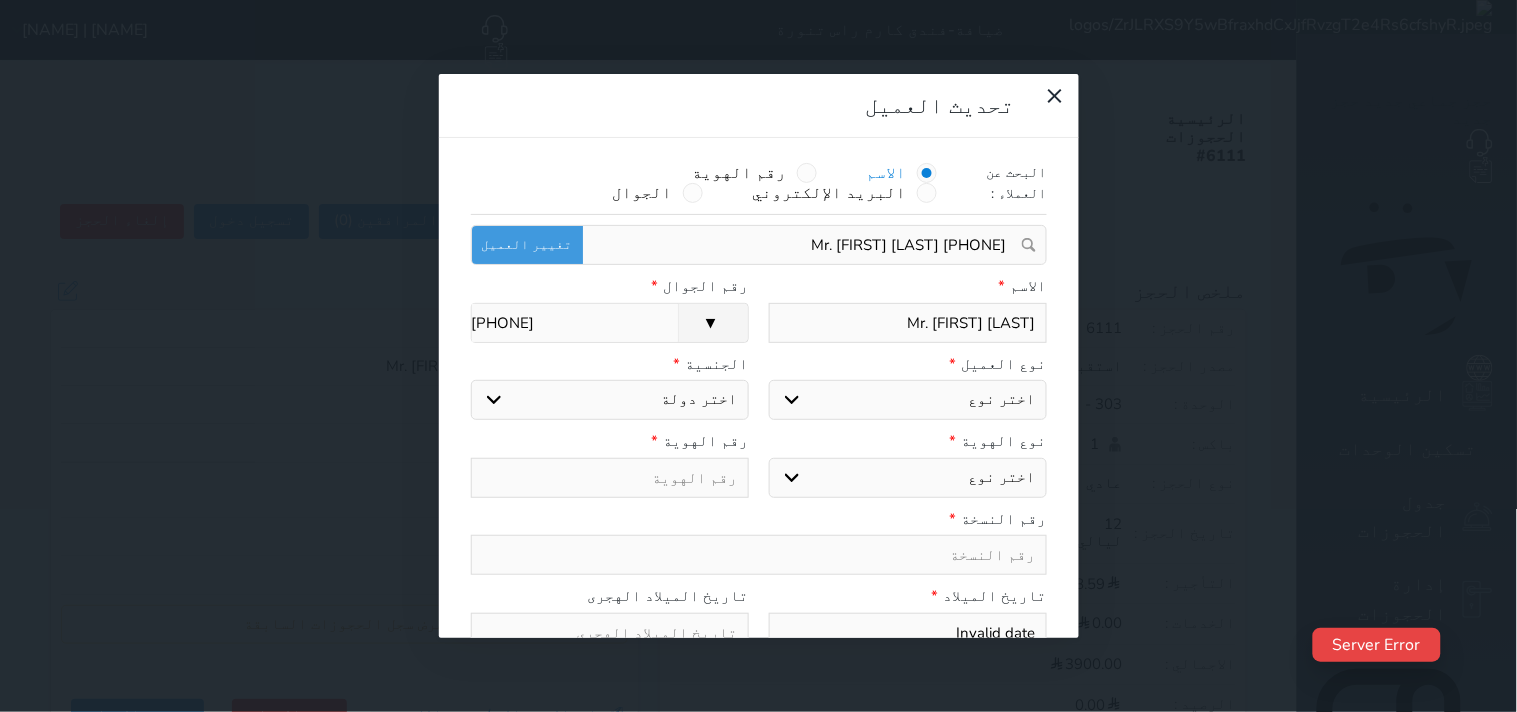 type on "[" 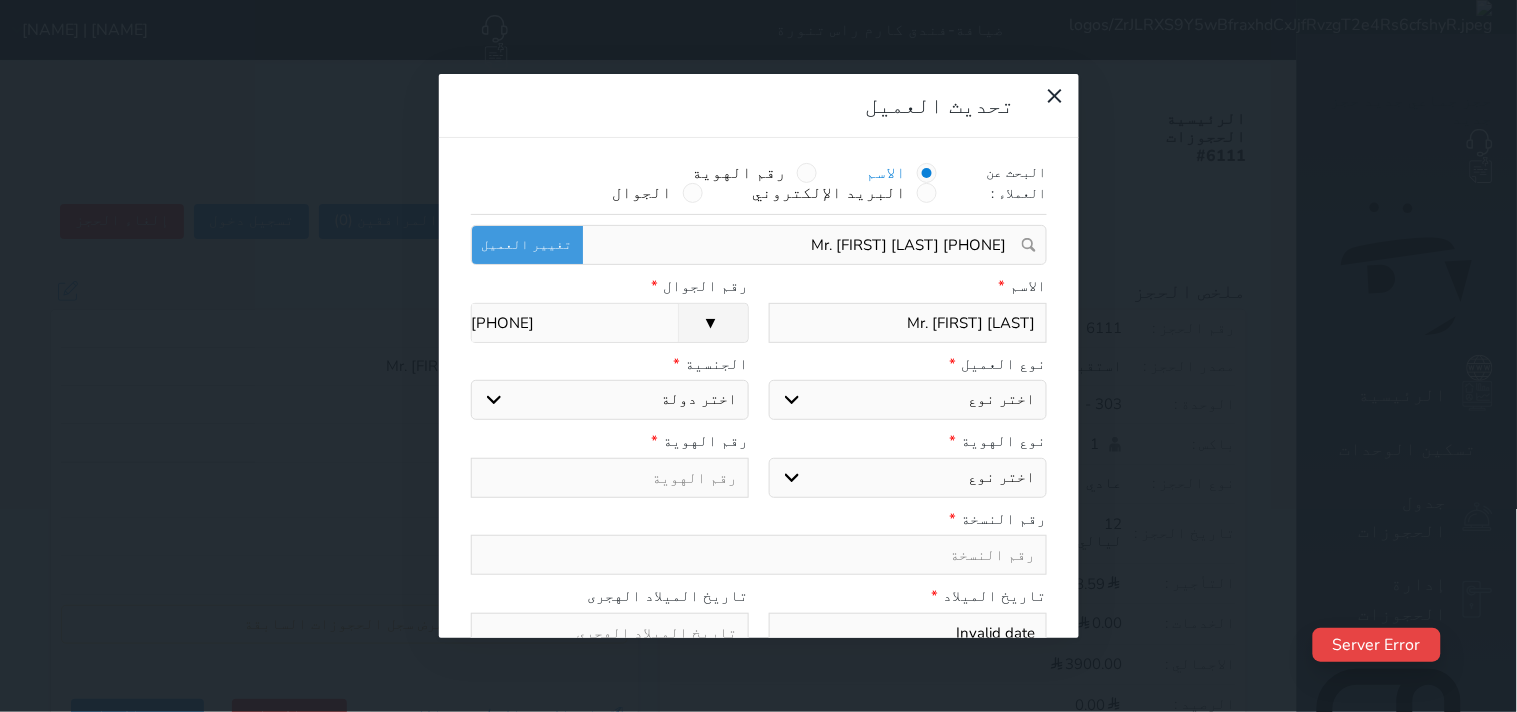 select 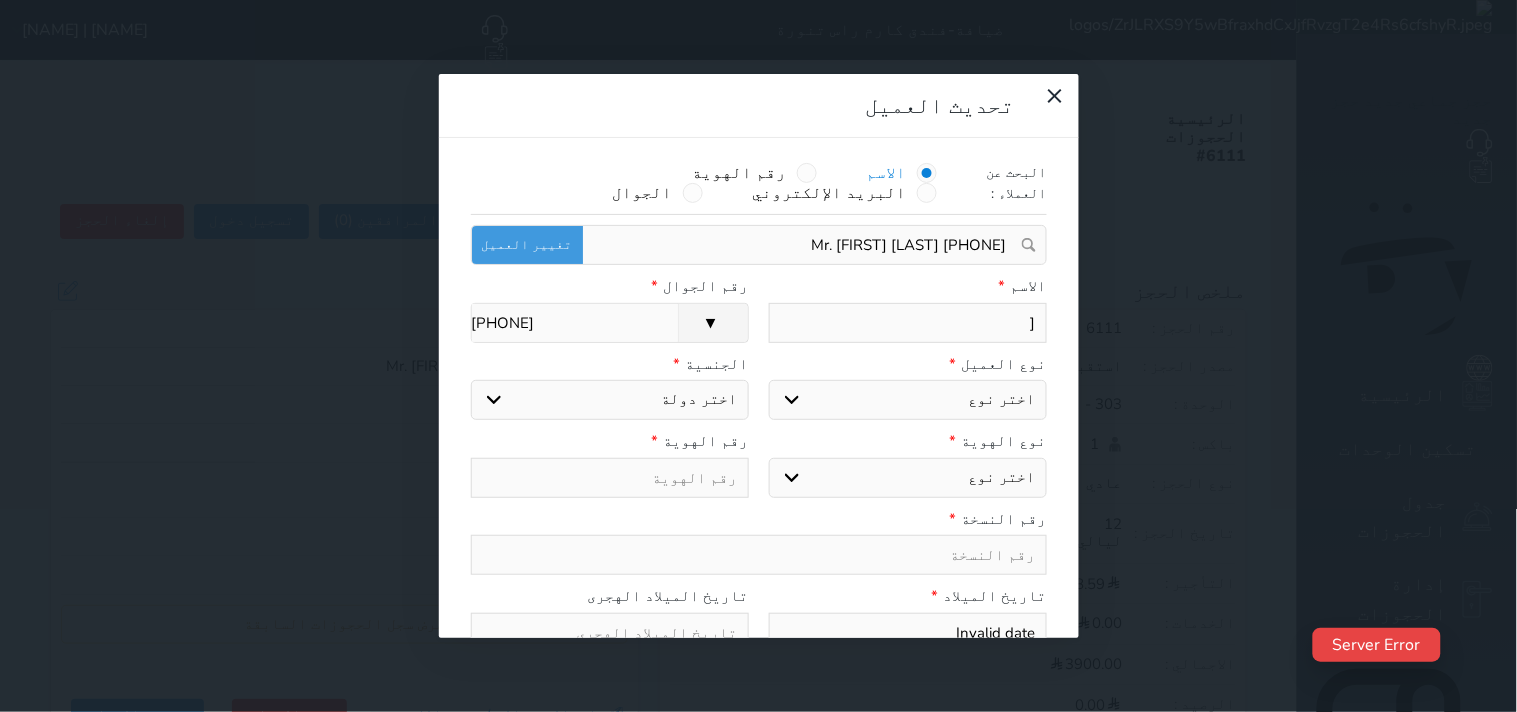 select 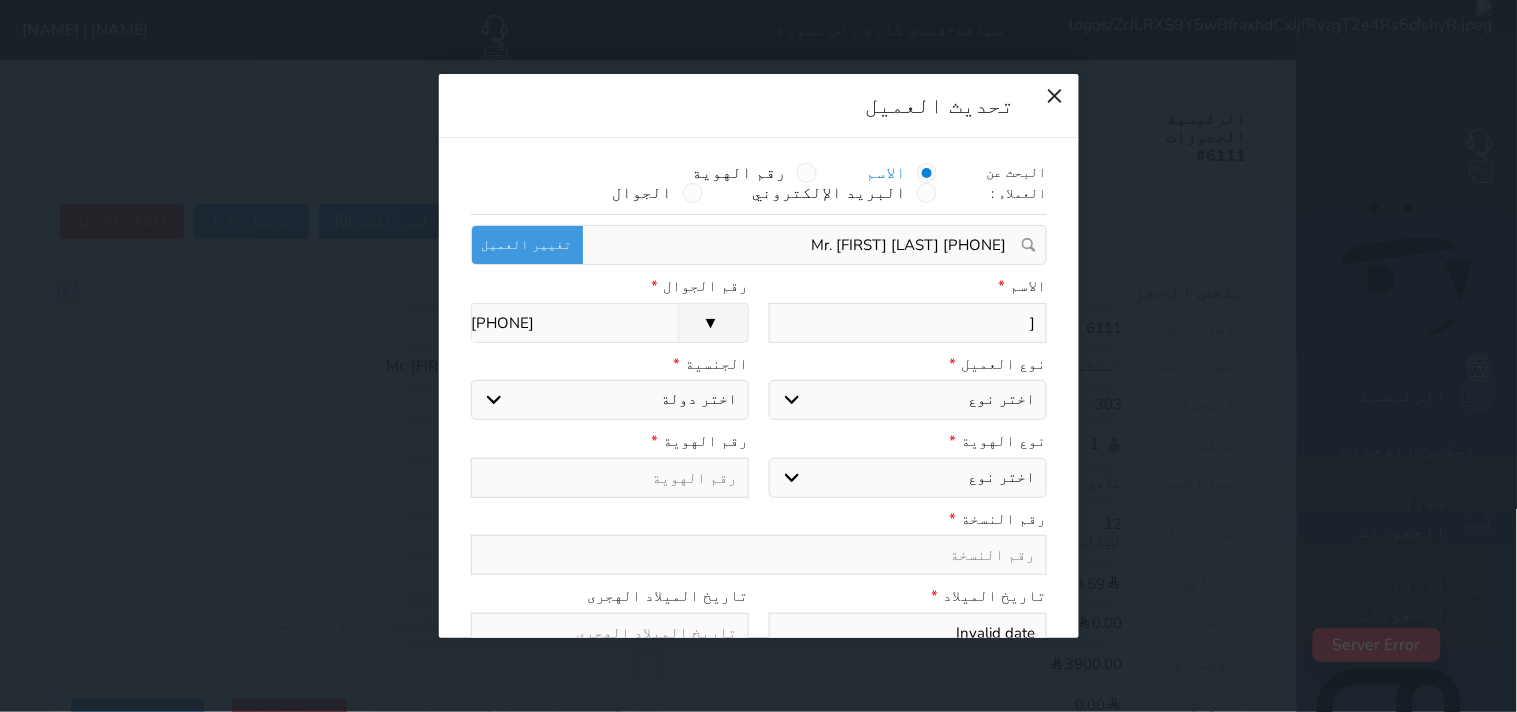 type on "[I" 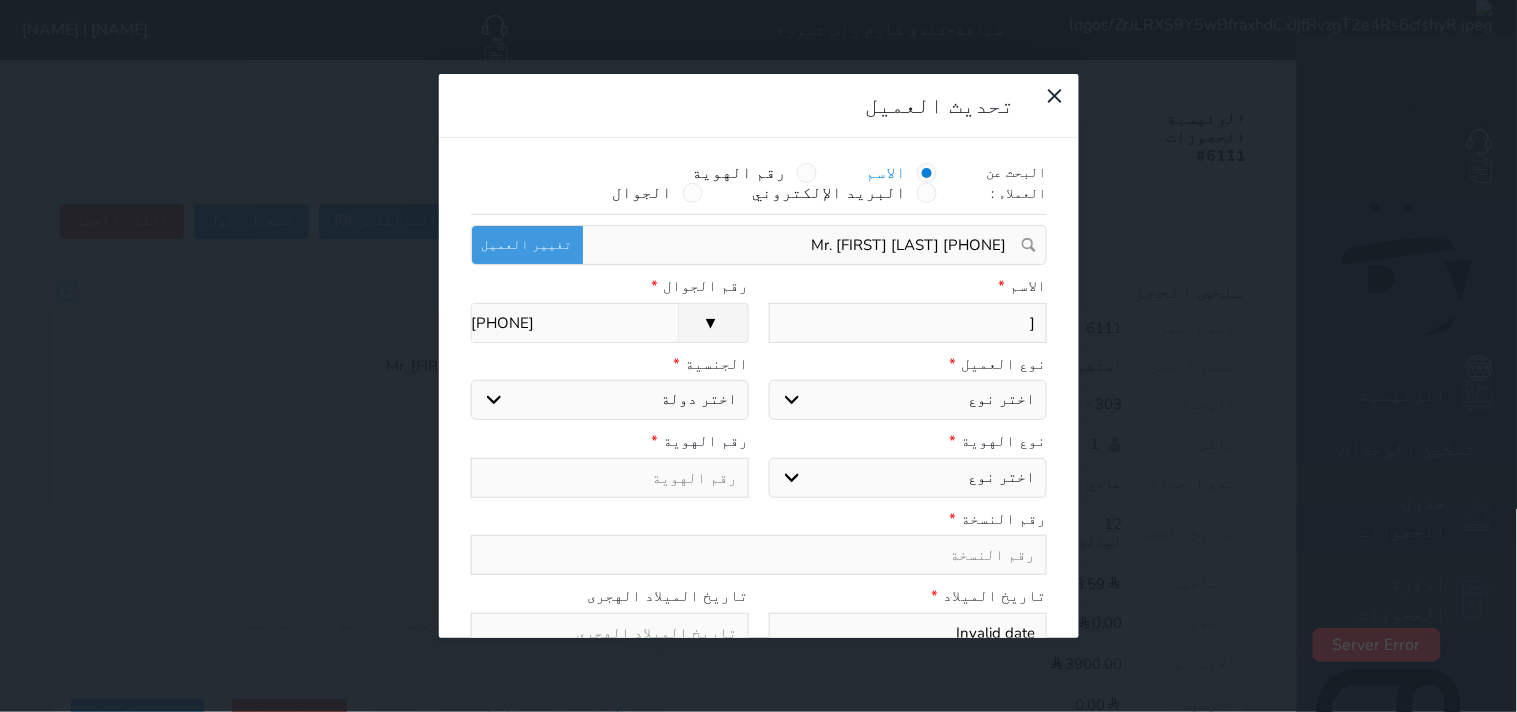 select 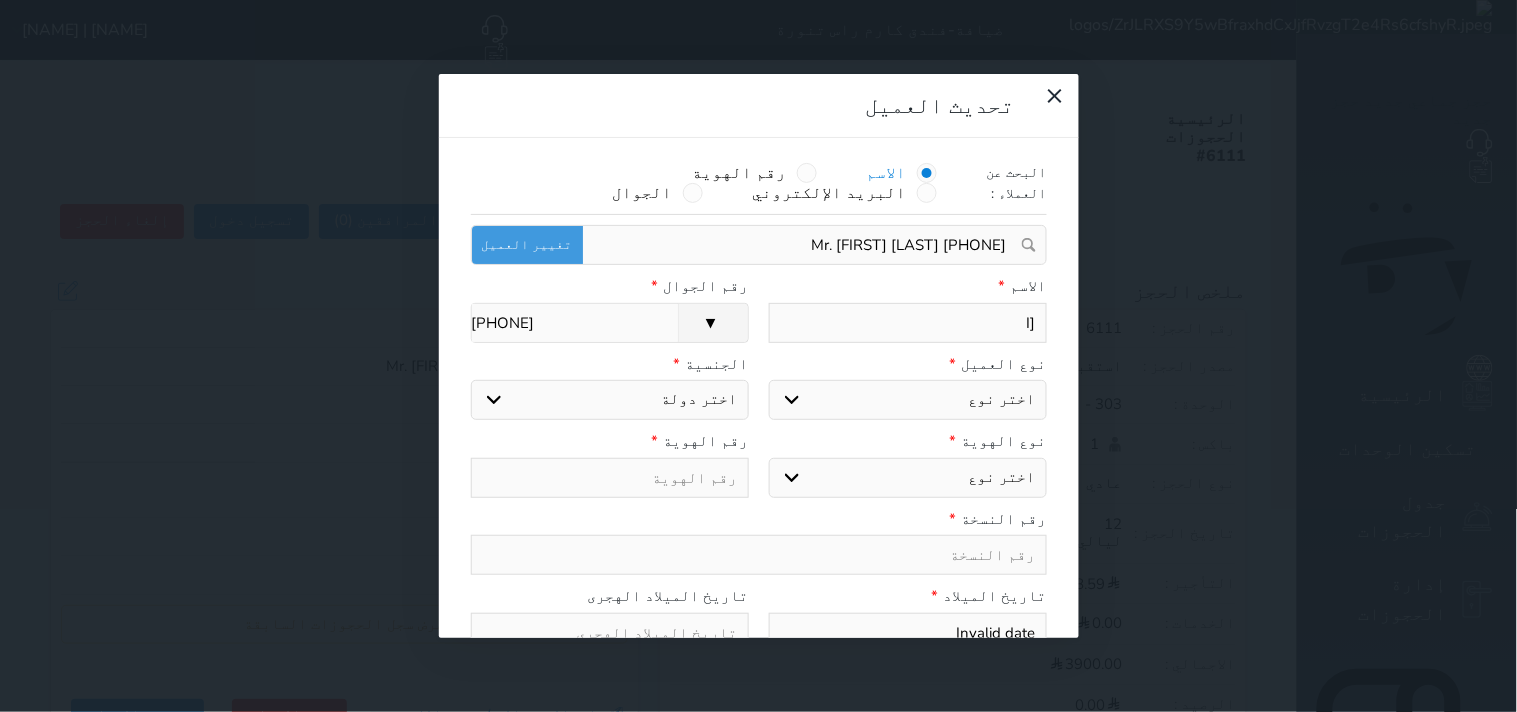 type on "[IH" 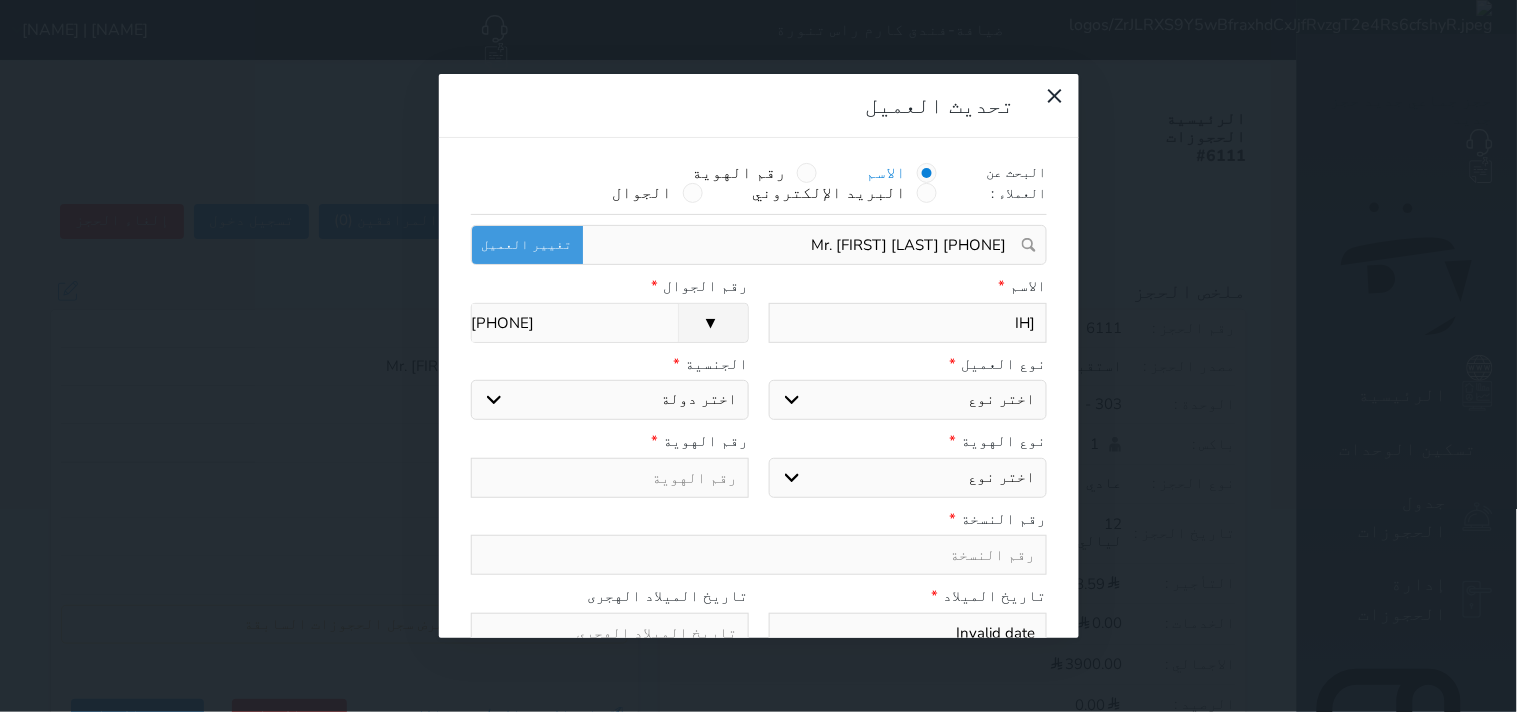 type on "[I" 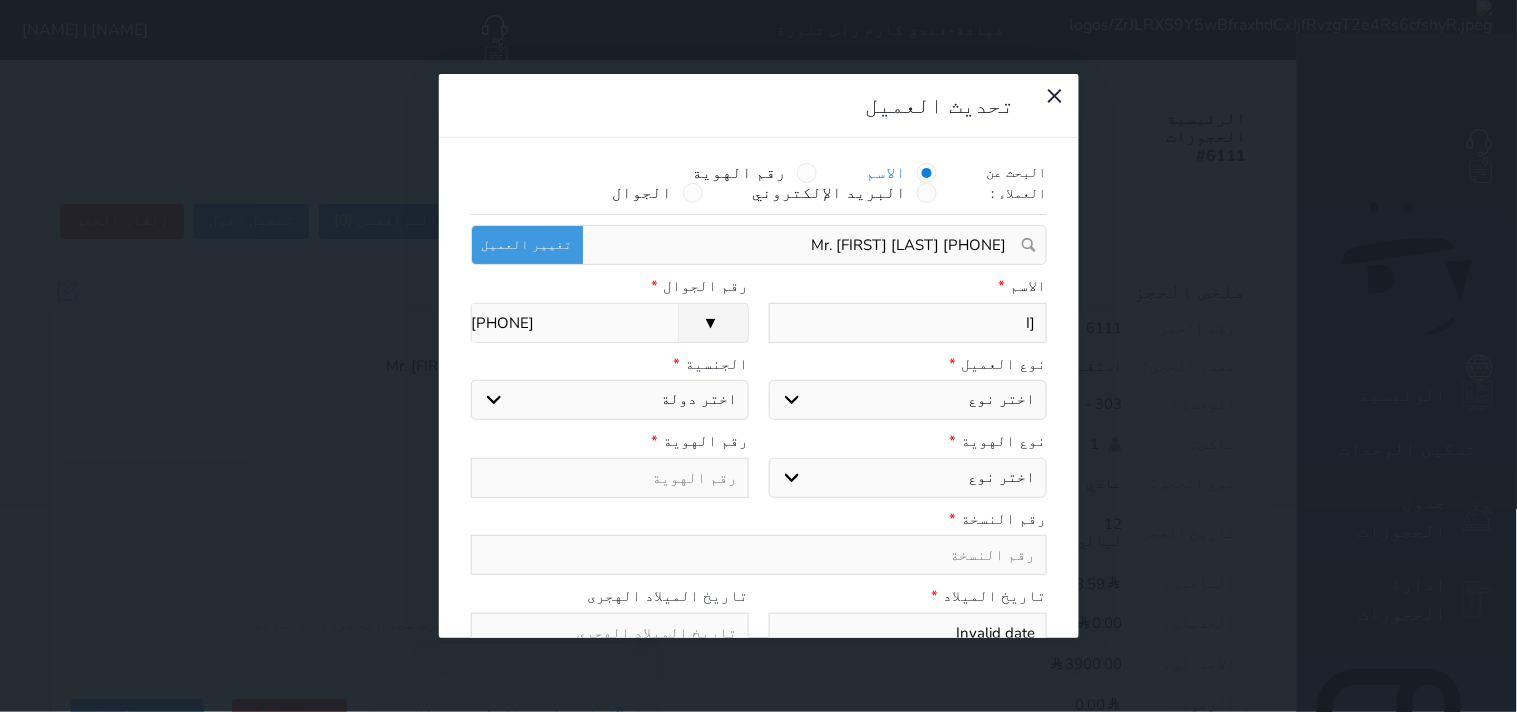 type on "[" 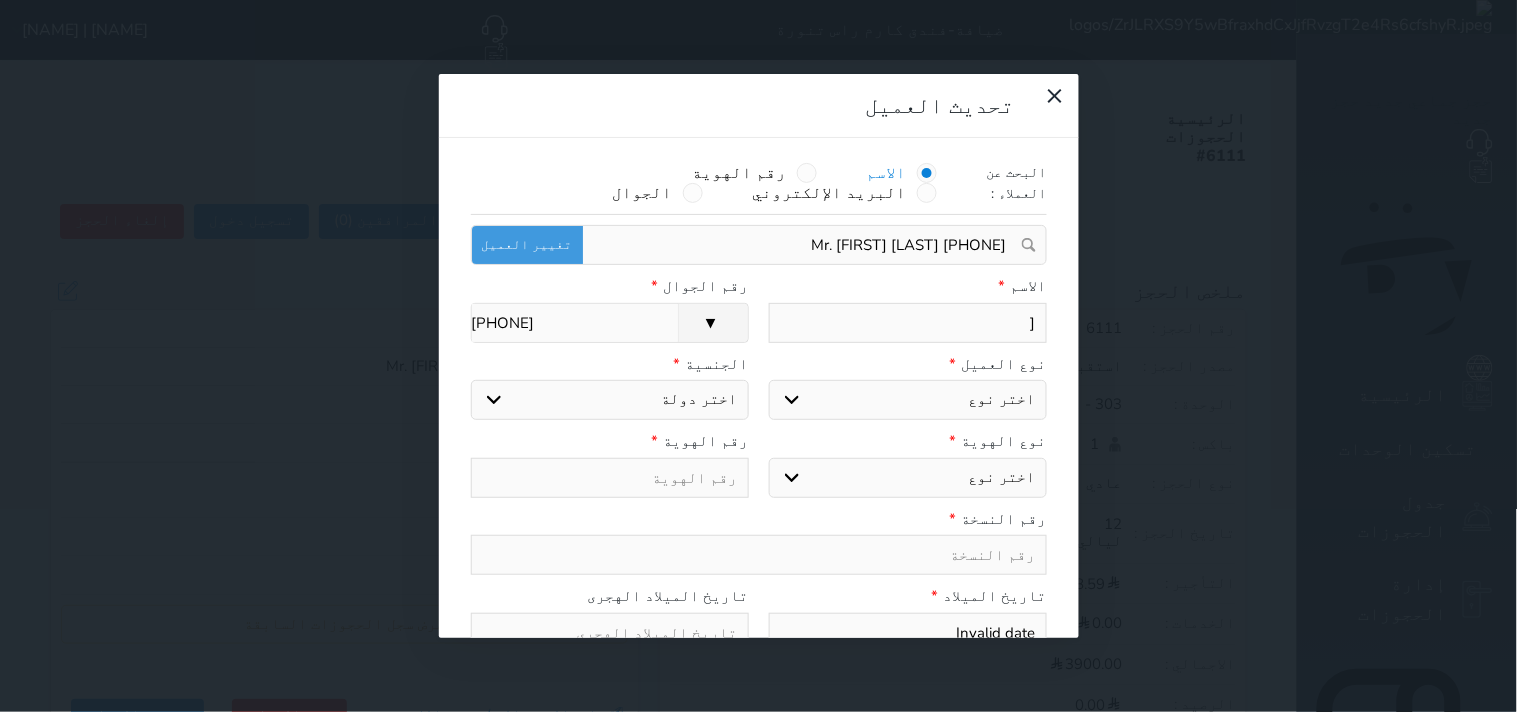 type 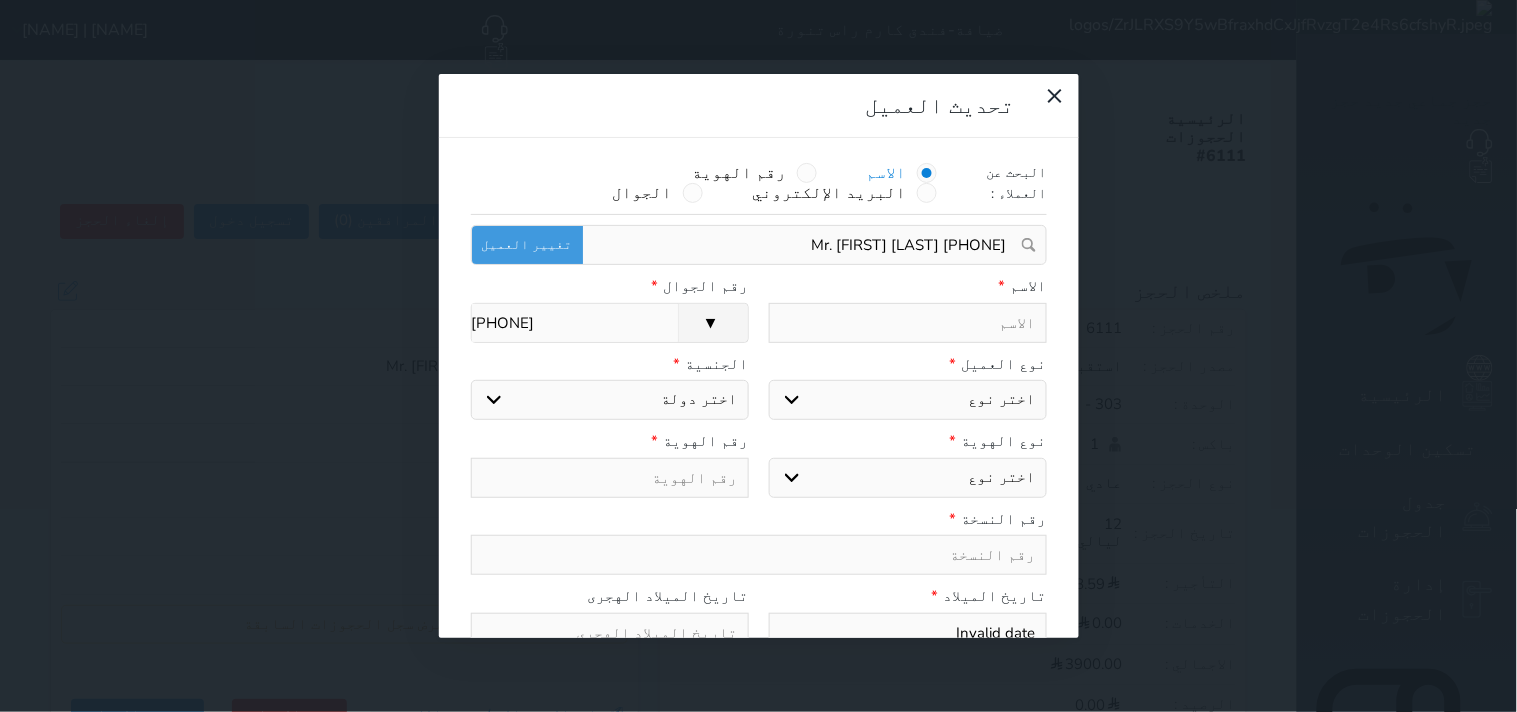 type on "ج" 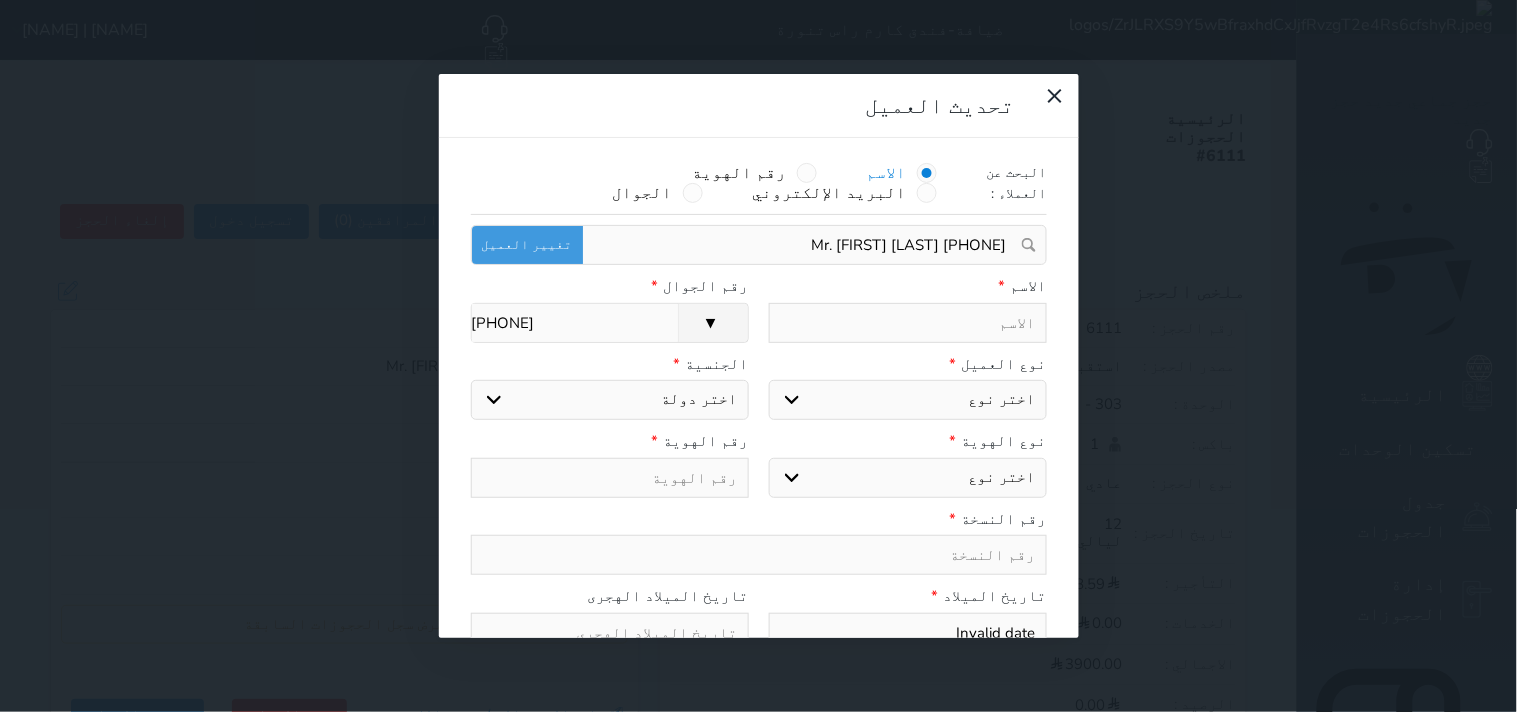 select 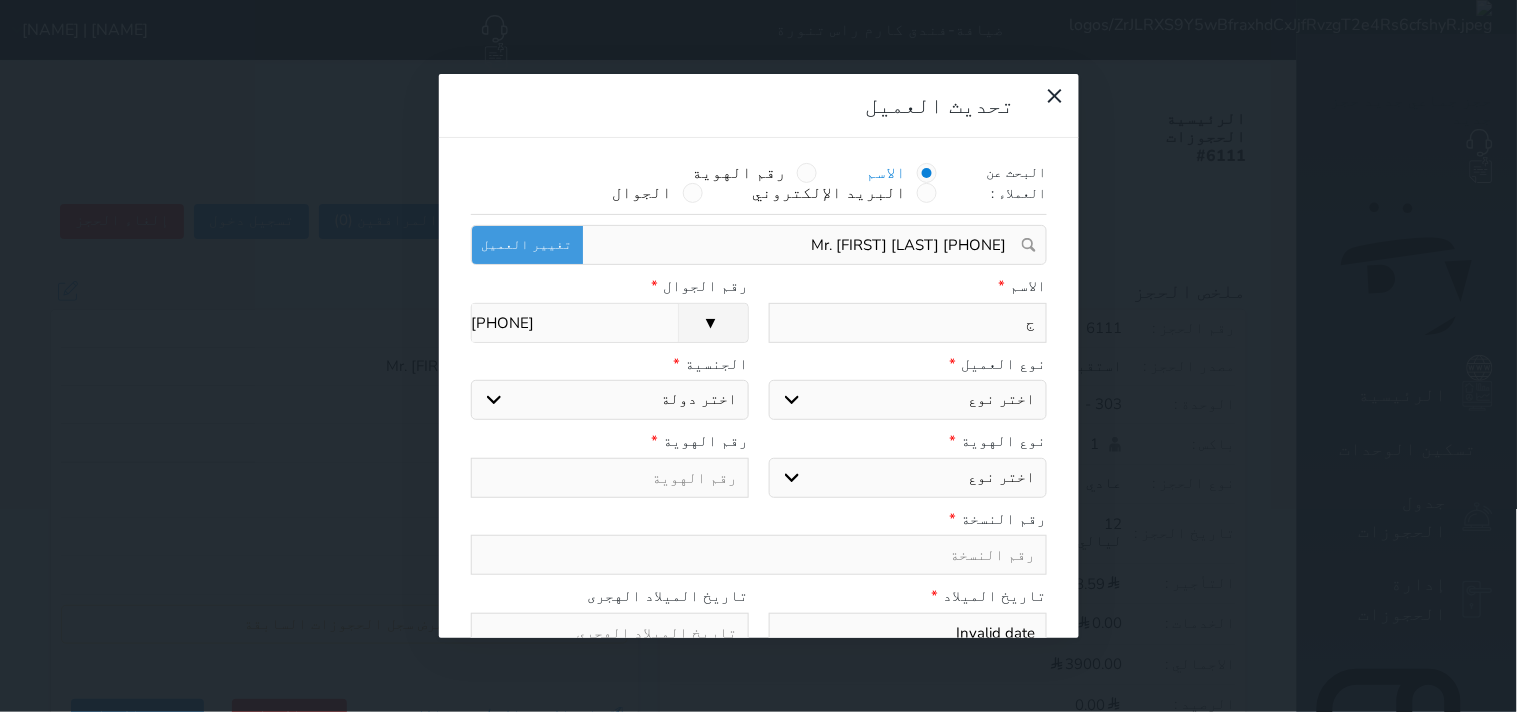 select 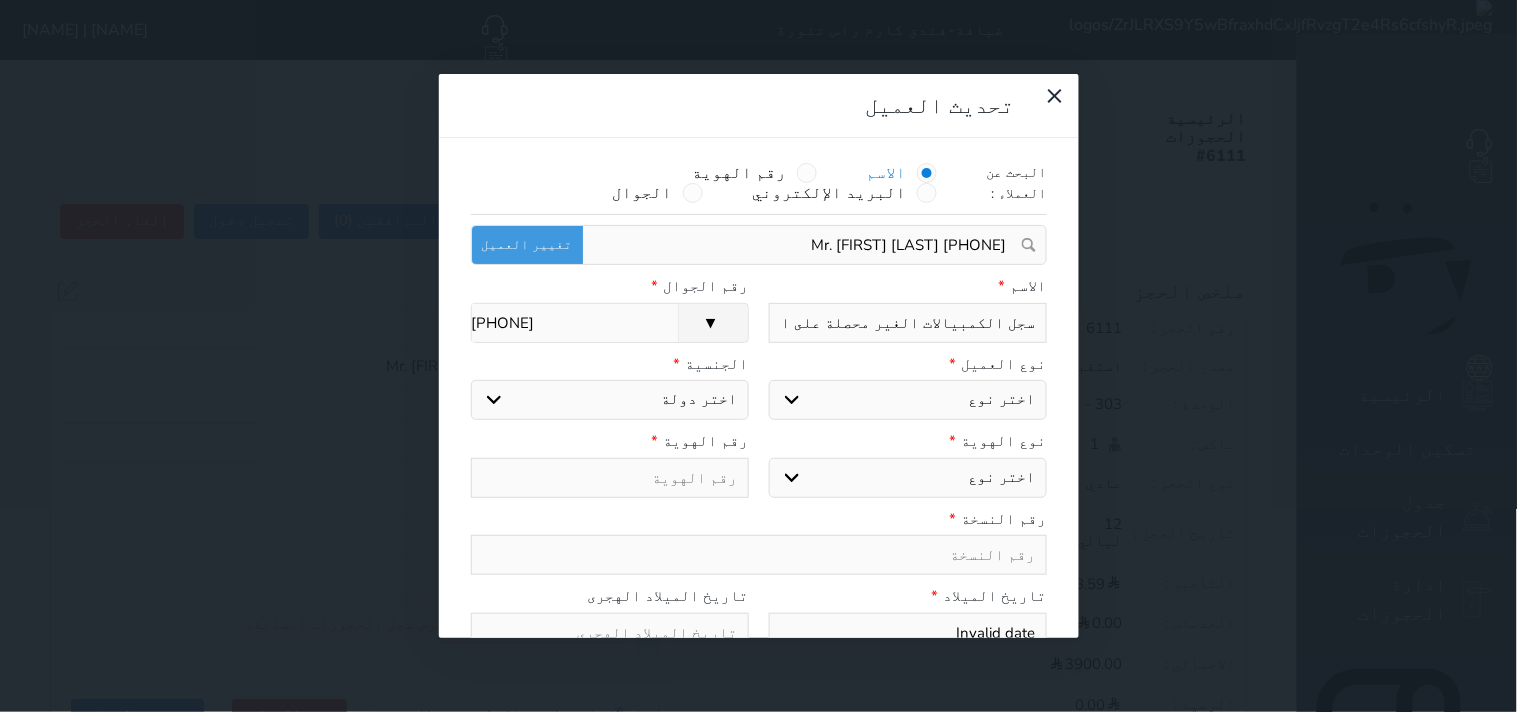 type on "جها" 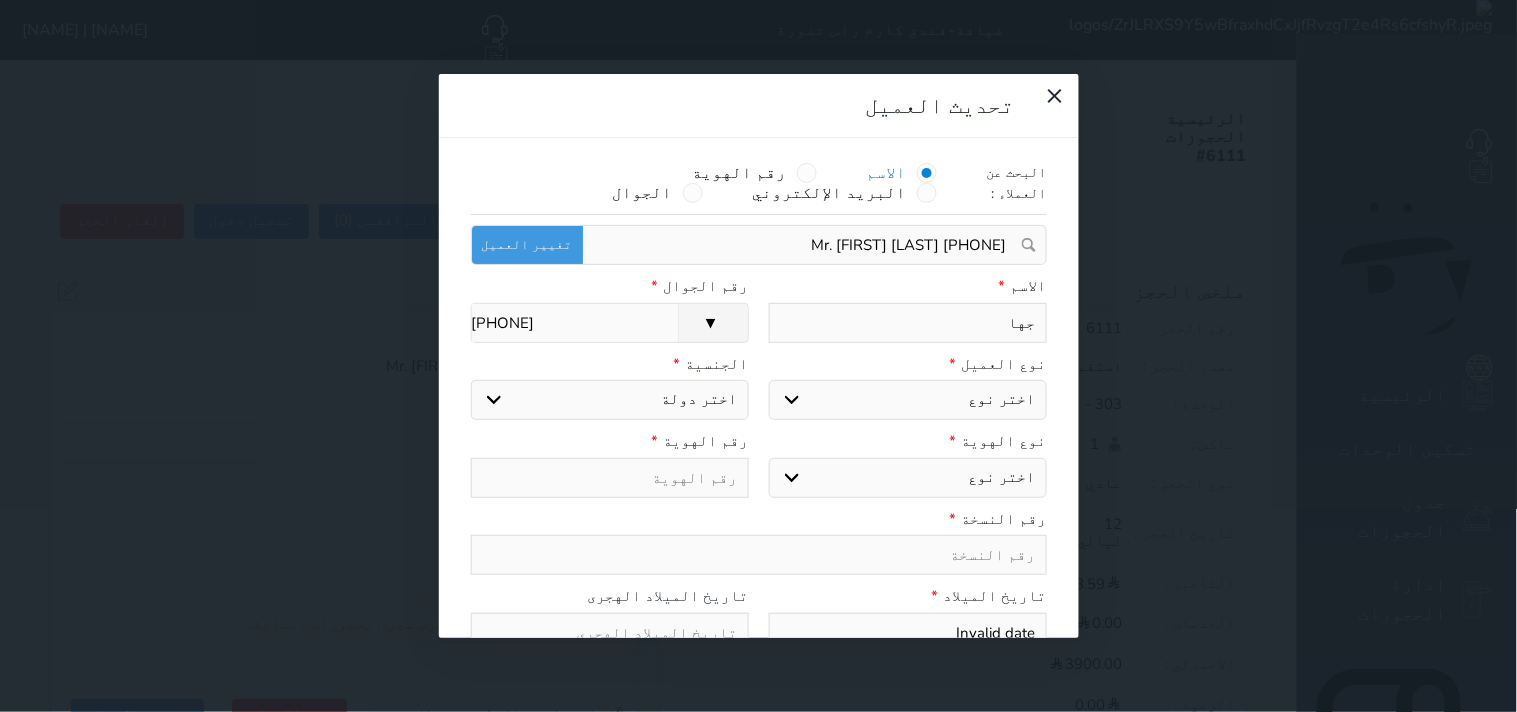 type on "جهاد" 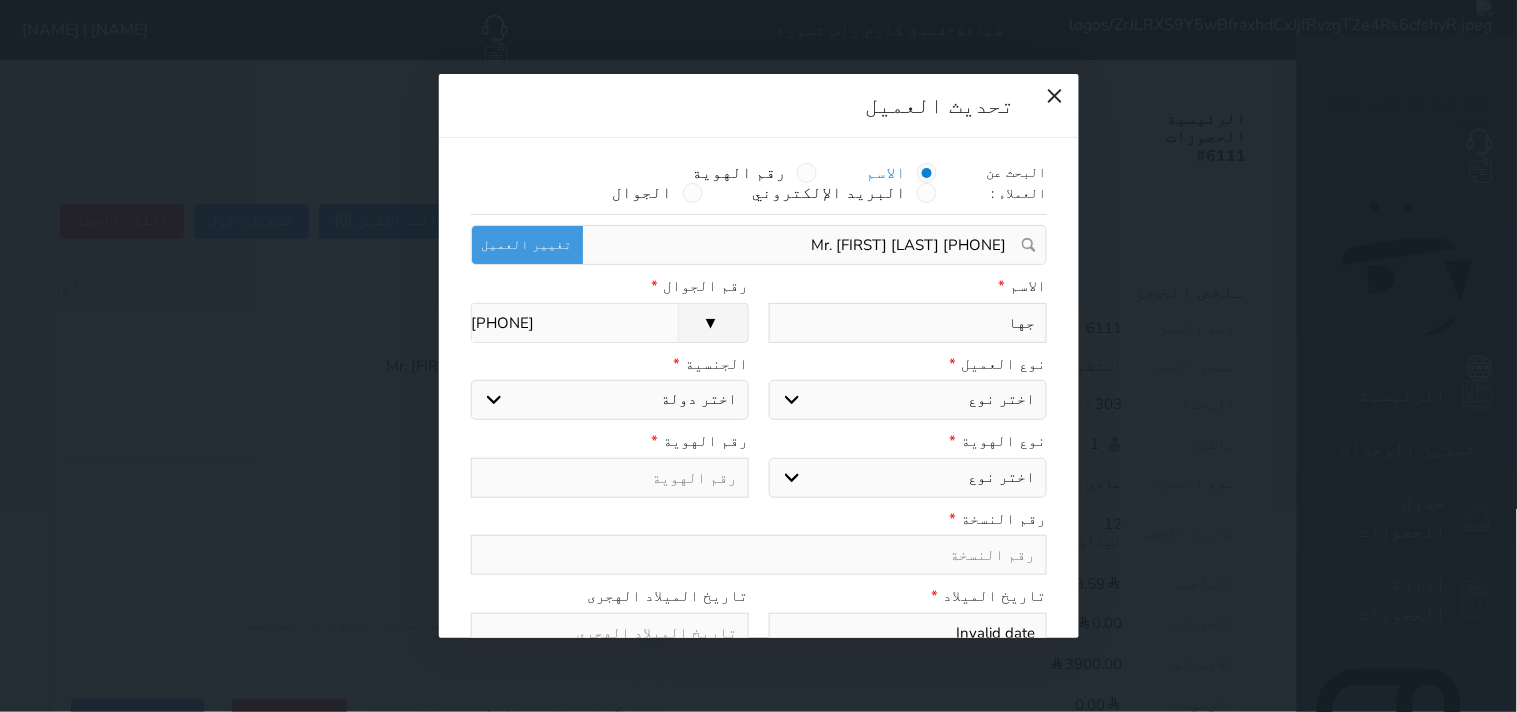 select 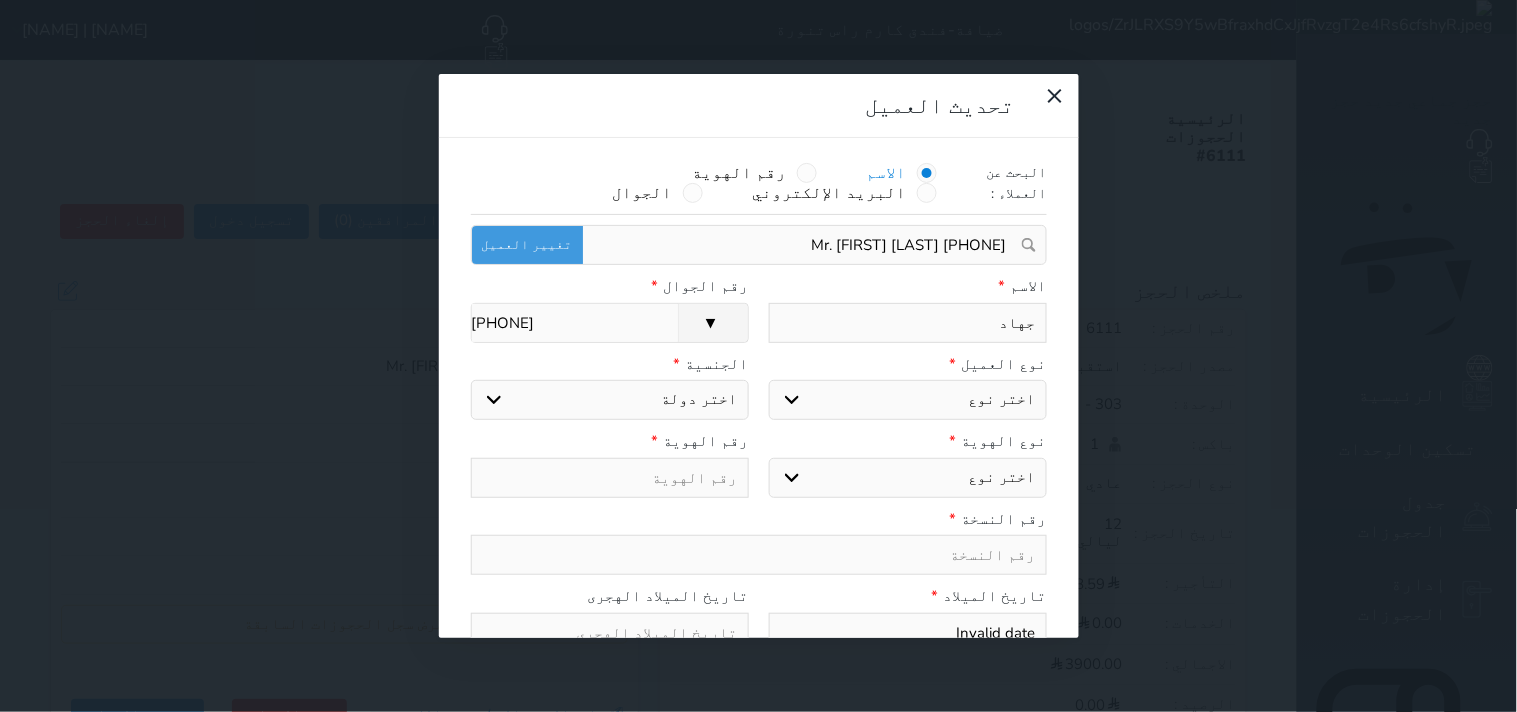type on "جهاد" 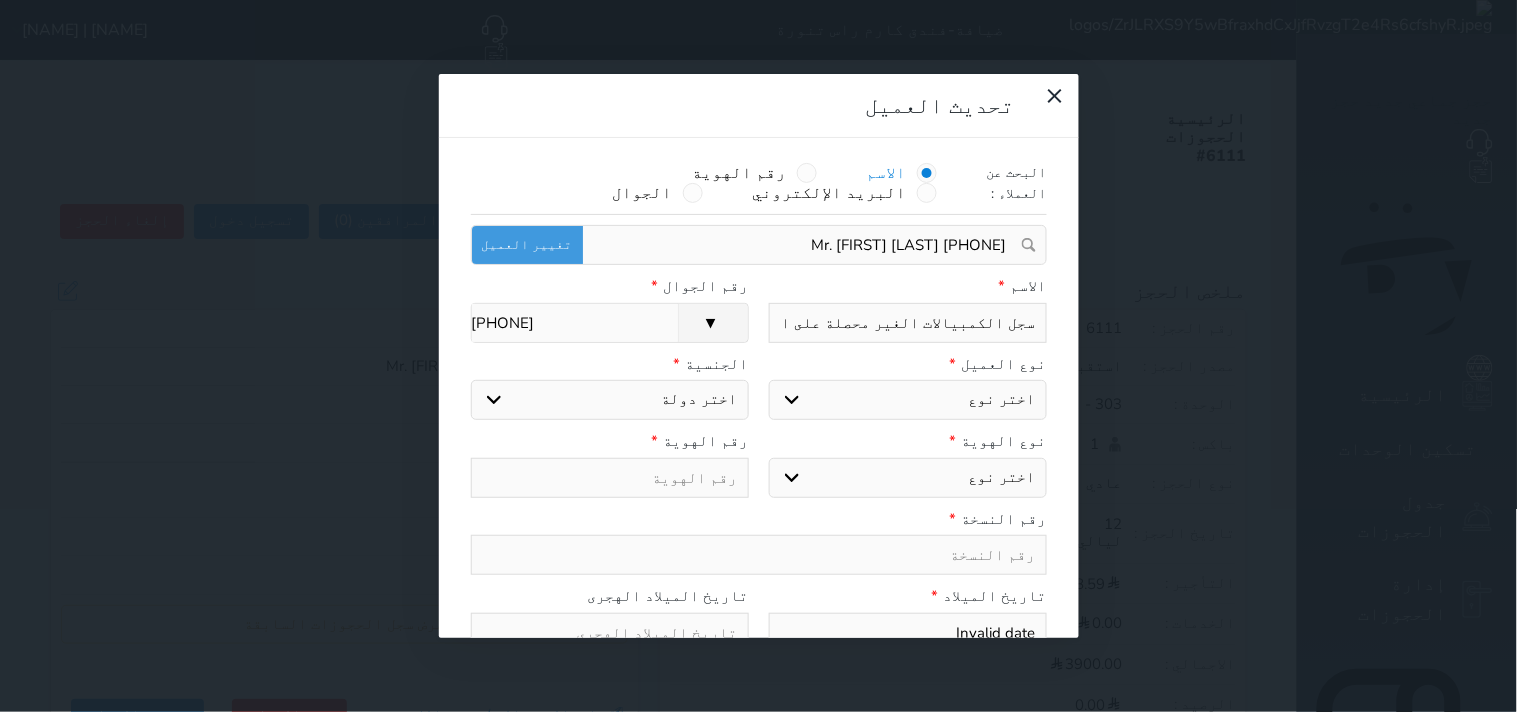 select 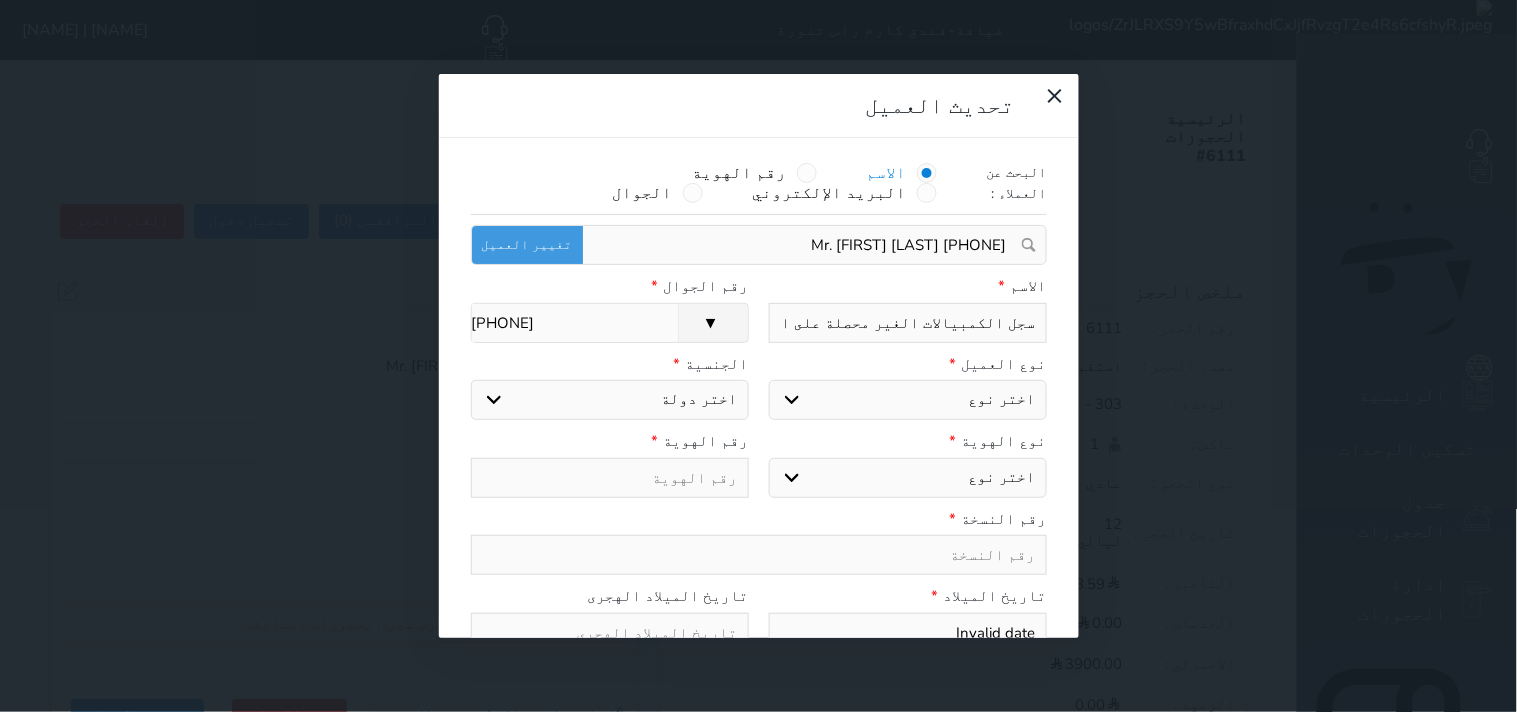select 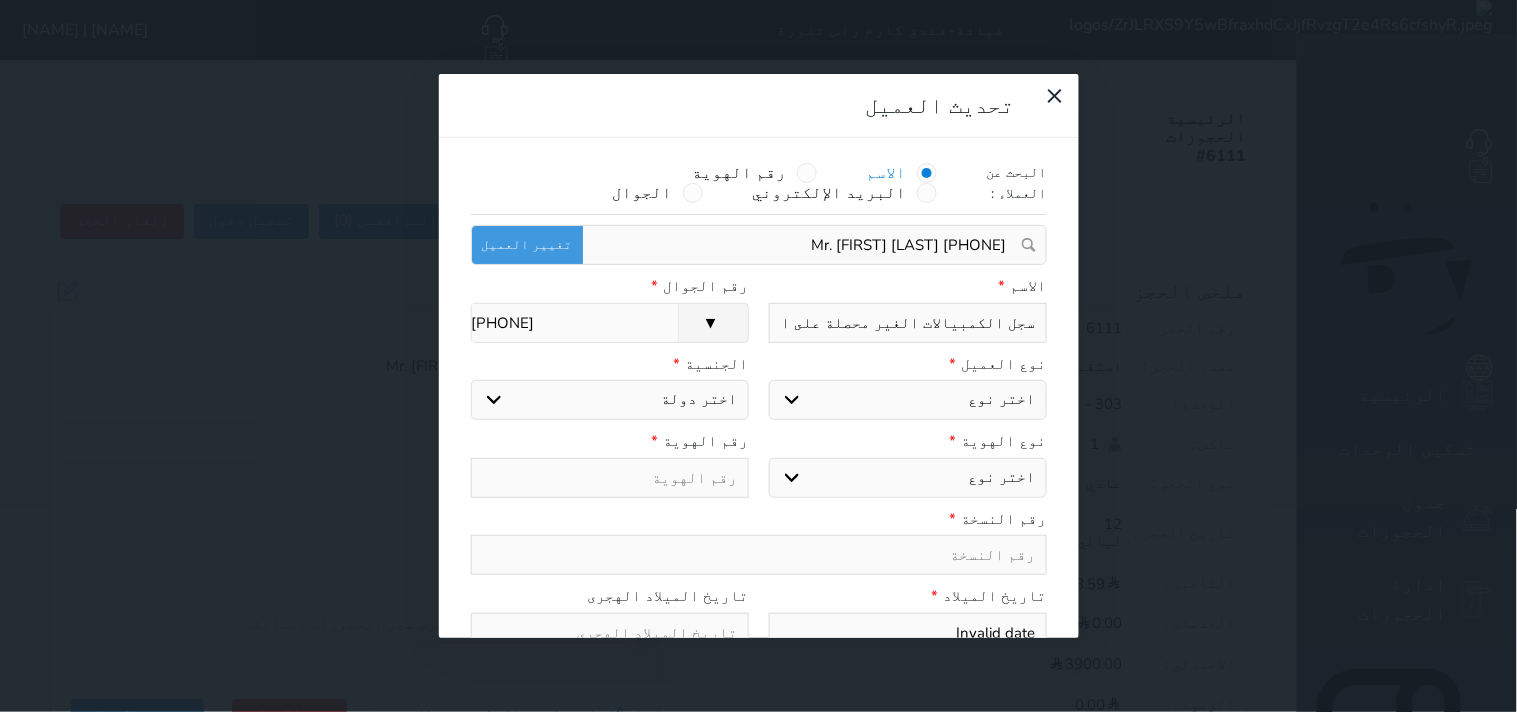 select 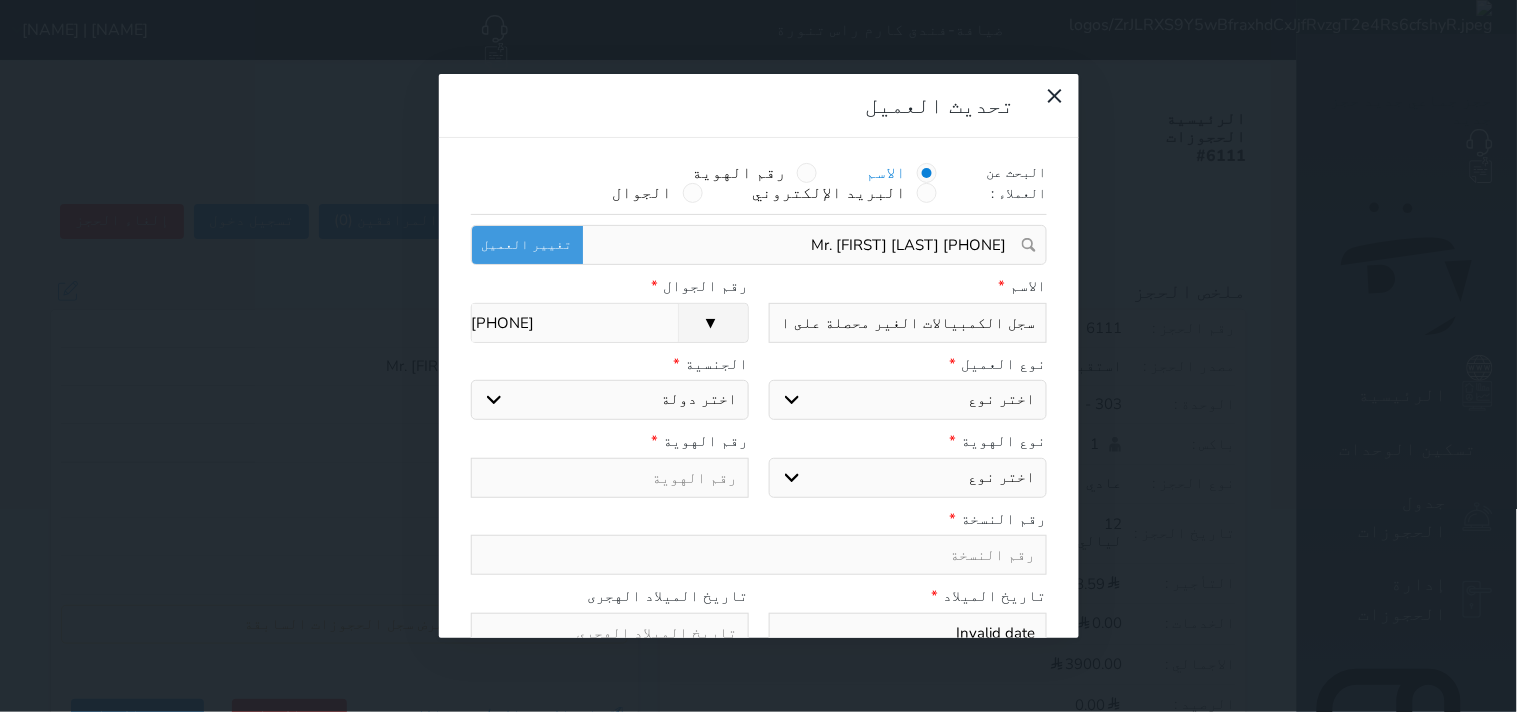 type on "جهاد عوده سليم الج" 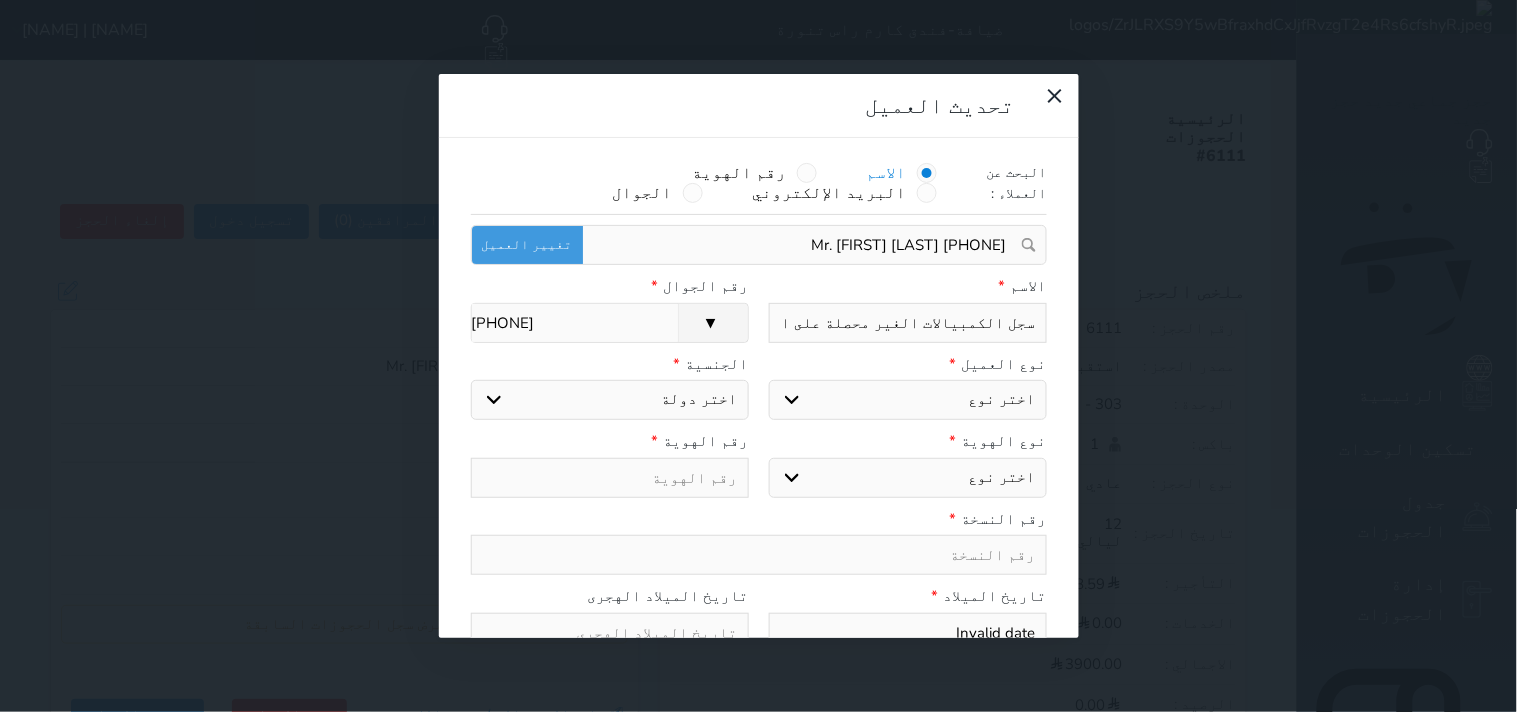 select 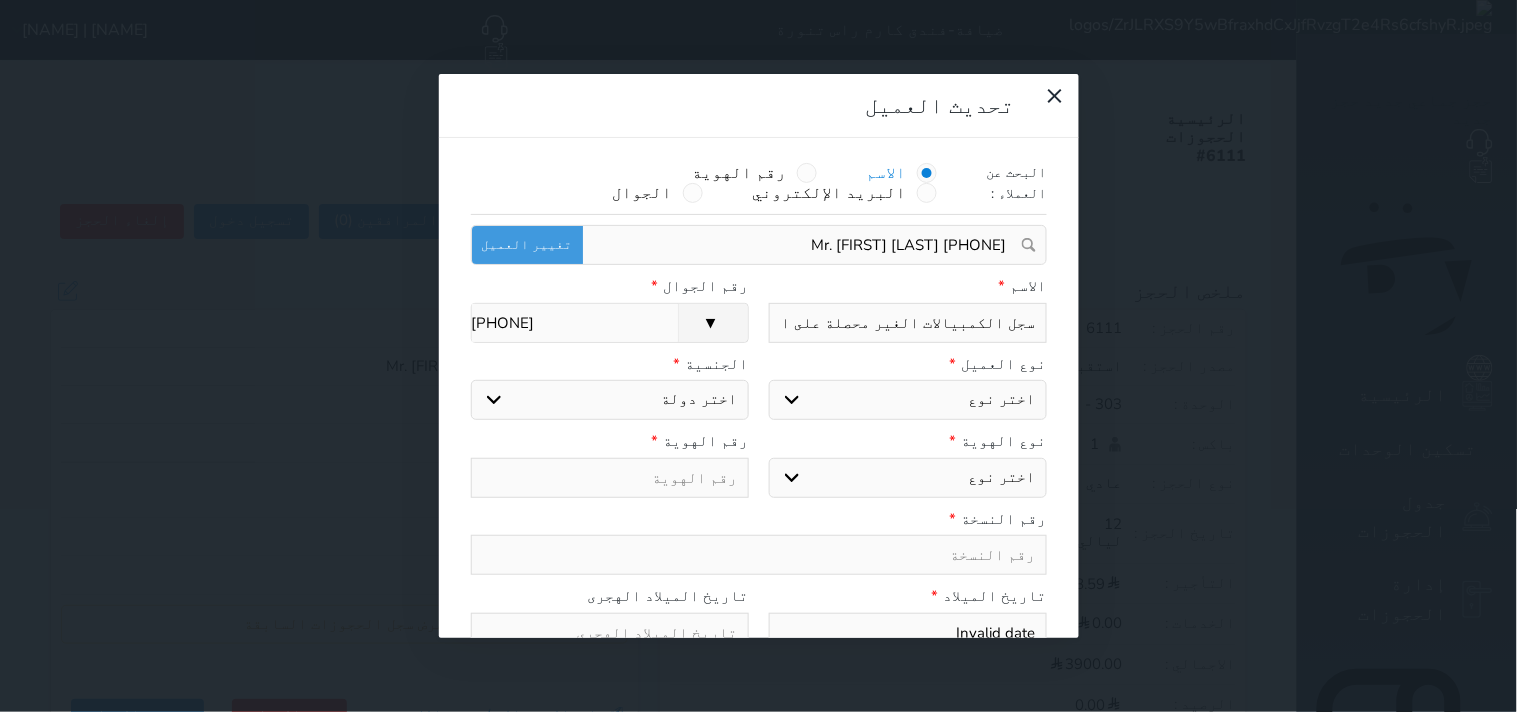 type on "جهاد عوده سليم الجو" 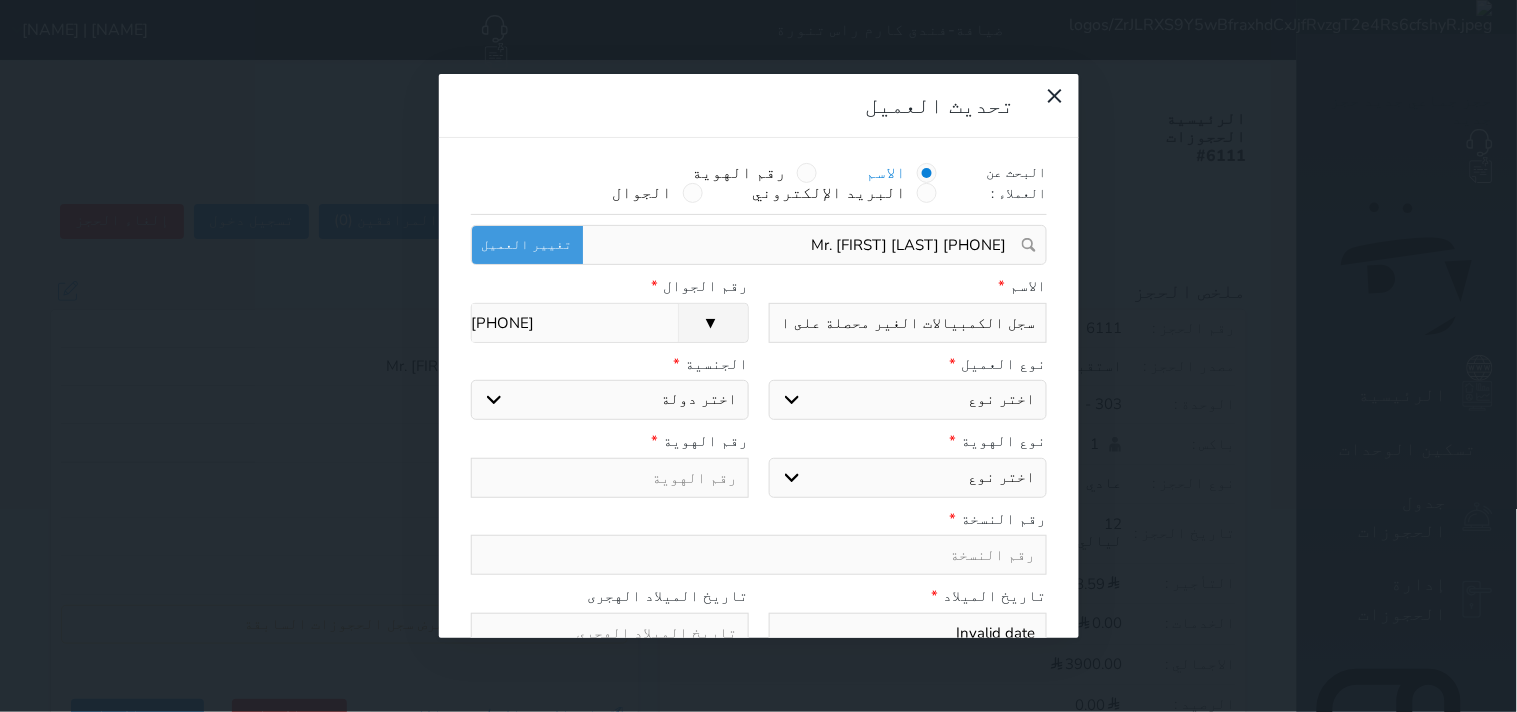 select 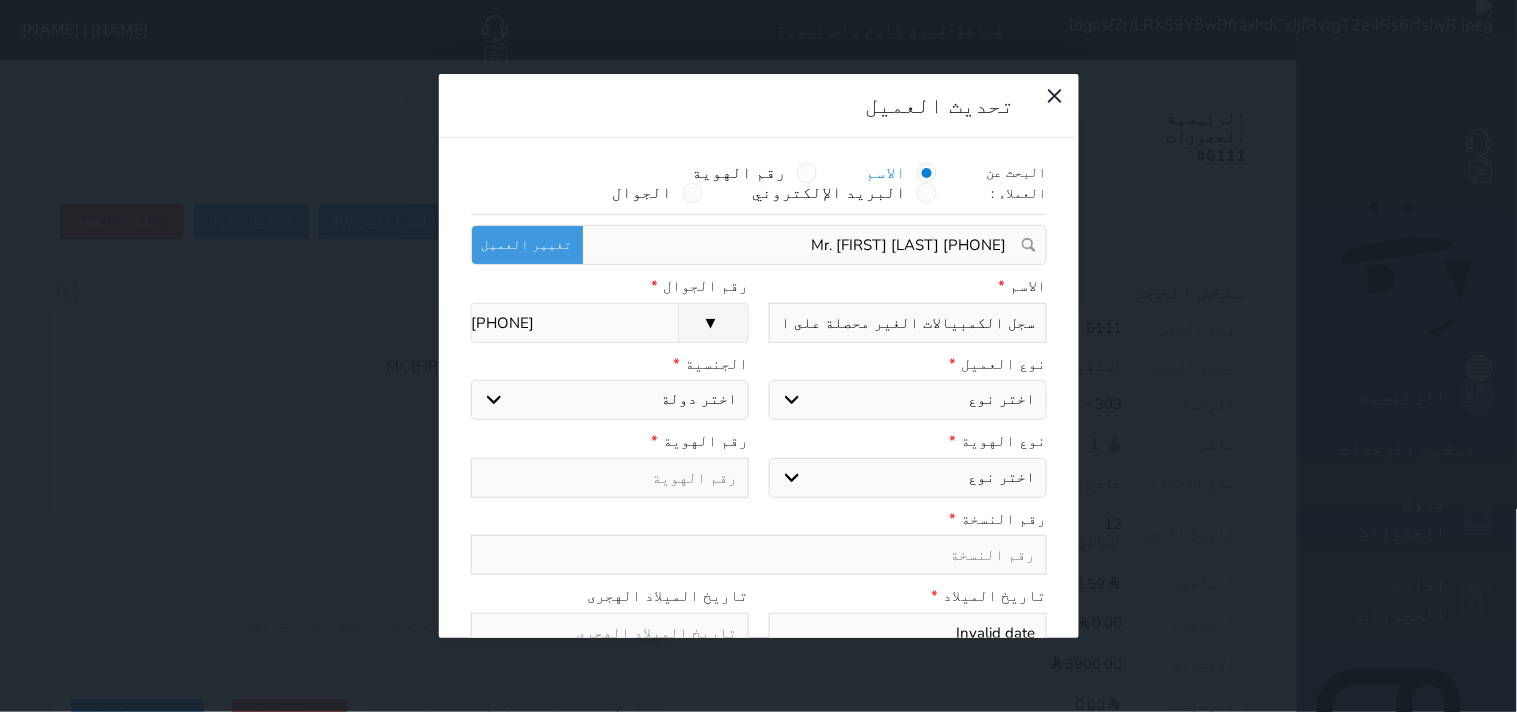 click on "اختر نوع   مواطن مواطن خليجي زائر مقيم" at bounding box center [908, 400] 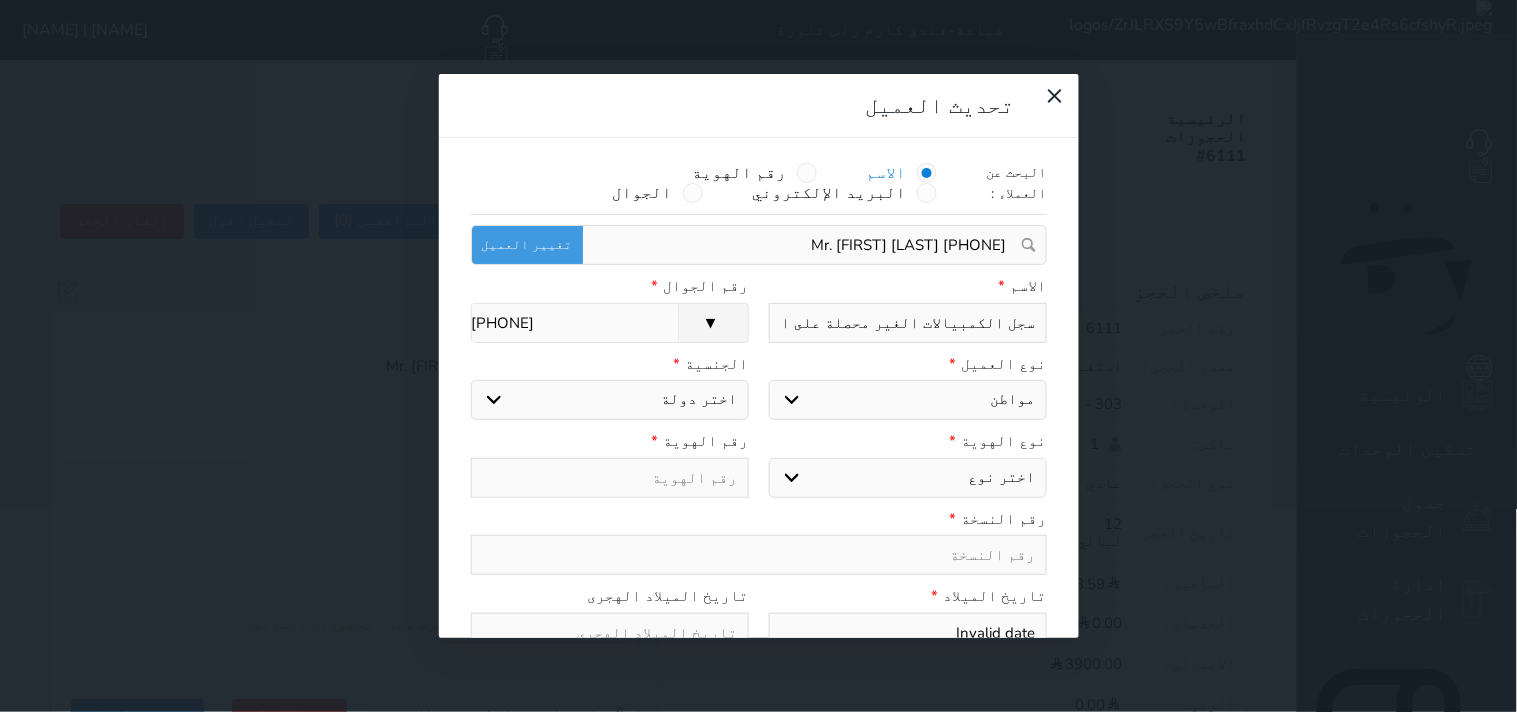 click on "اختر نوع   مواطن مواطن خليجي زائر مقيم" at bounding box center (908, 400) 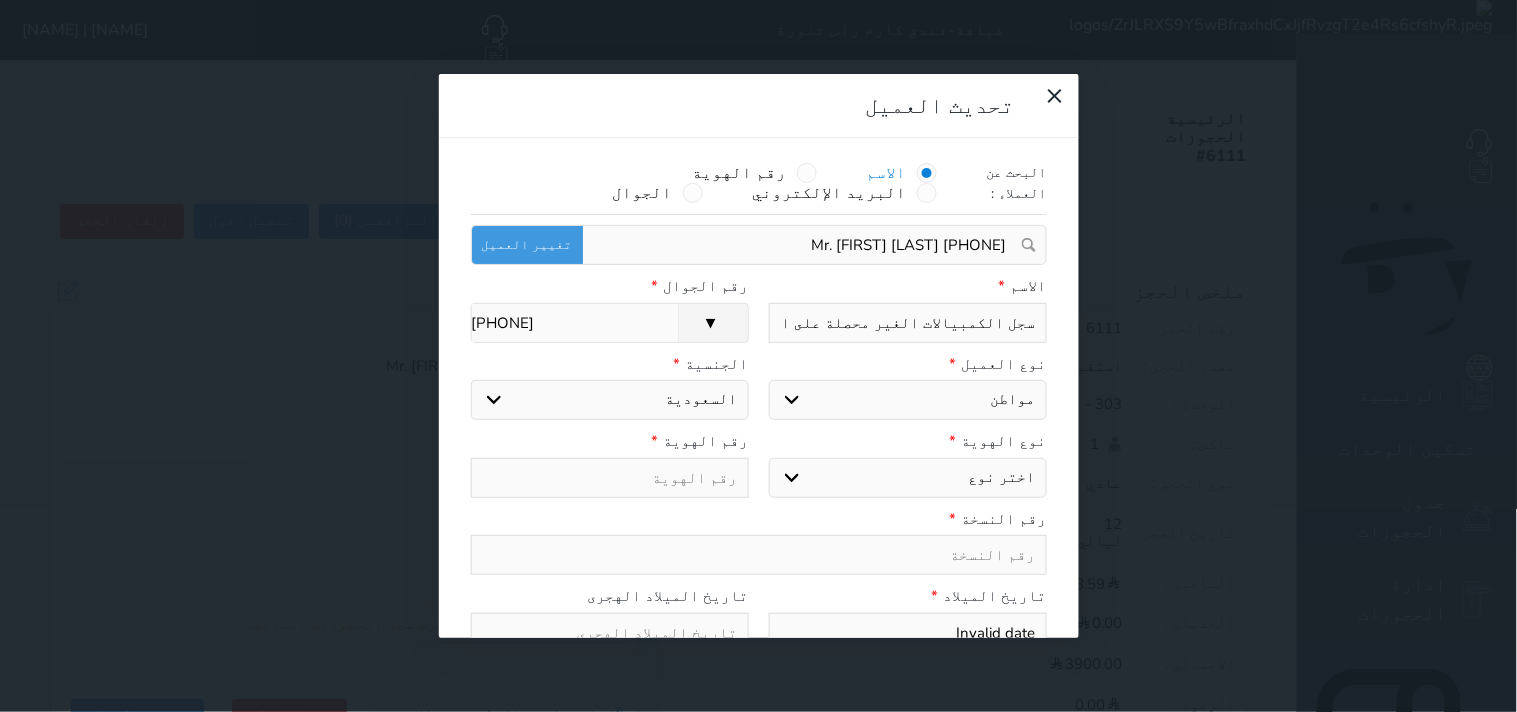 click on "اختر نوع   هوية وطنية هوية عائلية جواز السفر" at bounding box center [908, 478] 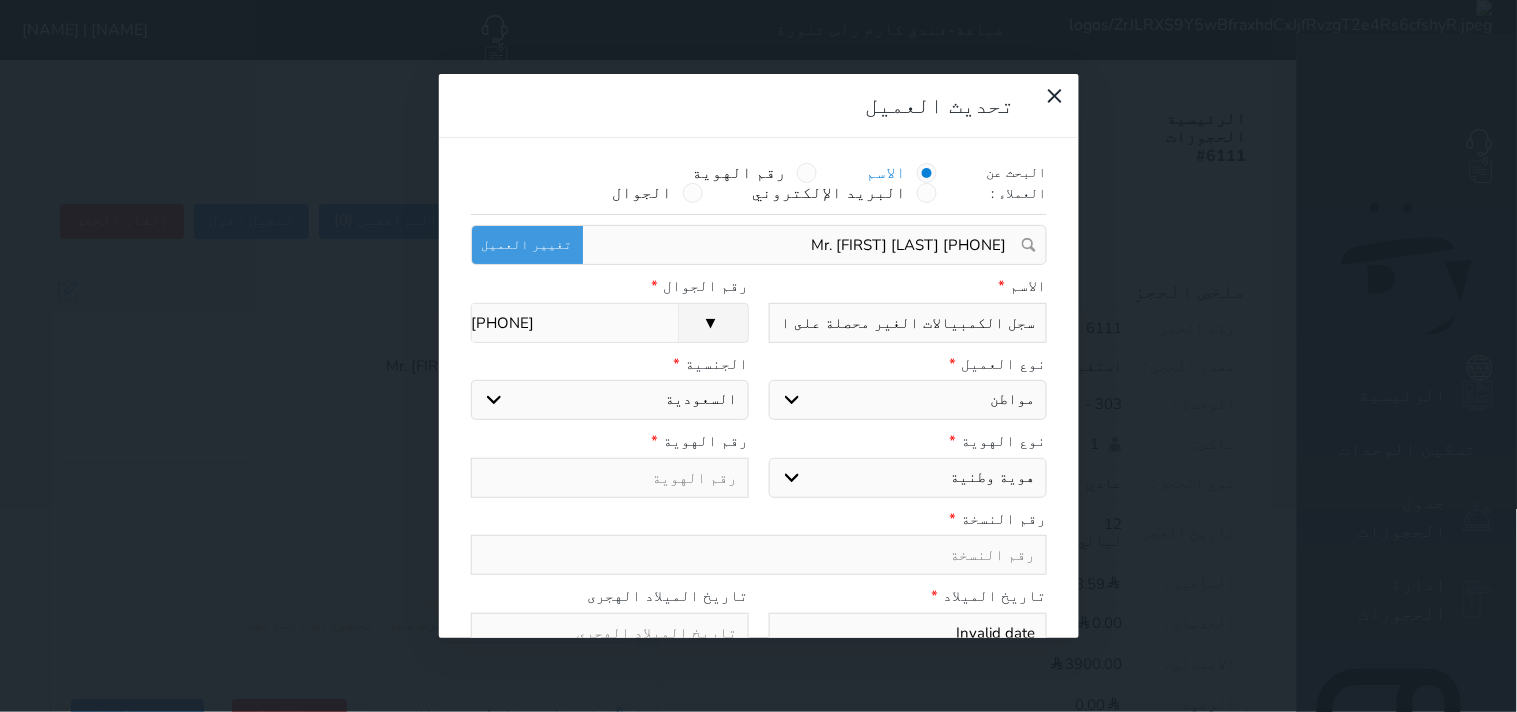 click on "اختر نوع   هوية وطنية هوية عائلية جواز السفر" at bounding box center [908, 478] 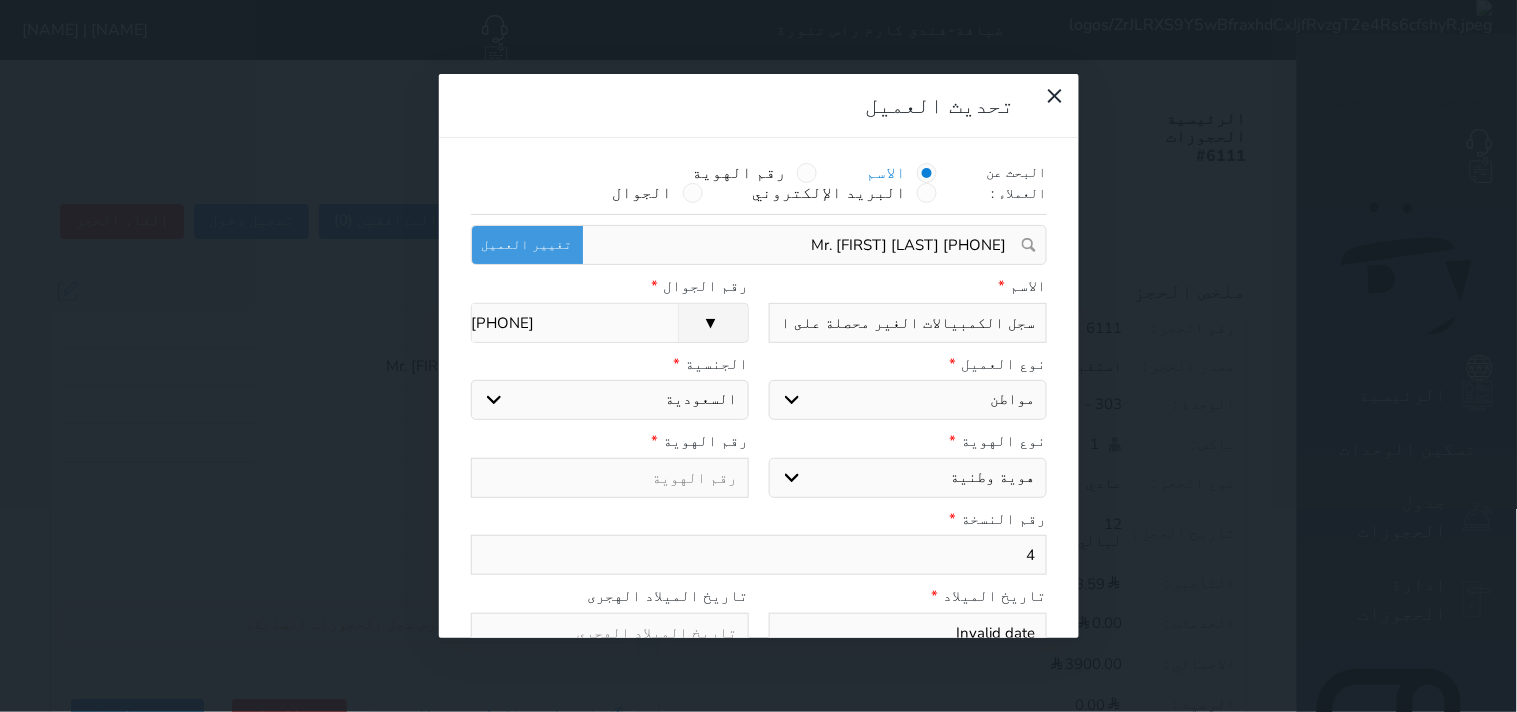 click at bounding box center [610, 478] 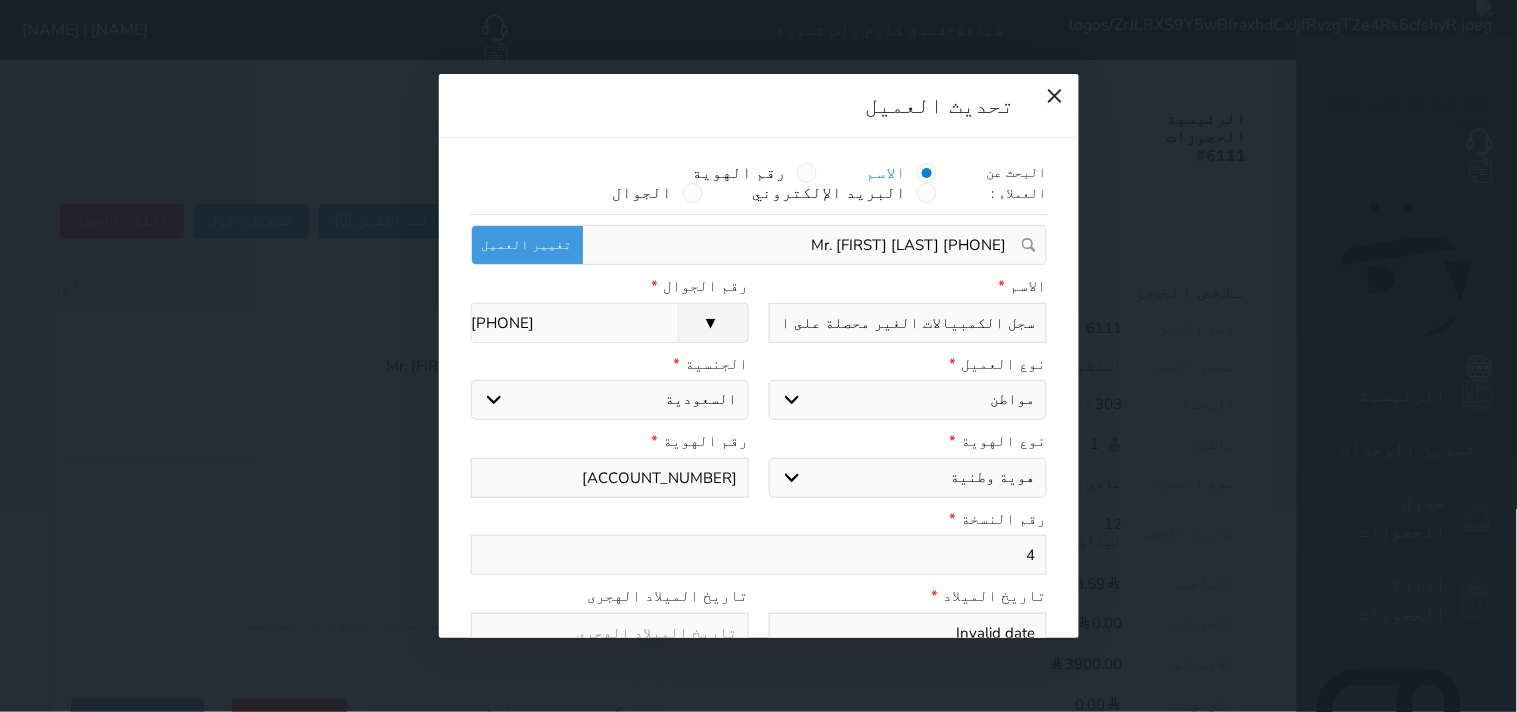 click at bounding box center [610, 633] 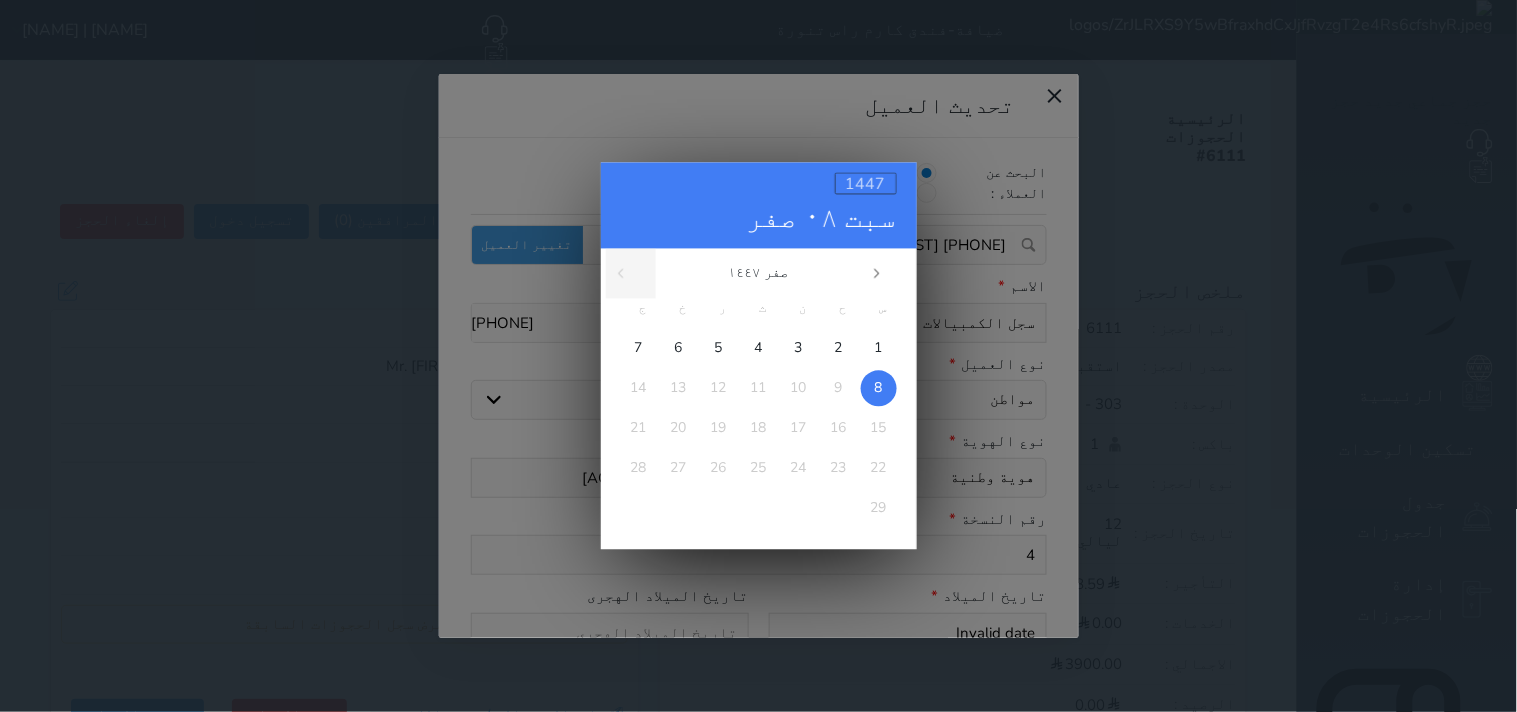 click on "1447" at bounding box center [866, 185] 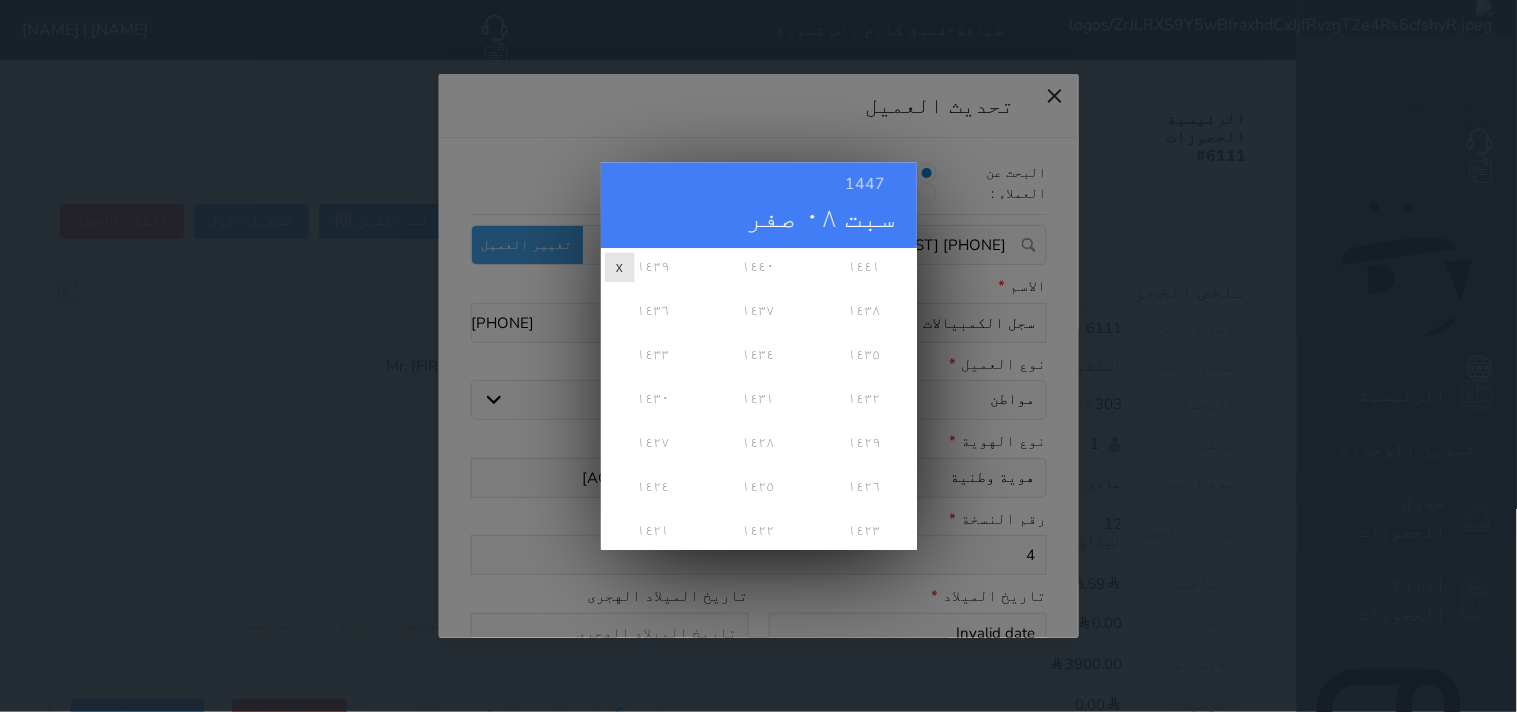 scroll, scrollTop: 333, scrollLeft: 0, axis: vertical 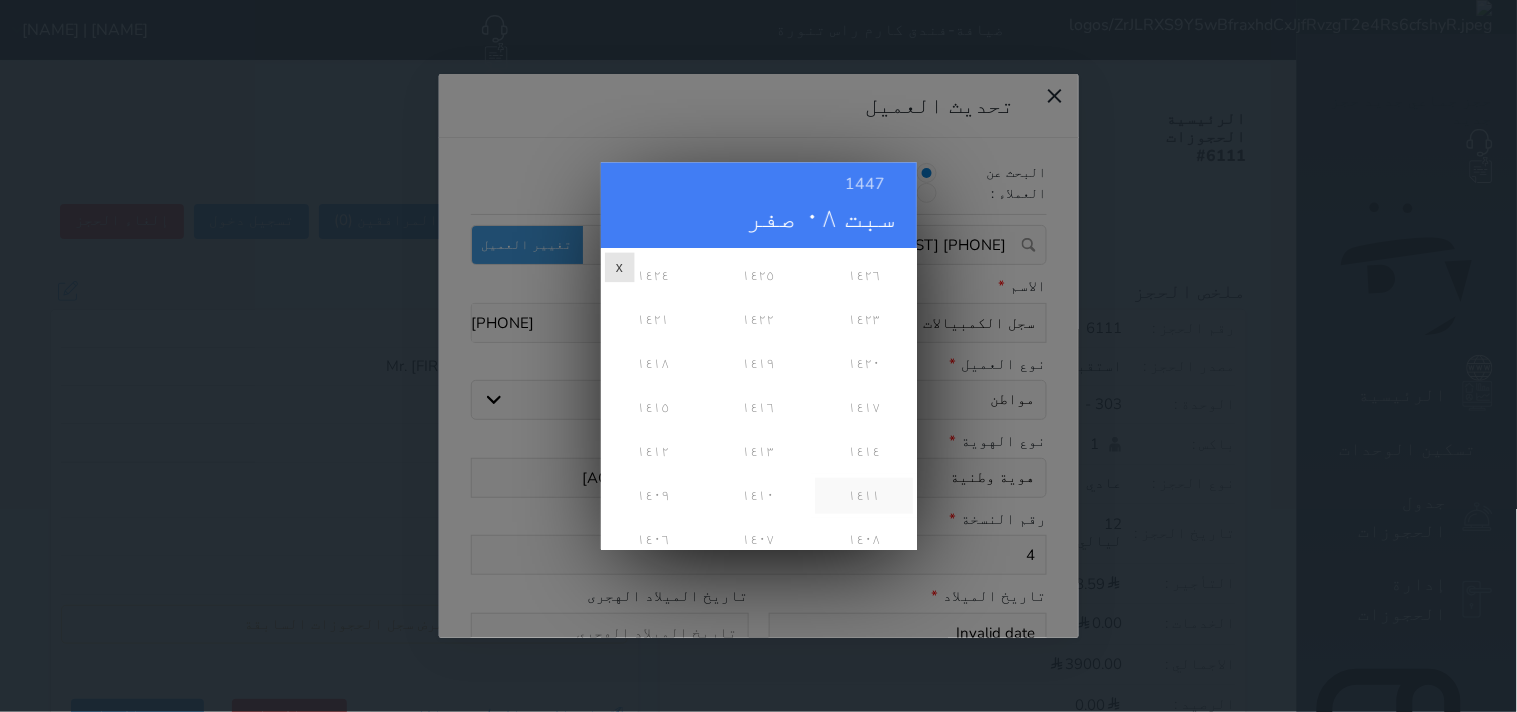 click on "١٤١١" at bounding box center (863, 496) 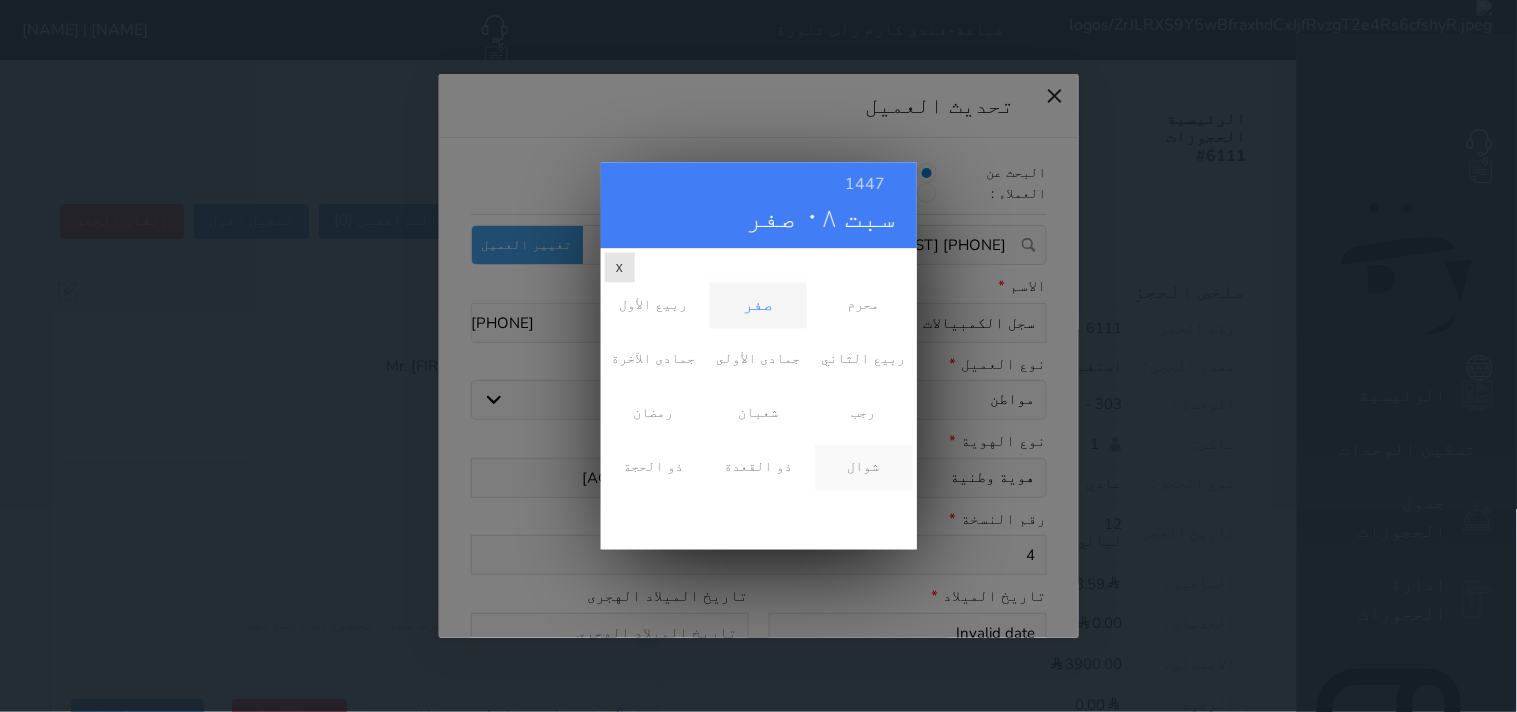 scroll, scrollTop: 0, scrollLeft: 0, axis: both 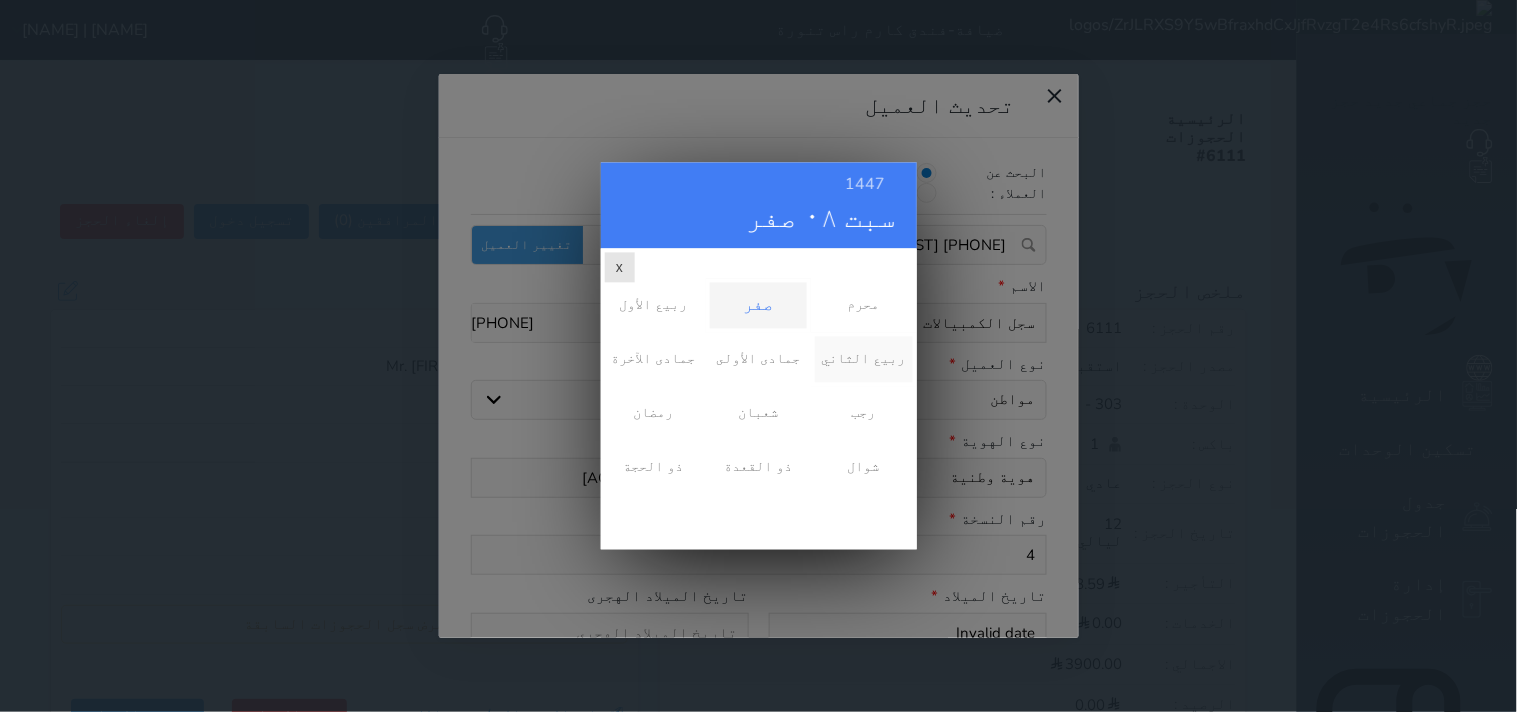 click on "ربيع الثاني" at bounding box center (863, 360) 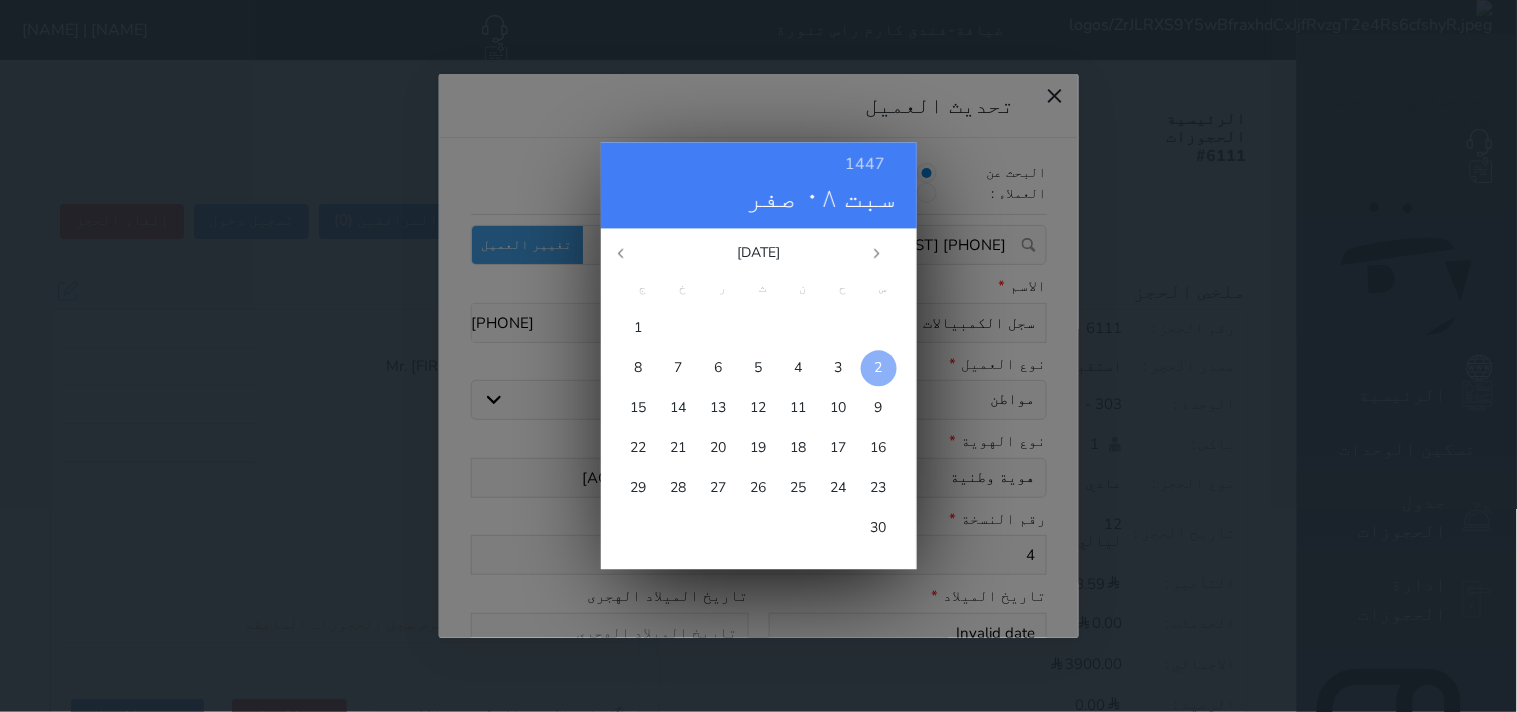 click at bounding box center (879, 369) 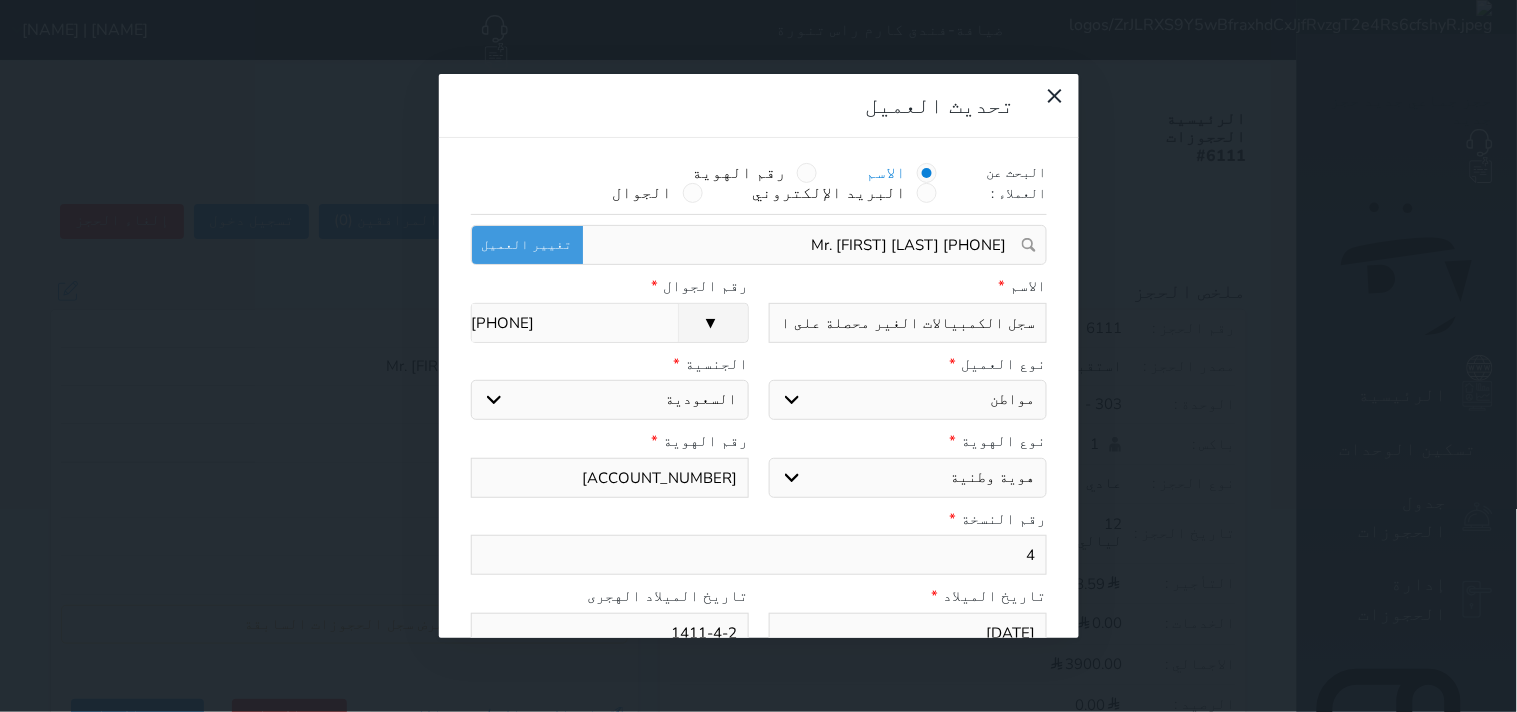 click on "+966 50 000 0000" at bounding box center [575, 323] 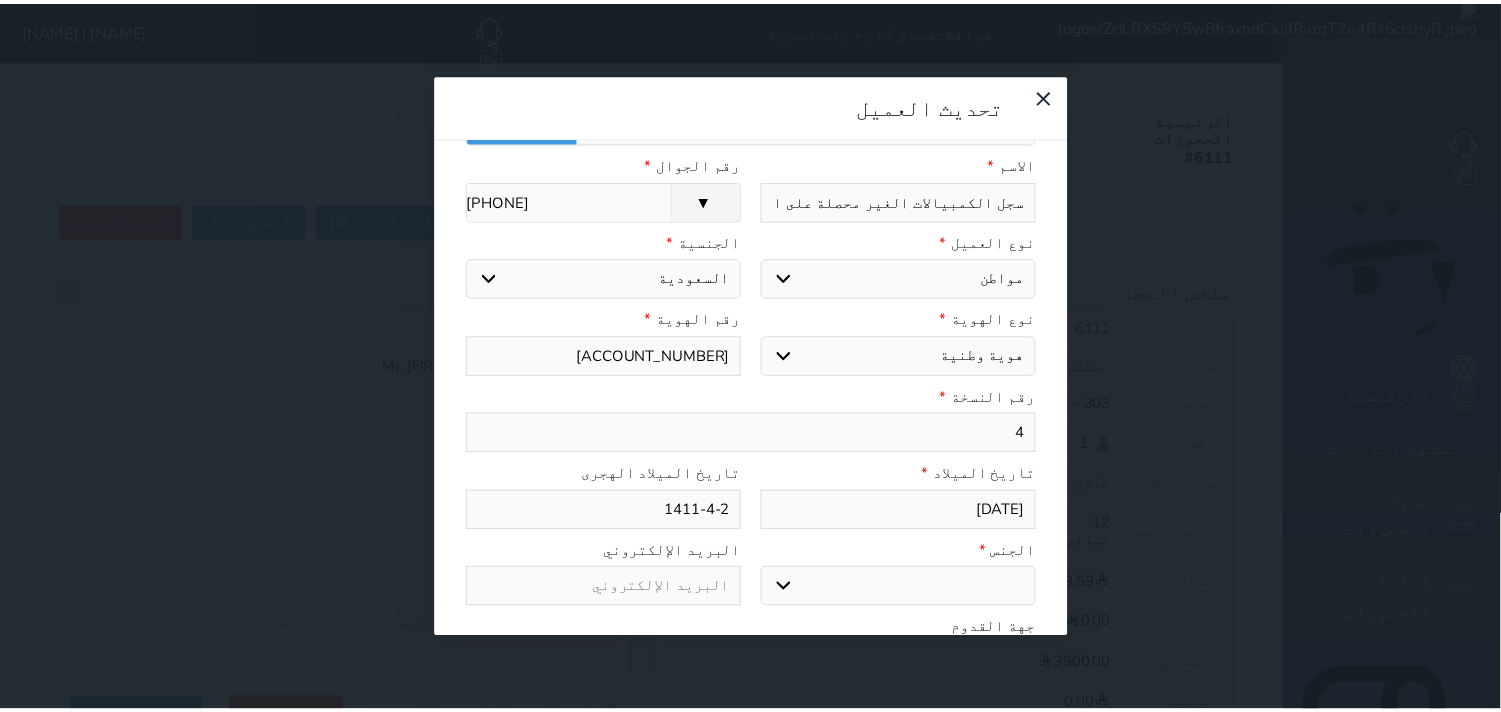 scroll, scrollTop: 200, scrollLeft: 0, axis: vertical 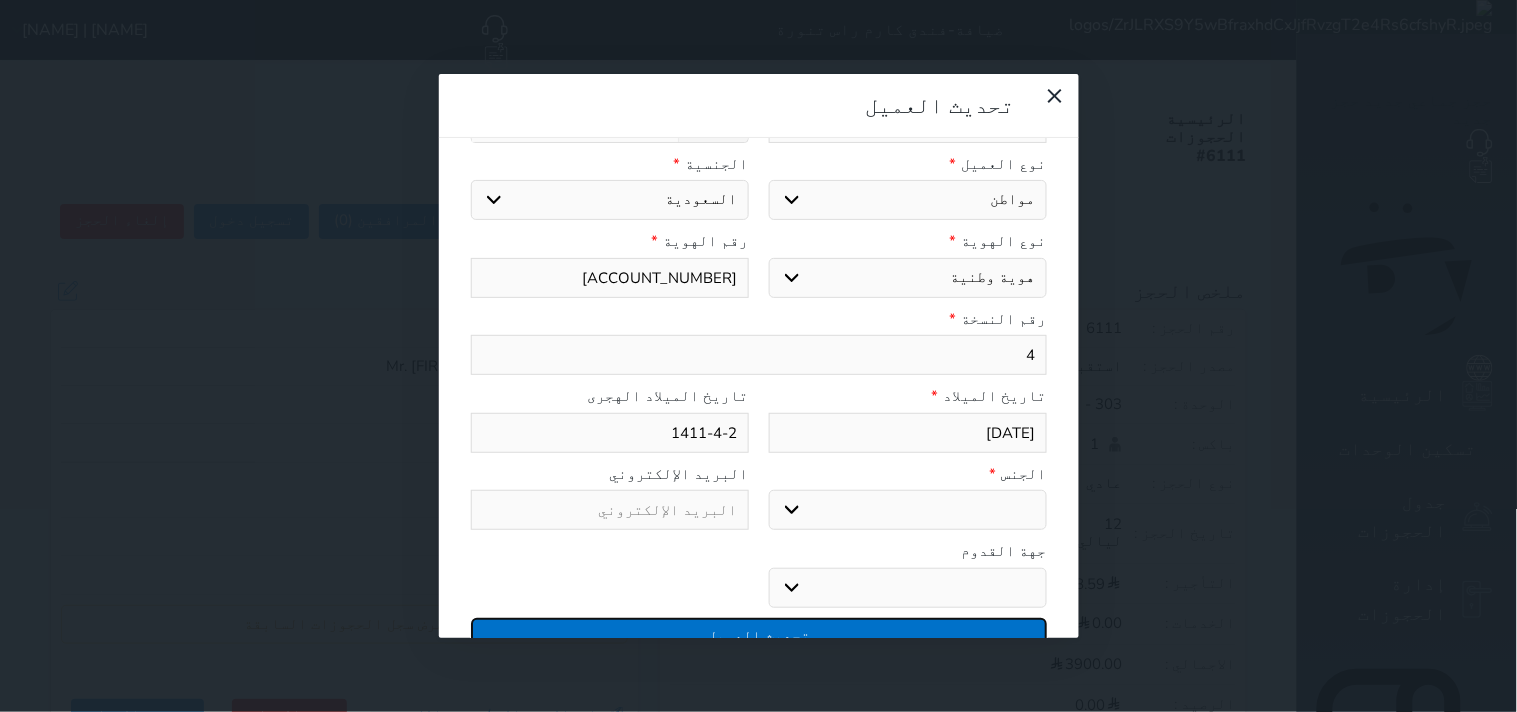 click on "تحديث العميل" at bounding box center [759, 635] 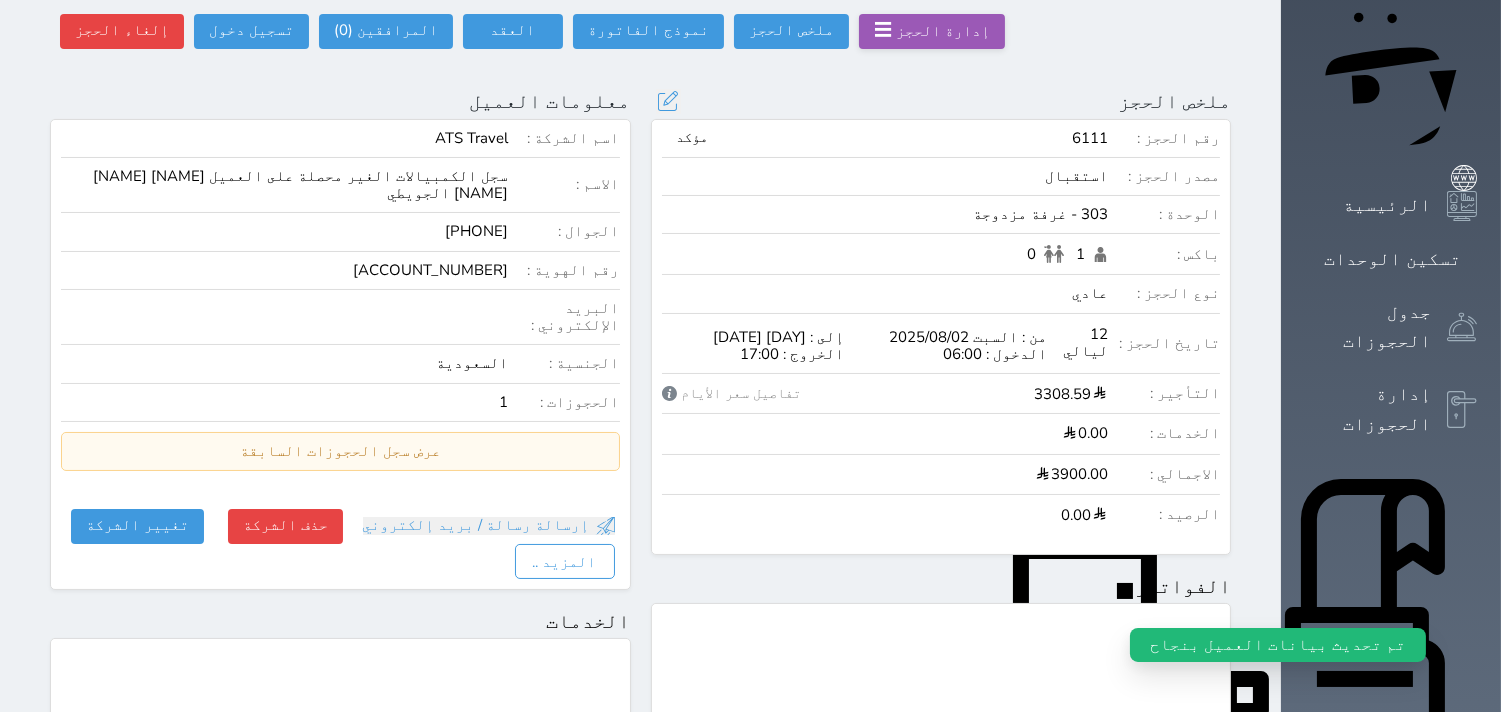 scroll, scrollTop: 0, scrollLeft: 0, axis: both 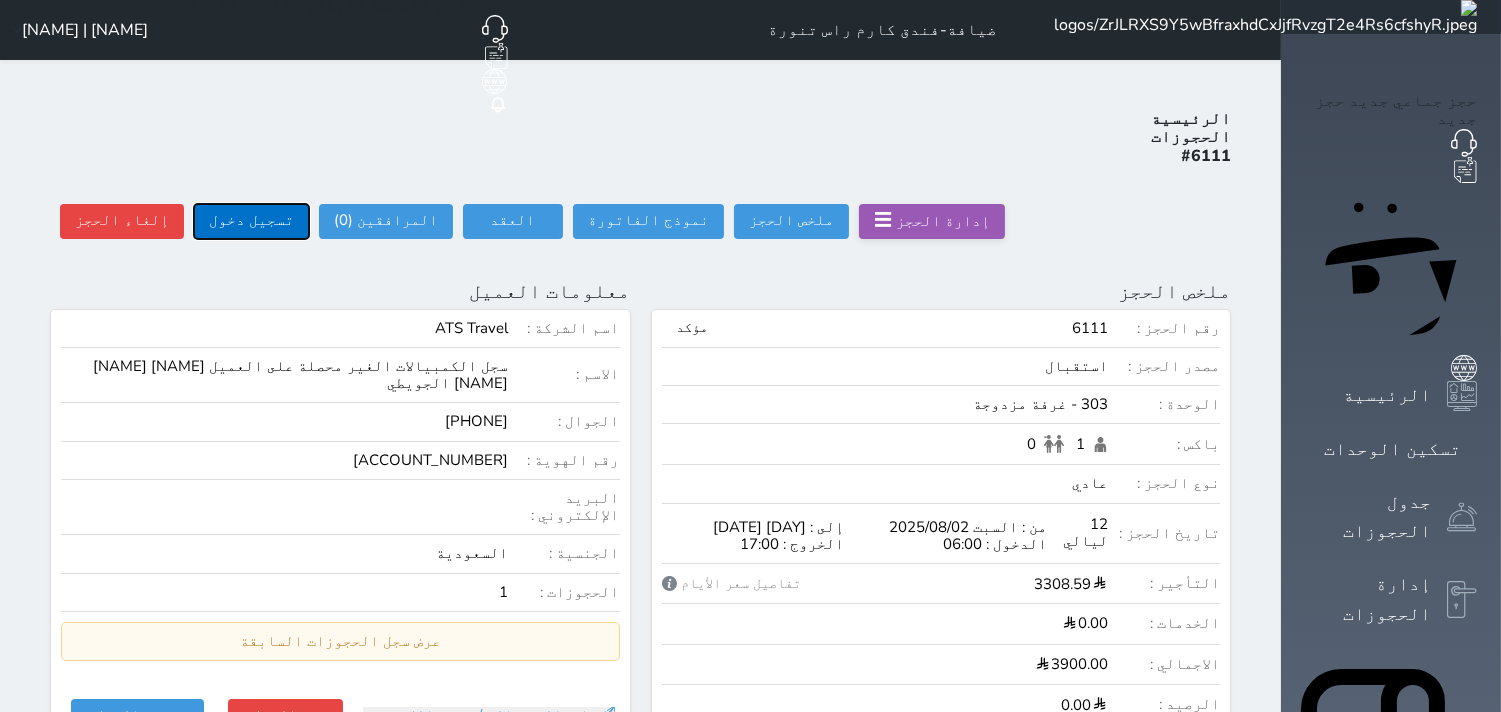 click on "تسجيل دخول" at bounding box center (251, 221) 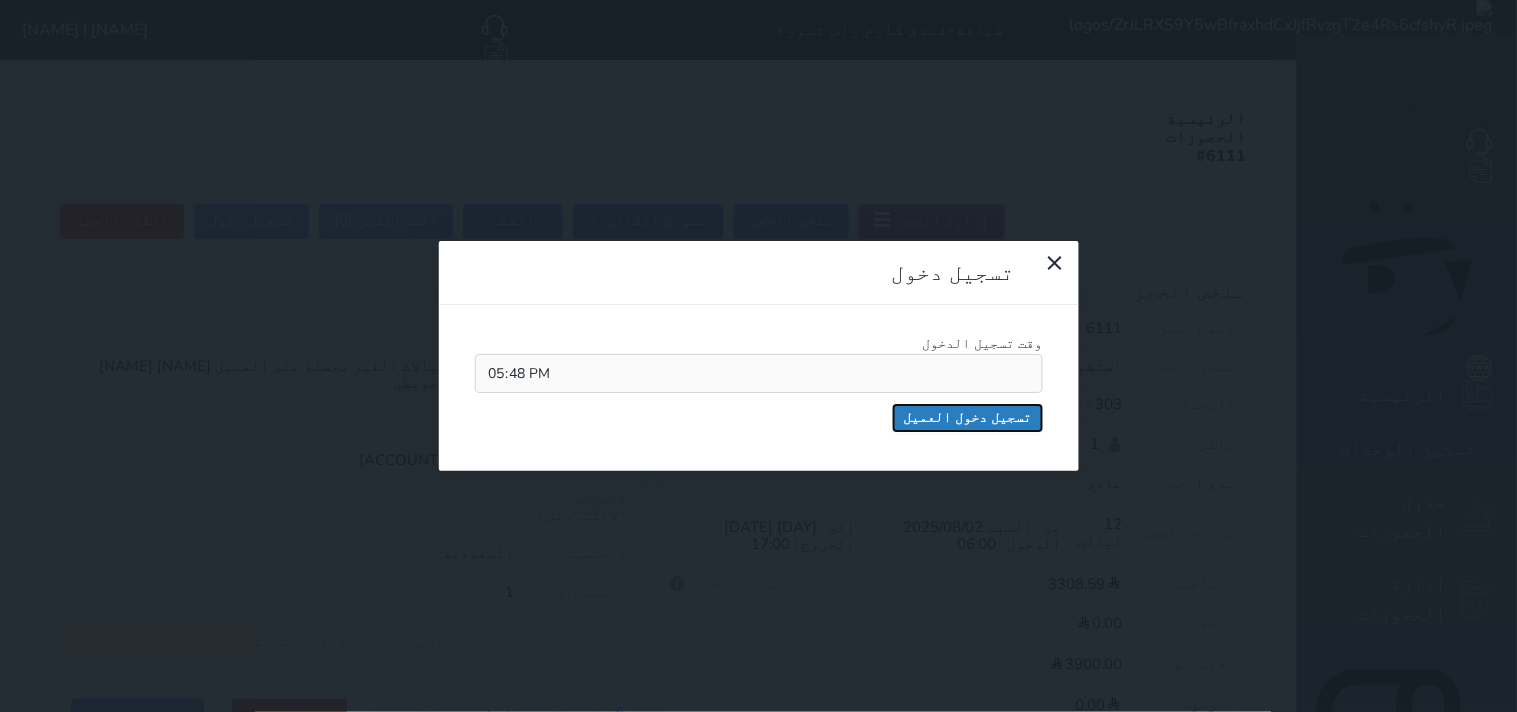 click on "تسجيل دخول العميل" at bounding box center (968, 418) 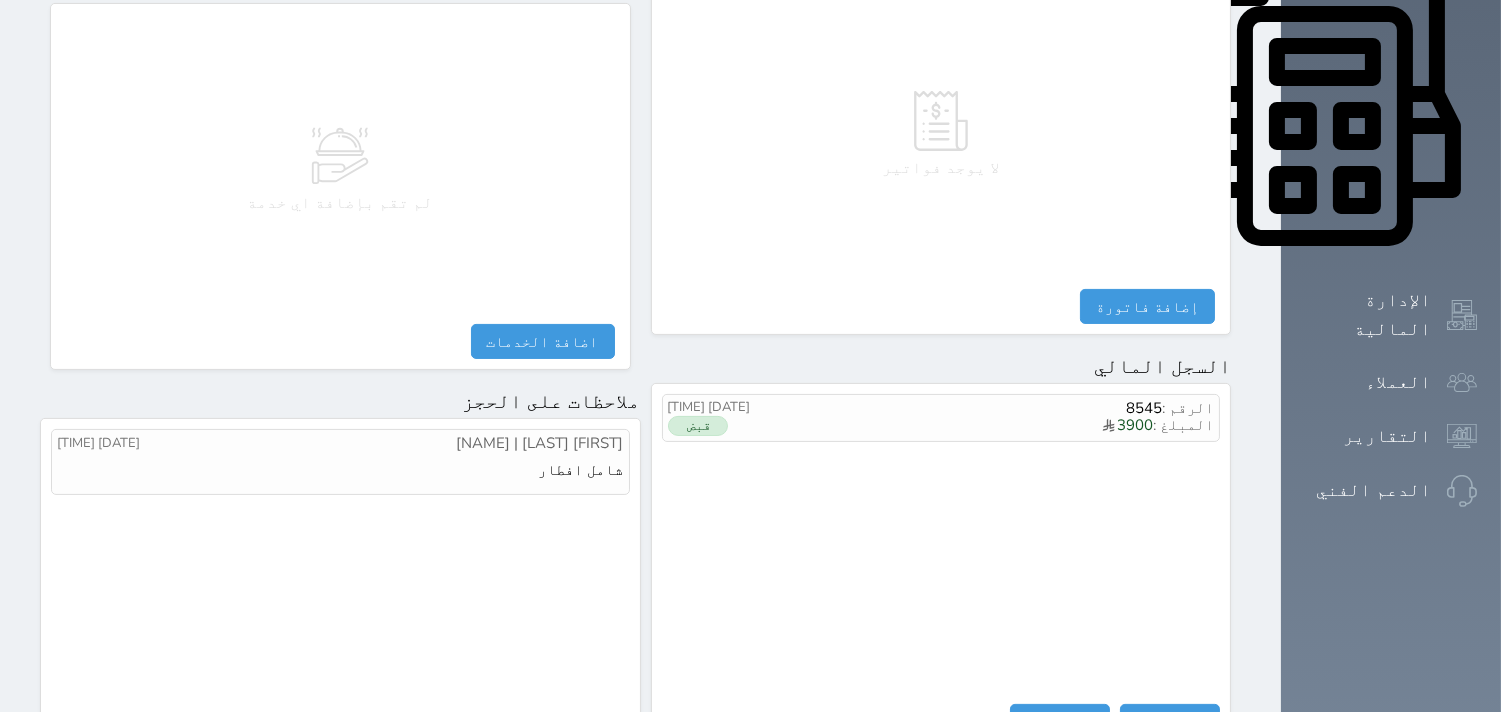 scroll, scrollTop: 1068, scrollLeft: 0, axis: vertical 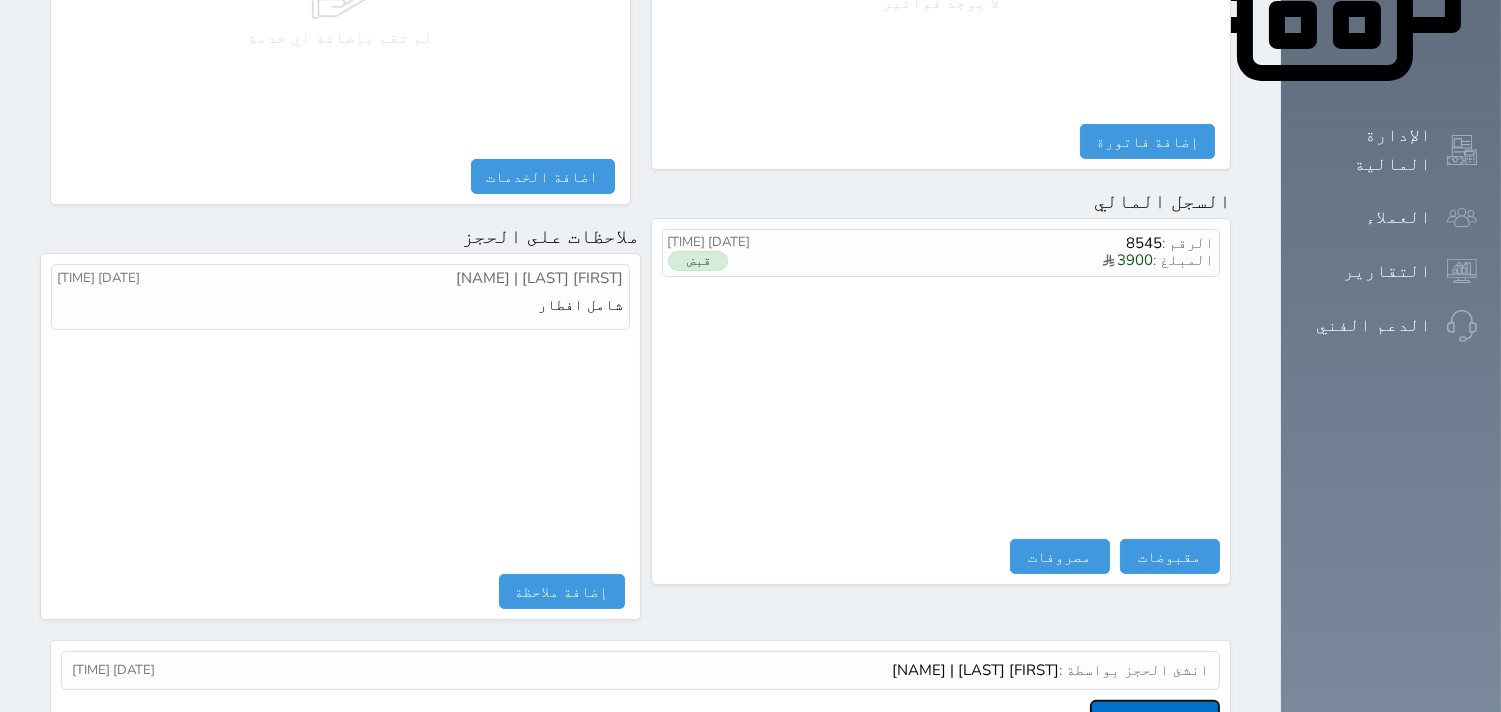 click on "عرض سجل شموس" at bounding box center (1155, 717) 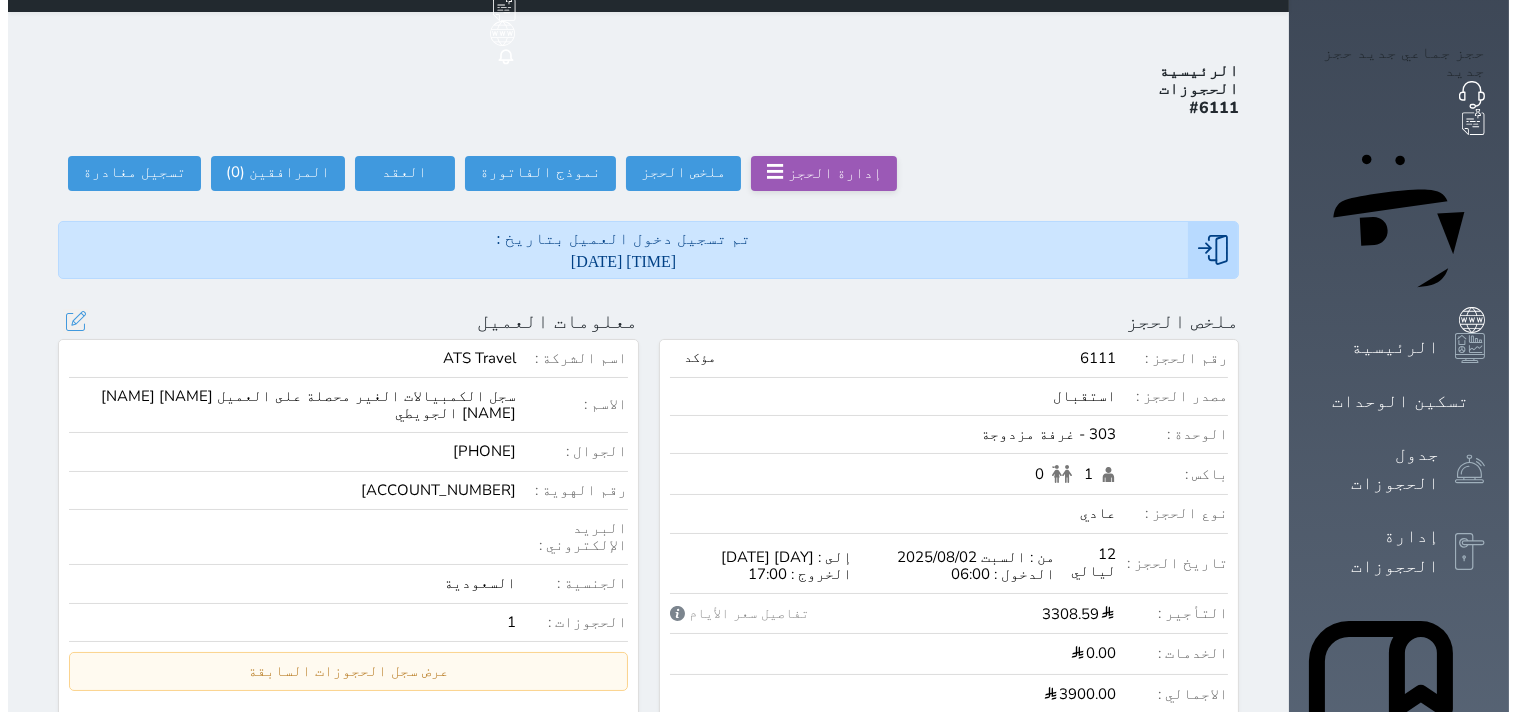 scroll, scrollTop: 0, scrollLeft: 0, axis: both 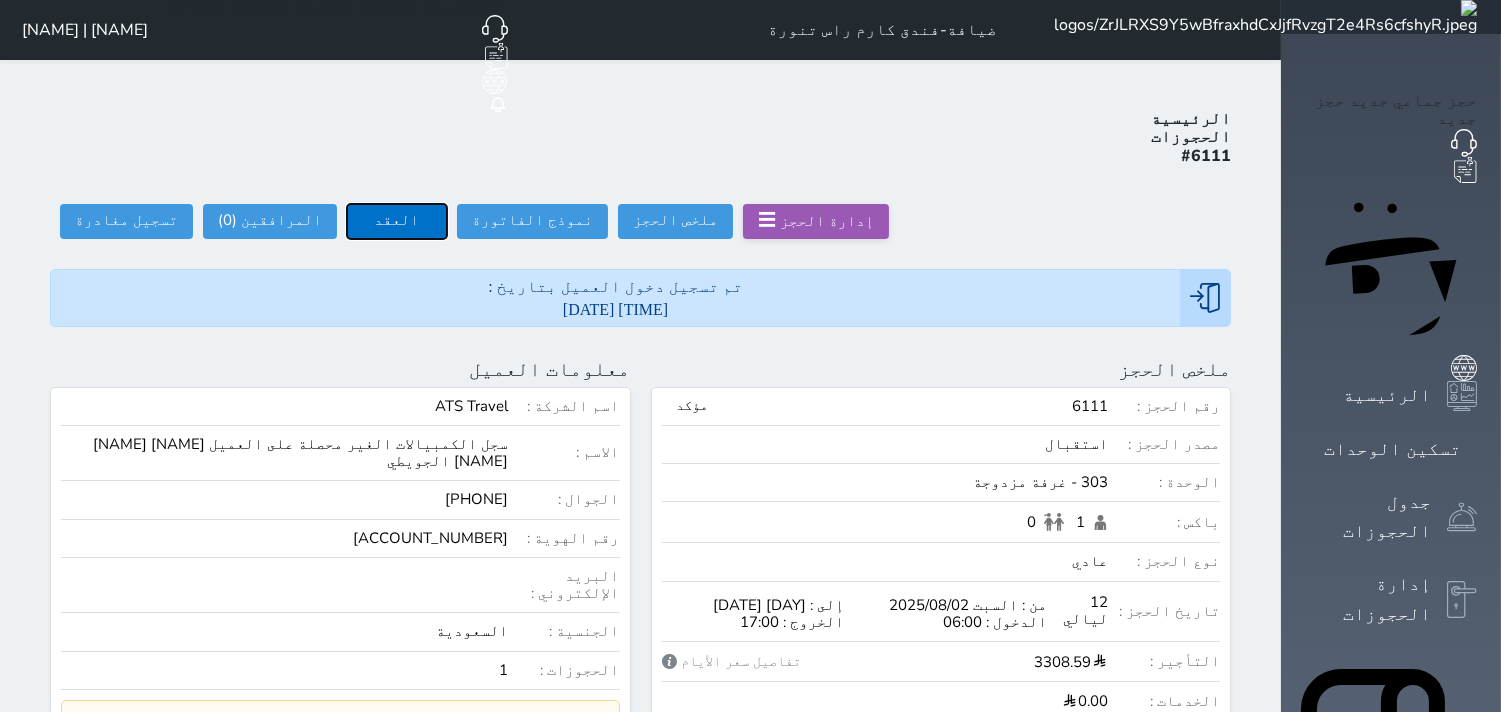 click on "العقد" at bounding box center [397, 221] 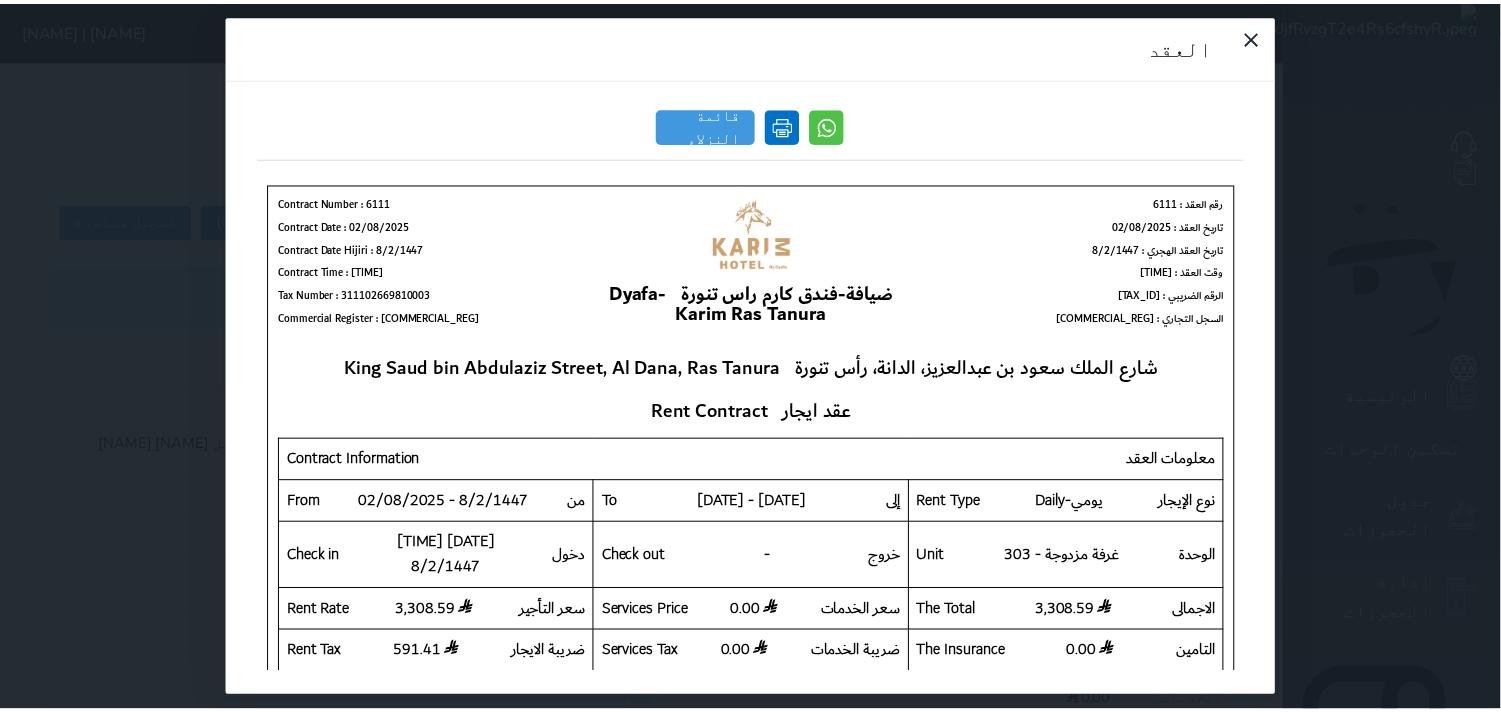 scroll, scrollTop: 0, scrollLeft: 0, axis: both 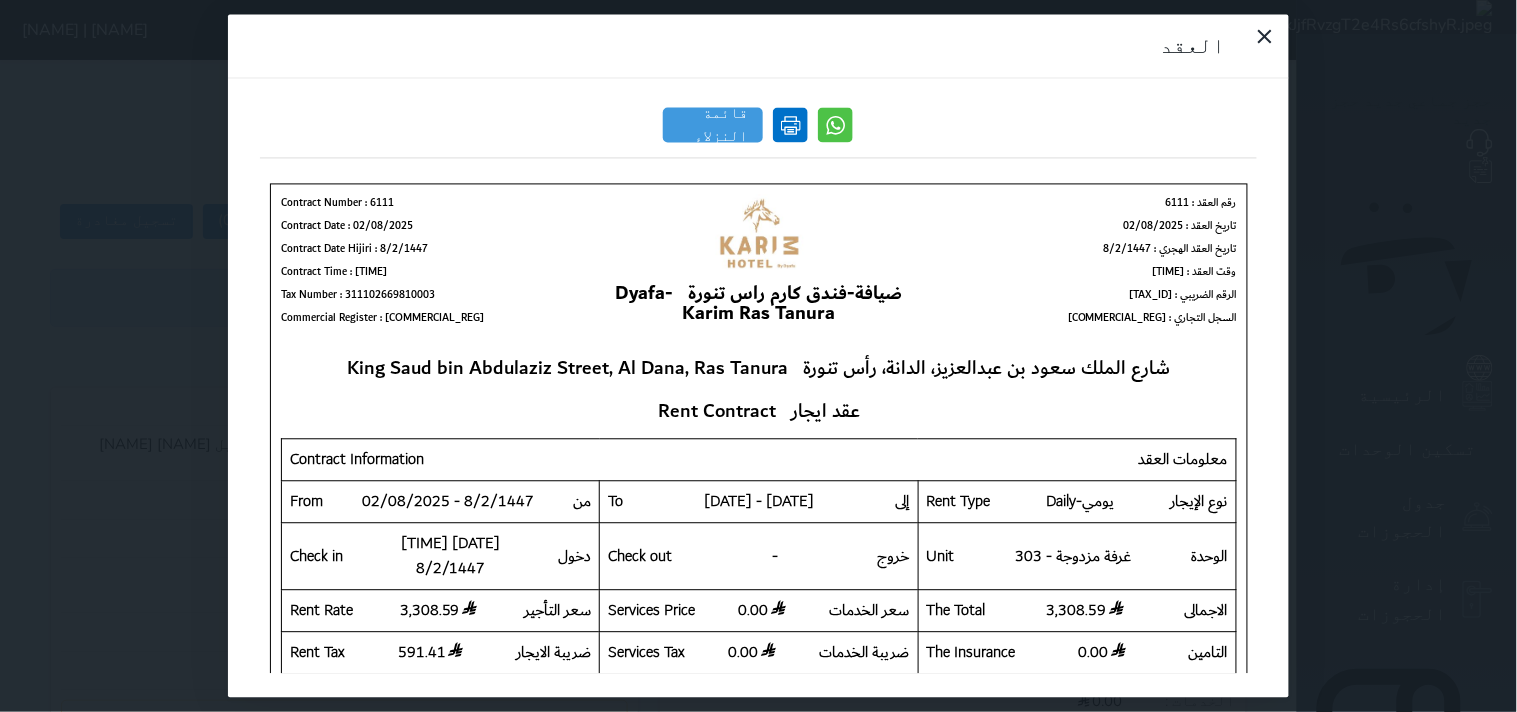 click at bounding box center (791, 125) 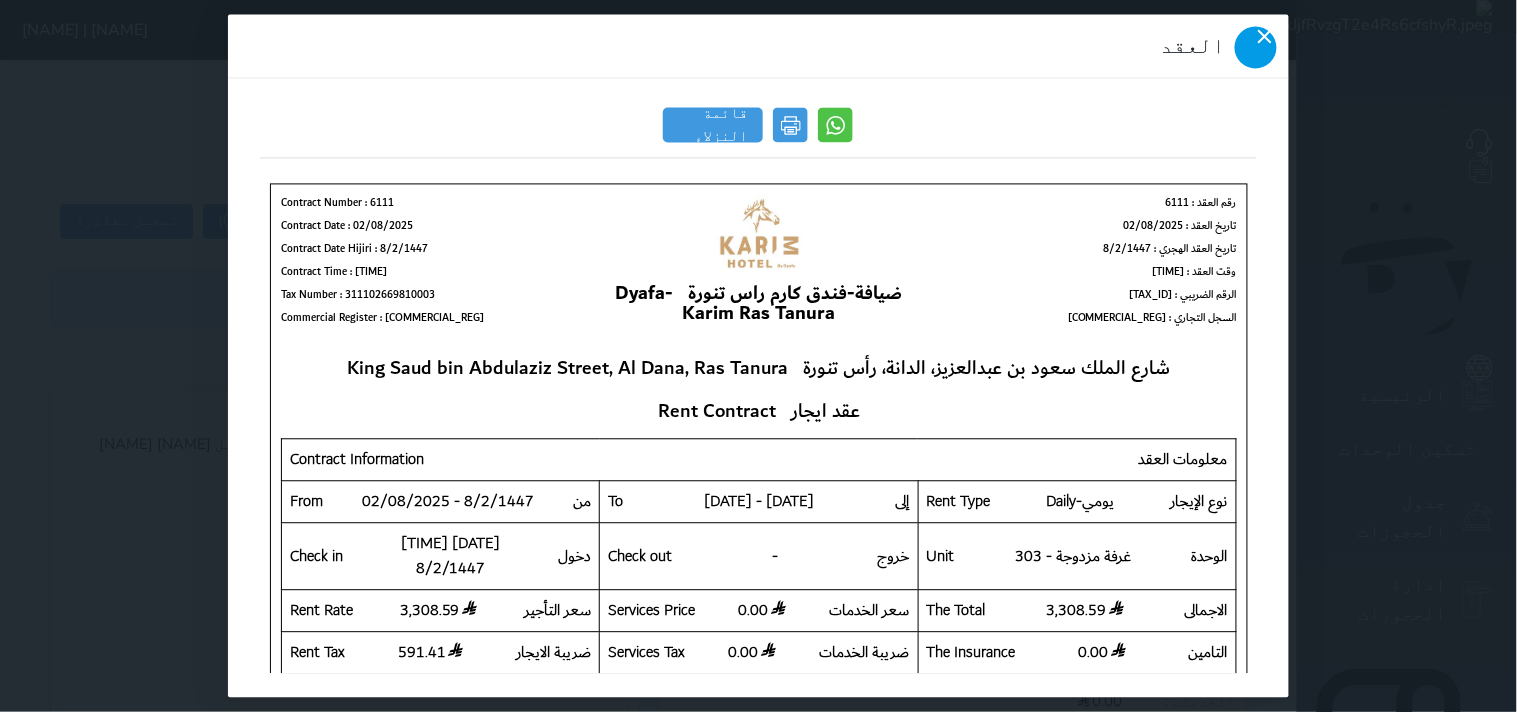 click 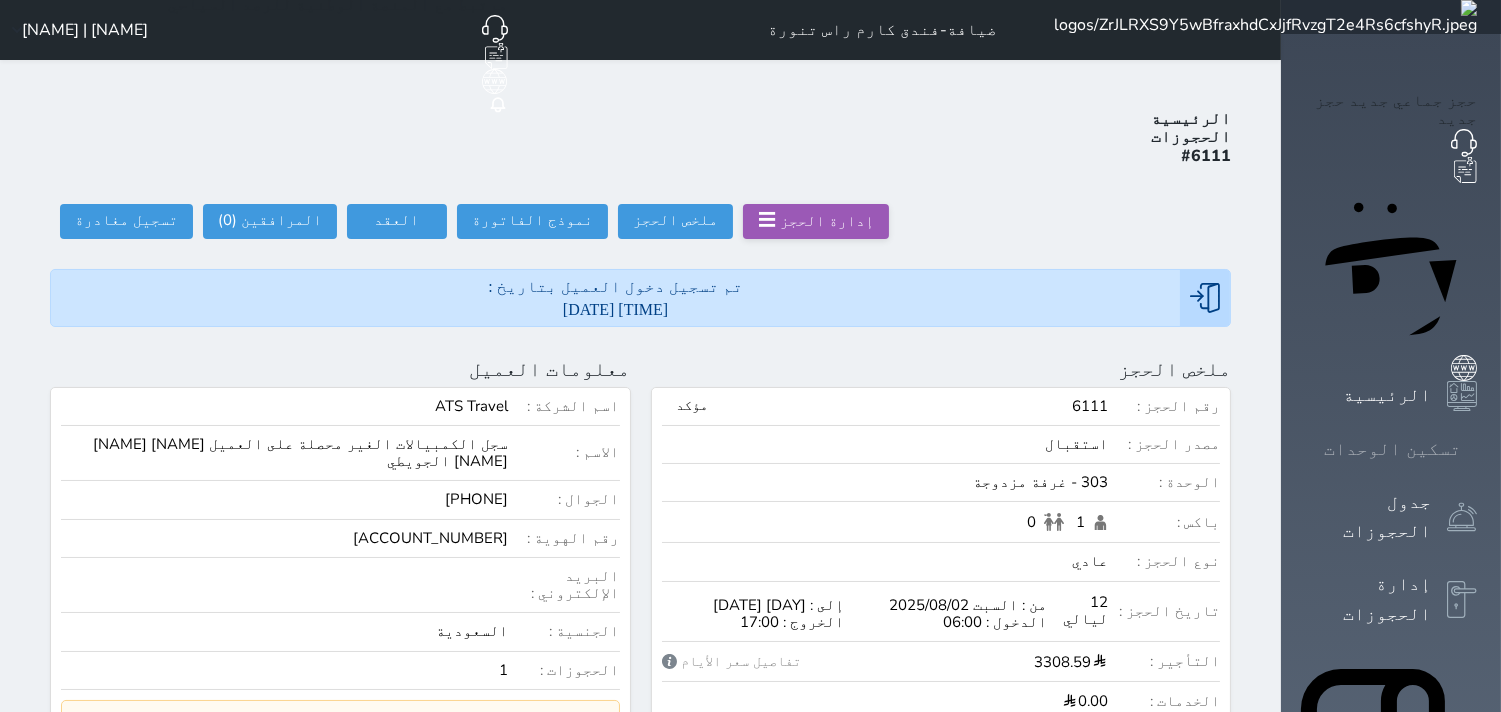 click on "تسكين الوحدات" at bounding box center [1392, 449] 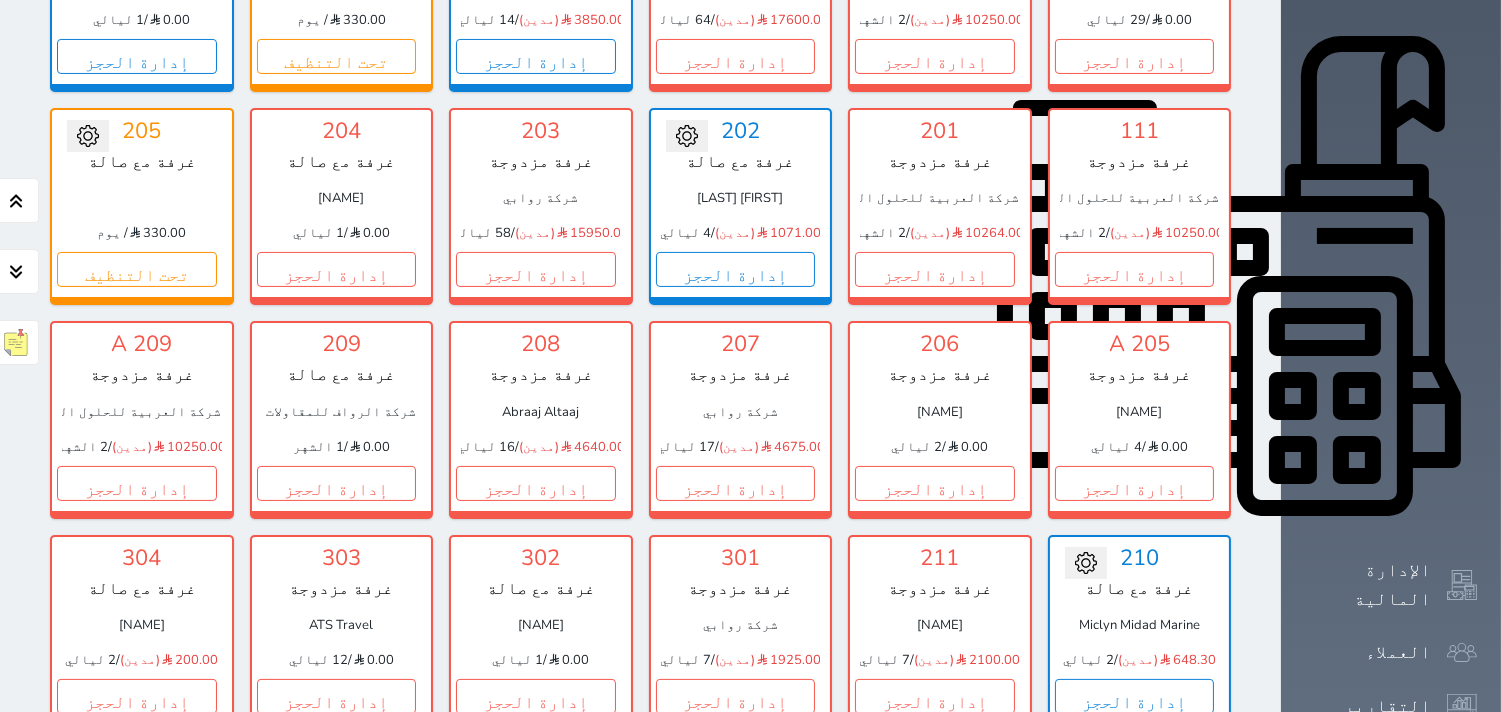 scroll, scrollTop: 855, scrollLeft: 0, axis: vertical 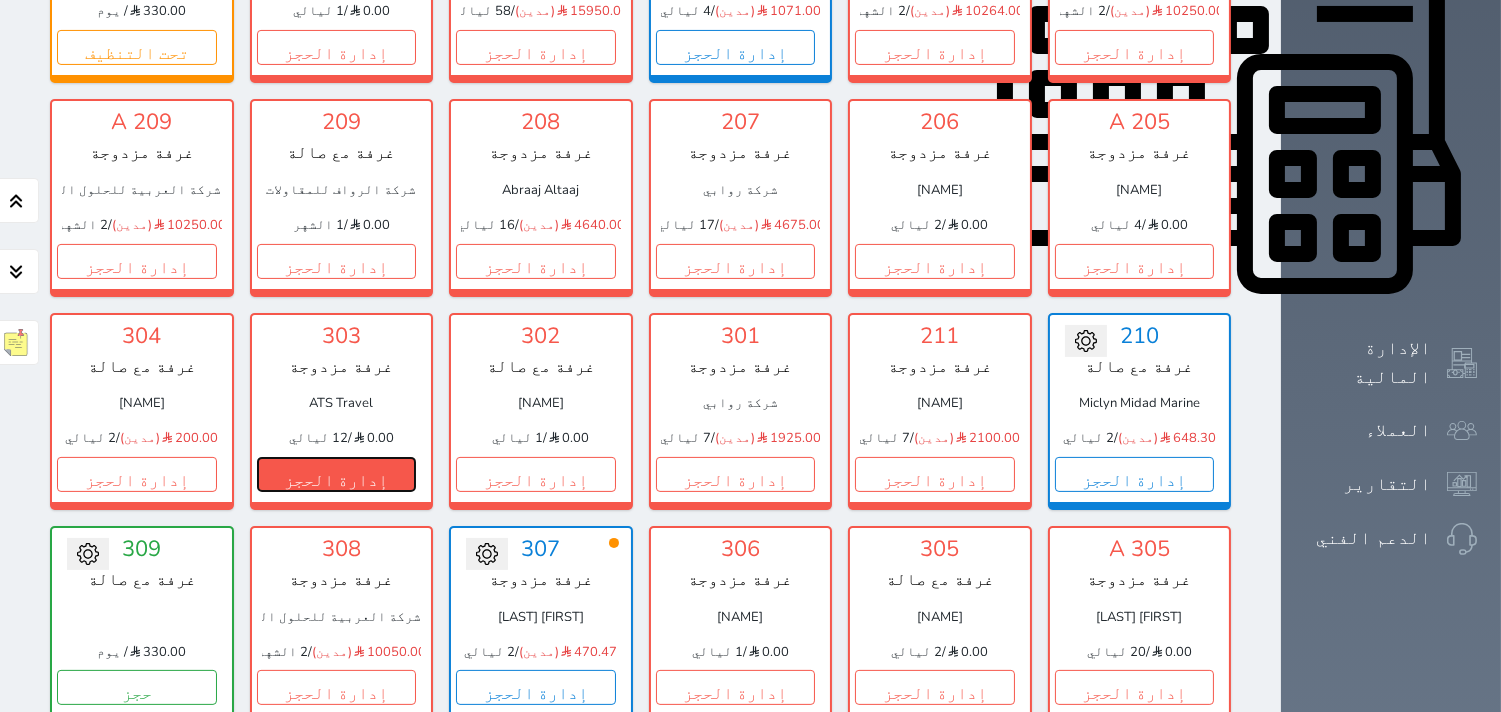 click on "إدارة الحجز" at bounding box center [337, 474] 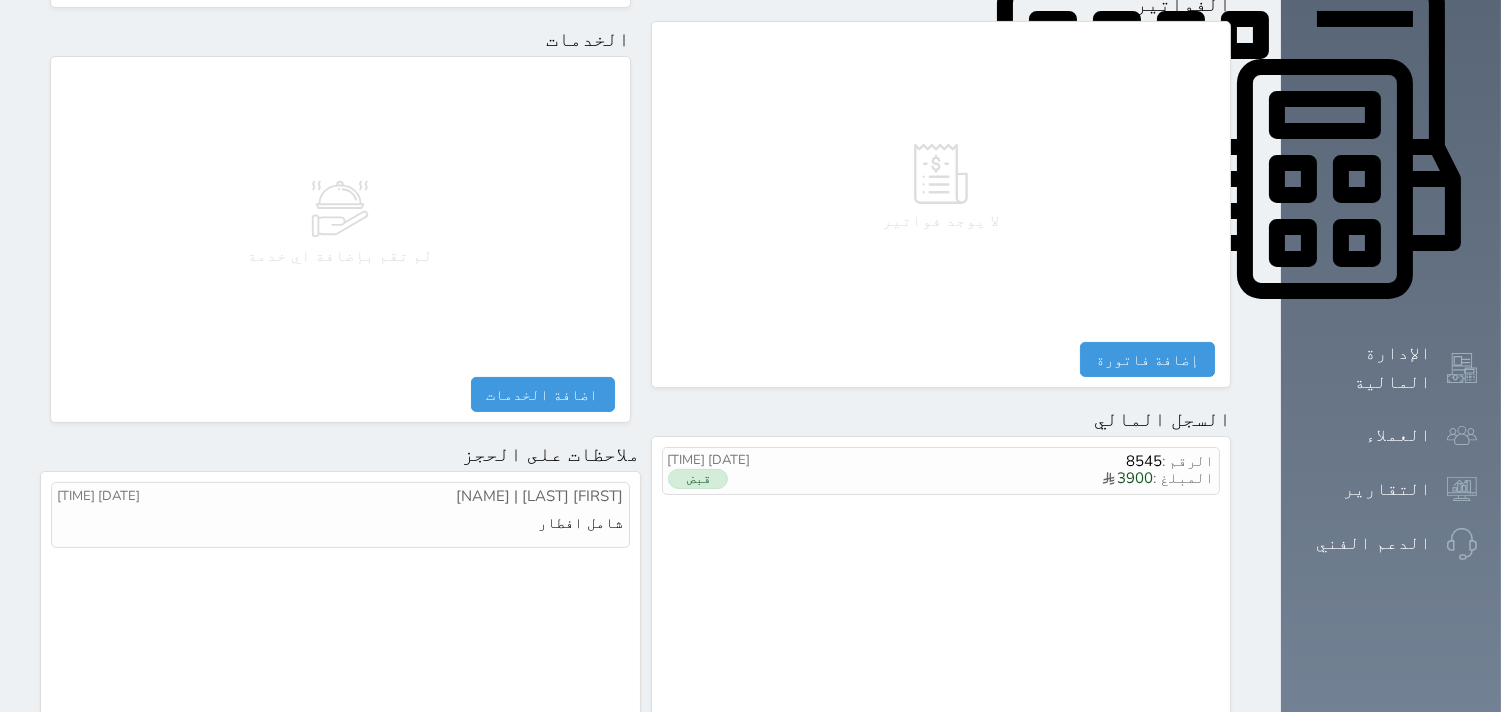 scroll, scrollTop: 1068, scrollLeft: 0, axis: vertical 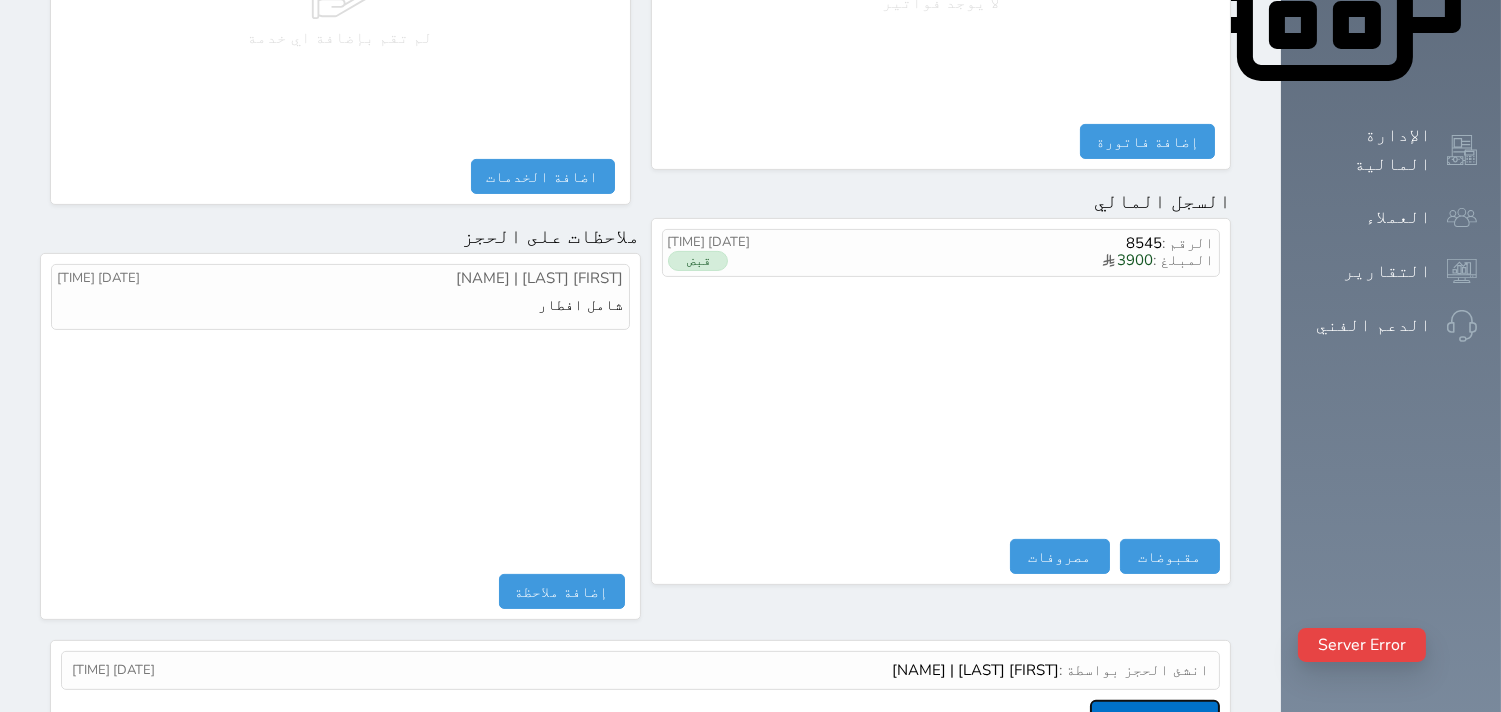 click on "عرض سجل شموس" at bounding box center [1155, 717] 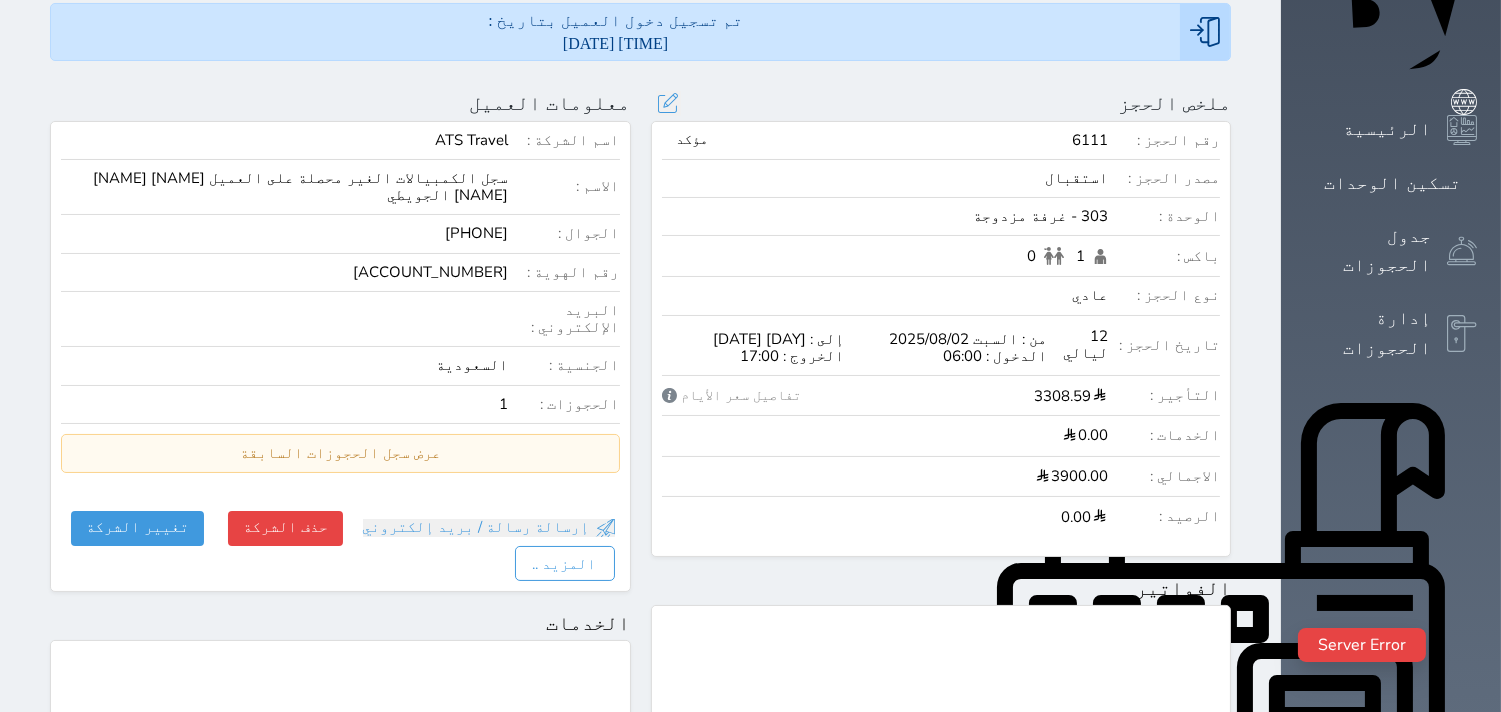 scroll, scrollTop: 0, scrollLeft: 0, axis: both 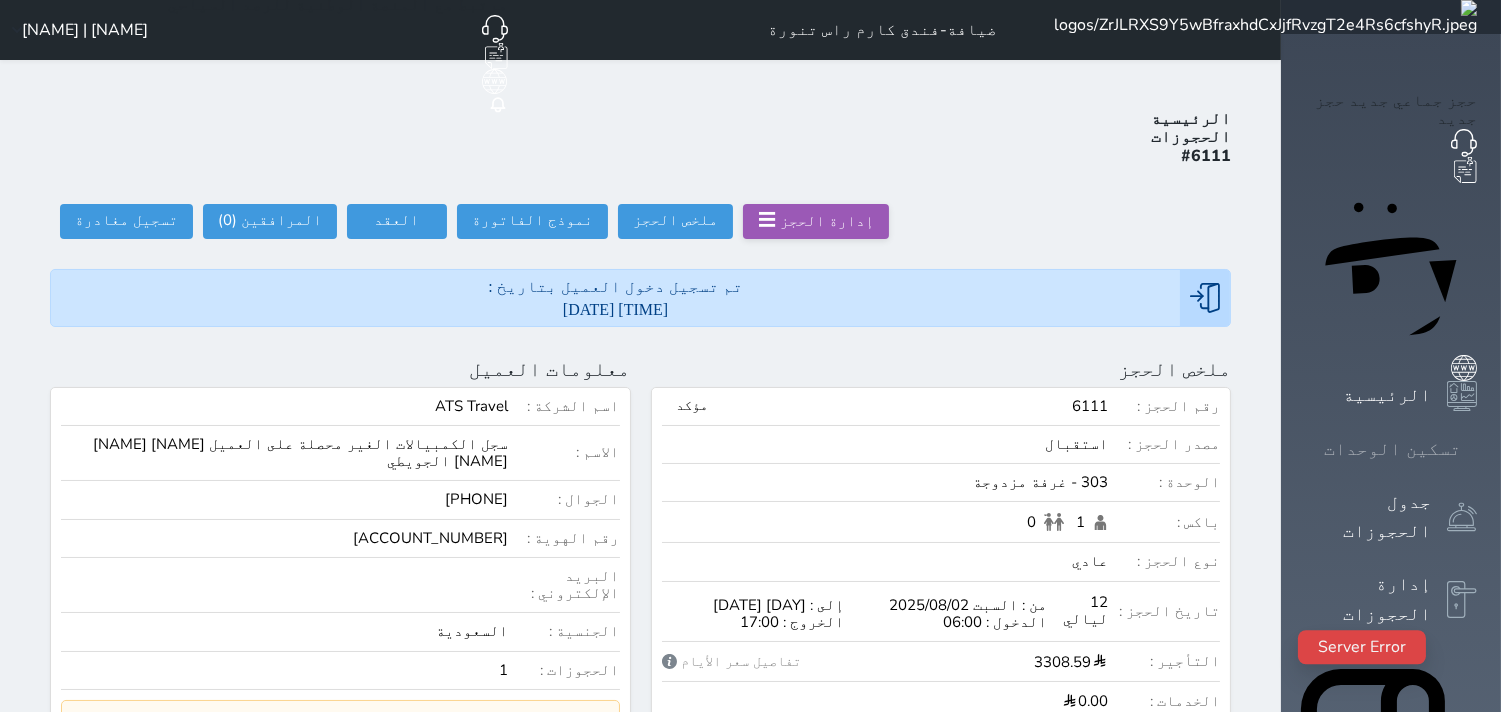 click on "تسكين الوحدات" at bounding box center (1392, 449) 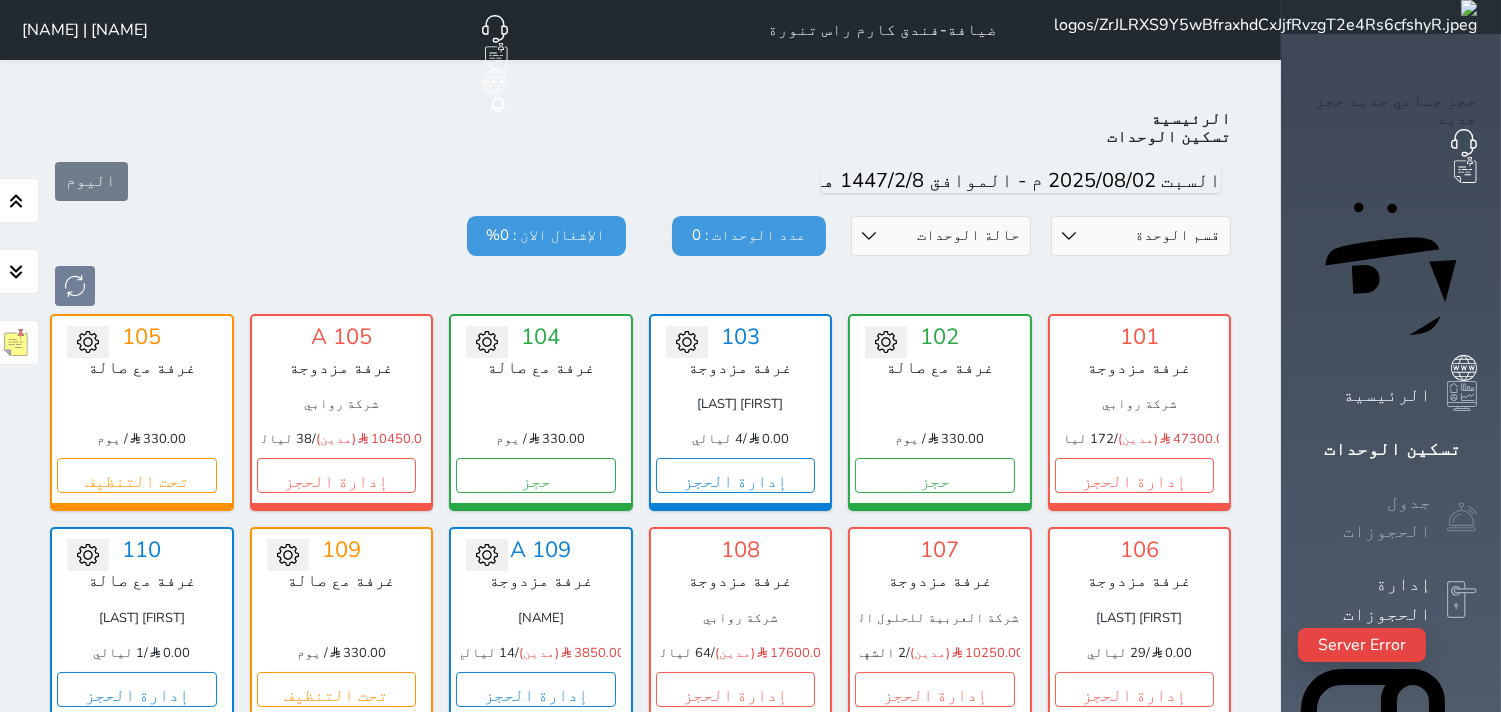 scroll, scrollTop: 77, scrollLeft: 0, axis: vertical 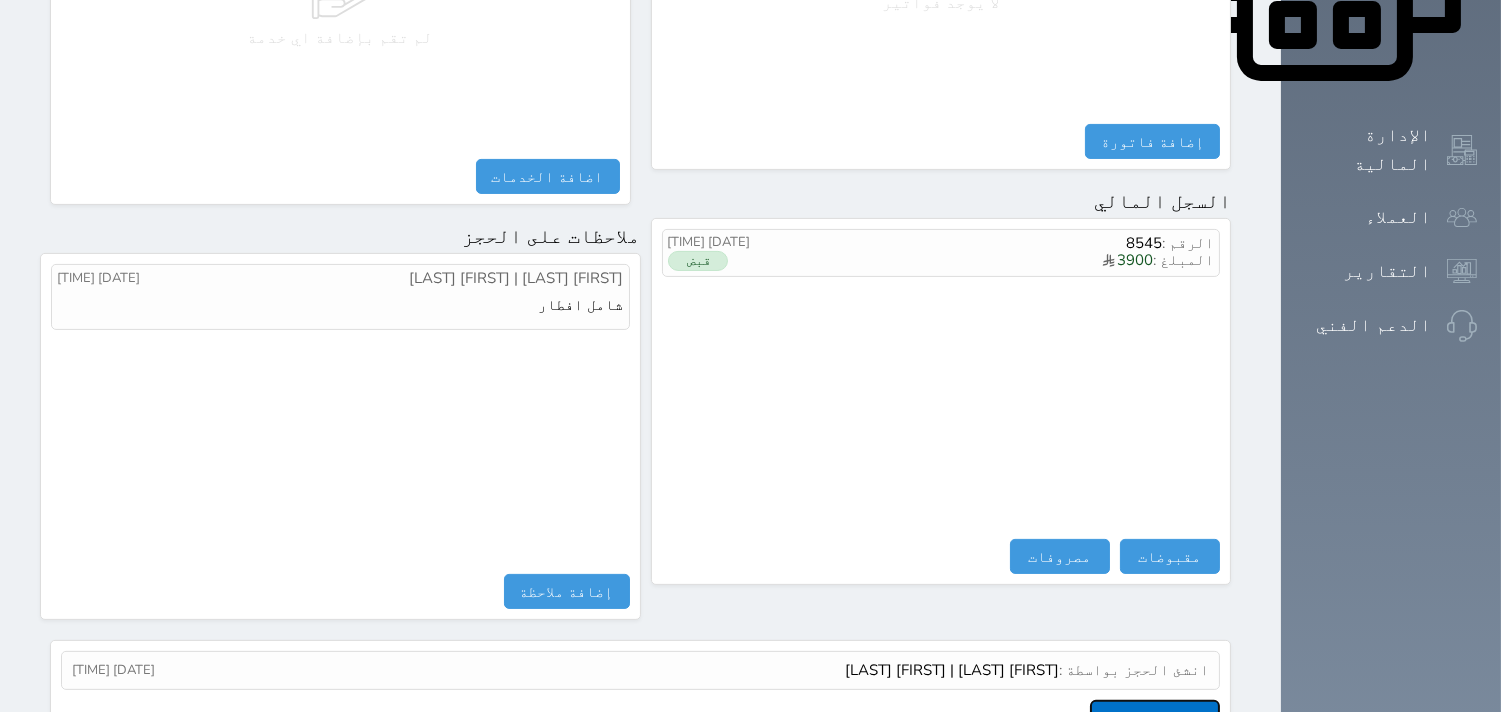 click on "عرض سجل شموس" at bounding box center (1155, 717) 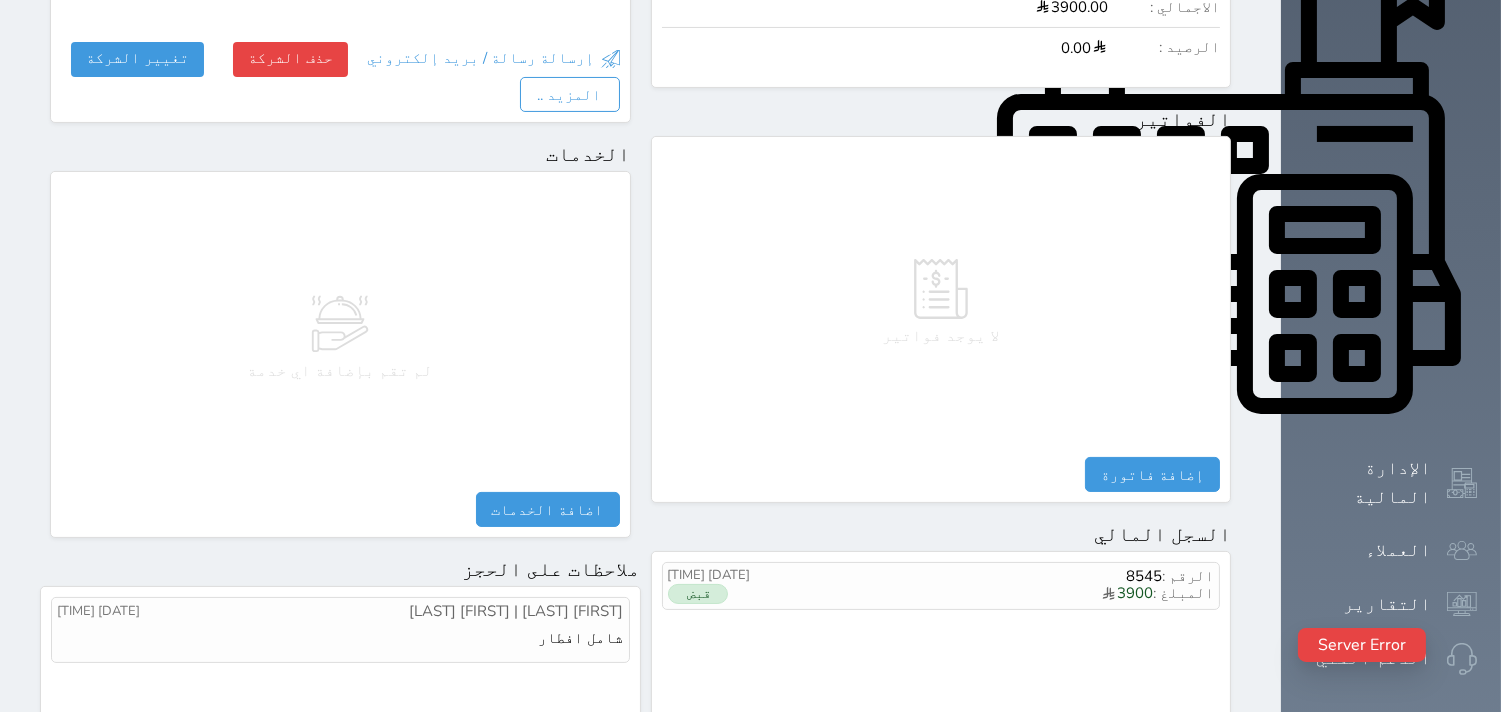 scroll, scrollTop: 180, scrollLeft: 0, axis: vertical 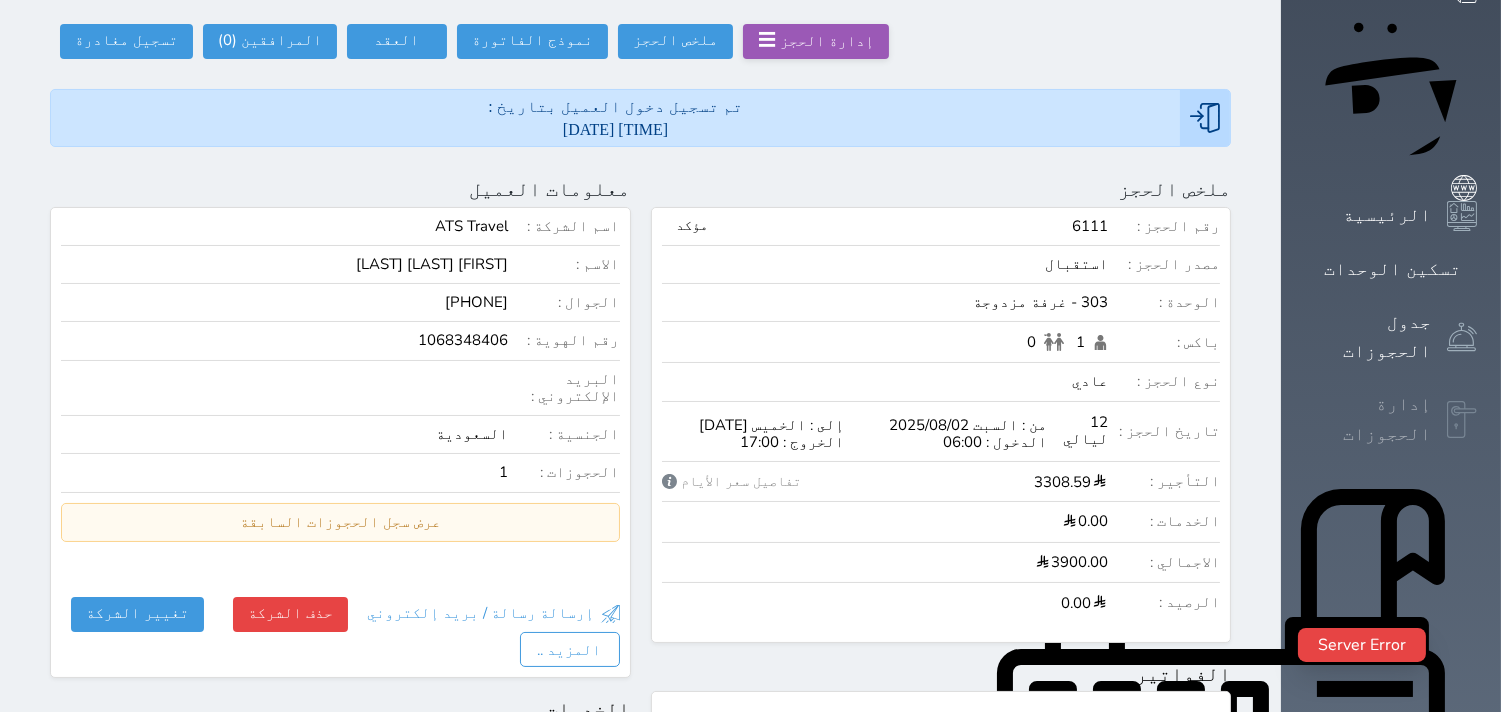 click 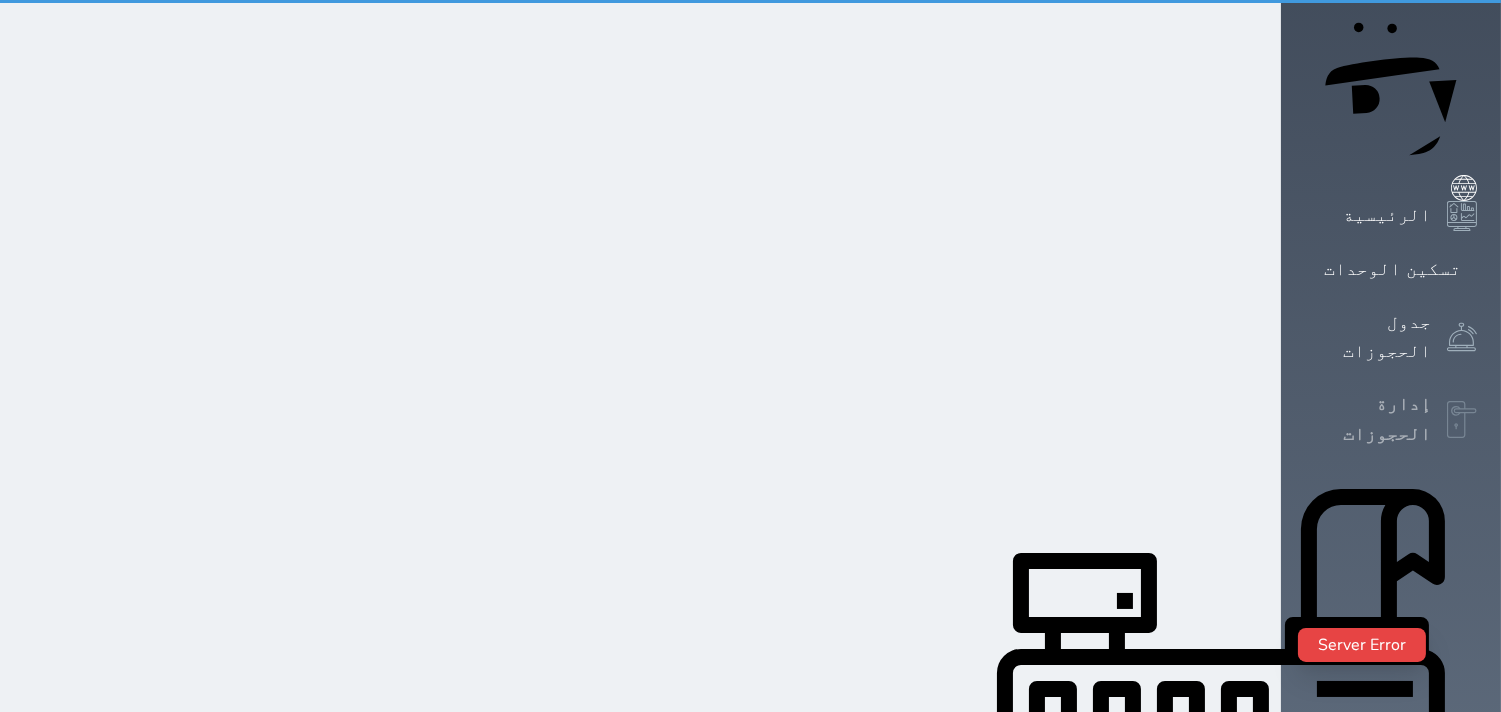 scroll, scrollTop: 0, scrollLeft: 0, axis: both 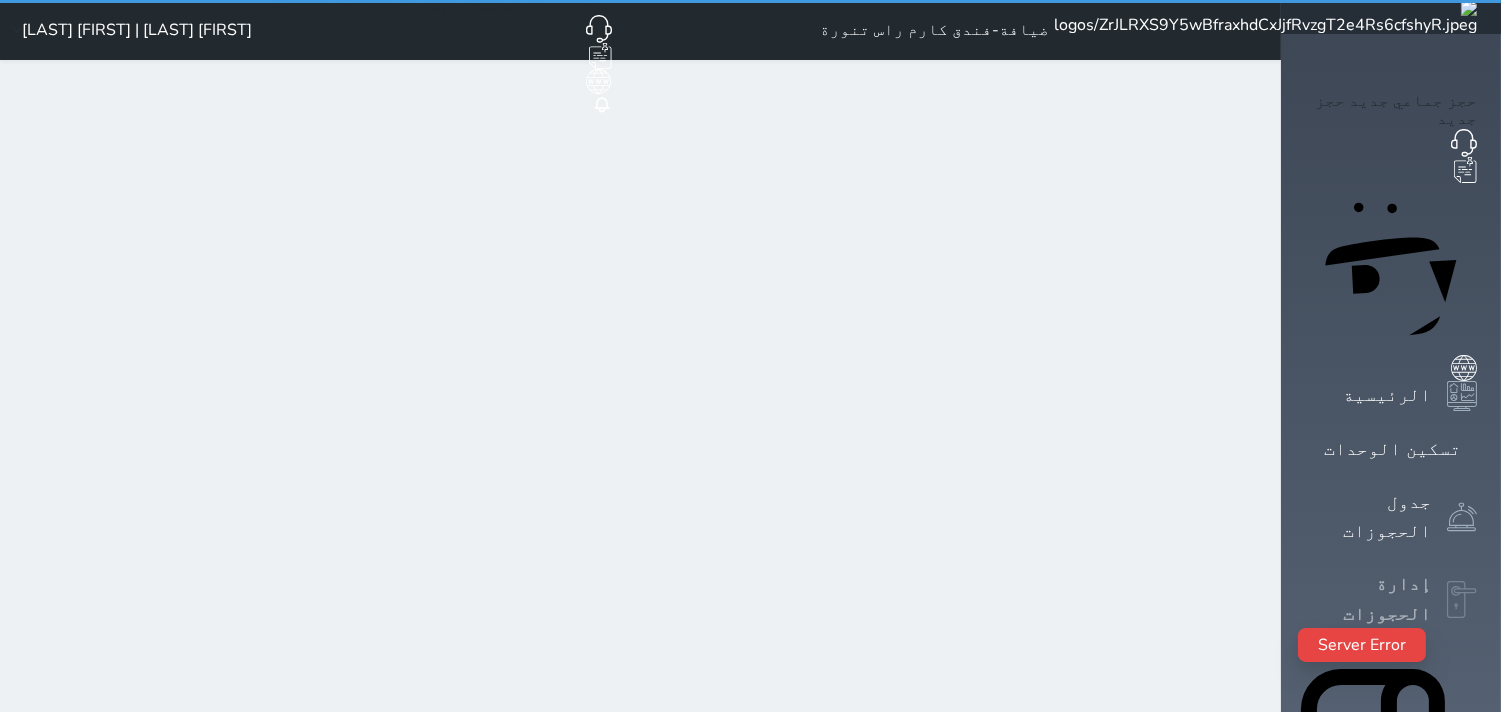 select on "open_all" 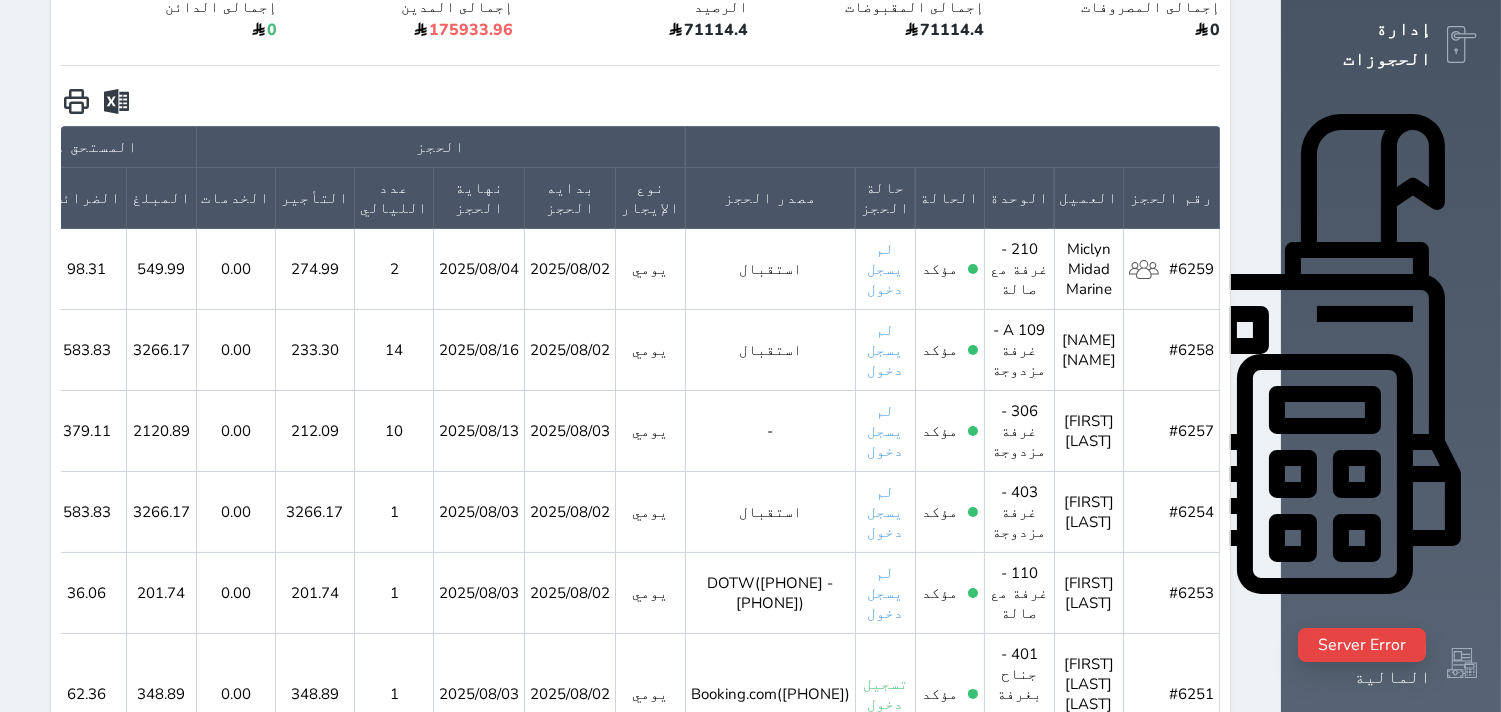 scroll, scrollTop: 0, scrollLeft: 0, axis: both 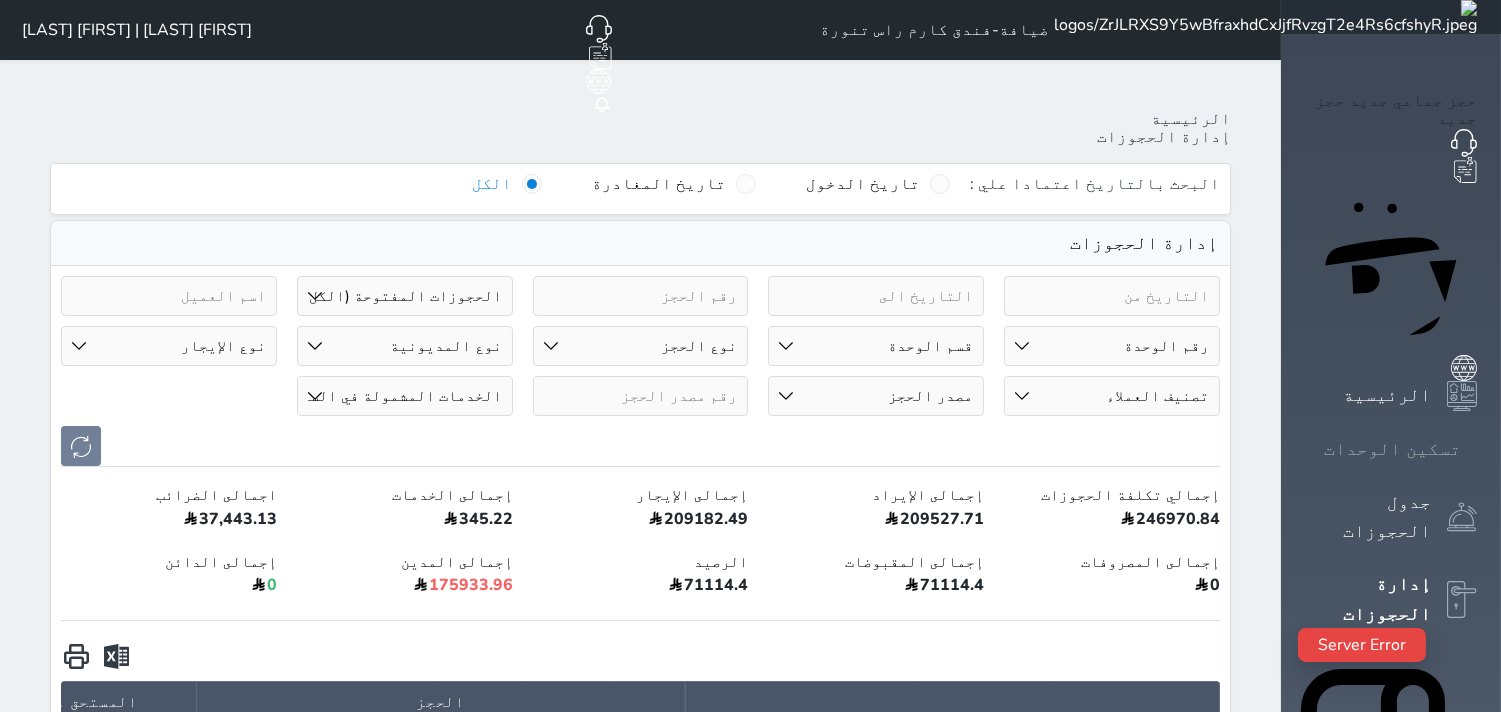 click on "تسكين الوحدات" at bounding box center (1392, 449) 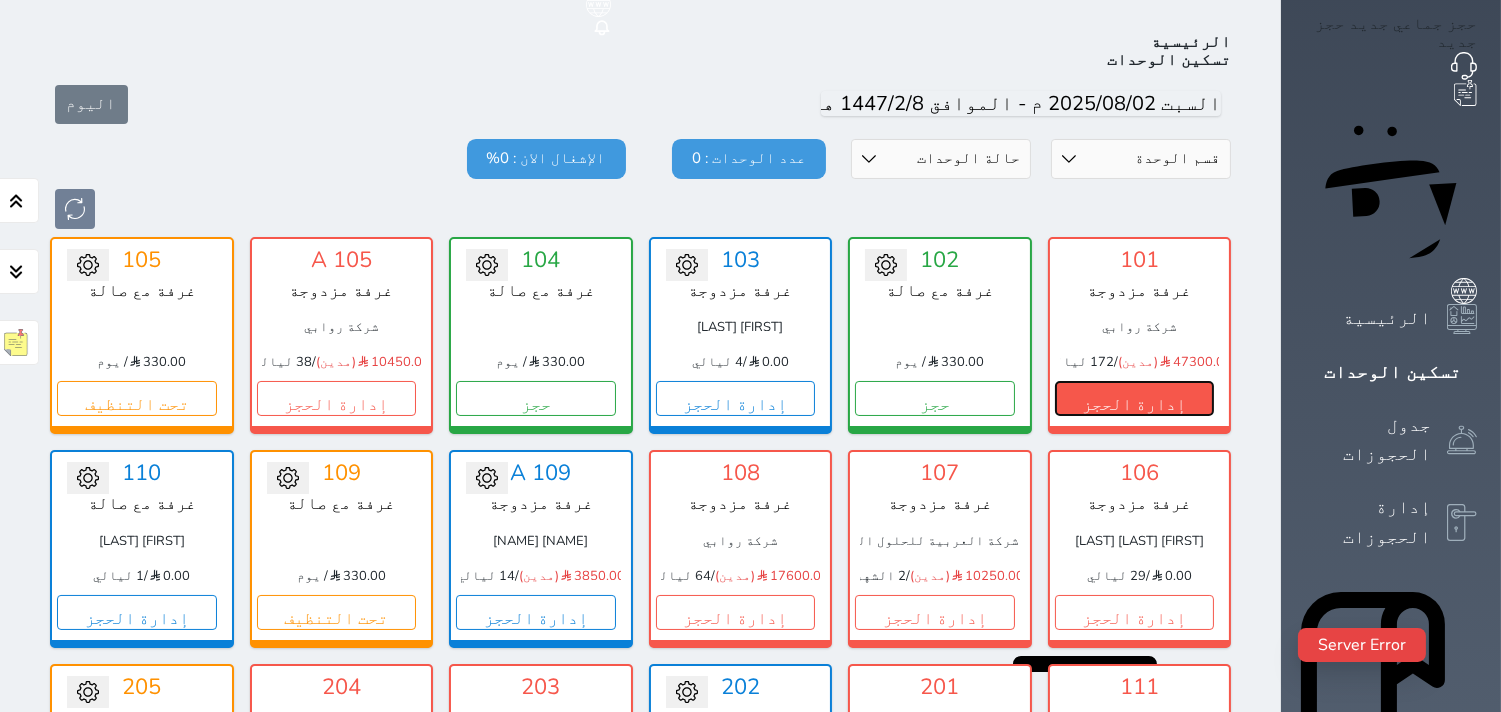 click on "إدارة الحجز" at bounding box center [1135, 398] 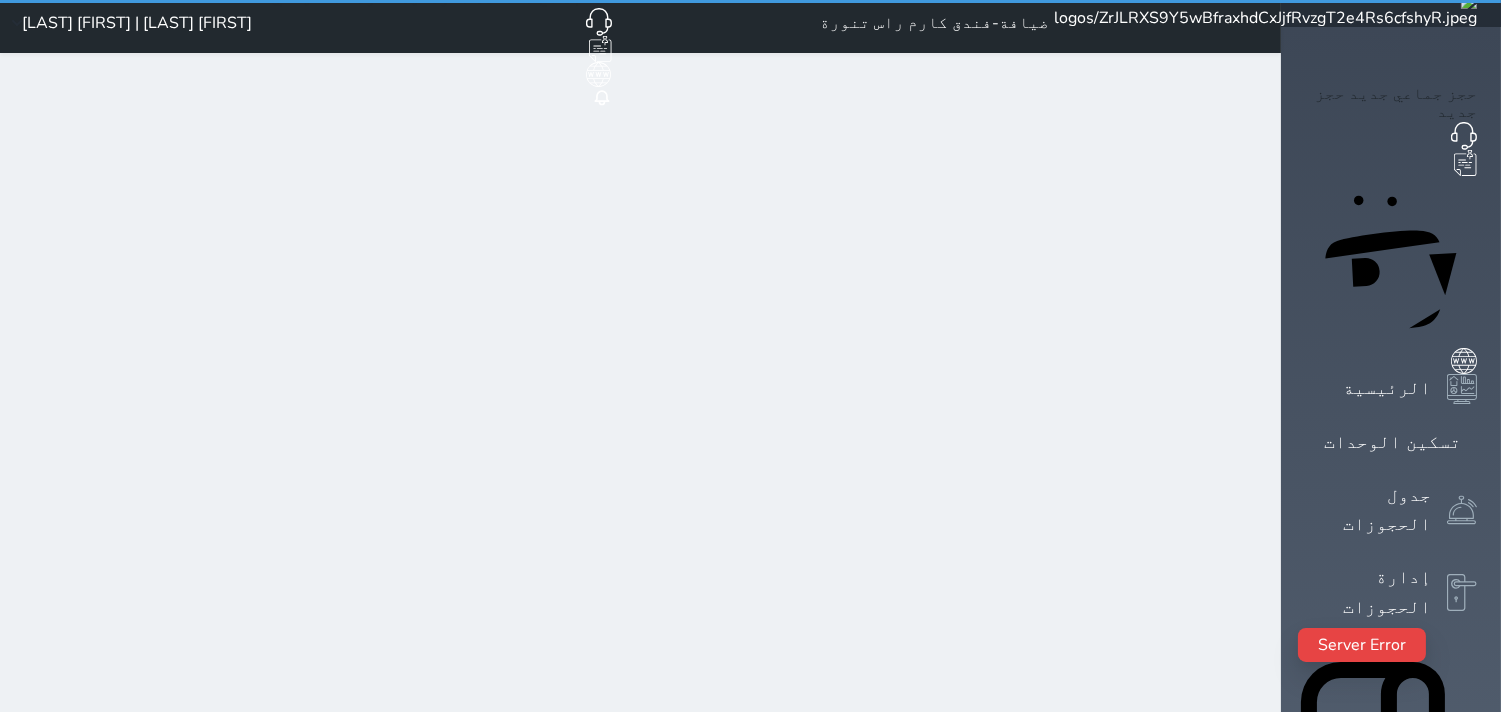 scroll, scrollTop: 0, scrollLeft: 0, axis: both 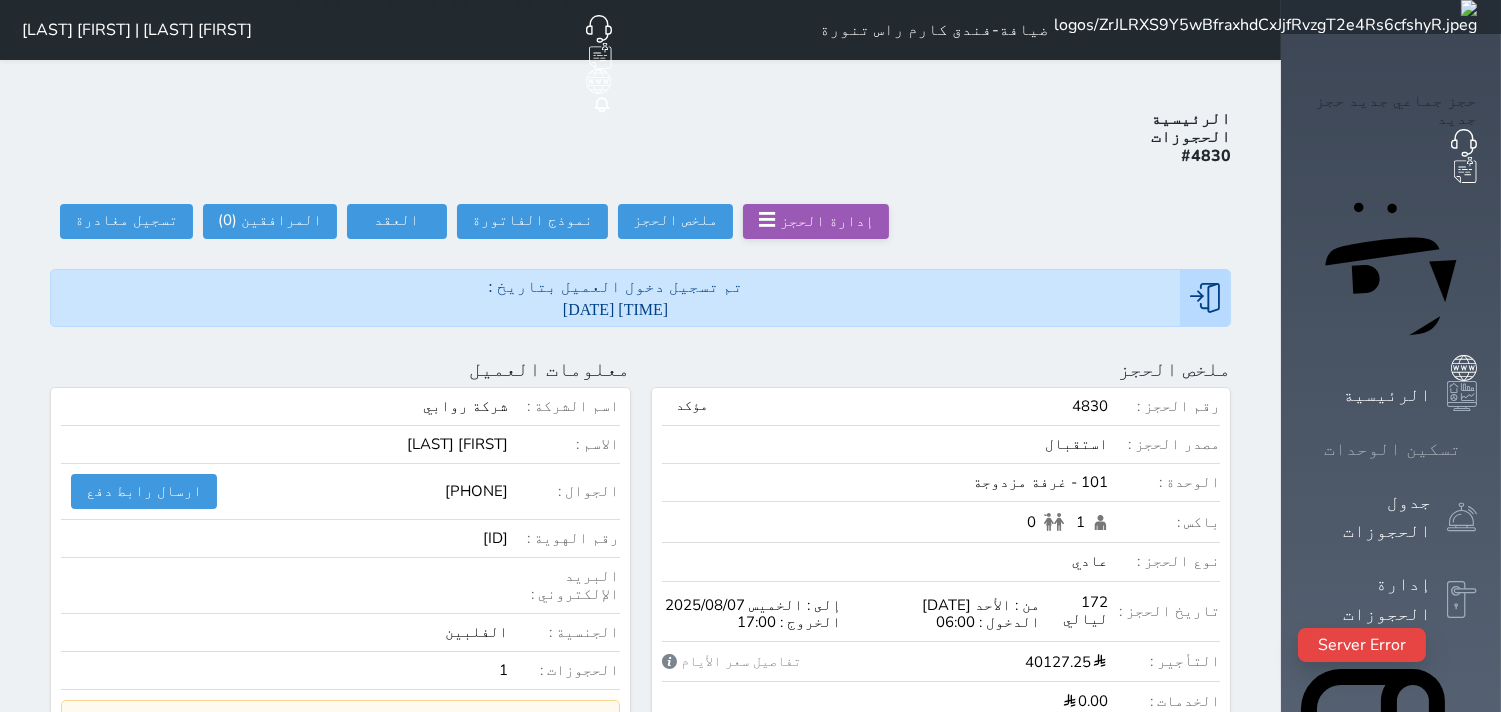 click 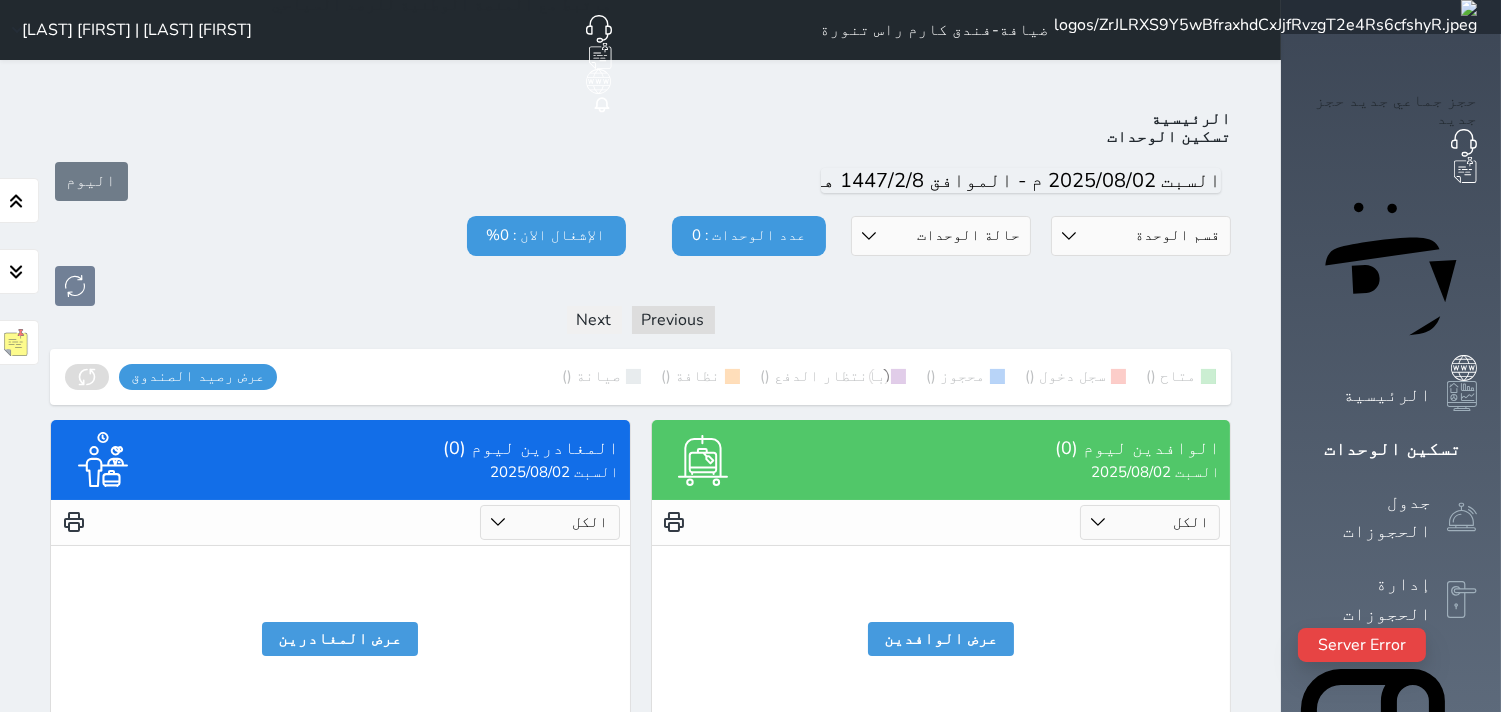 scroll, scrollTop: 77, scrollLeft: 0, axis: vertical 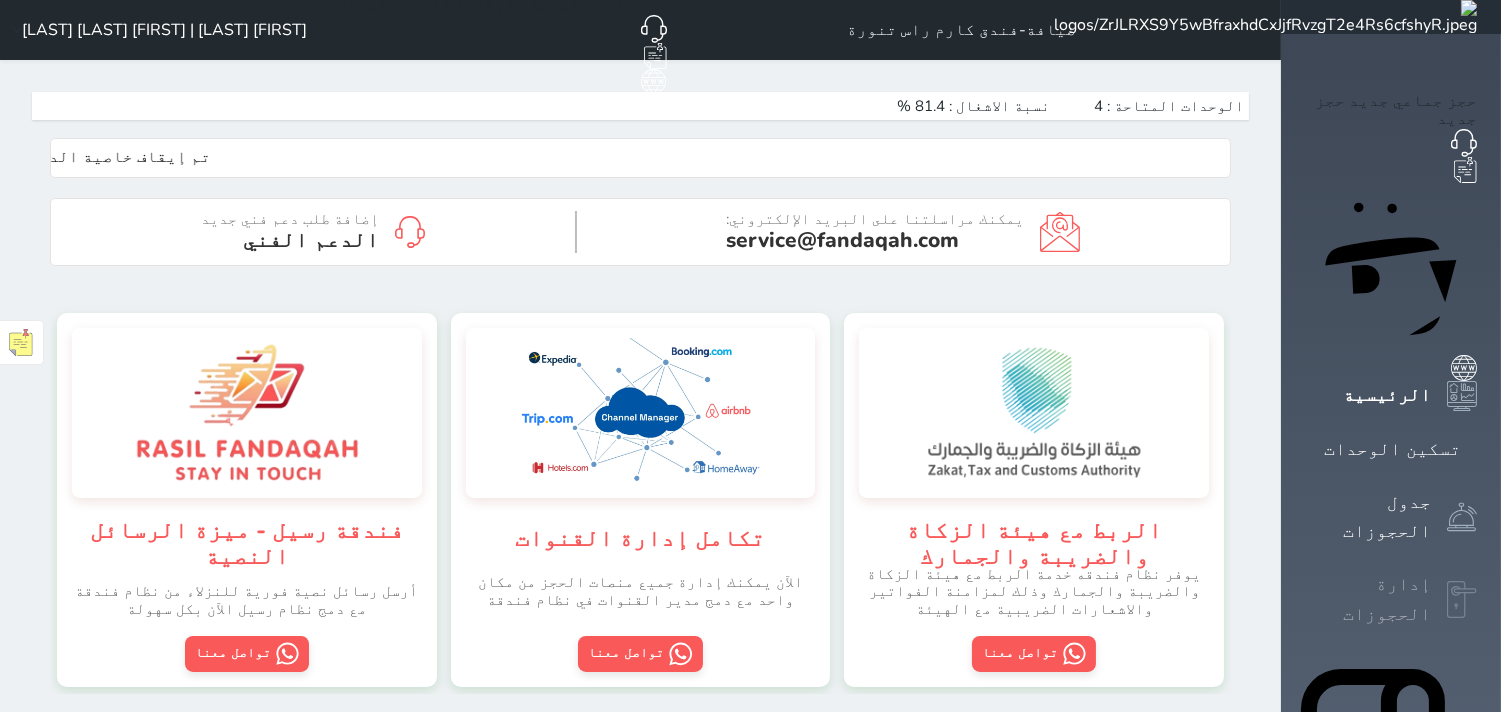 click on "إدارة الحجوزات" at bounding box center (1391, 599) 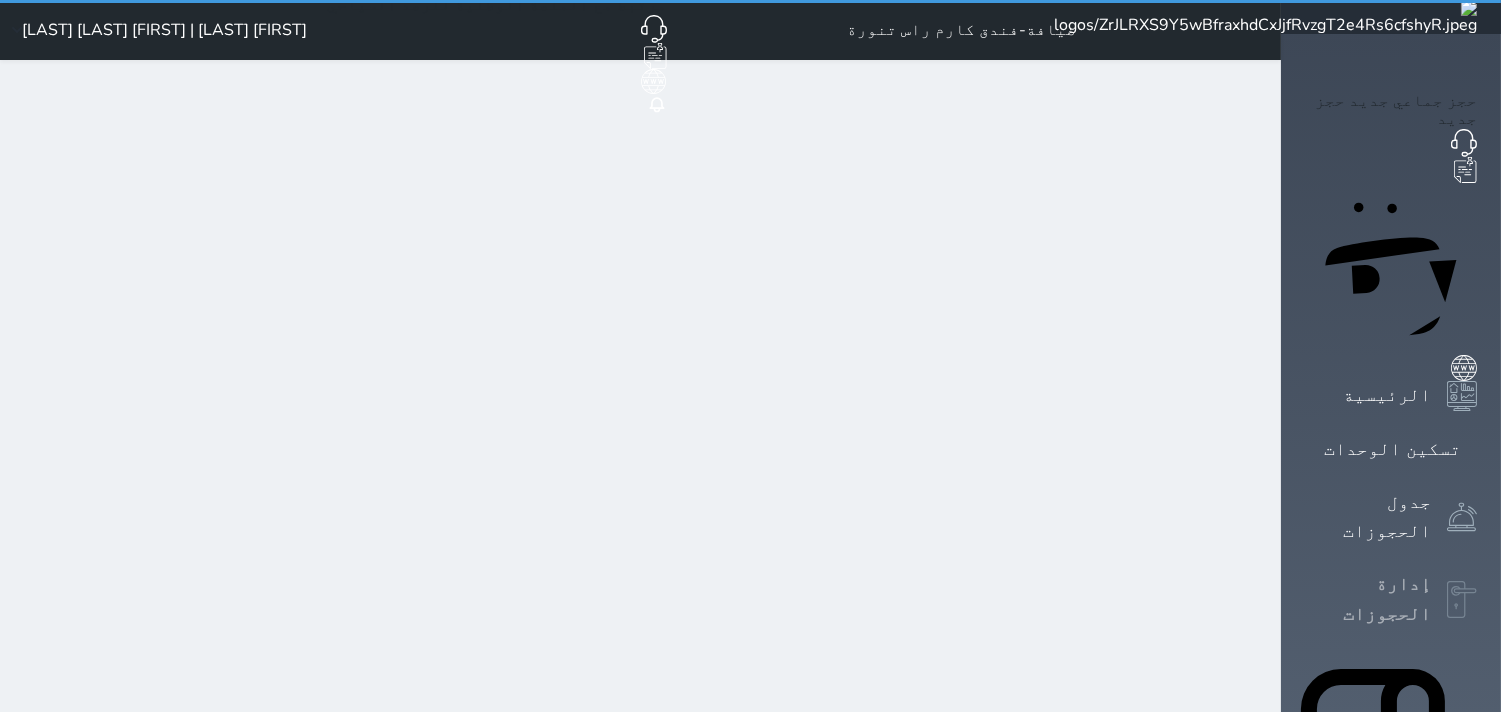select on "open_all" 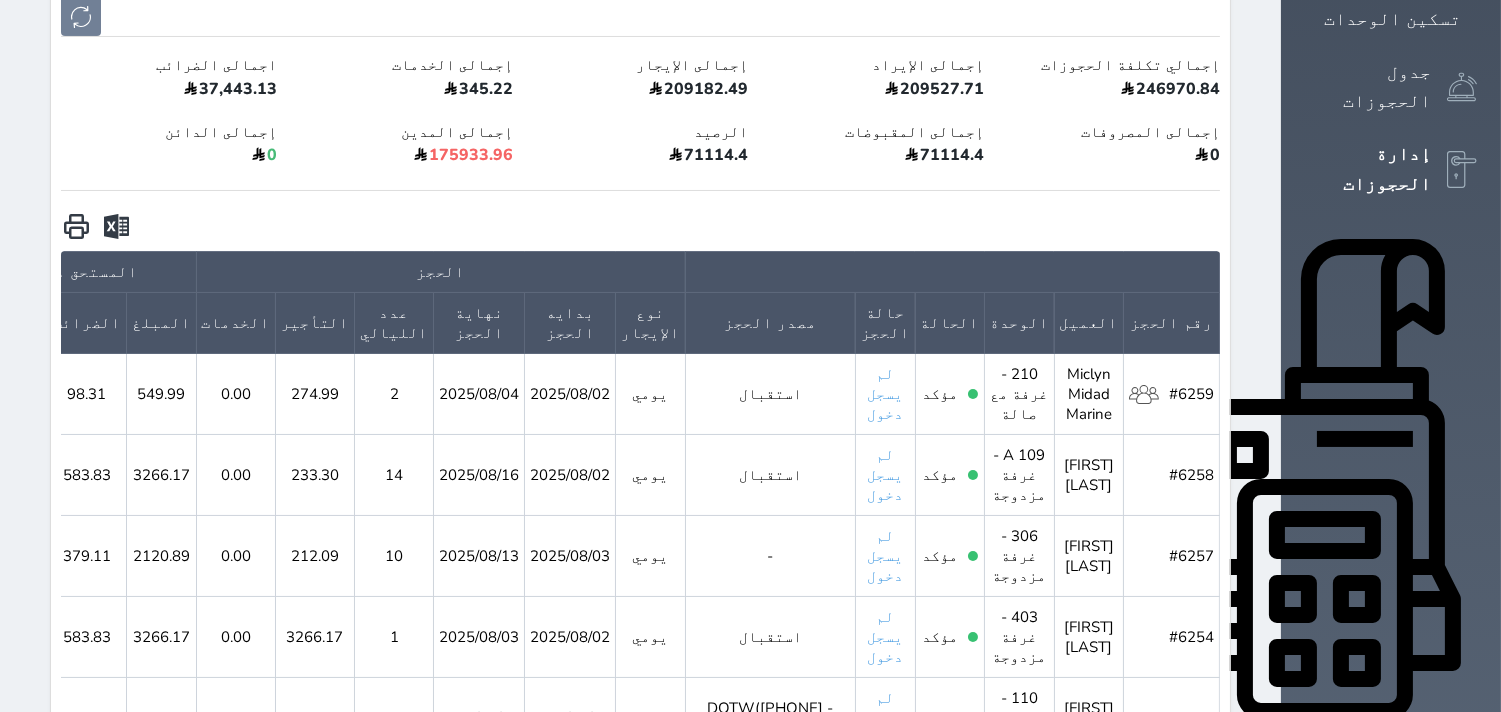 scroll, scrollTop: 555, scrollLeft: 0, axis: vertical 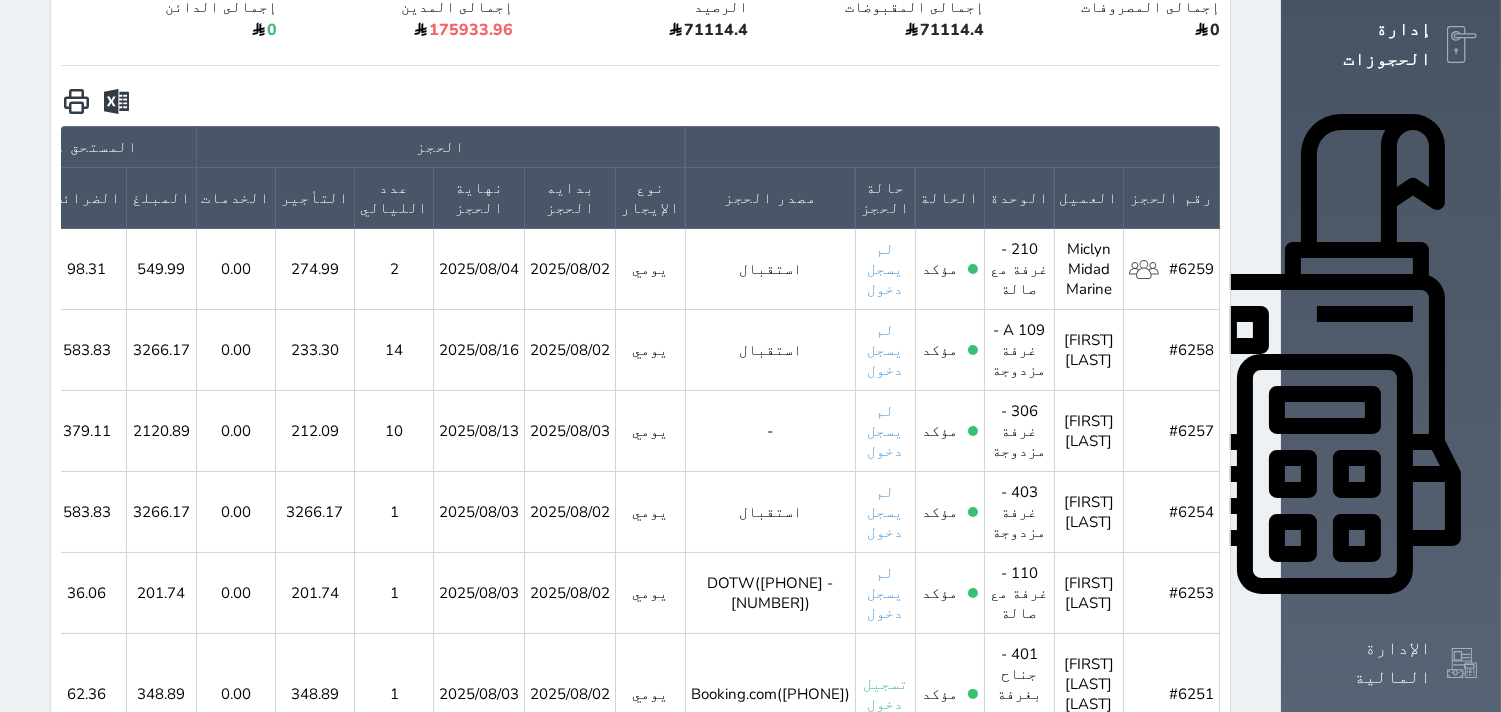 click on "حجز جماعي جديد   حجز جديد               الرئيسية     تسكين الوحدات     جدول الحجوزات     إدارة الحجوزات     POS       الإدارة المالية     العملاء           التقارير       الدعم الفني" at bounding box center (1391, 991) 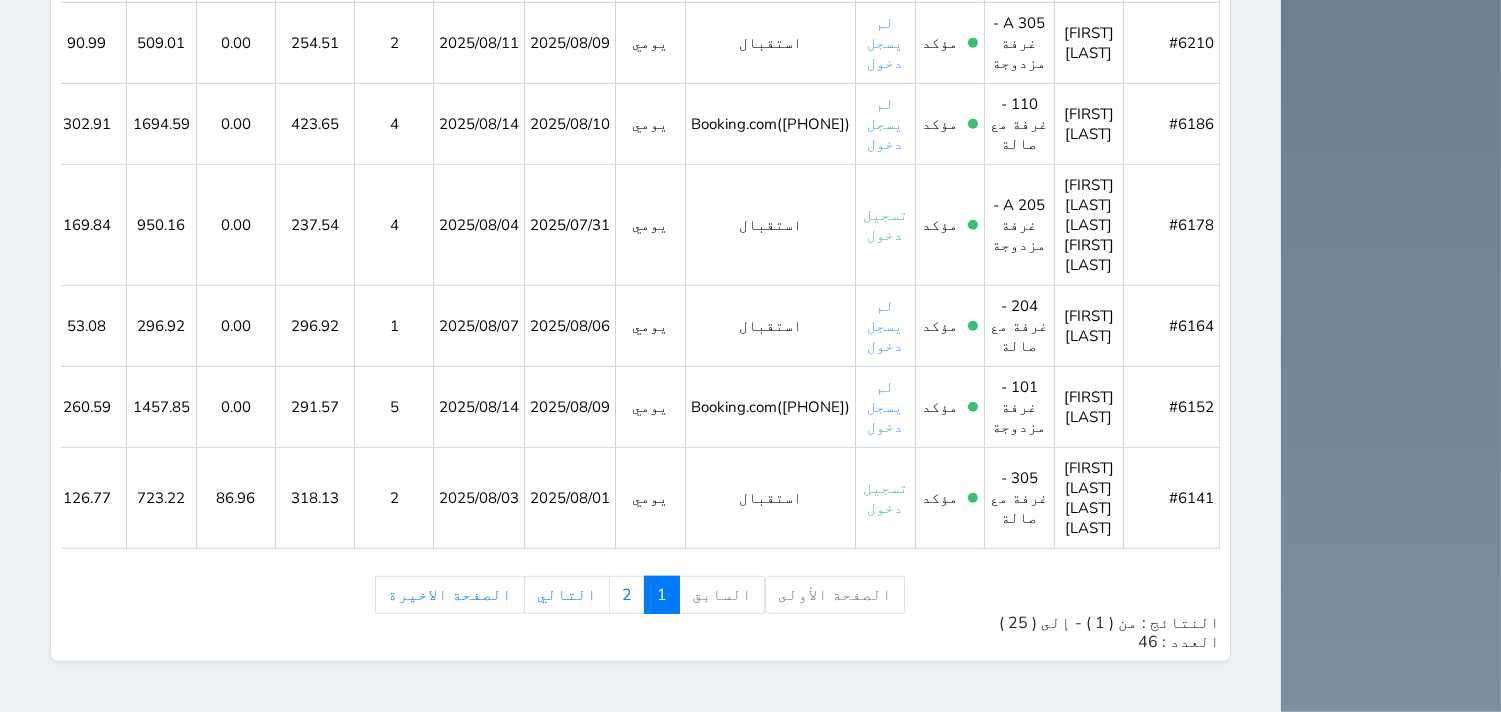 scroll, scrollTop: 2418, scrollLeft: 0, axis: vertical 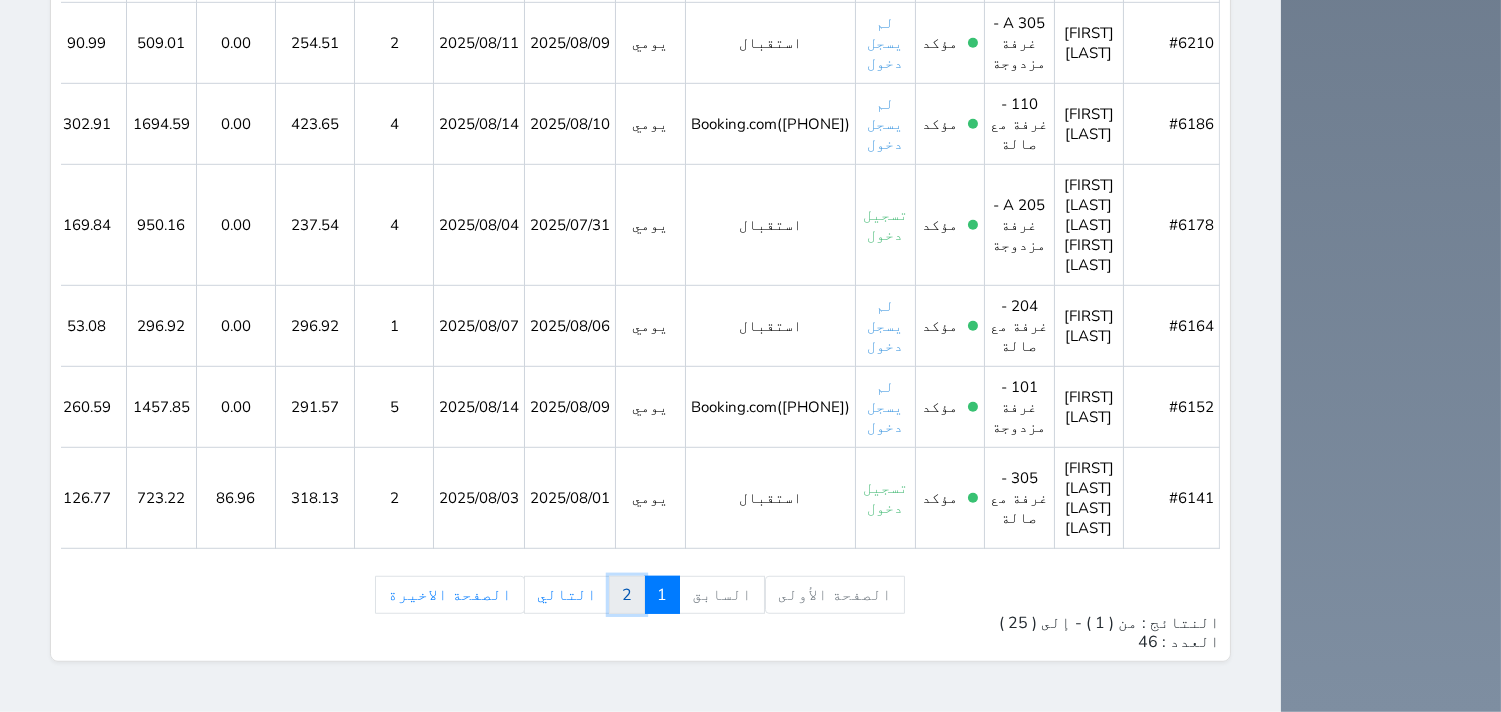 click on "2" at bounding box center [627, 595] 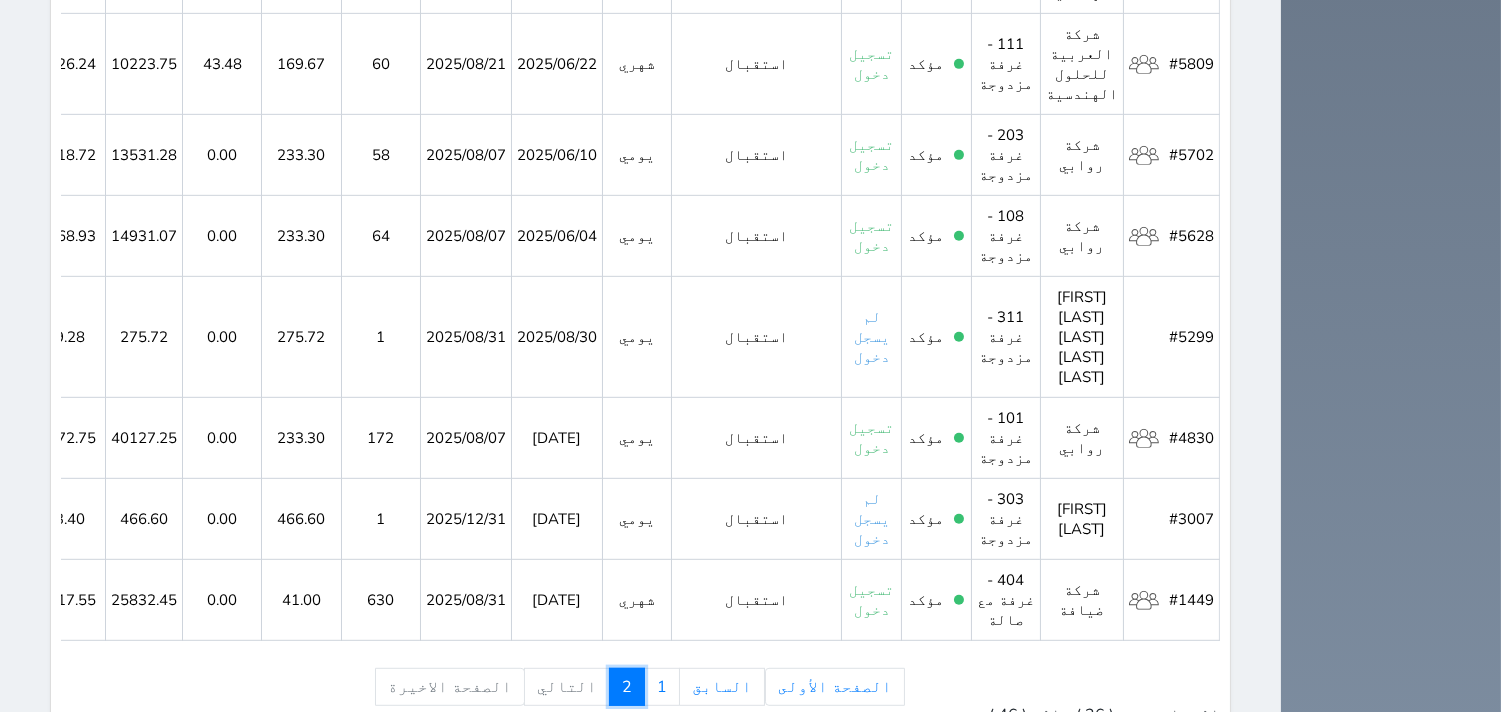 scroll, scrollTop: 2054, scrollLeft: 0, axis: vertical 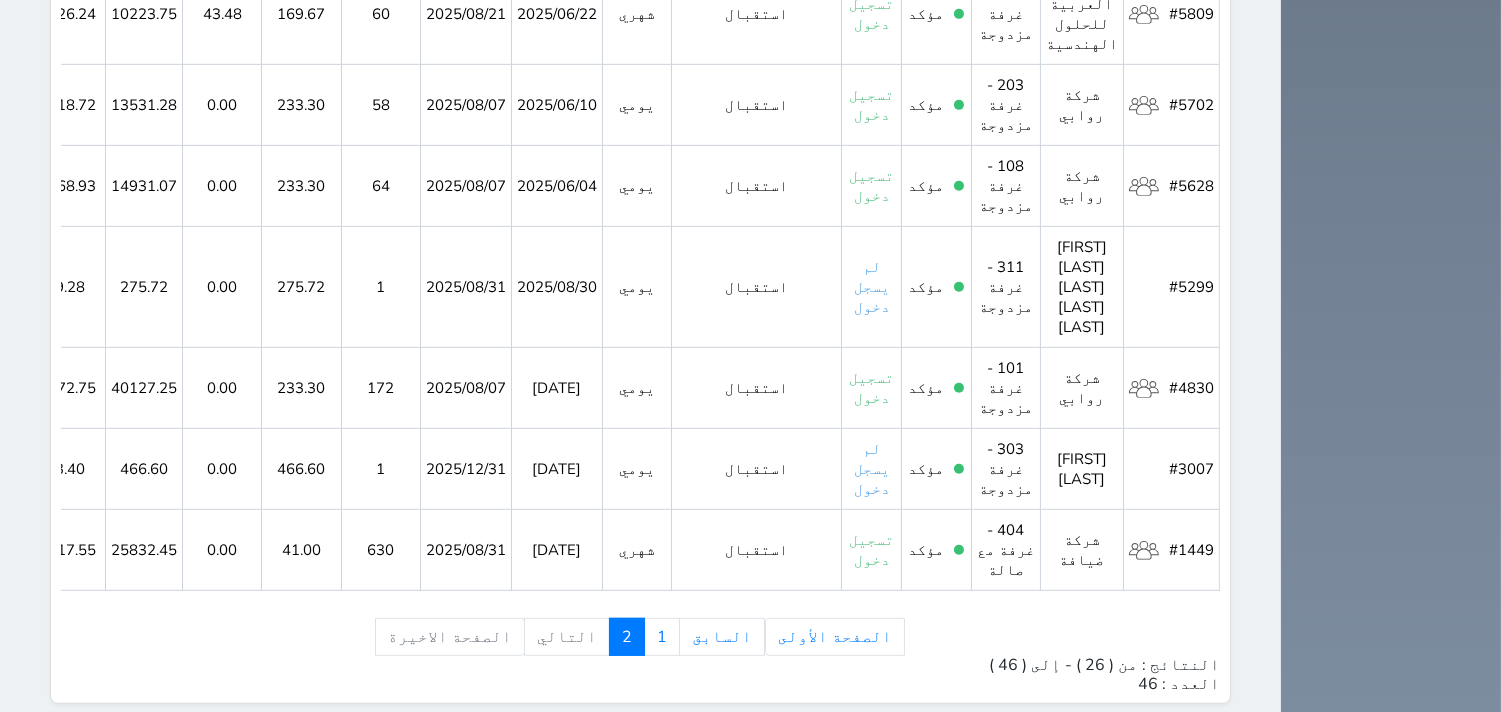 drag, startPoint x: 810, startPoint y: 596, endPoint x: 730, endPoint y: 595, distance: 80.00625 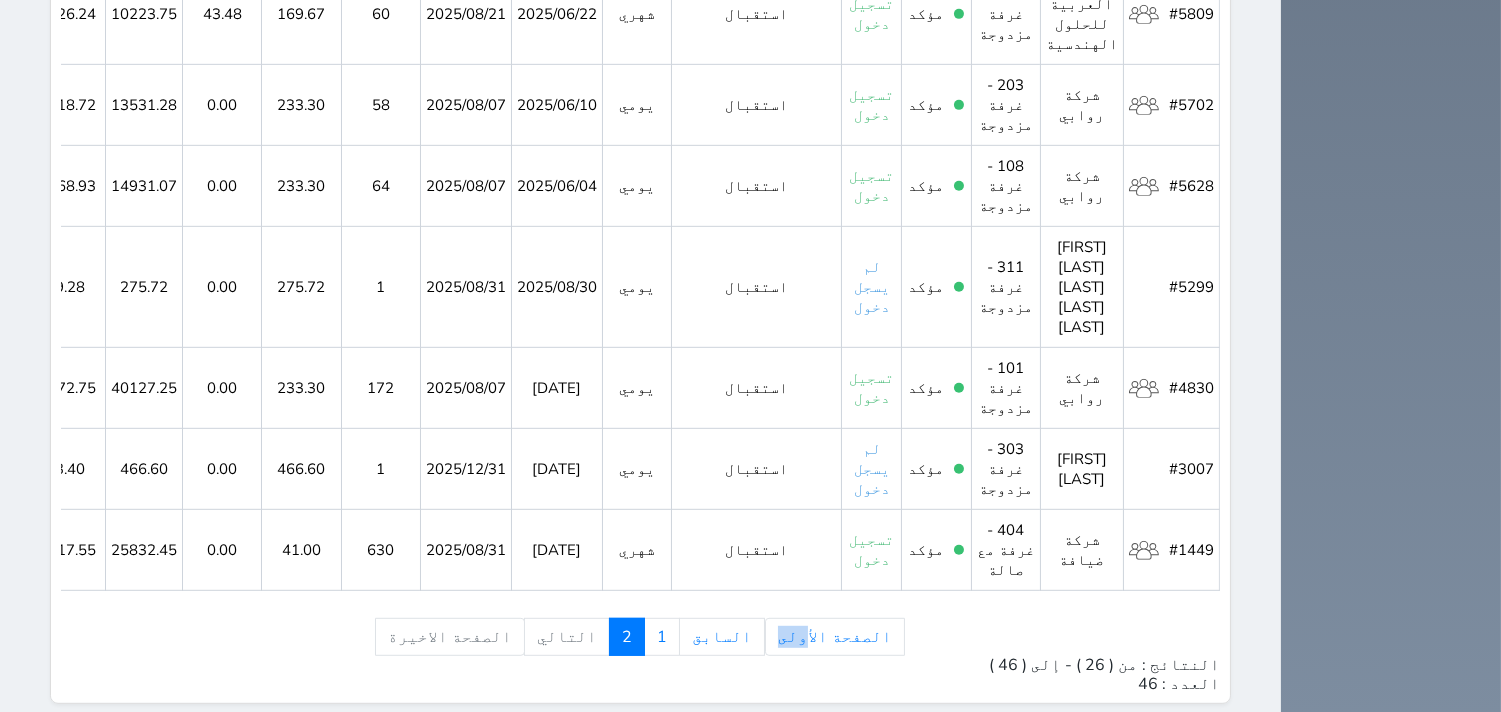 scroll, scrollTop: 0, scrollLeft: -70, axis: horizontal 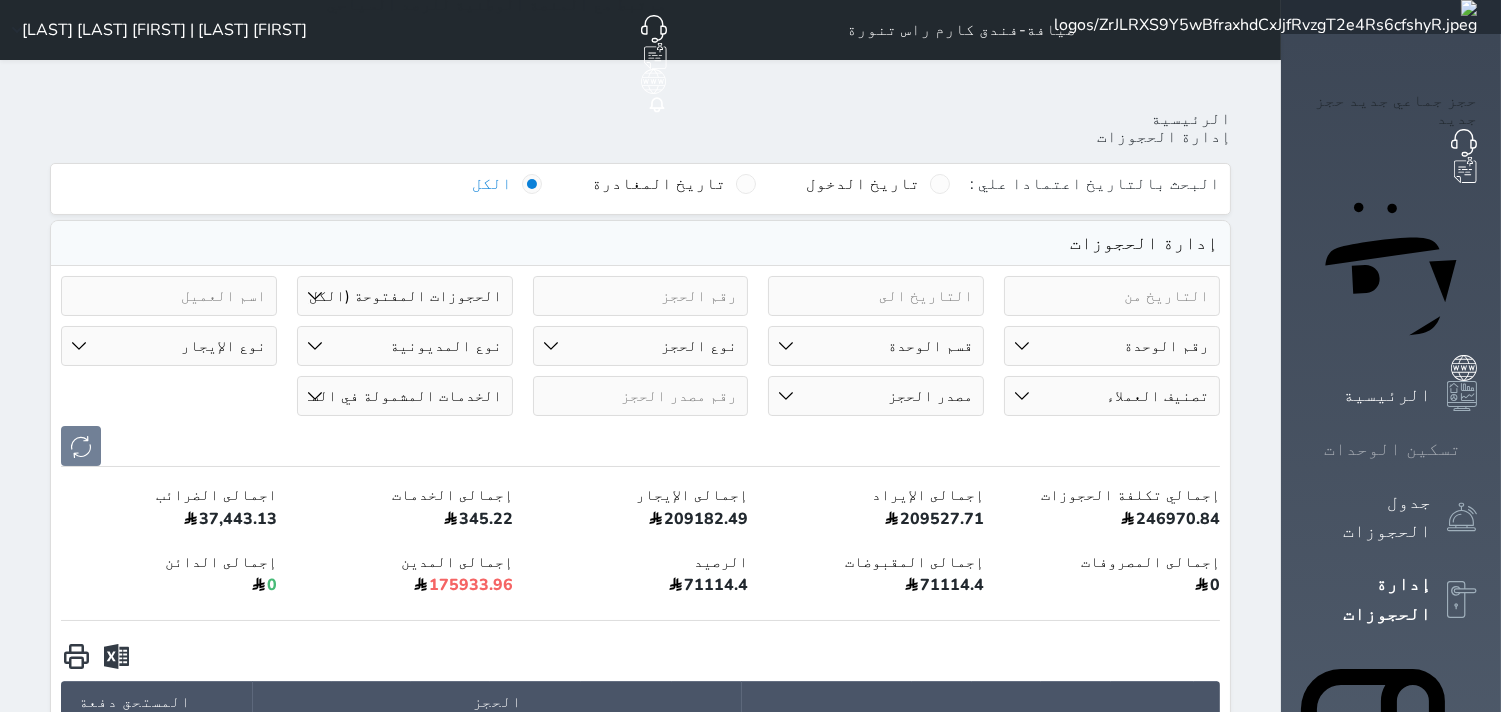 click on "تسكين الوحدات" at bounding box center [1392, 449] 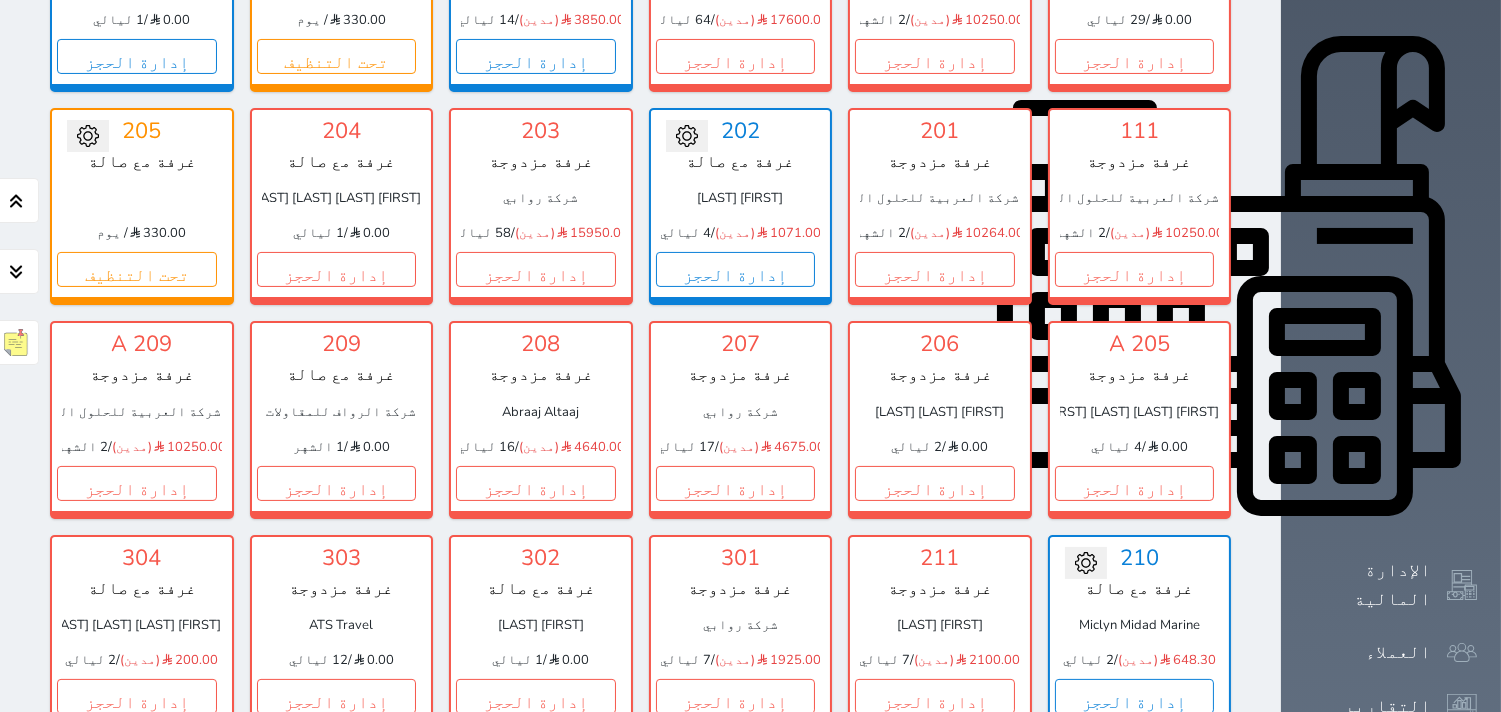 scroll, scrollTop: 966, scrollLeft: 0, axis: vertical 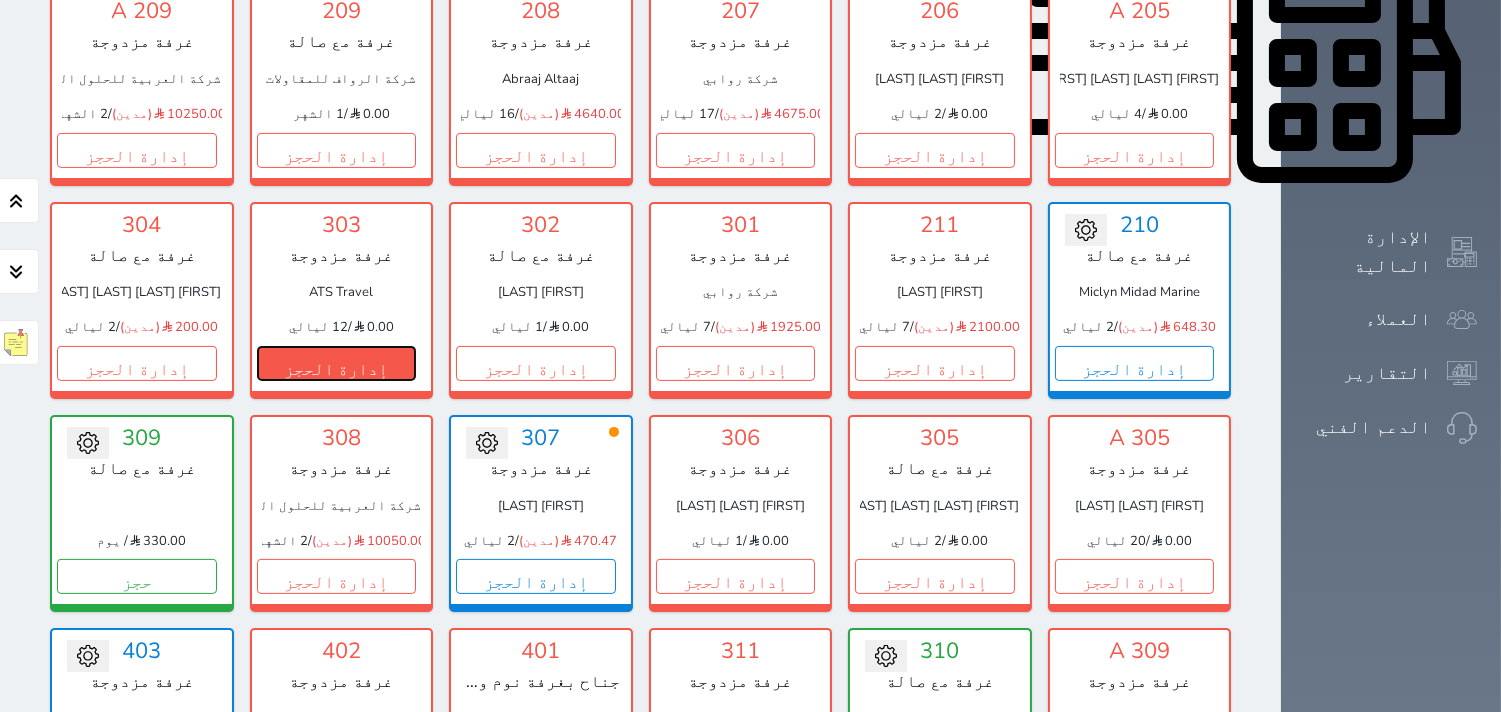 click on "إدارة الحجز" at bounding box center (337, 363) 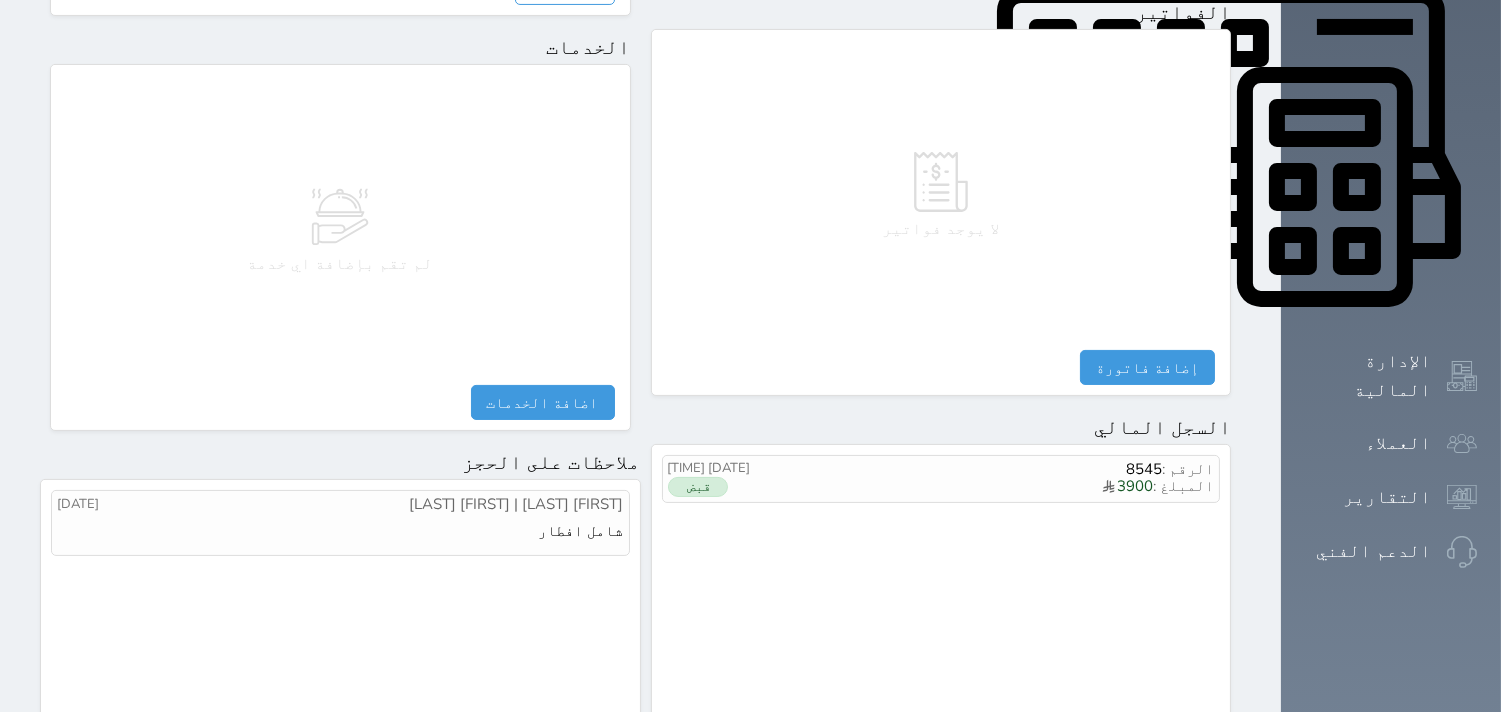 scroll, scrollTop: 1068, scrollLeft: 0, axis: vertical 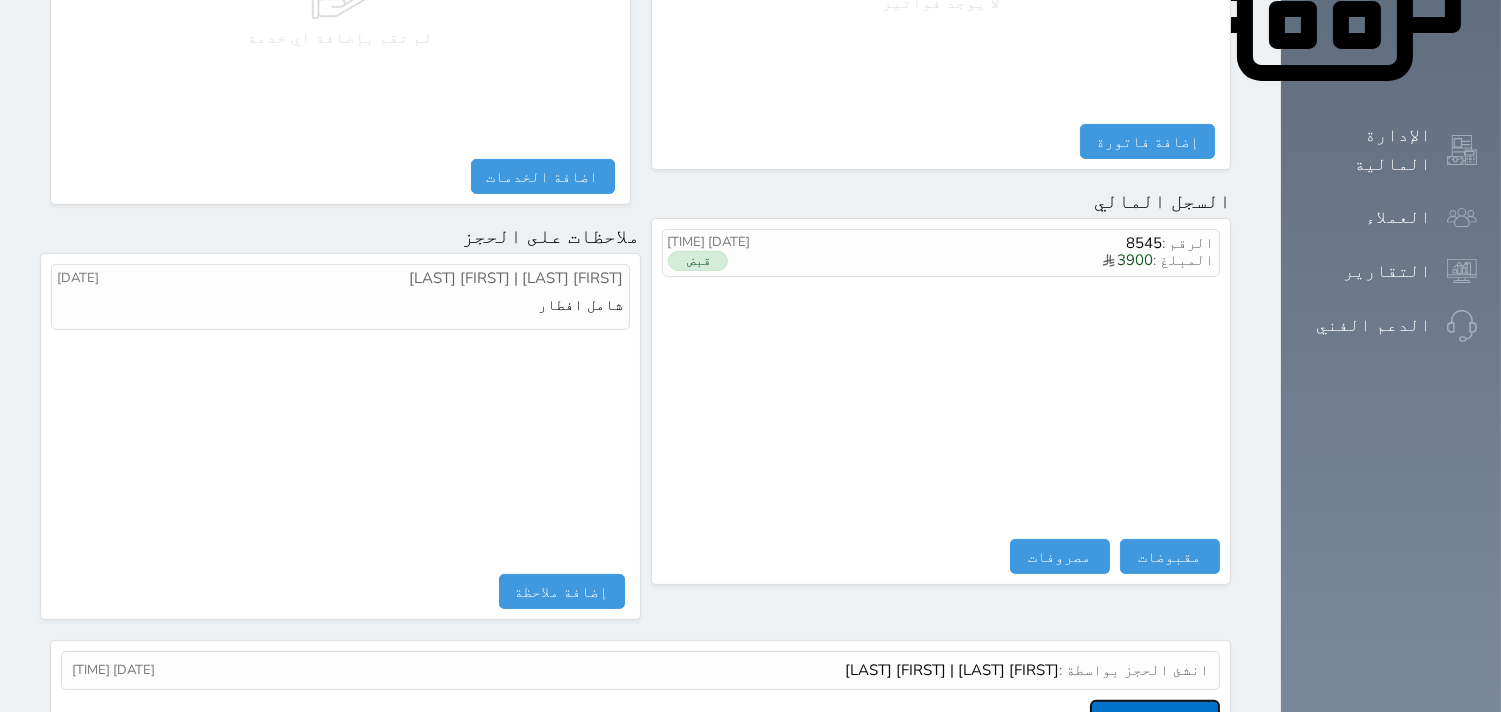 click on "عرض سجل شموس" at bounding box center [1155, 717] 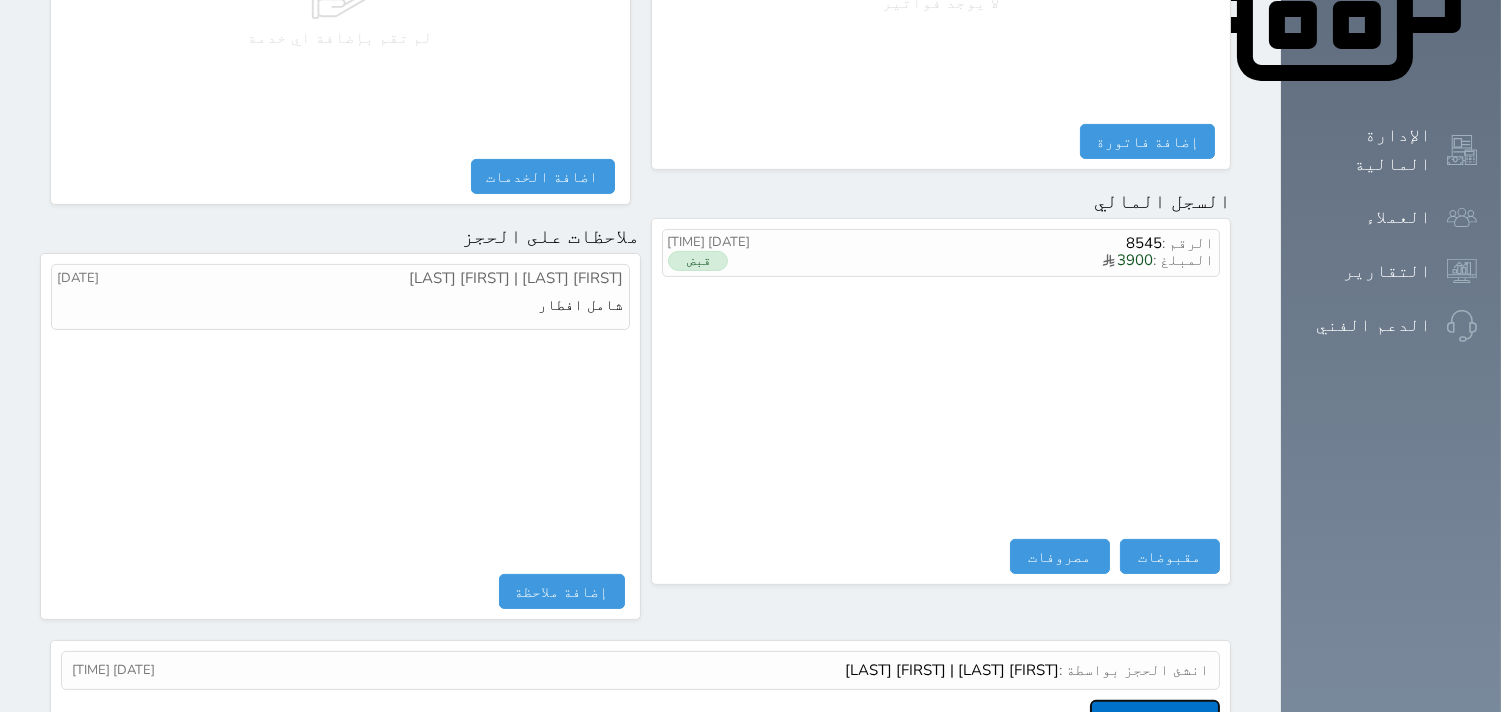 click on "عرض سجل شموس" at bounding box center [1155, 717] 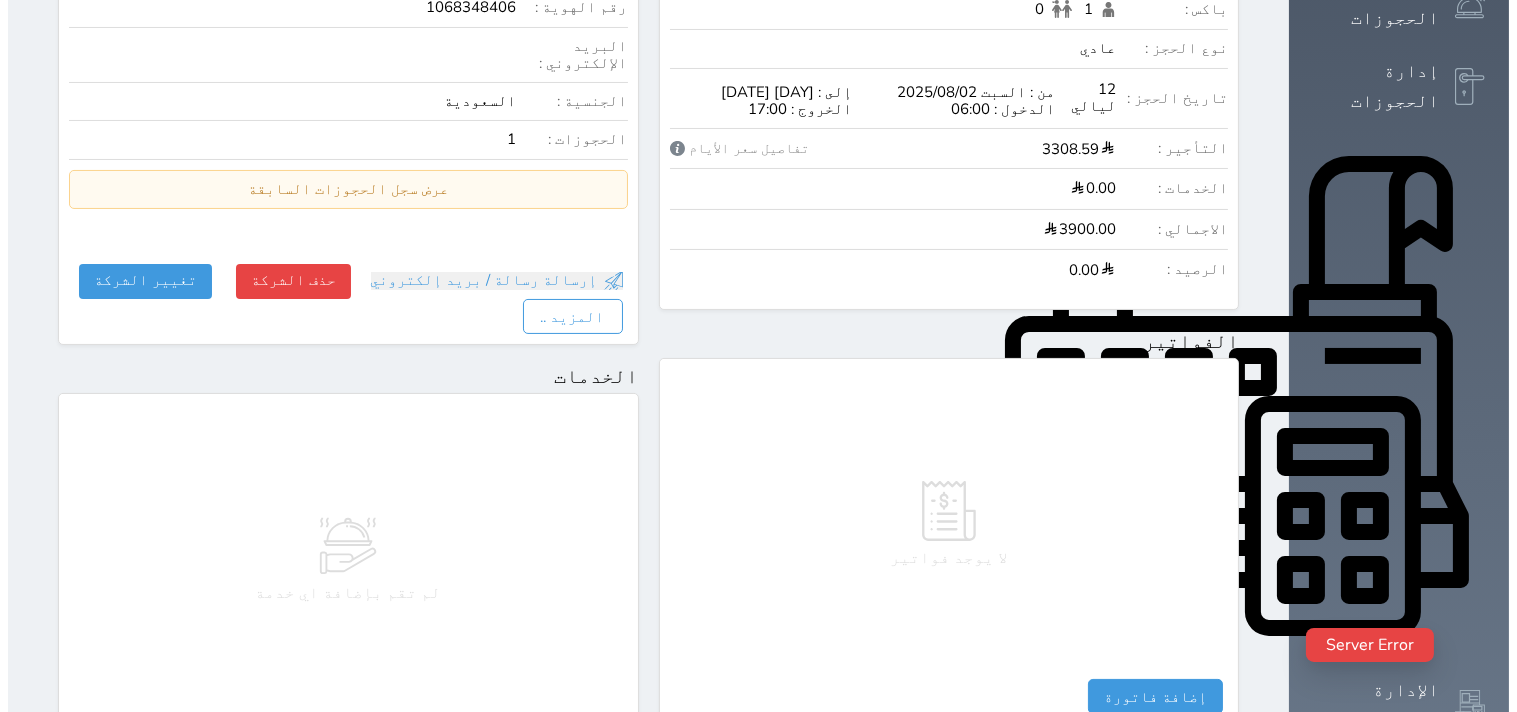 scroll, scrollTop: 0, scrollLeft: 0, axis: both 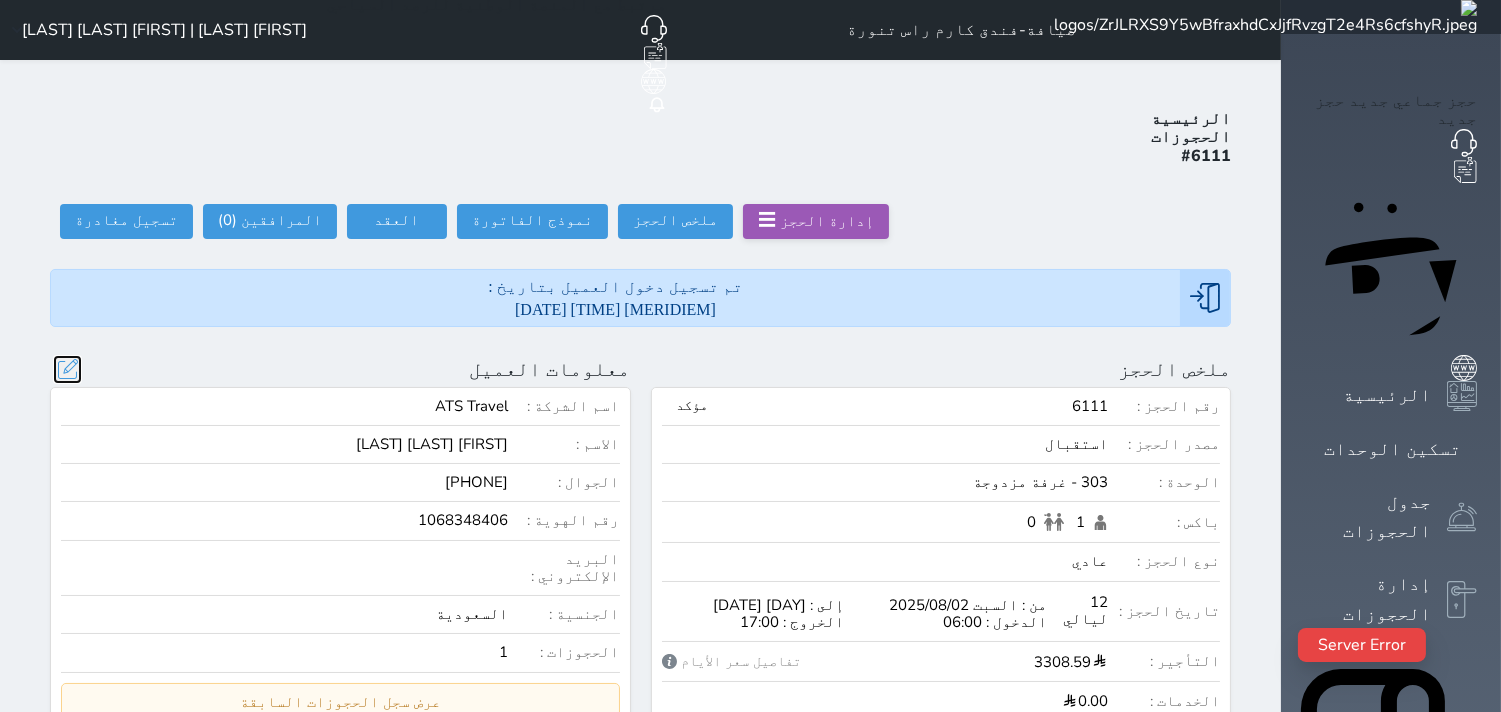 click at bounding box center (67, 369) 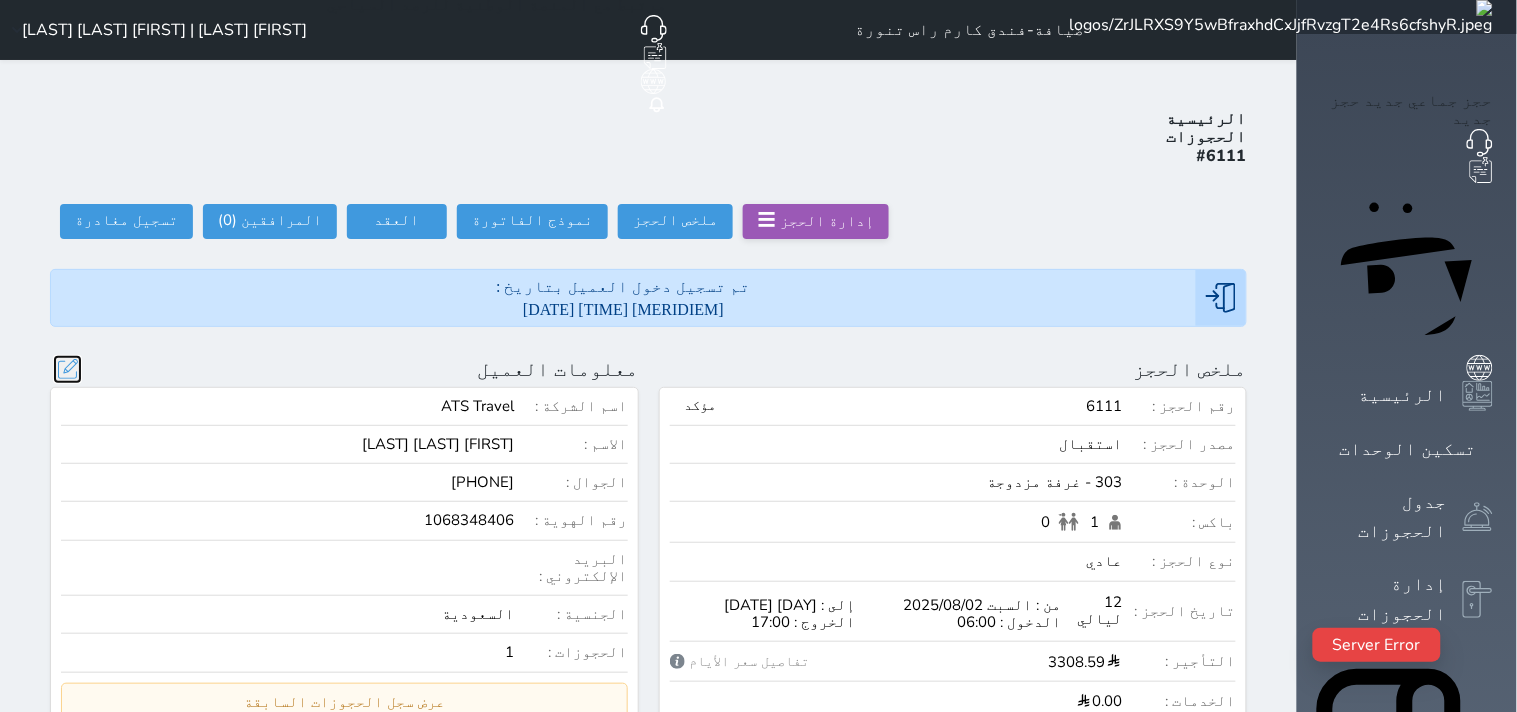 select 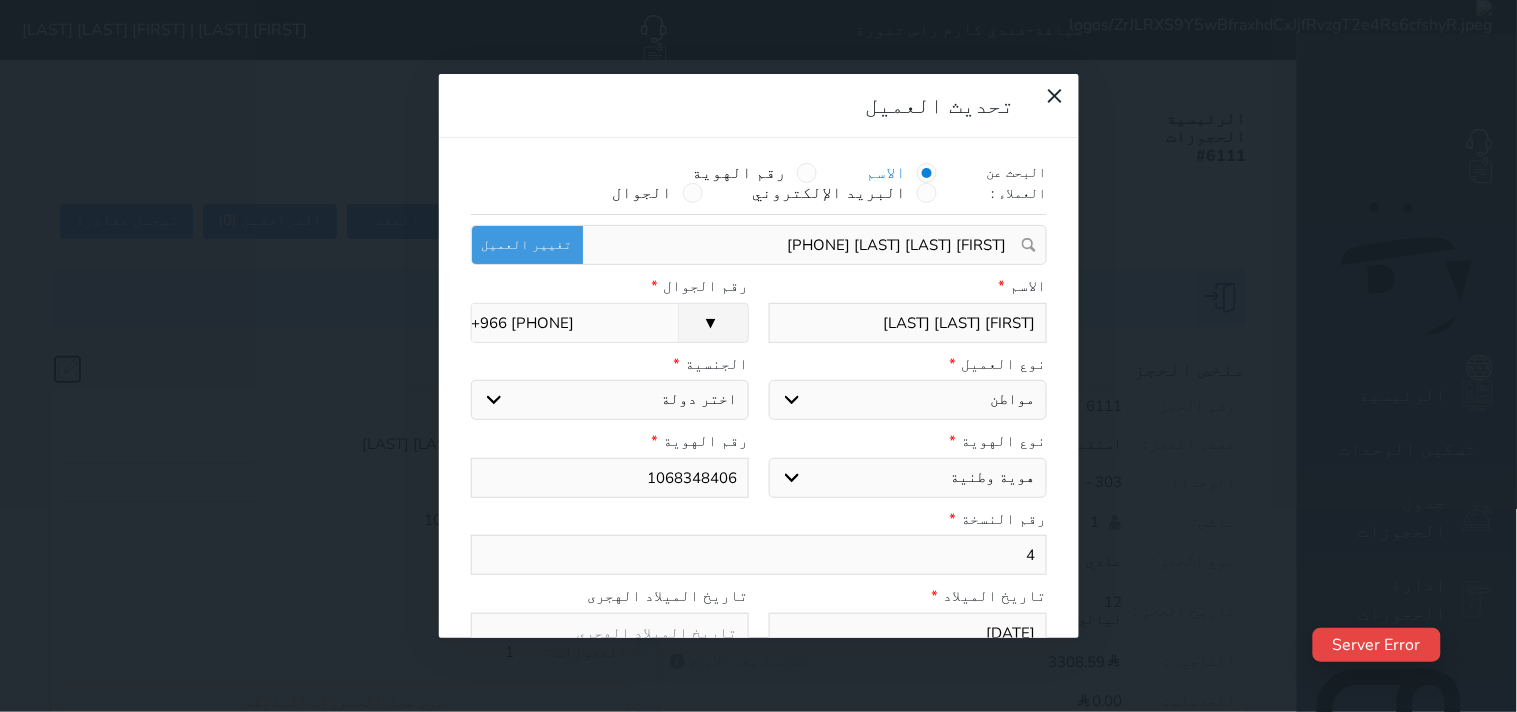 select 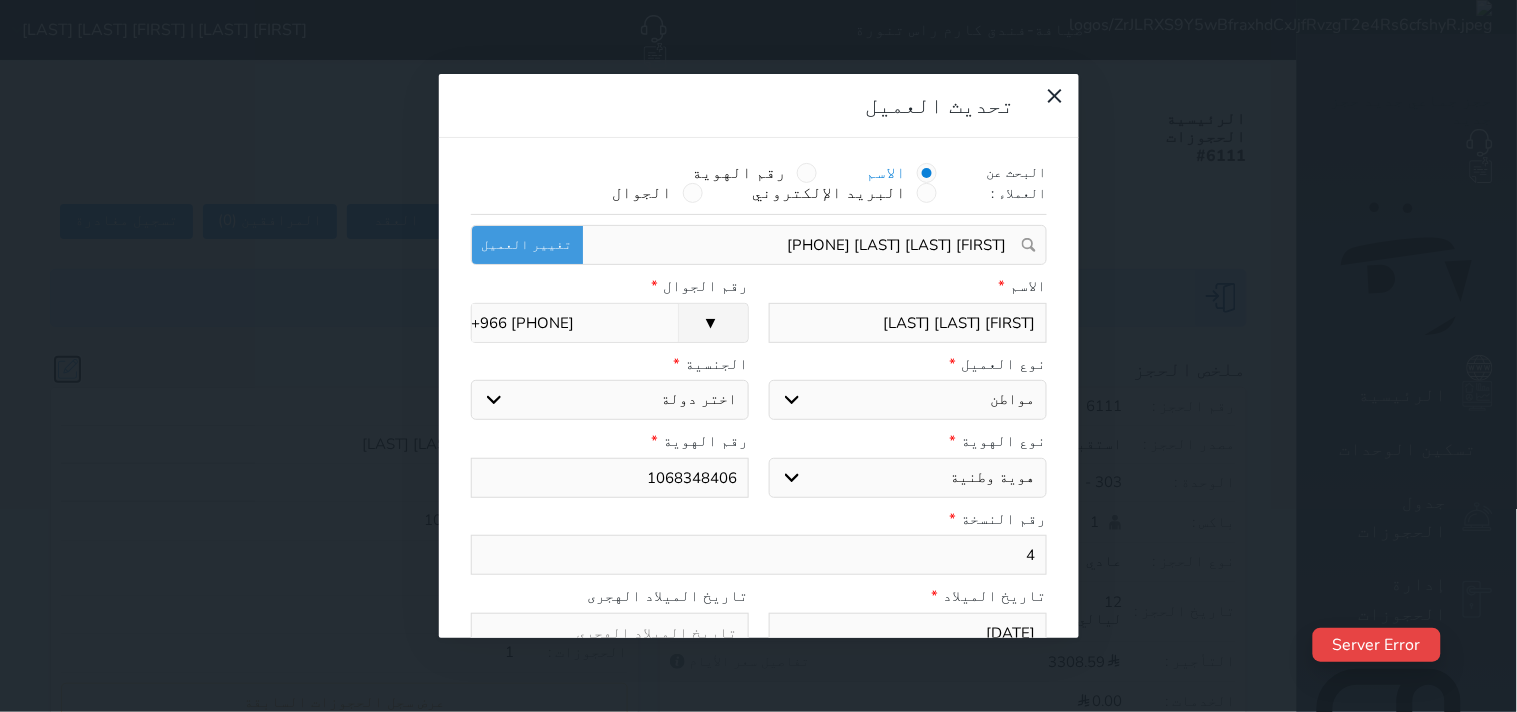 select 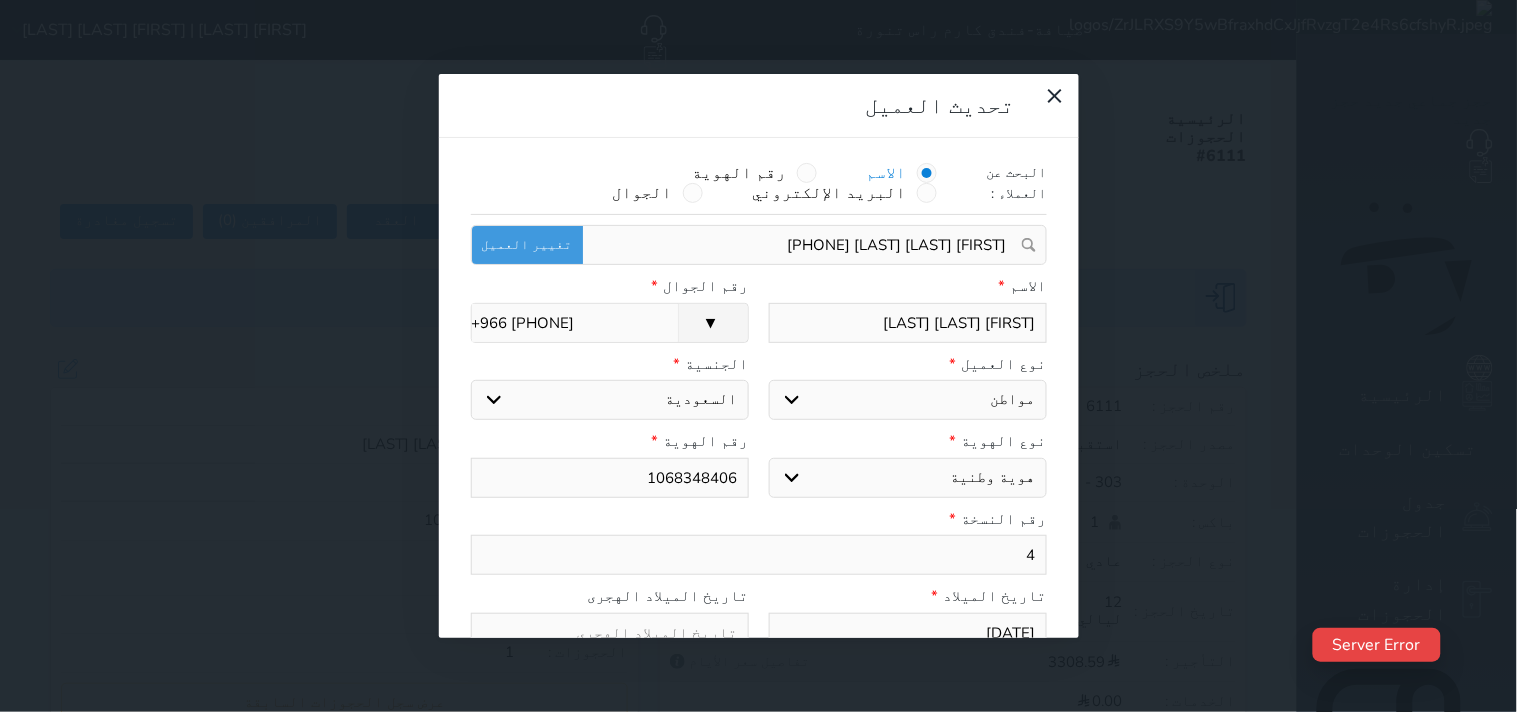 click on "4" at bounding box center (759, 555) 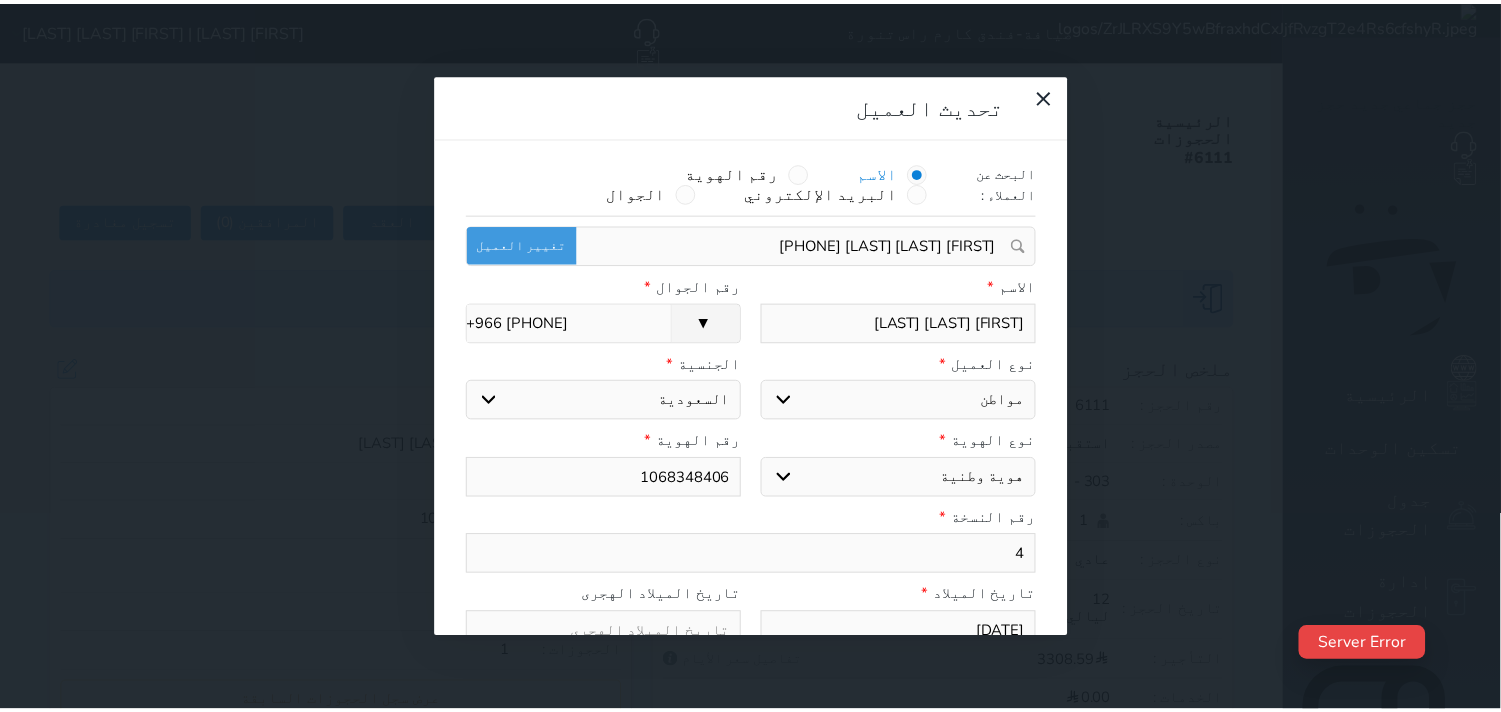 scroll, scrollTop: 200, scrollLeft: 0, axis: vertical 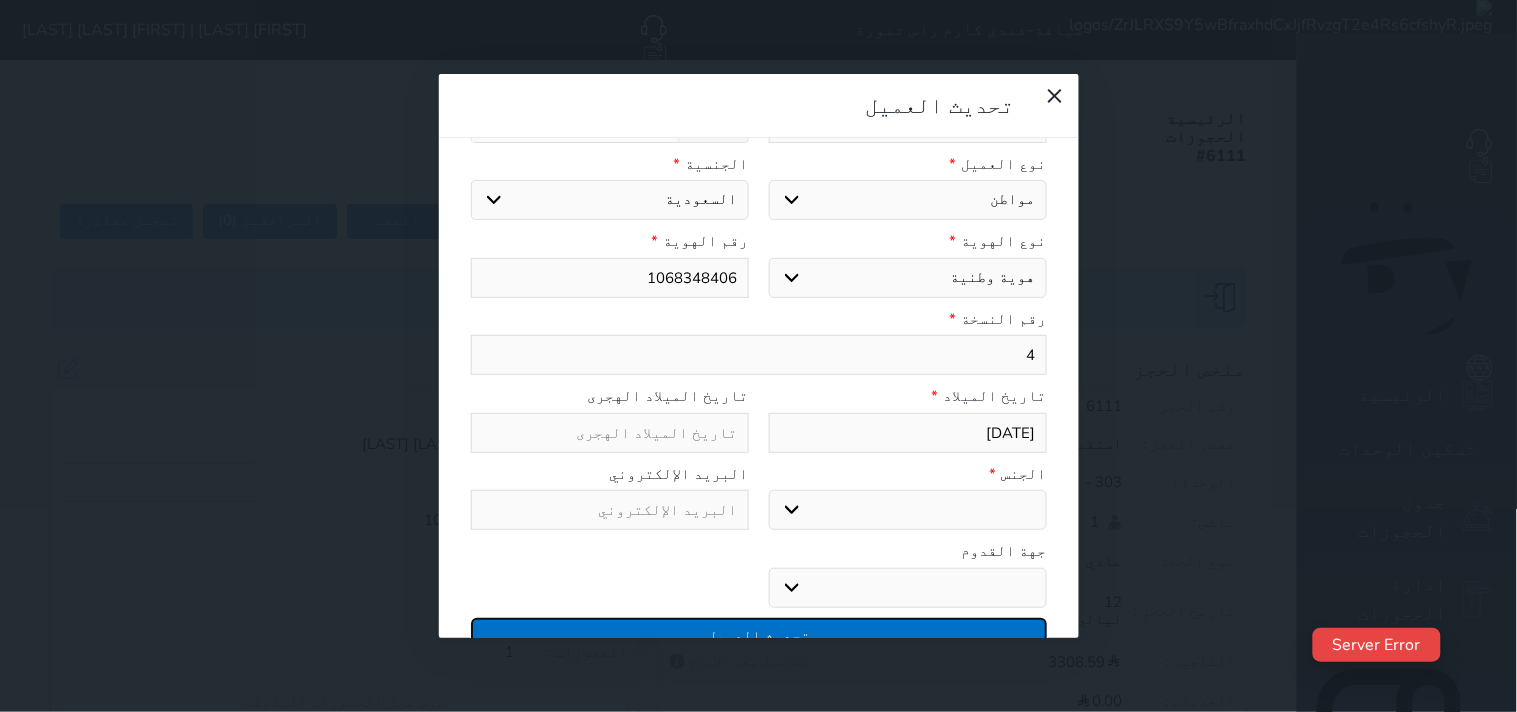 click on "تحديث العميل" at bounding box center [759, 635] 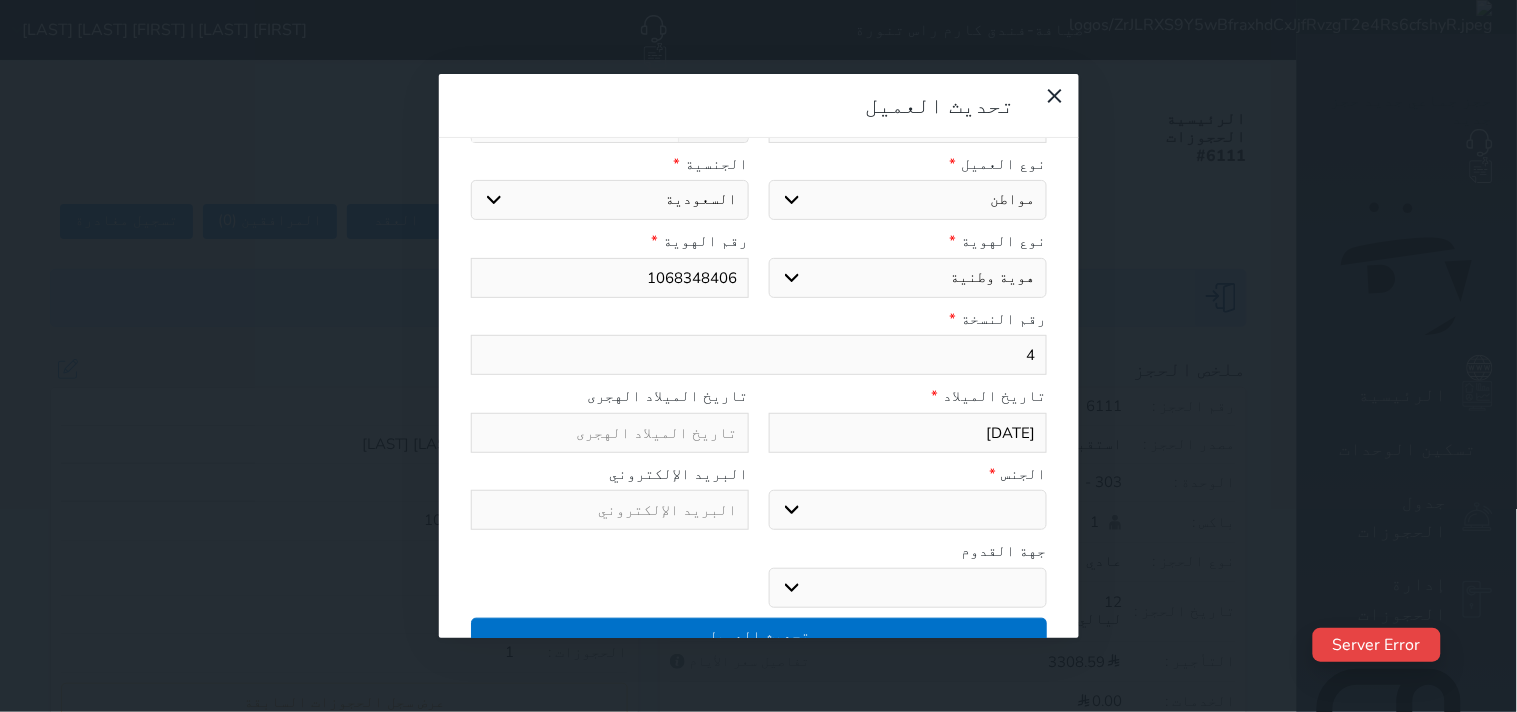 select 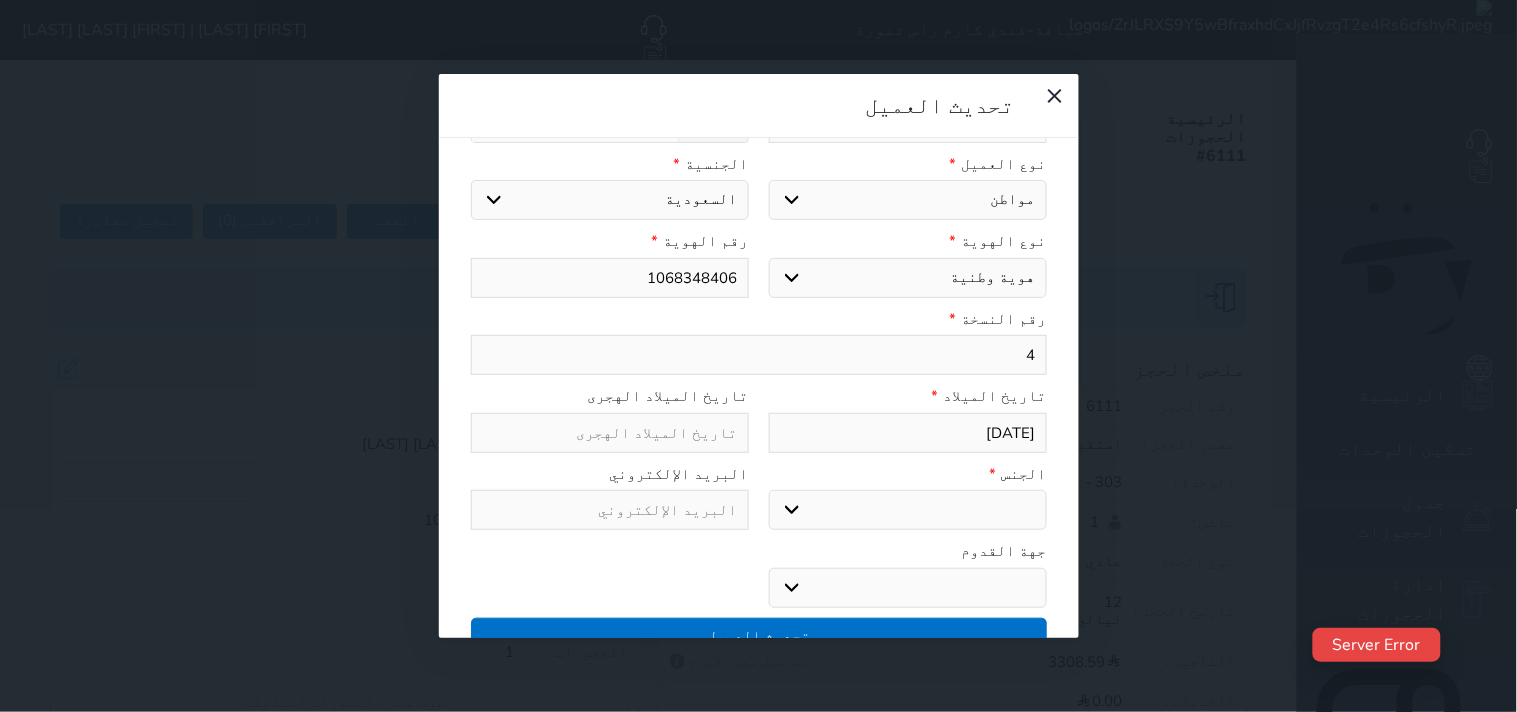 click at bounding box center [0, 0] 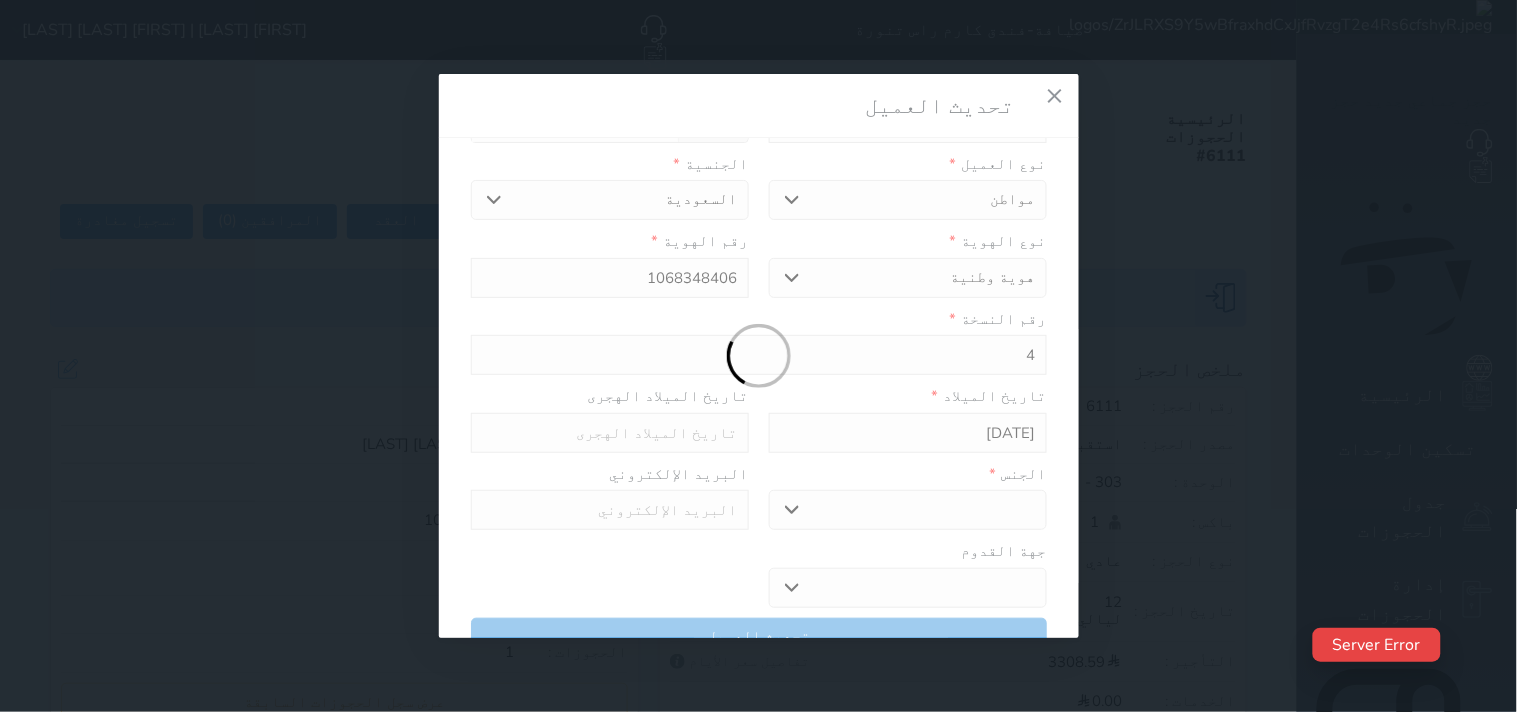 select 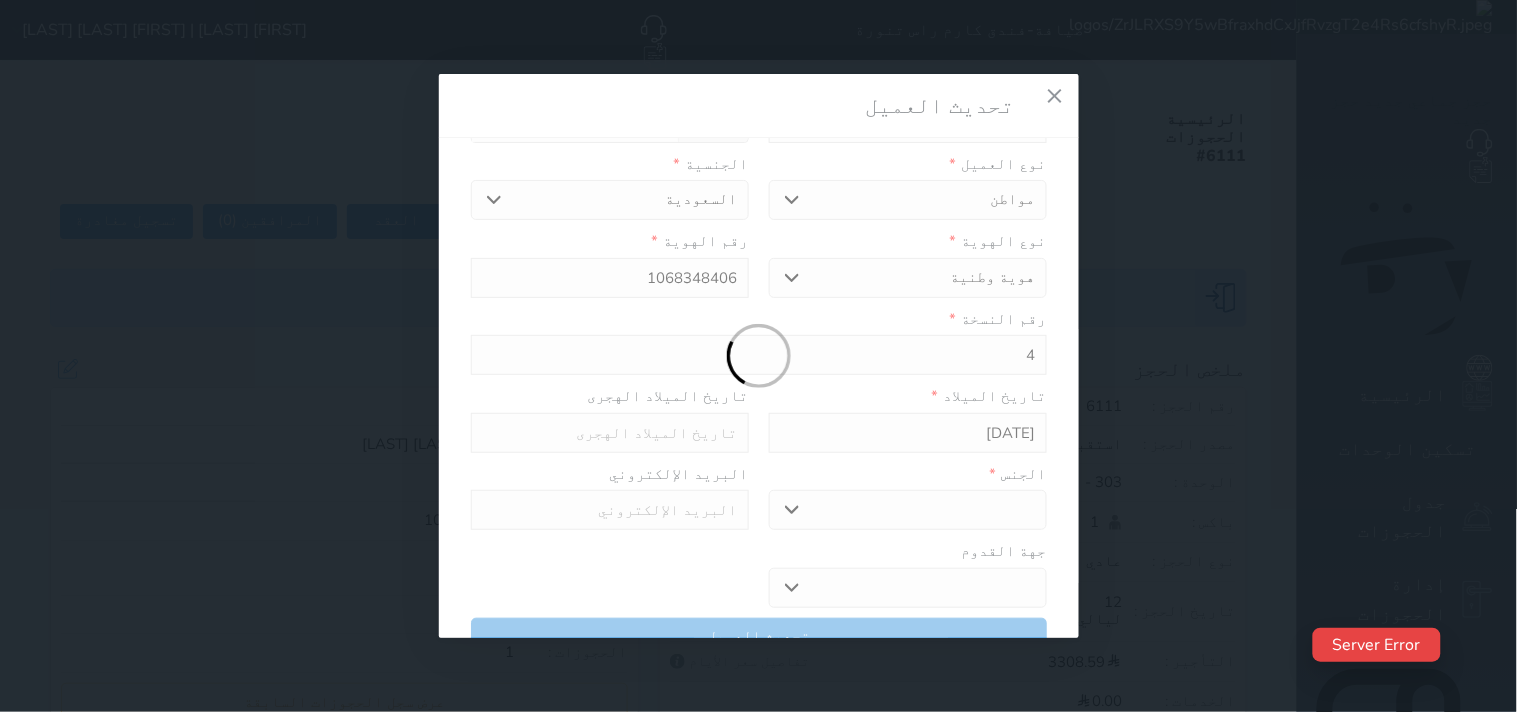 select 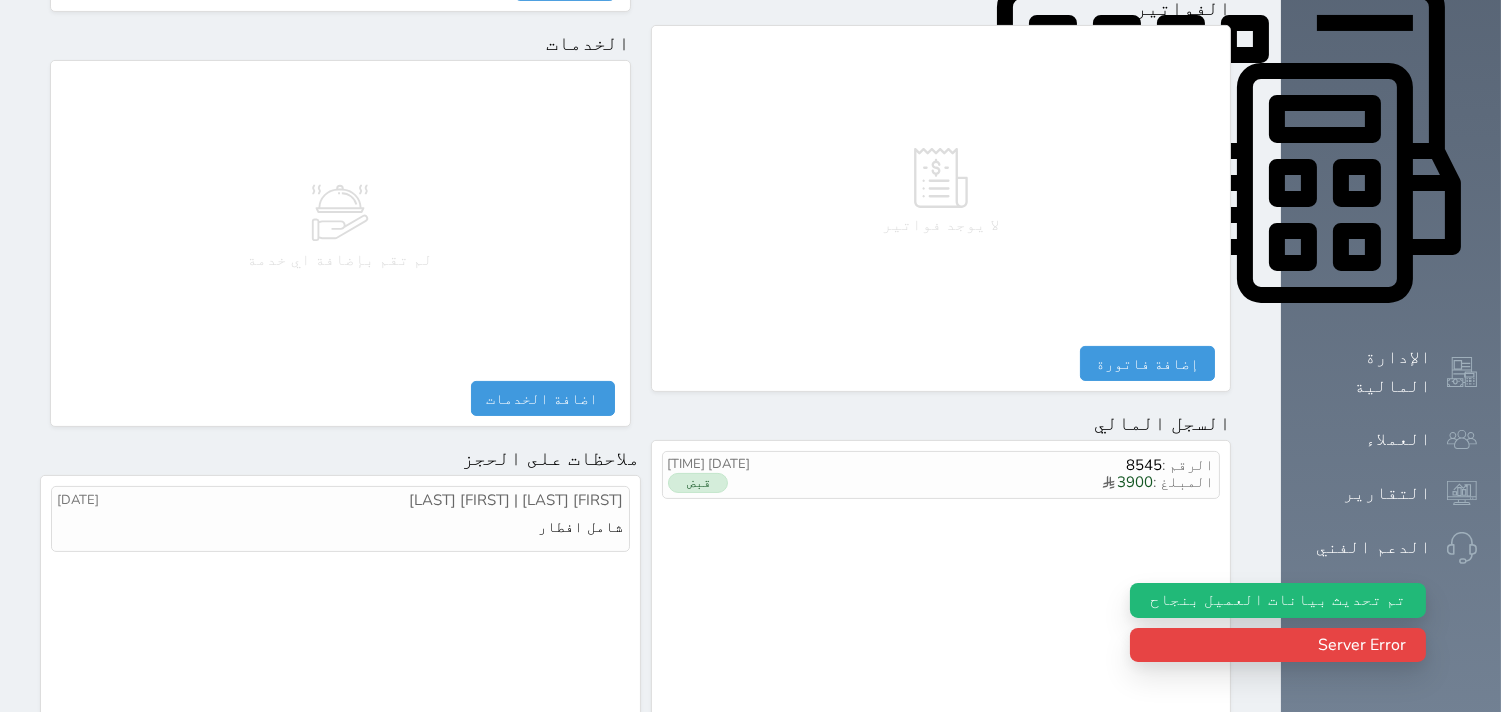 scroll, scrollTop: 1068, scrollLeft: 0, axis: vertical 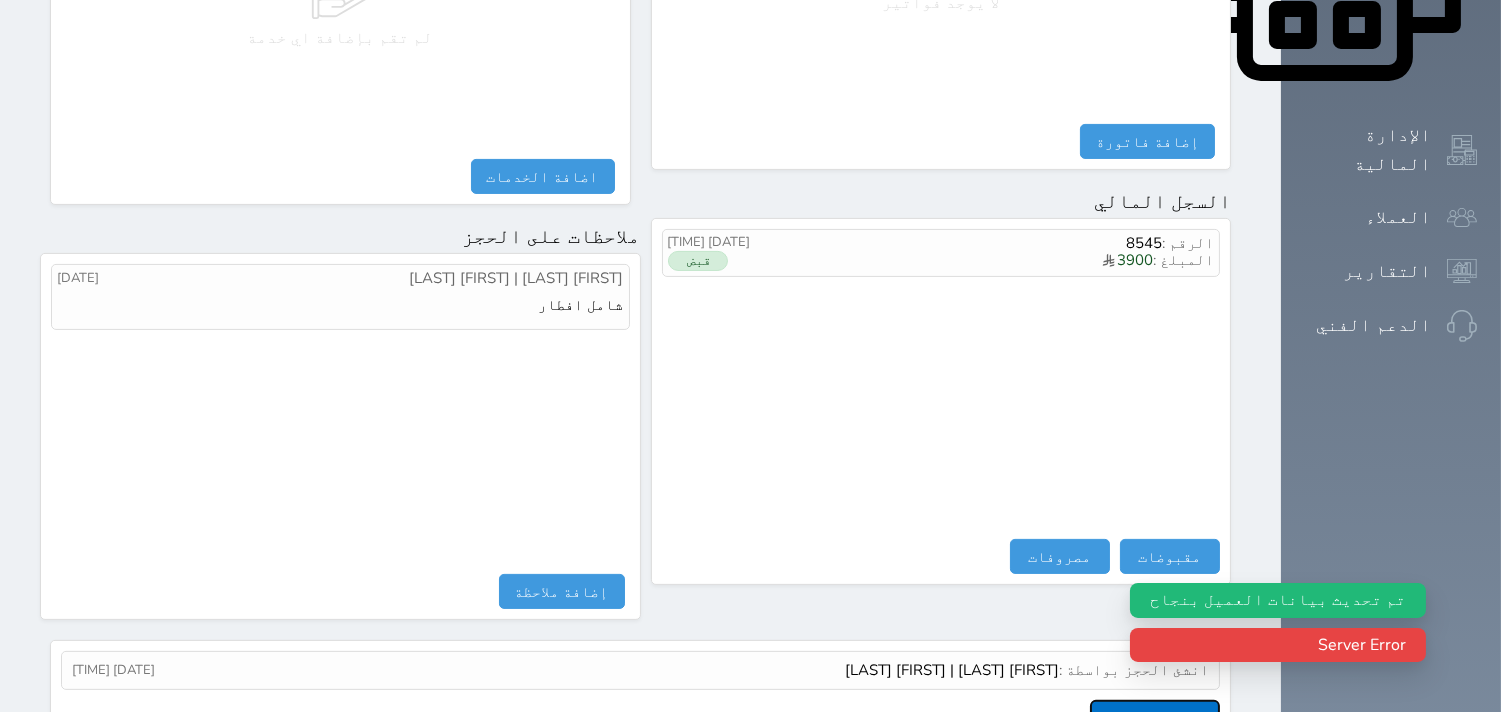 click on "عرض سجل شموس" at bounding box center (1155, 717) 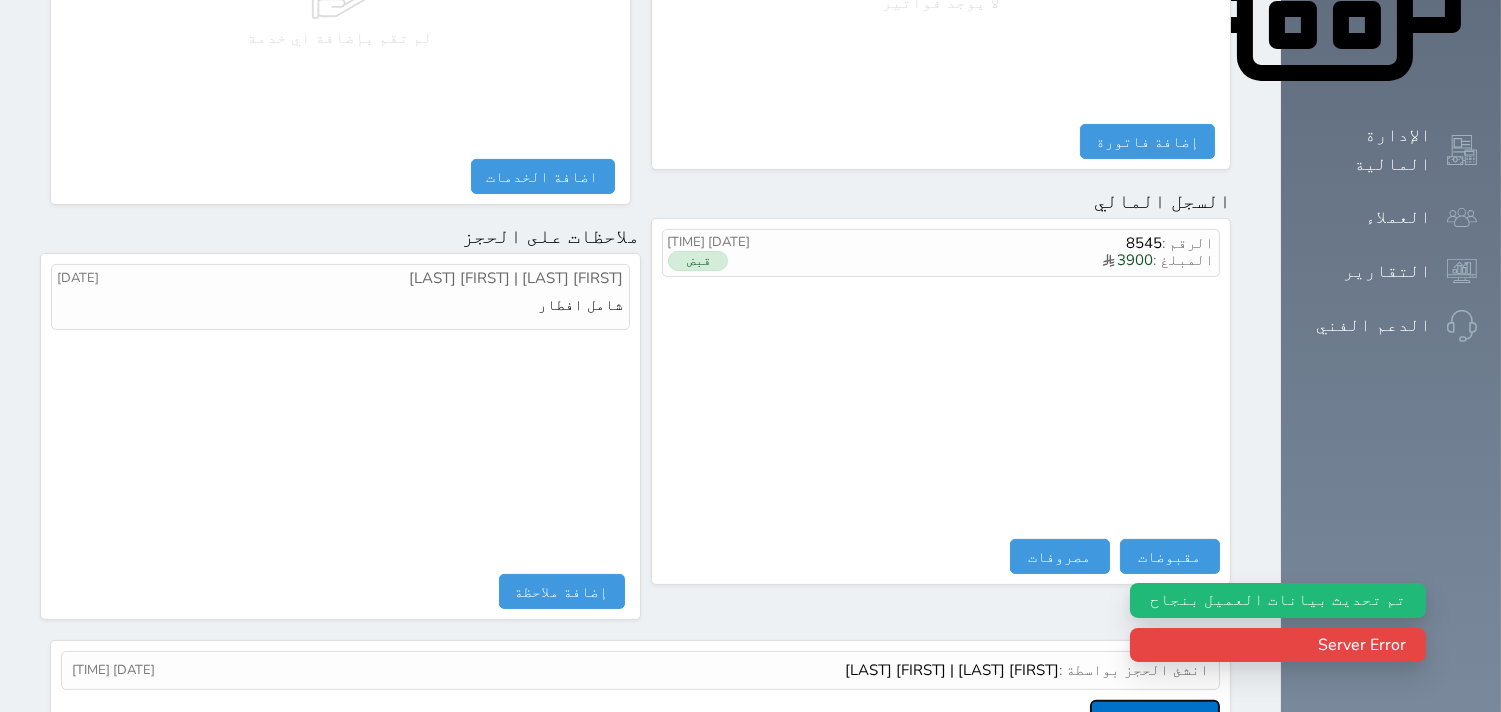 click on "عرض سجل شموس" at bounding box center [1155, 717] 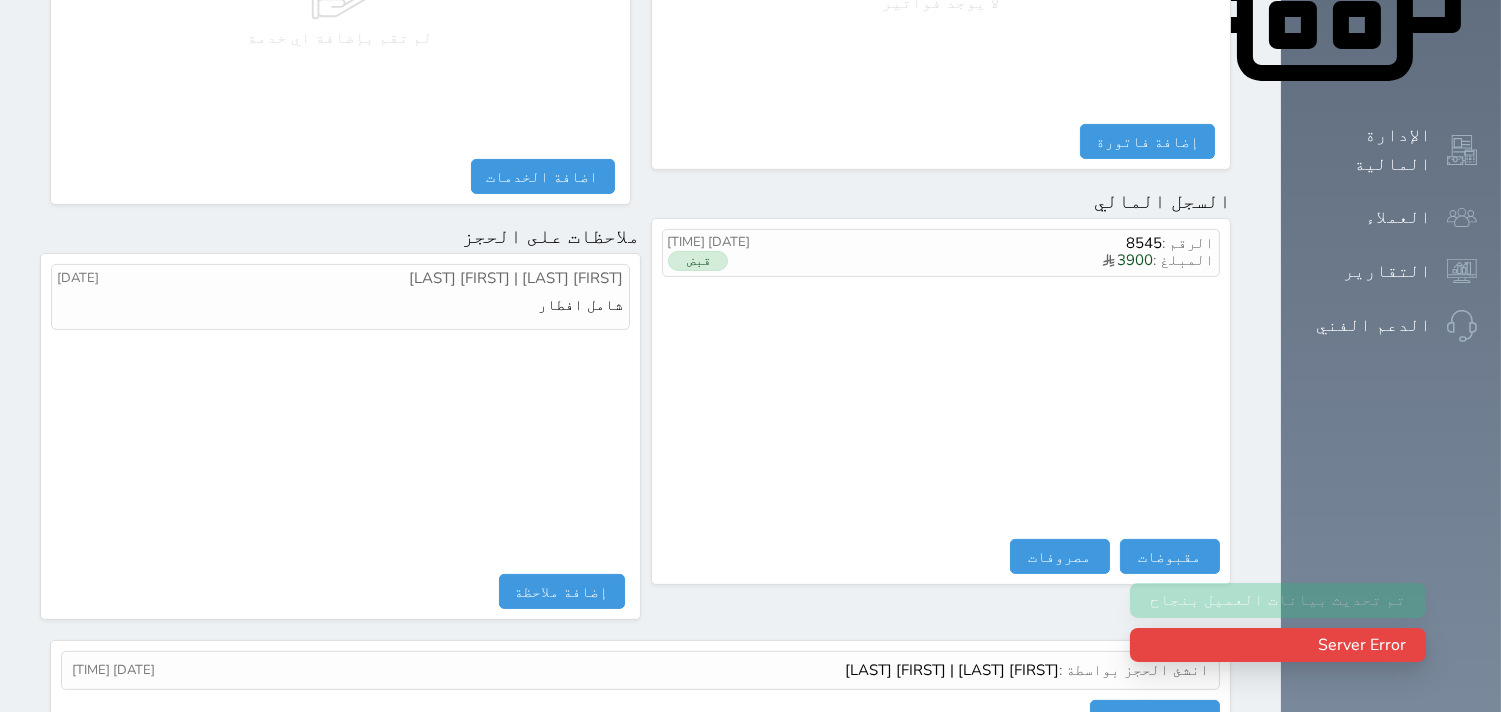 click on "تم تحديث بيانات العميل بنجاح Server Error" at bounding box center (1278, 635) 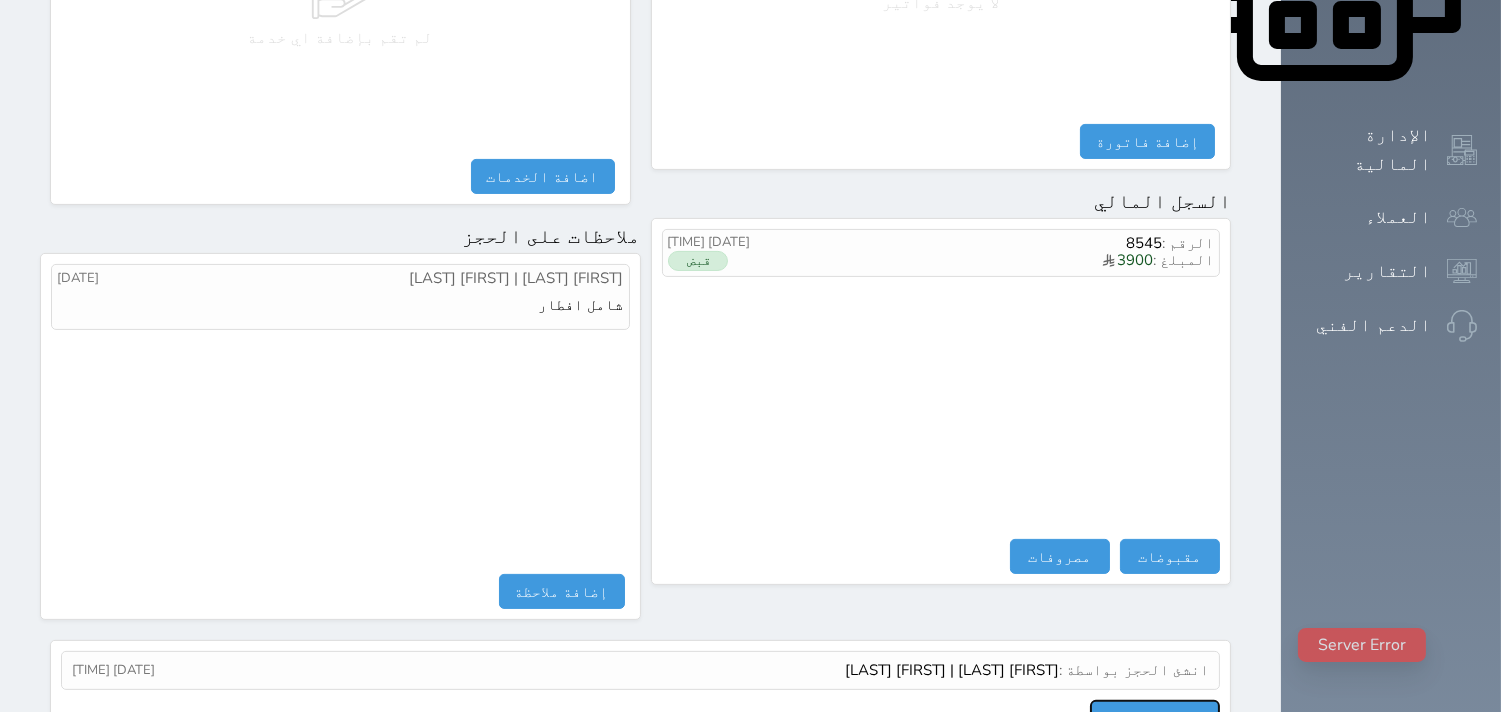 click on "عرض سجل شموس" at bounding box center [1155, 717] 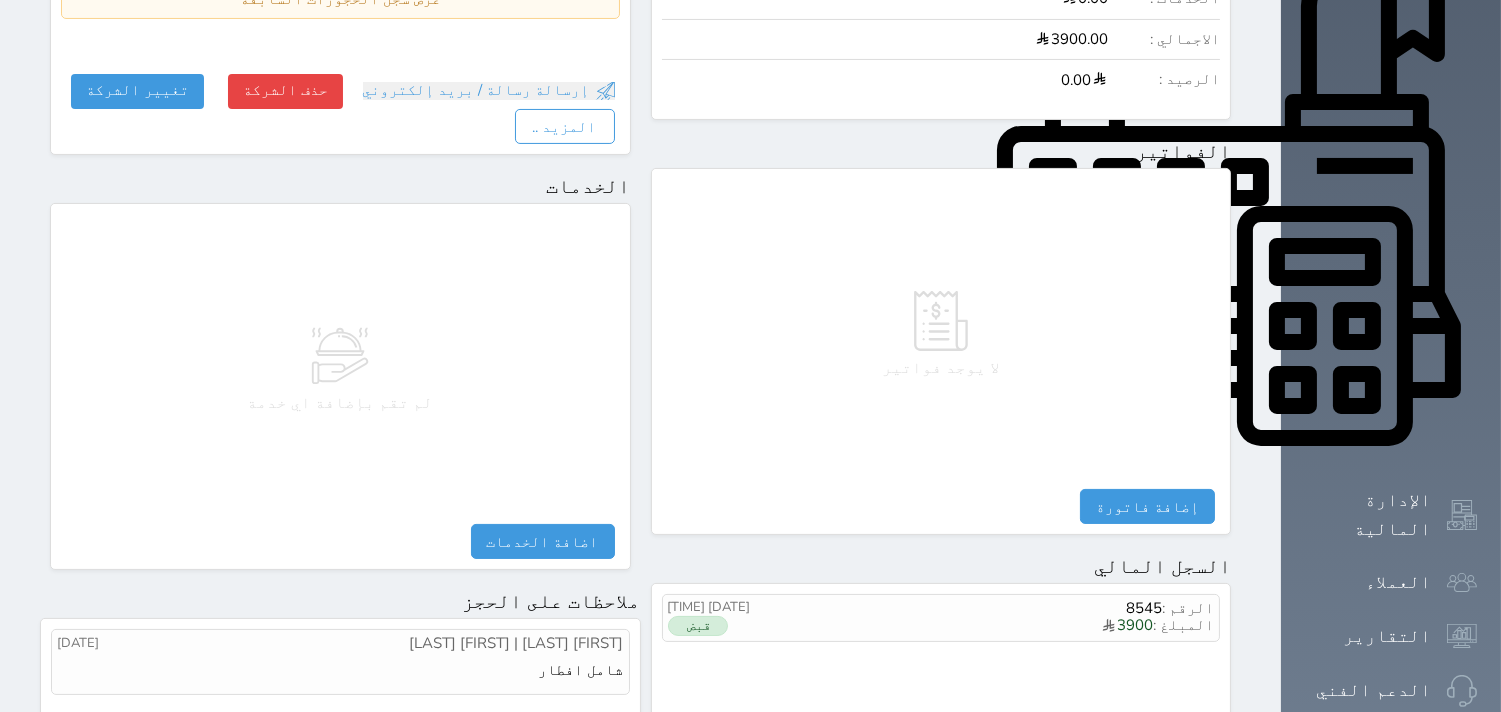scroll, scrollTop: 513, scrollLeft: 0, axis: vertical 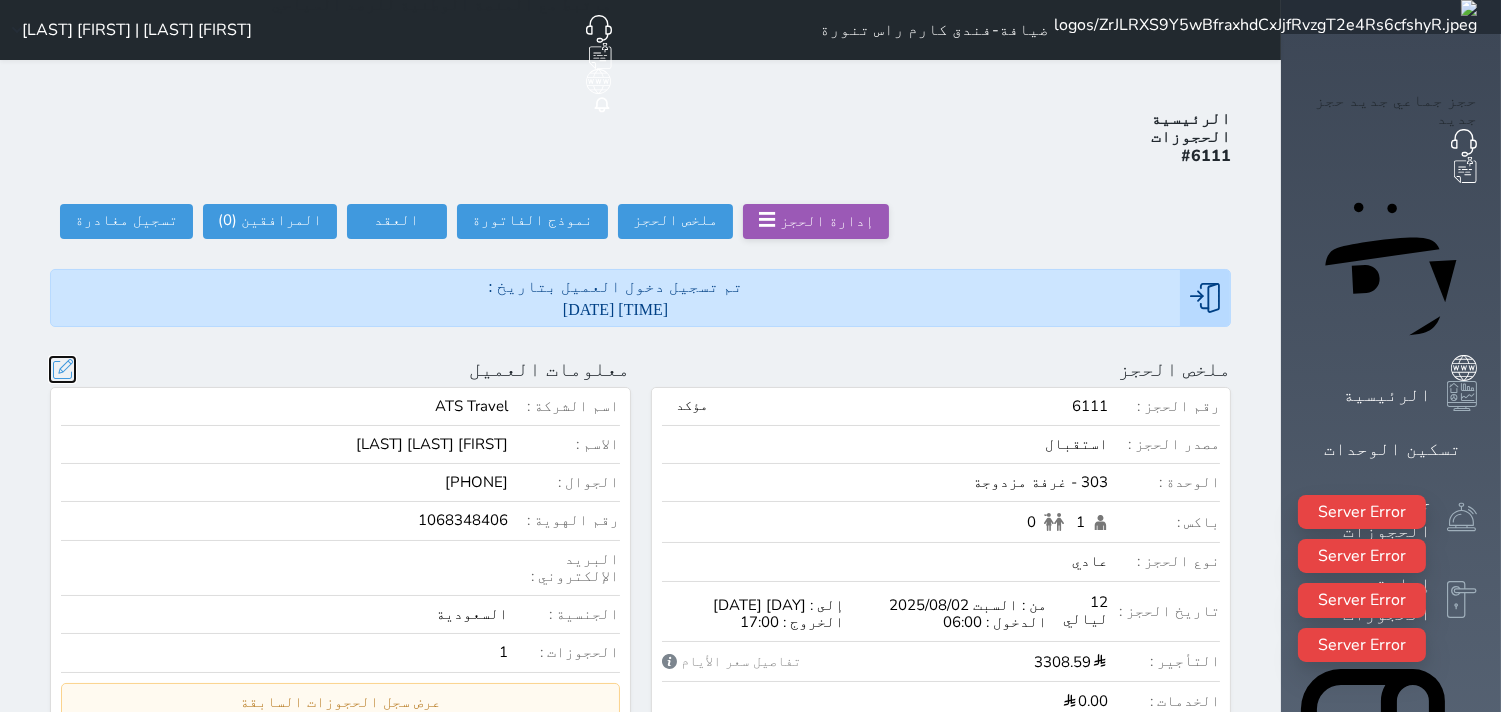 click at bounding box center (62, 369) 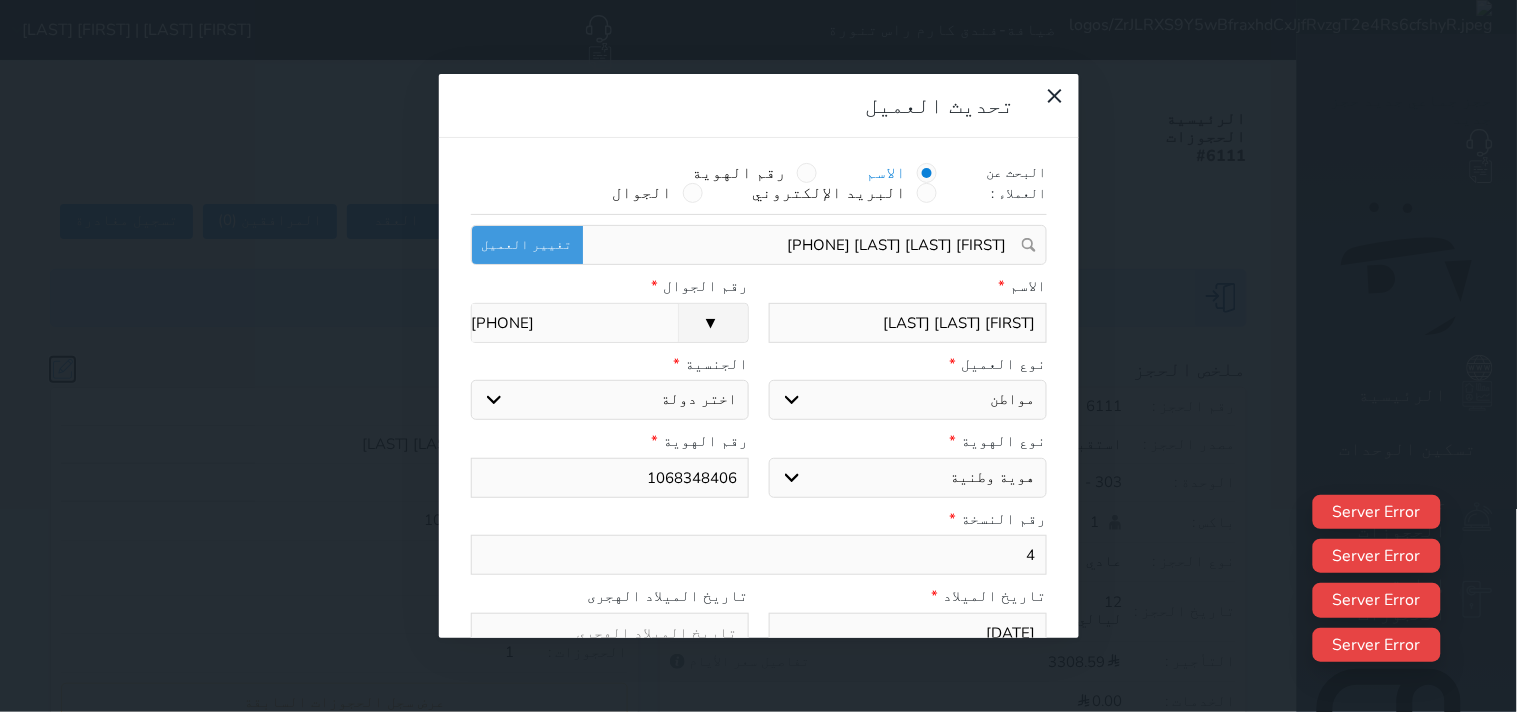 select 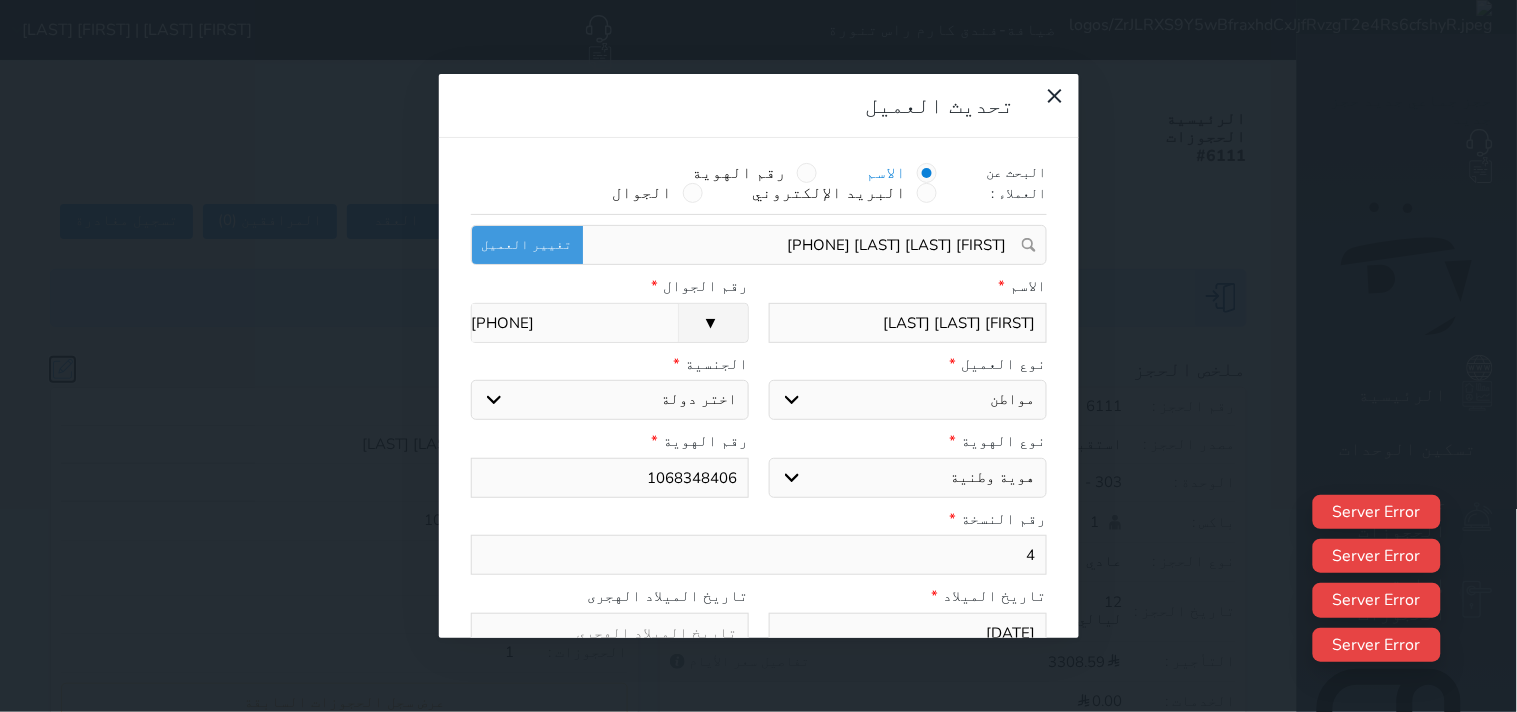 select 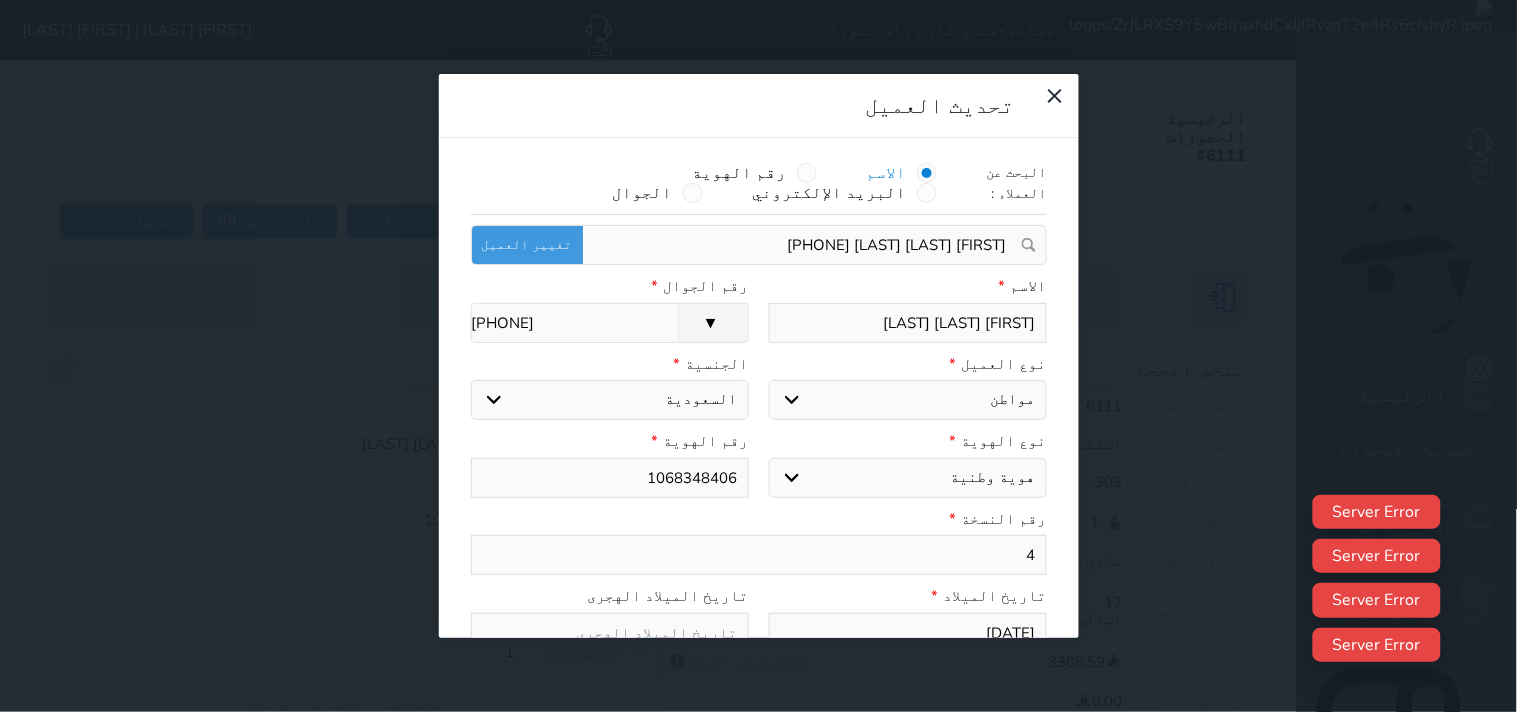 click on "[ACCOUNT_NUMBER]" at bounding box center [610, 478] 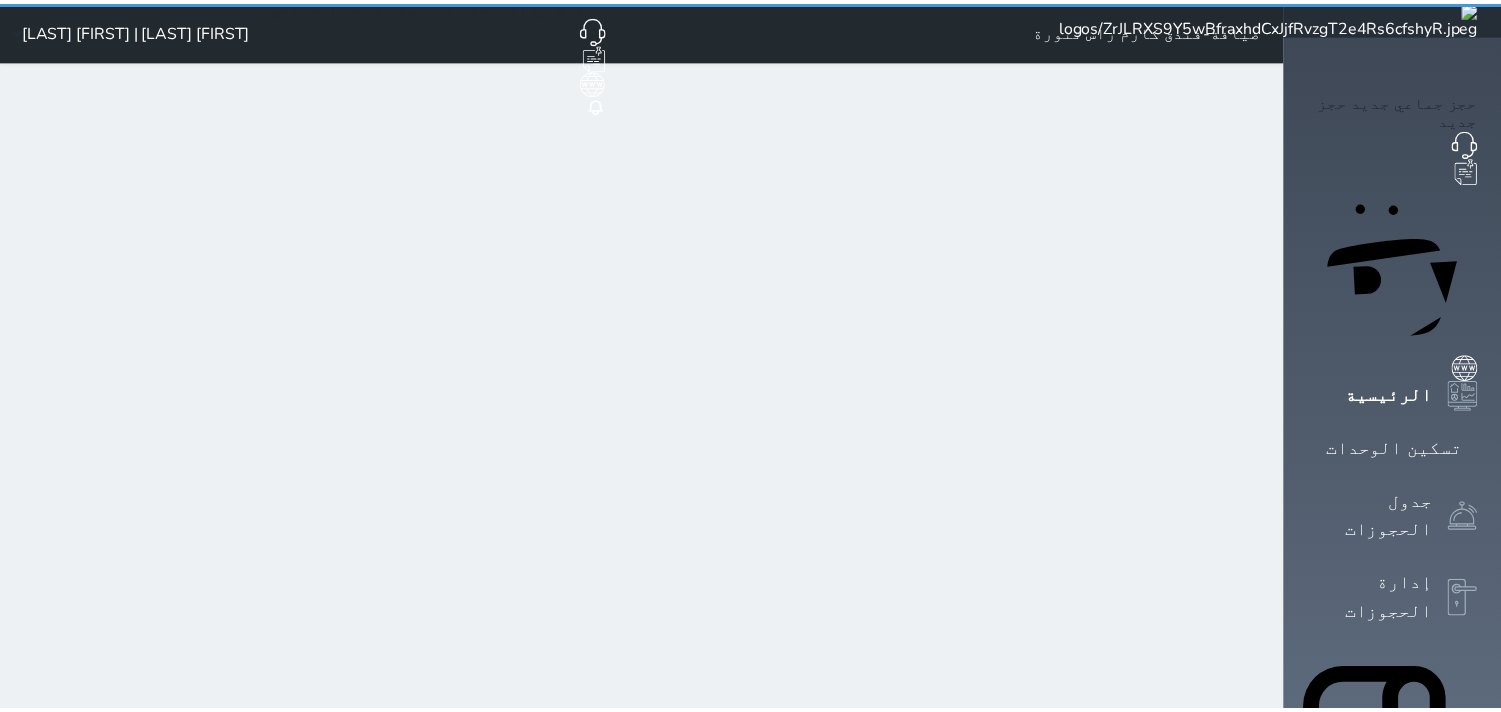 scroll, scrollTop: 0, scrollLeft: 0, axis: both 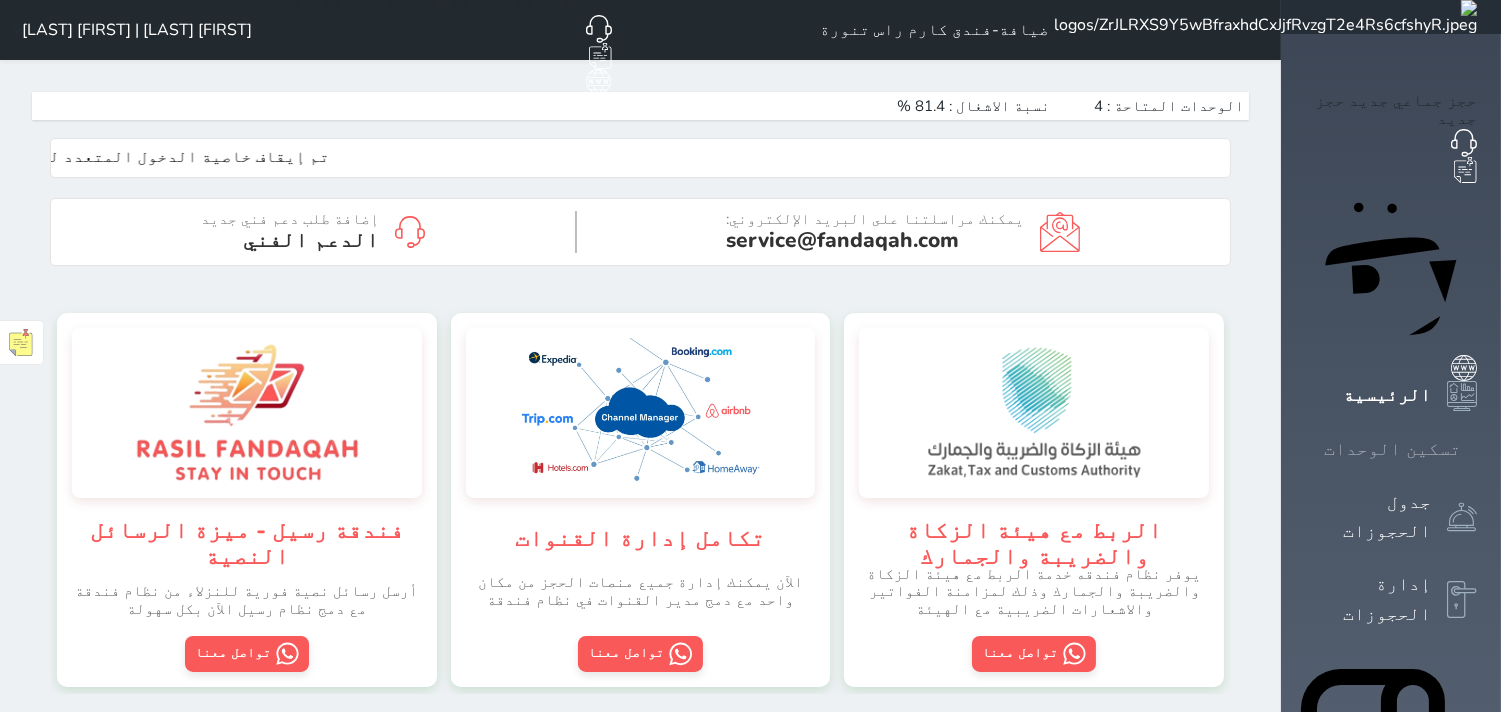 click at bounding box center [1477, 449] 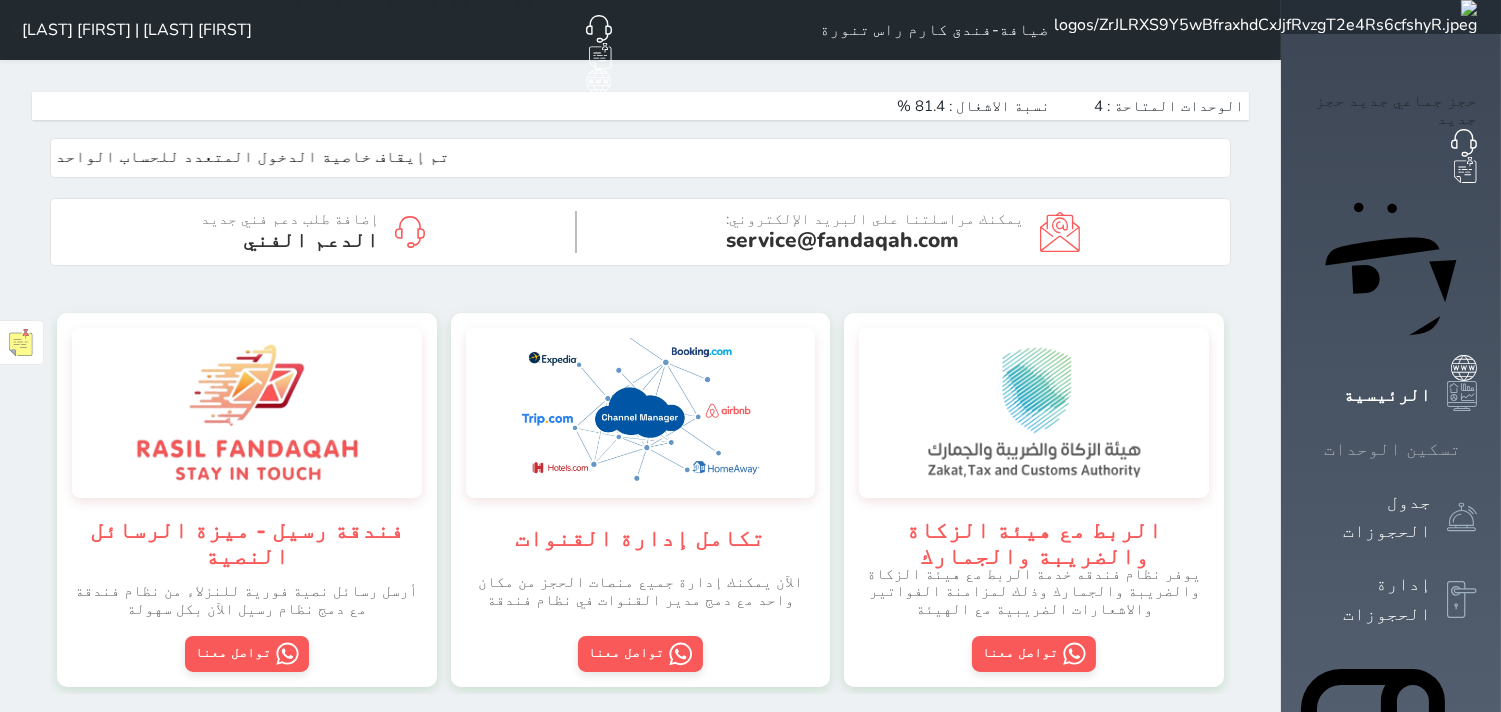 click at bounding box center [1477, 449] 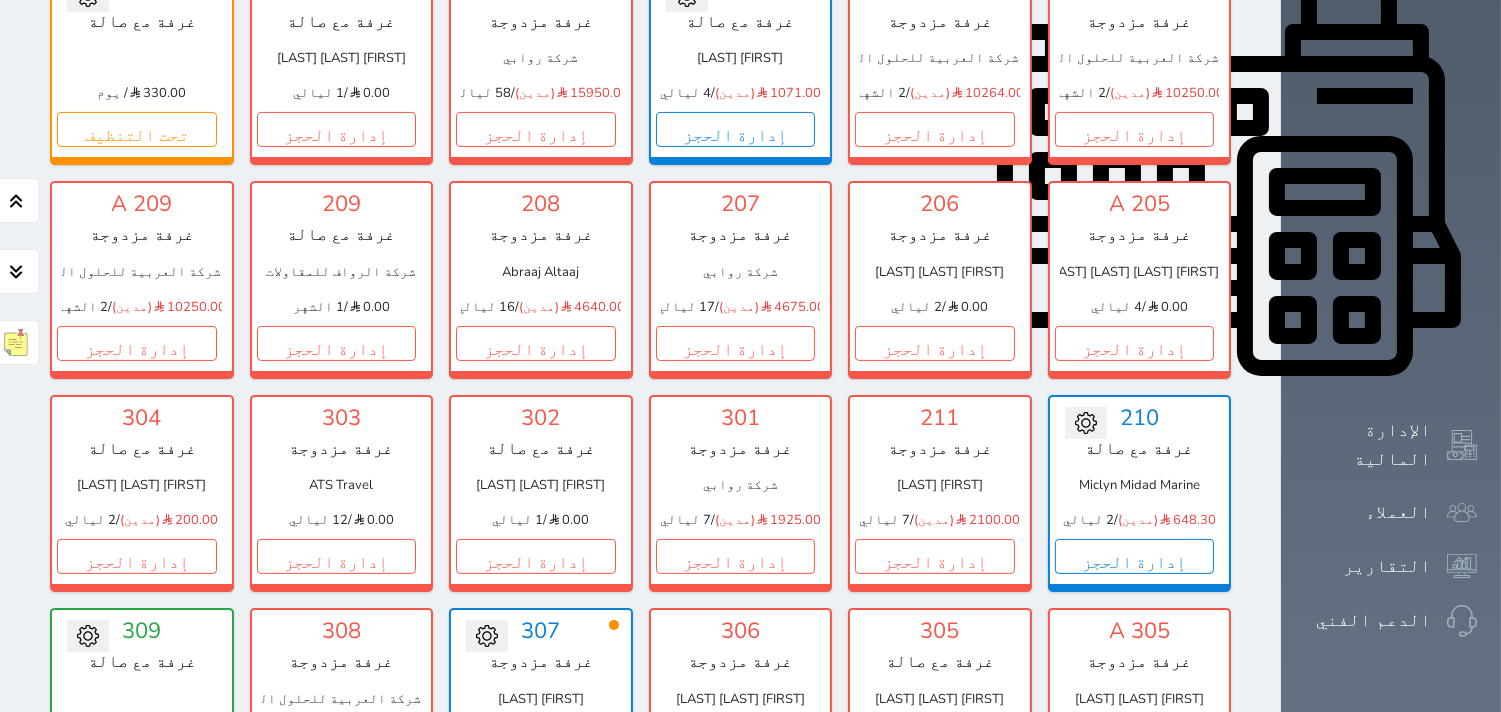 scroll, scrollTop: 807, scrollLeft: 0, axis: vertical 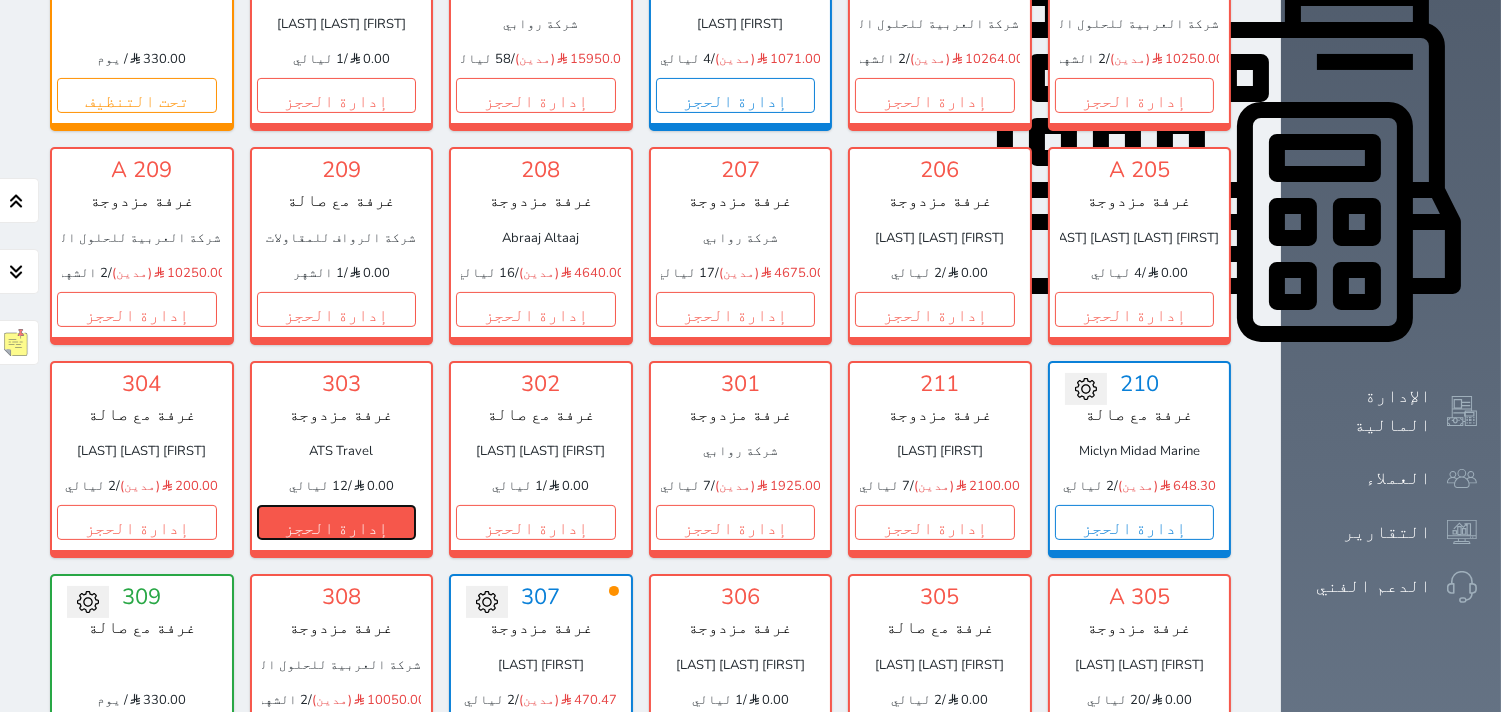 click on "إدارة الحجز" at bounding box center [337, 522] 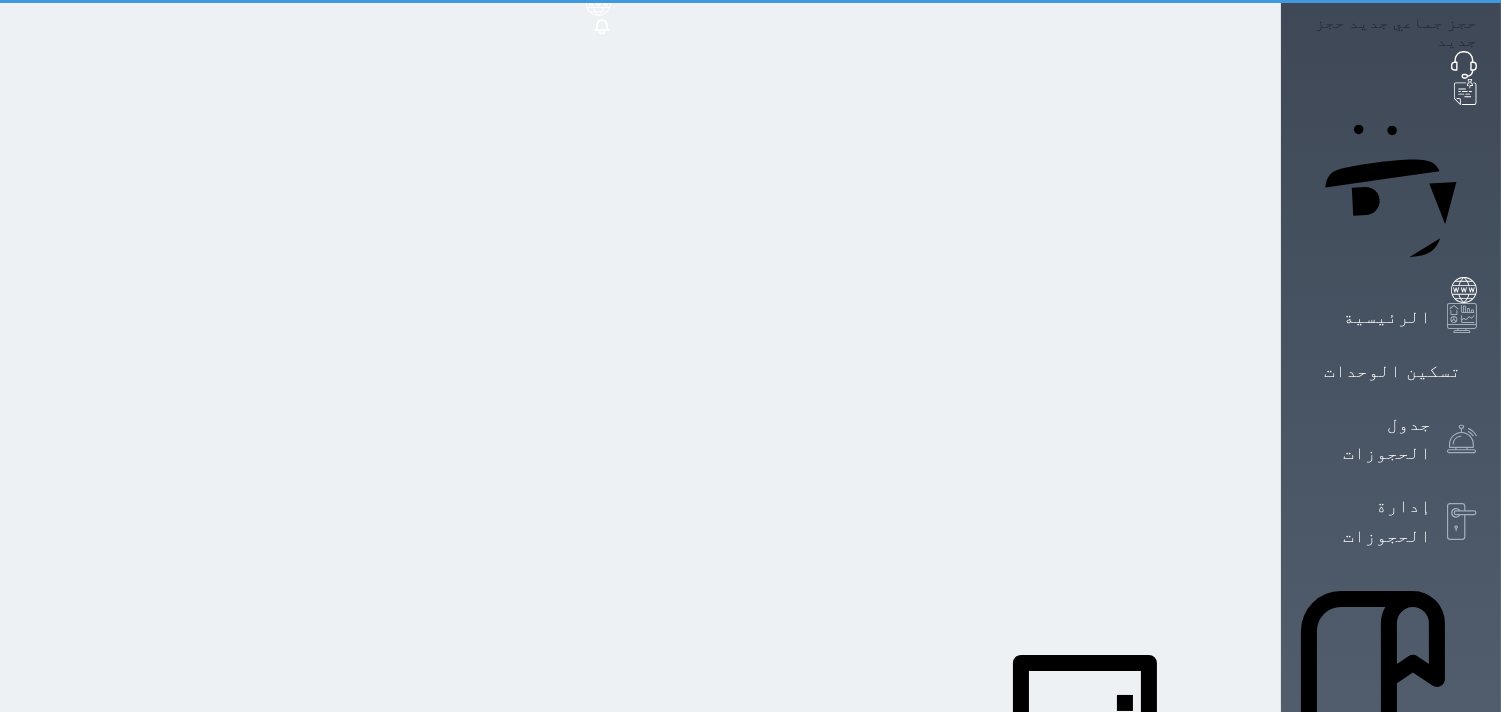 scroll, scrollTop: 0, scrollLeft: 0, axis: both 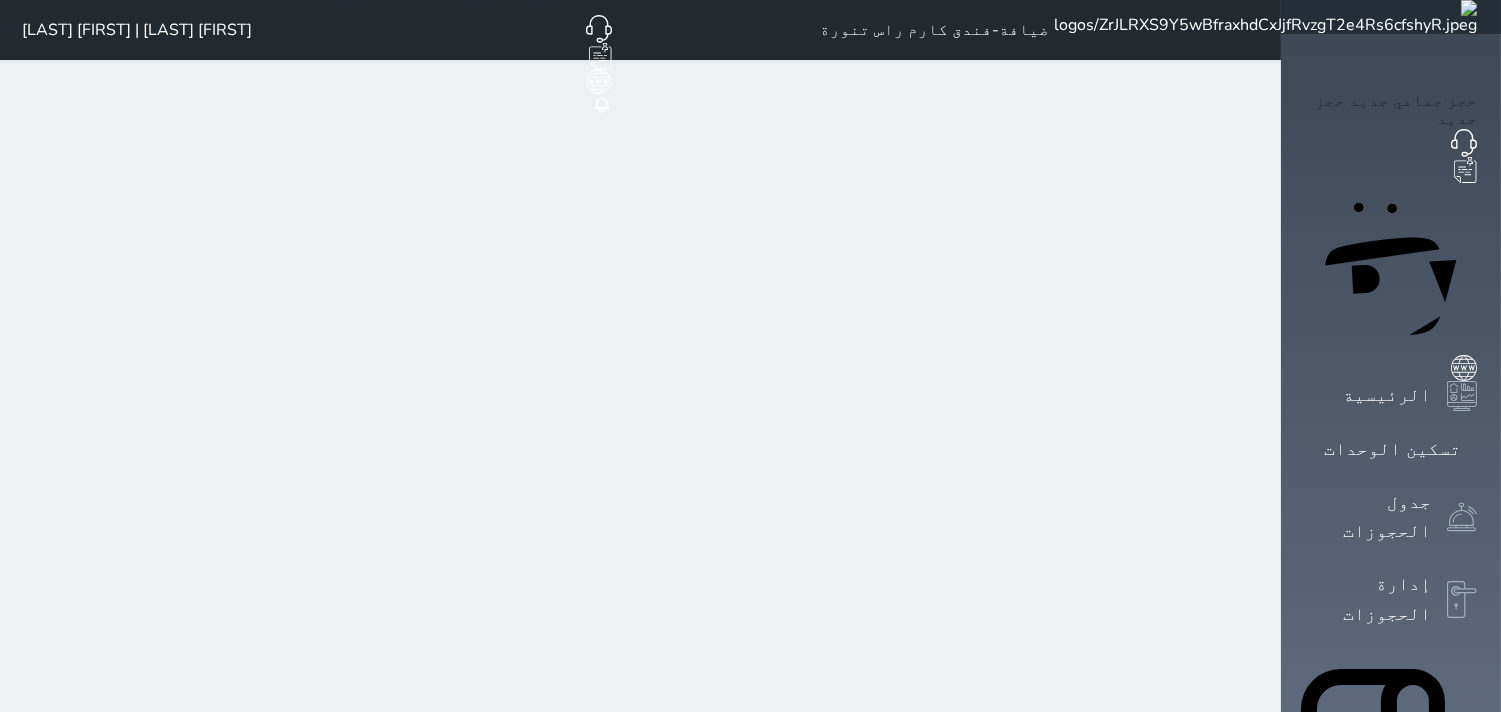 select on "1" 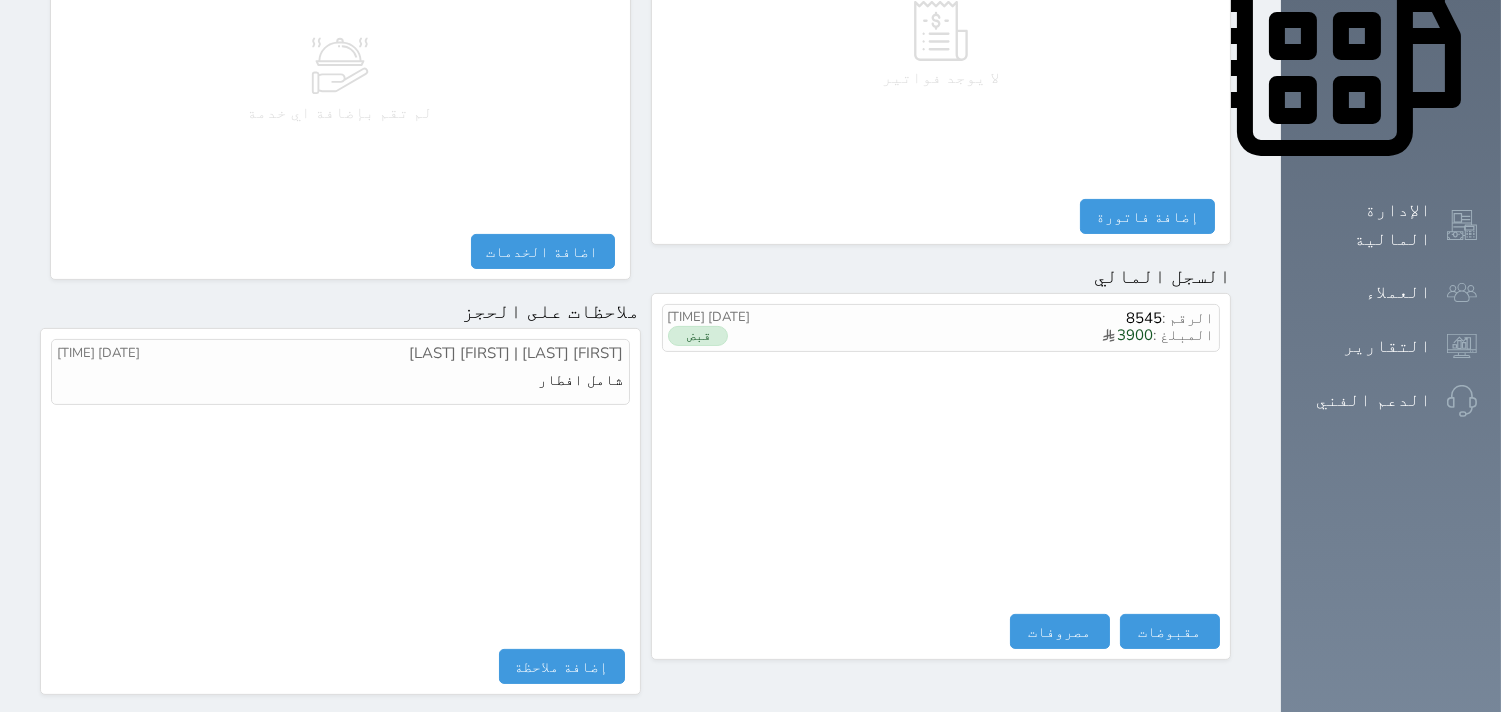 scroll, scrollTop: 1068, scrollLeft: 0, axis: vertical 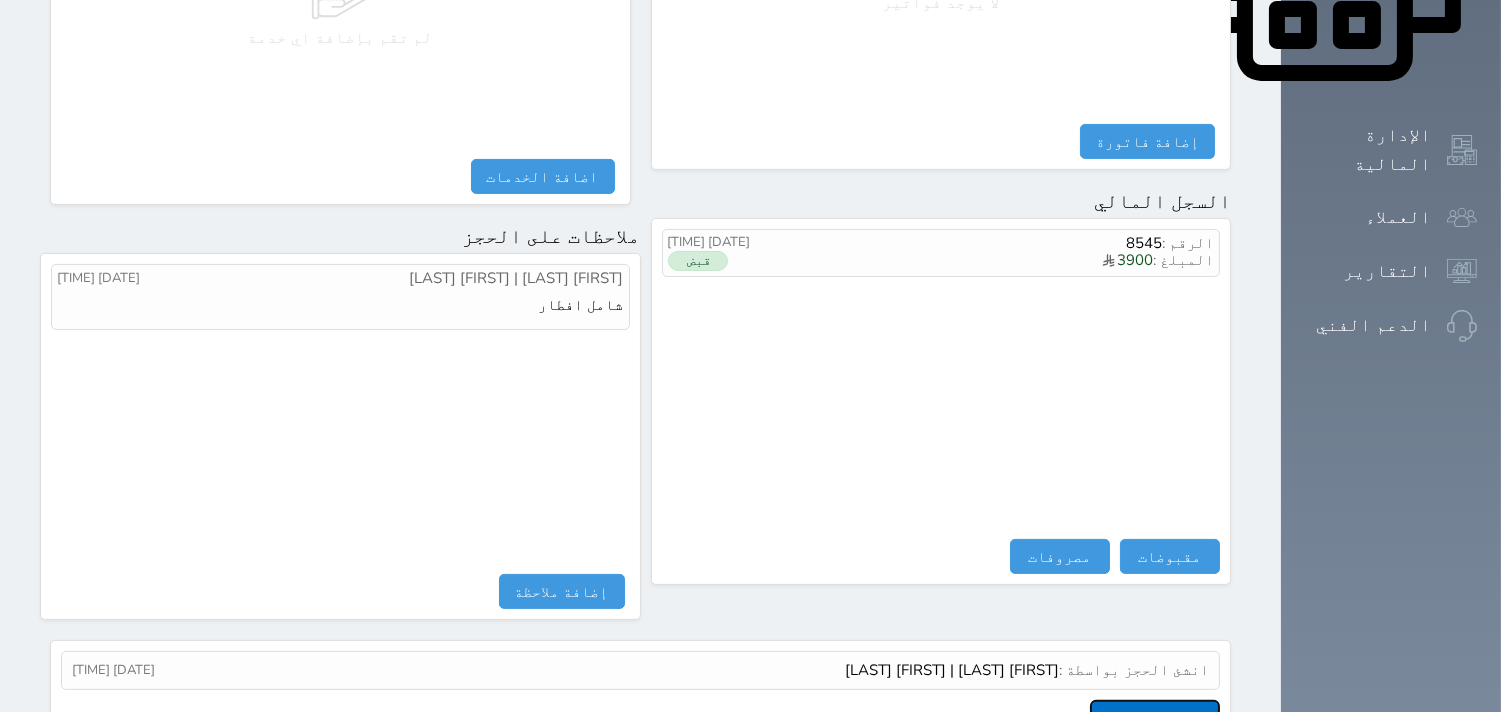 click on "عرض سجل شموس" at bounding box center (1155, 717) 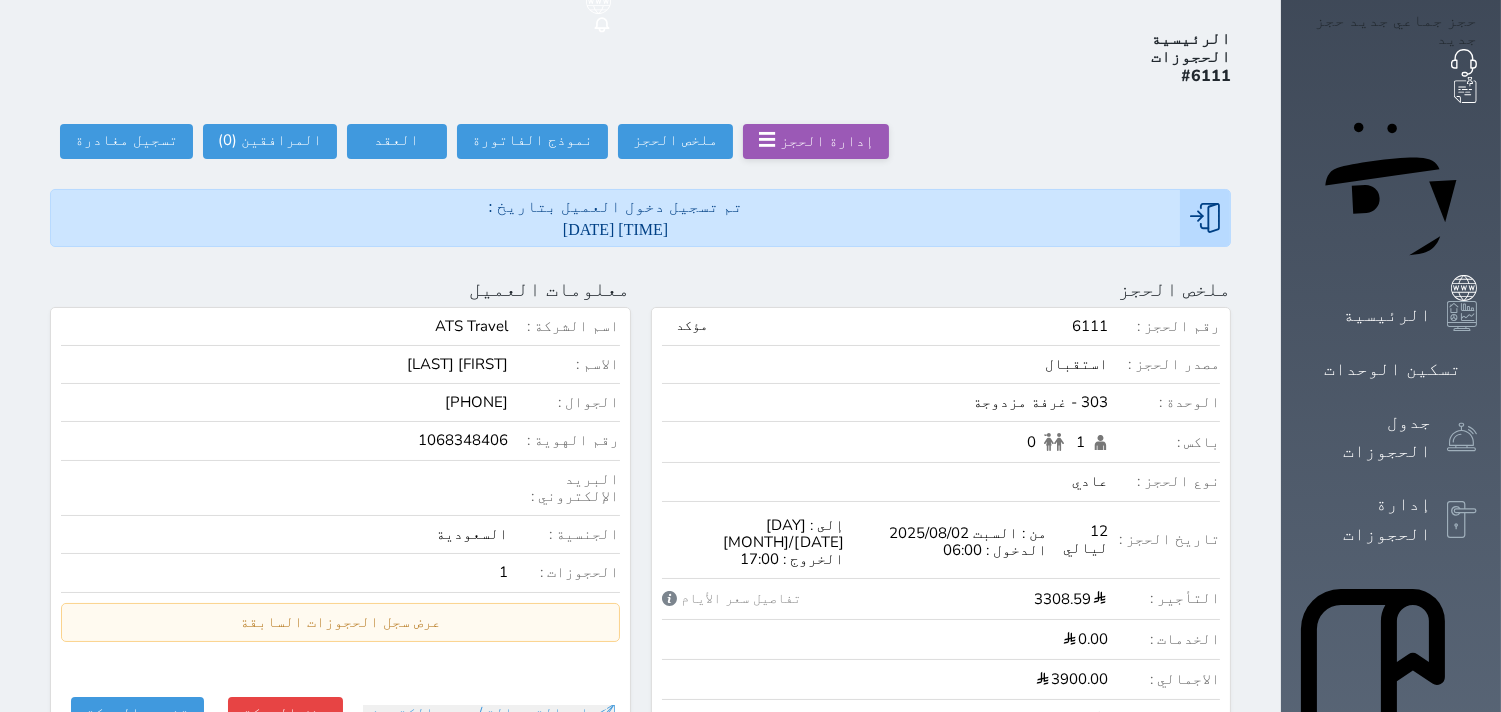 scroll, scrollTop: 68, scrollLeft: 0, axis: vertical 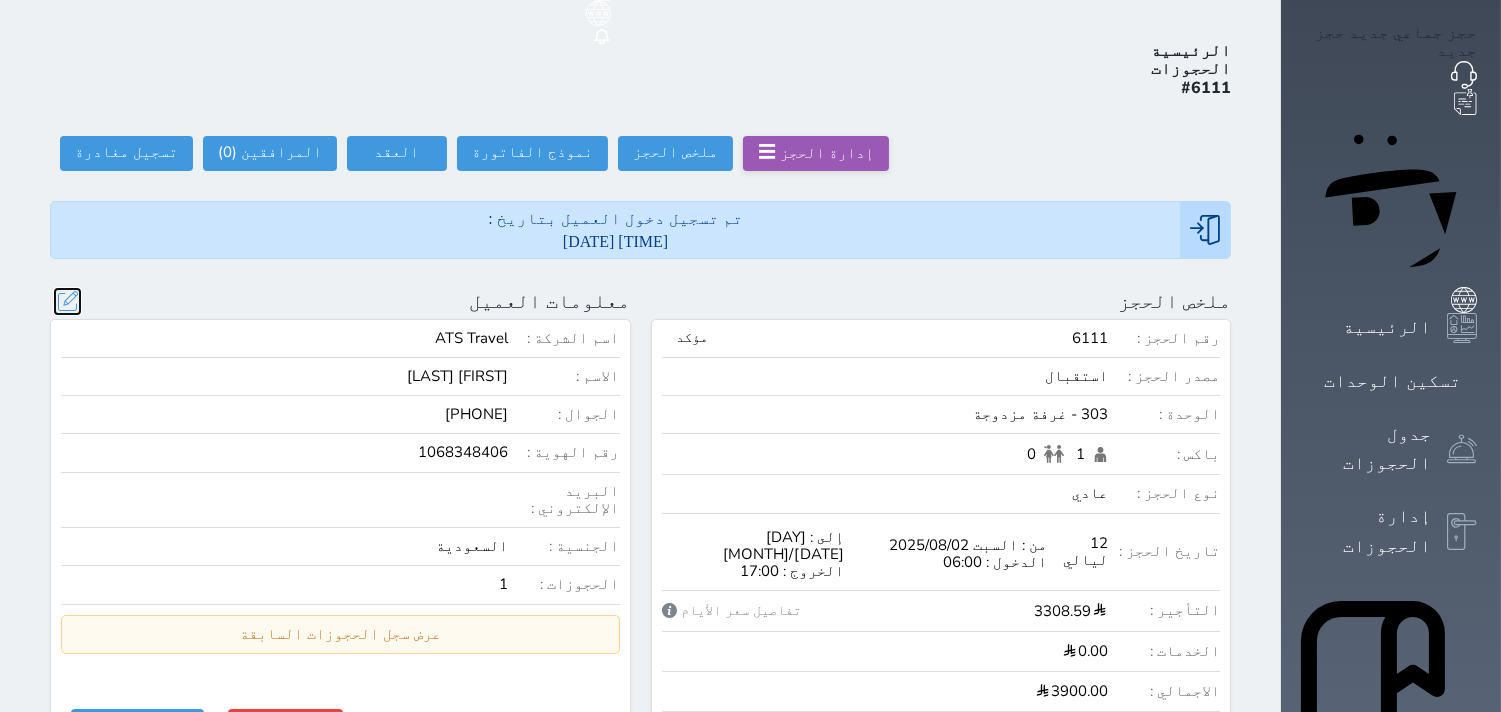 click at bounding box center (67, 301) 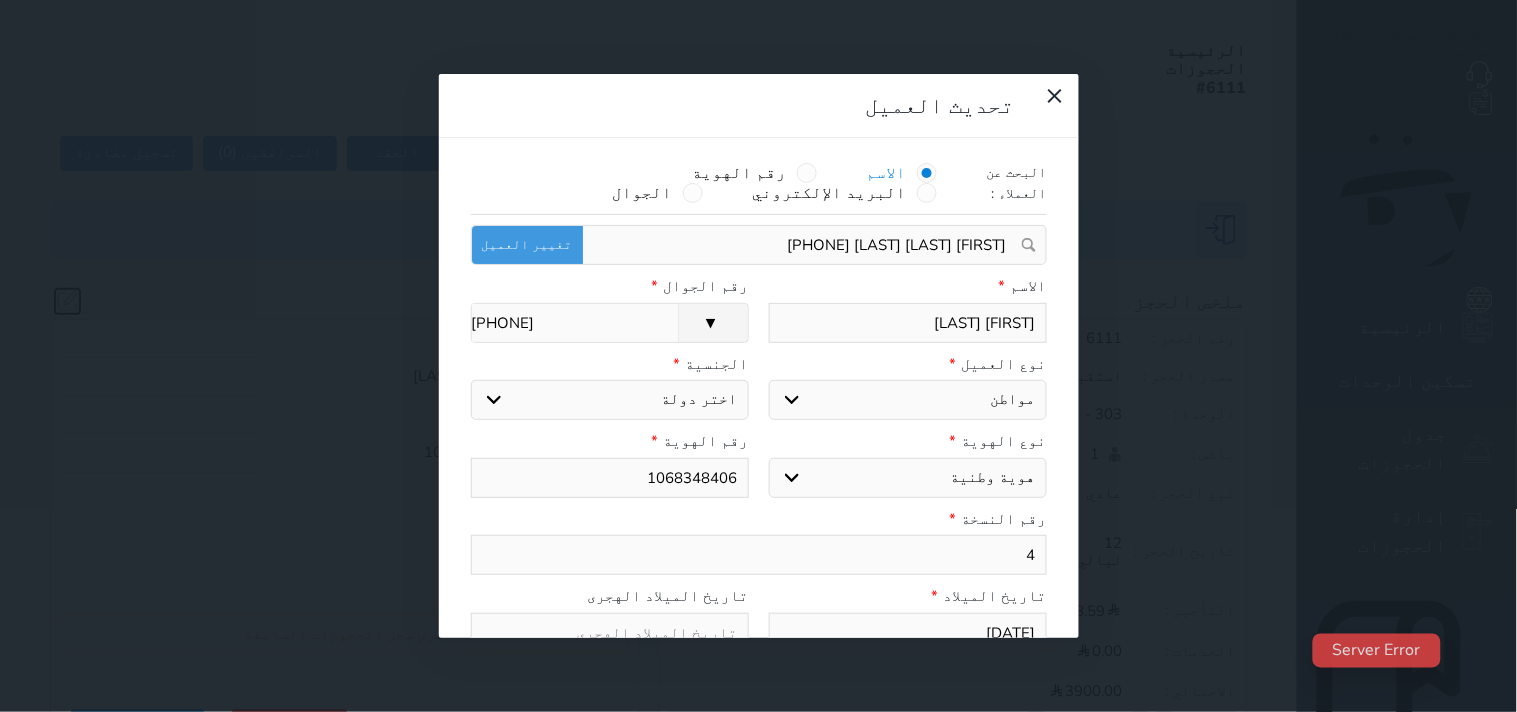 select 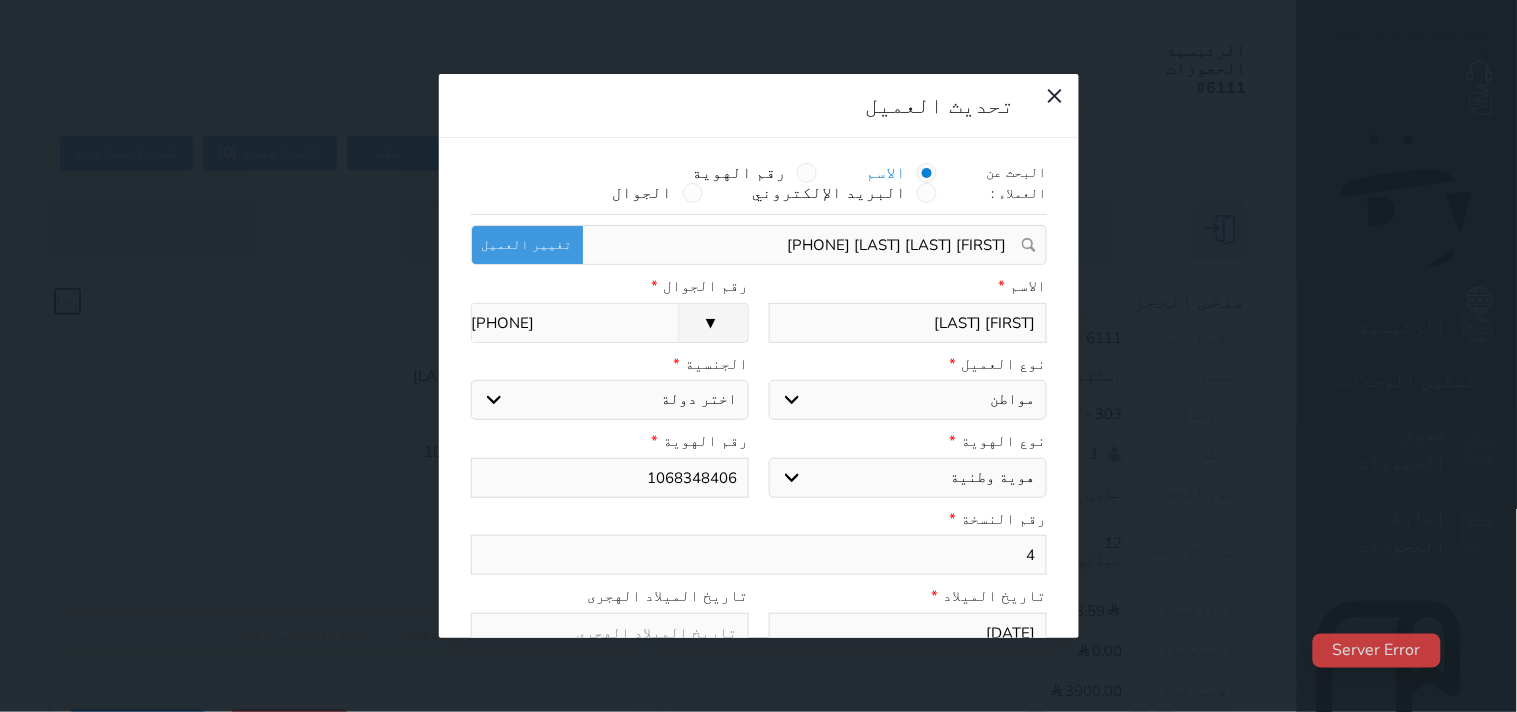 select 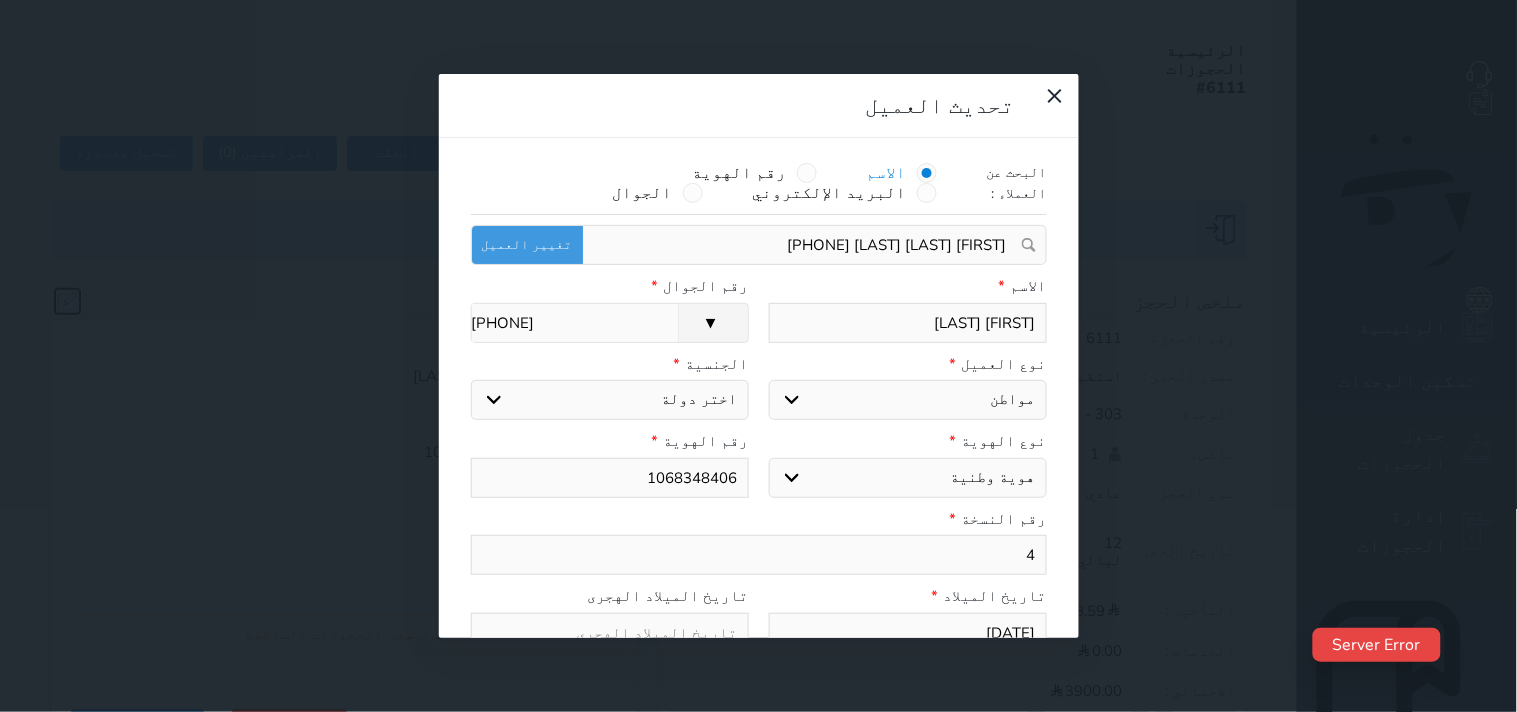 select 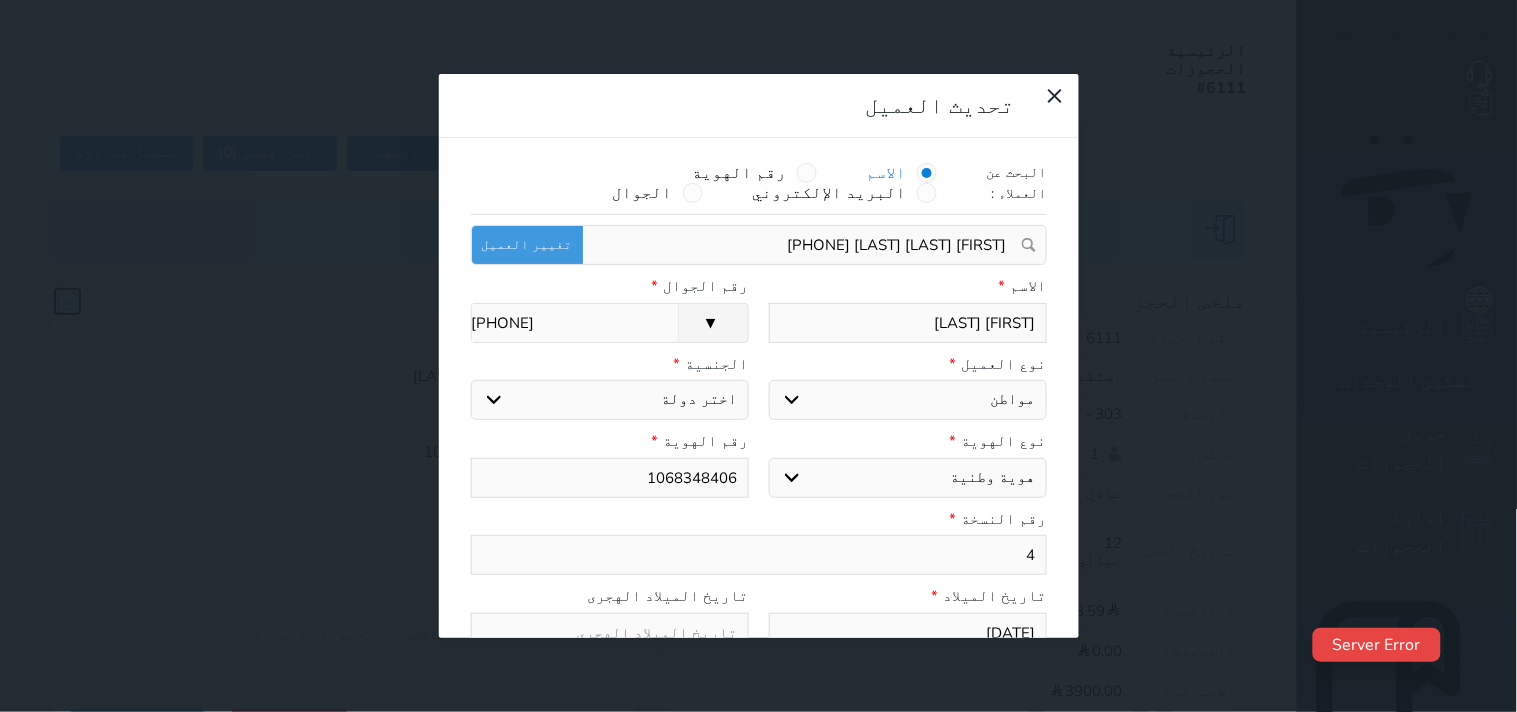 select 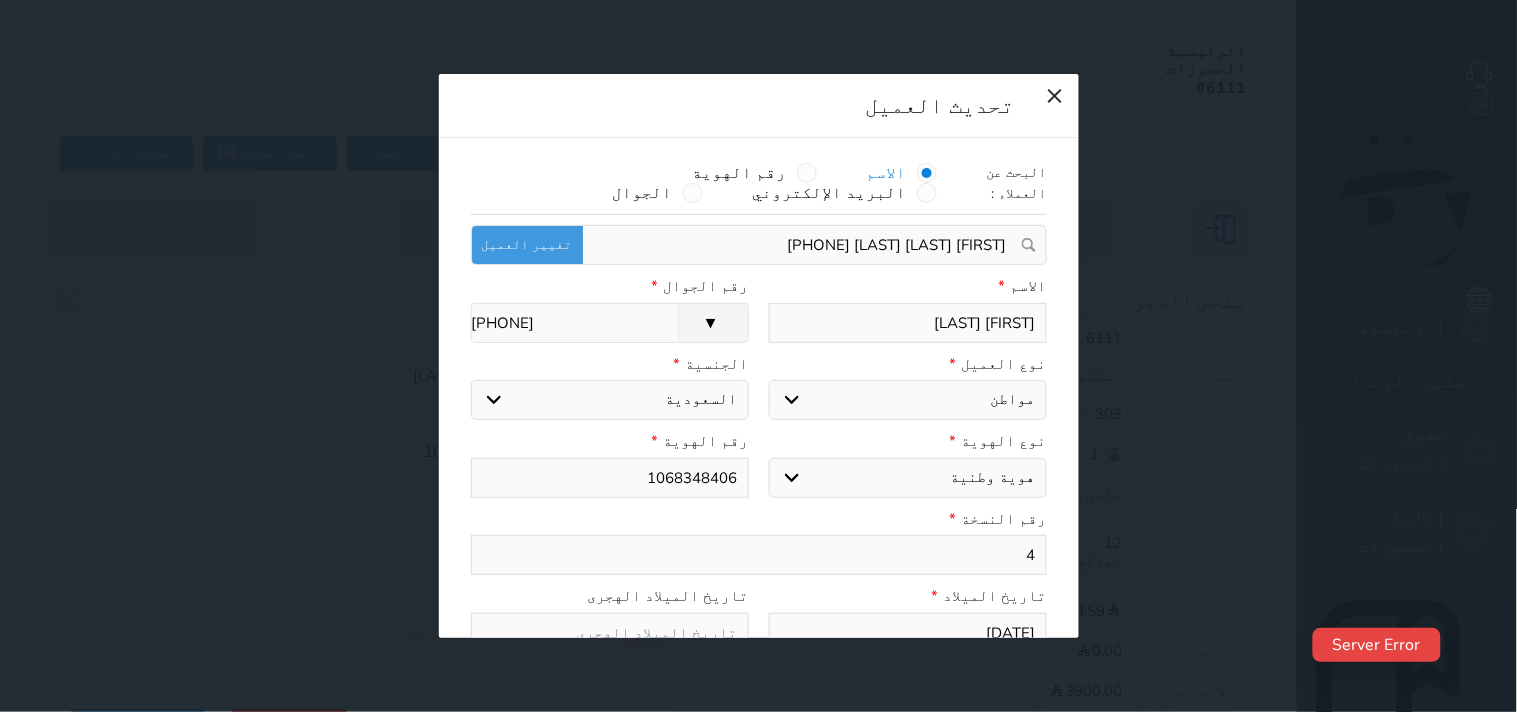 click on "1068348406" at bounding box center [610, 478] 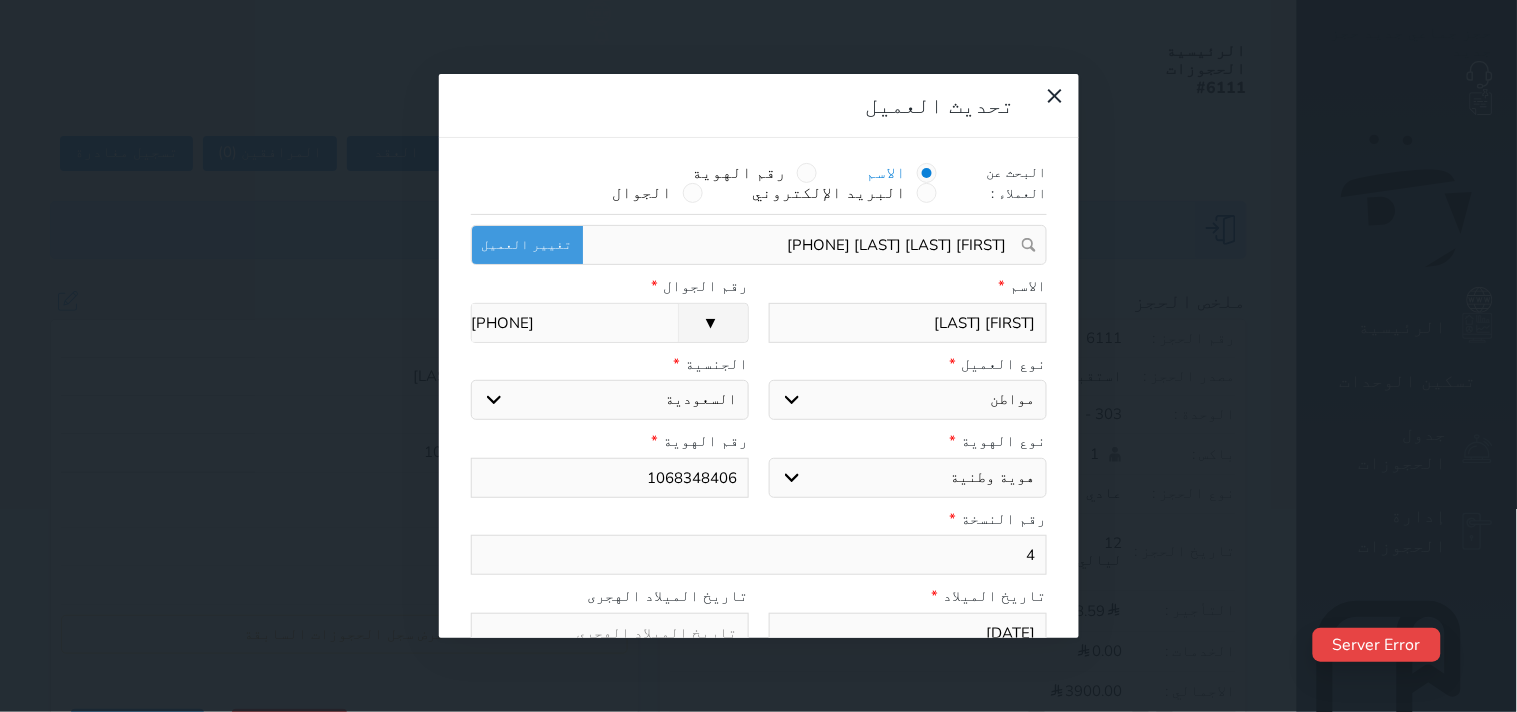 click on "1068348406" at bounding box center [610, 478] 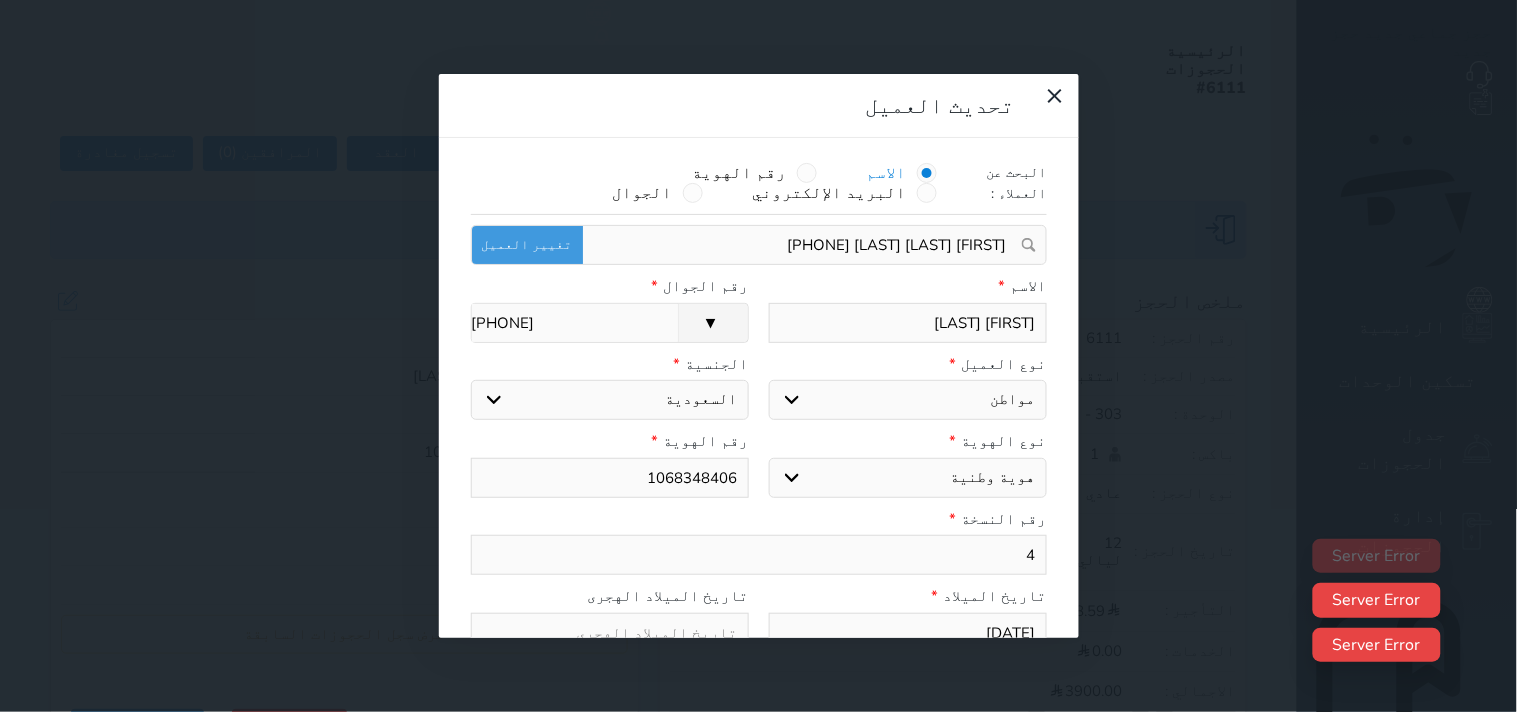click on "[DATE]" at bounding box center [908, 633] 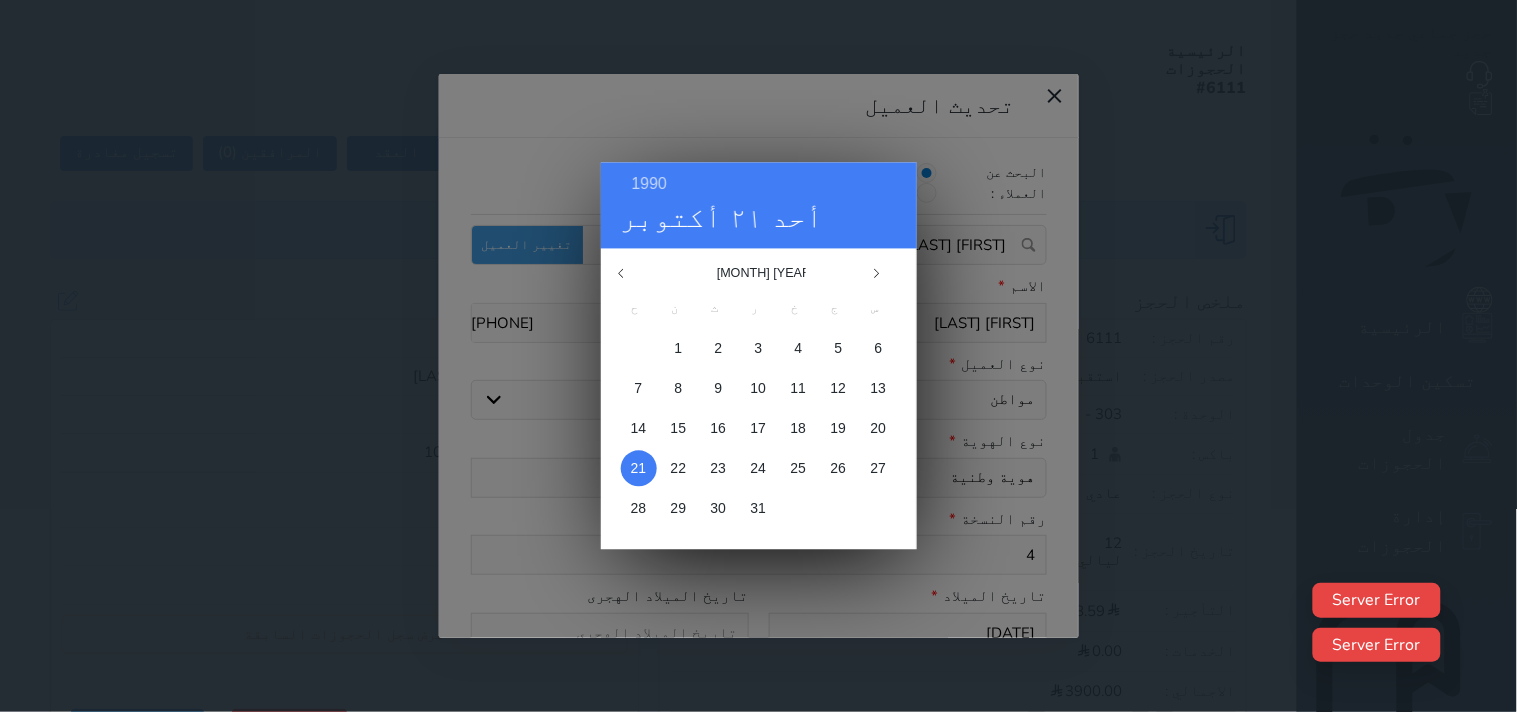 click on "21" at bounding box center (639, 469) 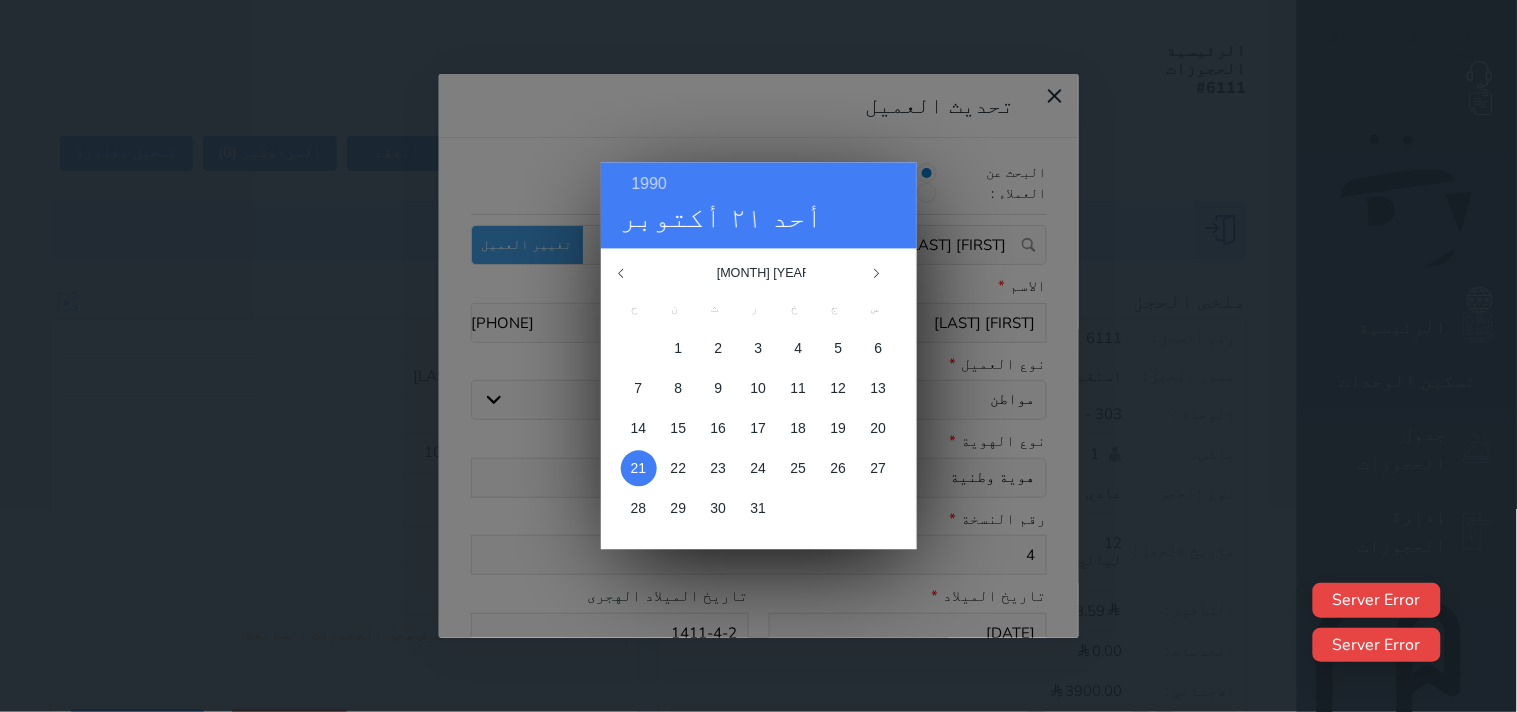 click on "21" at bounding box center [639, 469] 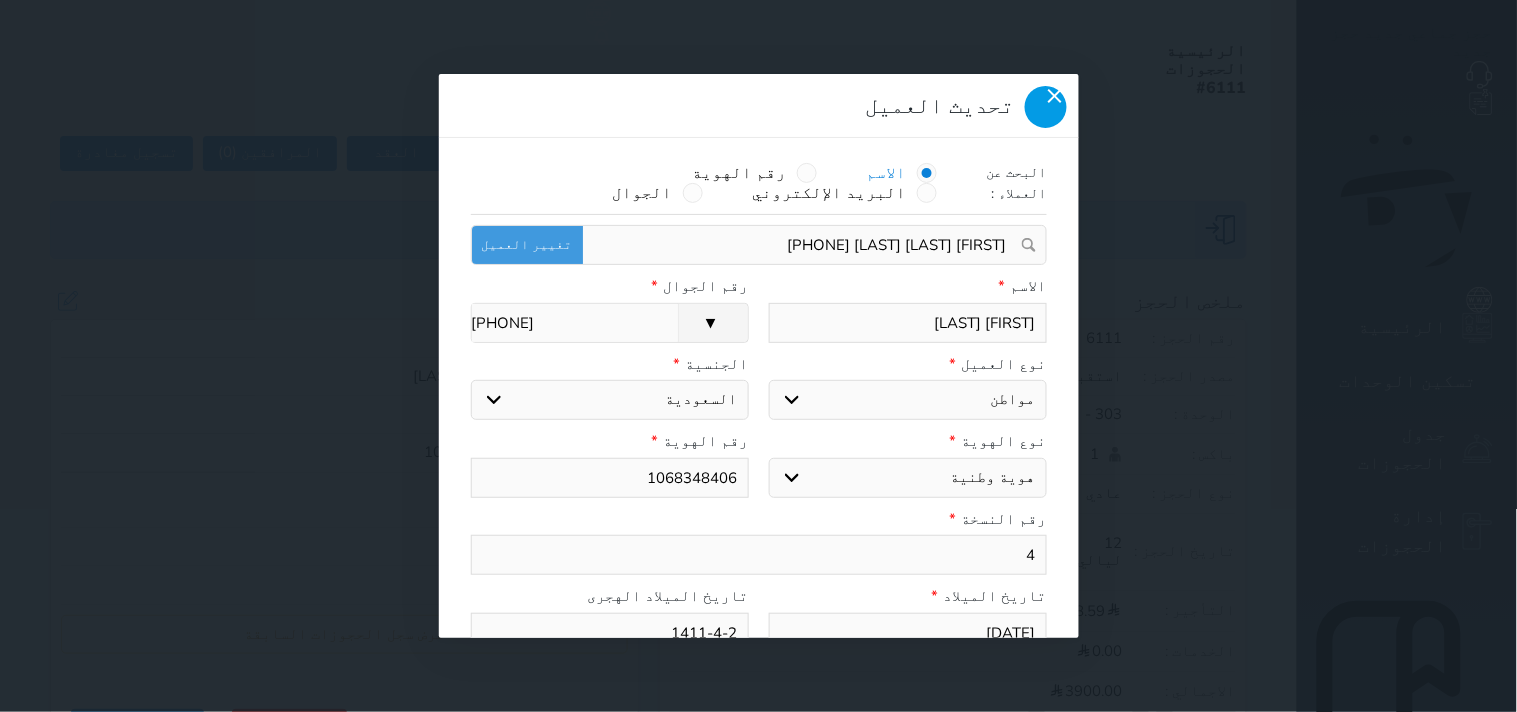 click 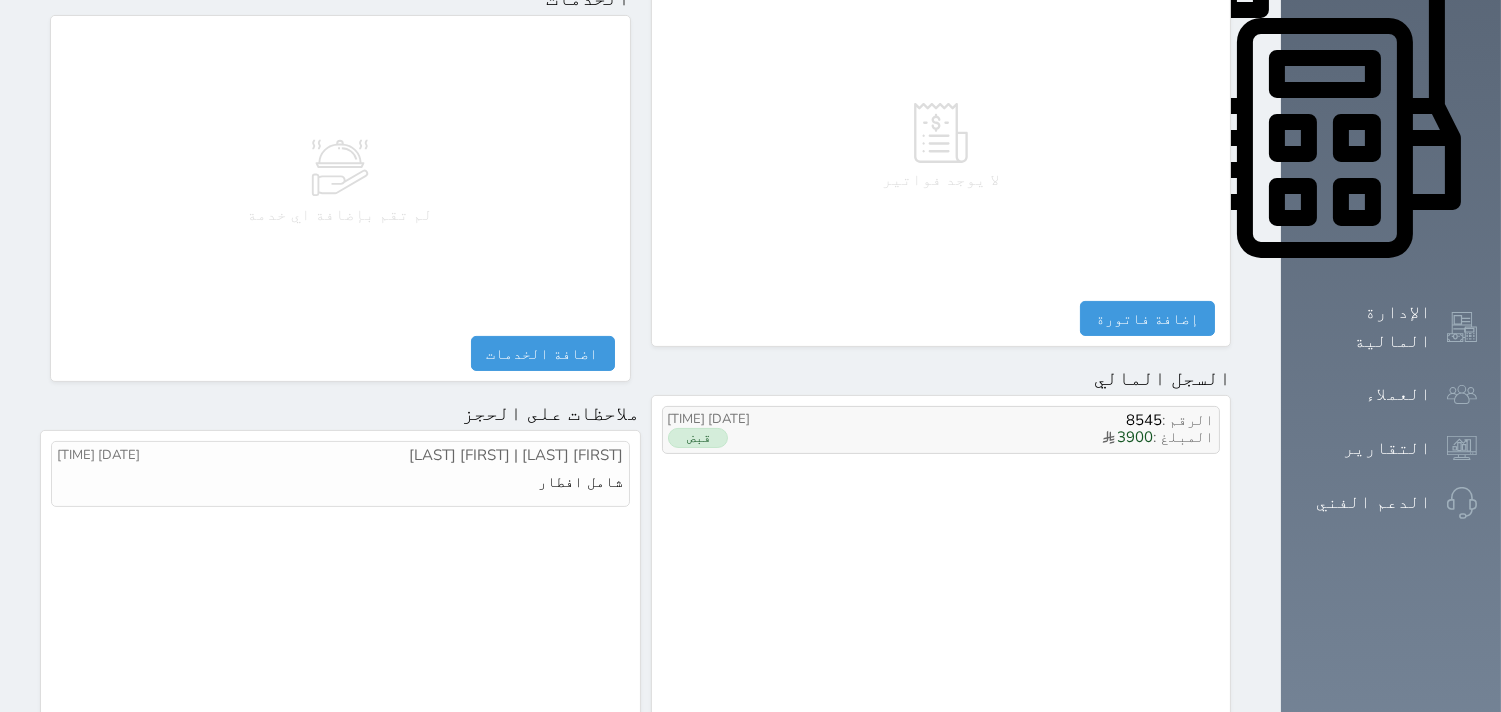 scroll, scrollTop: 1068, scrollLeft: 0, axis: vertical 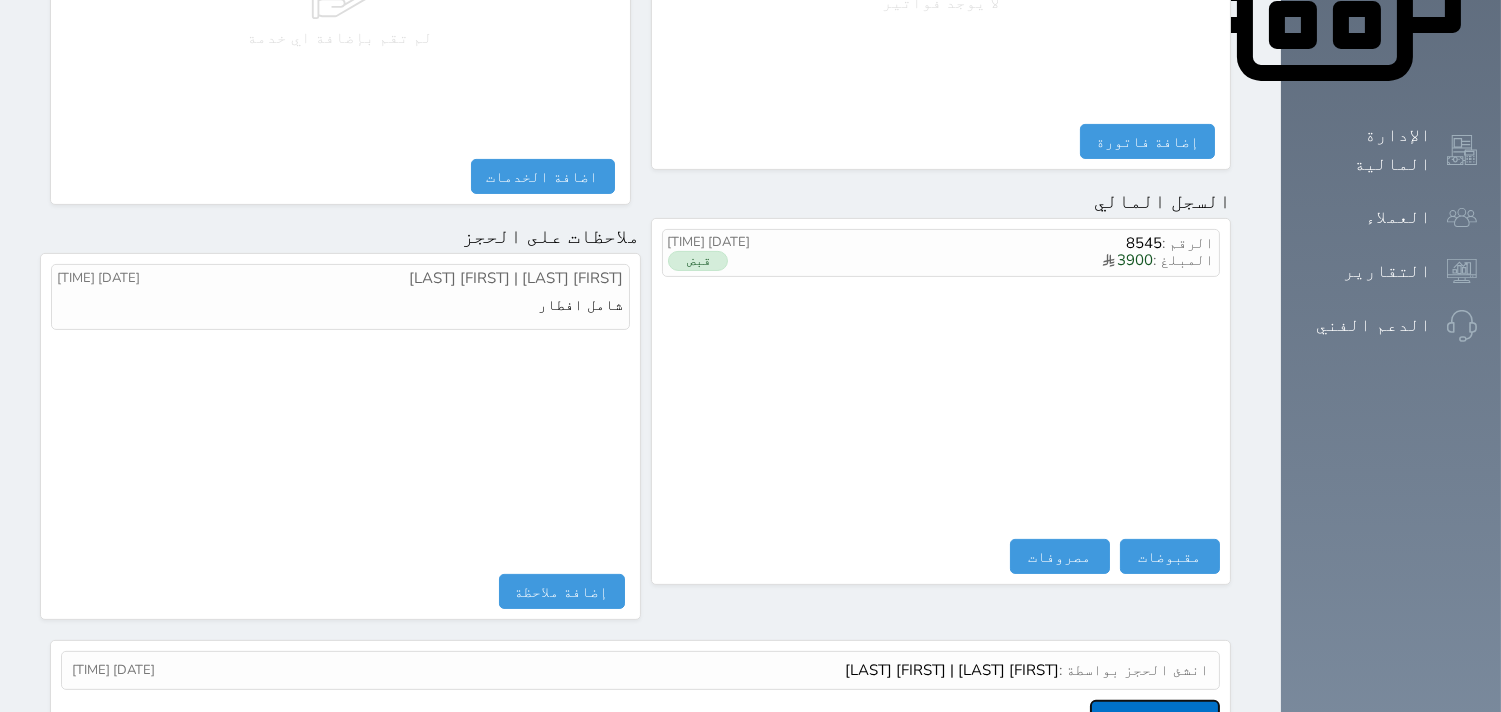 click on "عرض سجل شموس" at bounding box center (1155, 717) 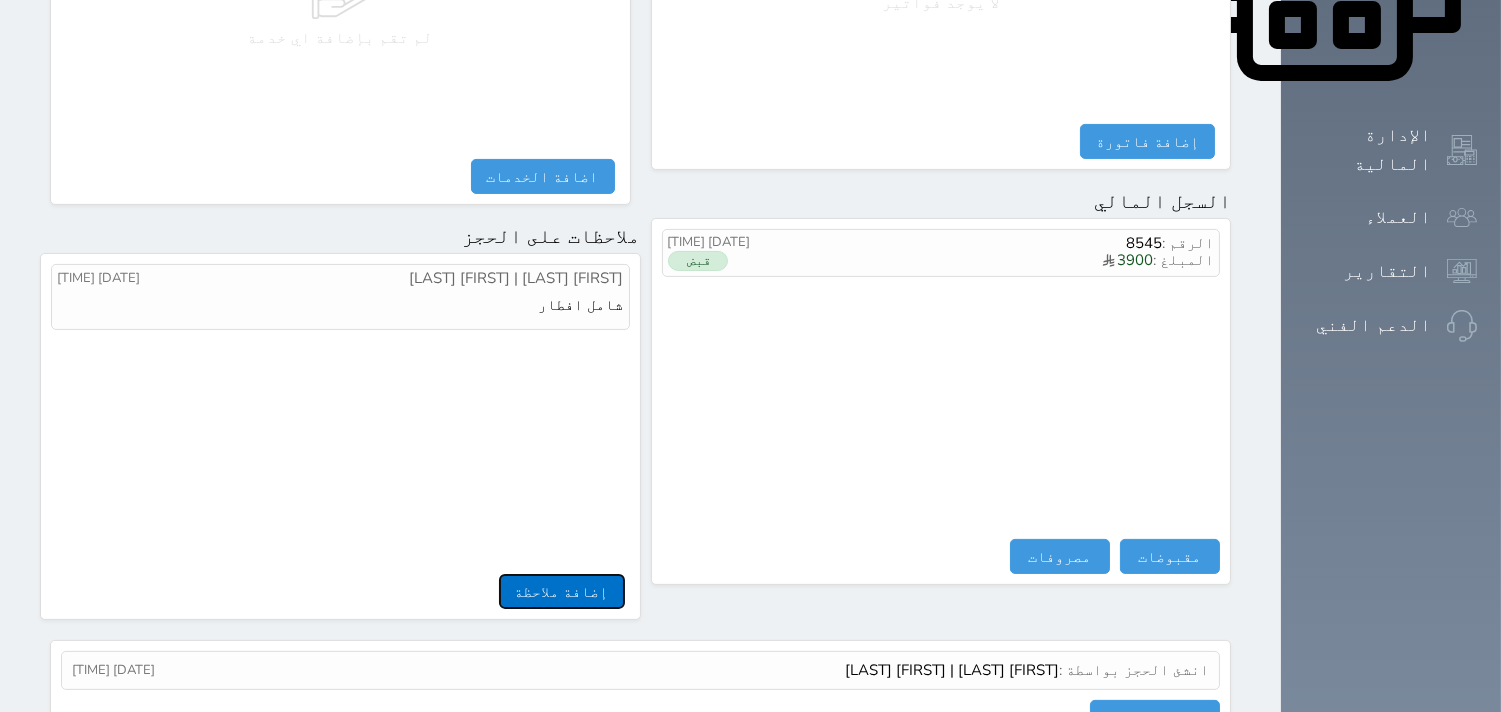 click on "إضافة ملاحظة" at bounding box center (562, 591) 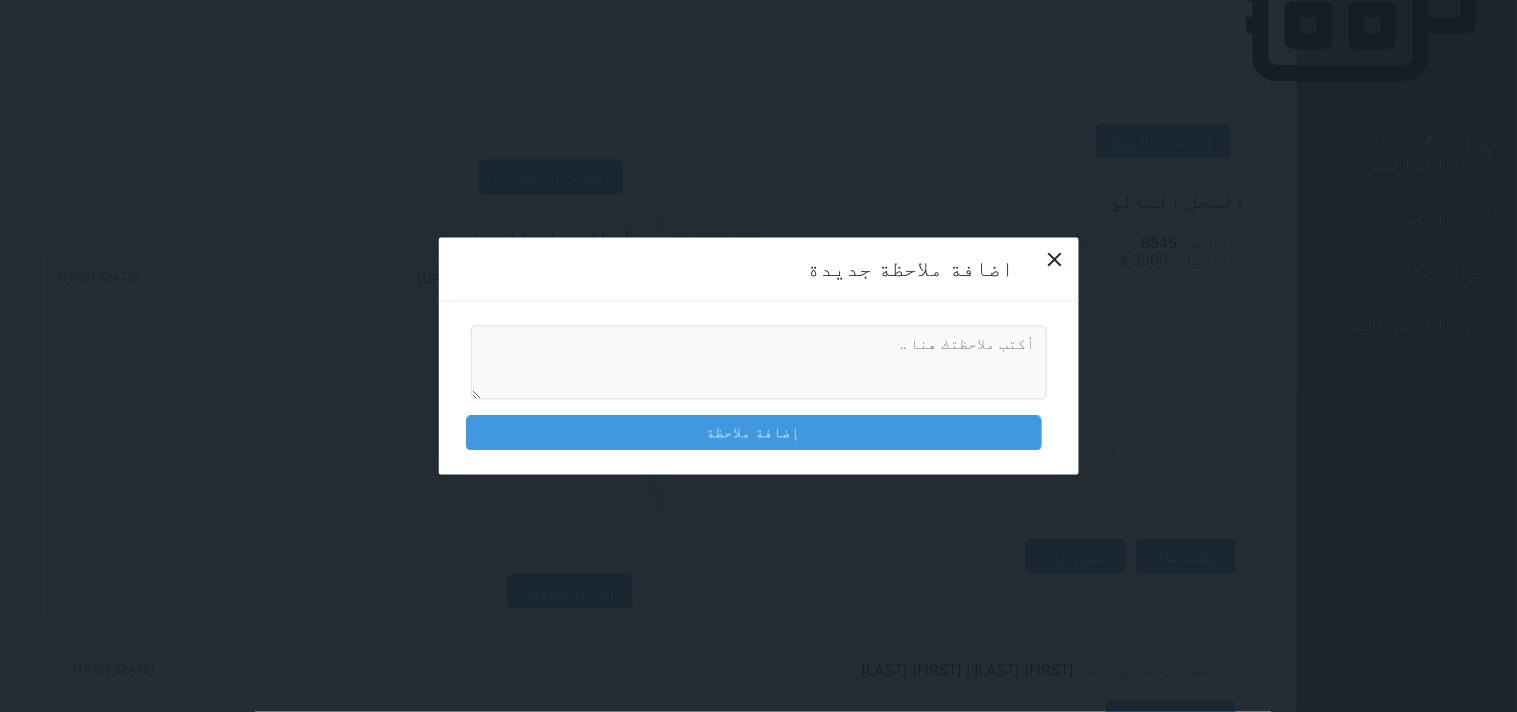 click at bounding box center (759, 363) 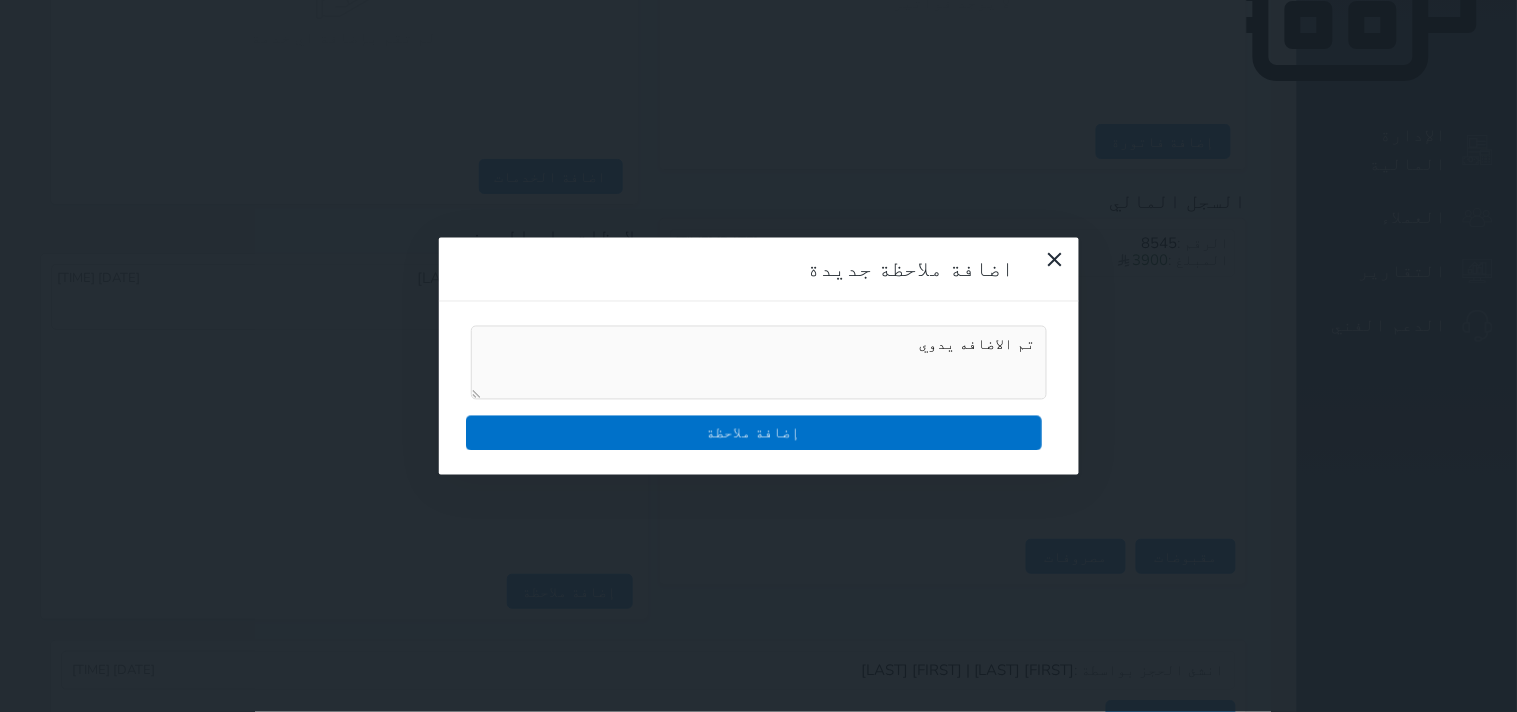 type on "تم الاضافه يدوي" 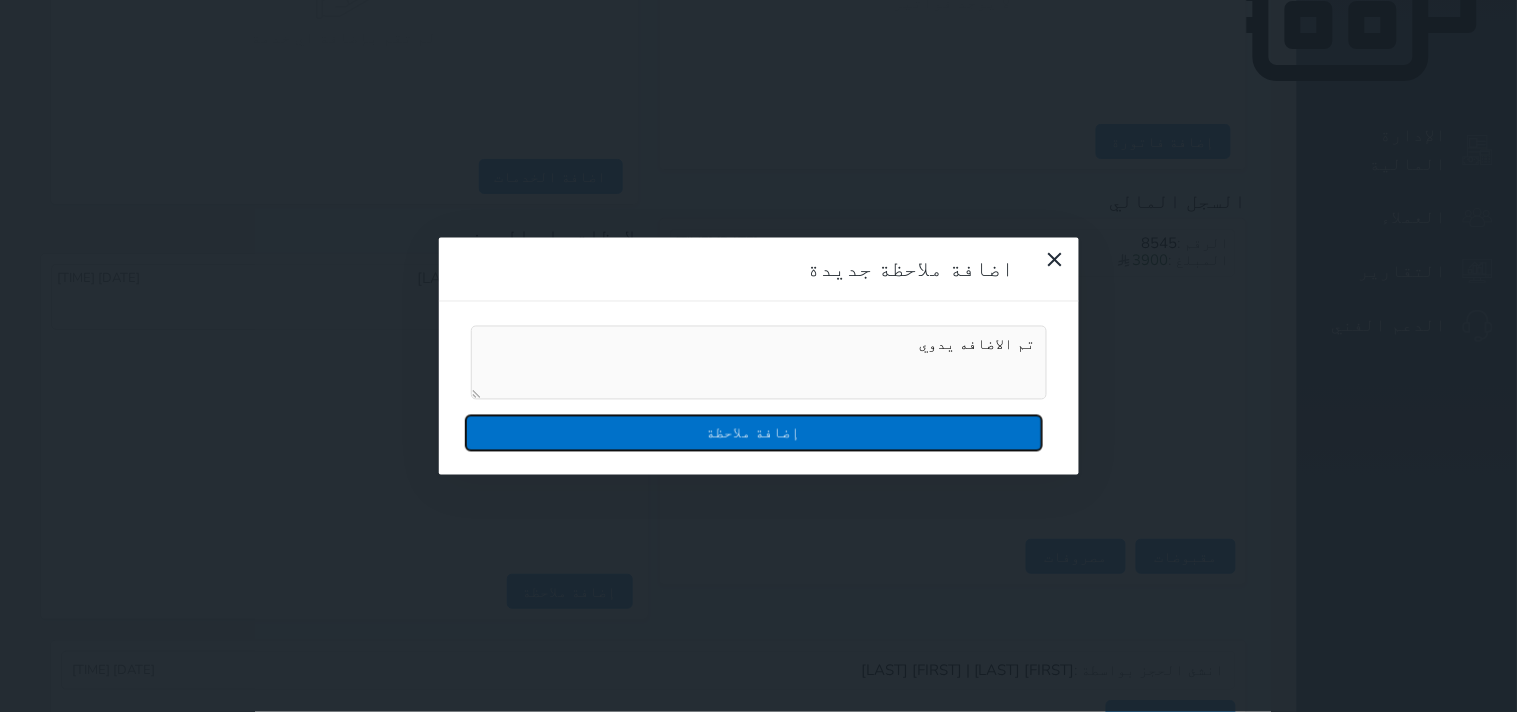 click on "إضافة ملاحظة" at bounding box center [754, 432] 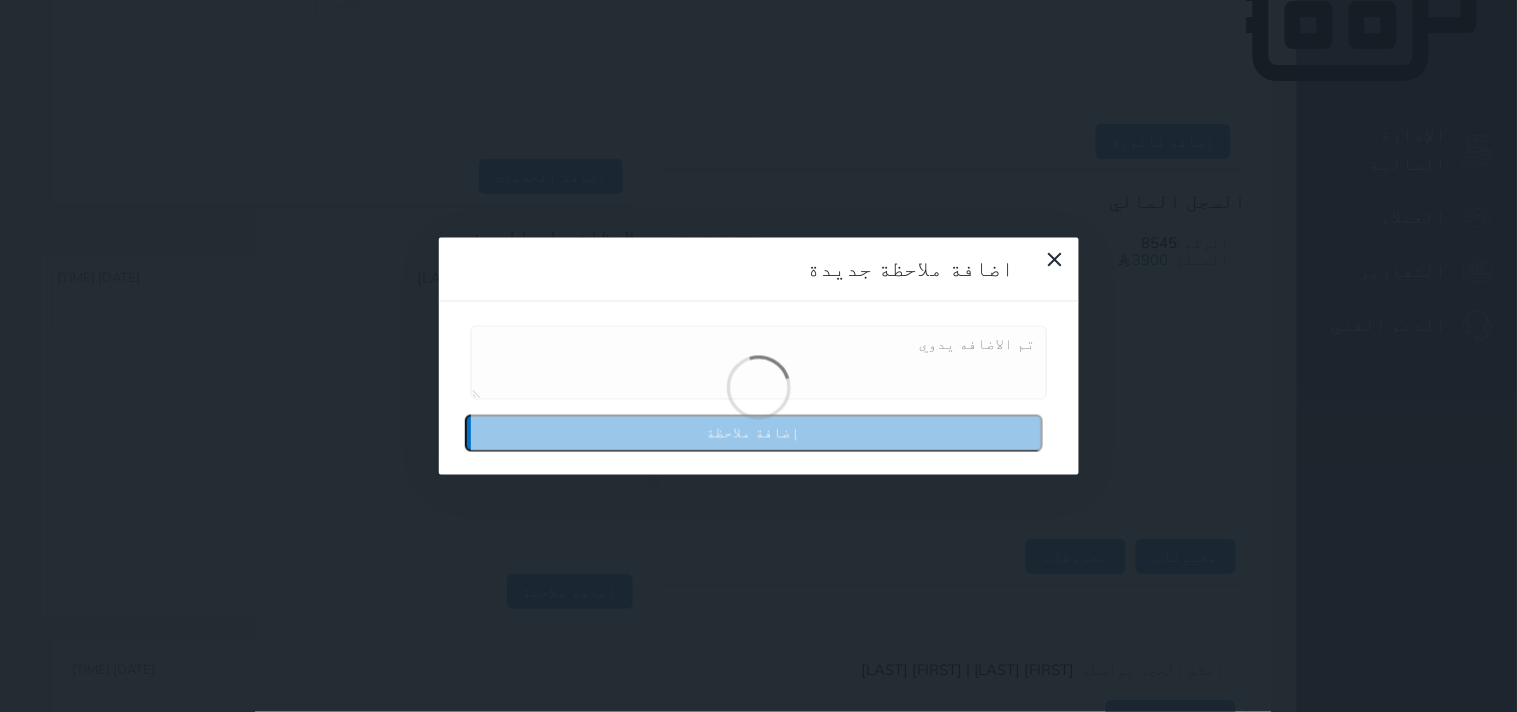 type 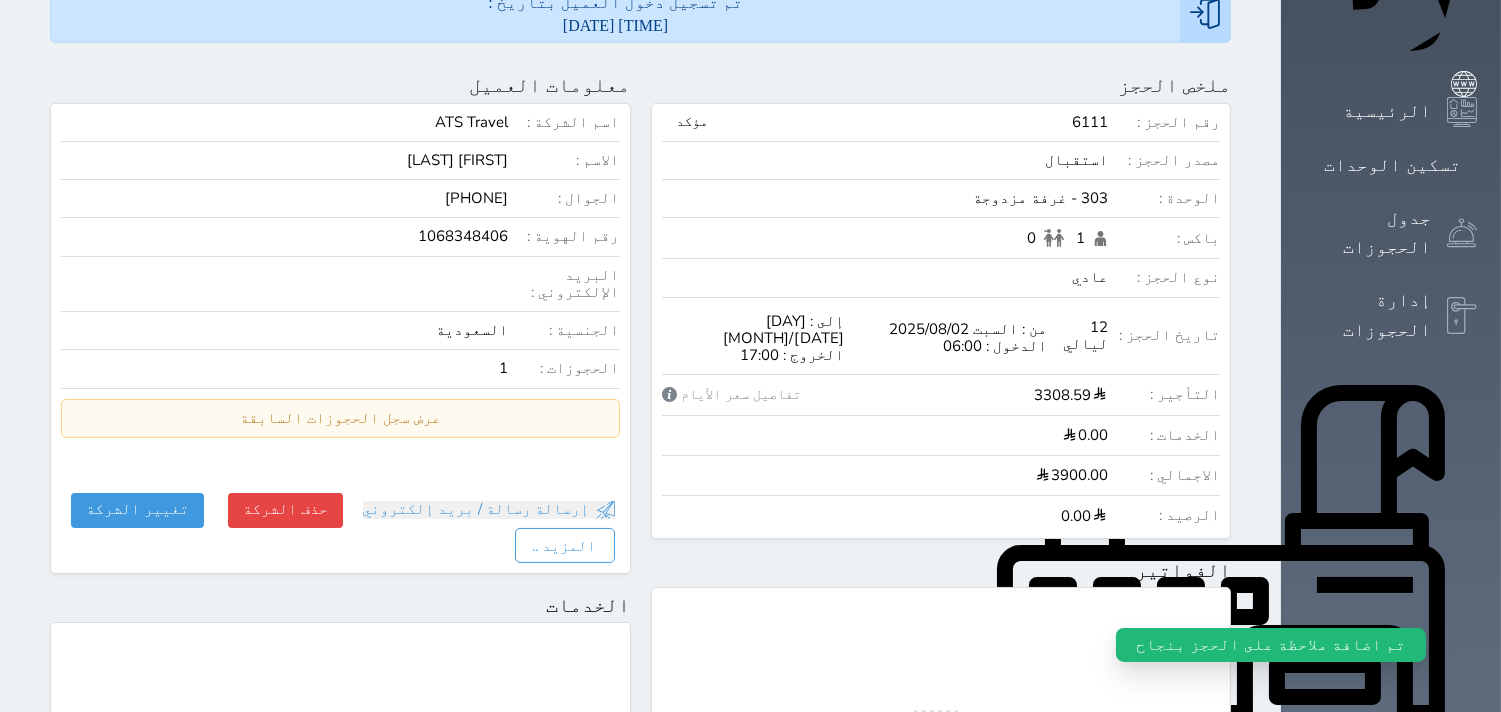 scroll, scrollTop: 68, scrollLeft: 0, axis: vertical 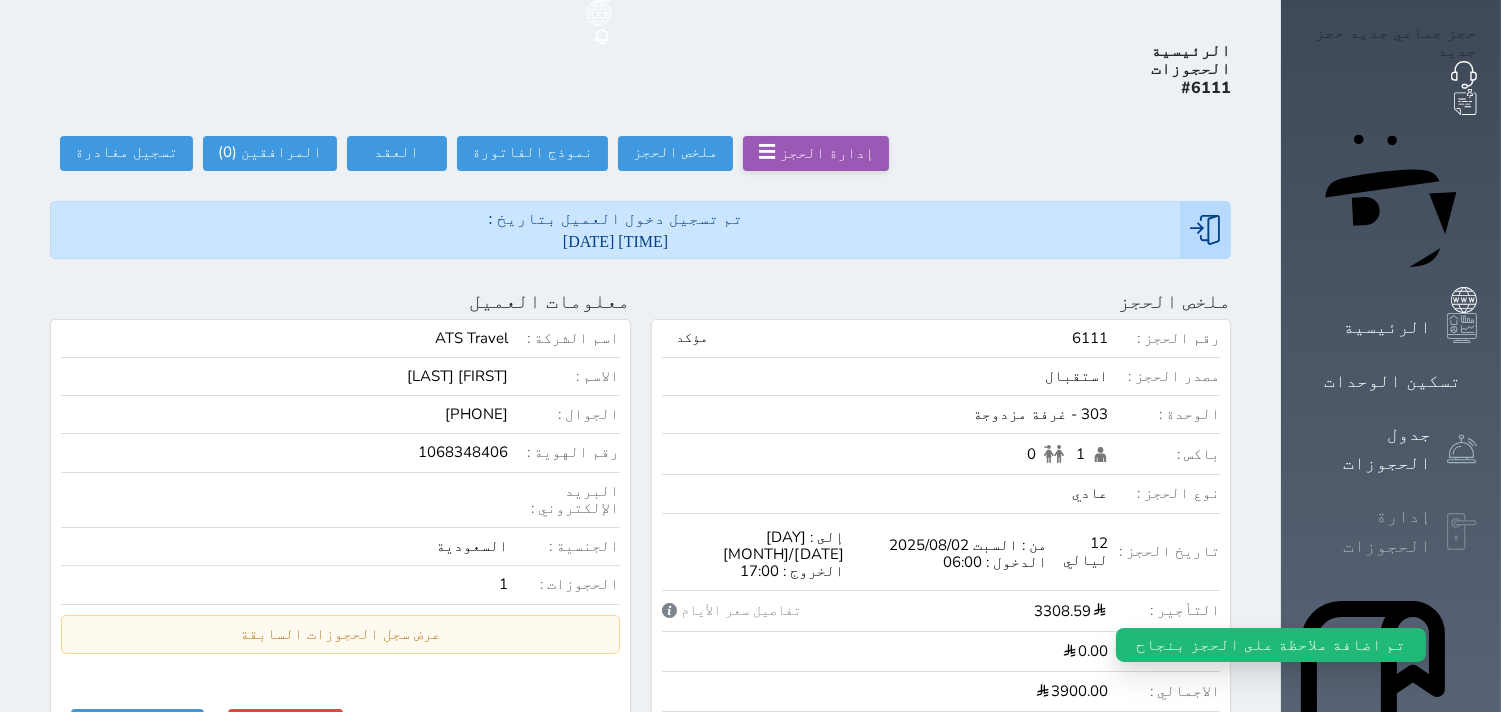 click 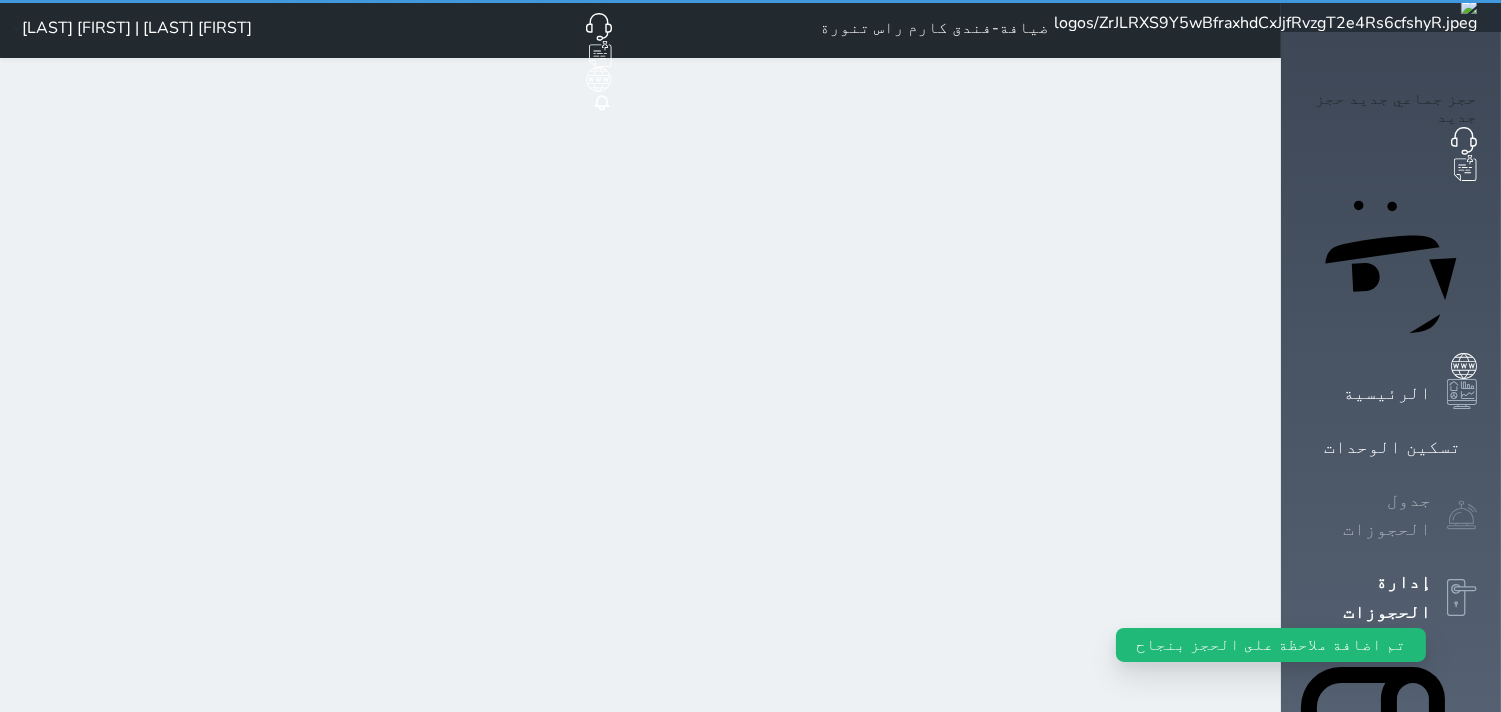 scroll, scrollTop: 0, scrollLeft: 0, axis: both 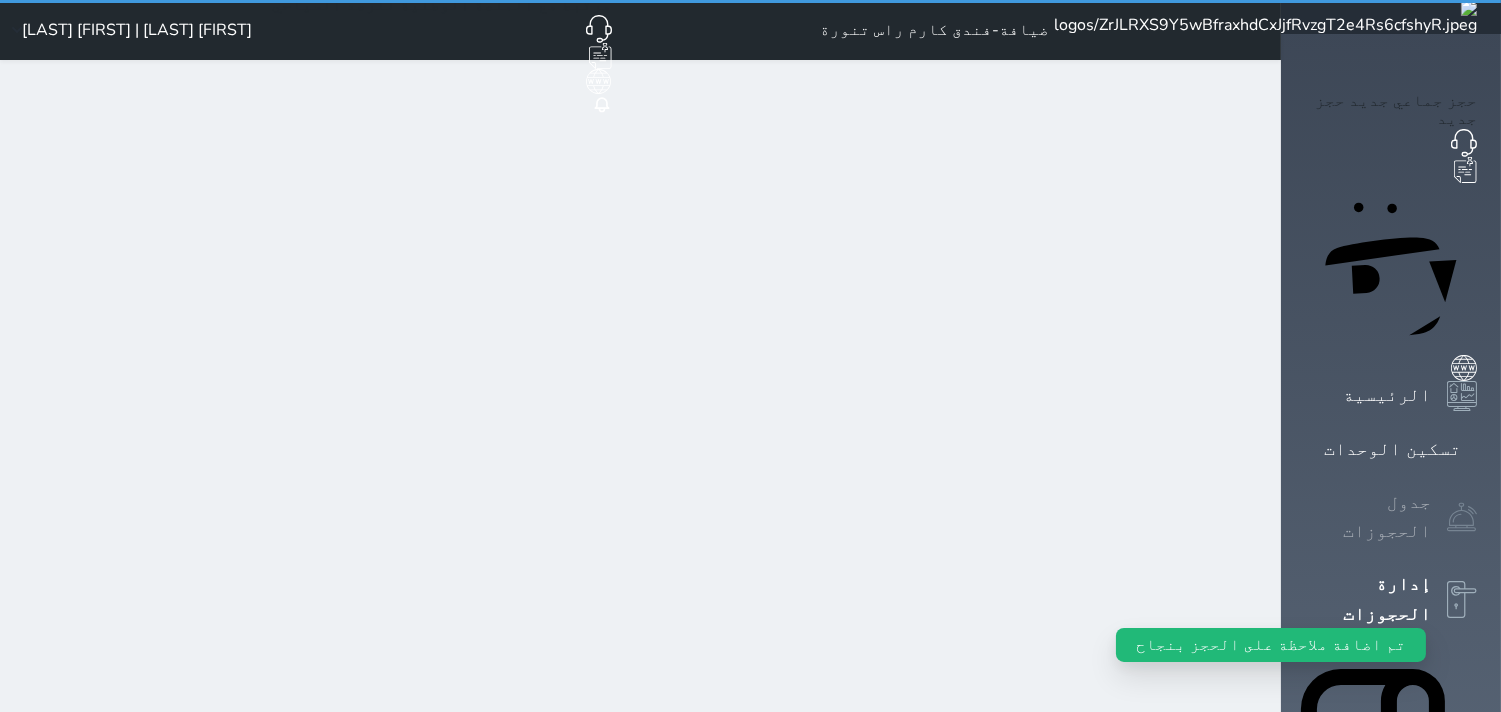 select on "open_all" 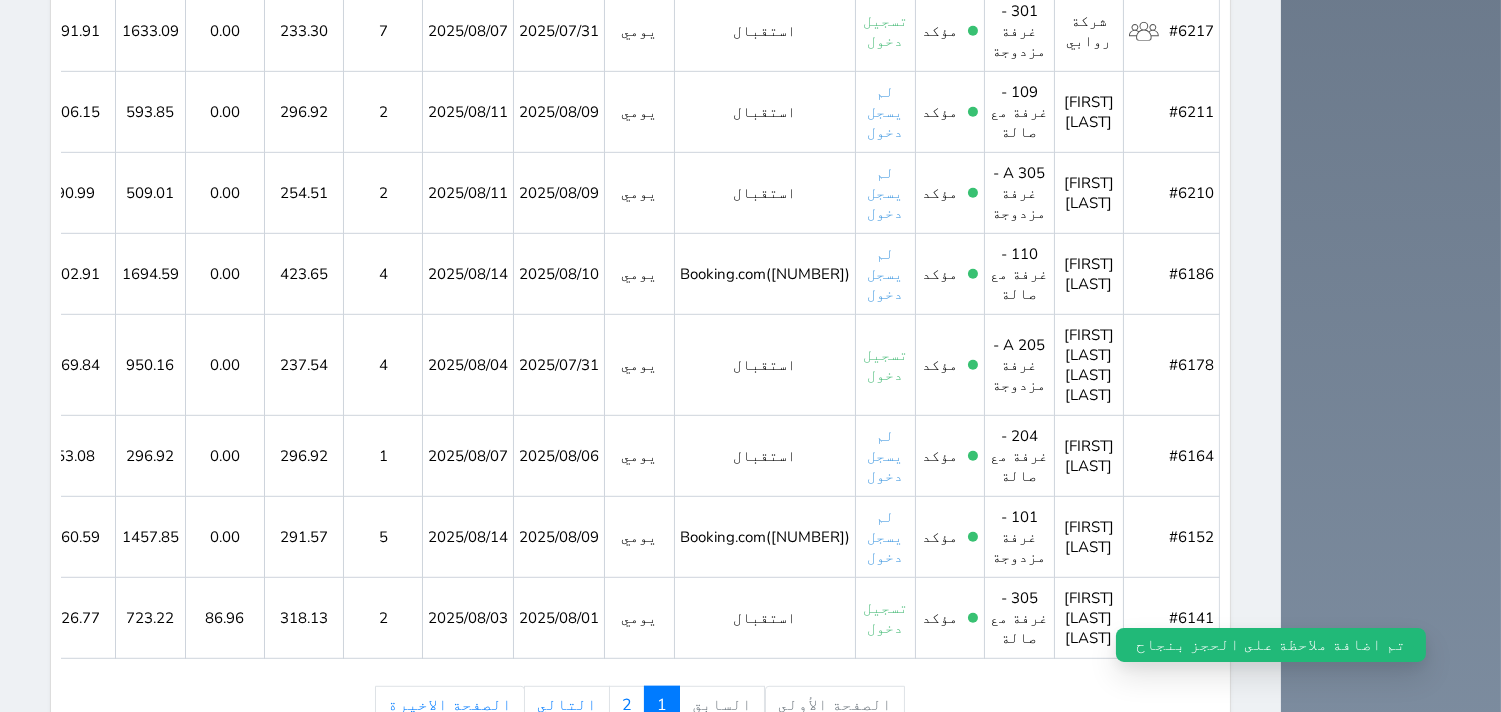 scroll, scrollTop: 2418, scrollLeft: 0, axis: vertical 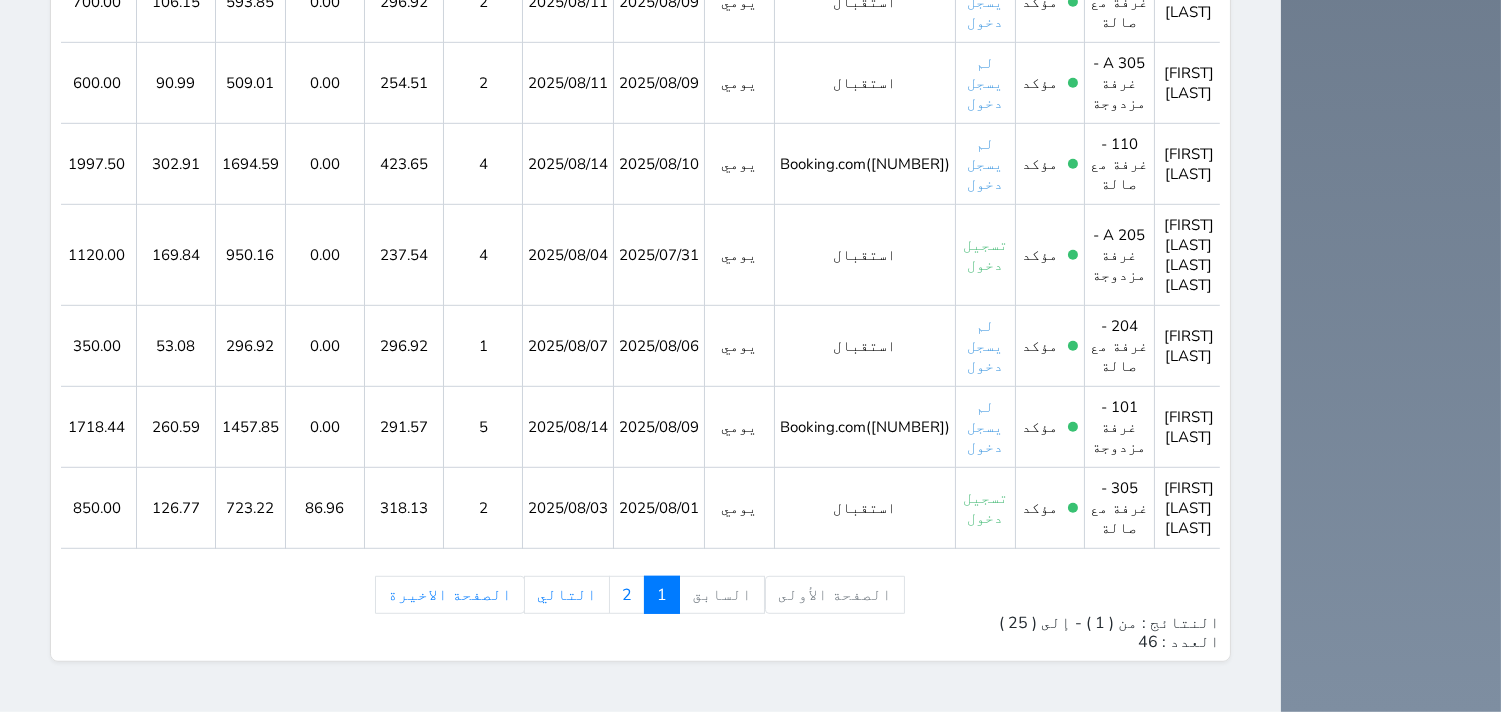 click on "حالة الحجز
الحجوزات المفتوحة (الكل)
الحجوزات المغلقة (الكل)
الحجوزات المفتوحة (مسجل دخول)
الحجوزات المغلقة (تسجيل مغادرة)
الحجوزات لم تسجل دخول
الحجوزات المؤكدة (الكل)
الحجوزات الملغية
رقم الوحدة
Jewel Hall - جیول ہال
Sultan Hall - سلطان ہال
101 - غرفة مزدوجة
102 - غرفة مع صالة
103 - غرفة مزدوجة
104 - غرفة مع صالة
105 A - غرفة مزدوجة
فردي   جماعي" at bounding box center [640, -697] 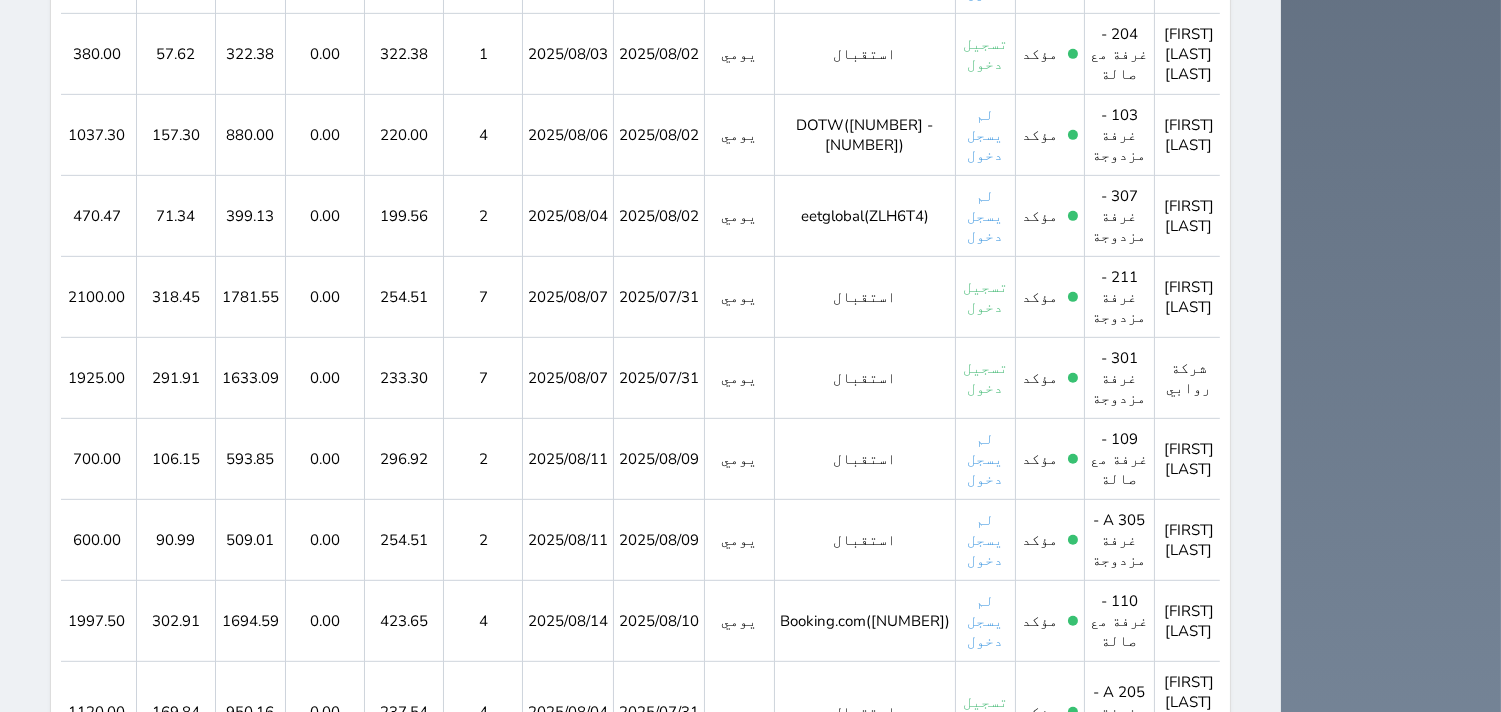 scroll, scrollTop: 1752, scrollLeft: 0, axis: vertical 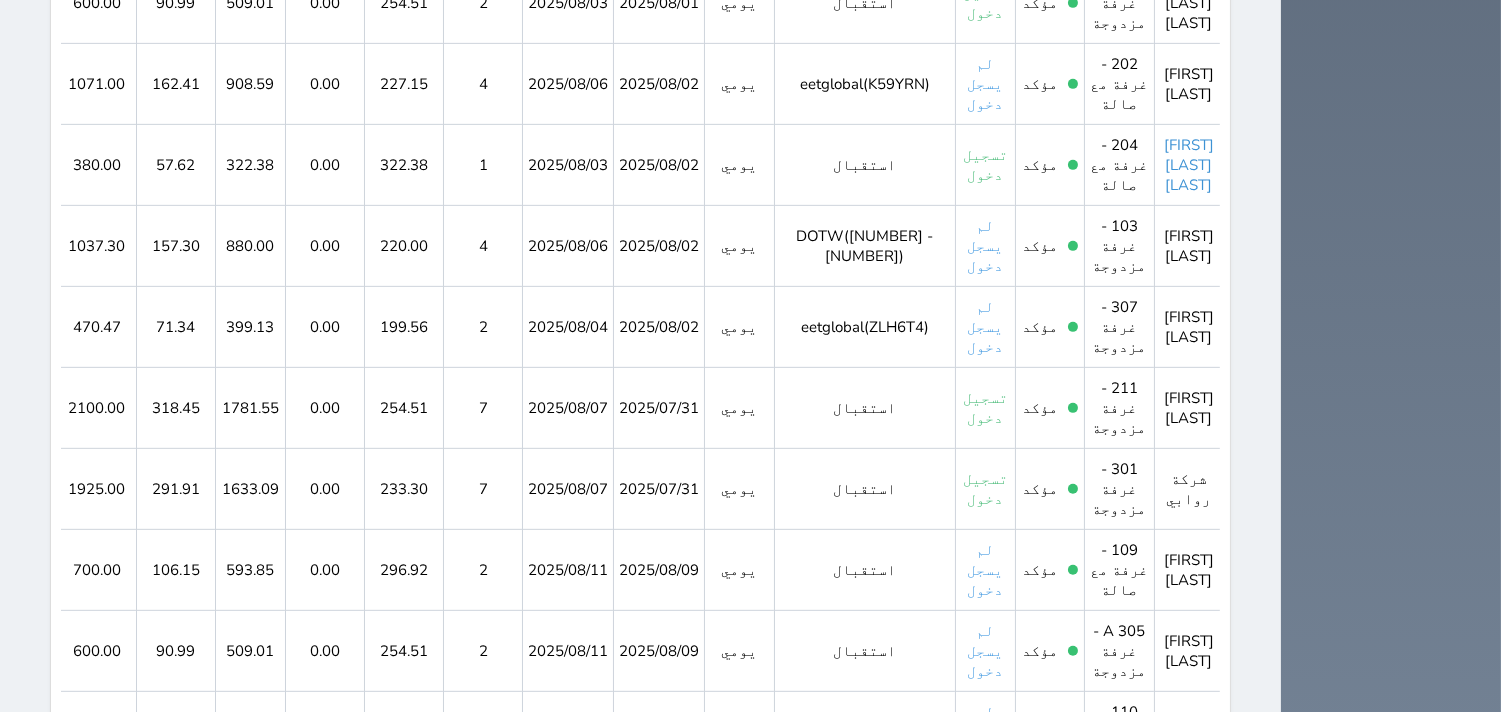 click on "[FIRST] [LAST] [LAST]" at bounding box center [1189, 165] 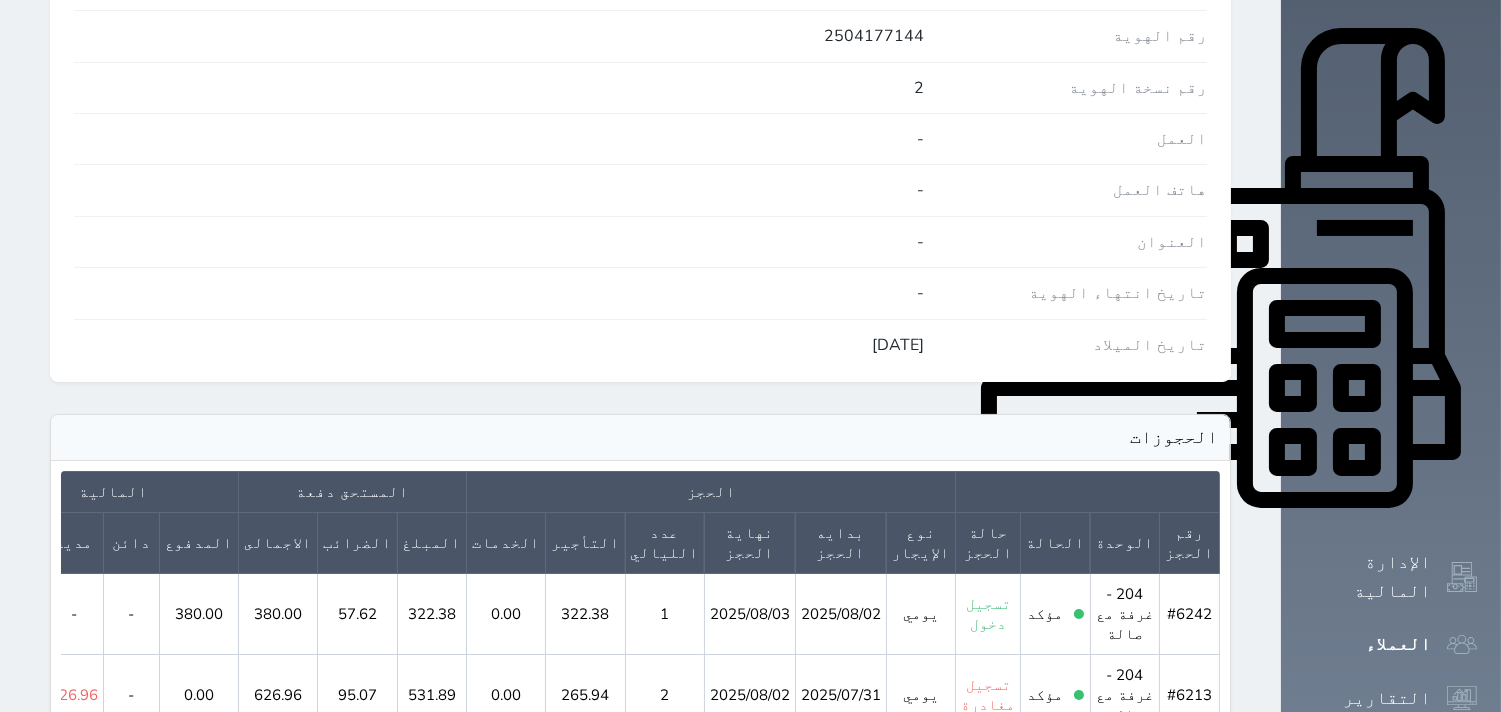 scroll, scrollTop: 888, scrollLeft: 0, axis: vertical 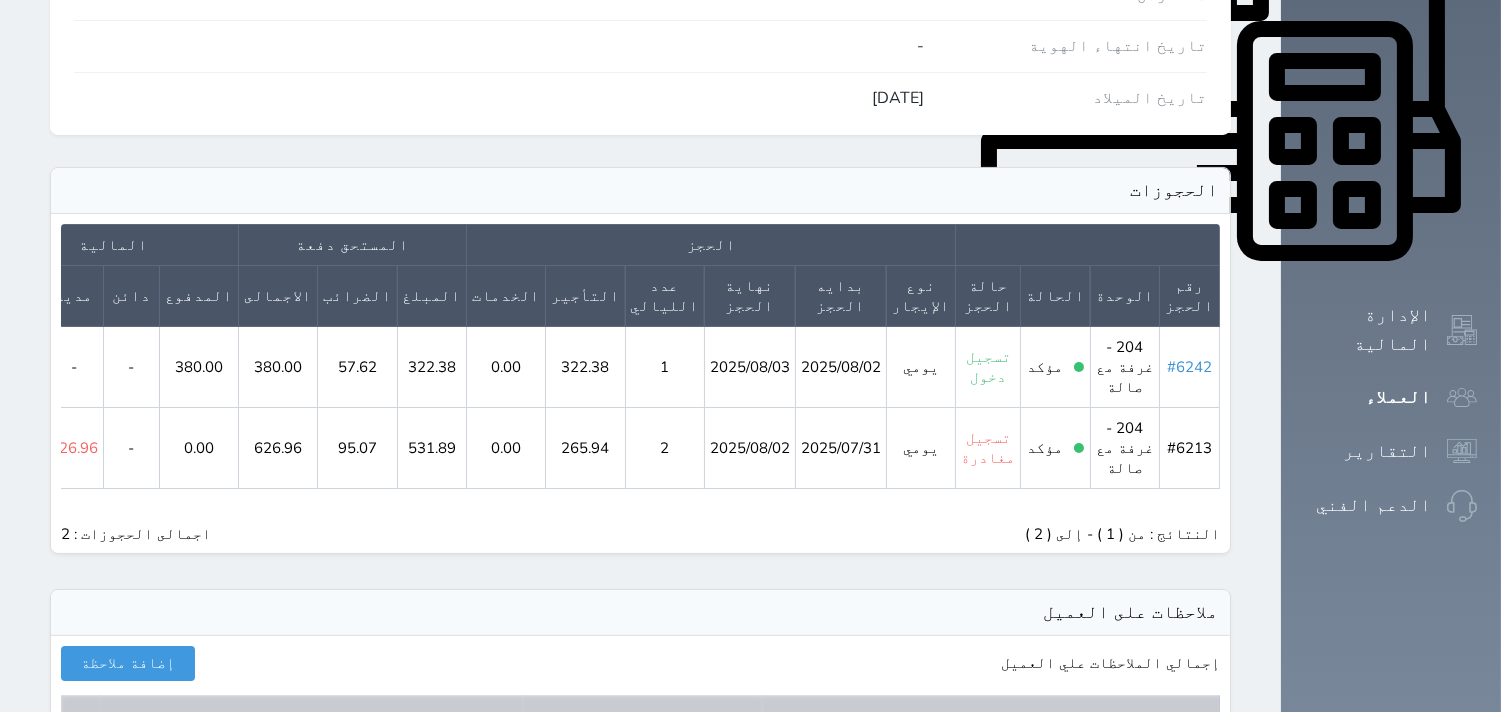 click on "#6242" at bounding box center (1189, 367) 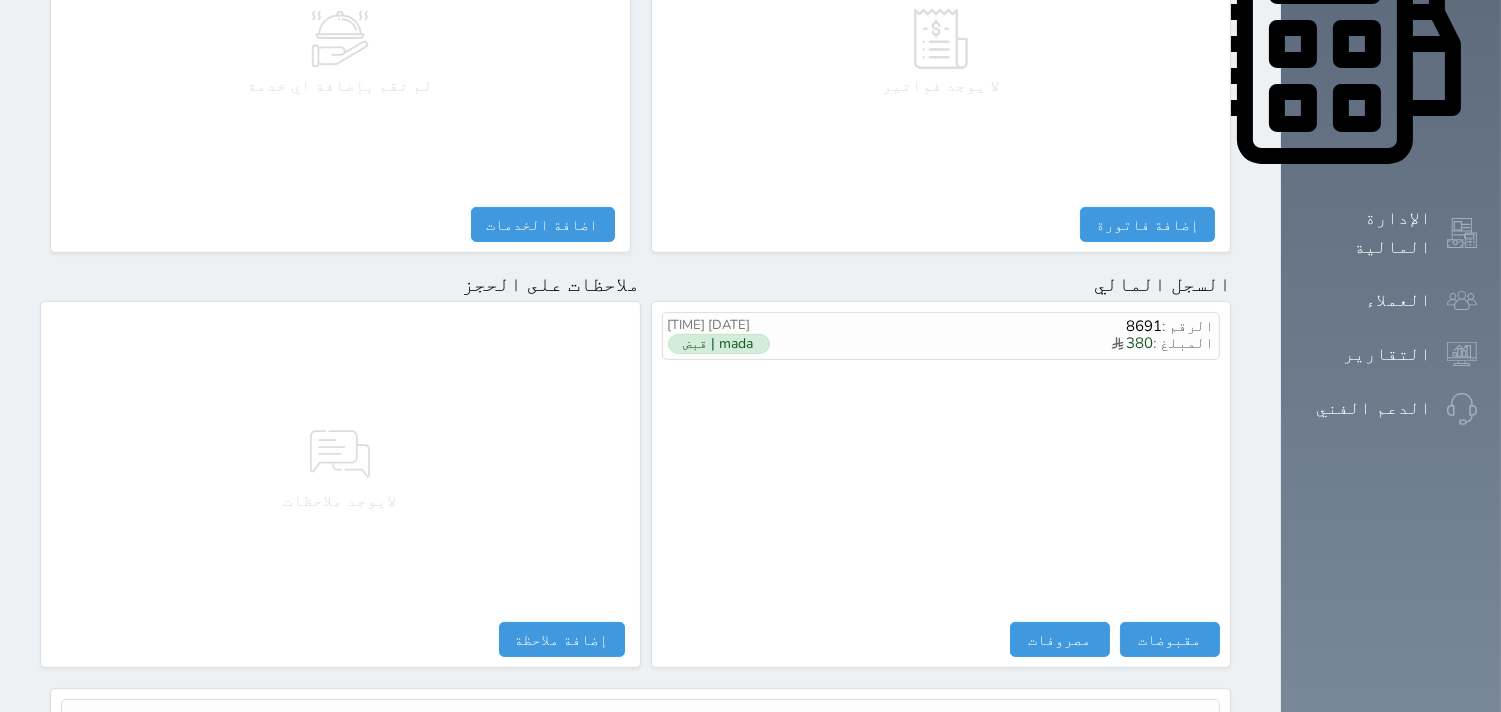 scroll, scrollTop: 1068, scrollLeft: 0, axis: vertical 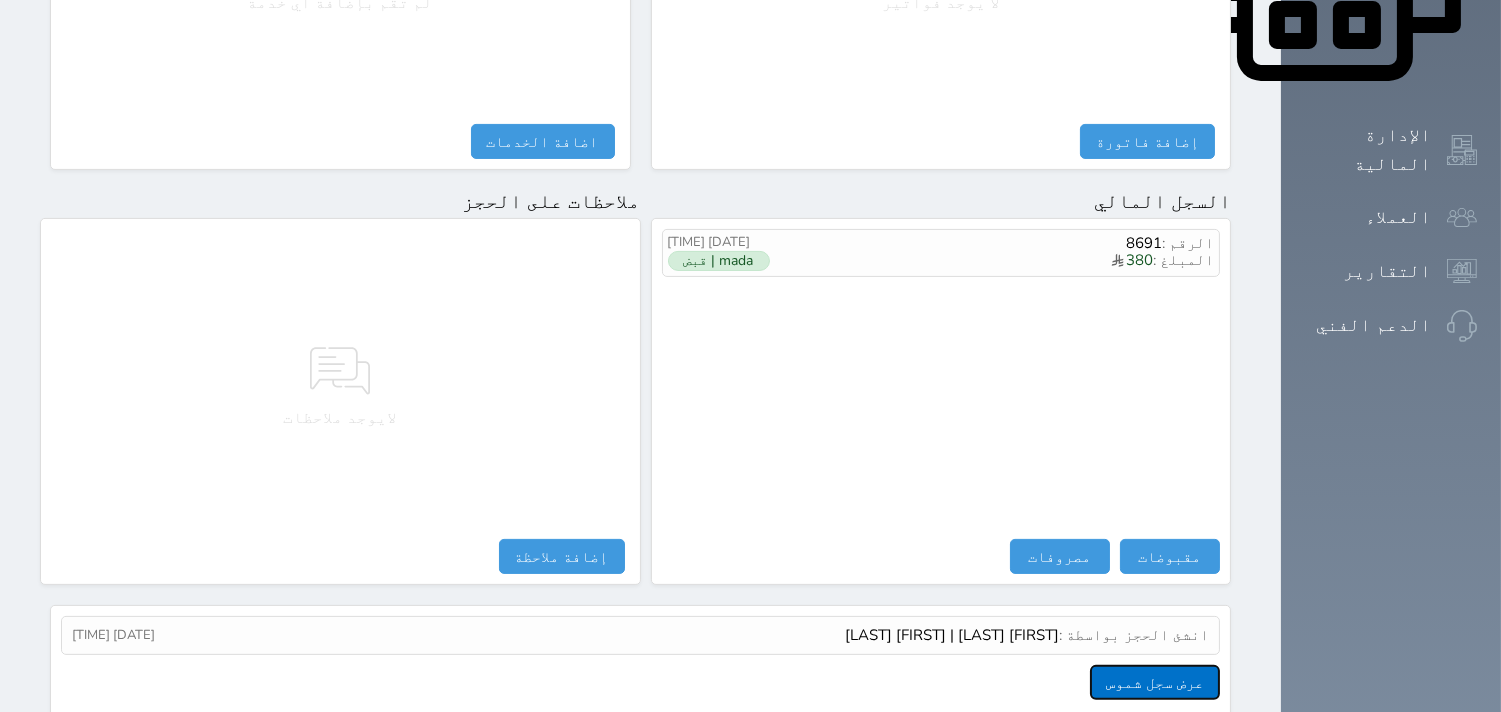 click on "عرض سجل شموس" at bounding box center [1155, 682] 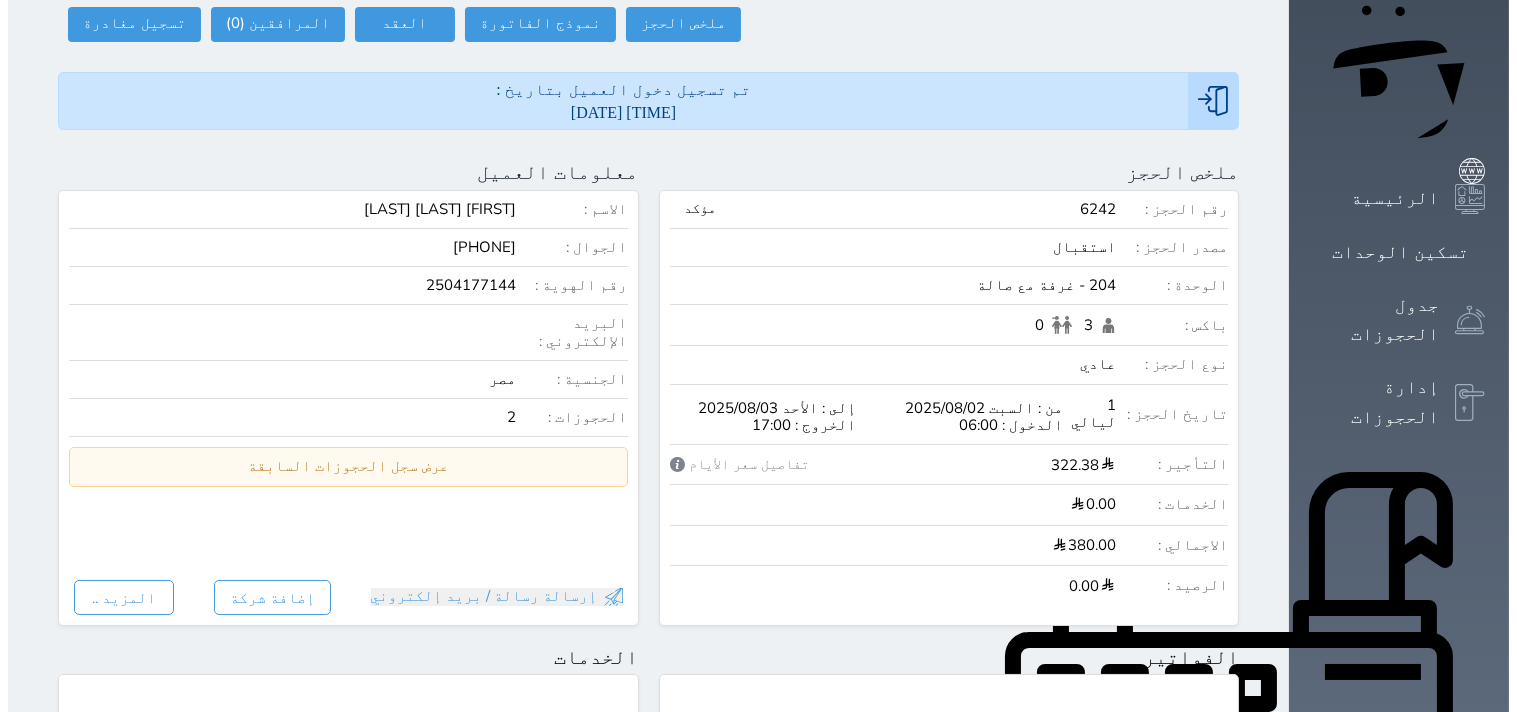 scroll, scrollTop: 0, scrollLeft: 0, axis: both 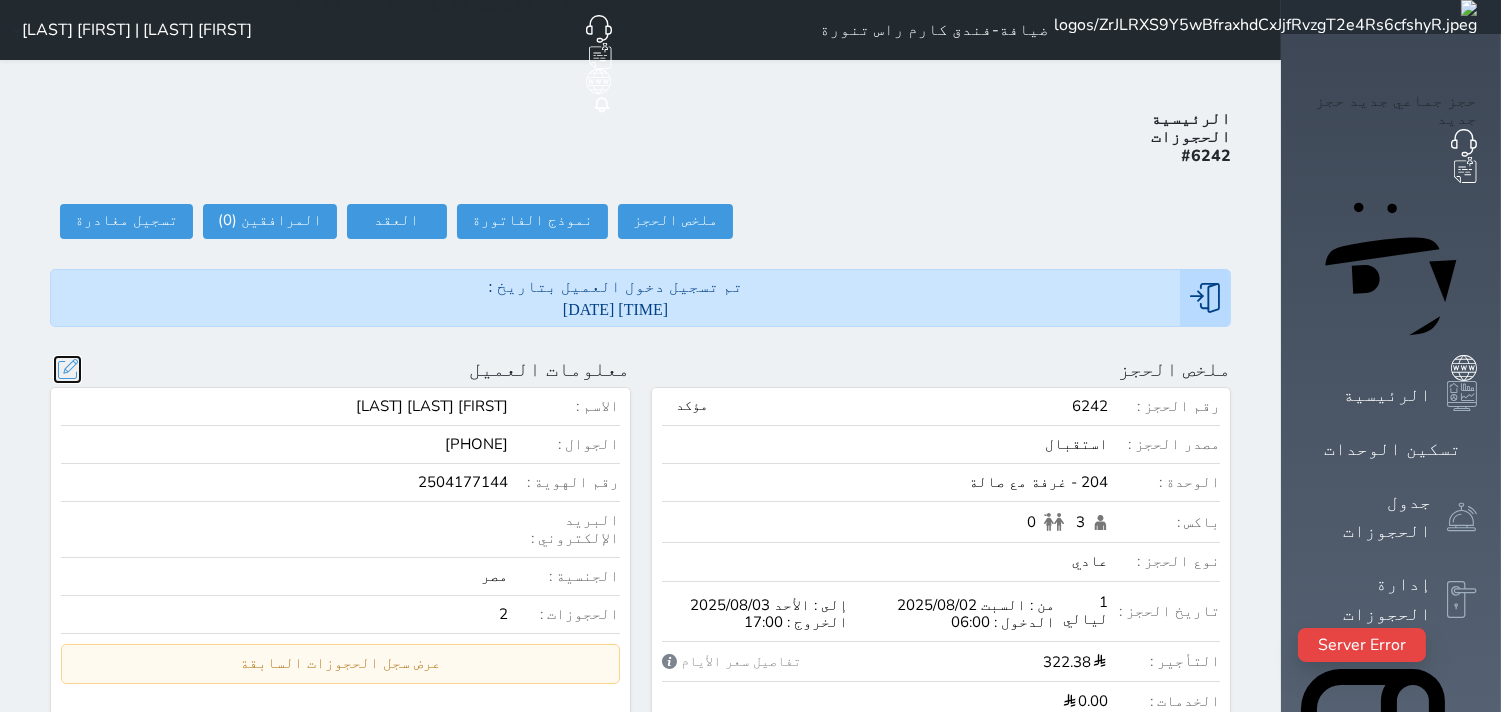 click at bounding box center [67, 369] 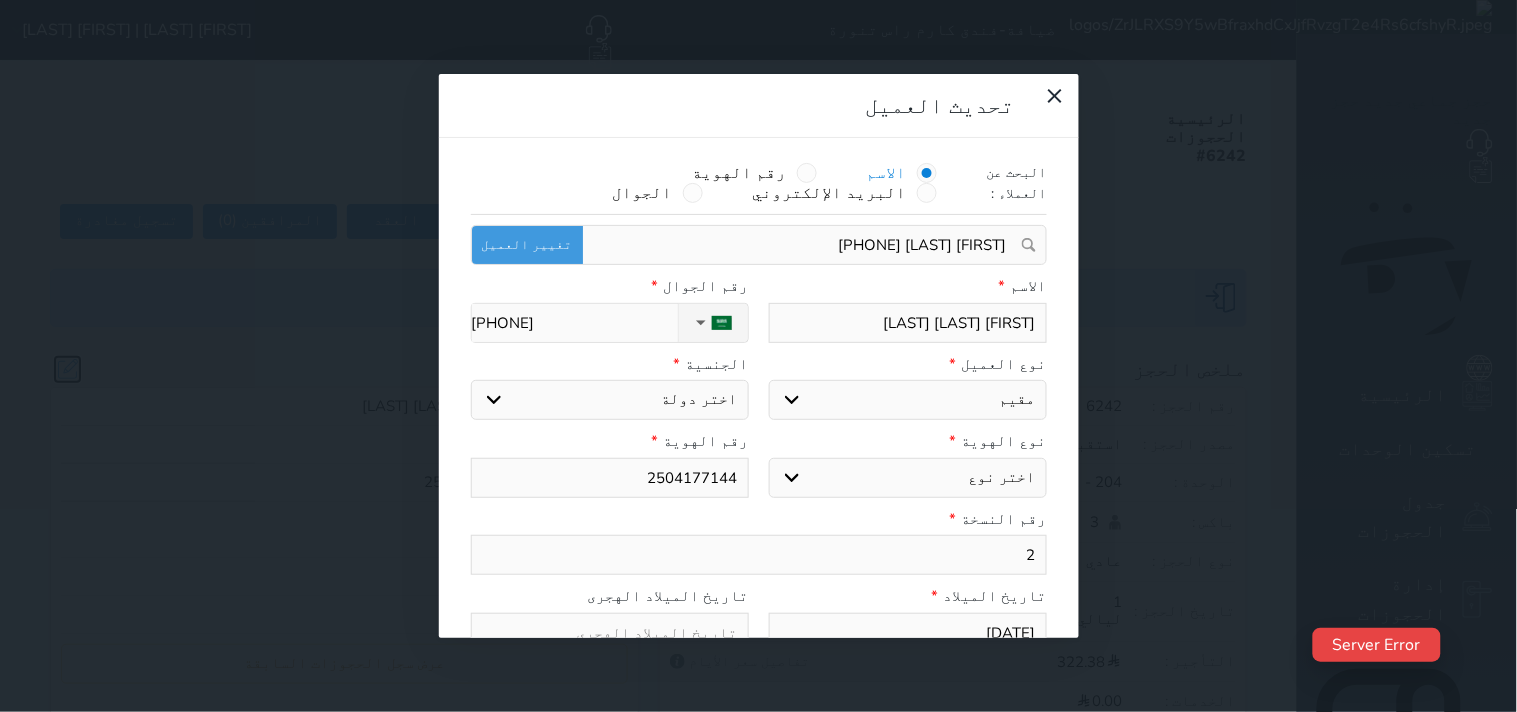 select on "207" 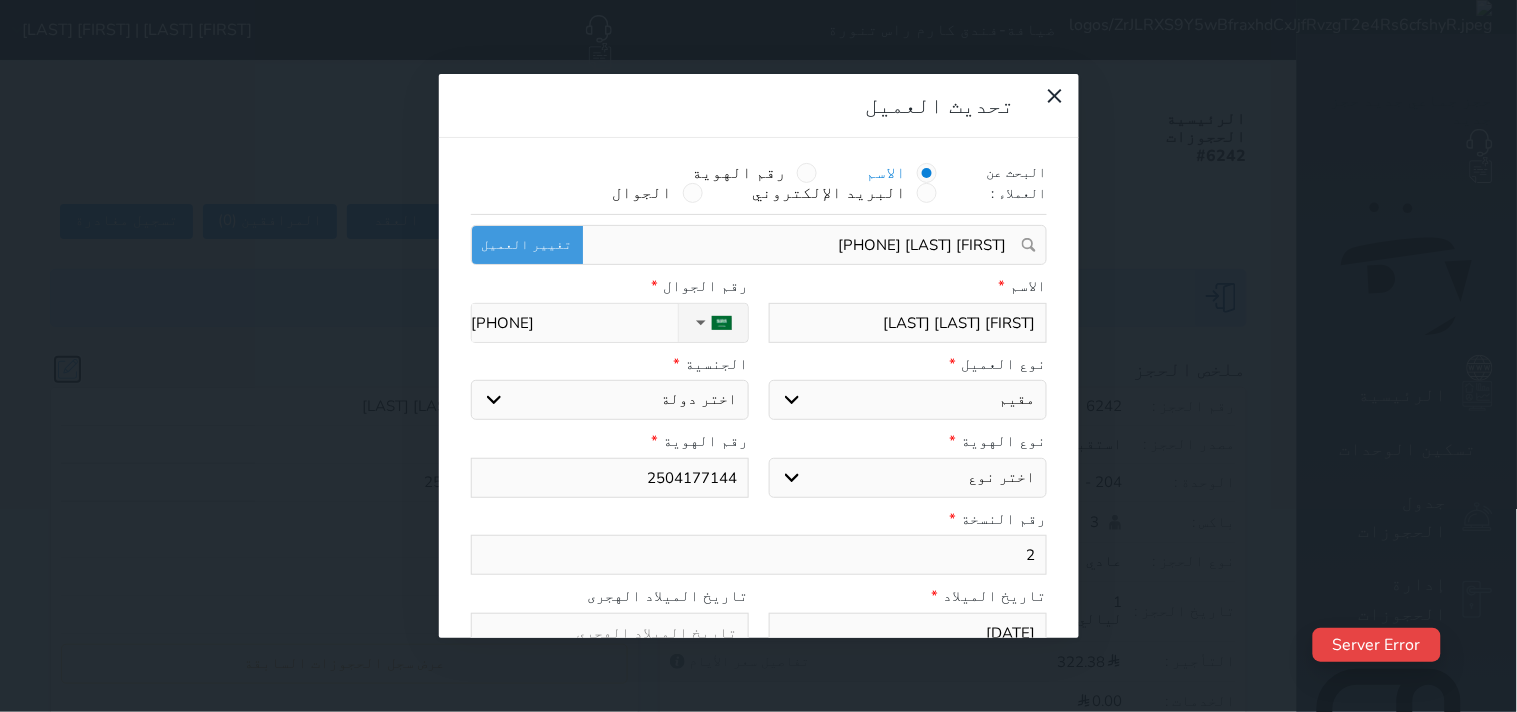select on "4" 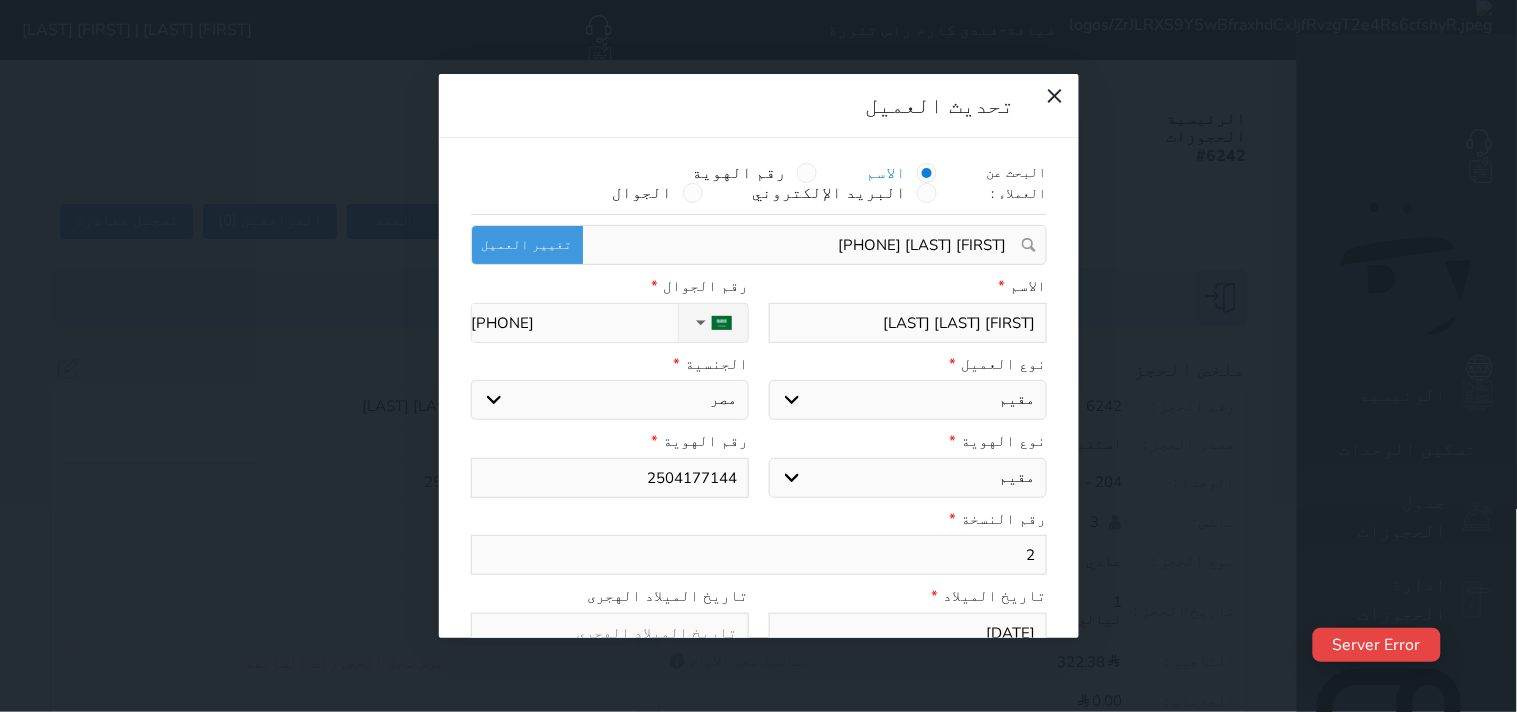 click on "2504177144" at bounding box center (610, 478) 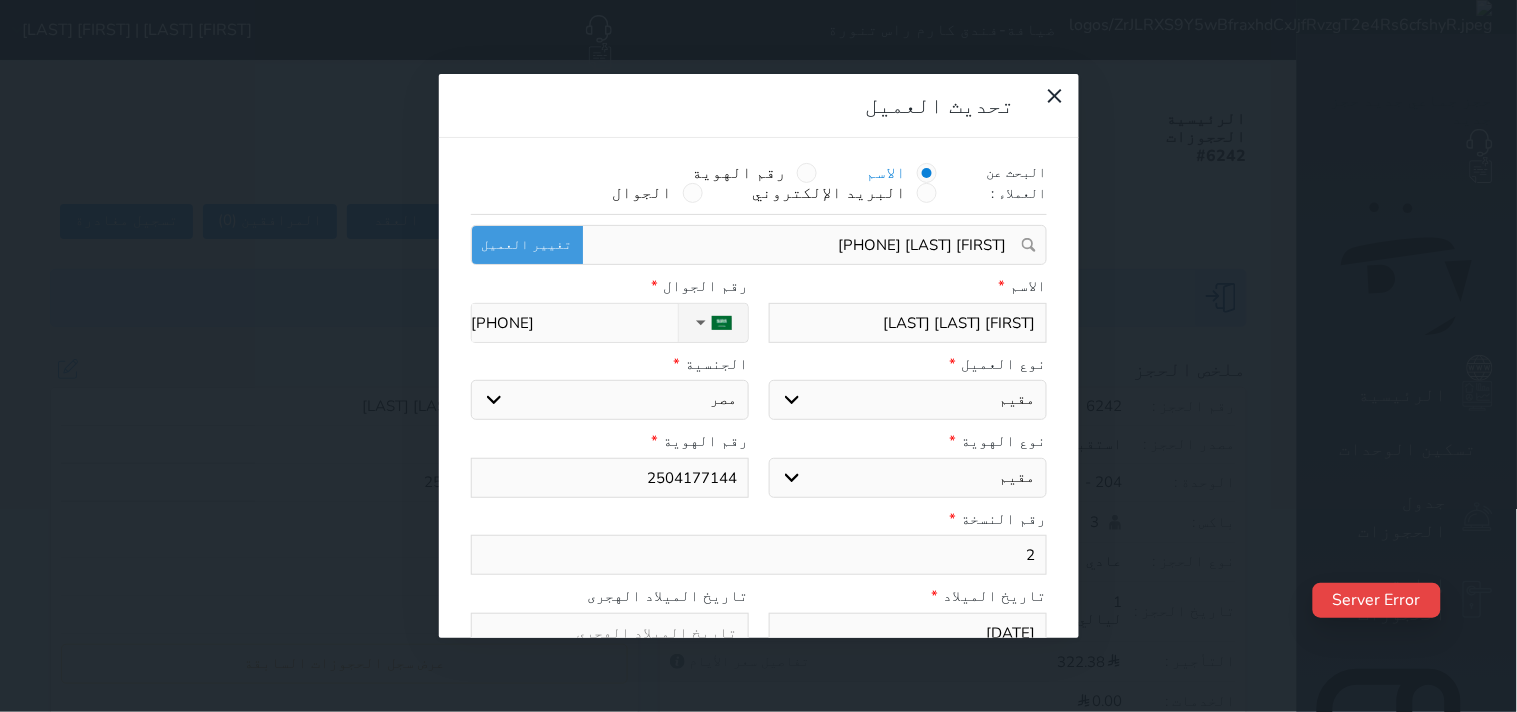 select 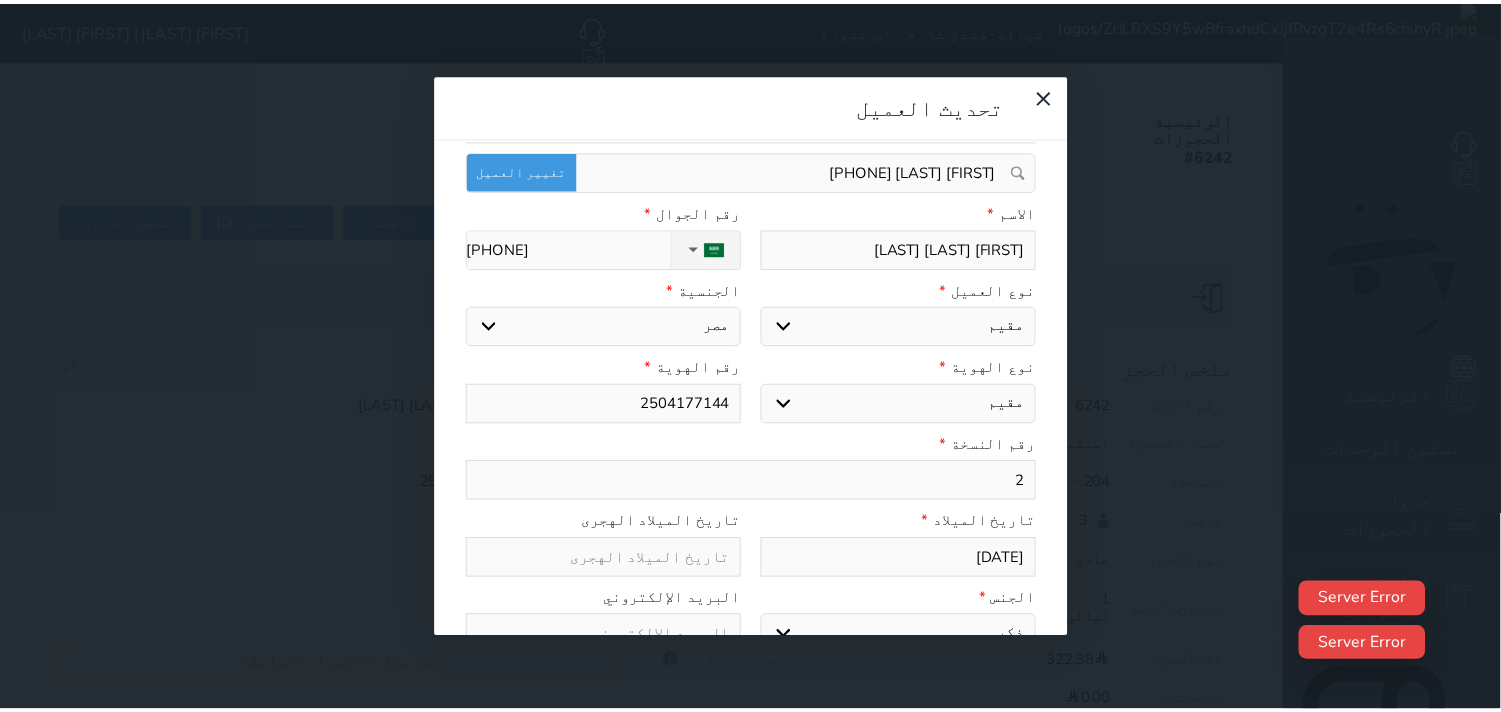 scroll, scrollTop: 111, scrollLeft: 0, axis: vertical 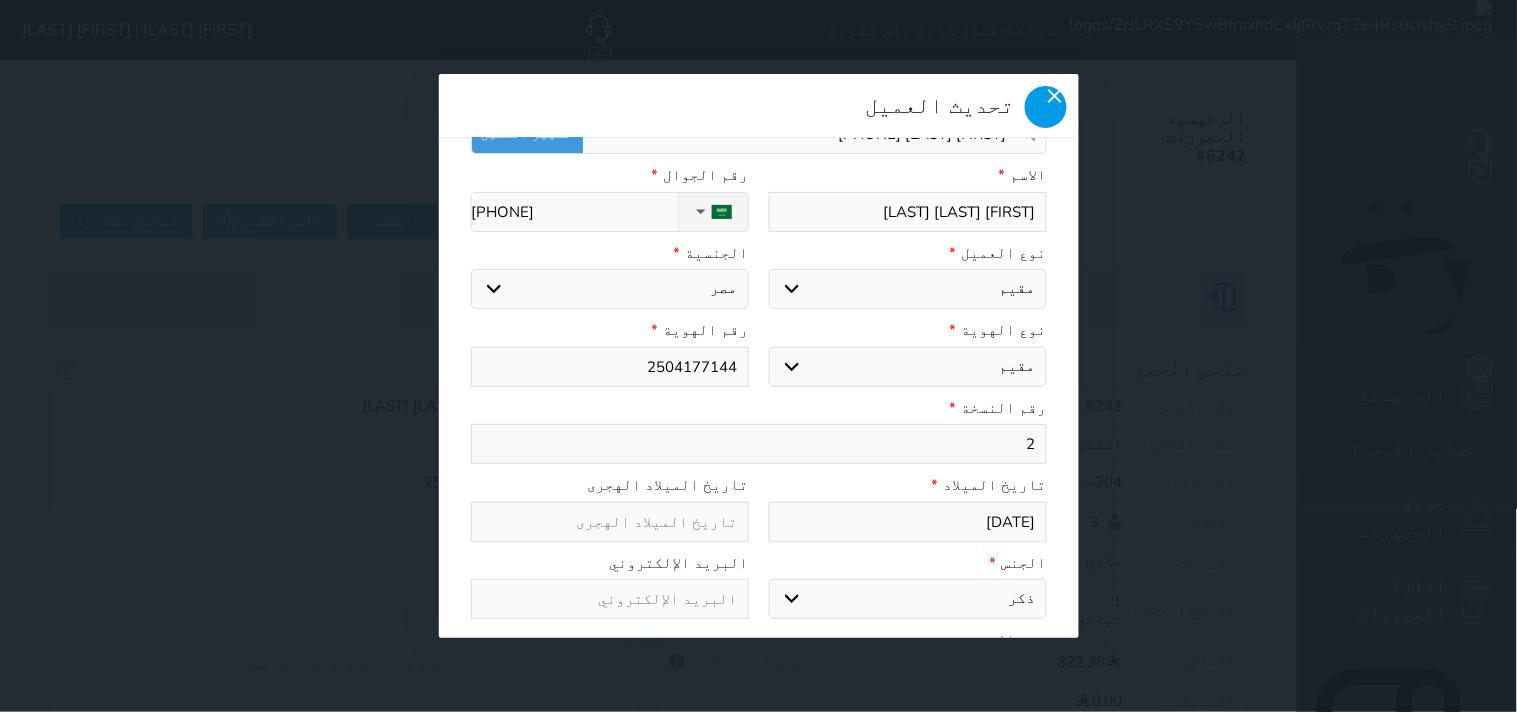 click at bounding box center [1046, 107] 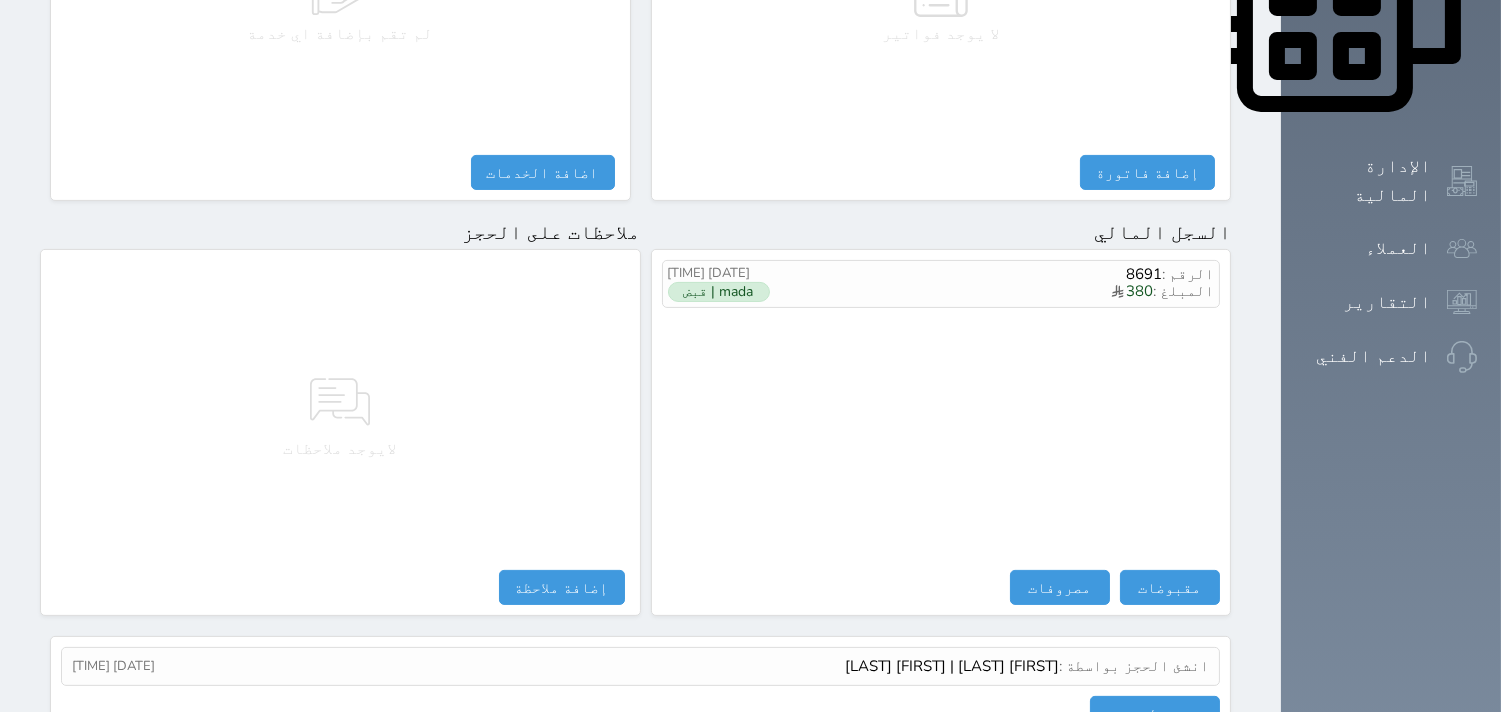 scroll, scrollTop: 1068, scrollLeft: 0, axis: vertical 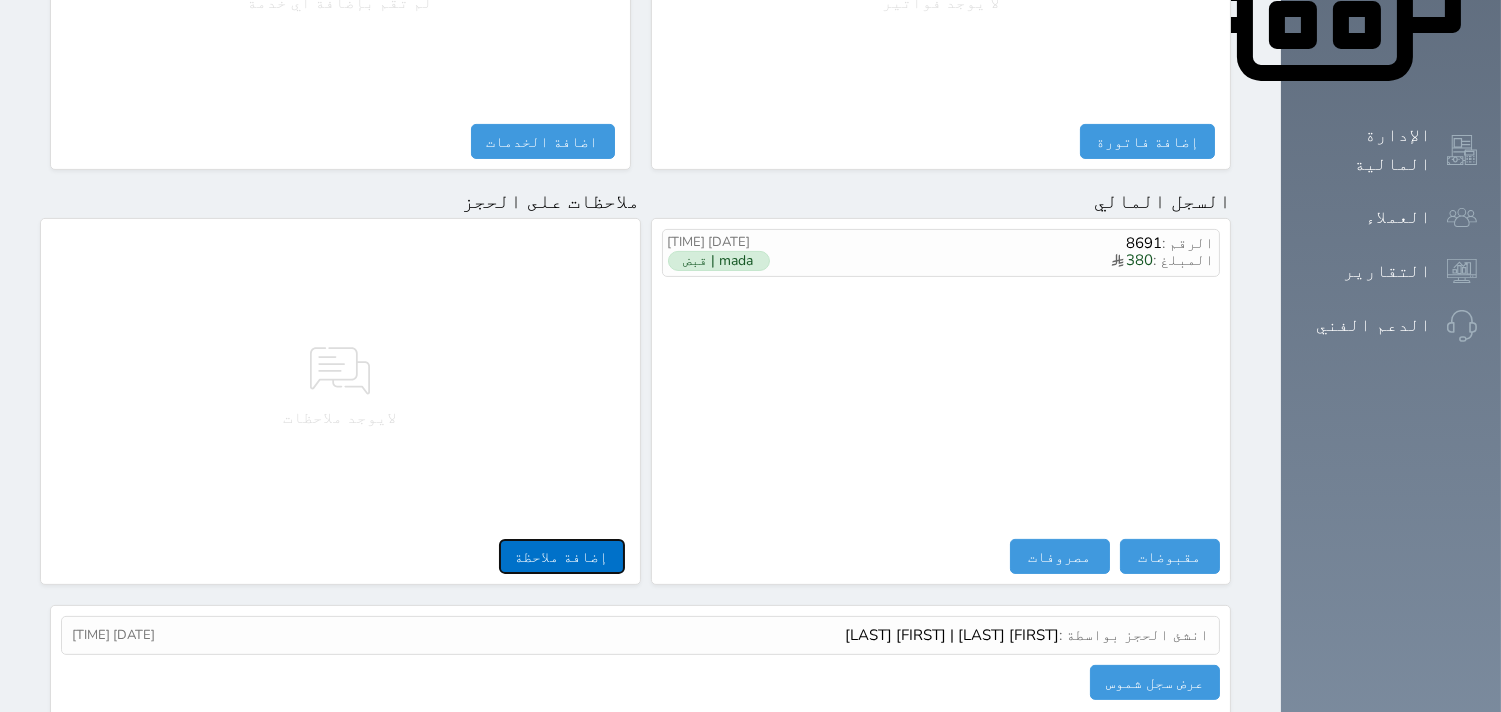 click on "إضافة ملاحظة" at bounding box center (562, 556) 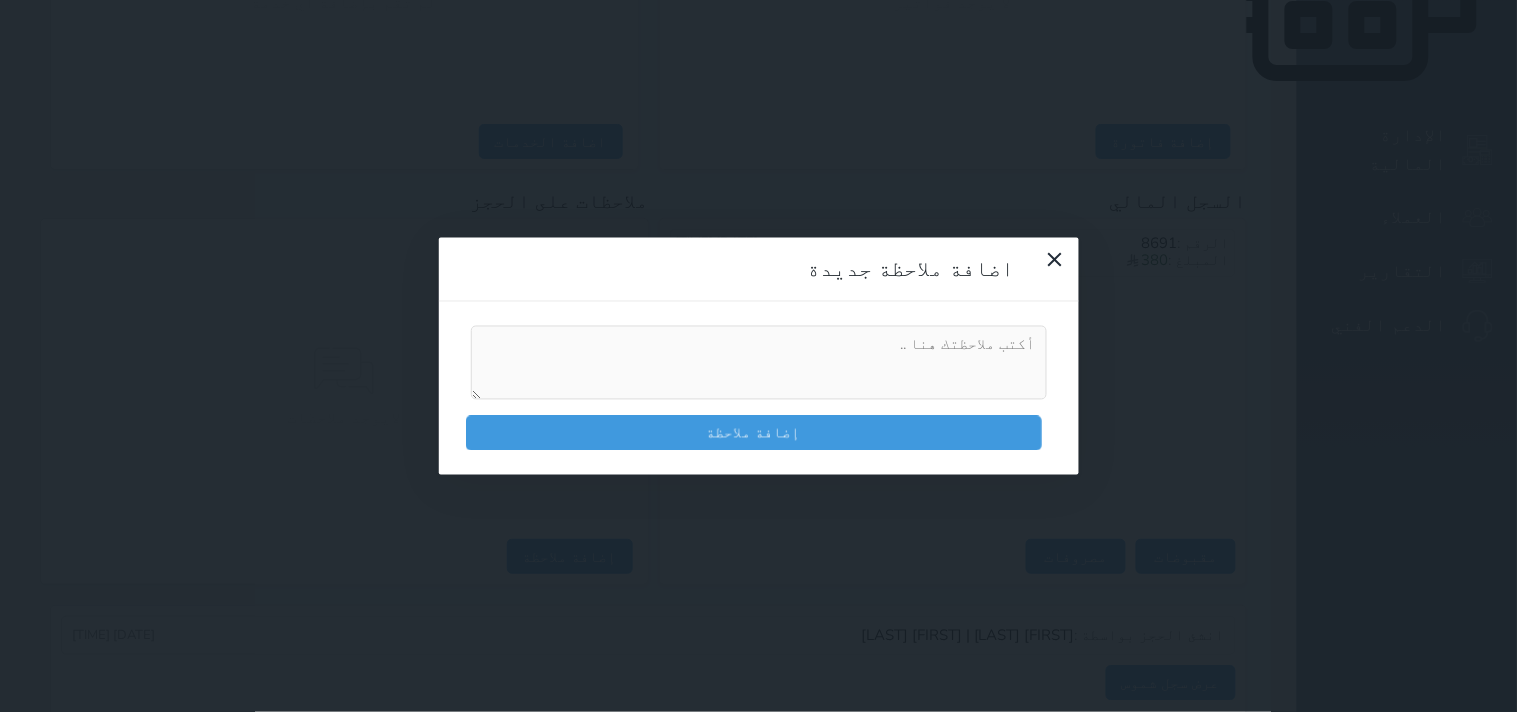 click at bounding box center [759, 363] 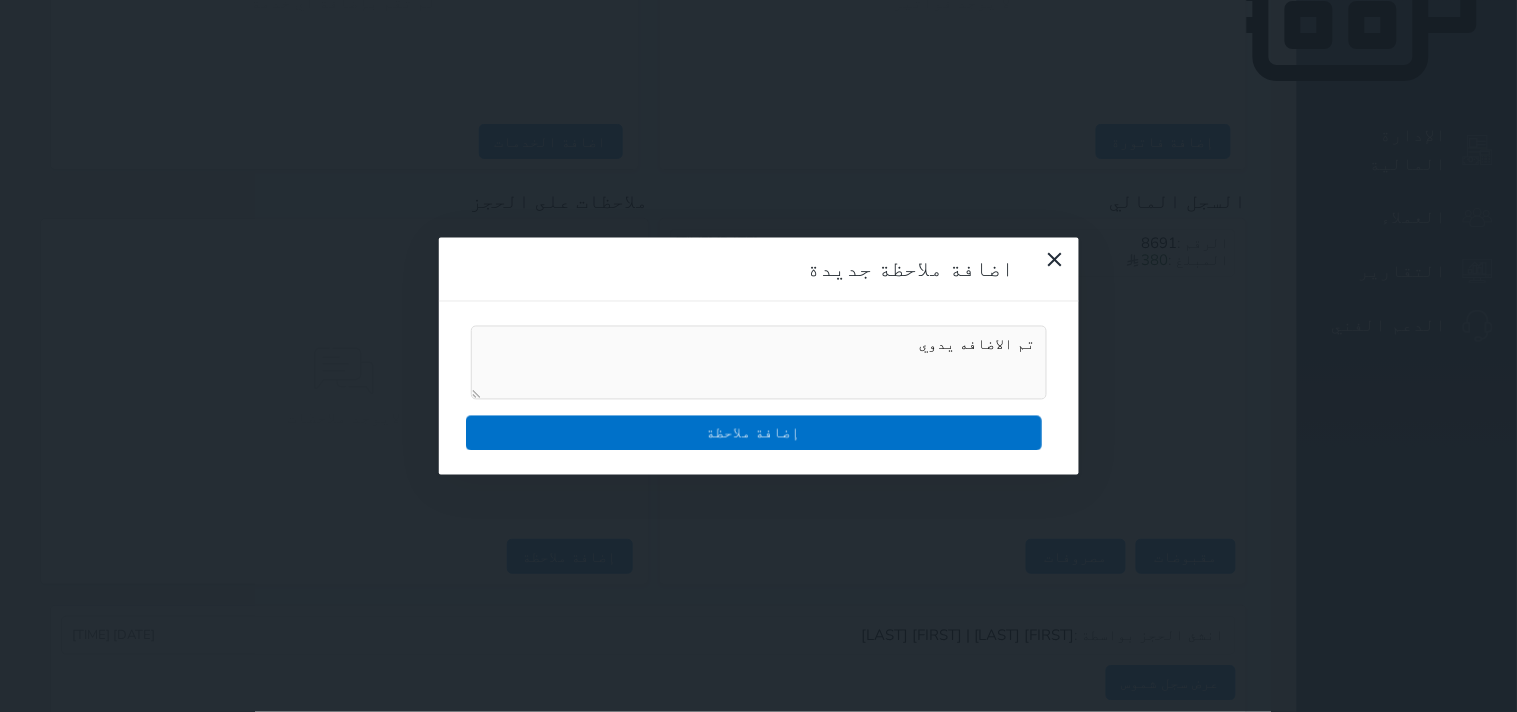 type on "تم الاضافه يدوي" 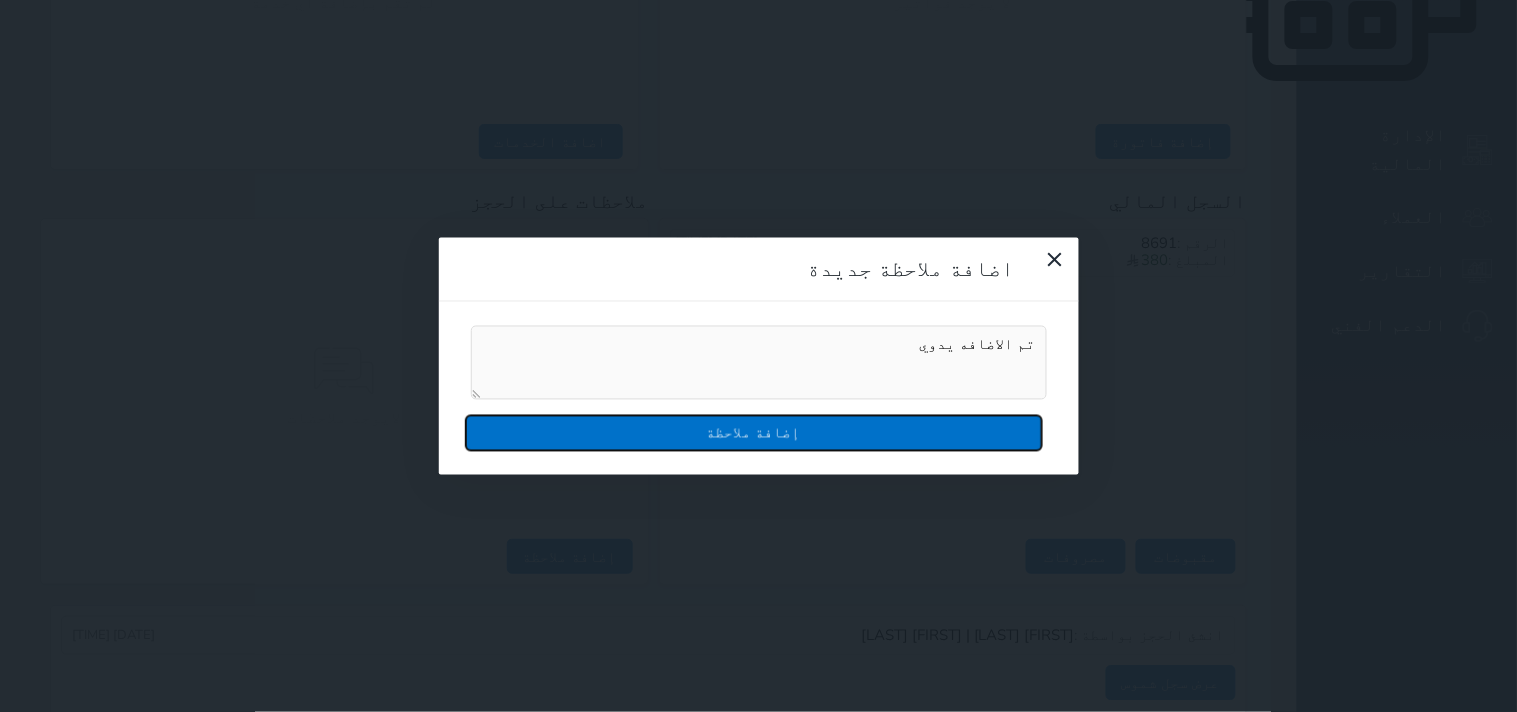 click on "إضافة ملاحظة" at bounding box center [754, 432] 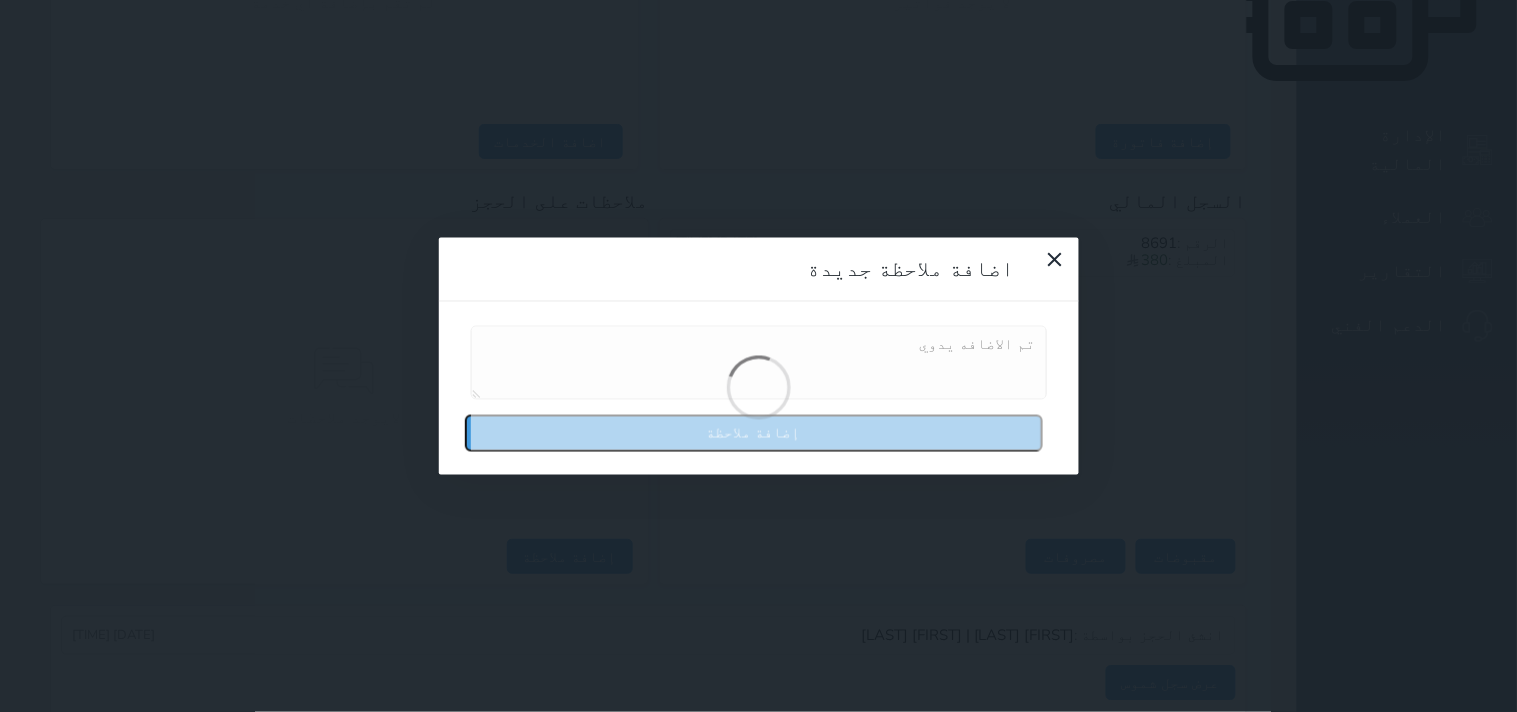 type 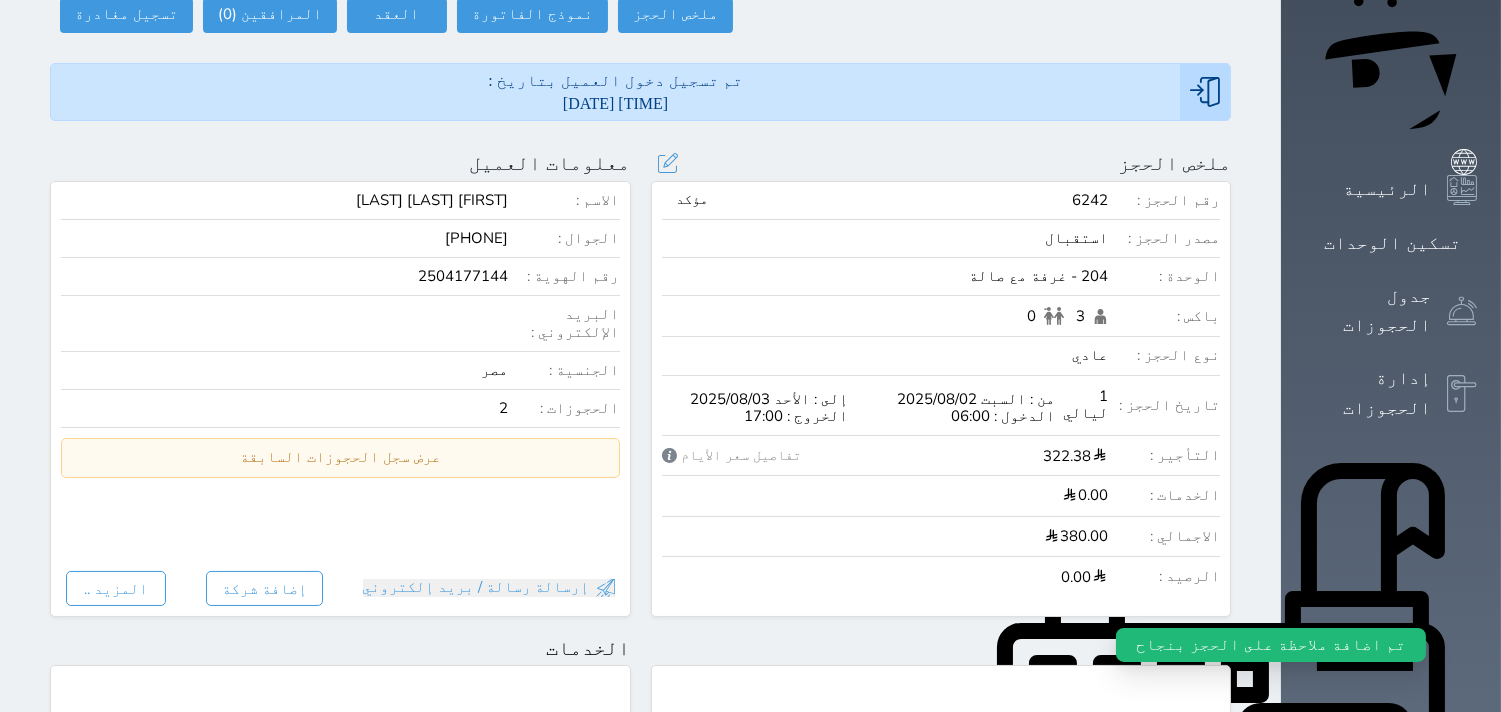 scroll, scrollTop: 0, scrollLeft: 0, axis: both 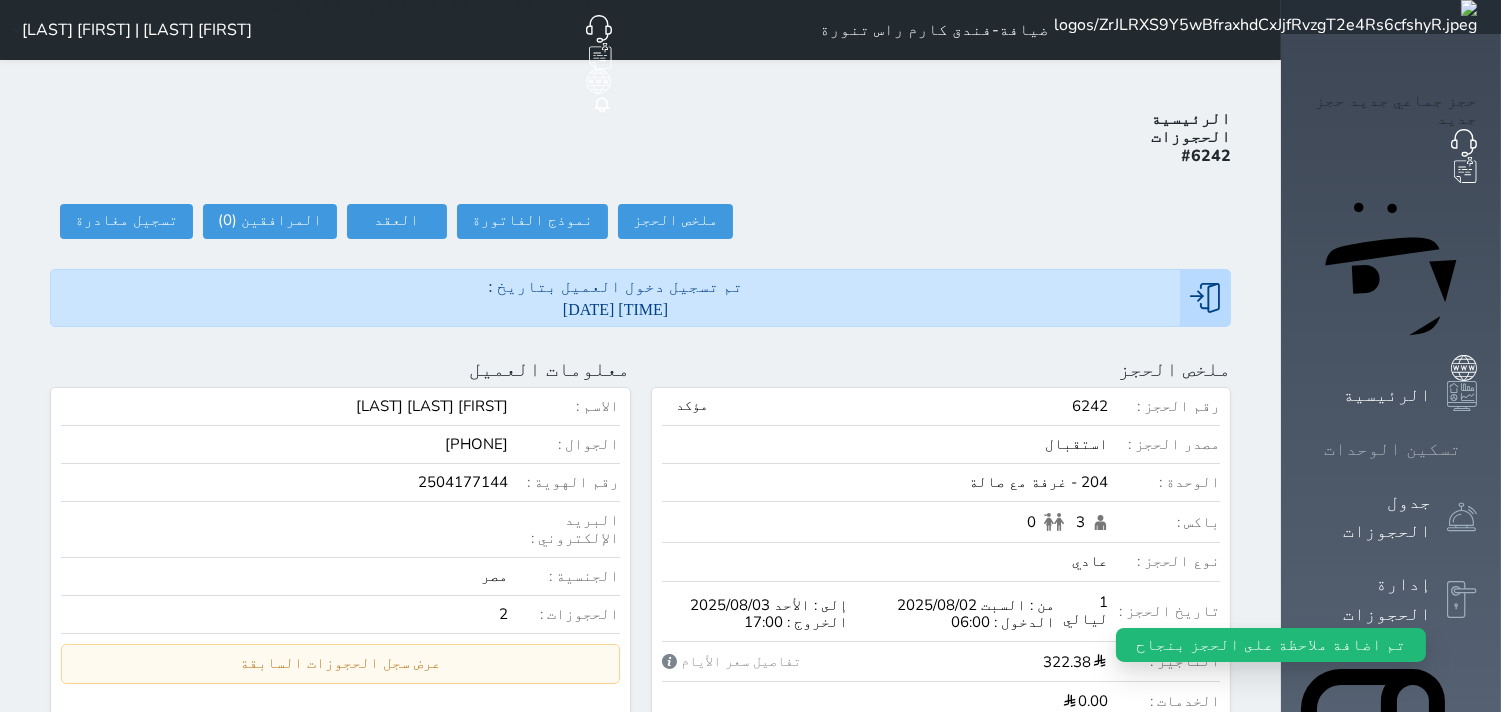 click at bounding box center (1477, 449) 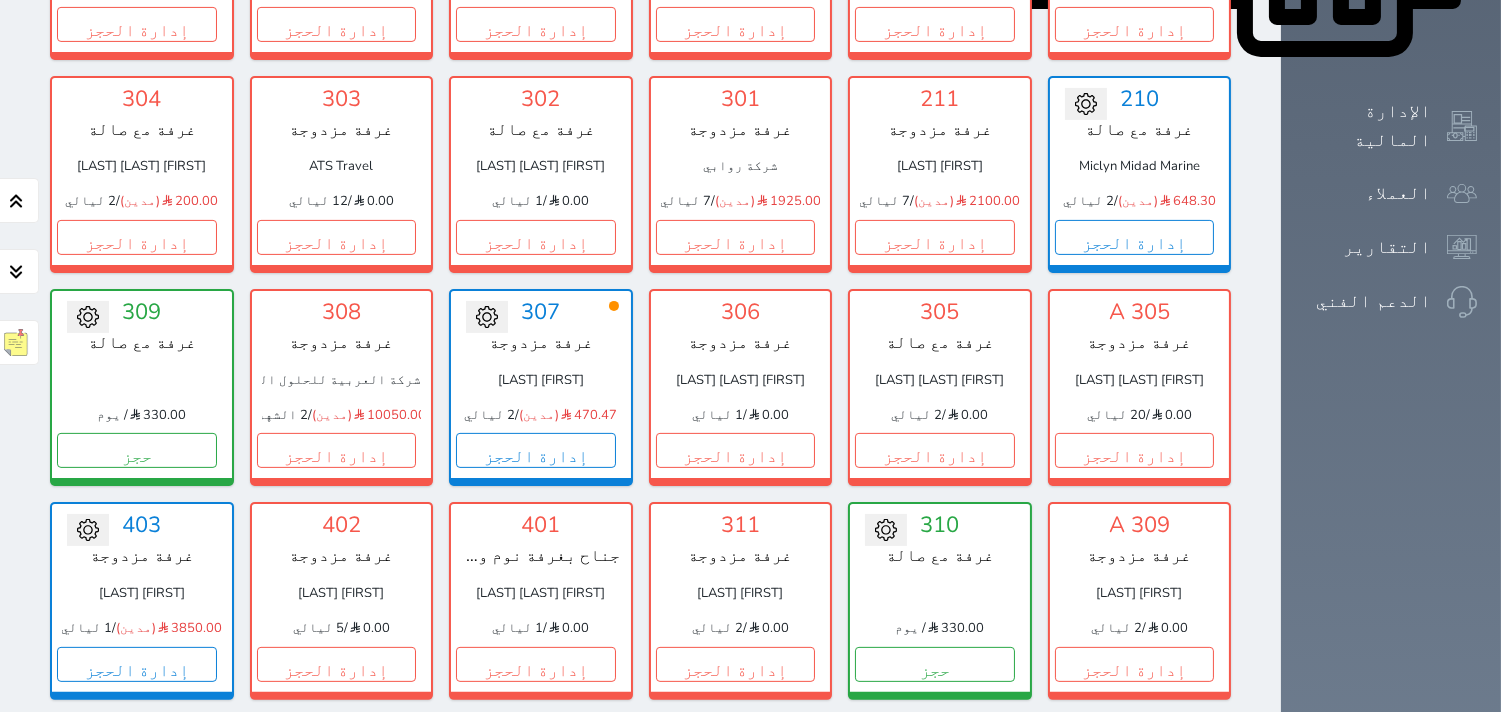 scroll, scrollTop: 1141, scrollLeft: 0, axis: vertical 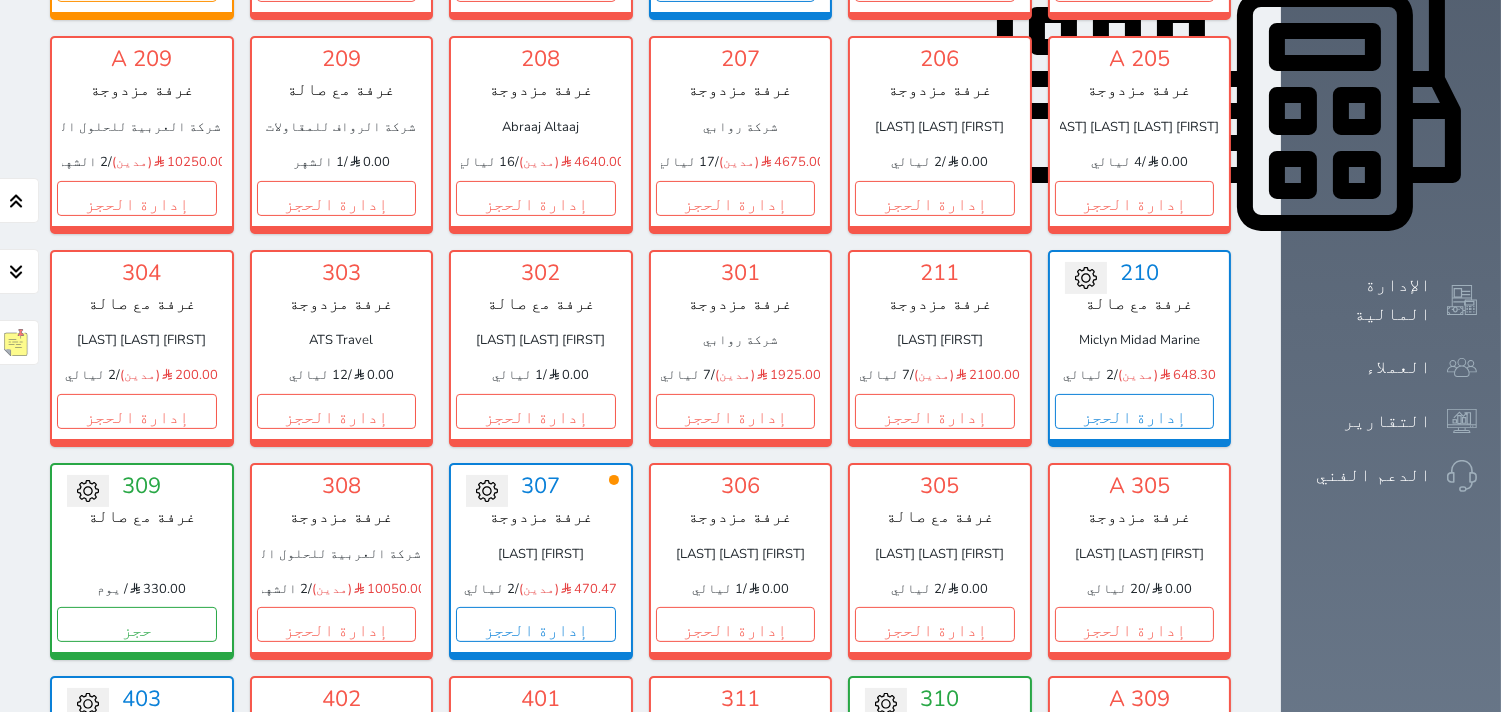 click on "حجز جماعي جديد   حجز جديد               الرئيسية     تسكين الوحدات     جدول الحجوزات     إدارة الحجوزات     POS       الإدارة المالية     العملاء           التقارير       الدعم الفني" at bounding box center (1391, 319) 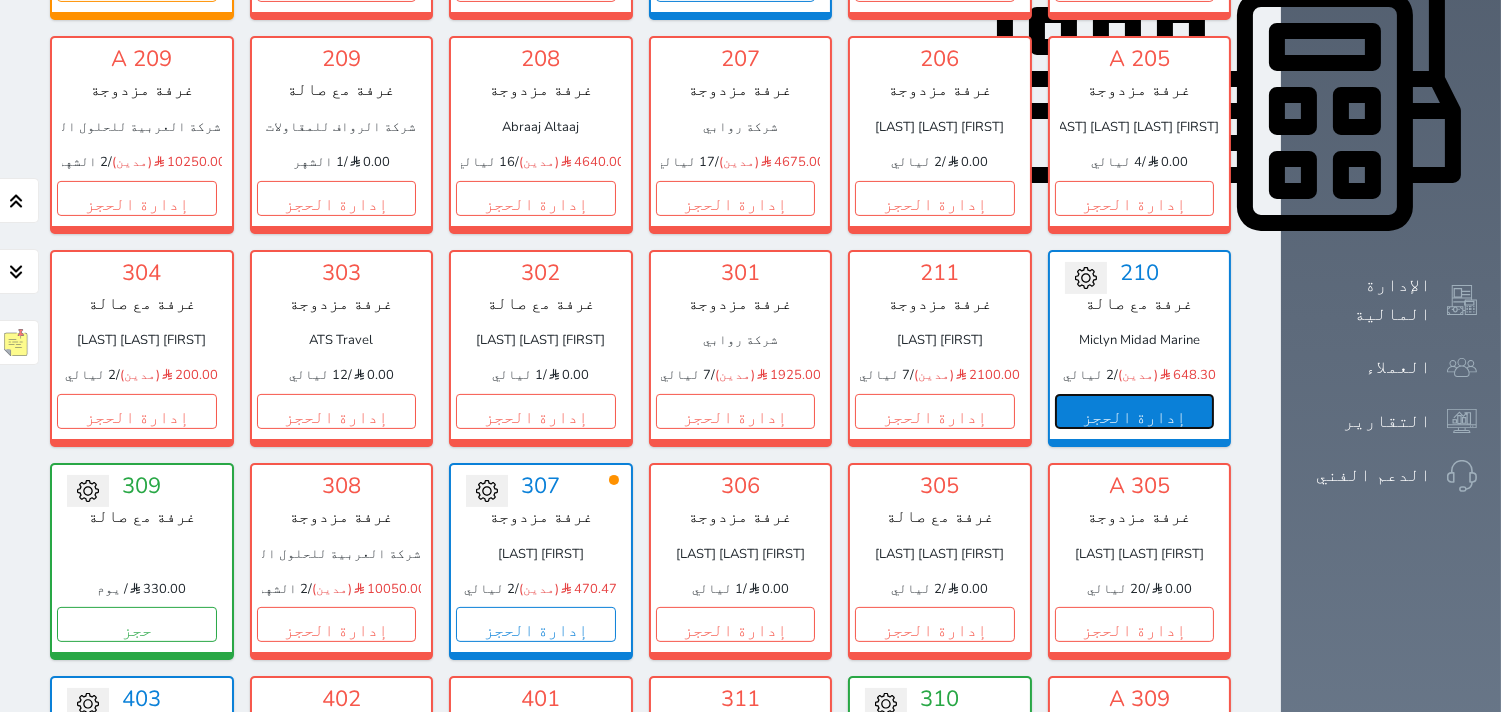 click on "إدارة الحجز" at bounding box center (1135, 411) 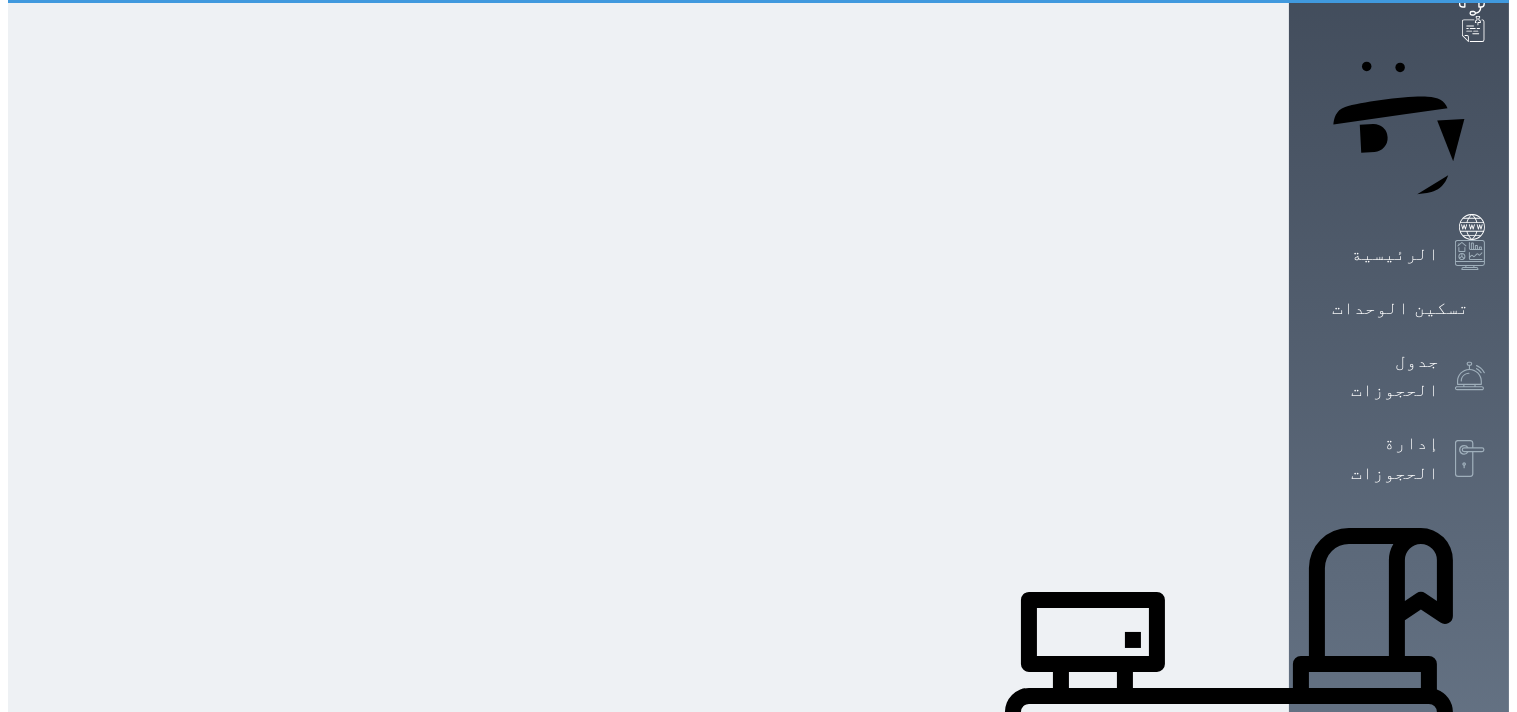 scroll, scrollTop: 0, scrollLeft: 0, axis: both 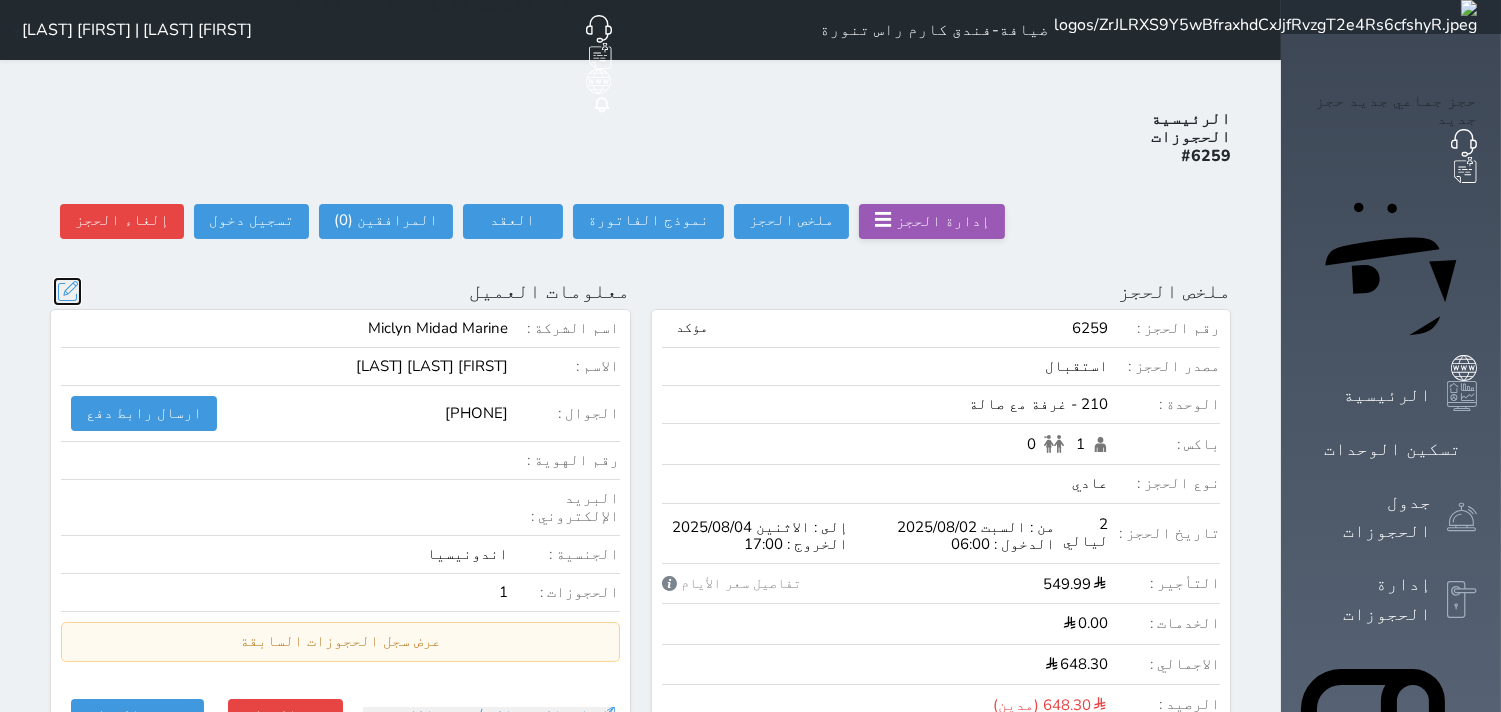 click at bounding box center (67, 291) 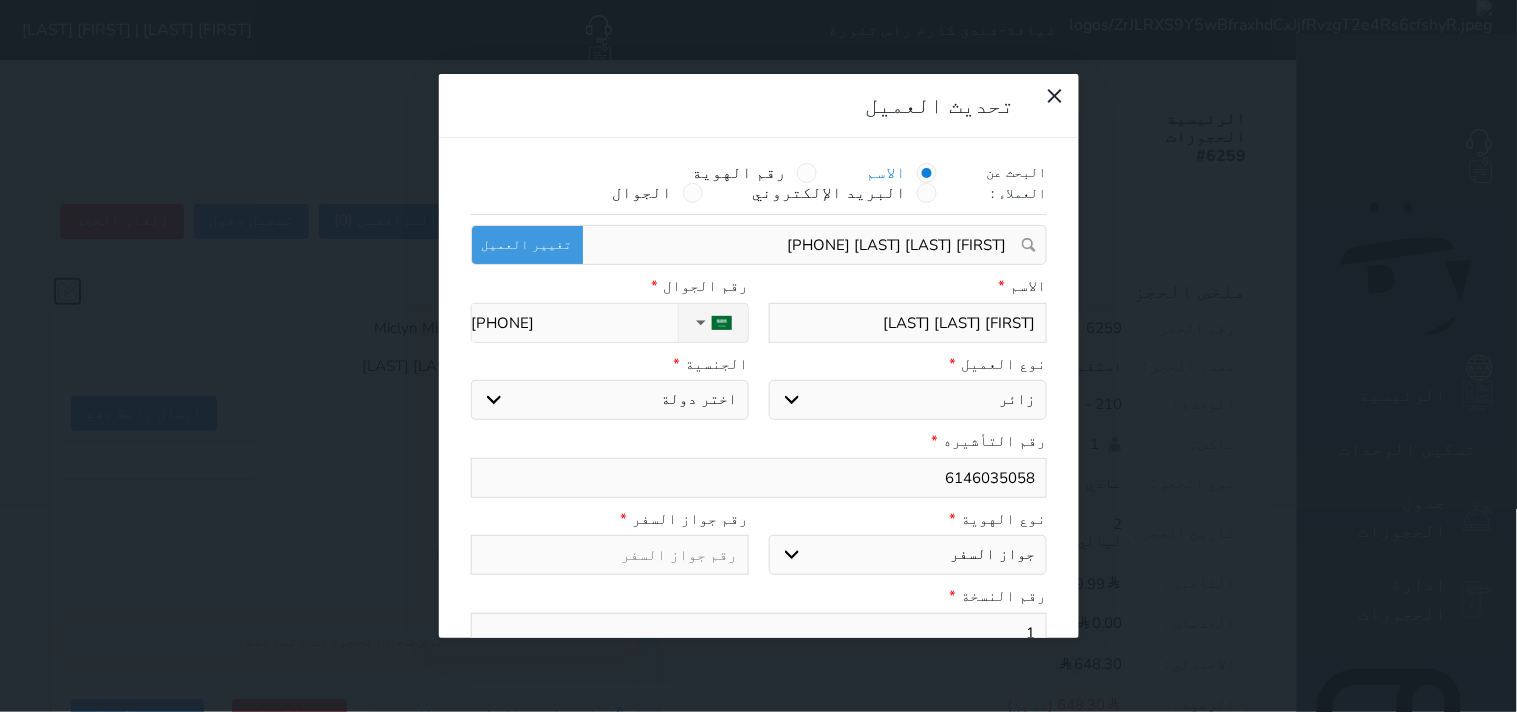 select on "5" 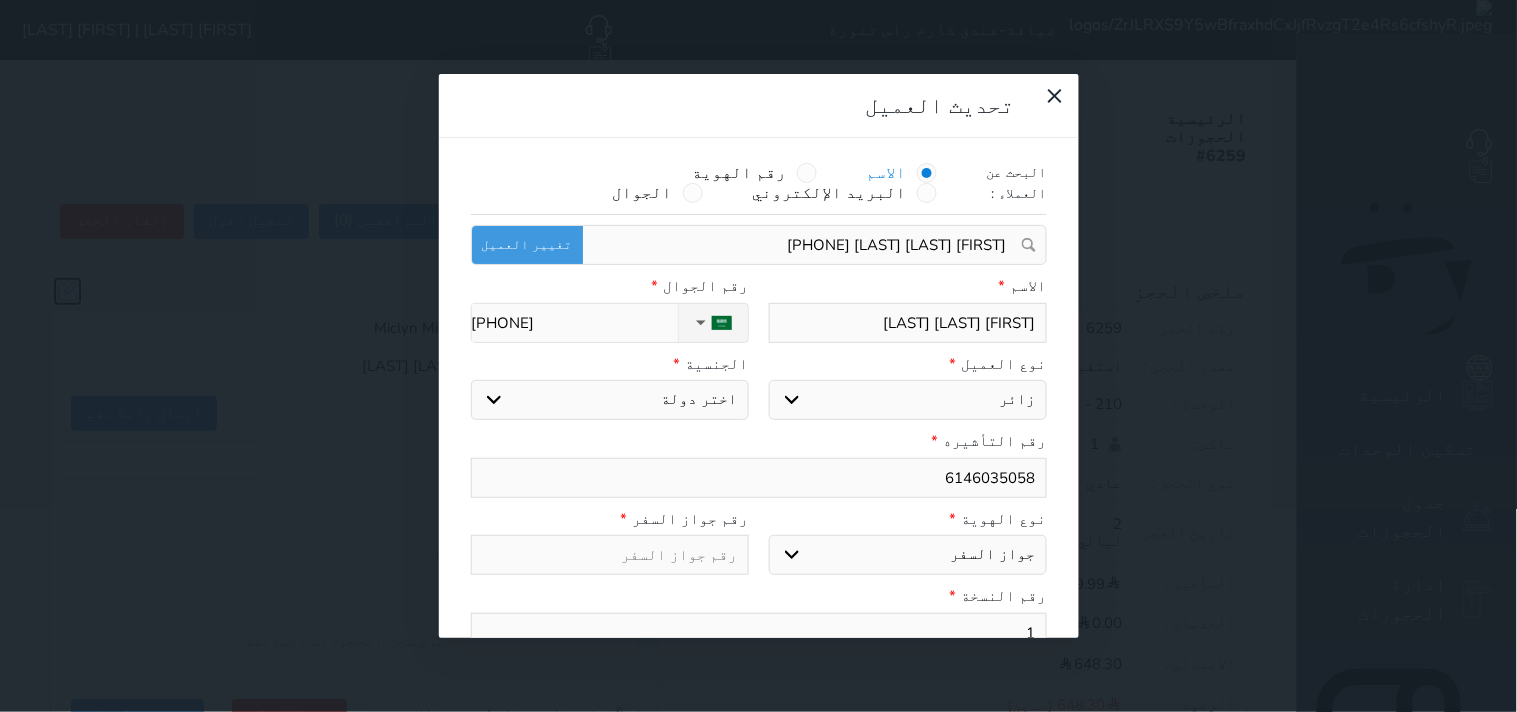 select 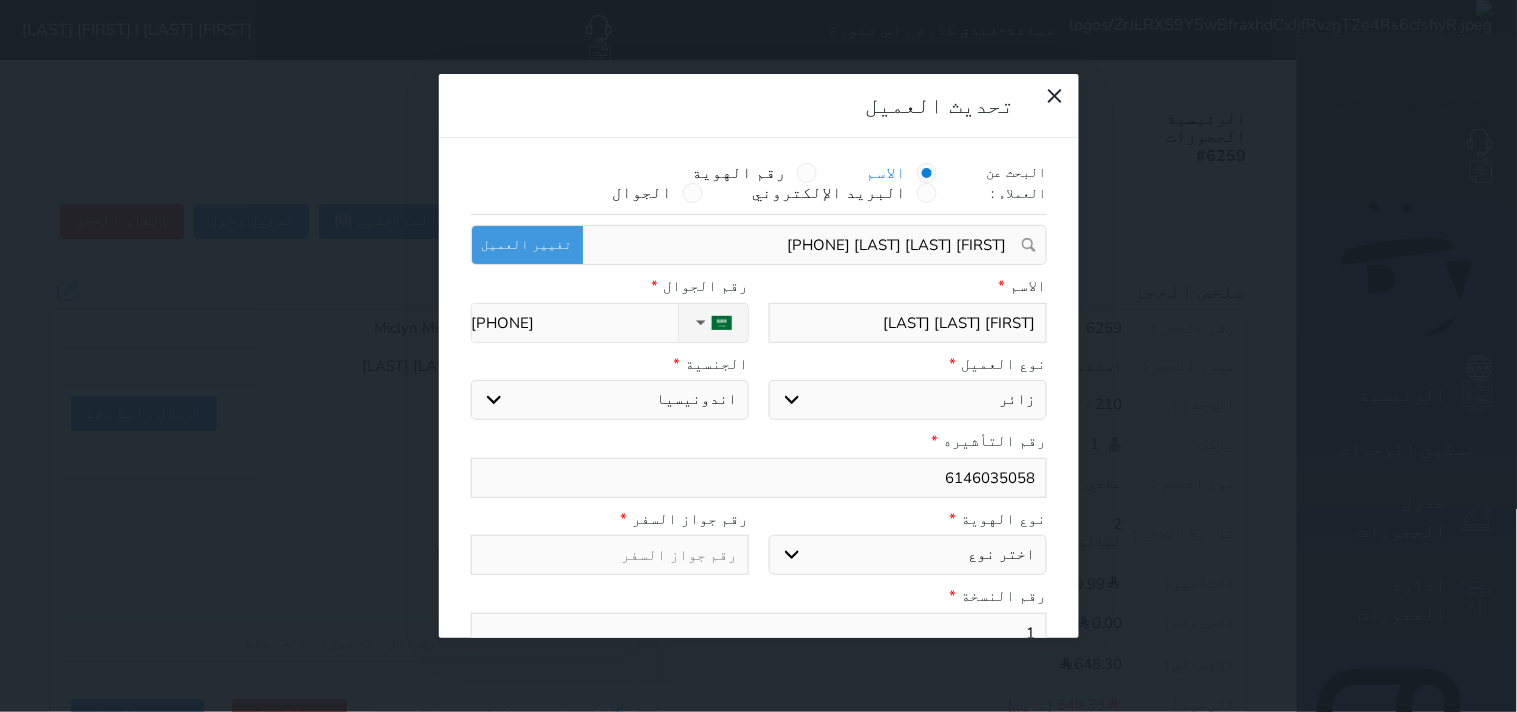 click on "اختر نوع   مواطن مواطن خليجي زائر مقيم" at bounding box center [908, 400] 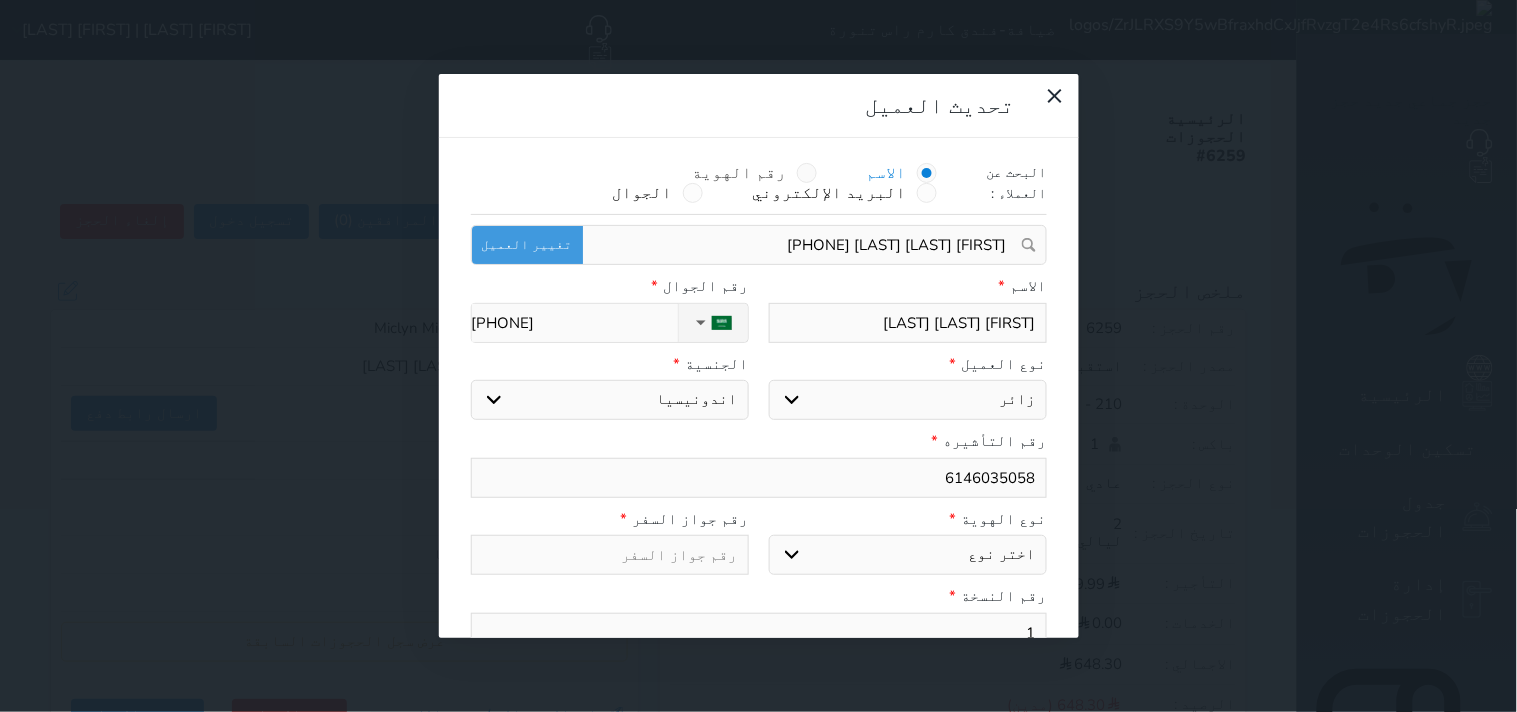 click on "رقم الهوية" at bounding box center [740, 173] 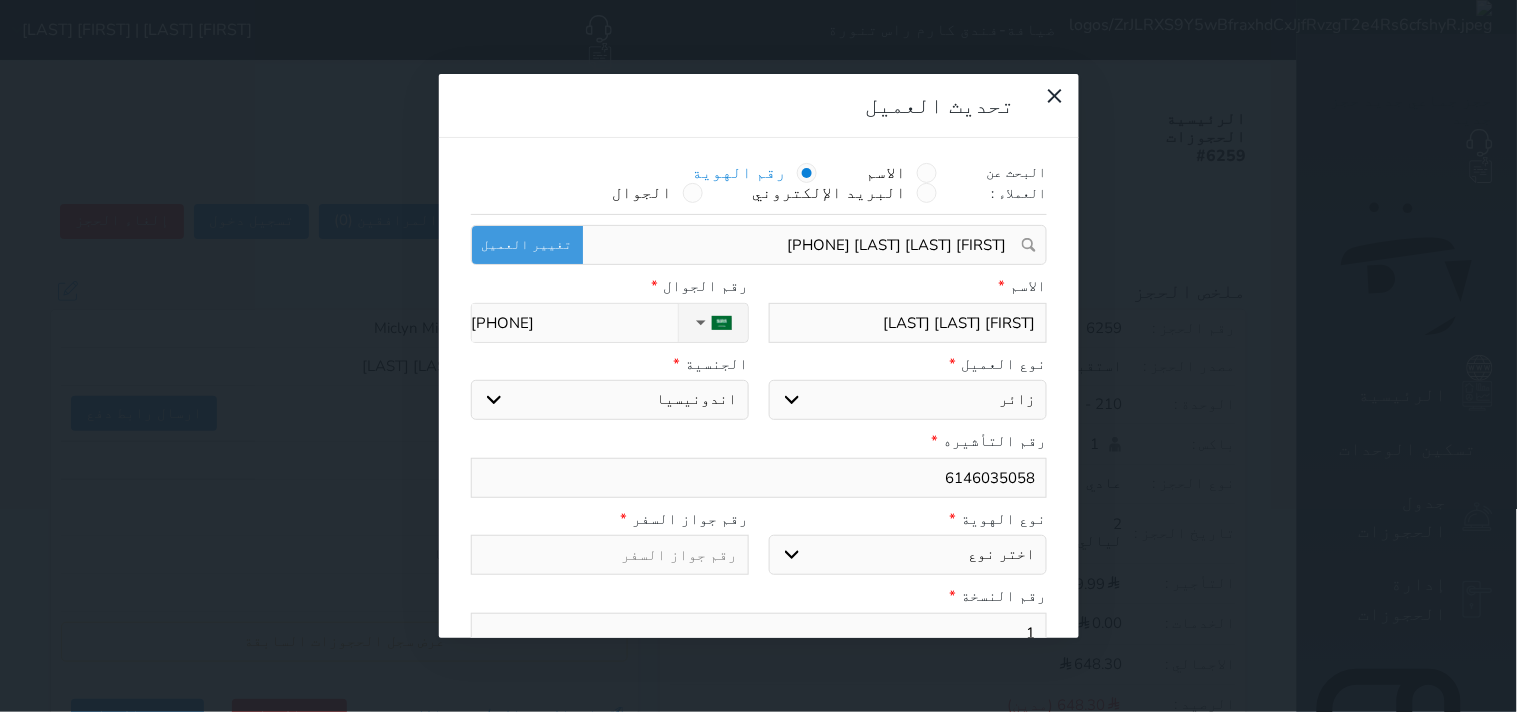 select 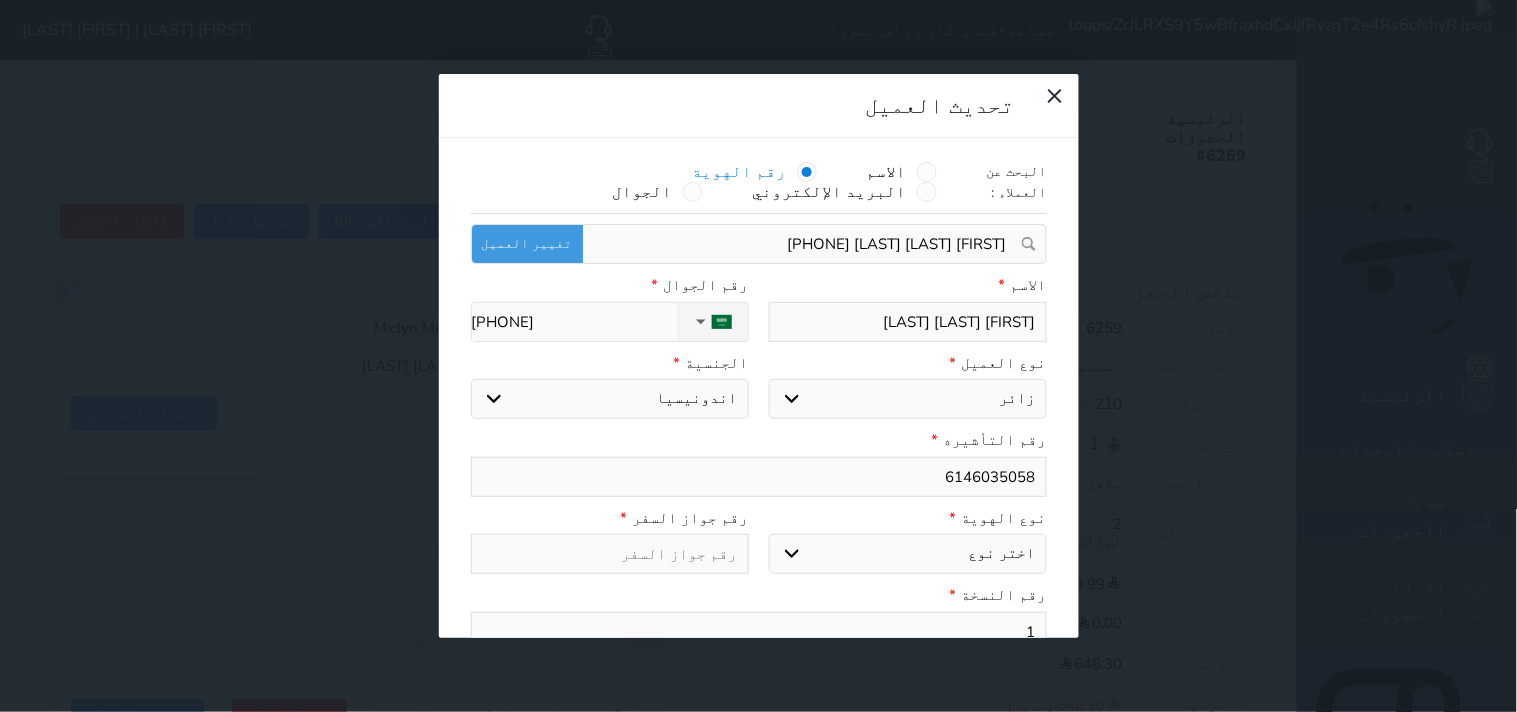 scroll, scrollTop: 0, scrollLeft: 0, axis: both 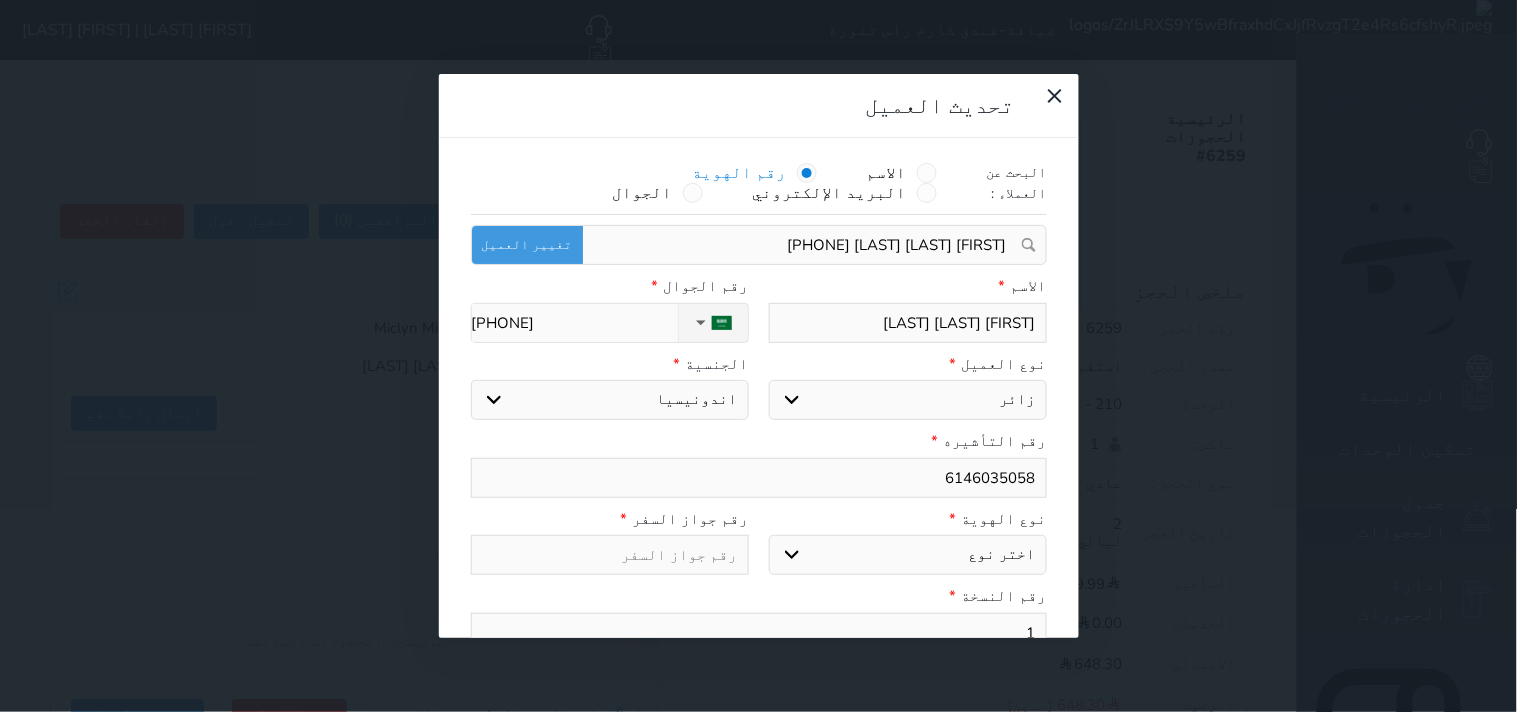 click at bounding box center (610, 555) 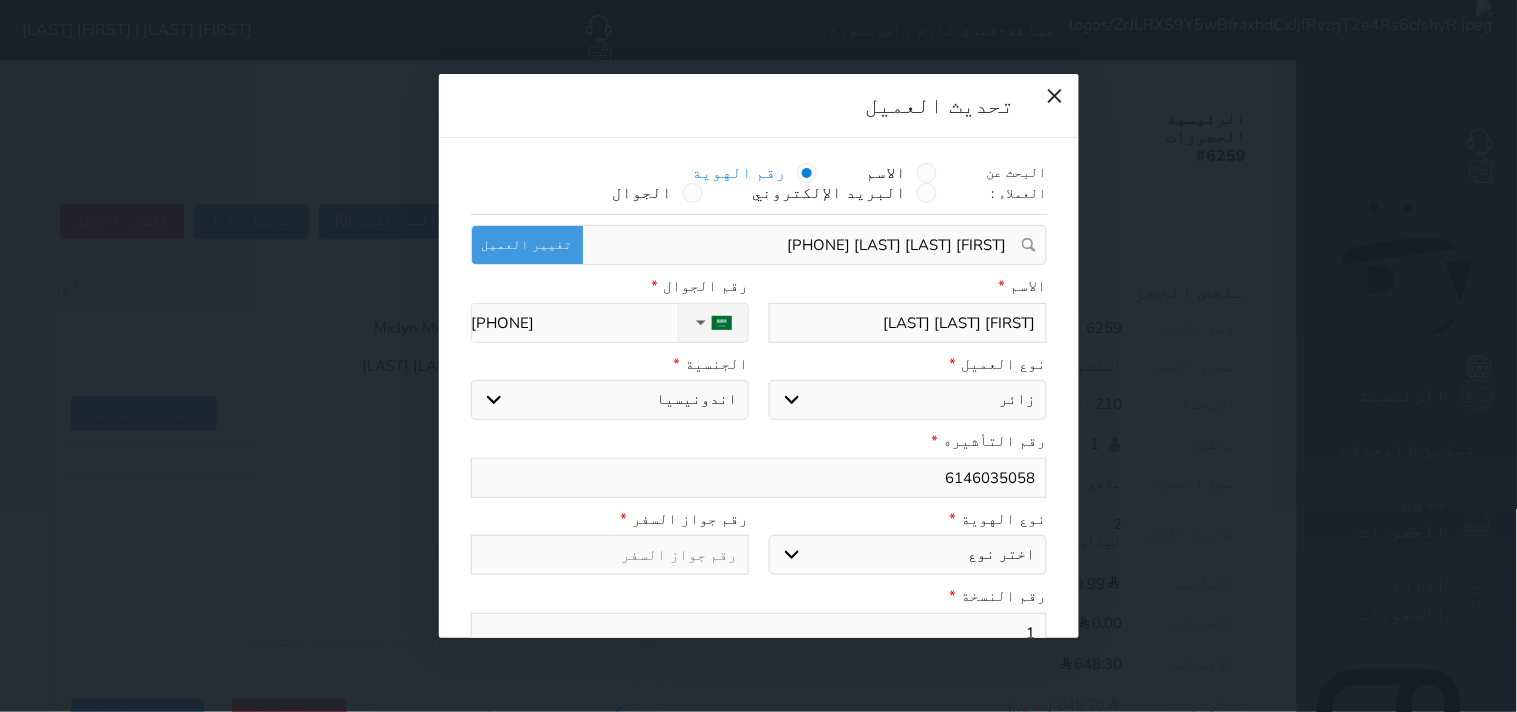 type on "E" 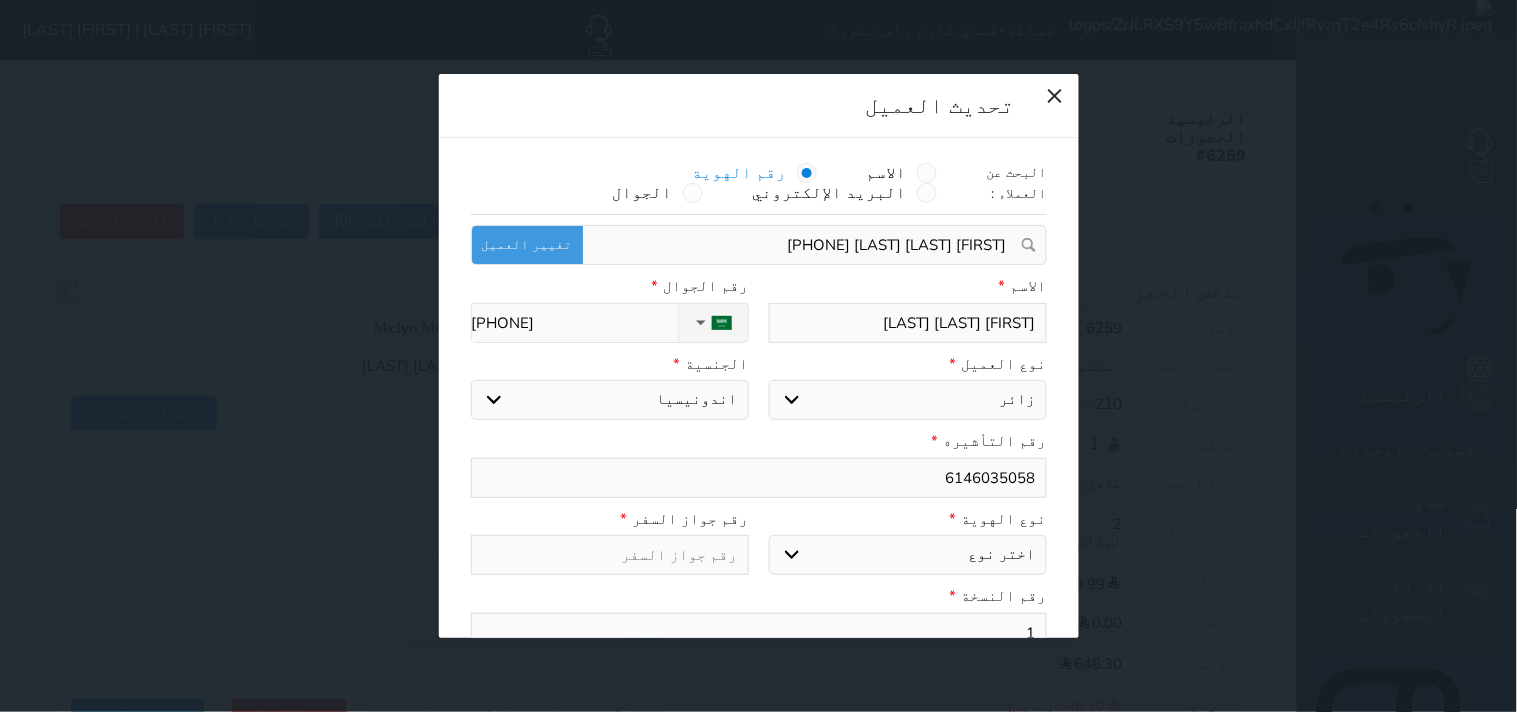 select 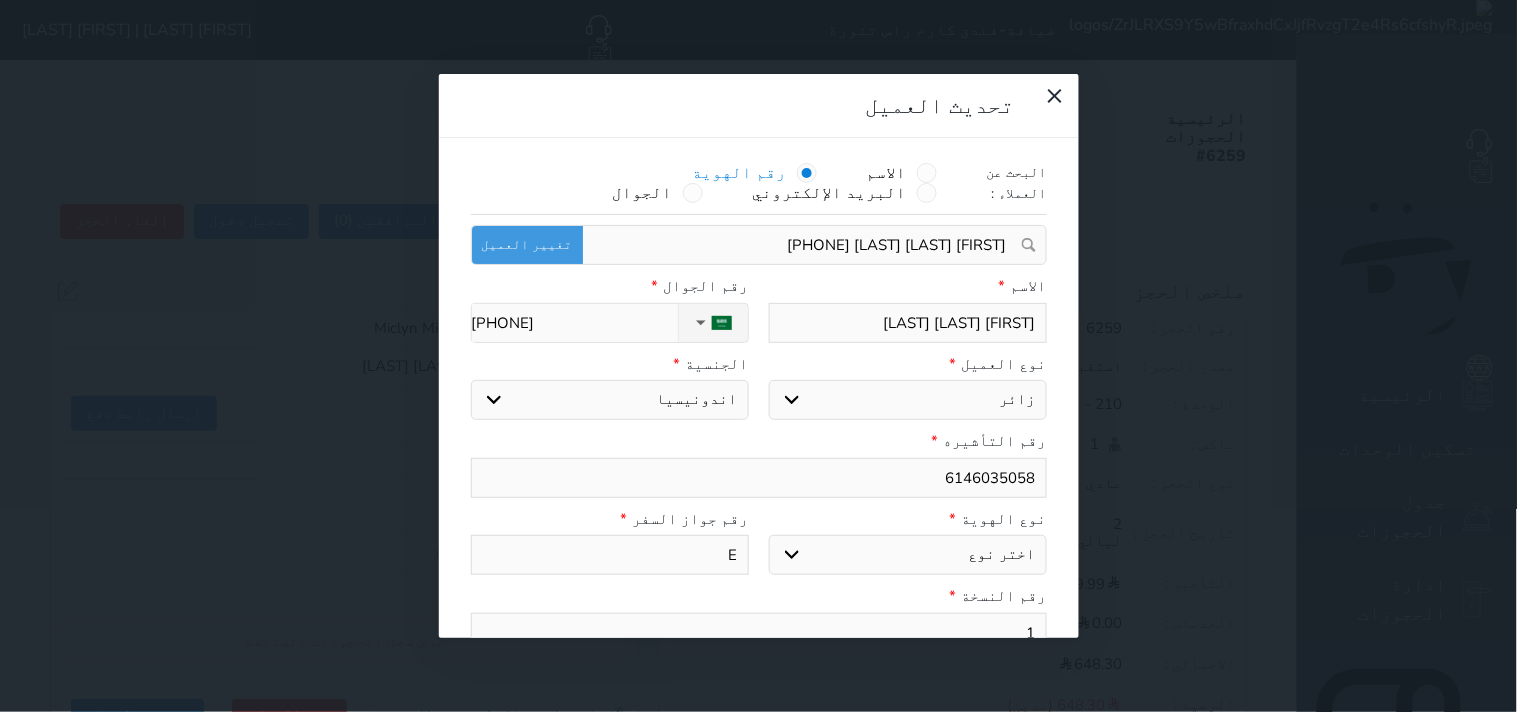 type on "EE" 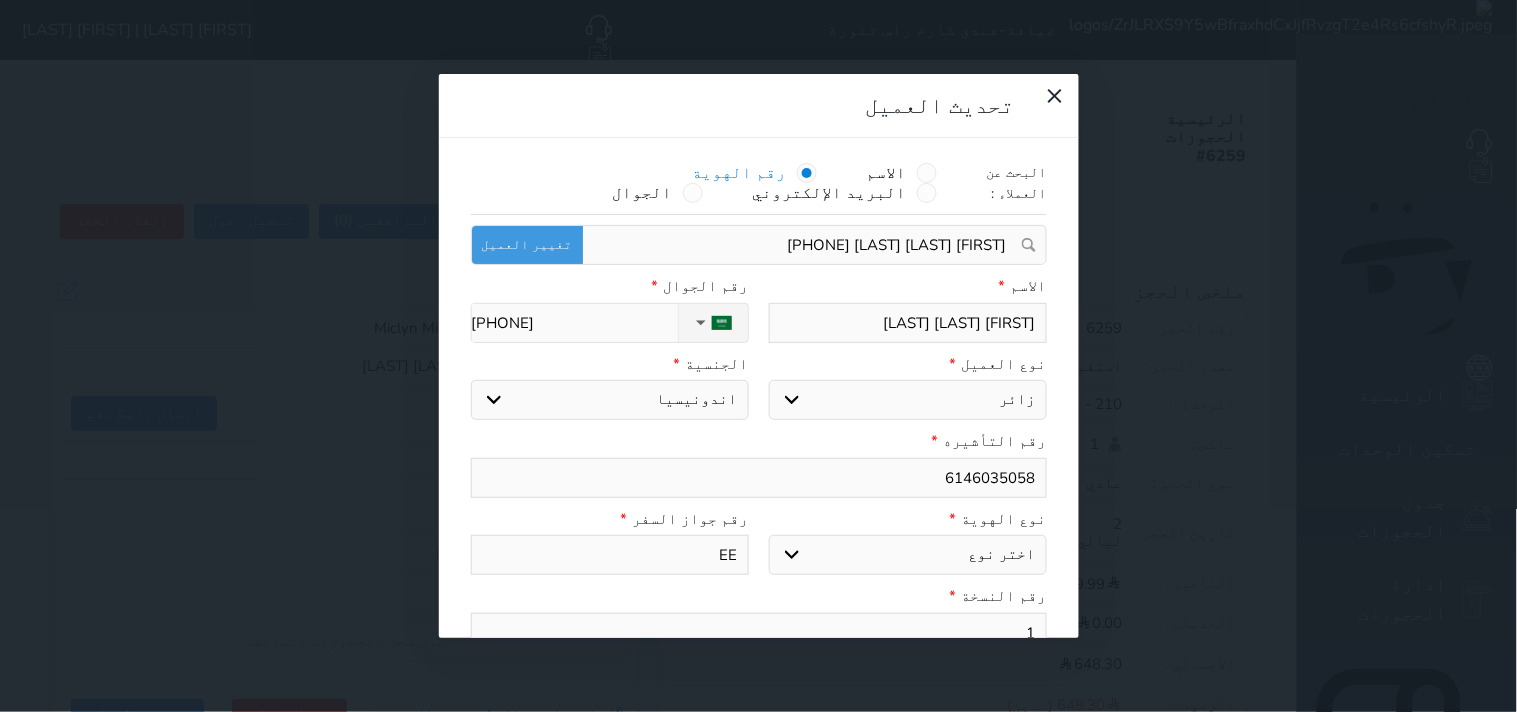 type on "E" 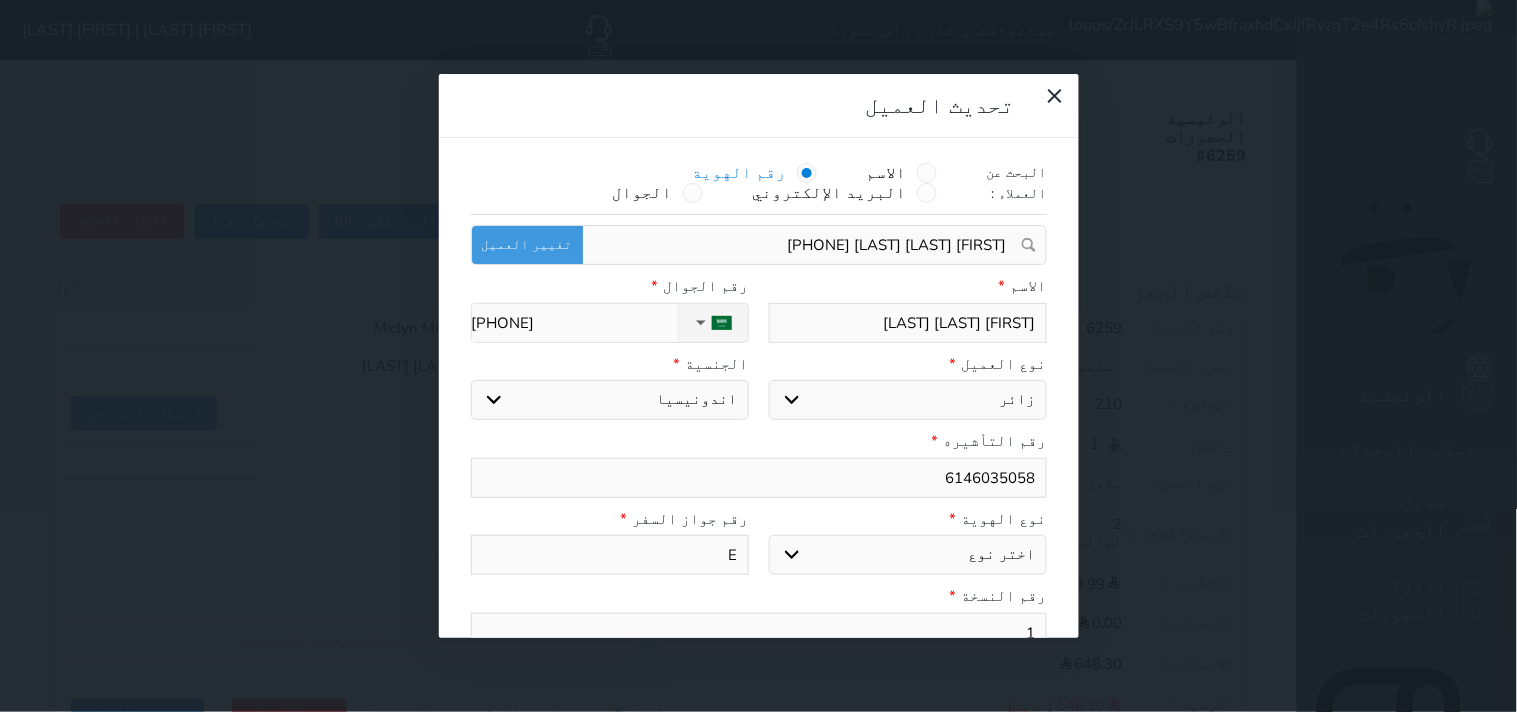 type on "E1" 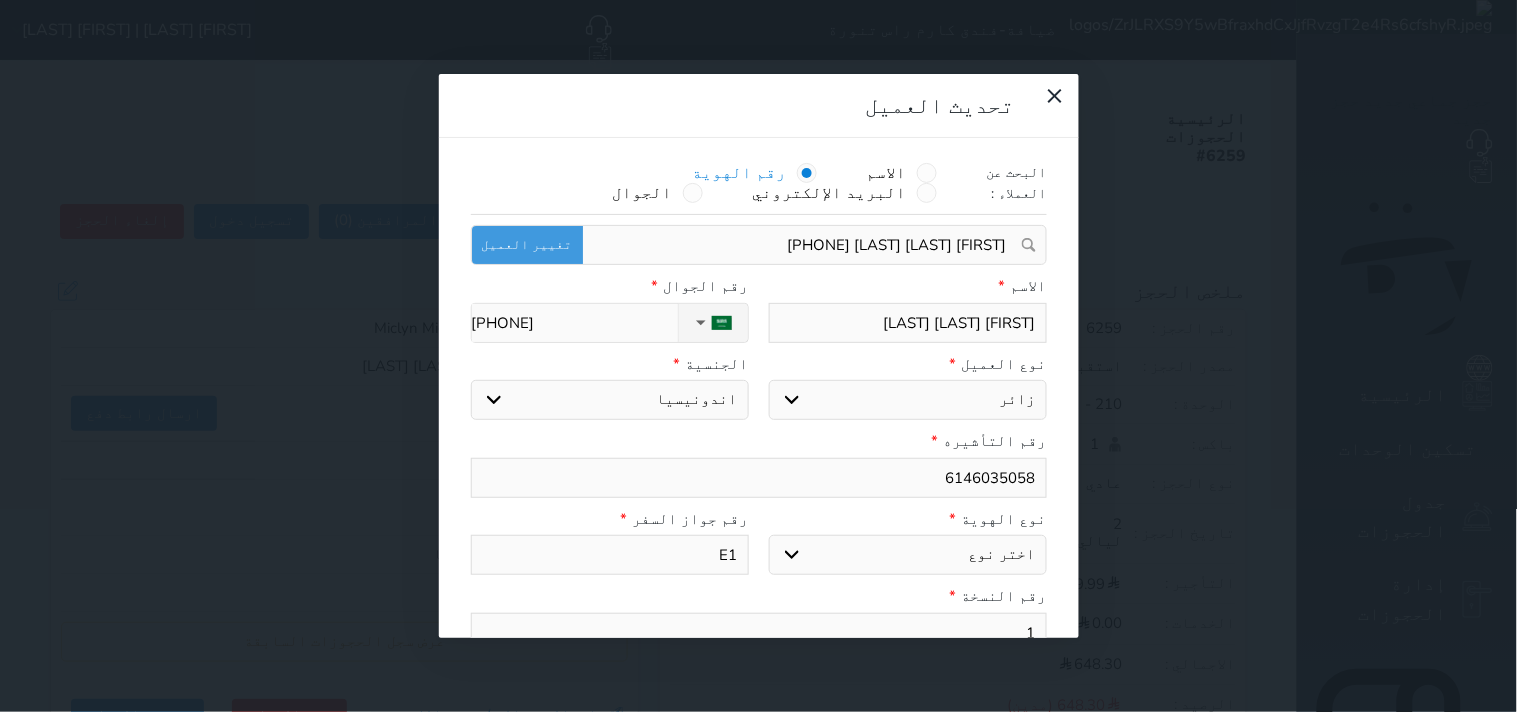 select 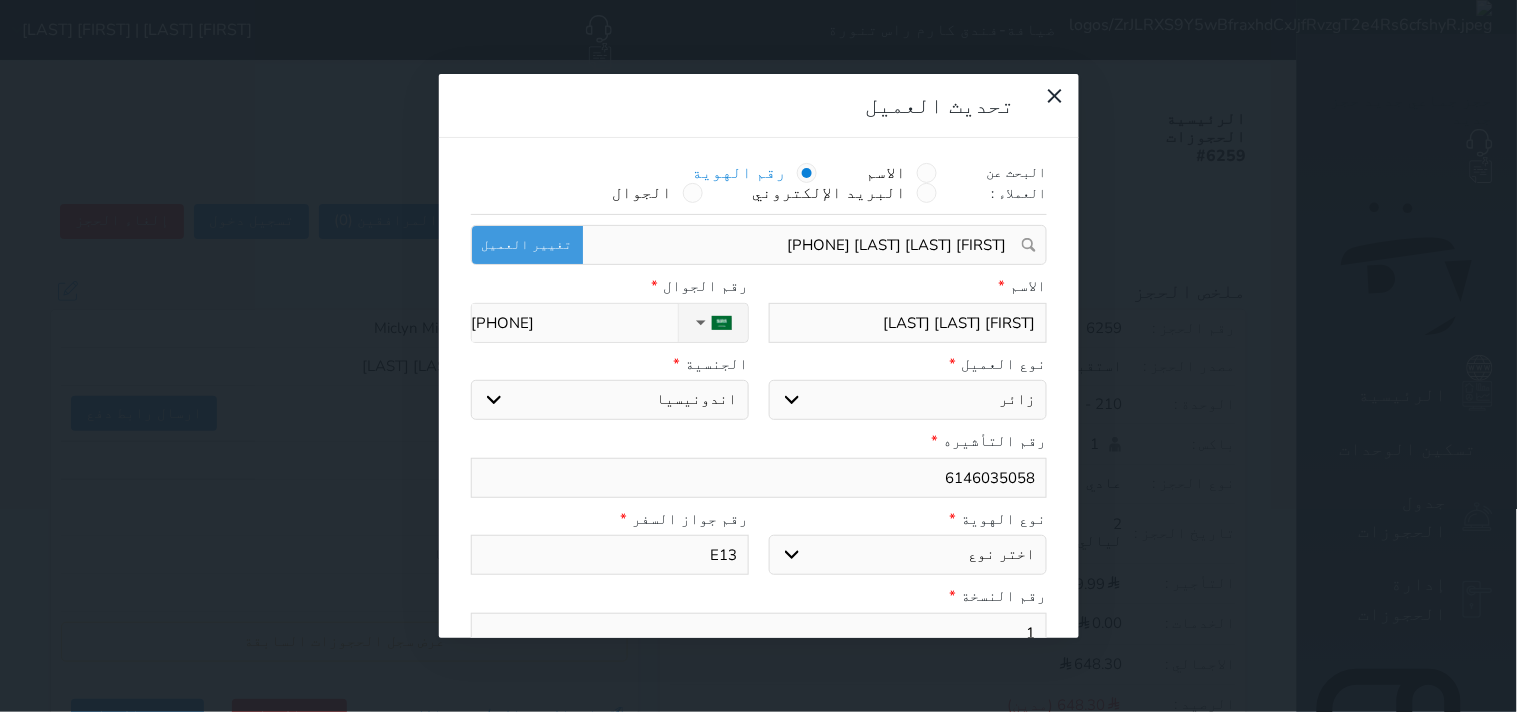 type on "E130" 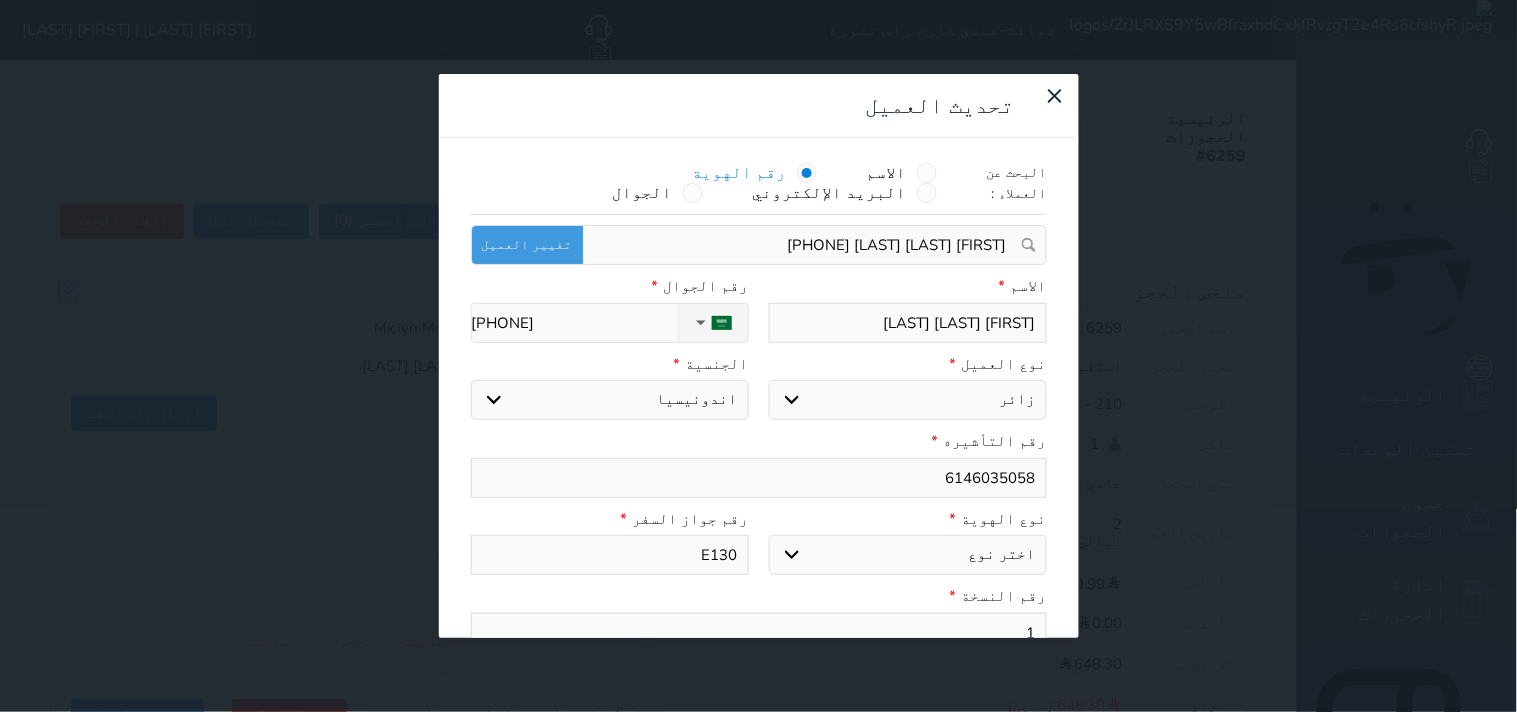 type on "E1302" 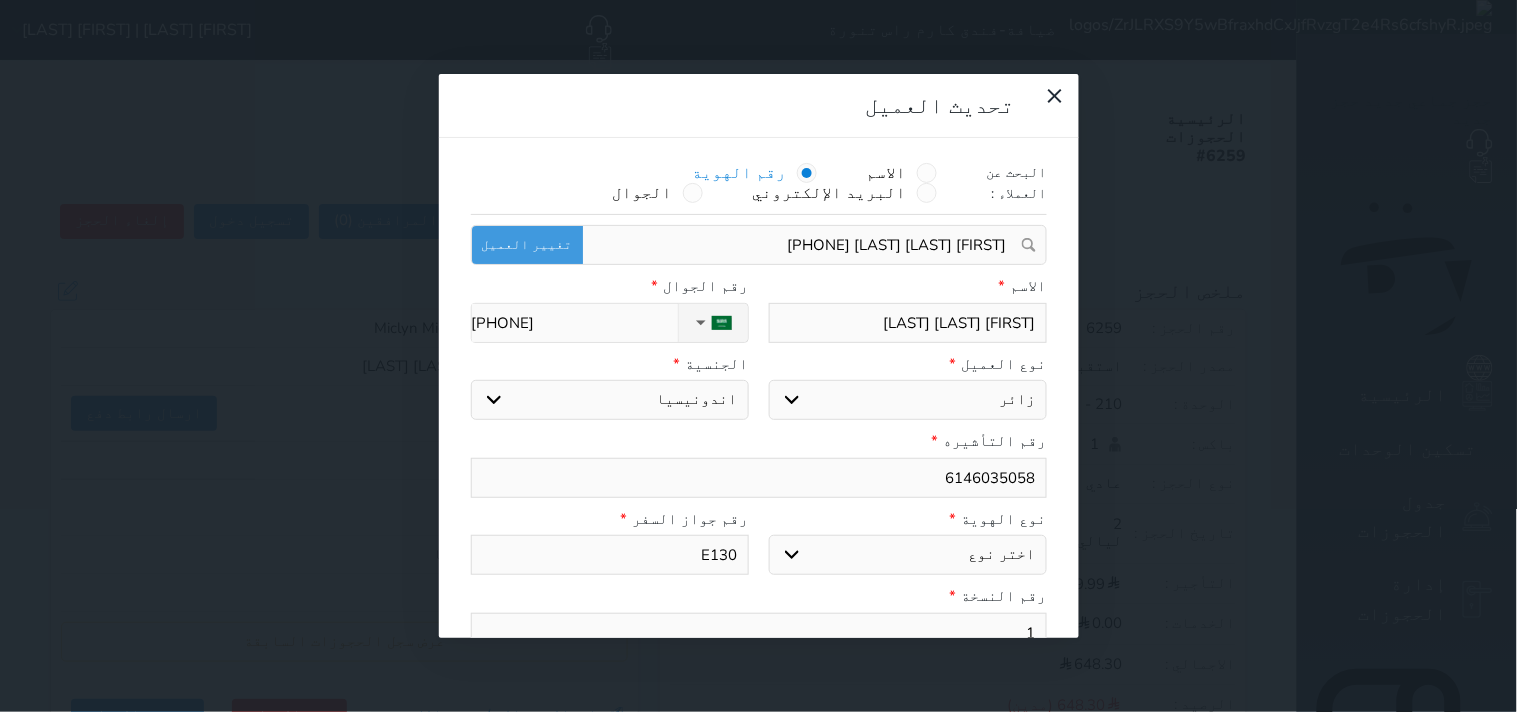 select 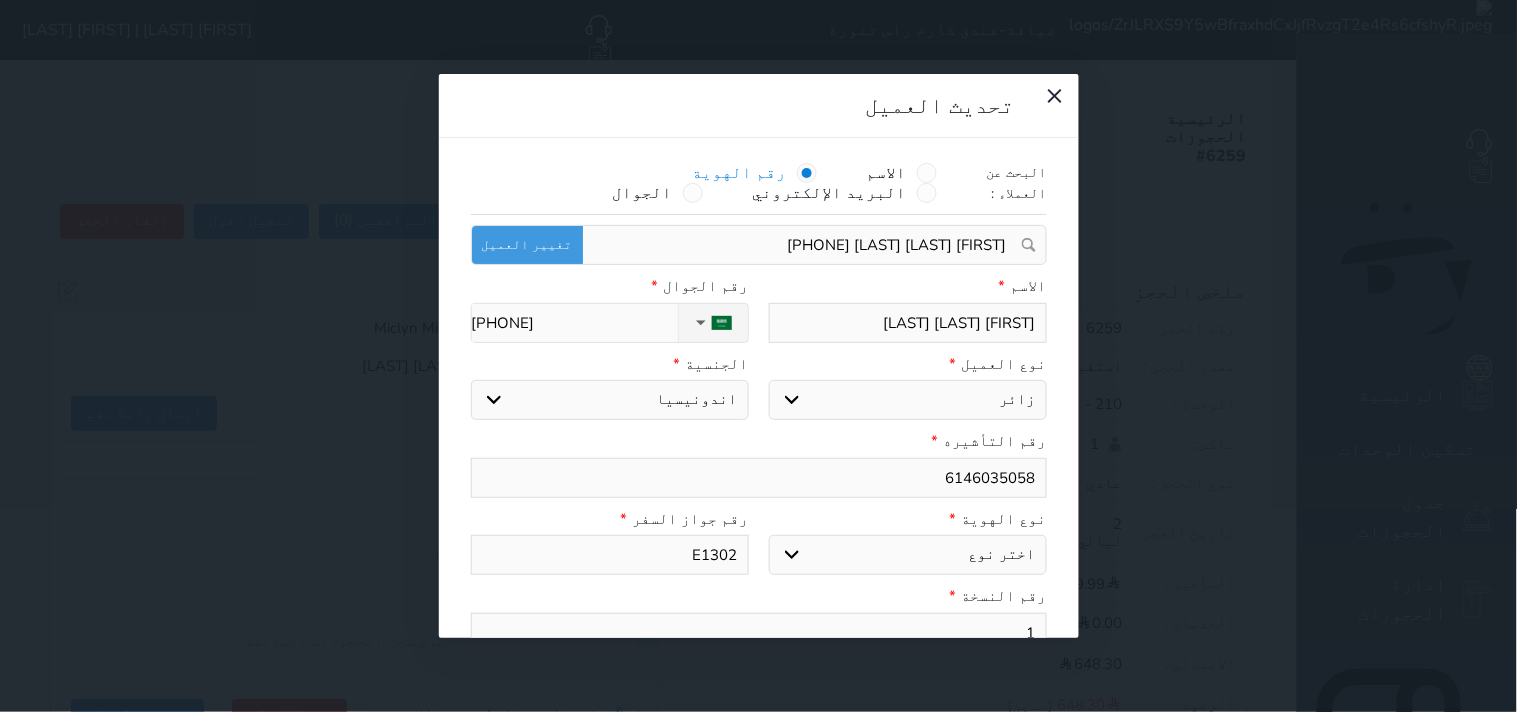 type on "E13022" 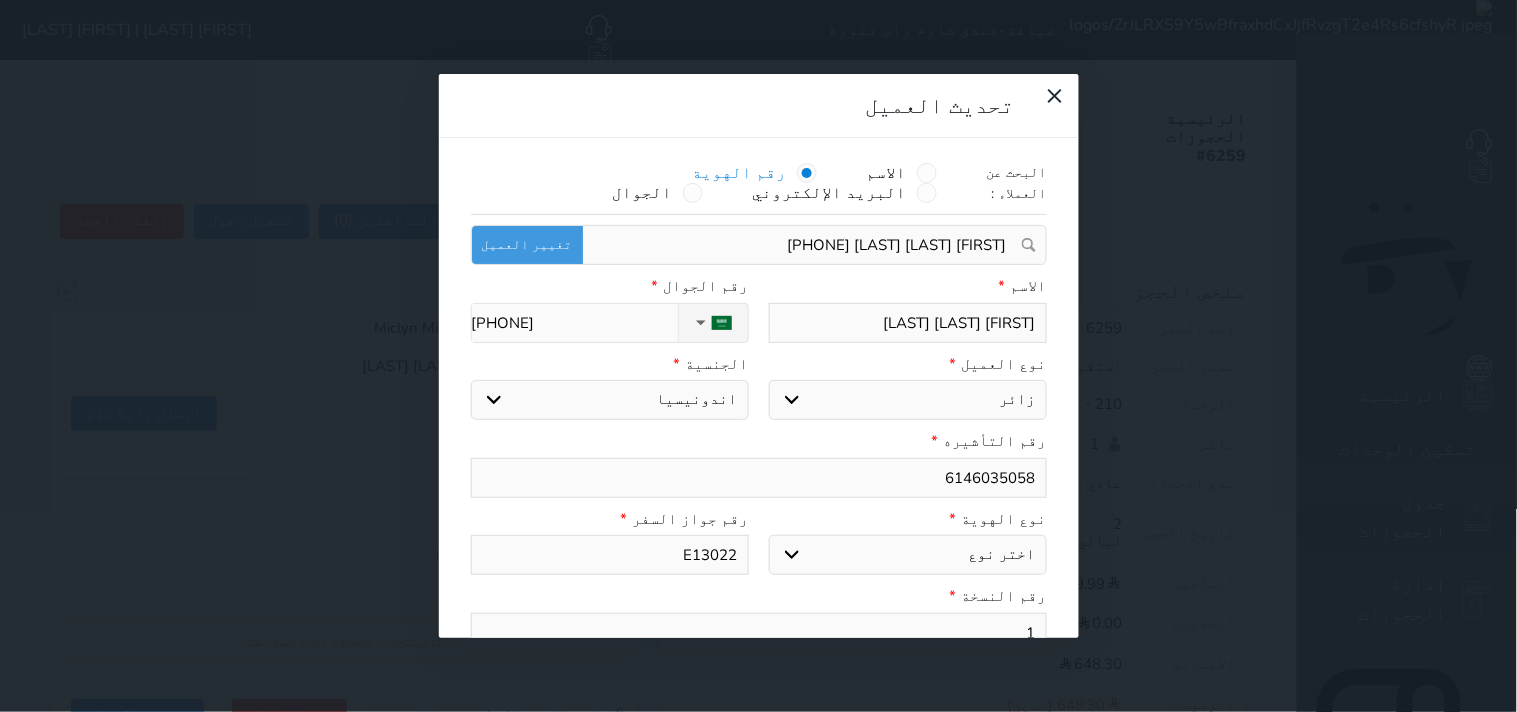type on "E130225" 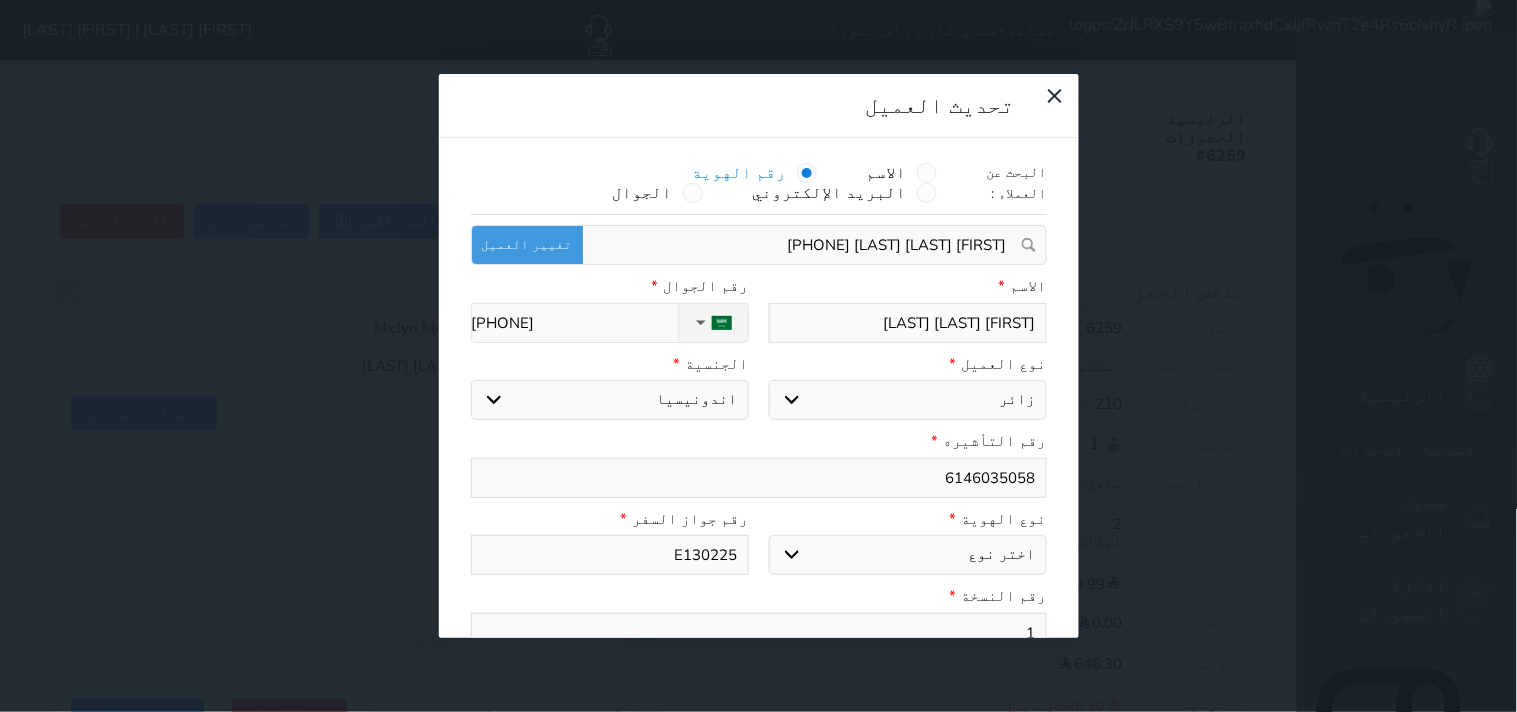 type on "E1302258" 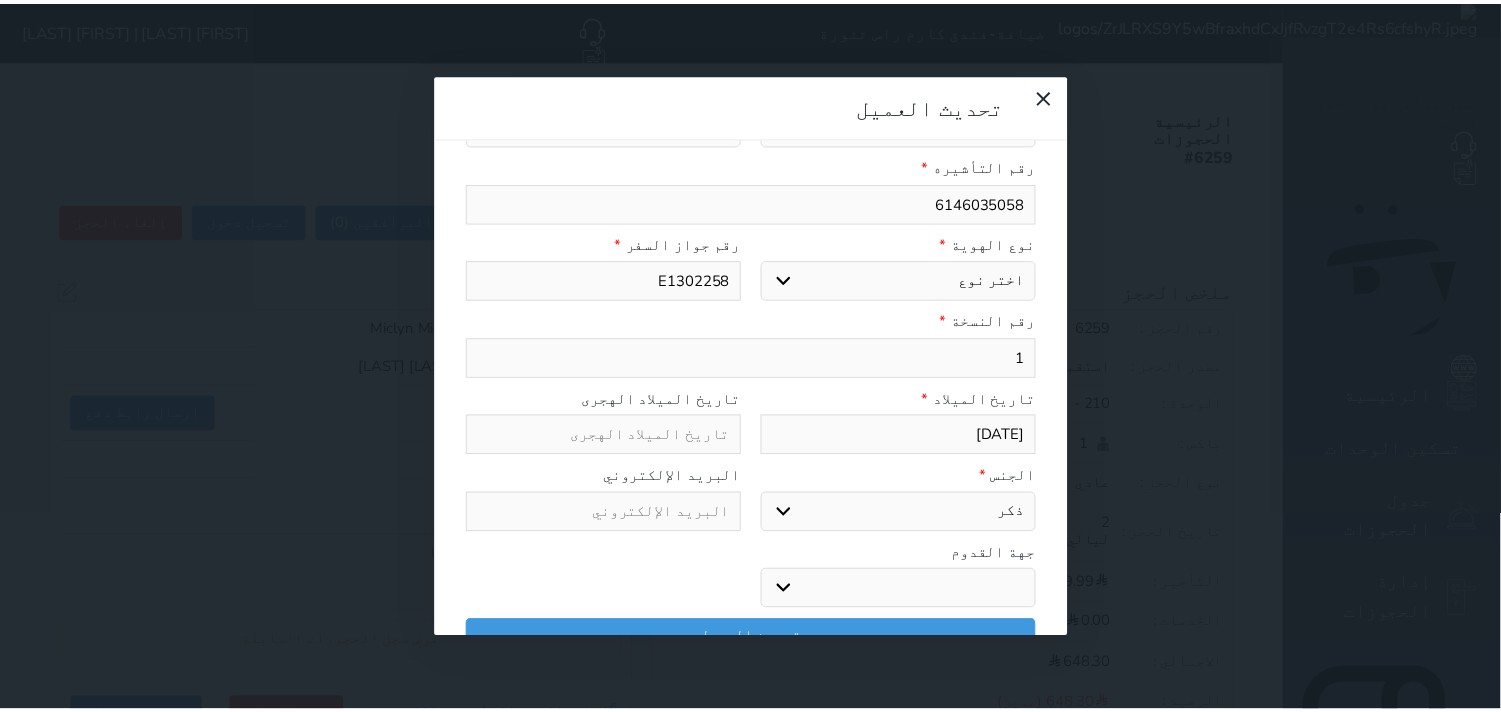 scroll, scrollTop: 276, scrollLeft: 0, axis: vertical 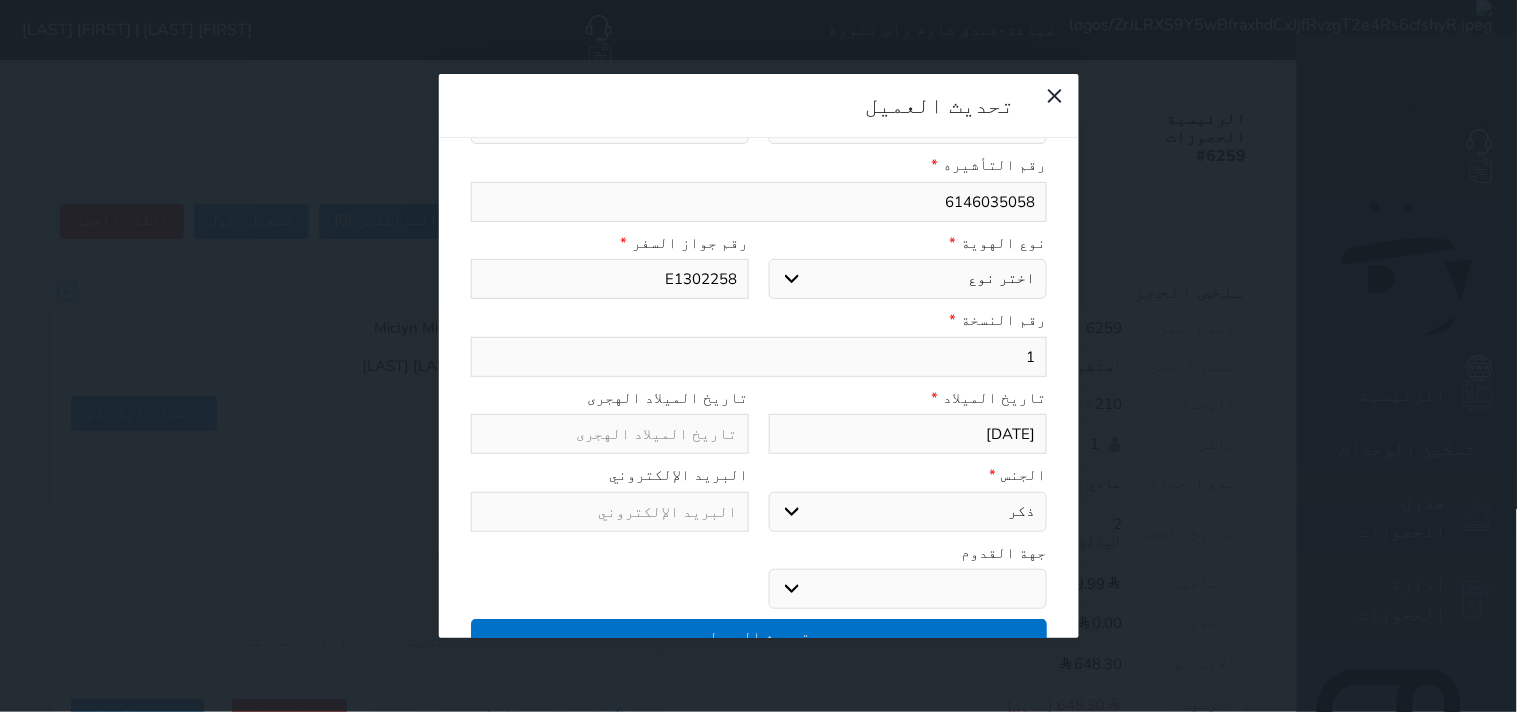 type on "E1302258" 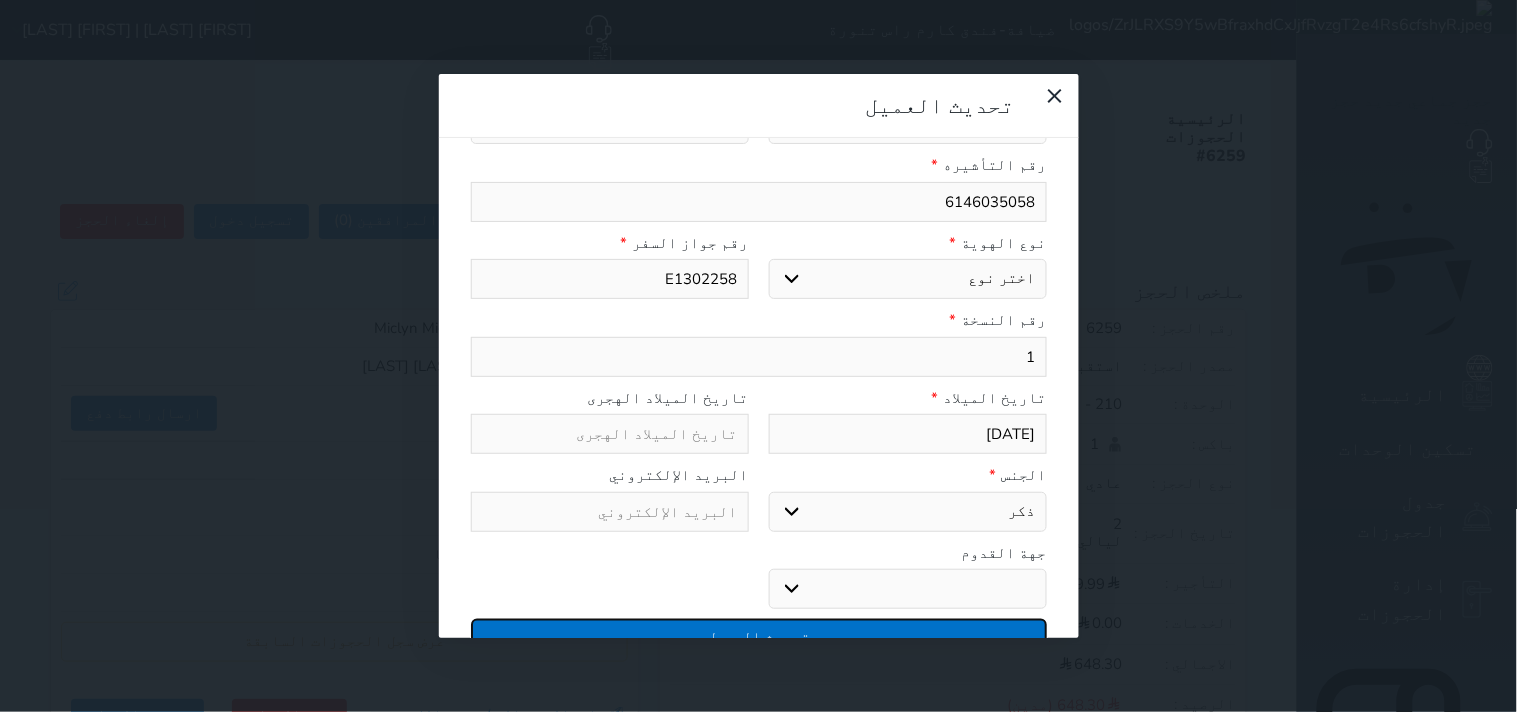 click on "تحديث العميل" at bounding box center (759, 636) 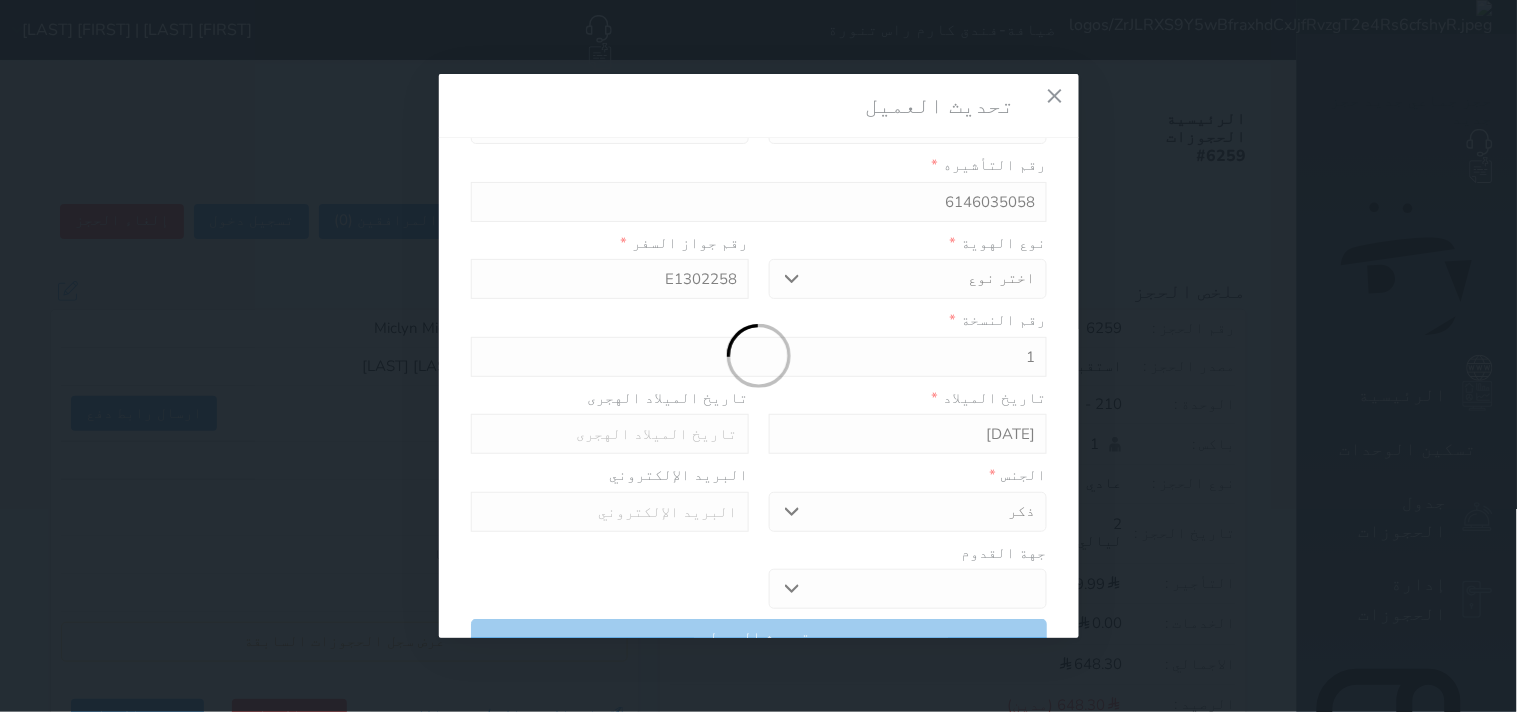select 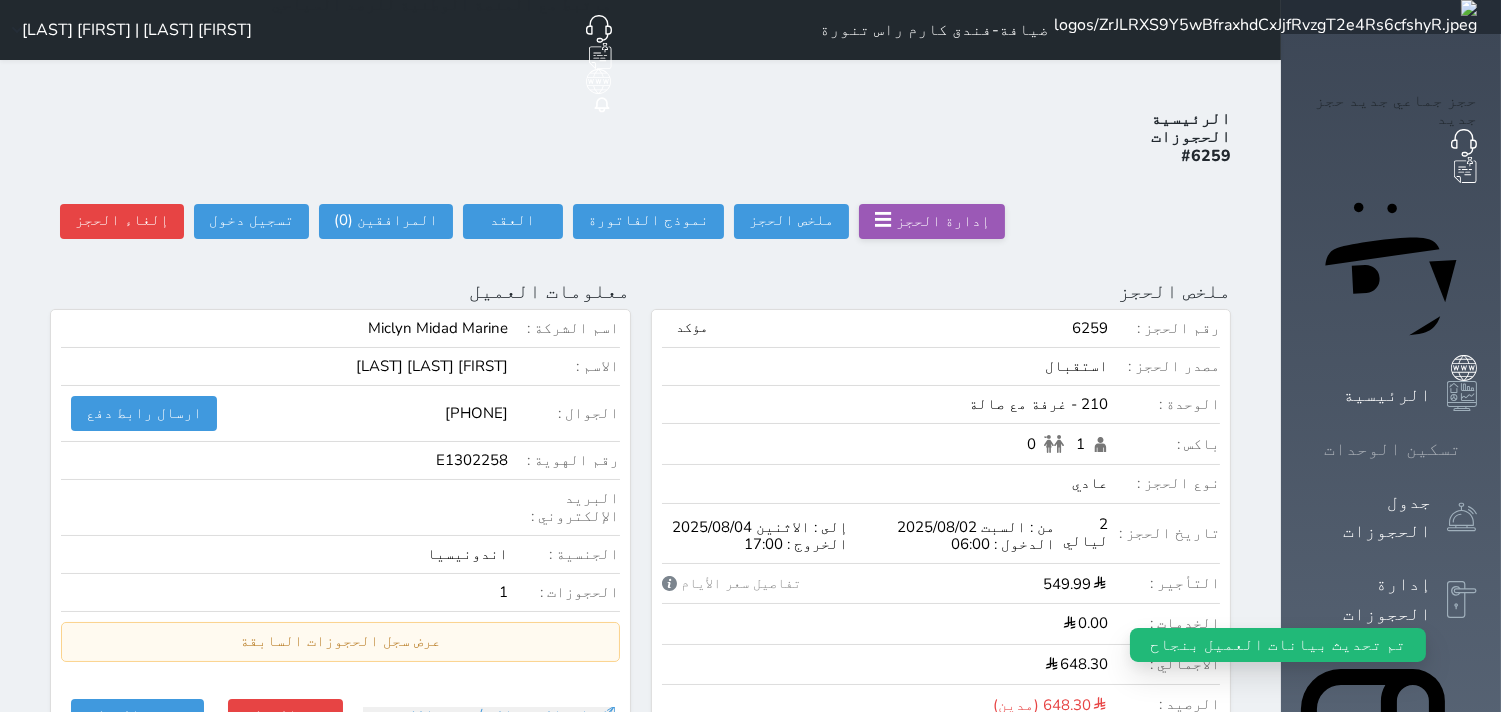 click at bounding box center [1477, 449] 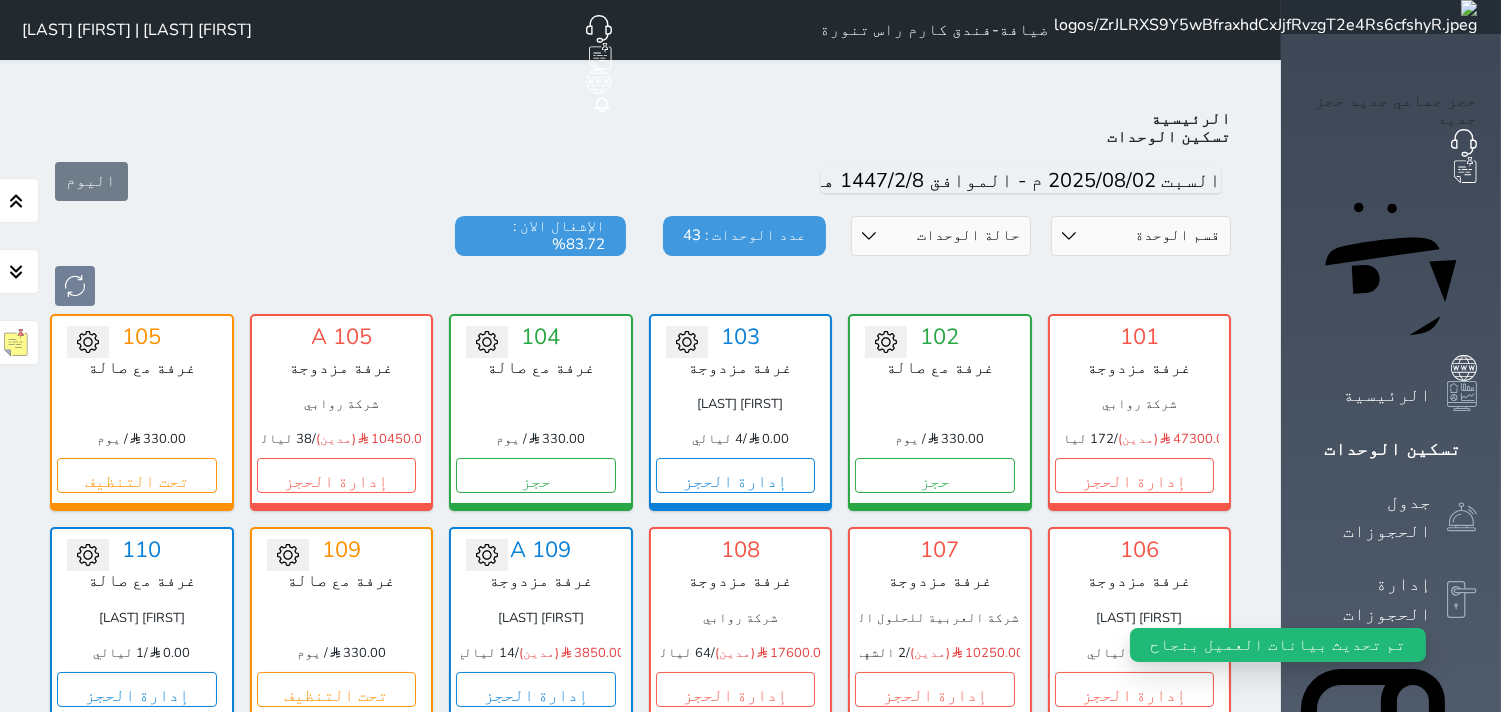 scroll, scrollTop: 77, scrollLeft: 0, axis: vertical 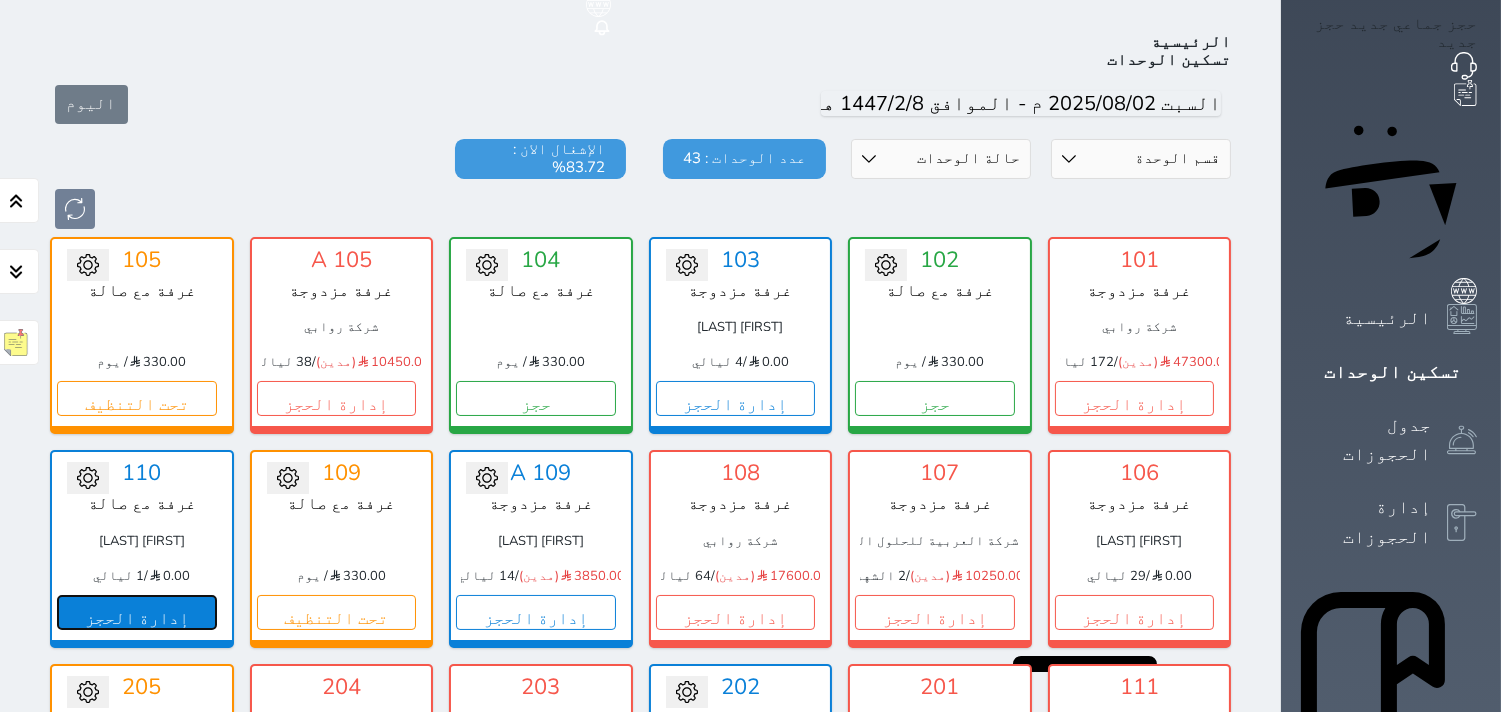 click on "إدارة الحجز" at bounding box center [137, 612] 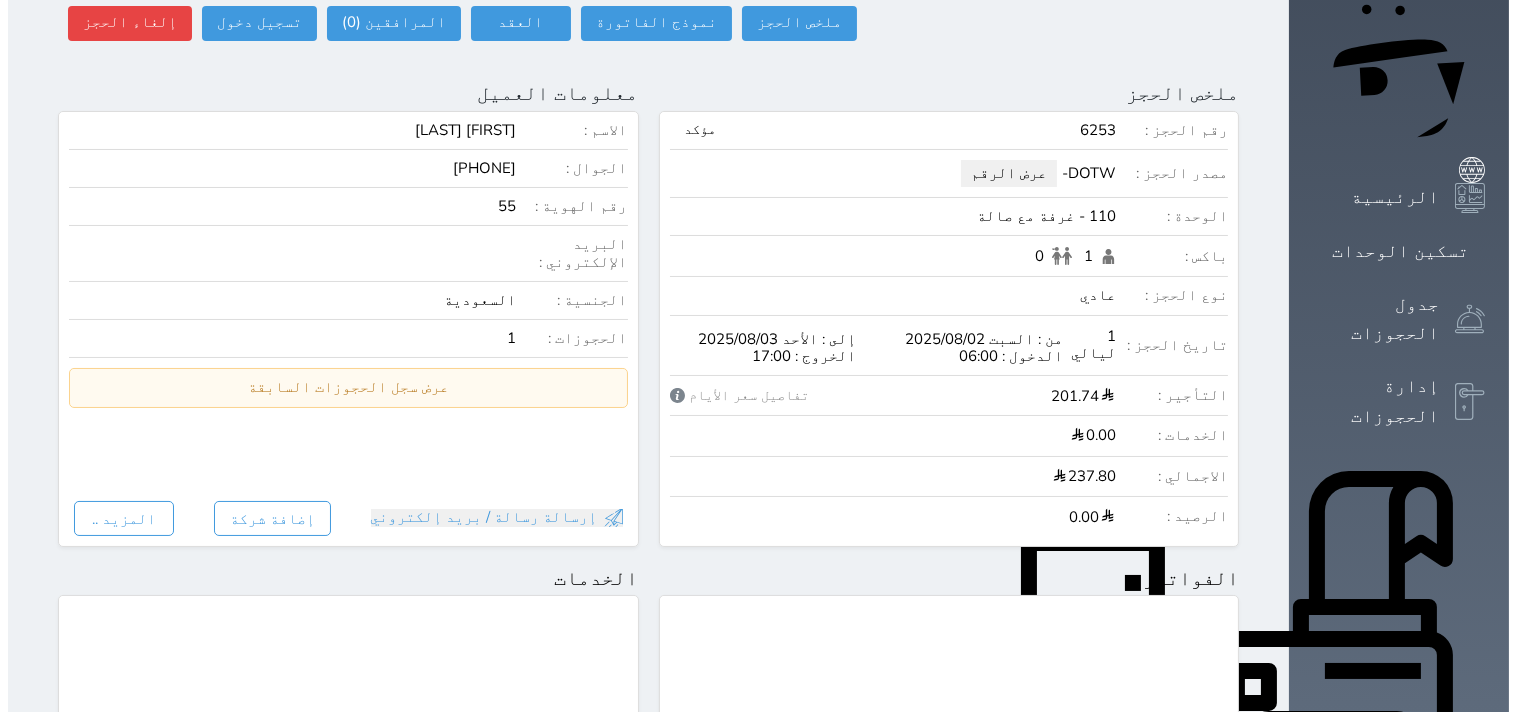 scroll, scrollTop: 0, scrollLeft: 0, axis: both 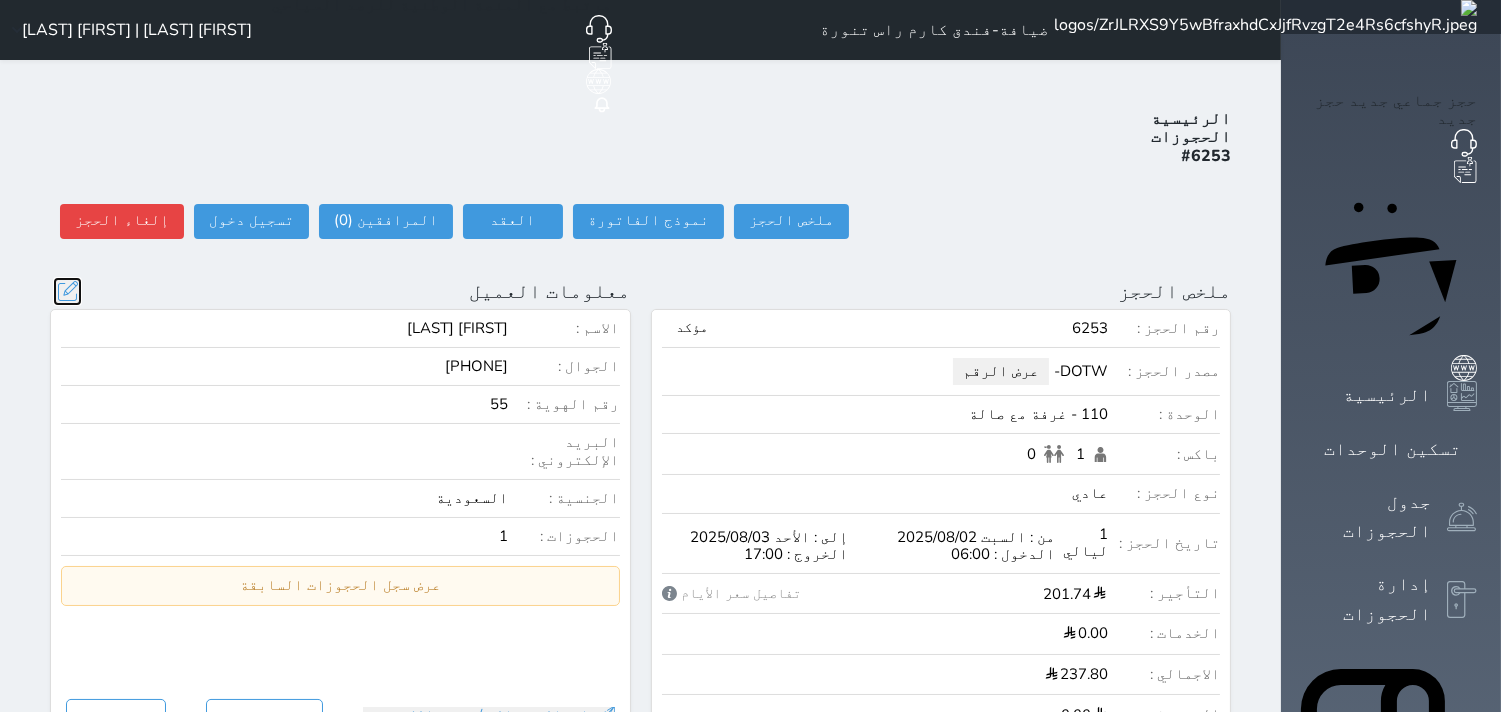 click at bounding box center (67, 291) 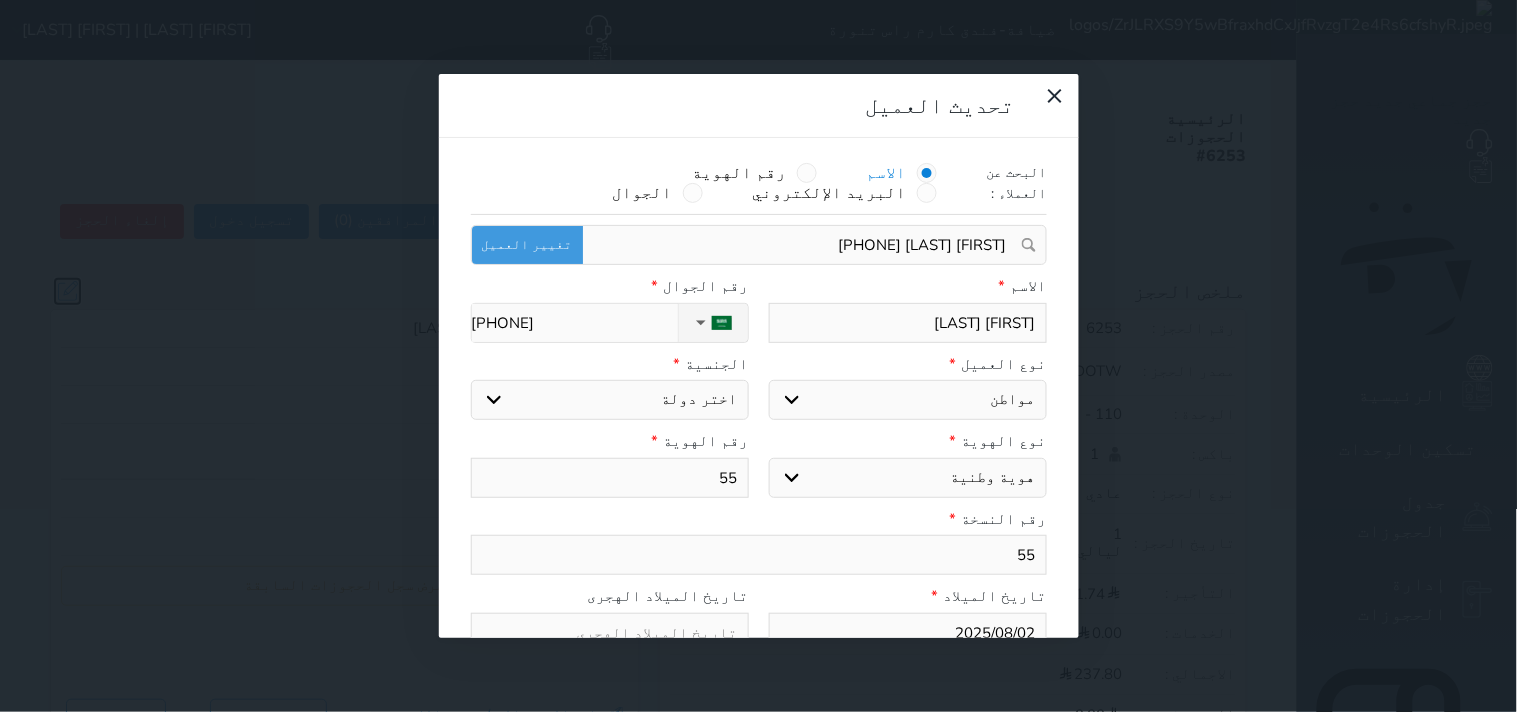 select 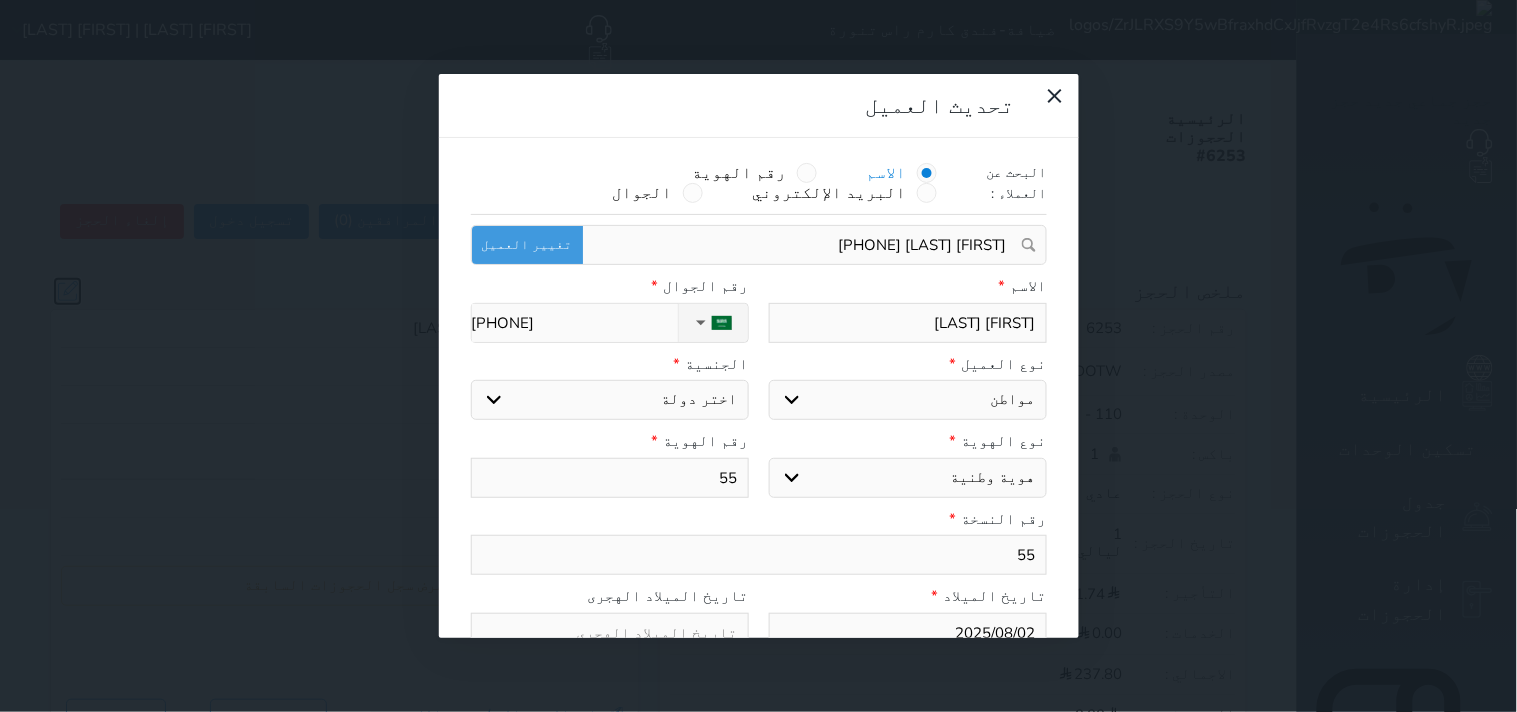 select 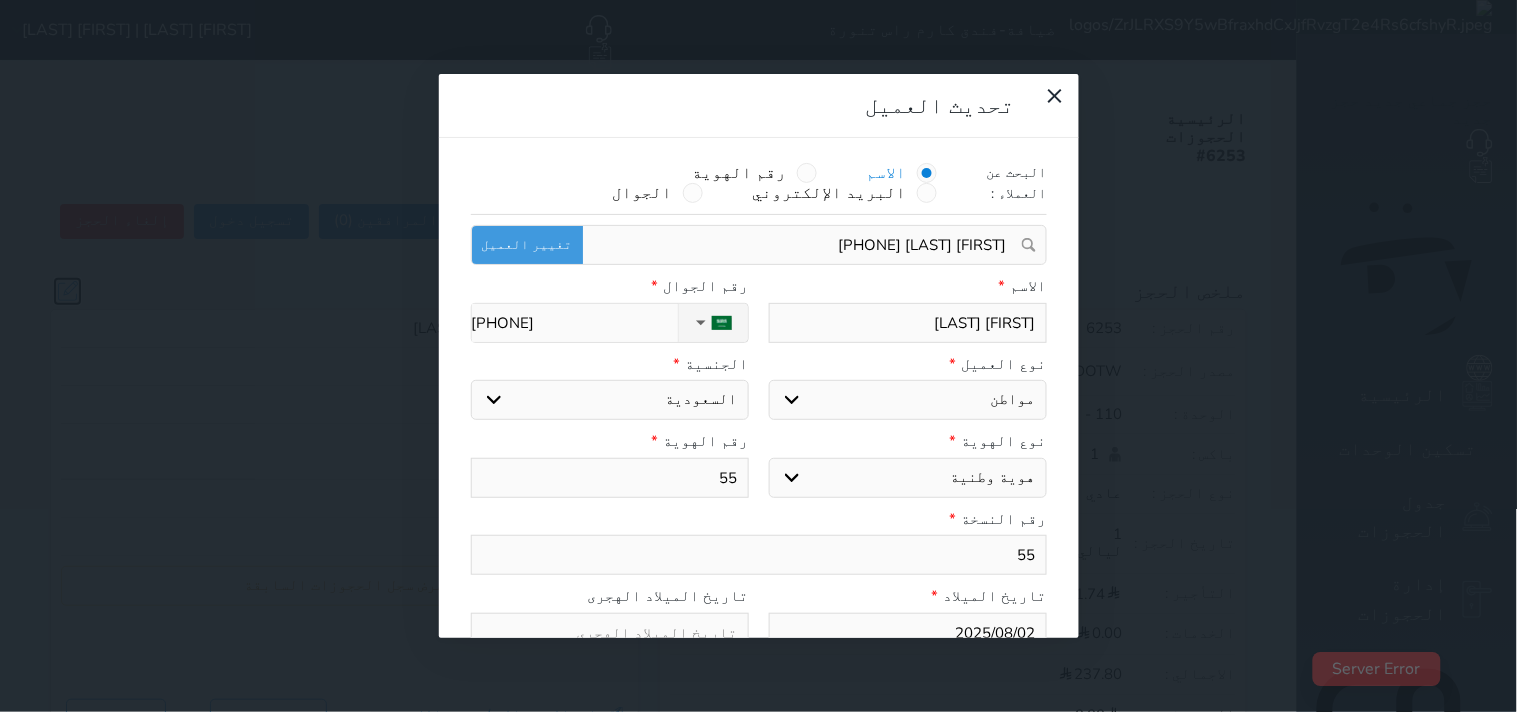 select 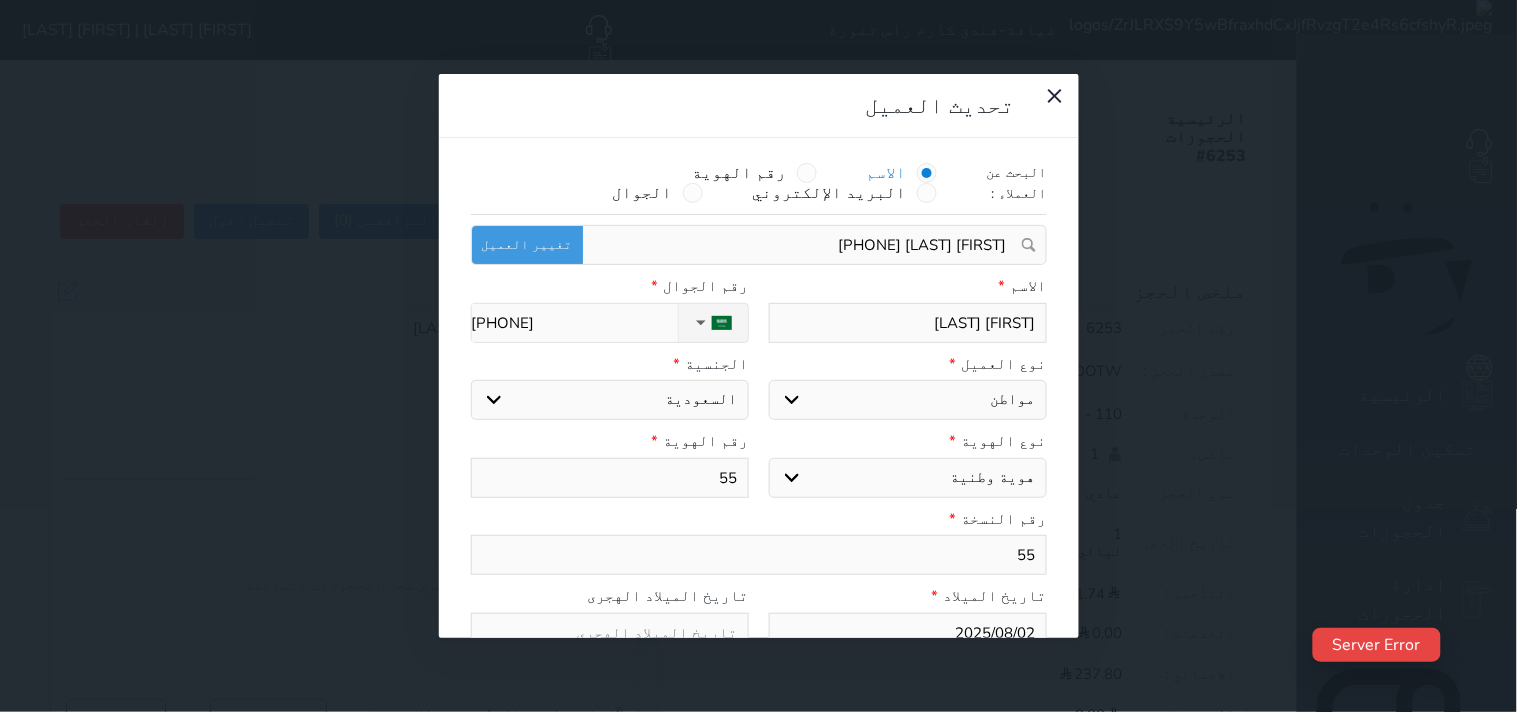 click on "Hussain AlSaleh" at bounding box center [908, 323] 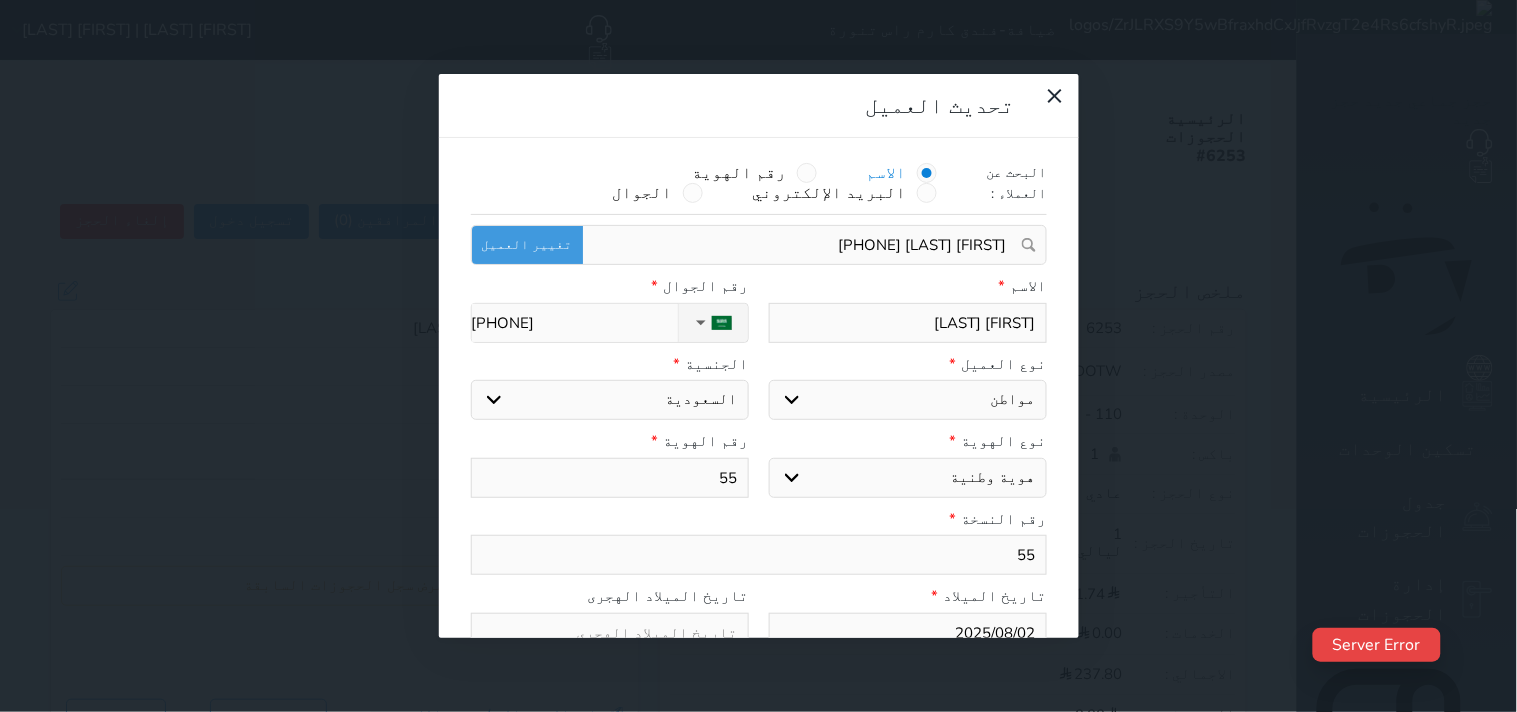 type on "P" 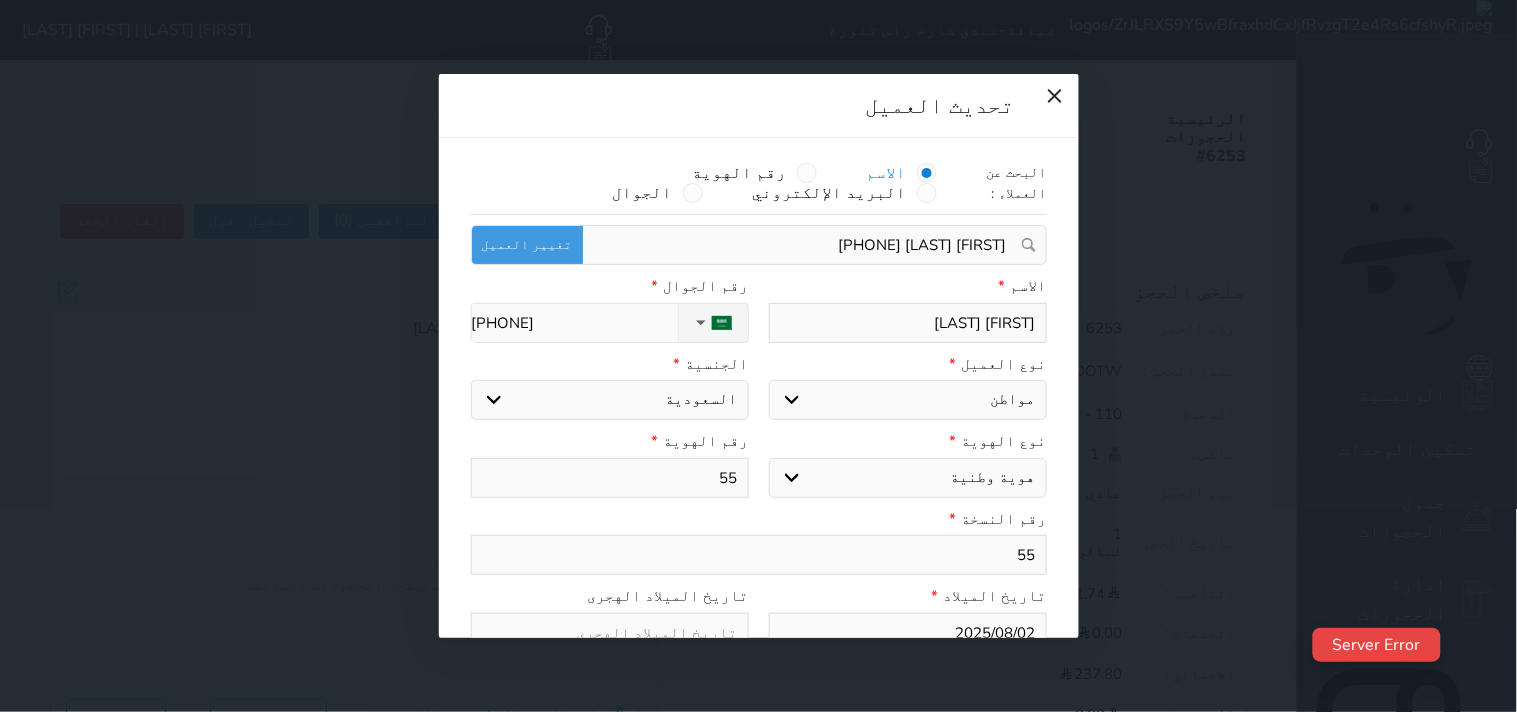 select 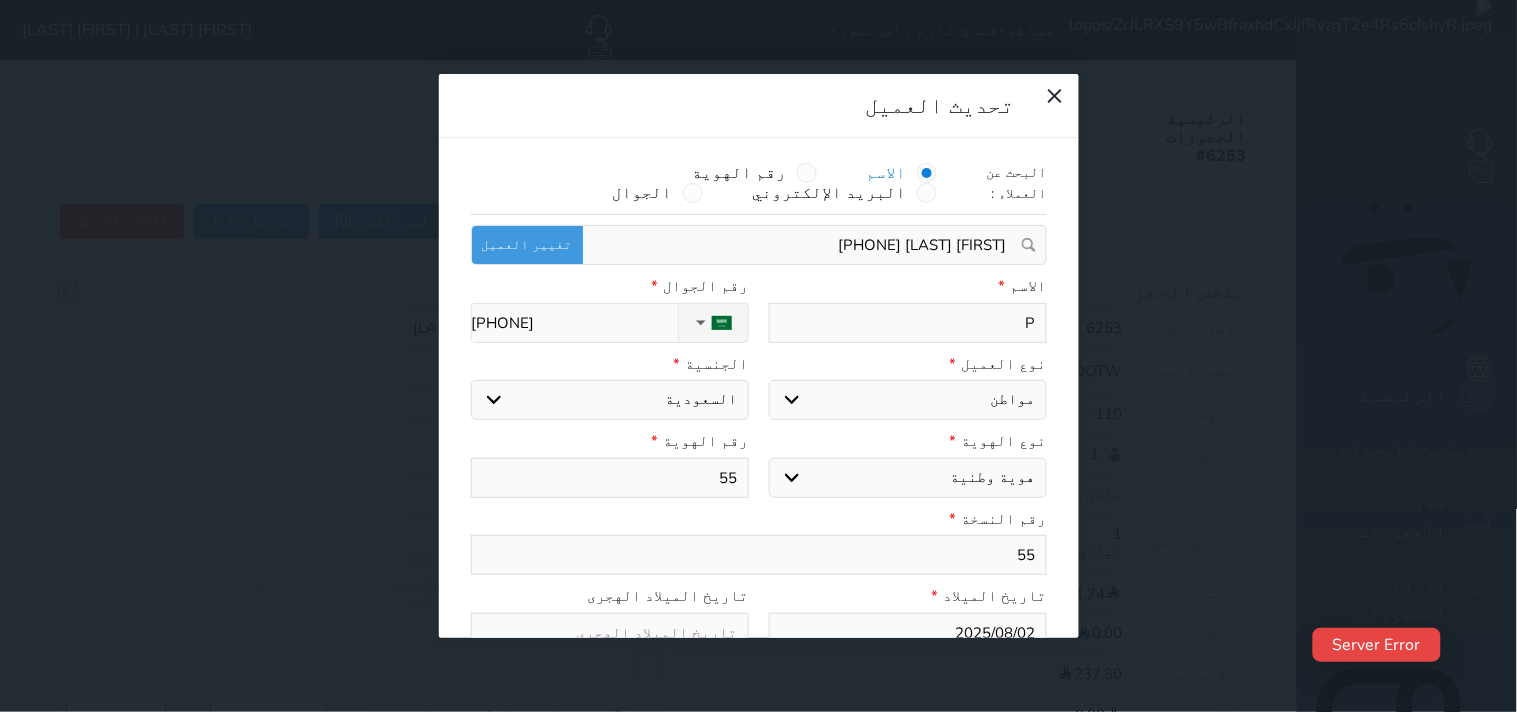 type on "PS" 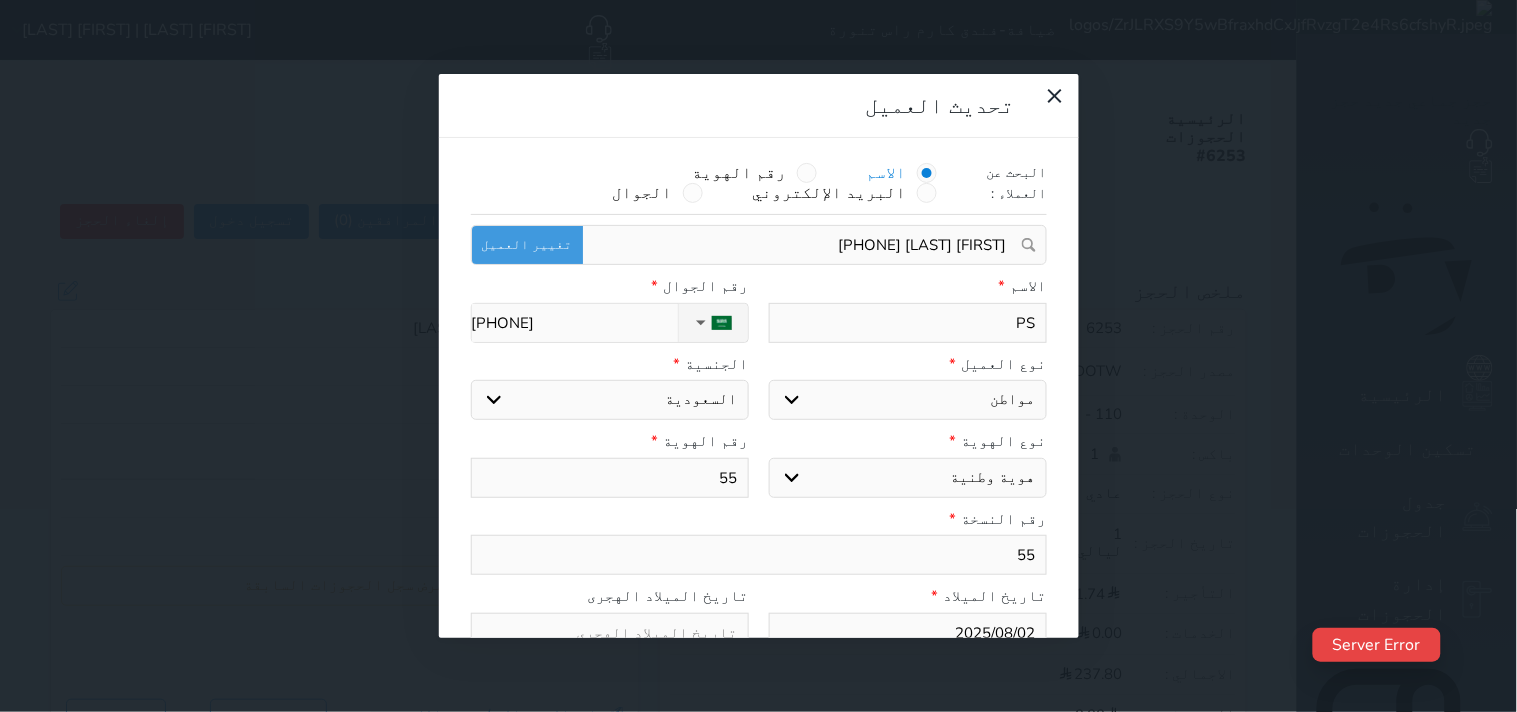 type on "PSD" 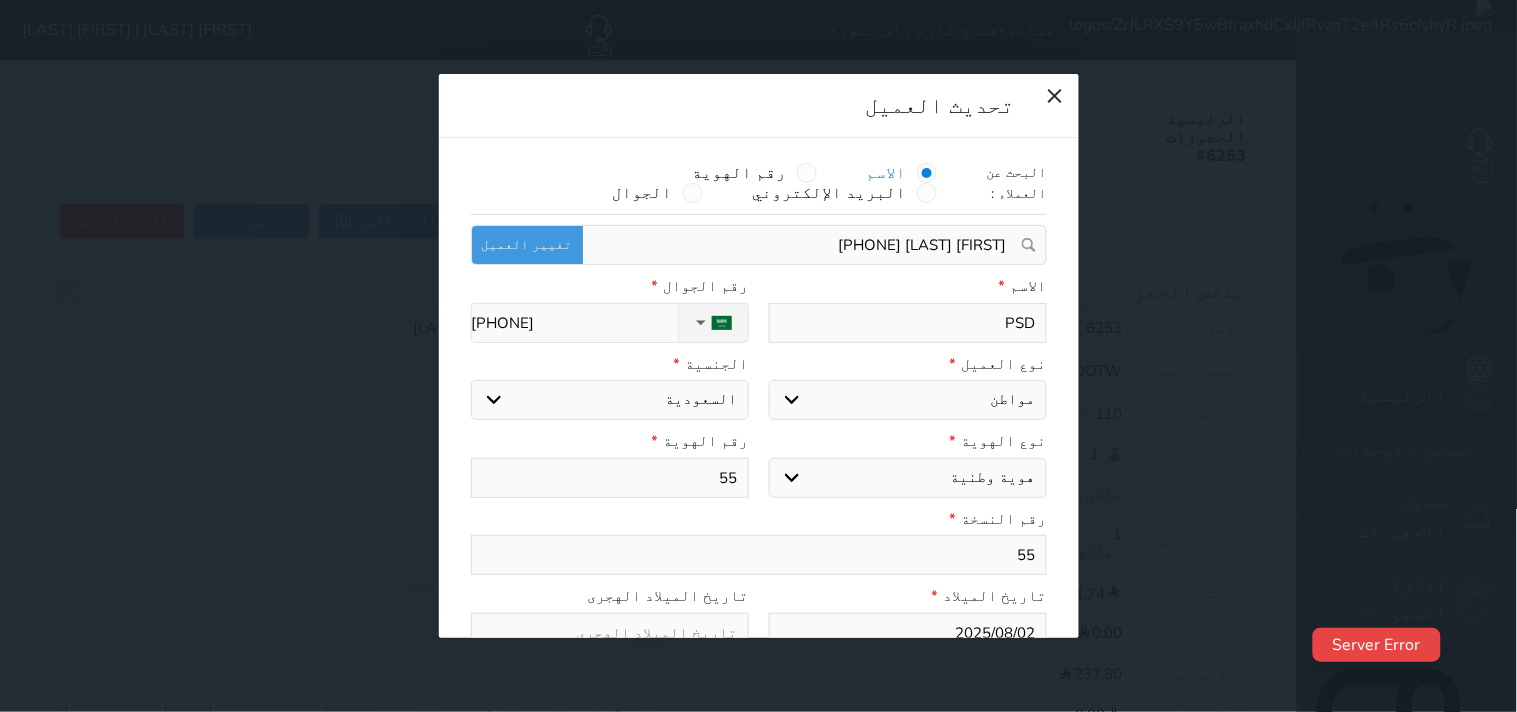select 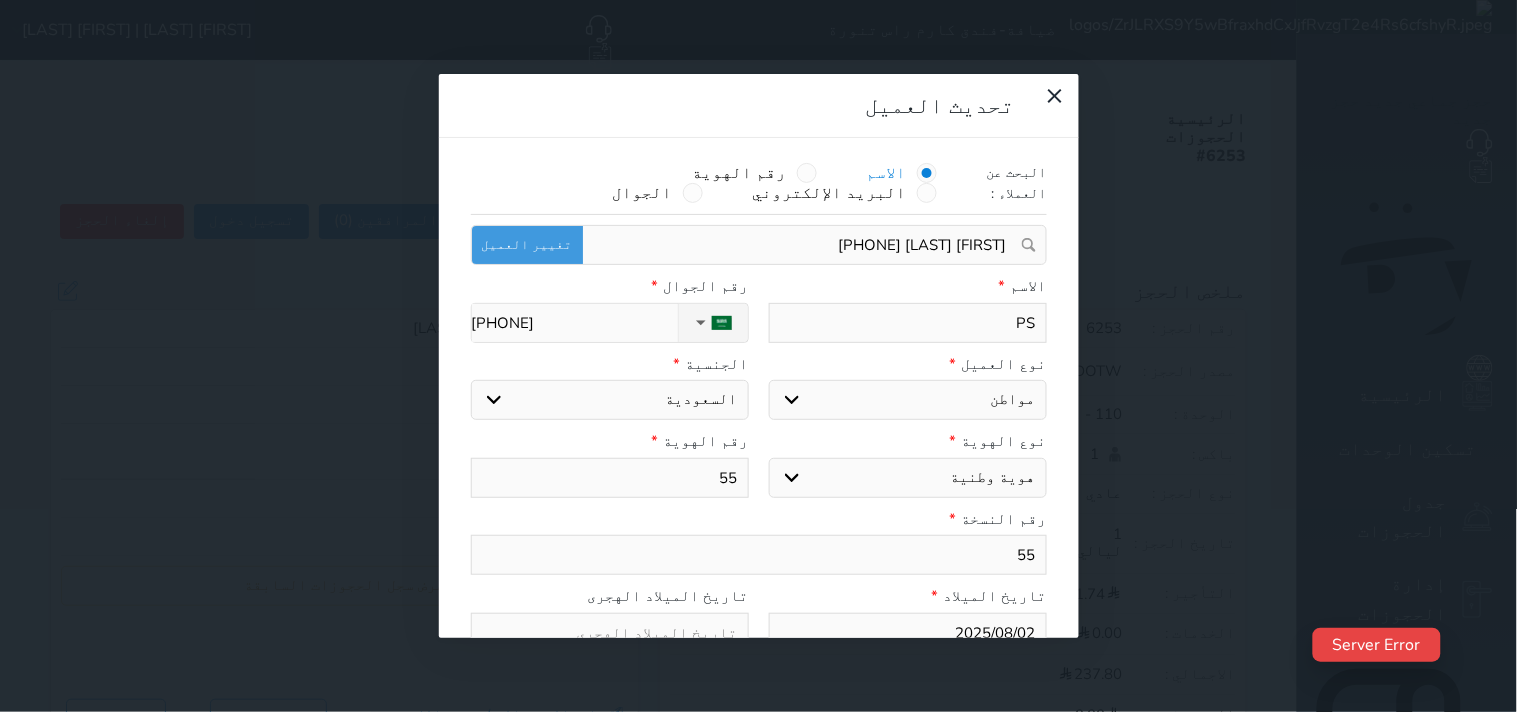 type on "P" 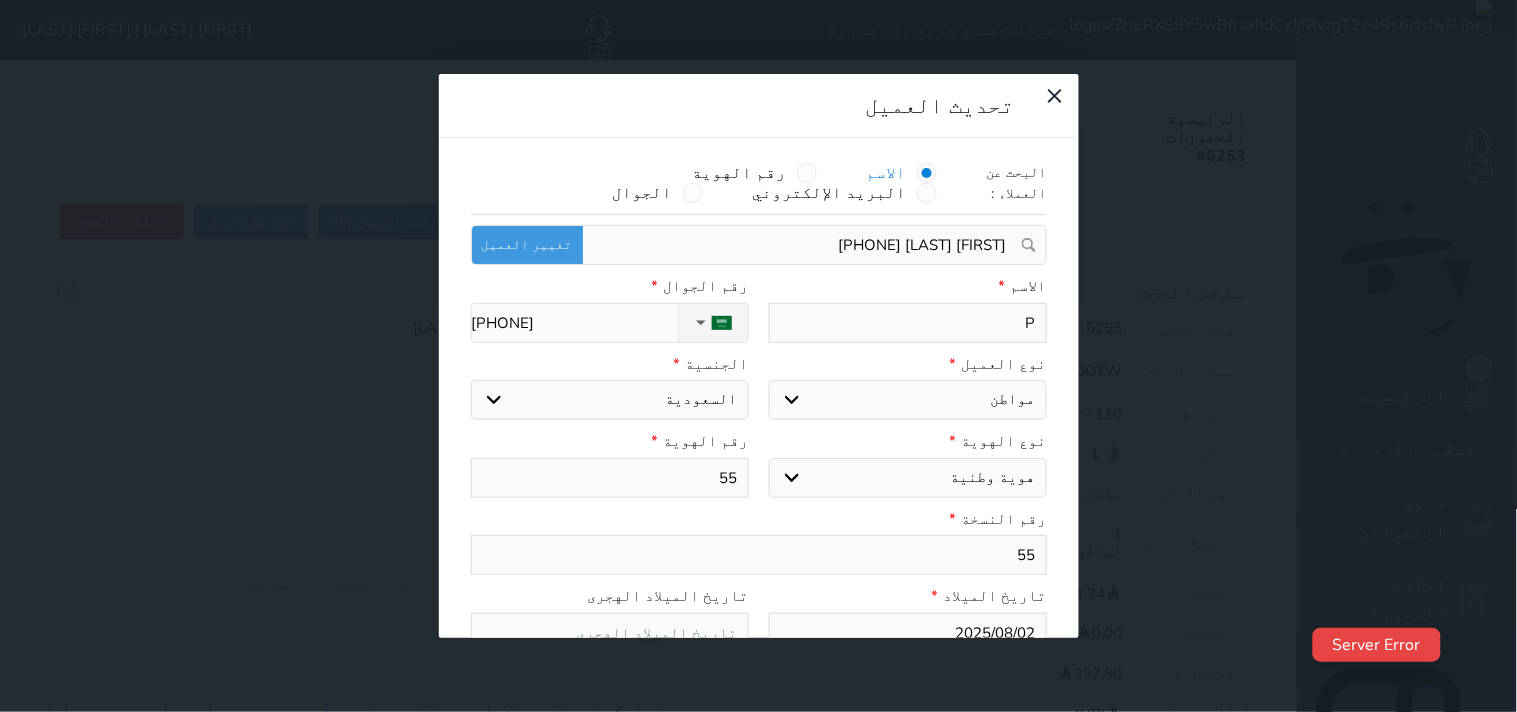type 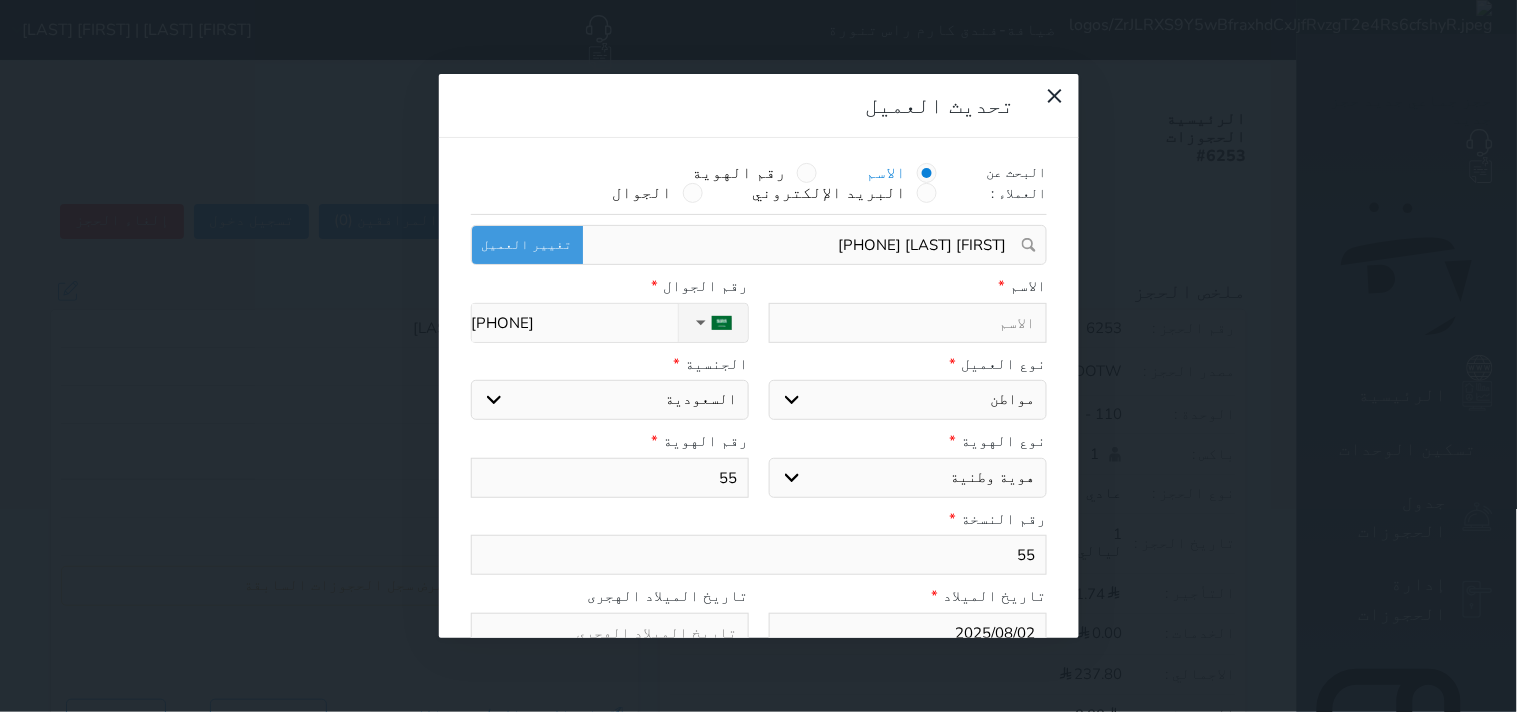 type on "P" 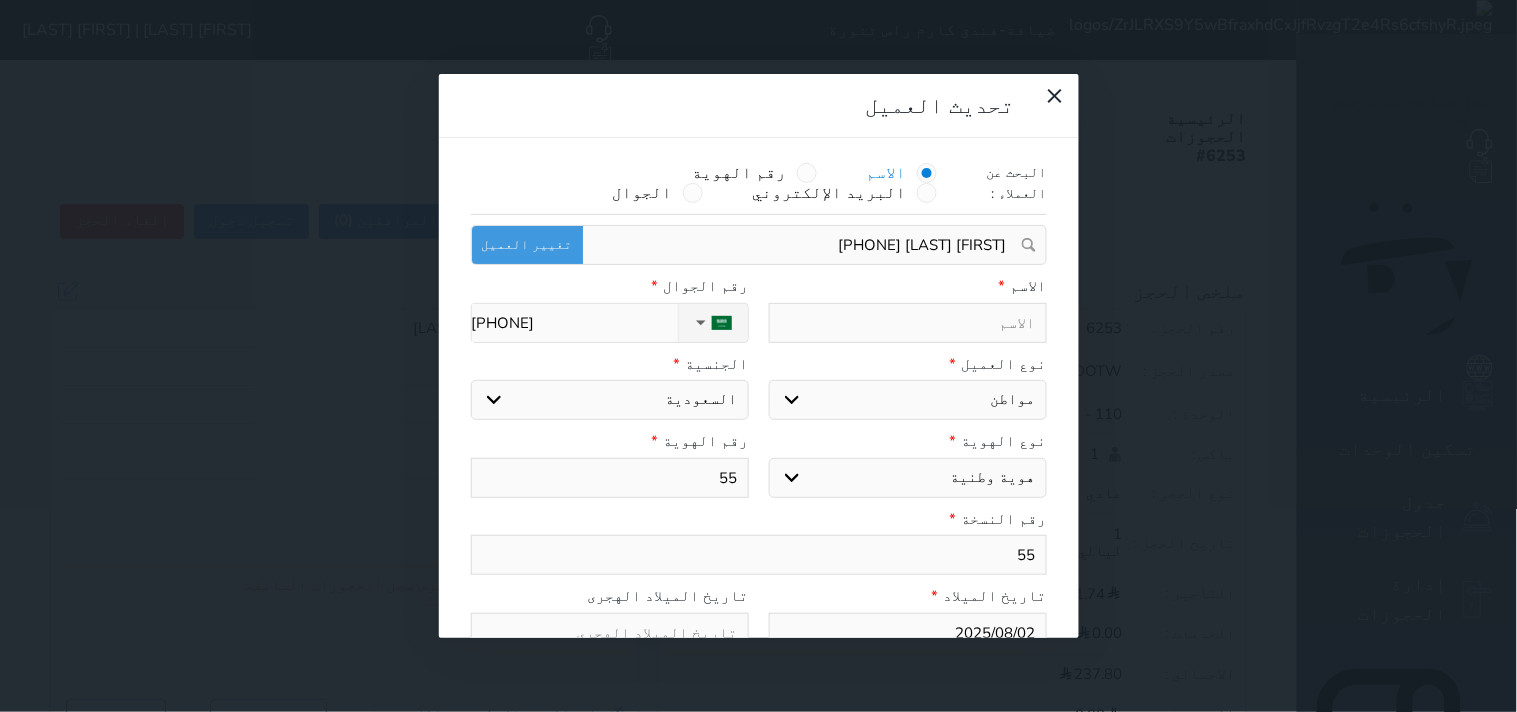 select 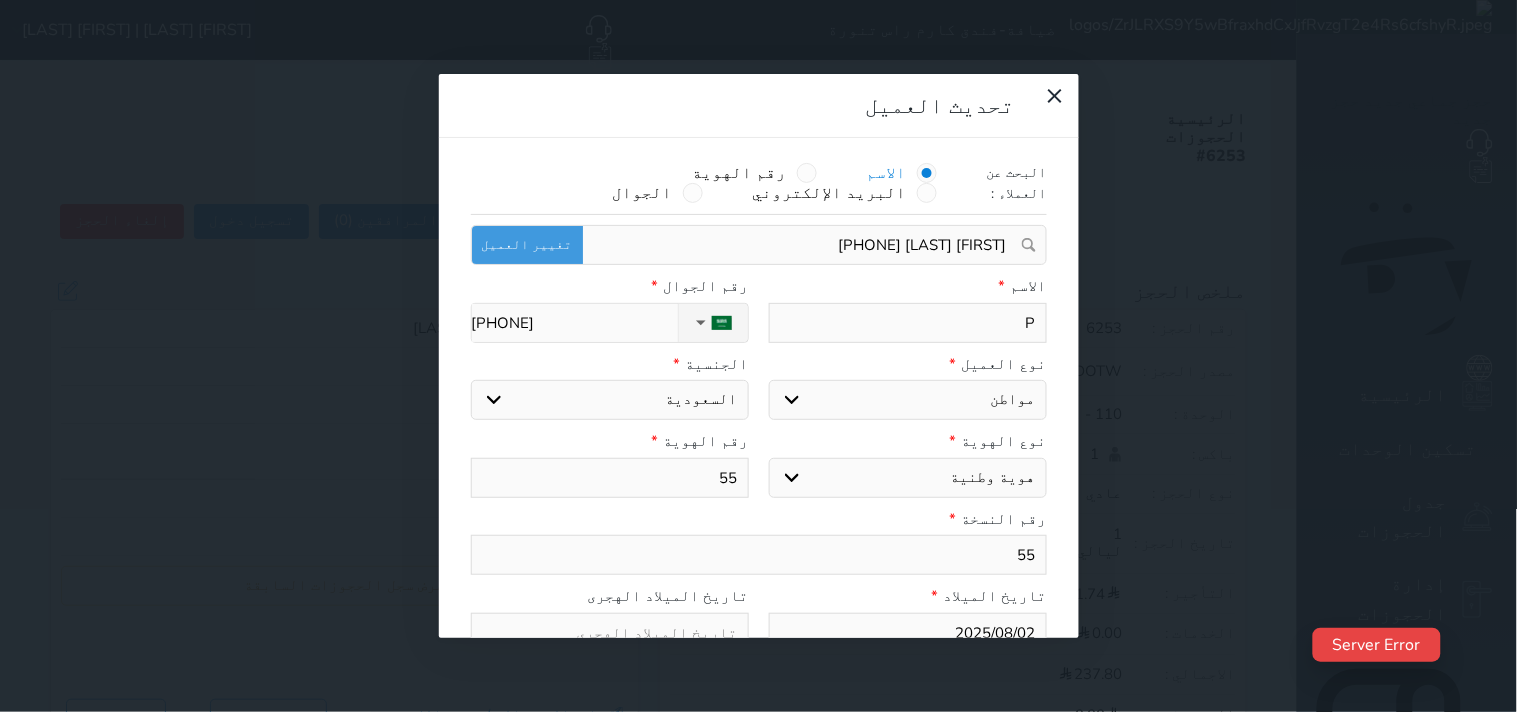 type 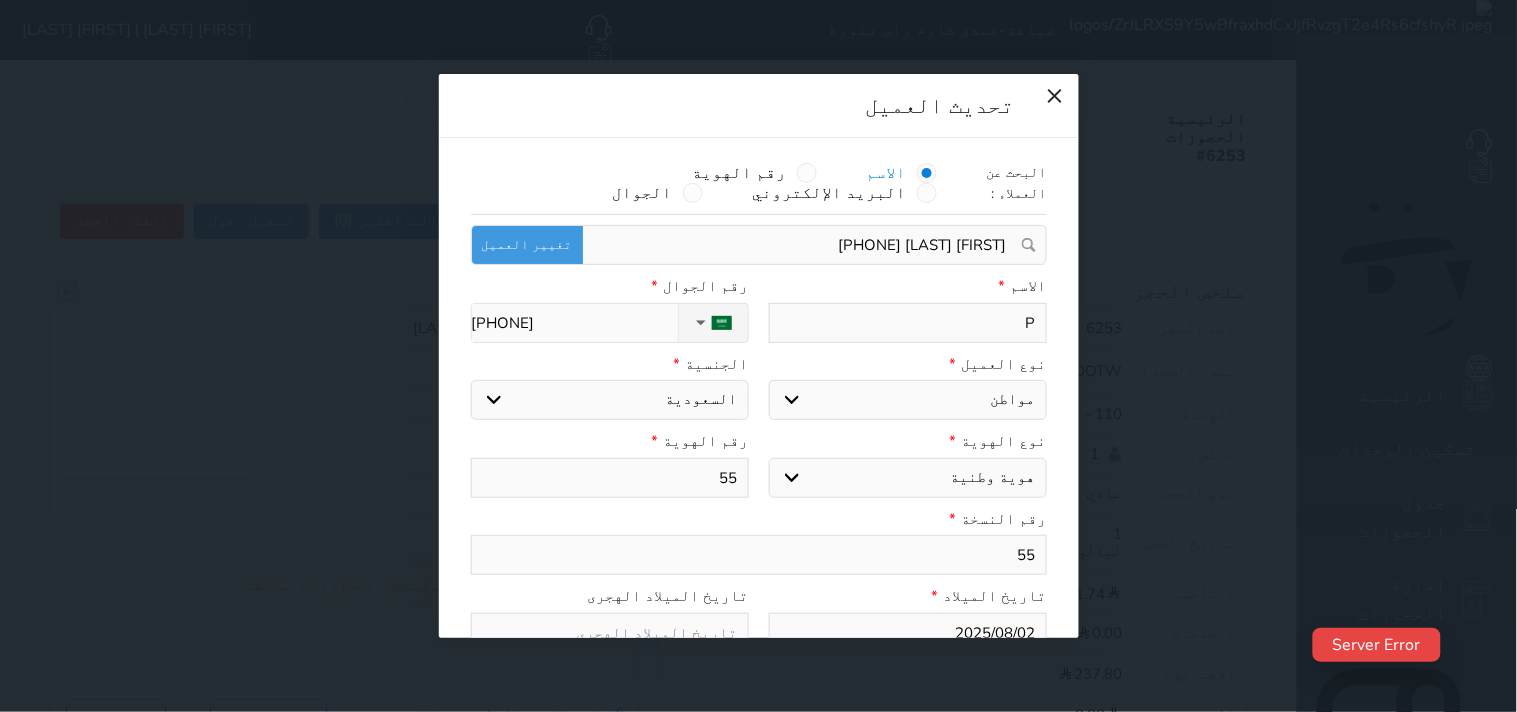 select 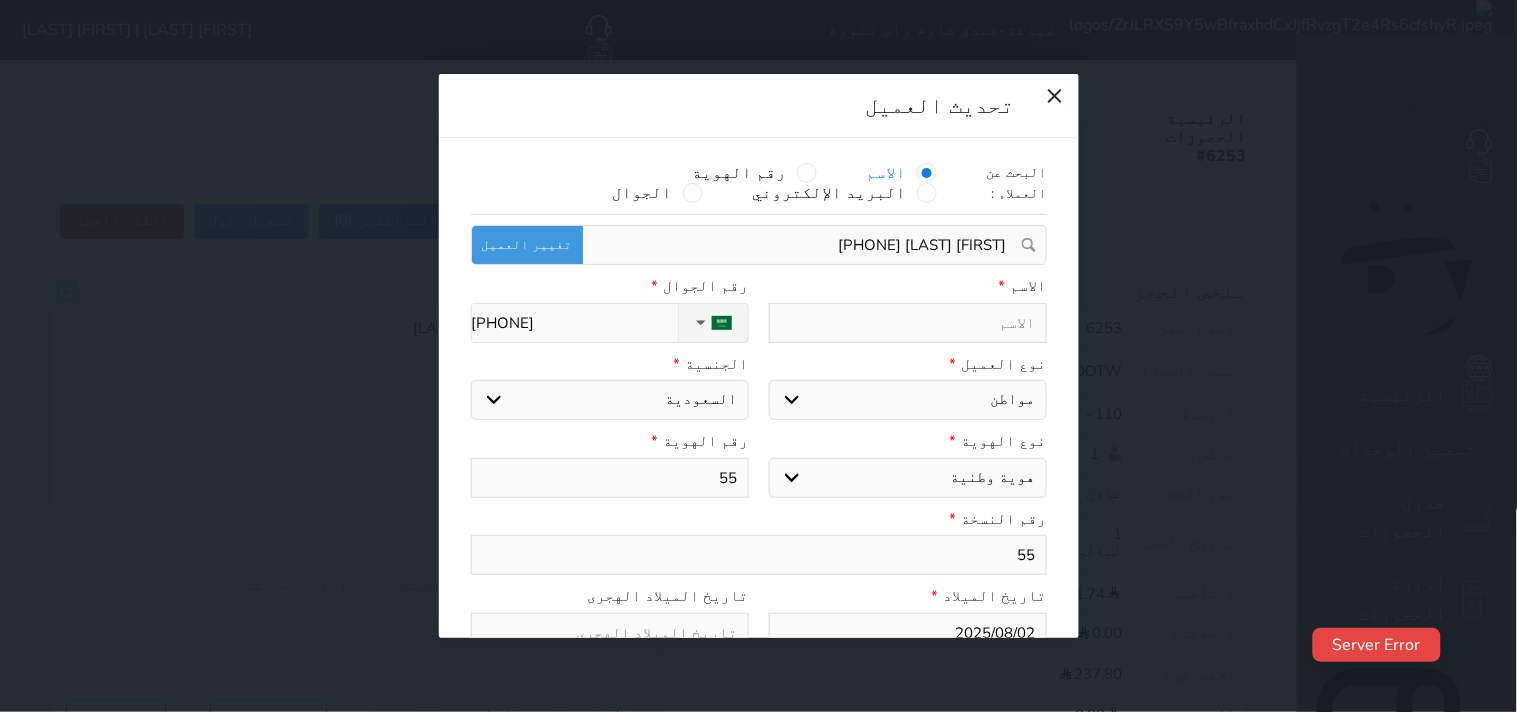 type on "ح" 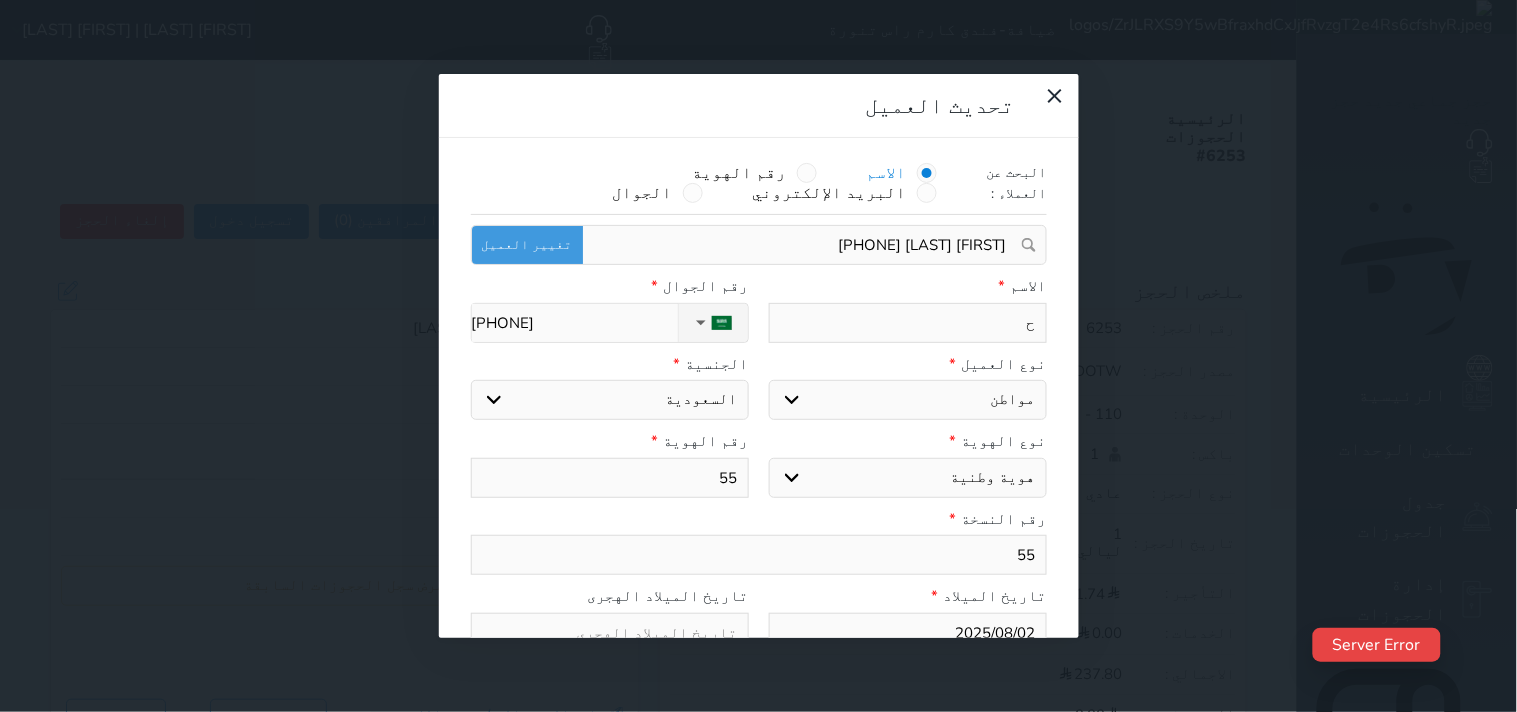 select 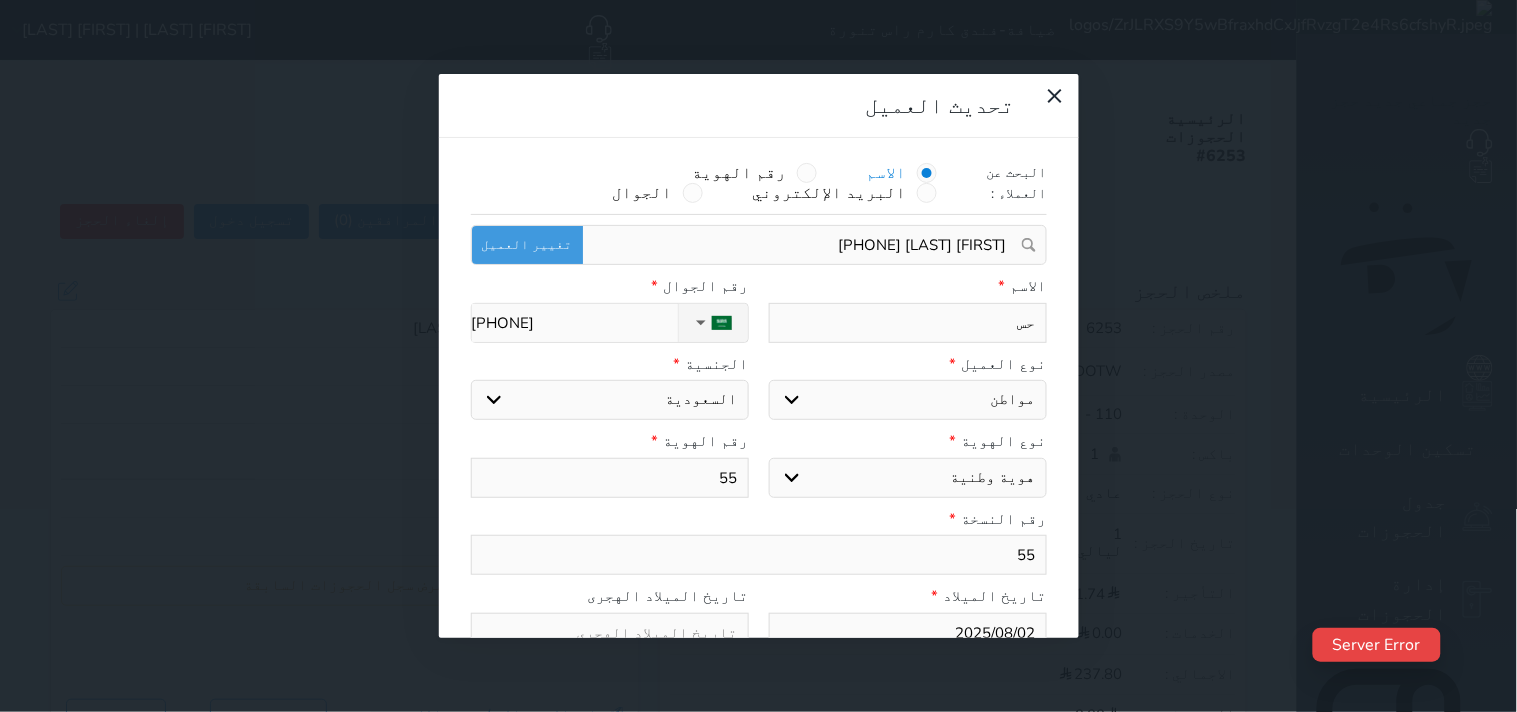 type on "حسي" 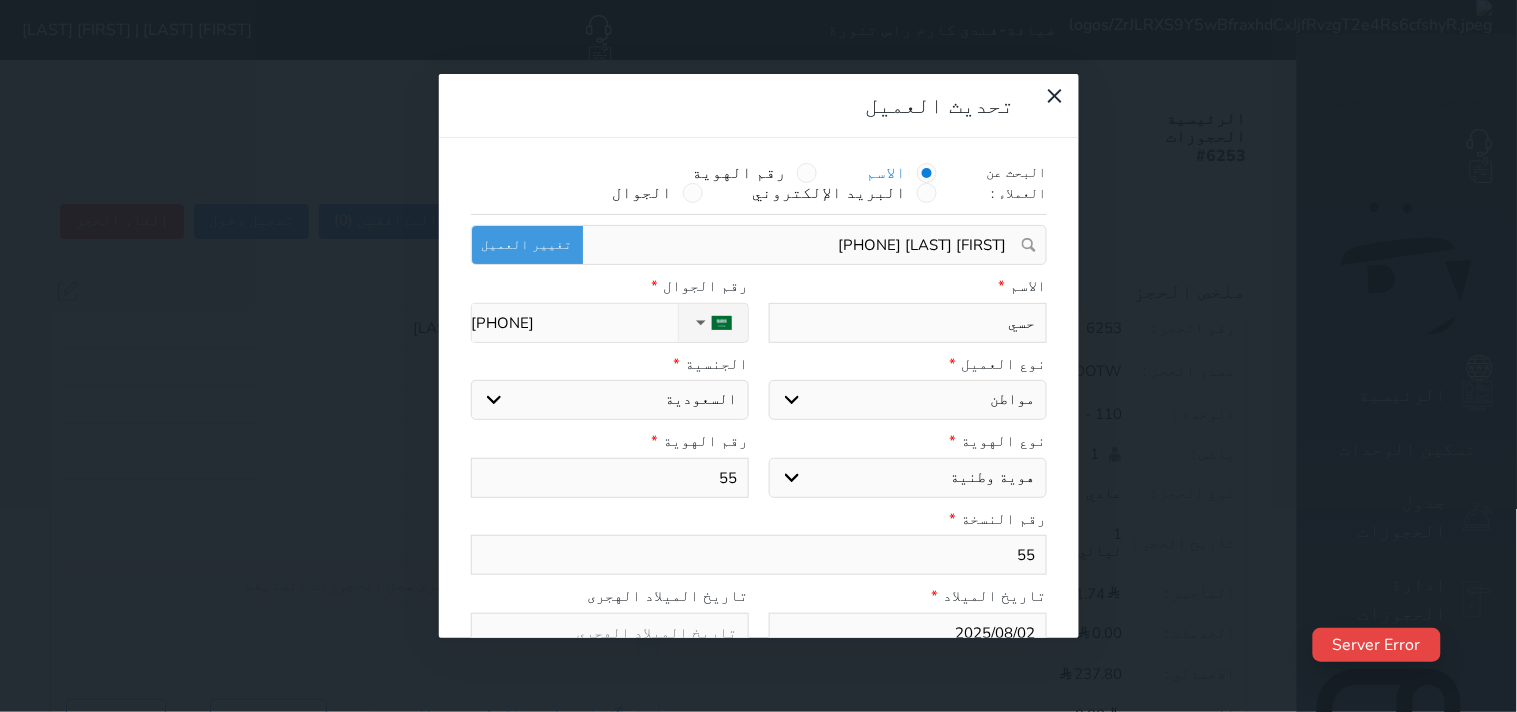 type on "حسين" 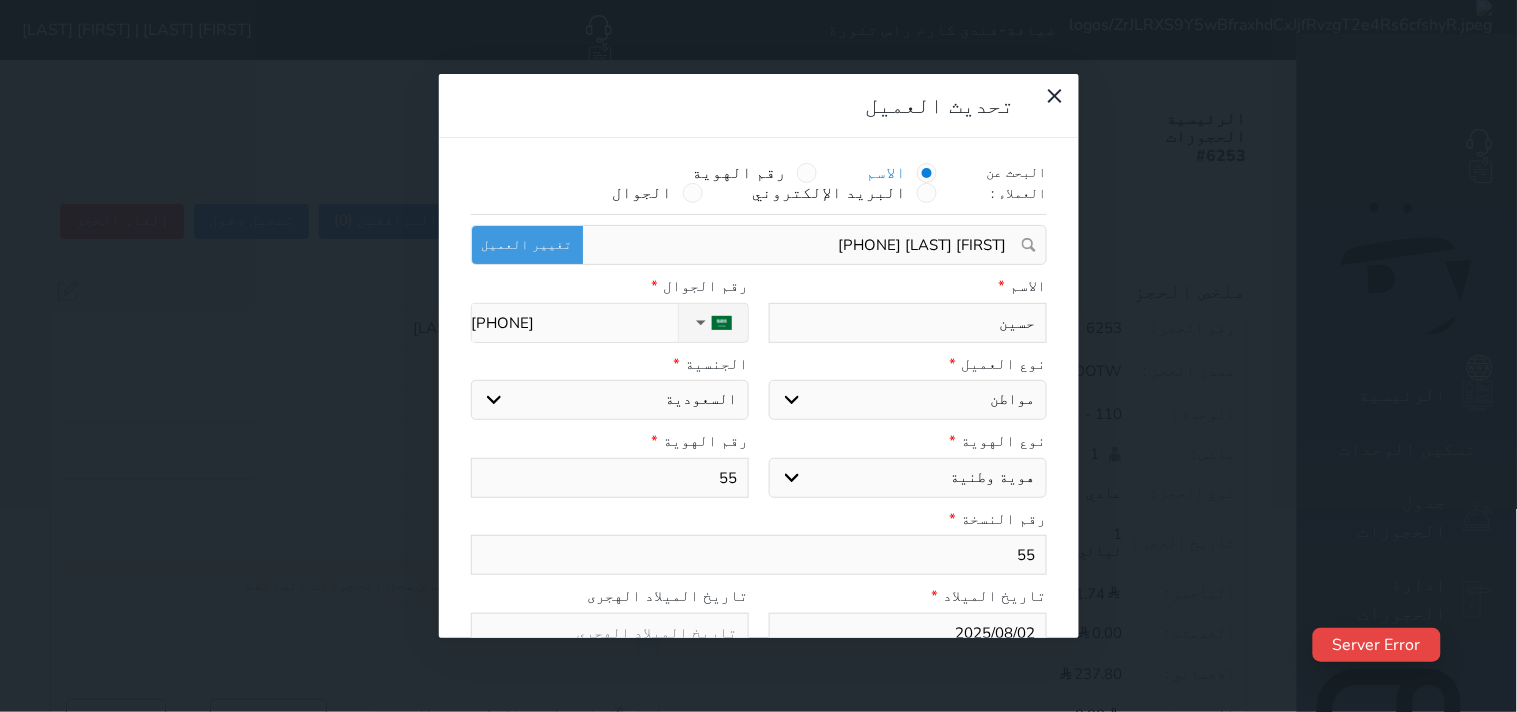 type on "حسينن" 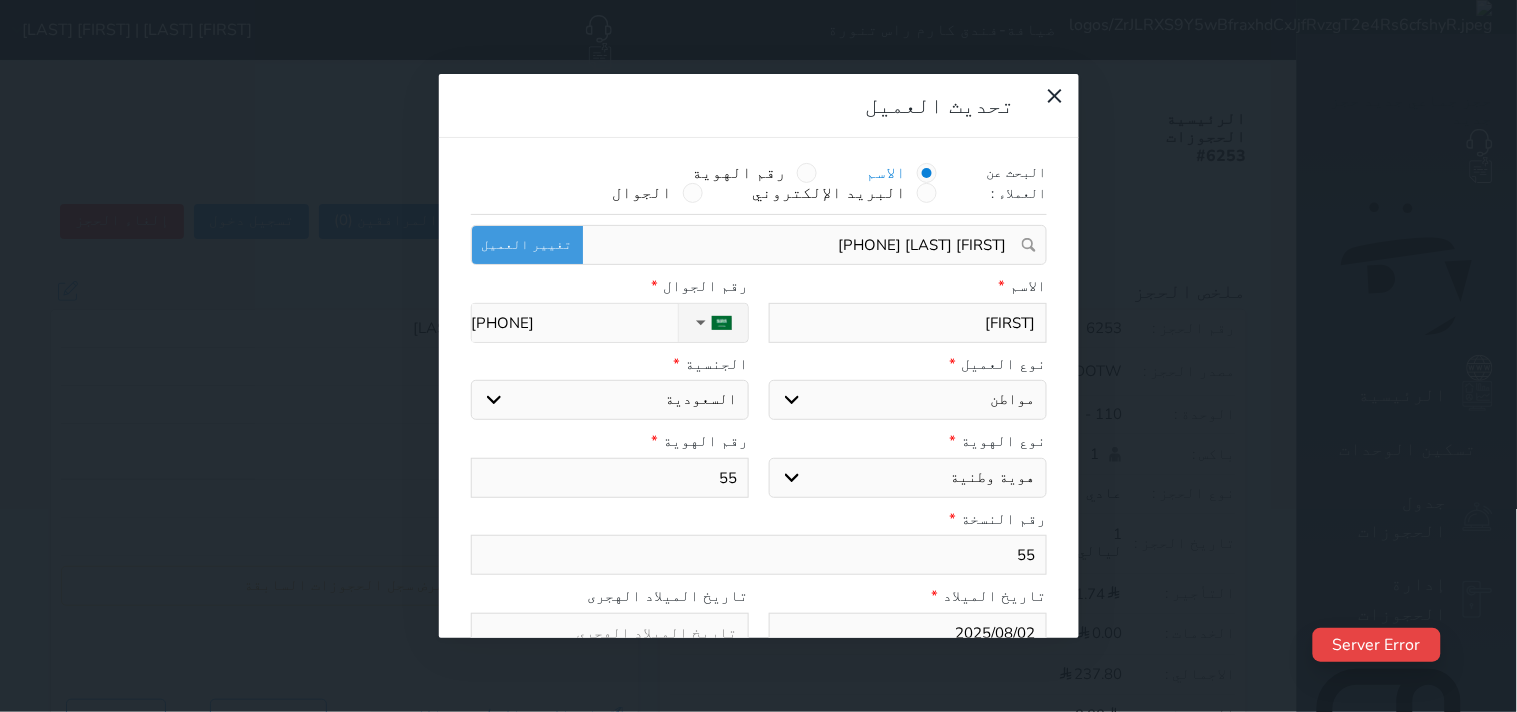 type on "حسين" 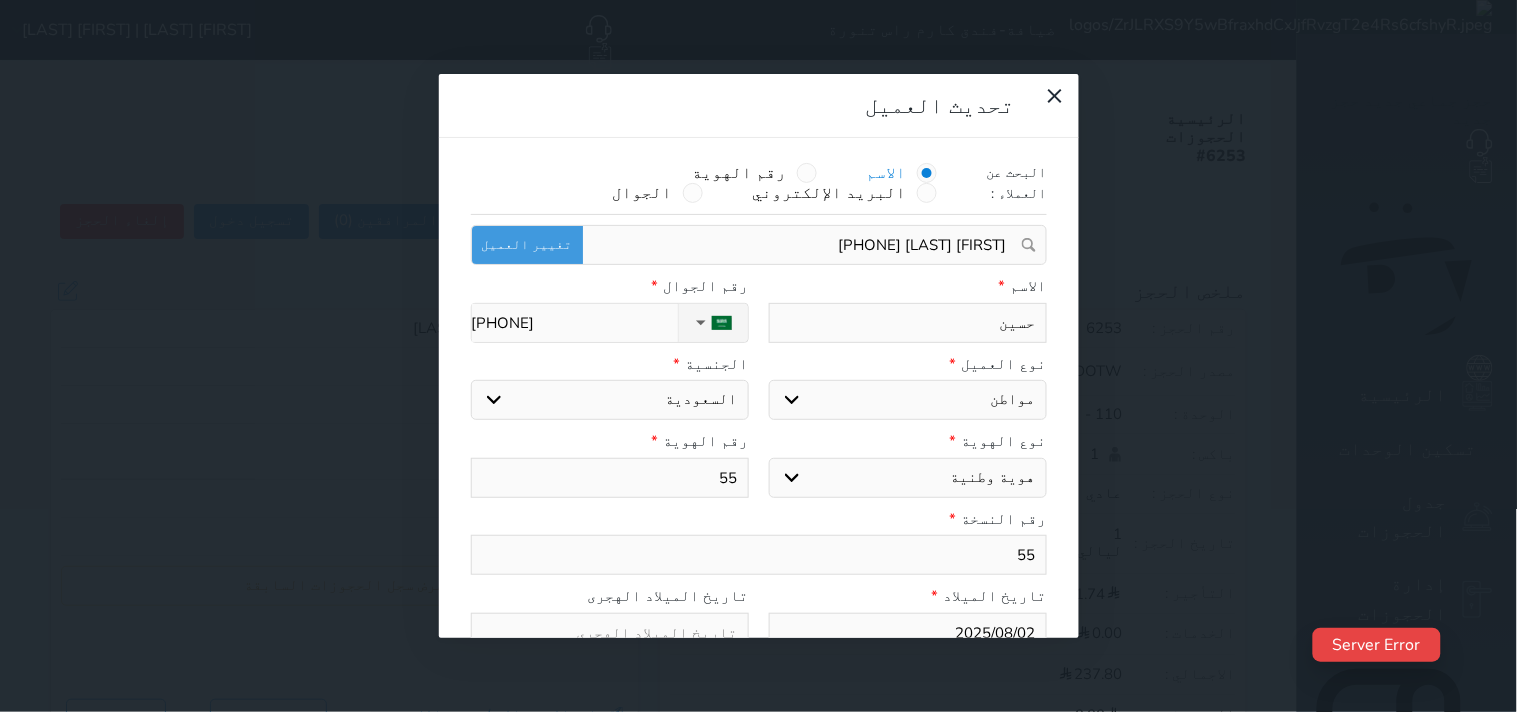 type on "حسين" 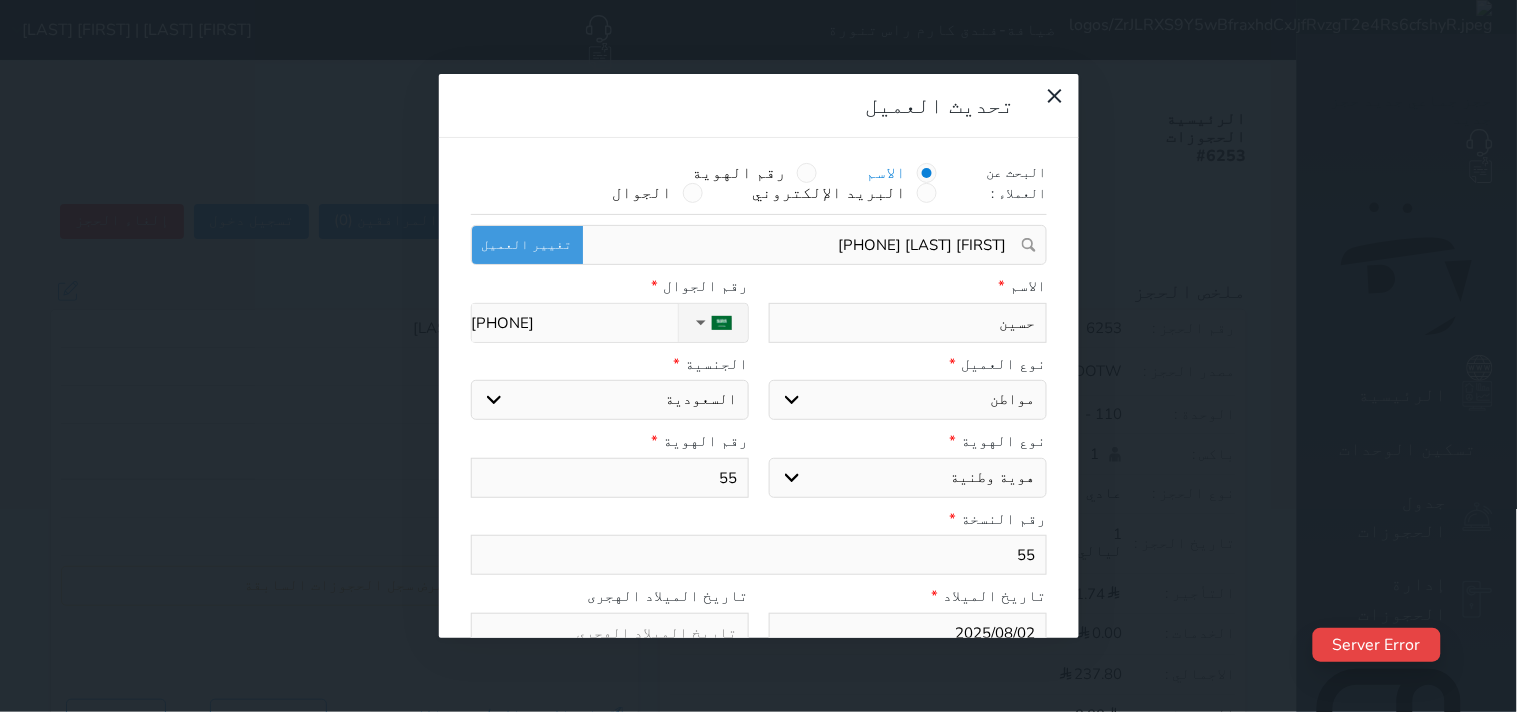 select 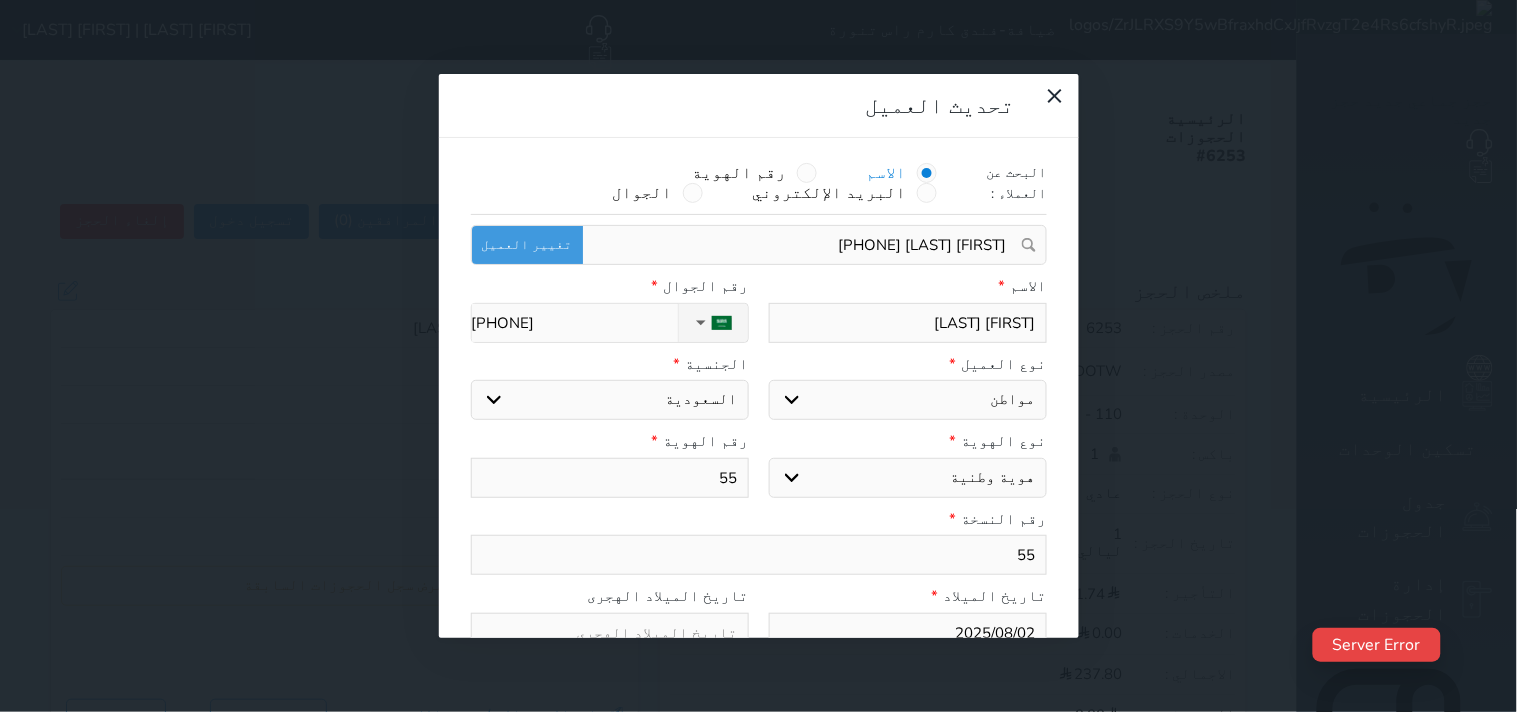 type on "حسين عب" 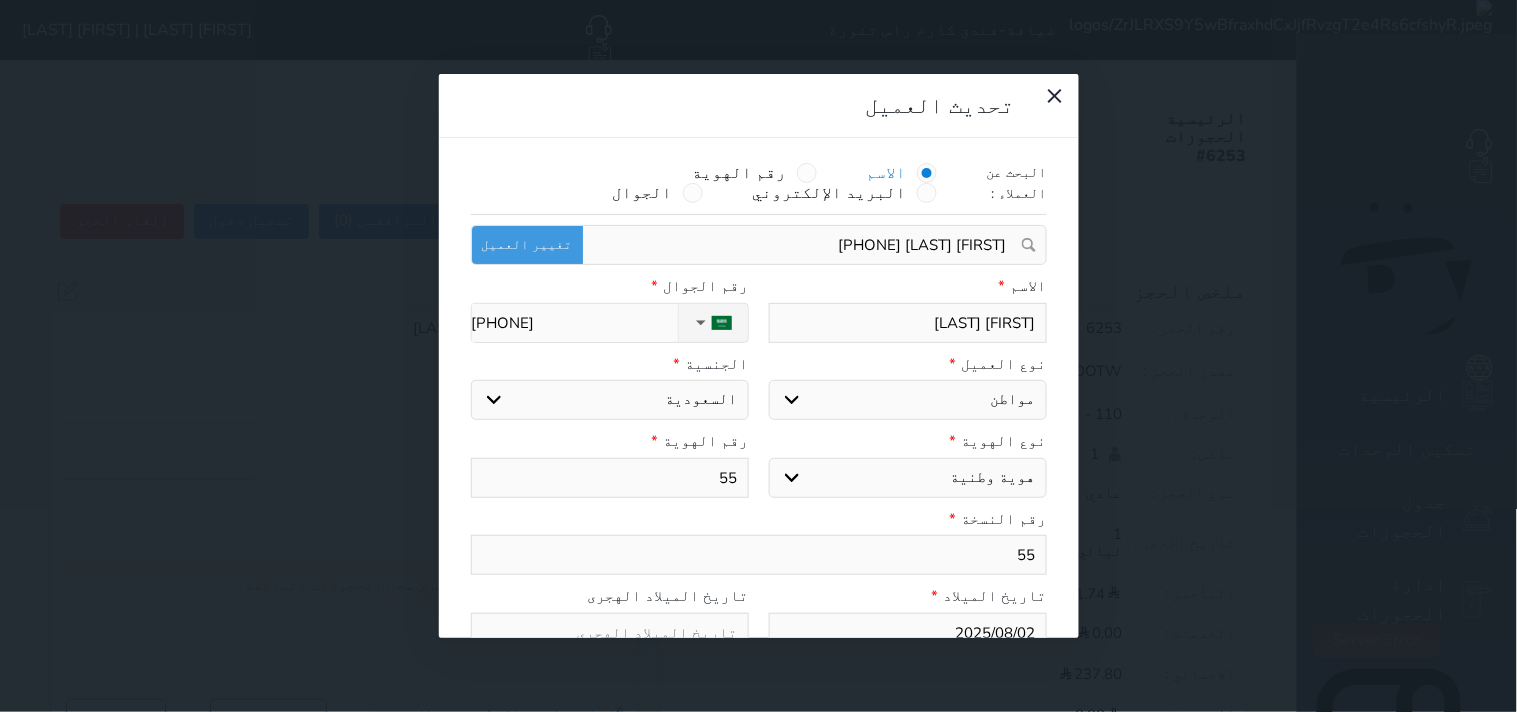 type on "حسين عبد" 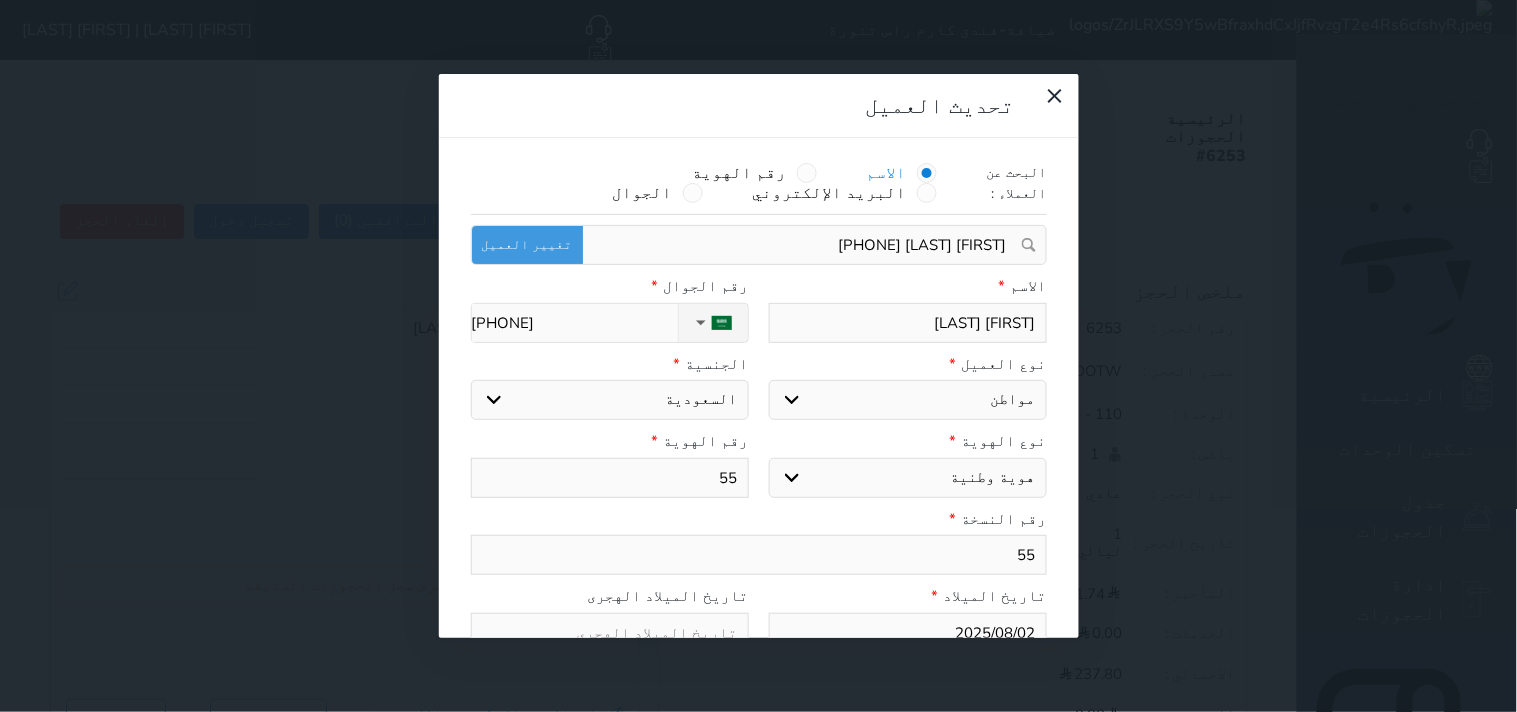 type on "حسين عبدا" 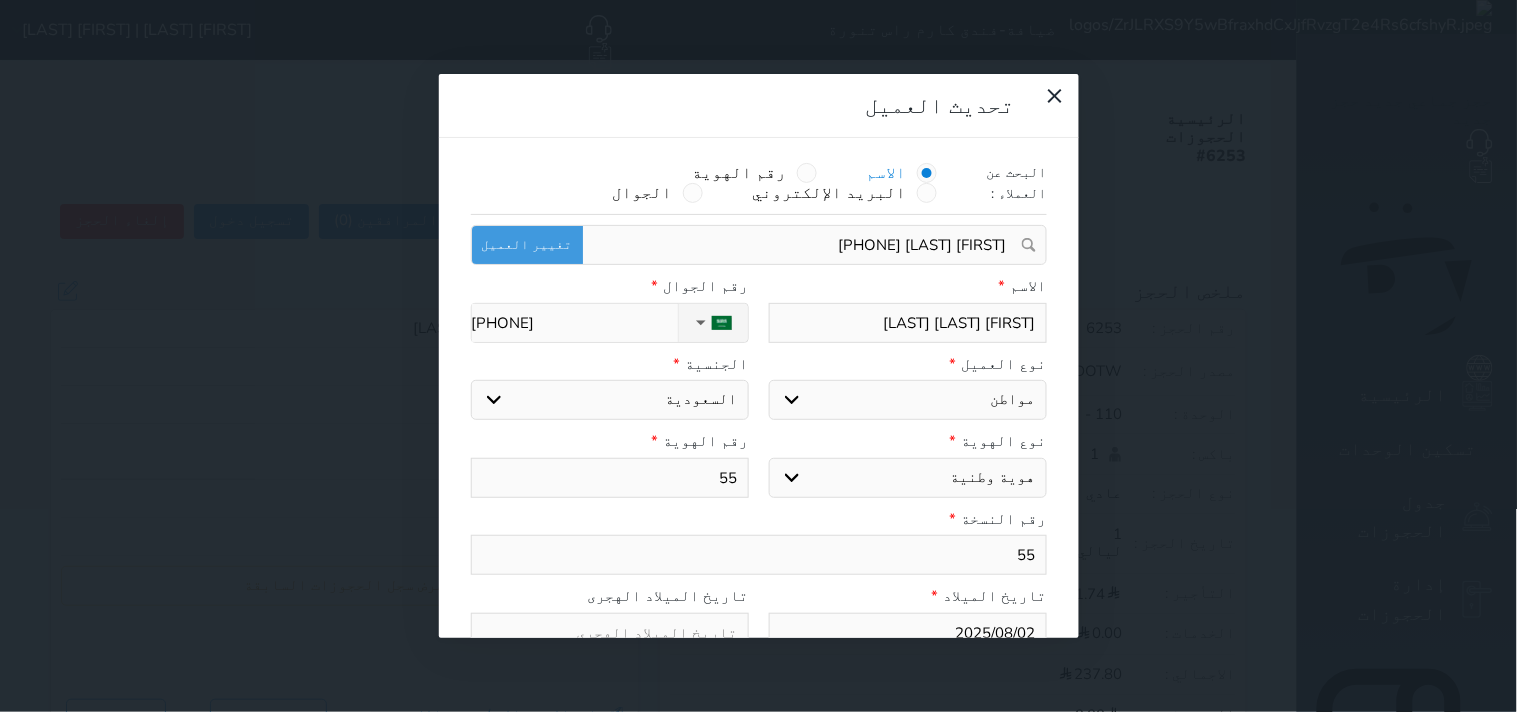 type on "حسين عبدالله علي" 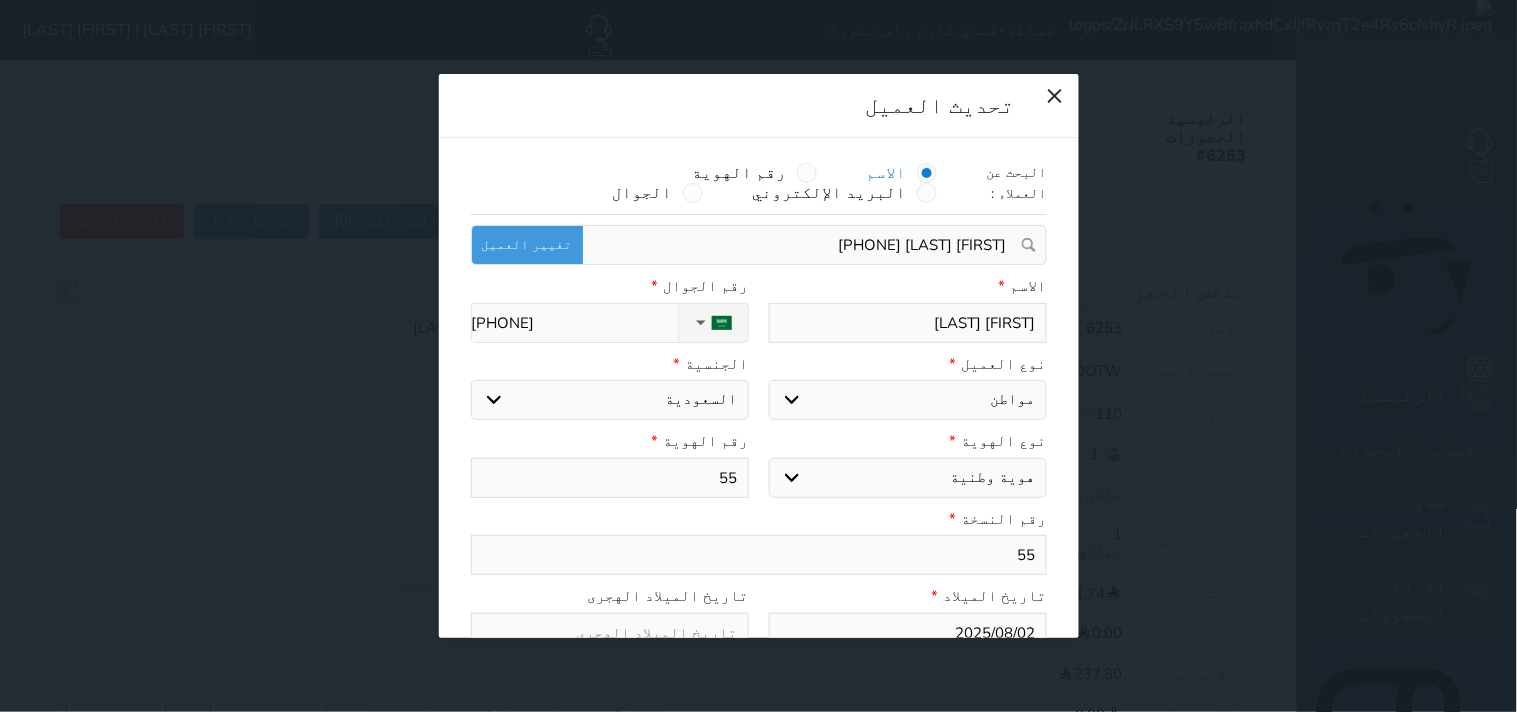 type on "حسين عبدالله علي" 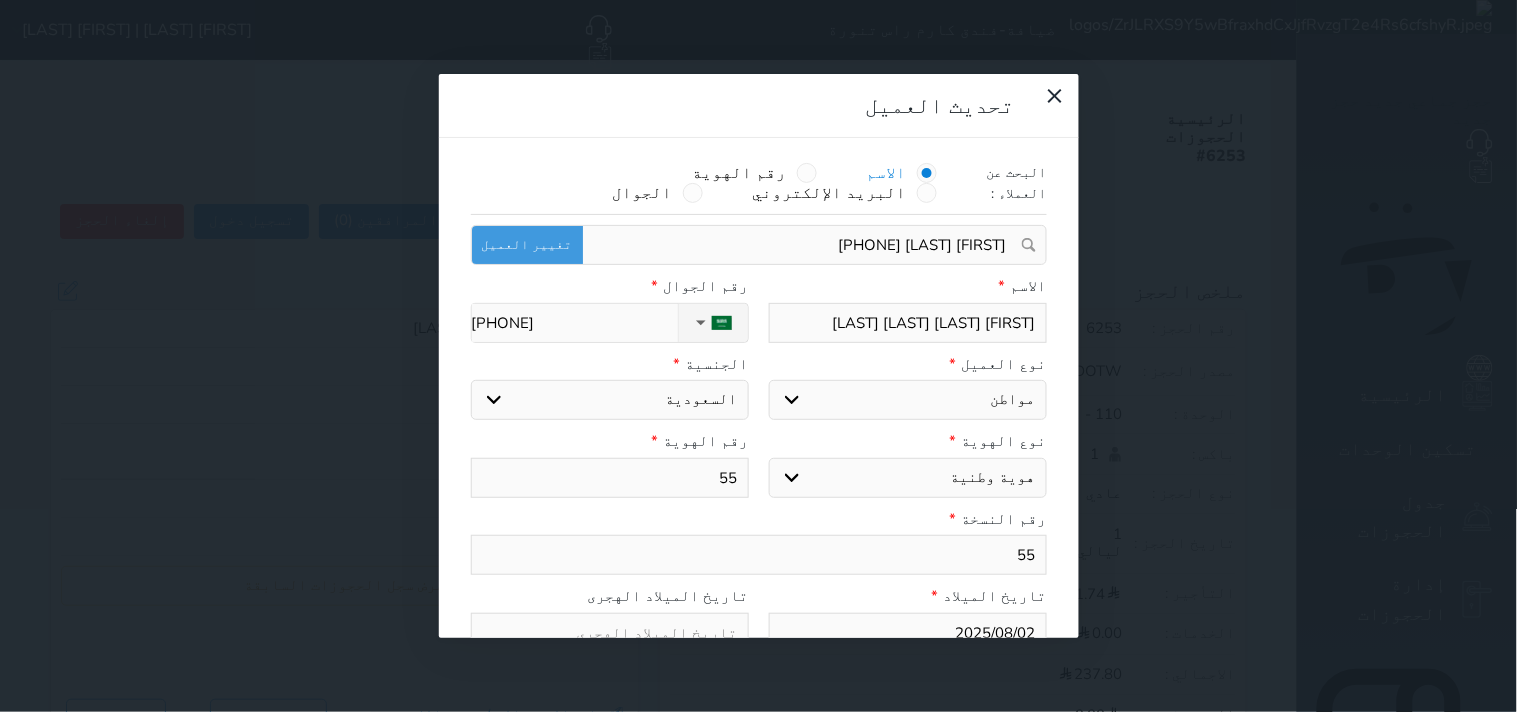 type on "حسين عبدالله علي ال" 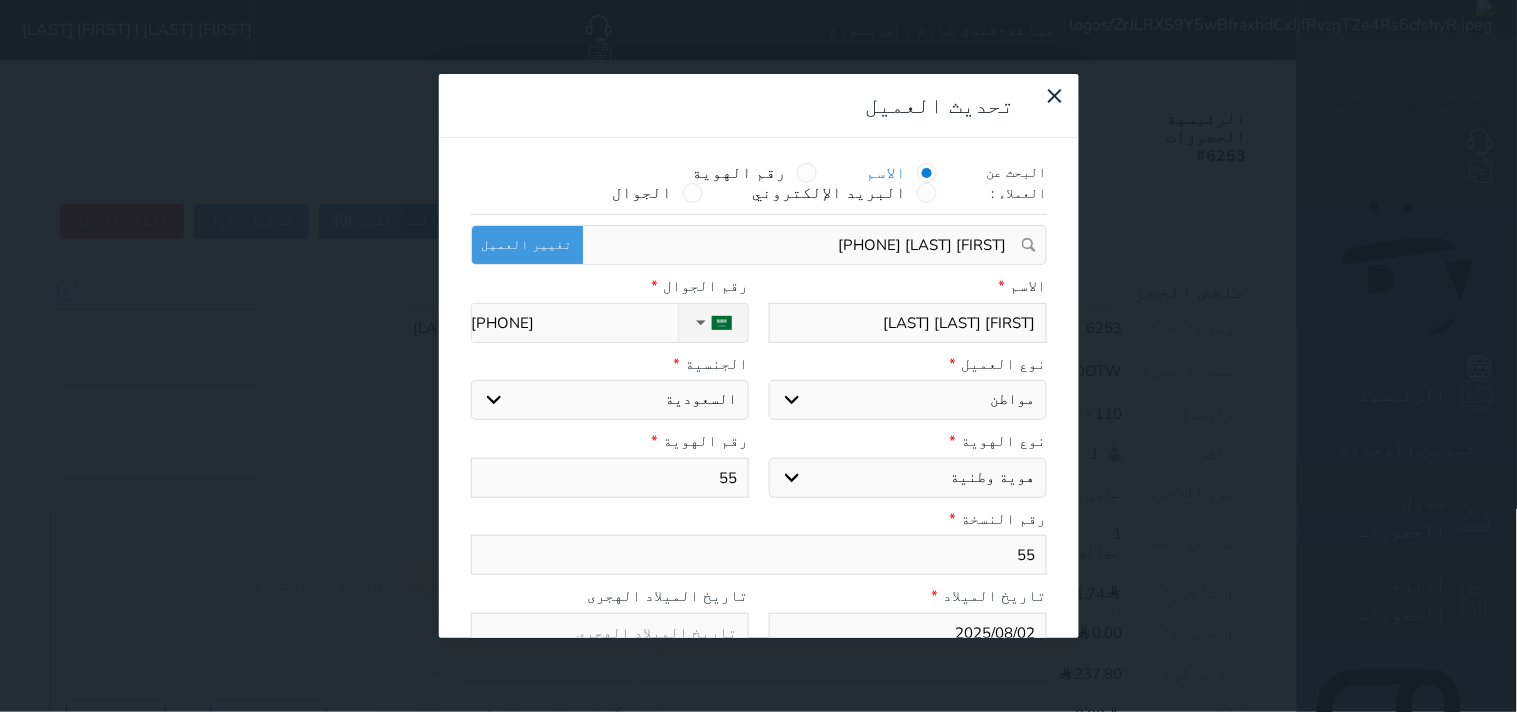 select 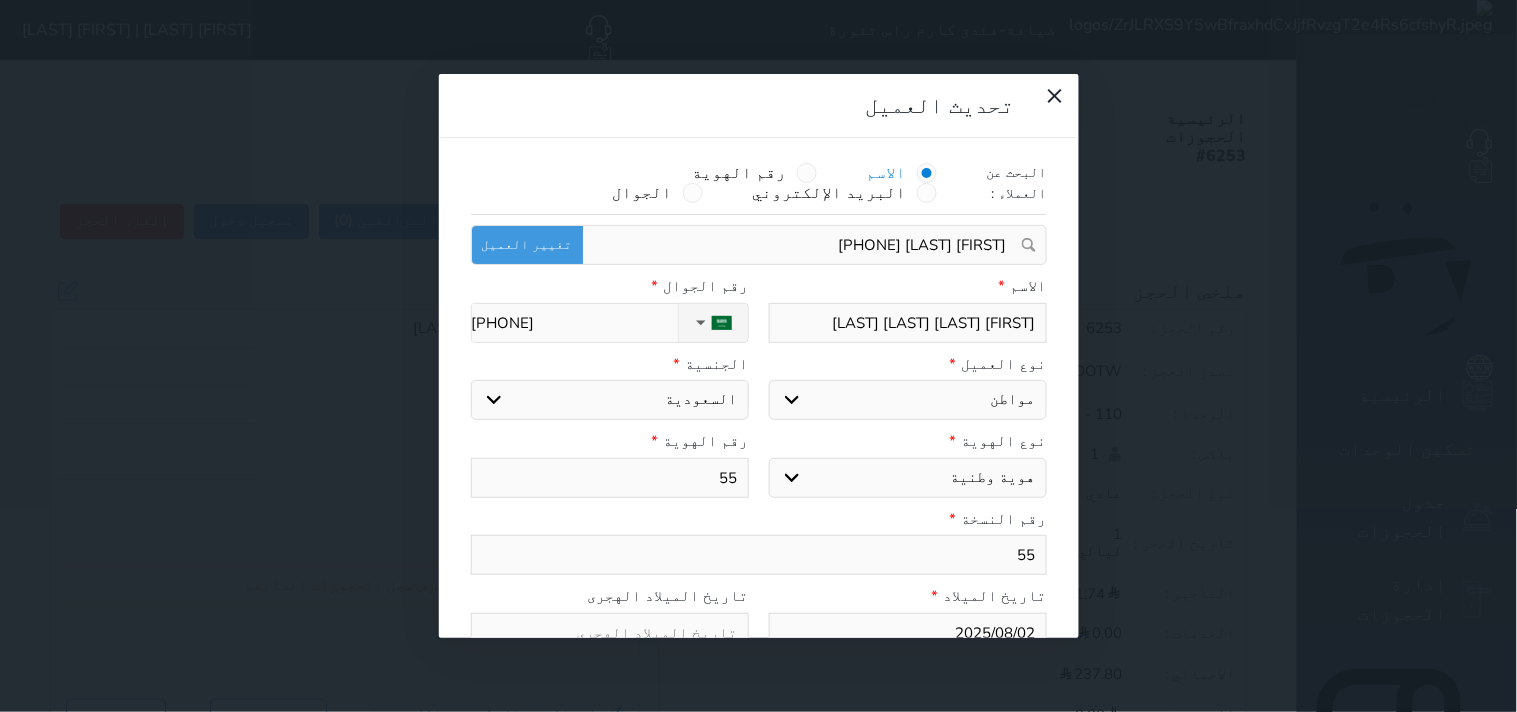type on "حسين عبدالله علي الصال" 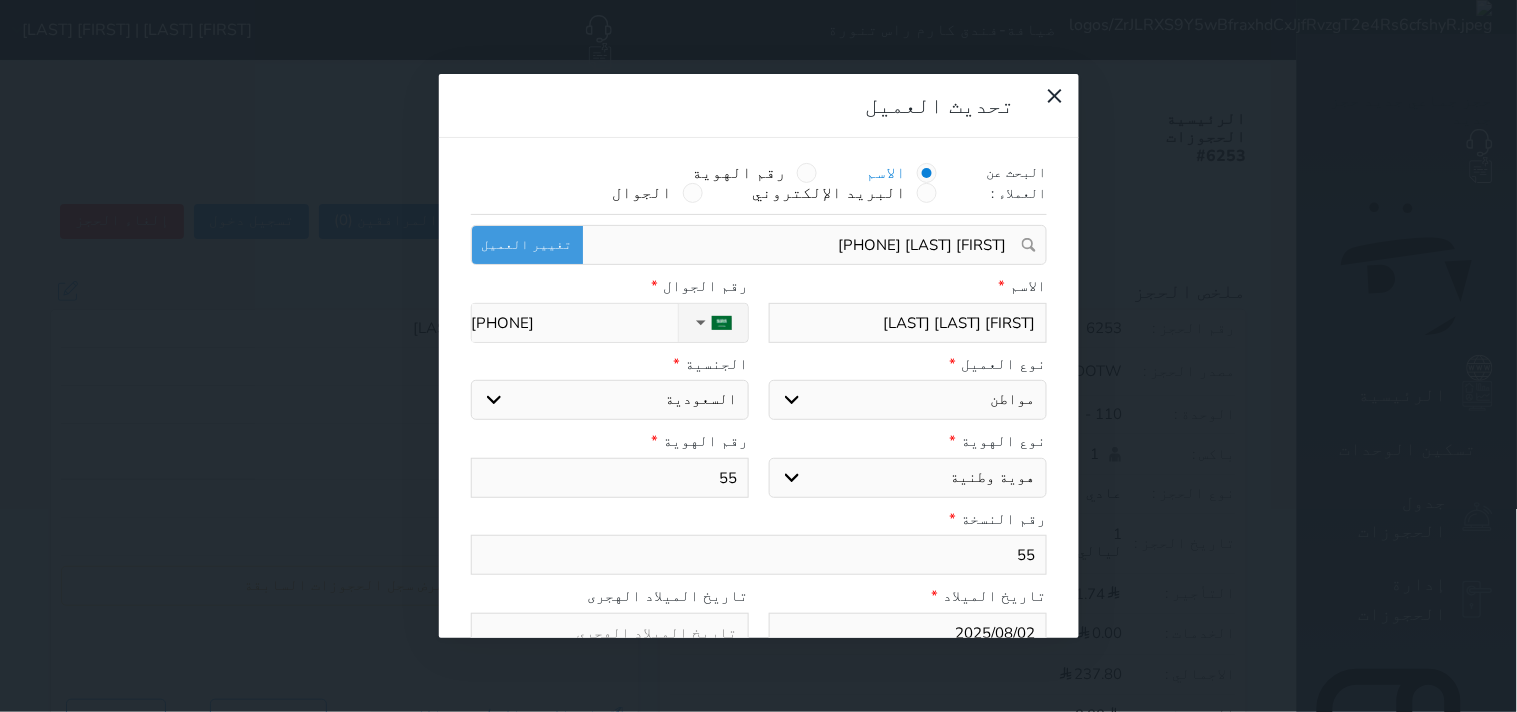 type on "[FIRST] [LAST] [LAST] [LAST]" 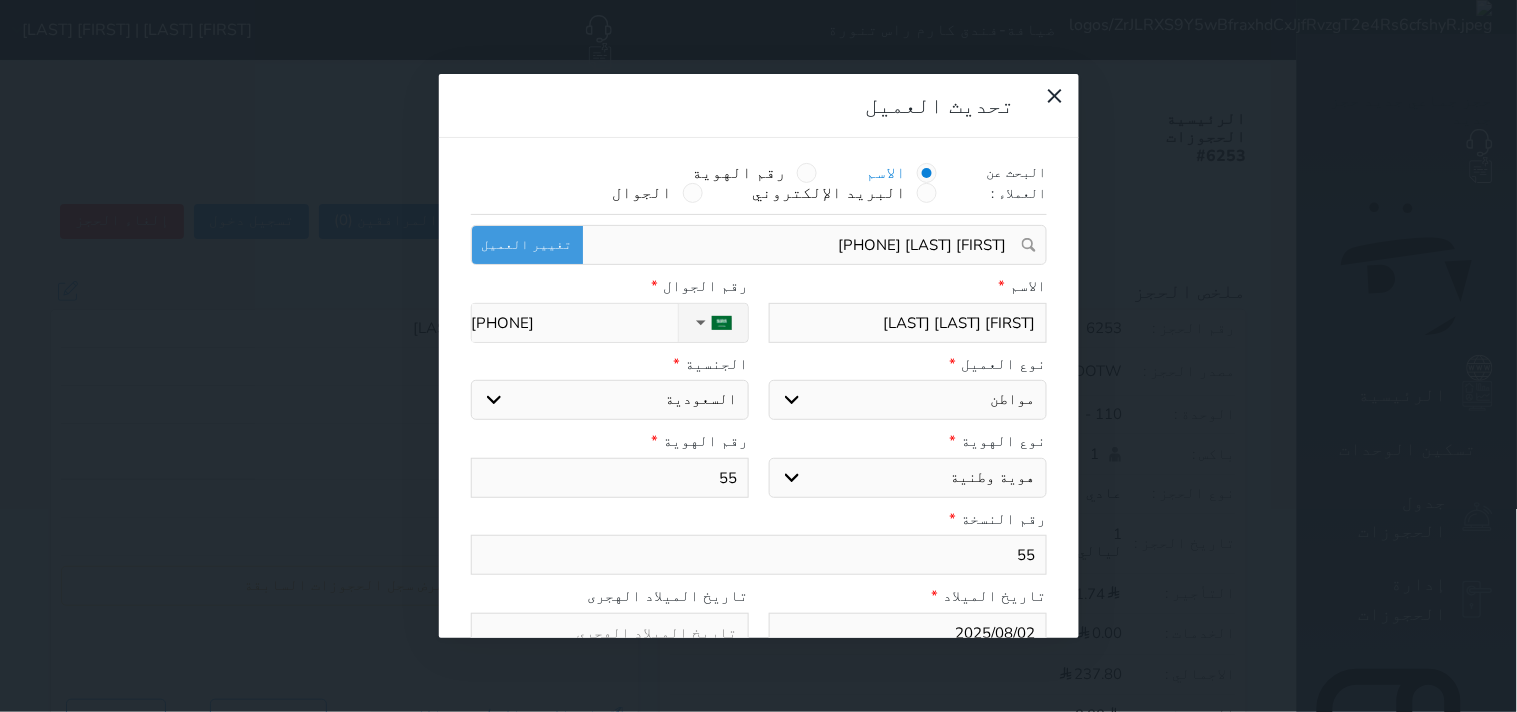 type on "1" 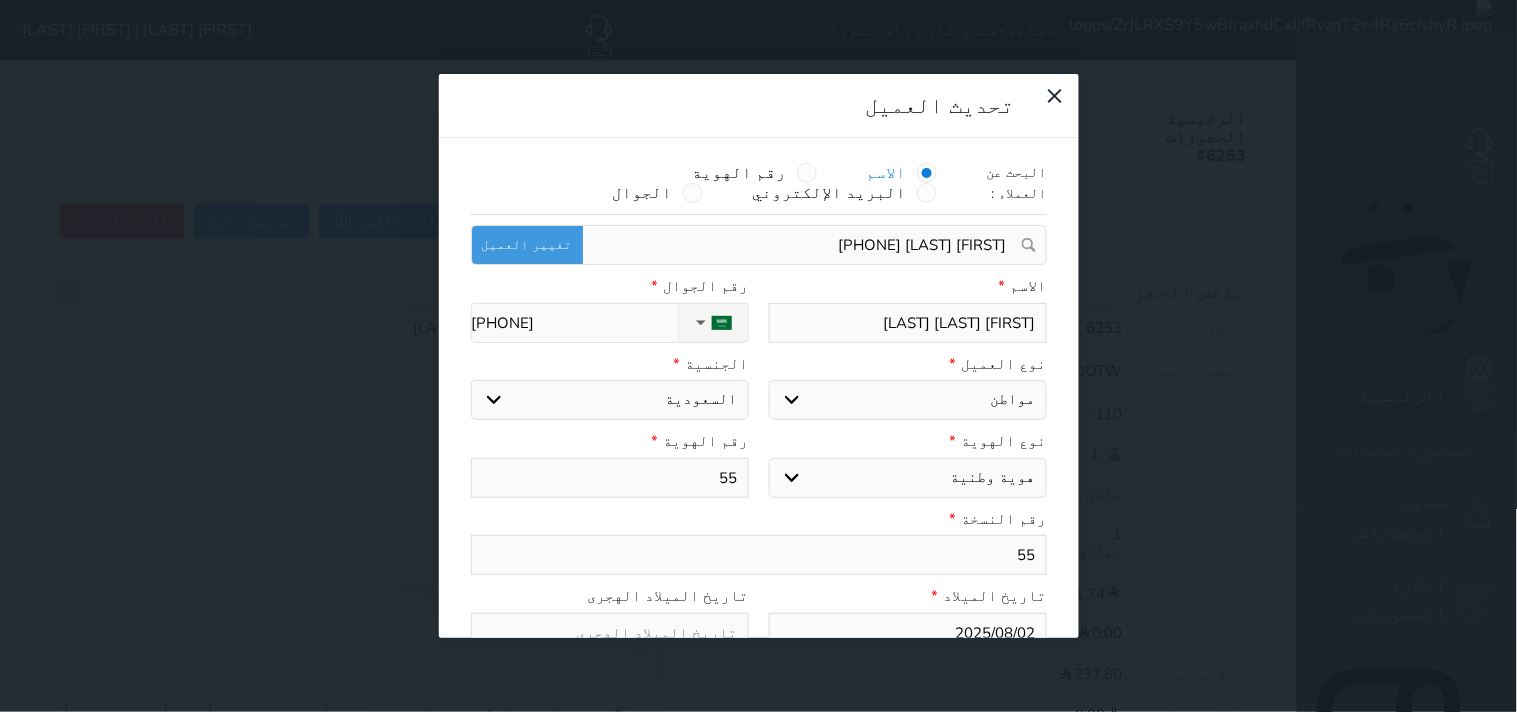 select 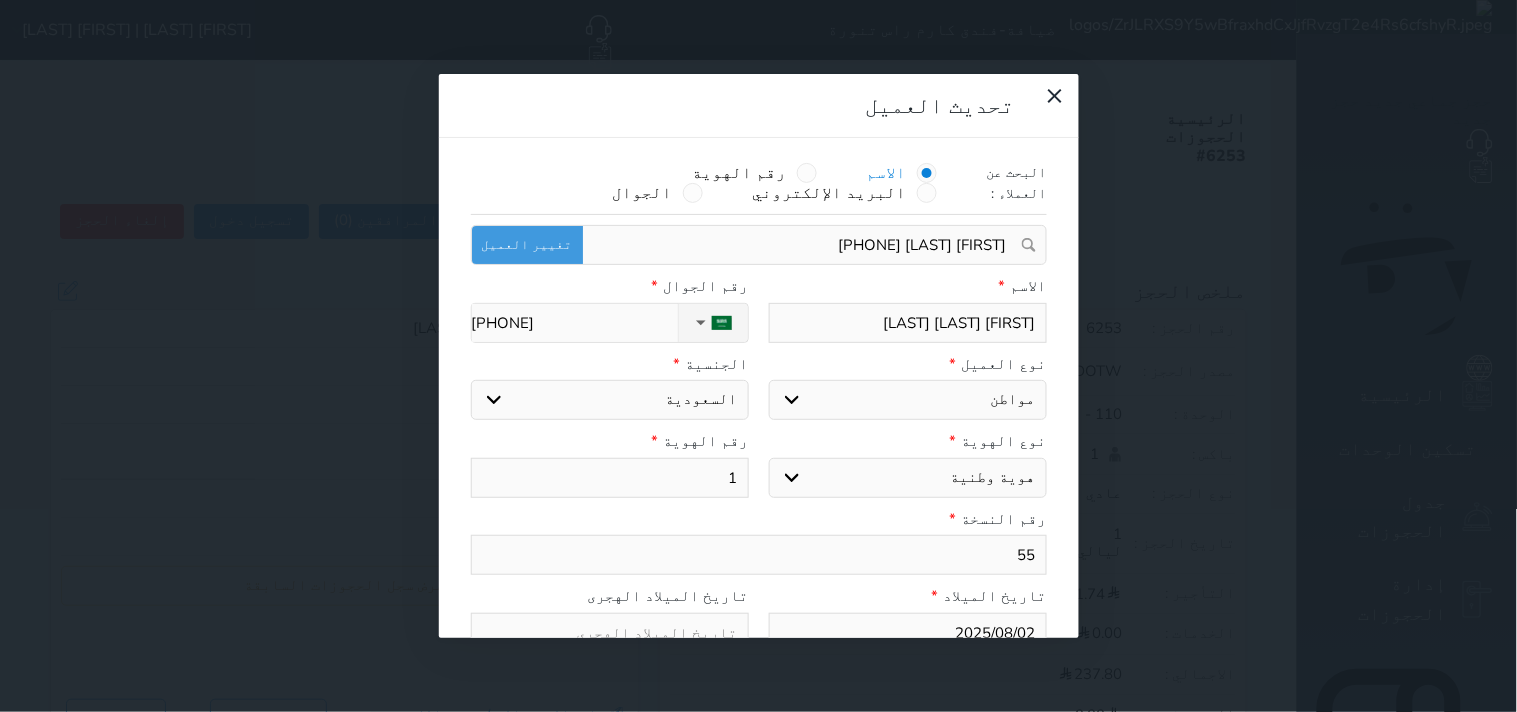 type on "10" 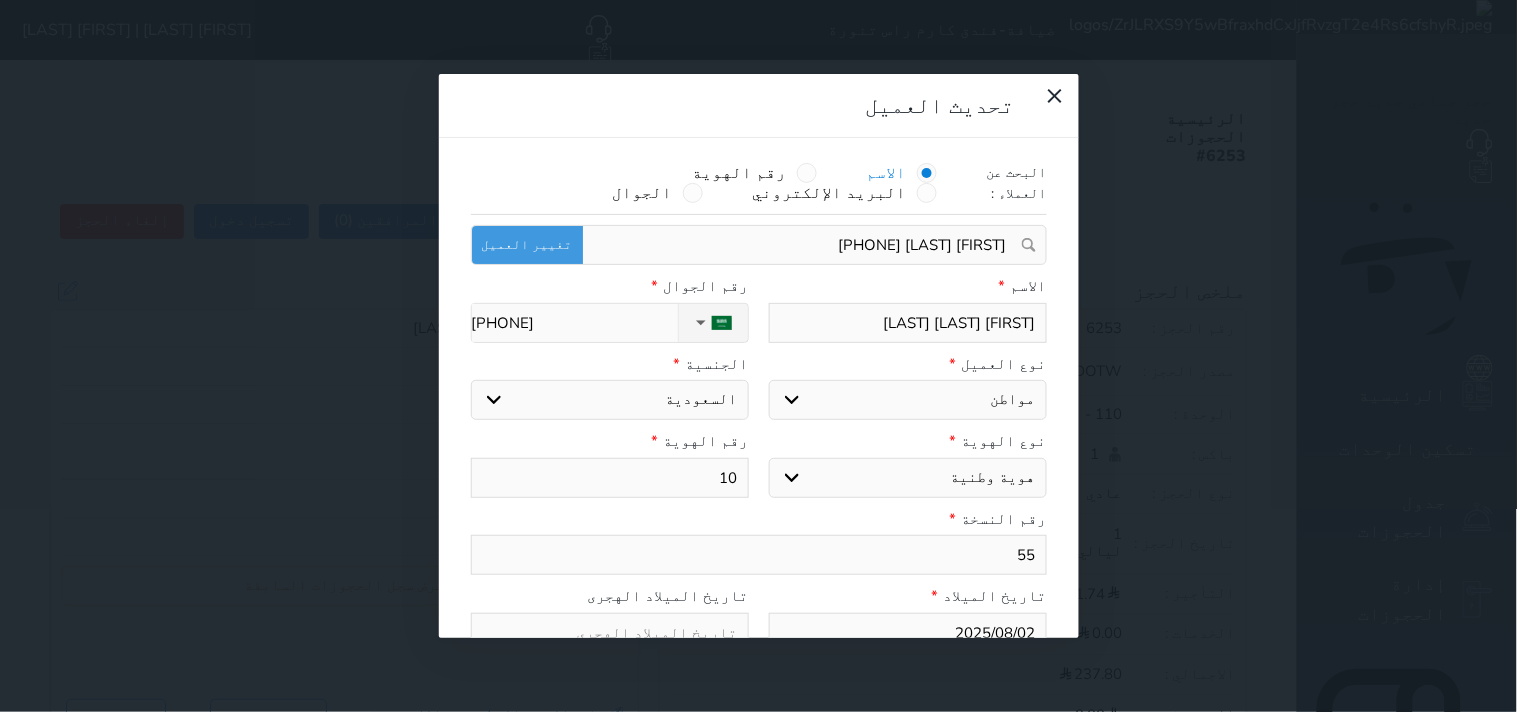 type on "102" 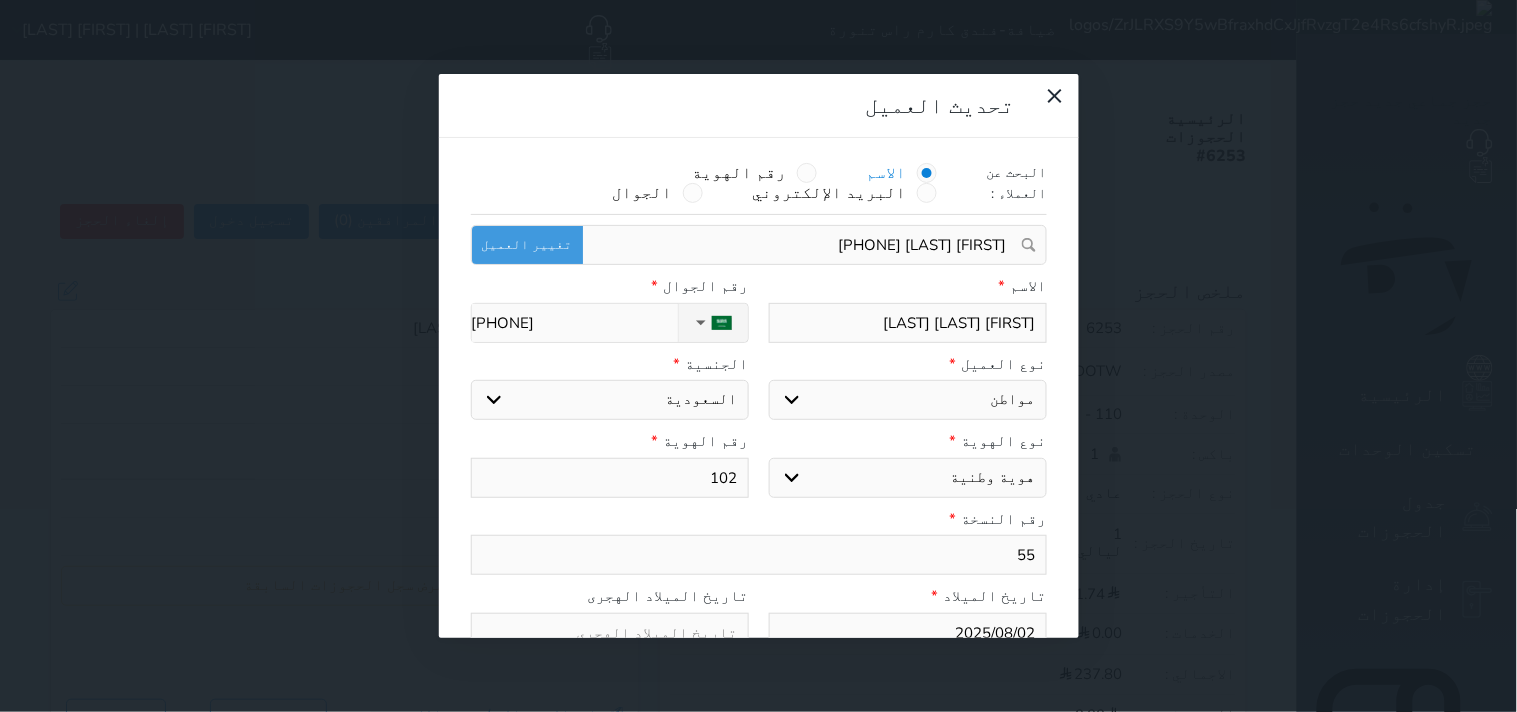 type on "1029" 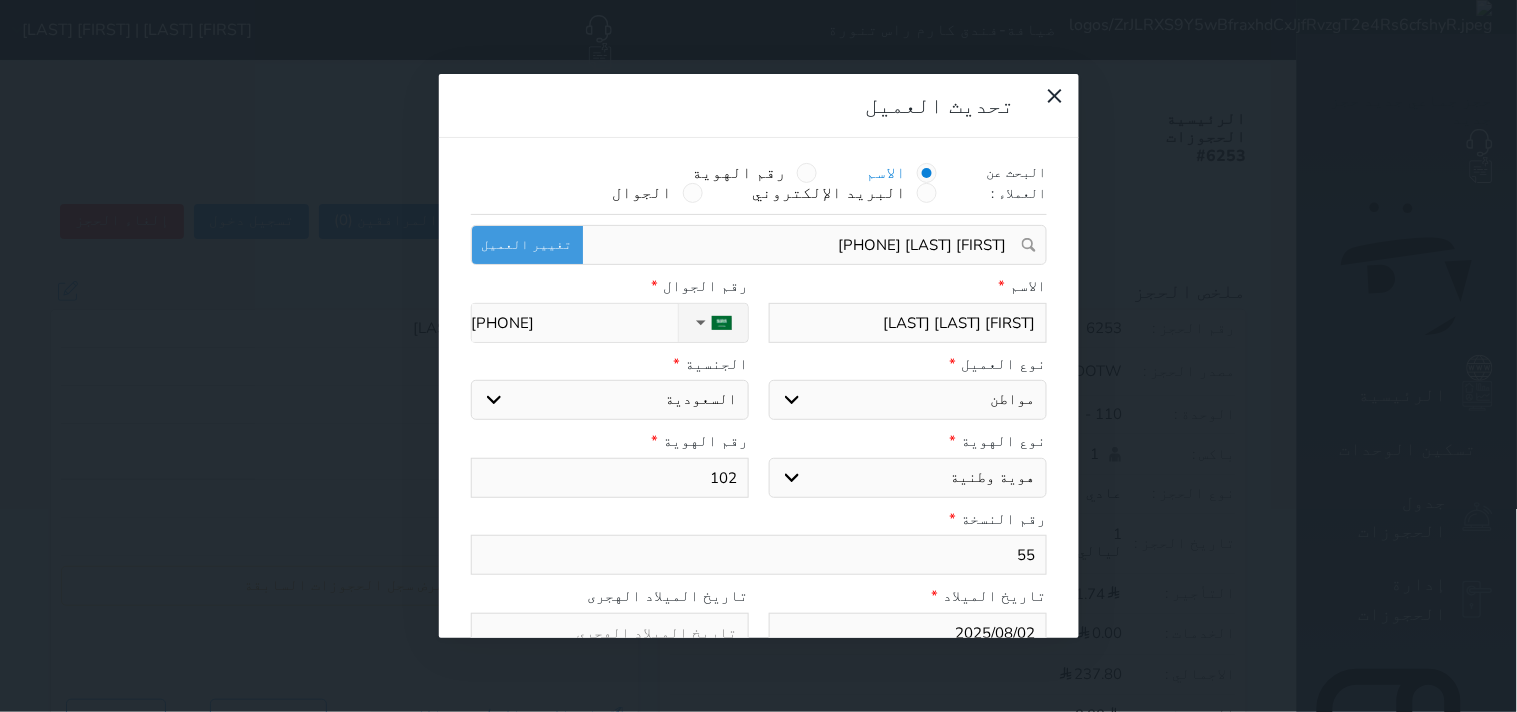 select 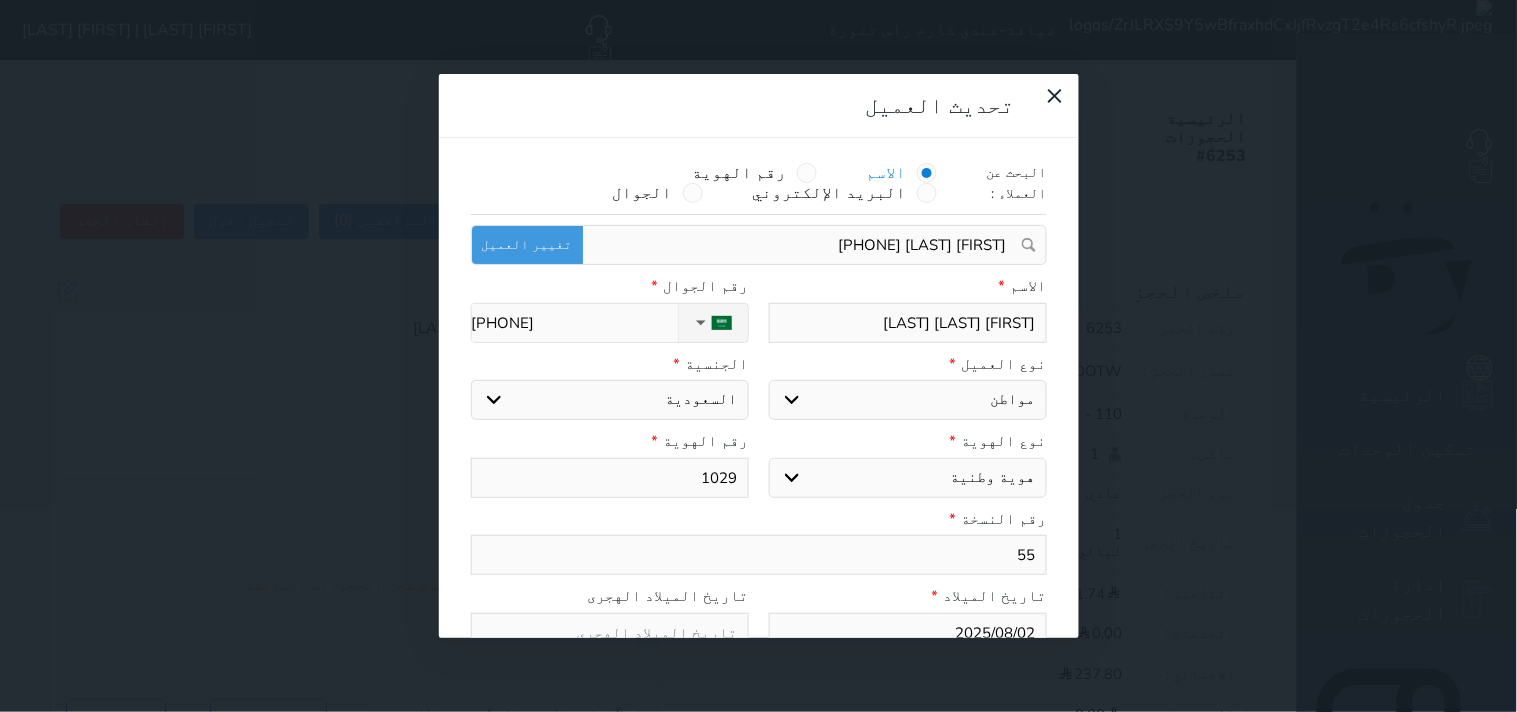 type on "10298" 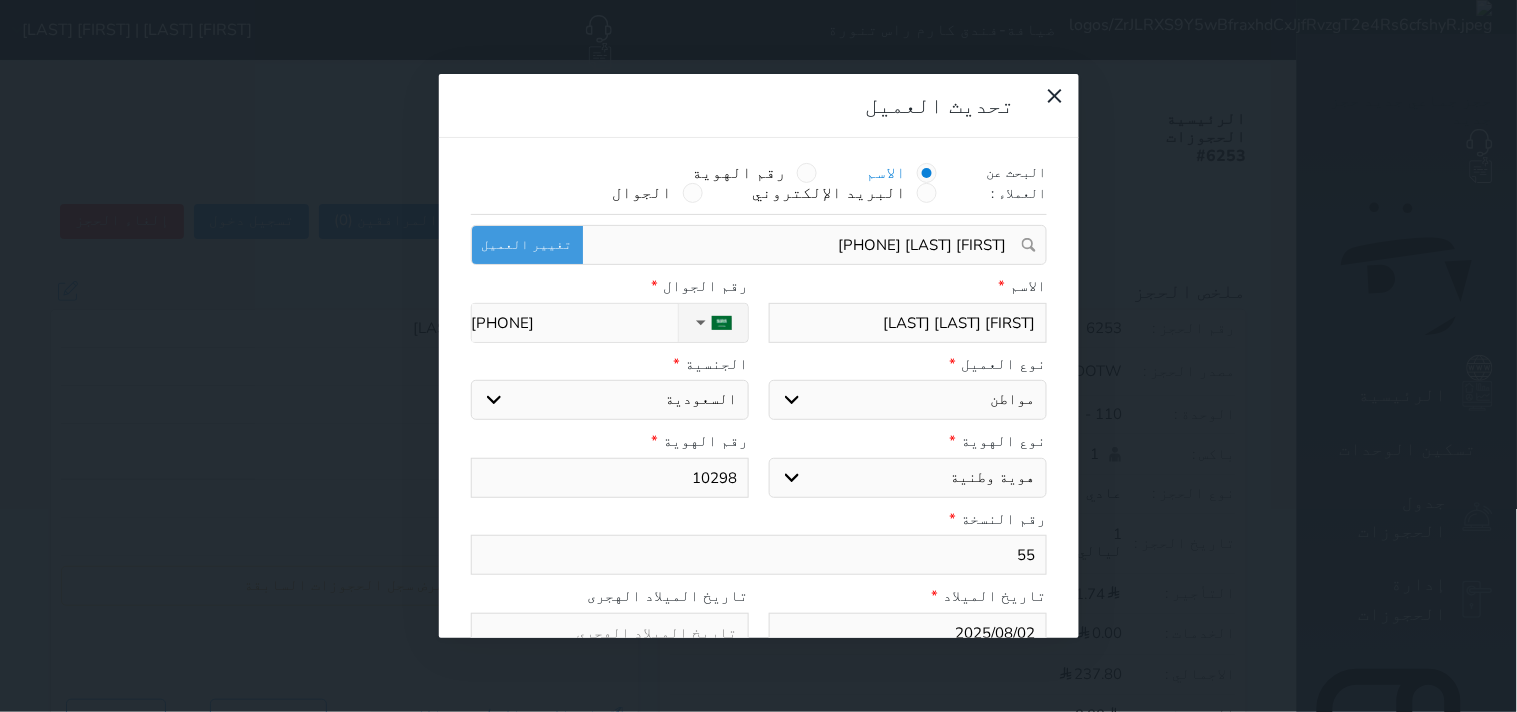 type on "102986" 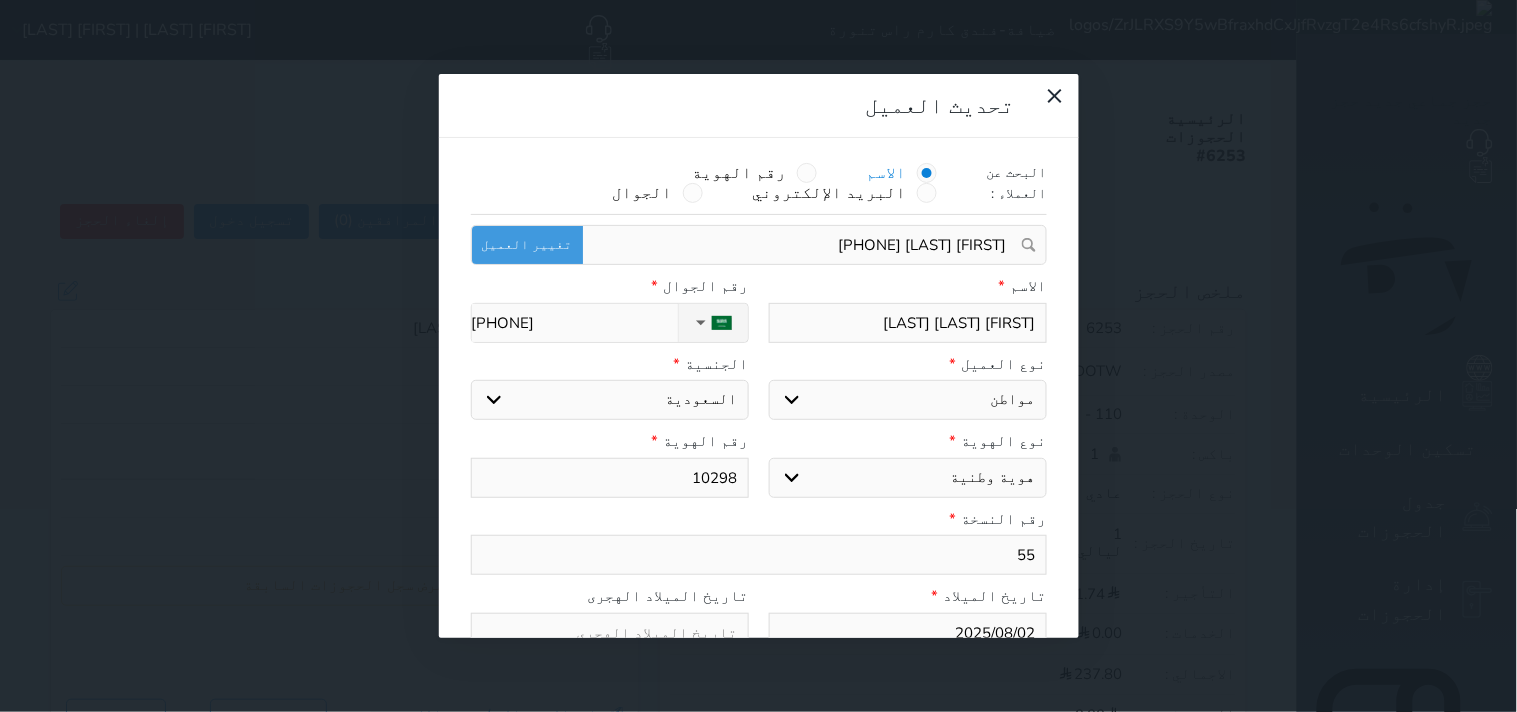 select 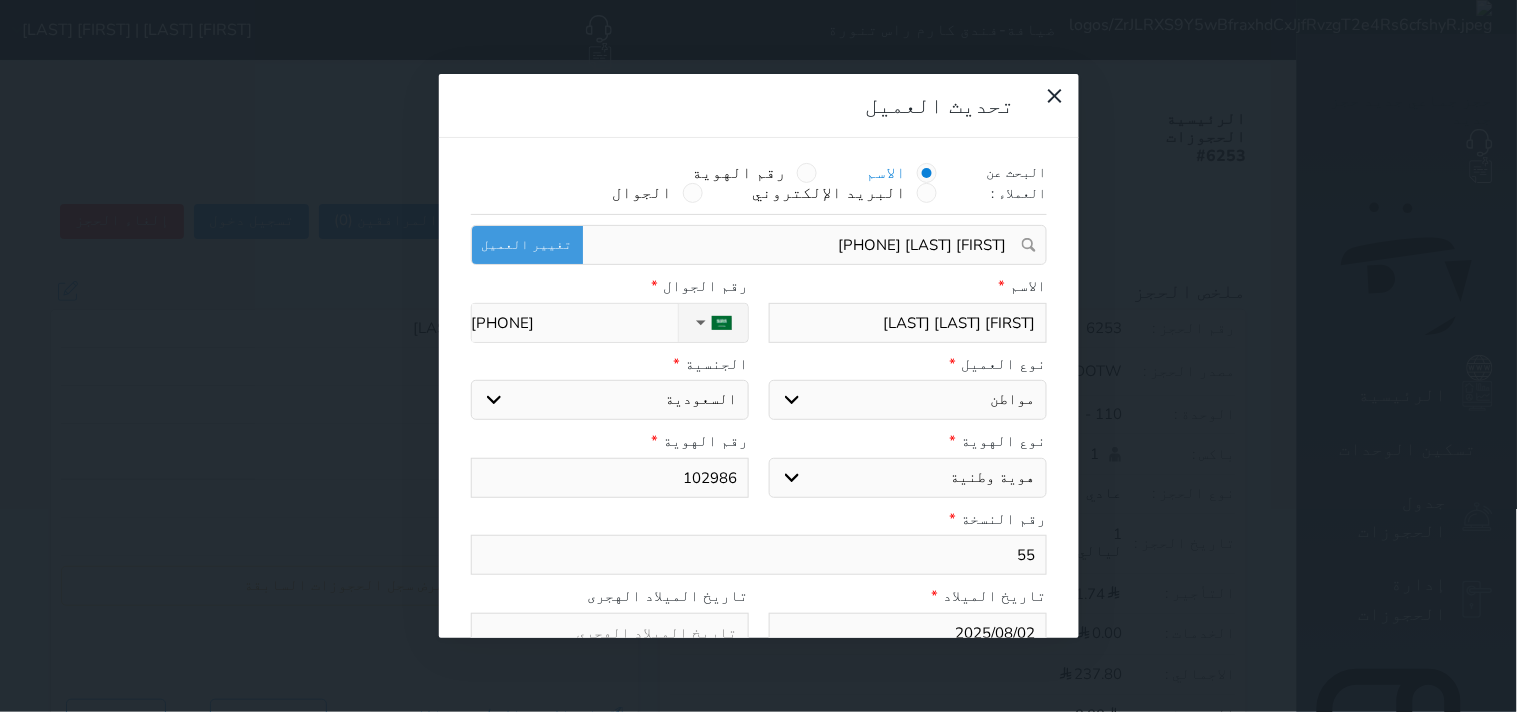 type on "1029860" 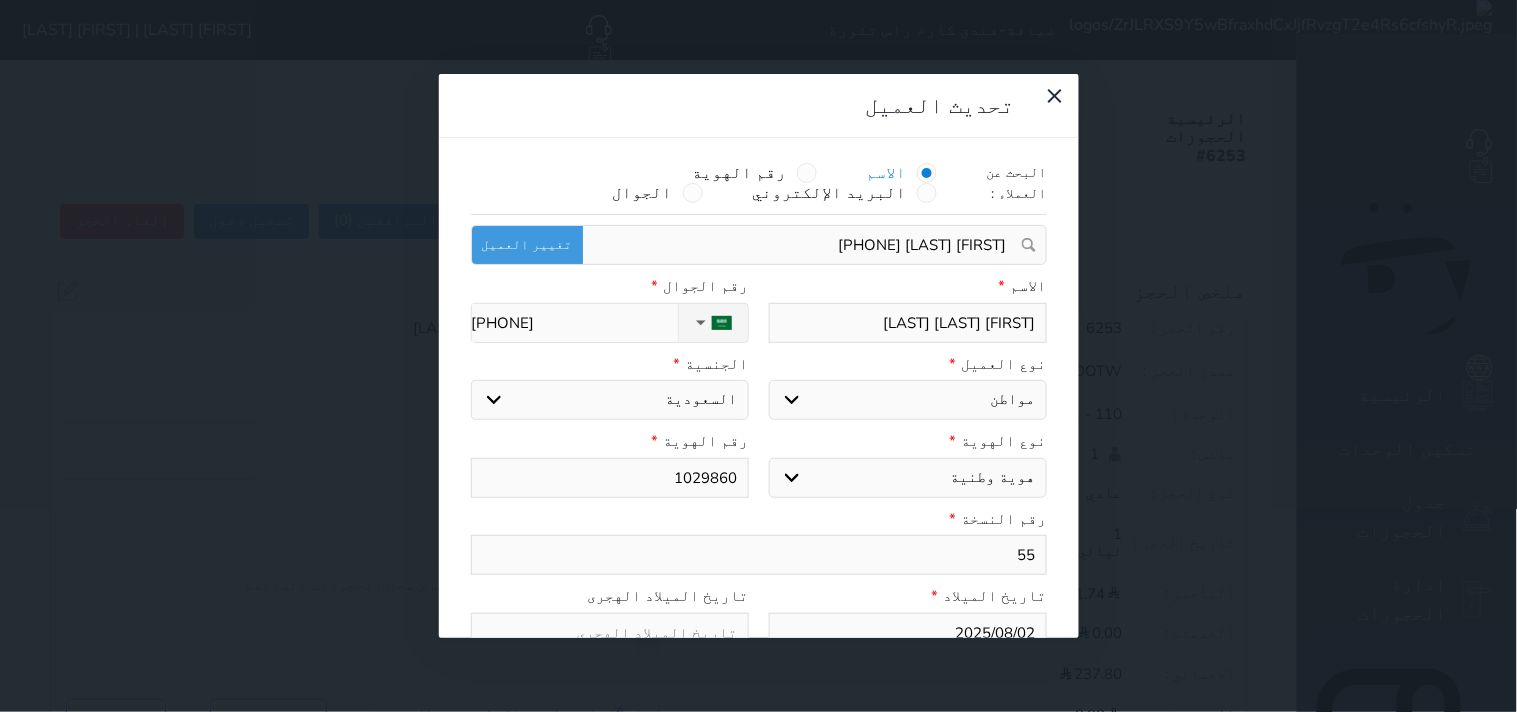 type on "10298603" 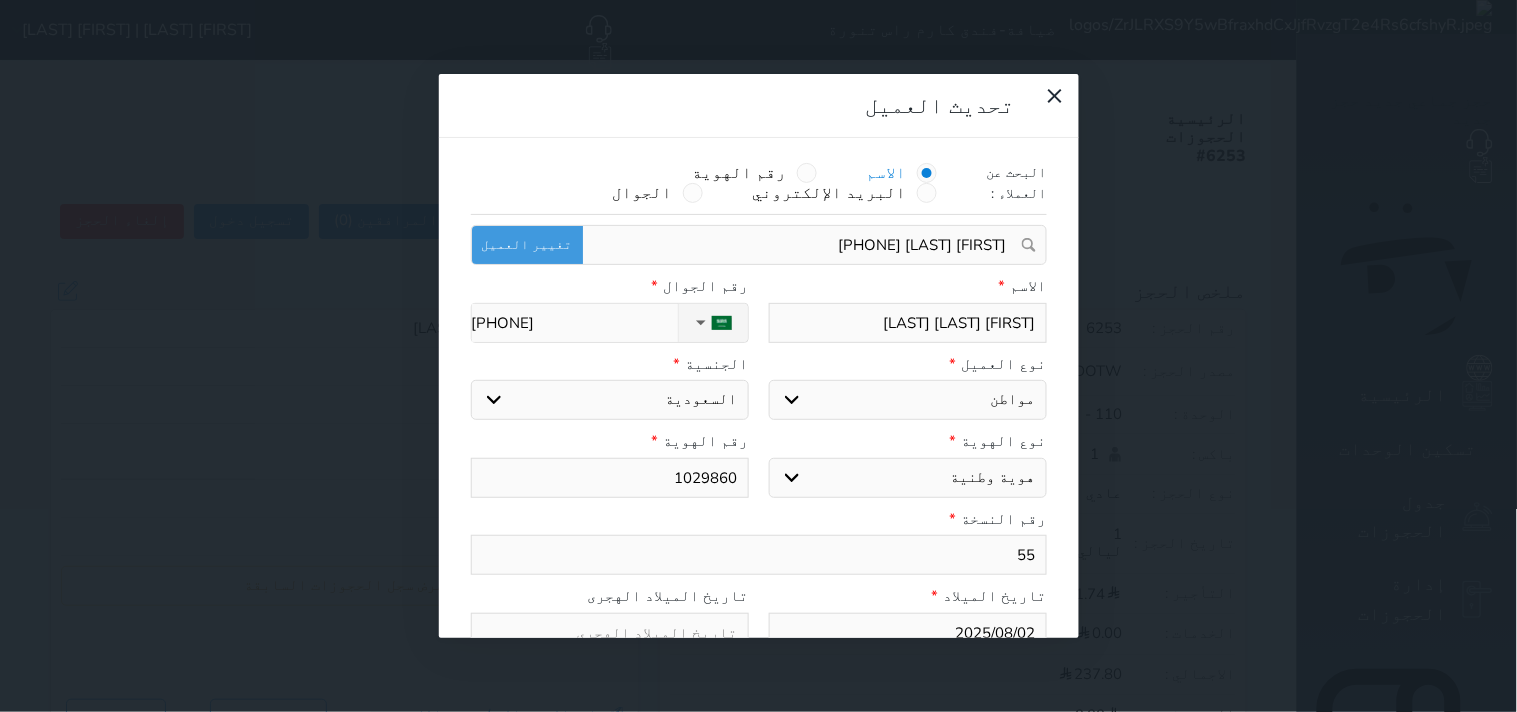 select 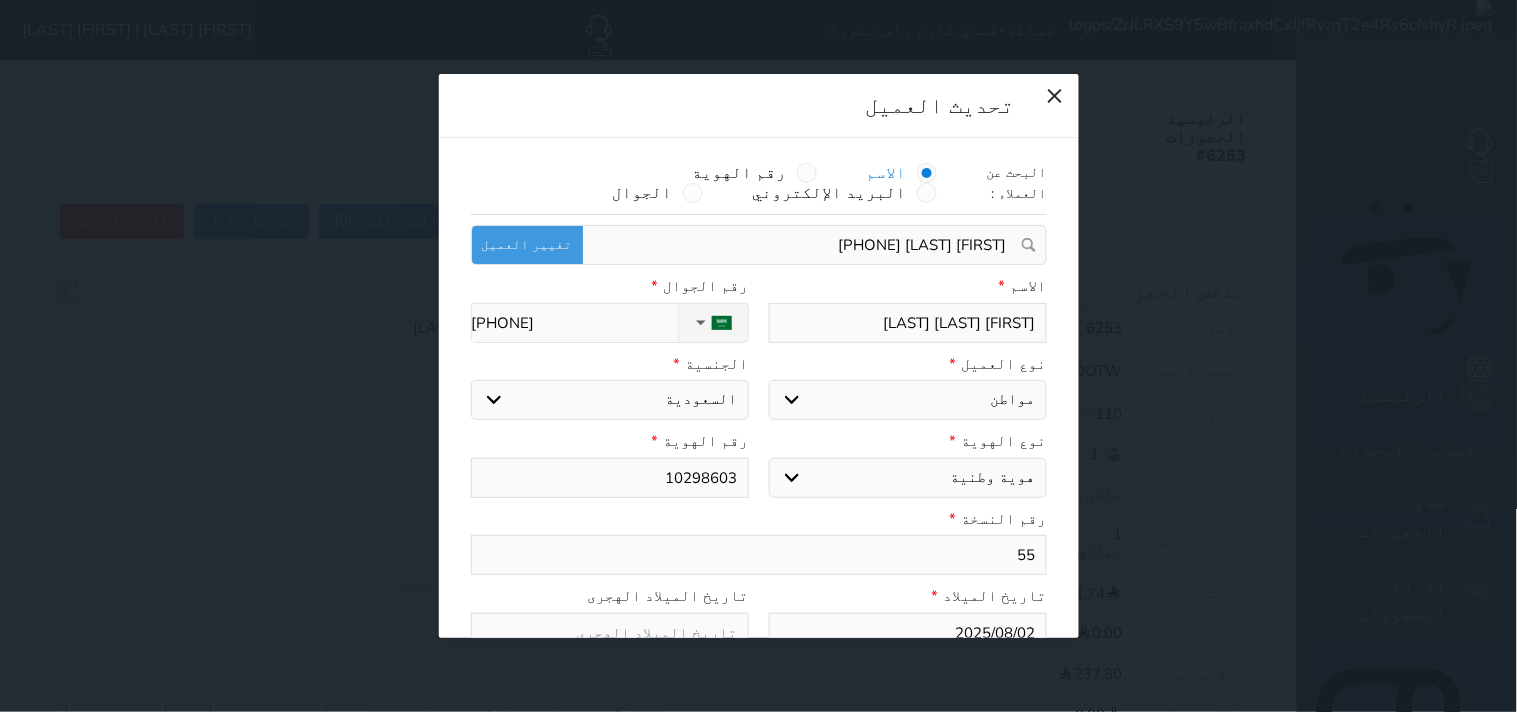 type on "102986038" 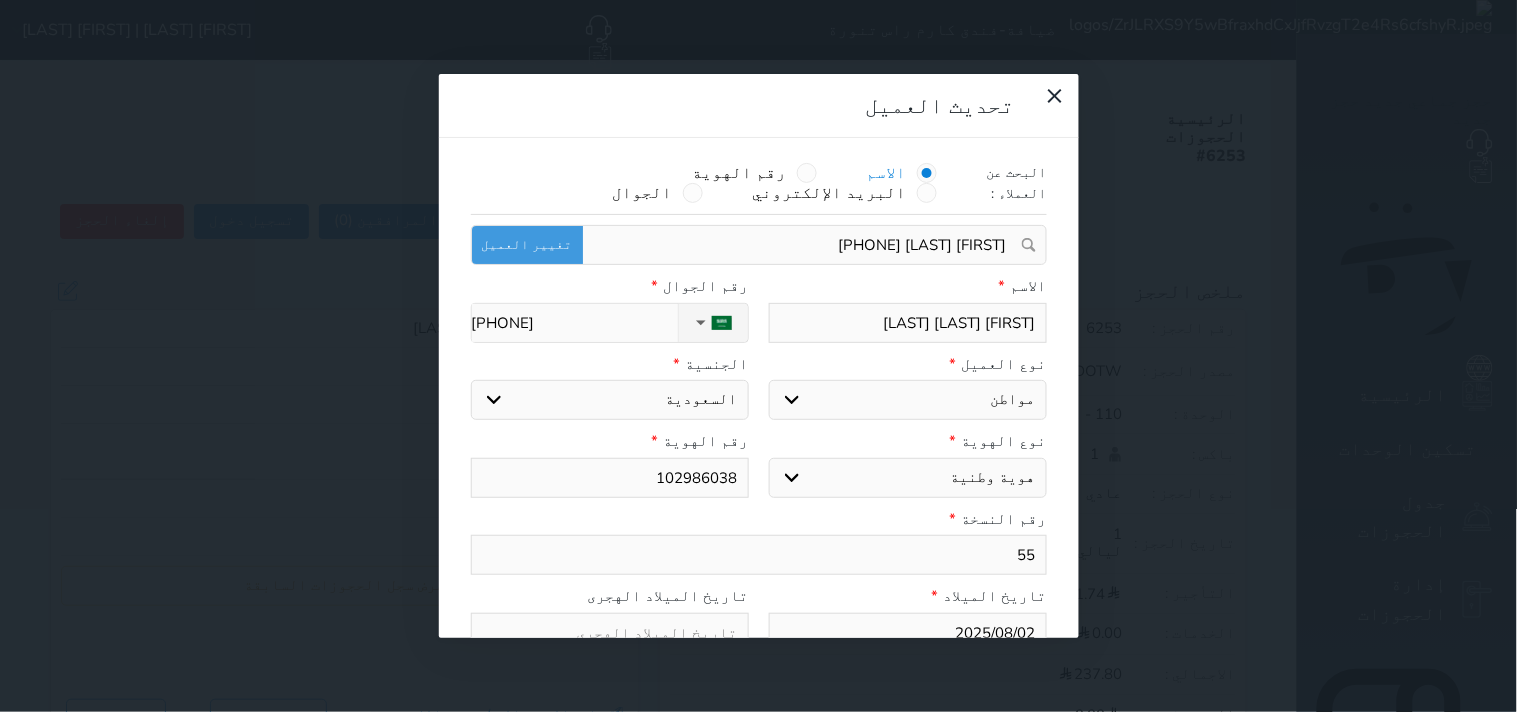 type on "1029860382" 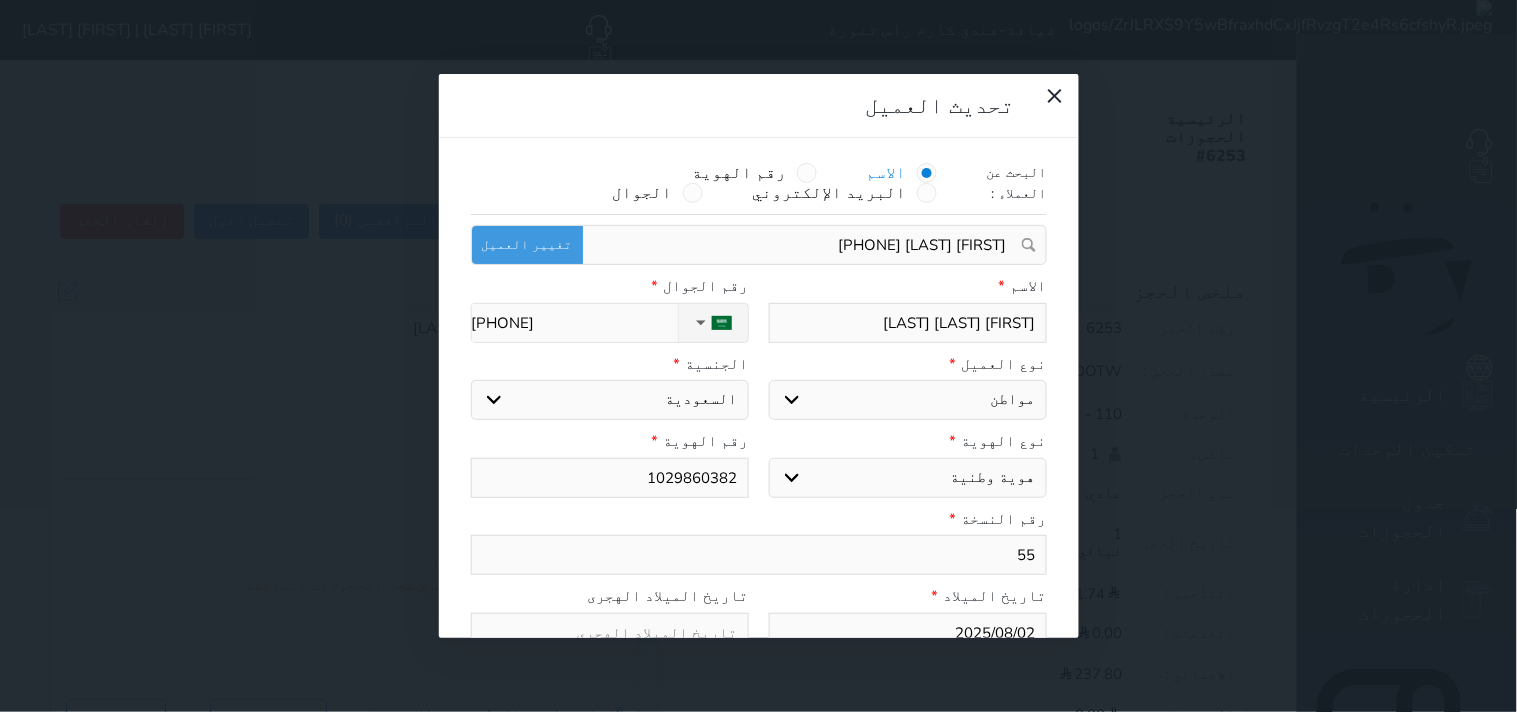 type on "1029860382" 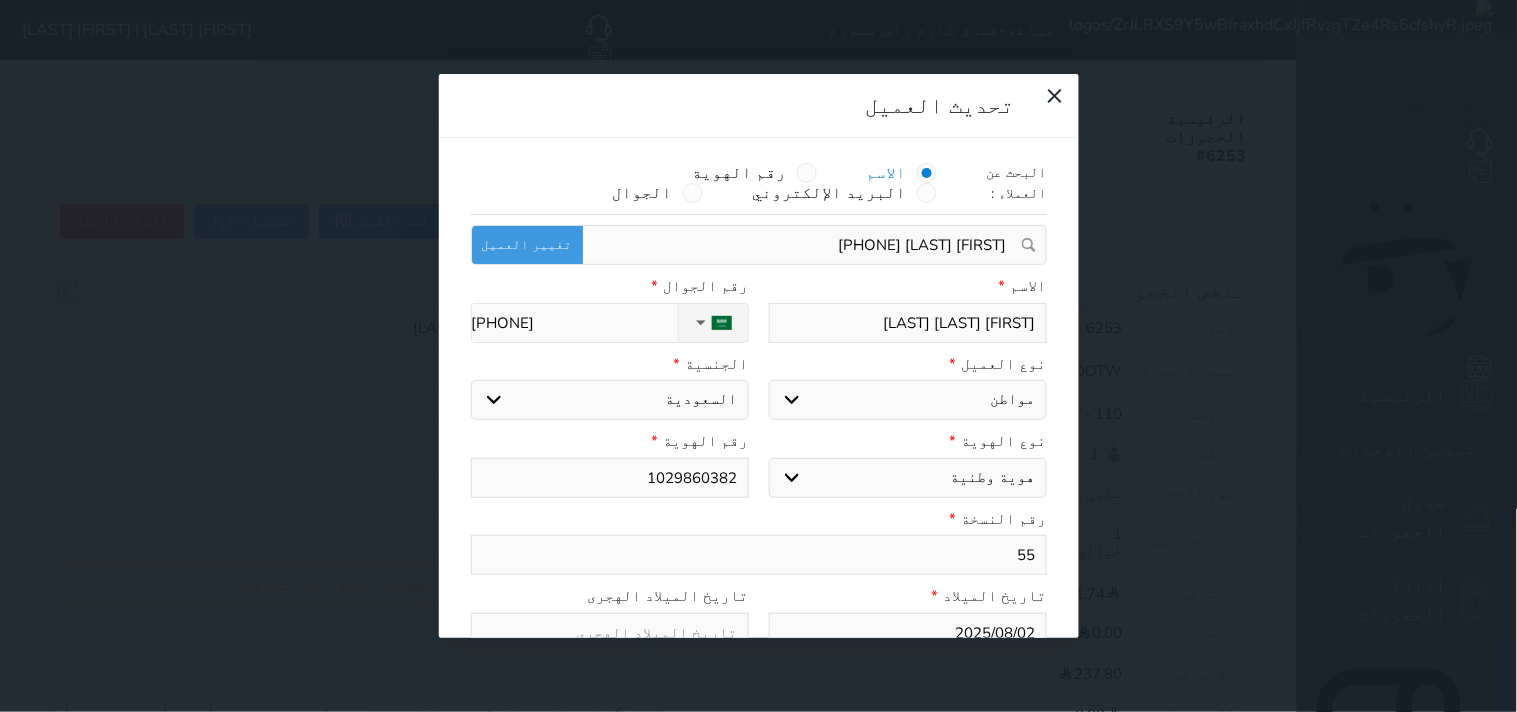 type on "3" 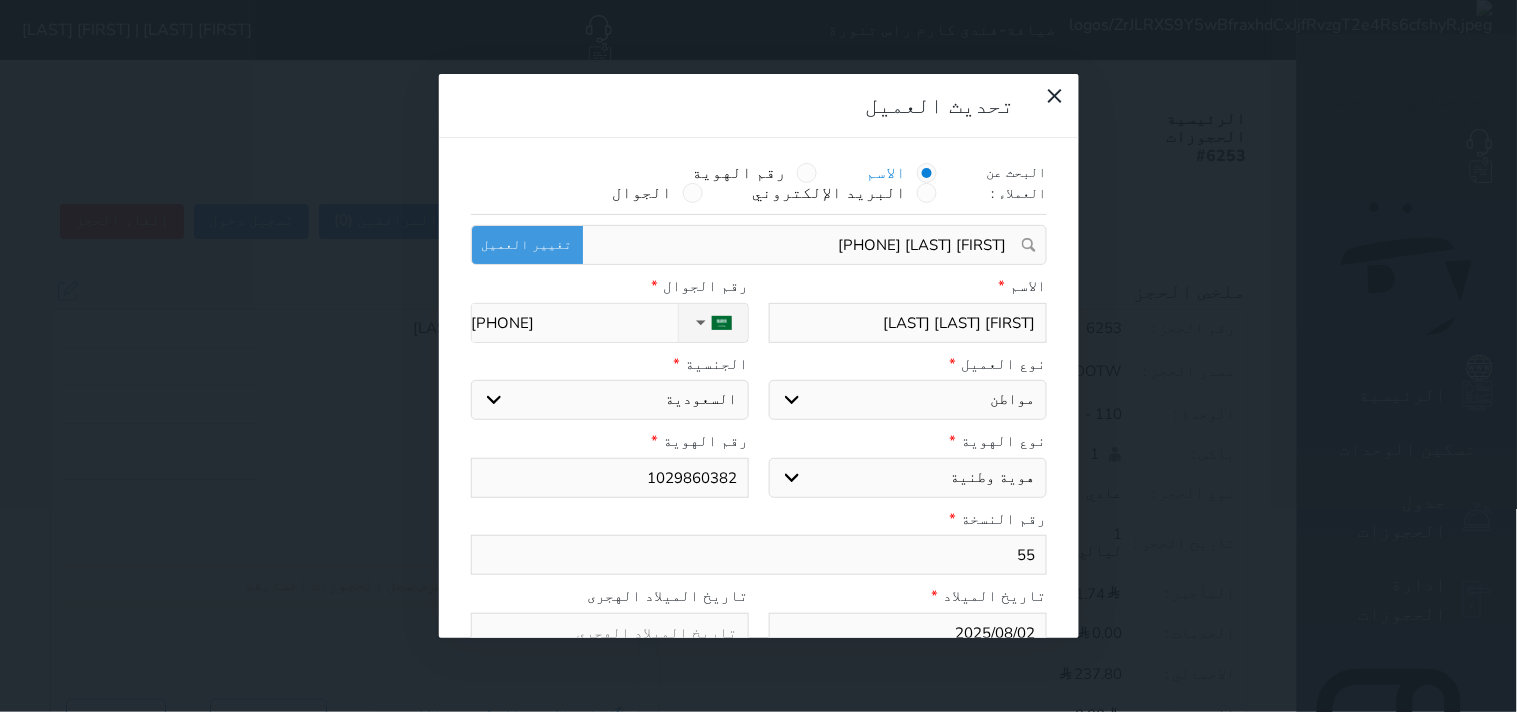 select 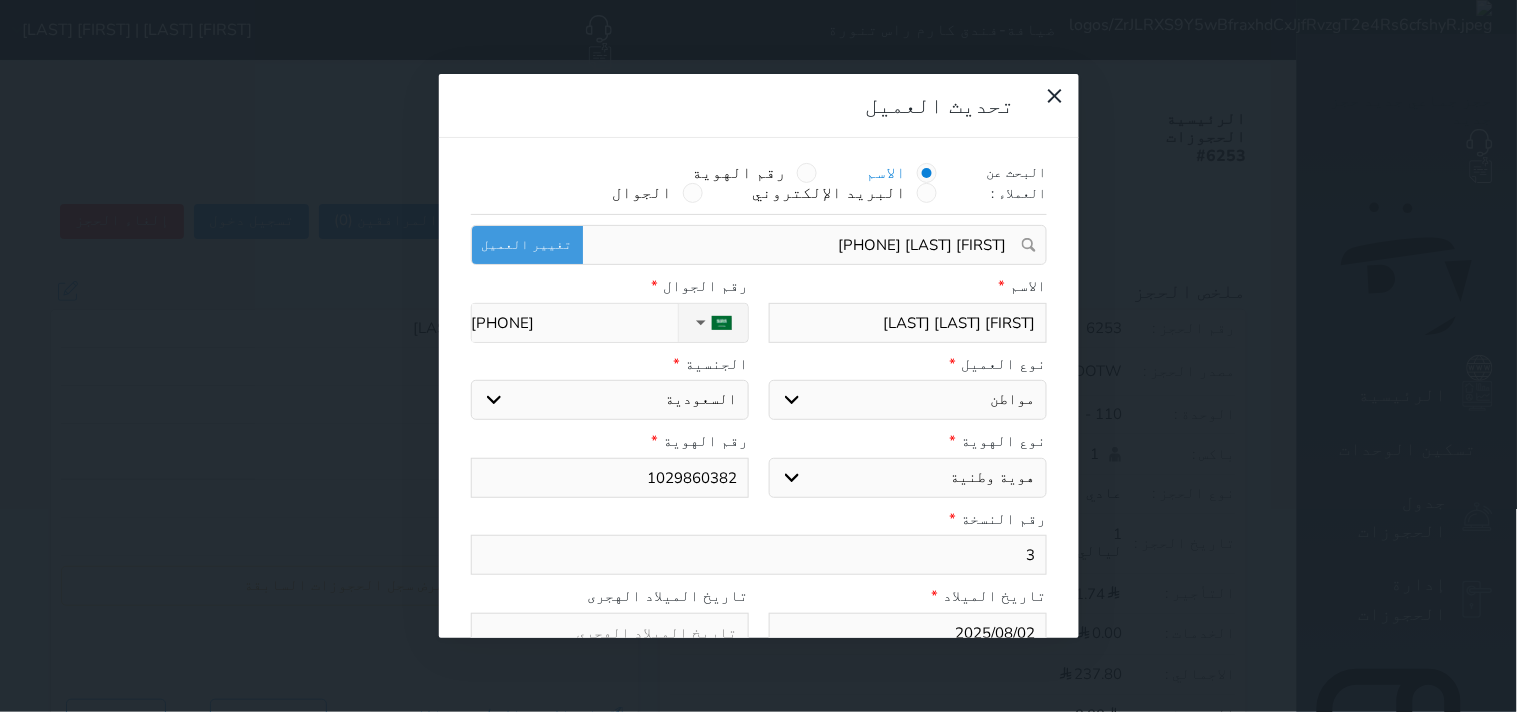 type on "3" 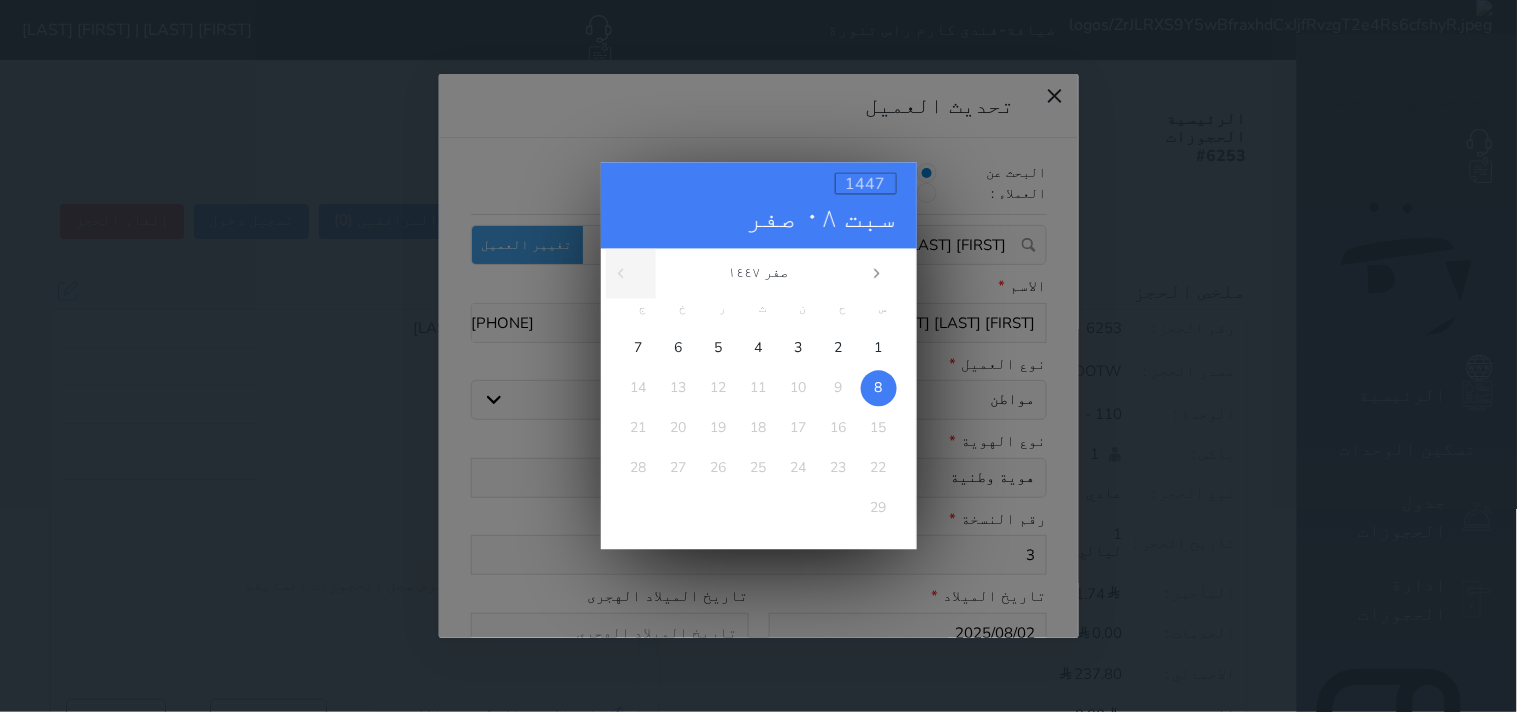 click on "1447" at bounding box center (866, 185) 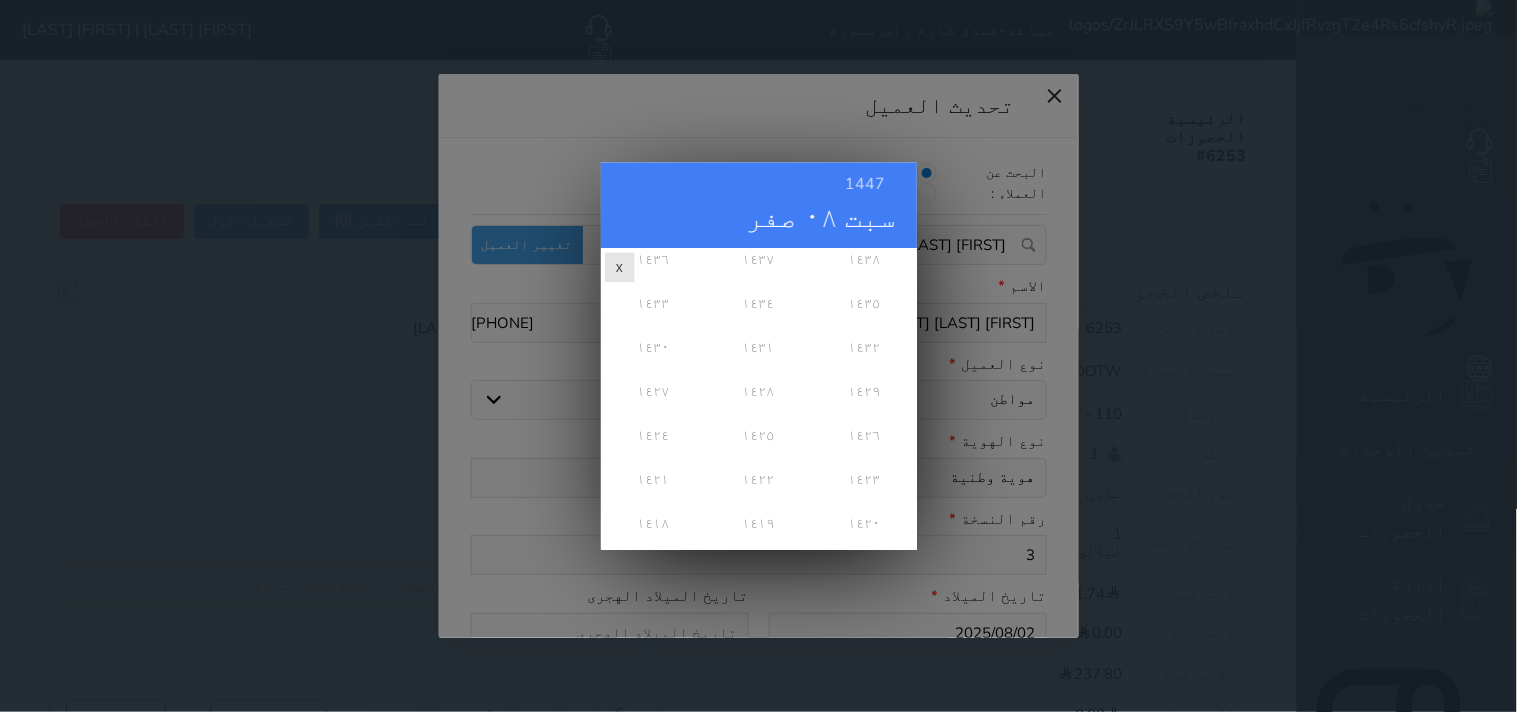 scroll, scrollTop: 444, scrollLeft: 0, axis: vertical 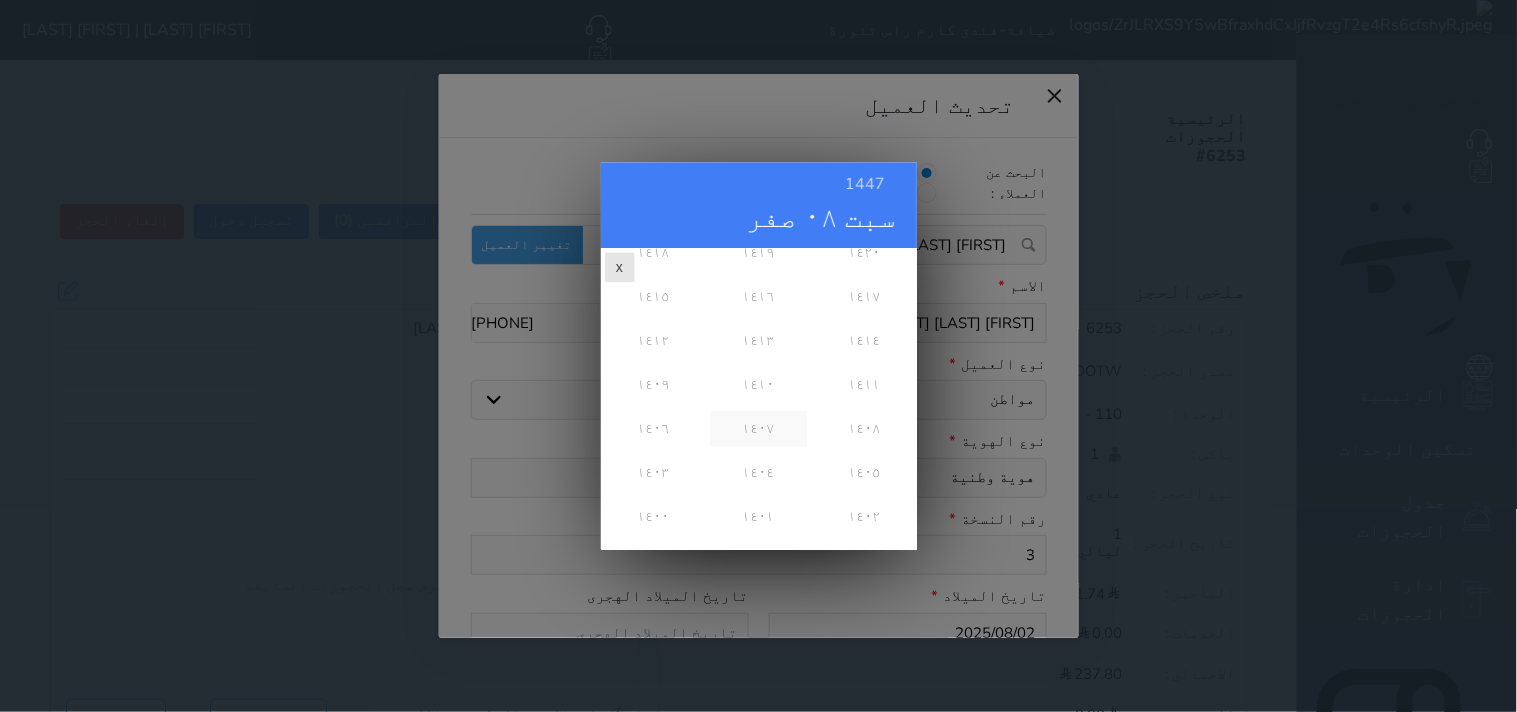 click on "١٤٠٧" at bounding box center [758, 429] 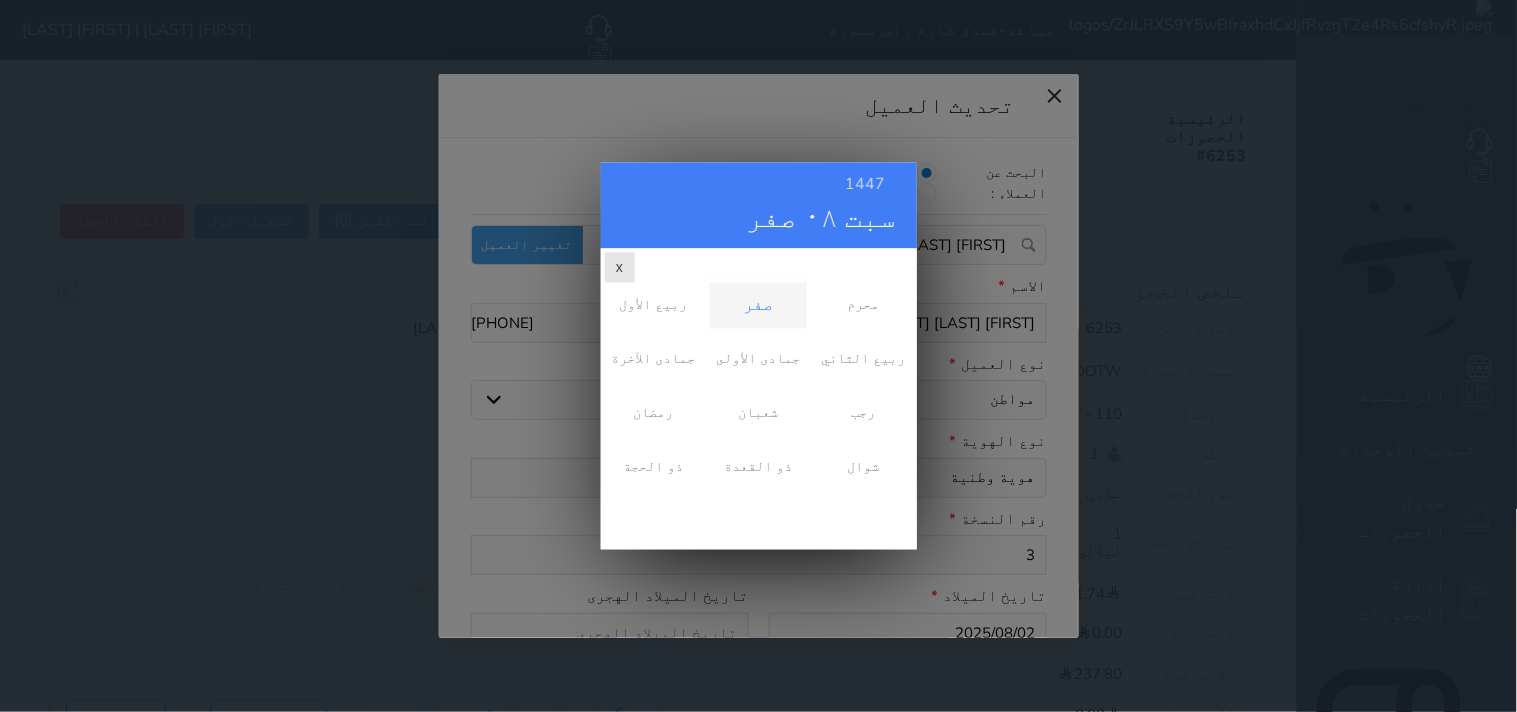 scroll, scrollTop: 0, scrollLeft: 0, axis: both 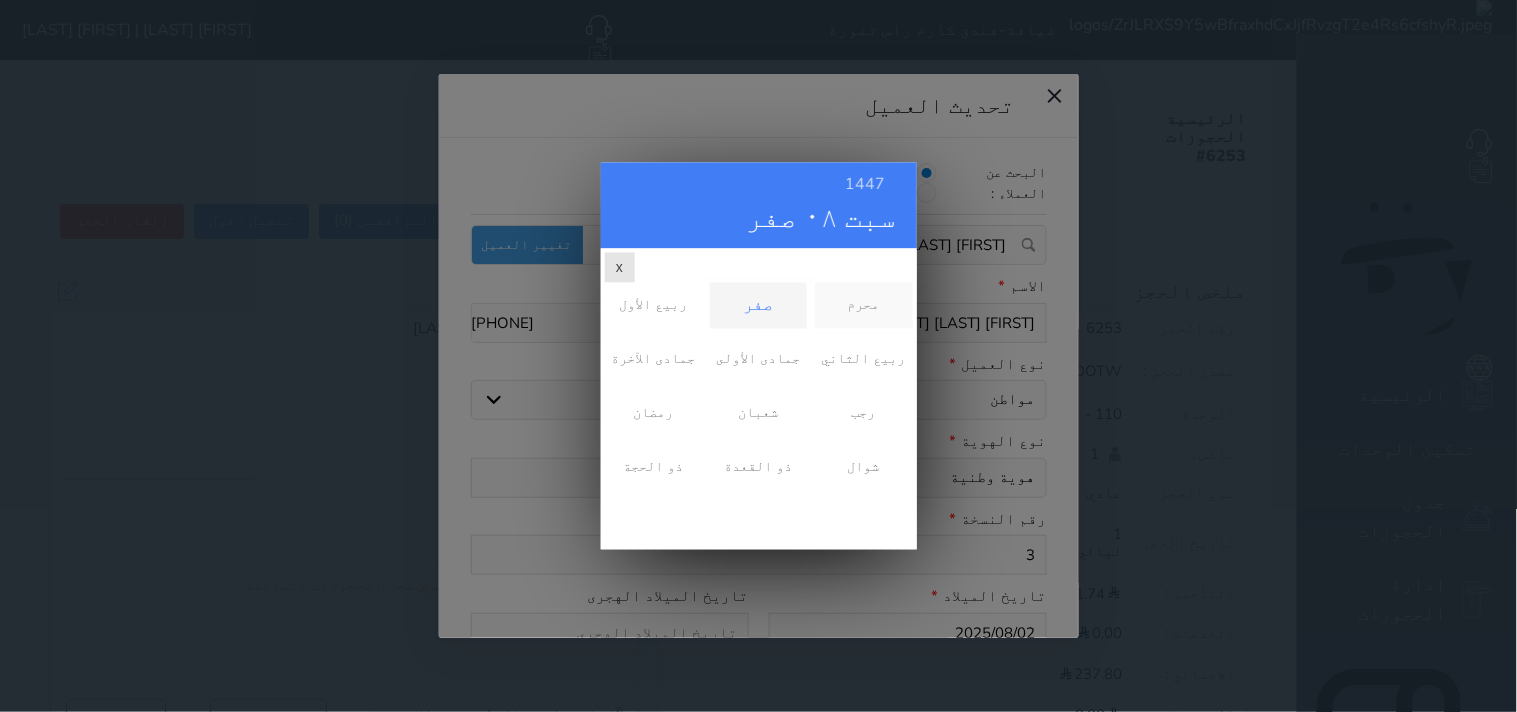 click on "محرم" at bounding box center (863, 306) 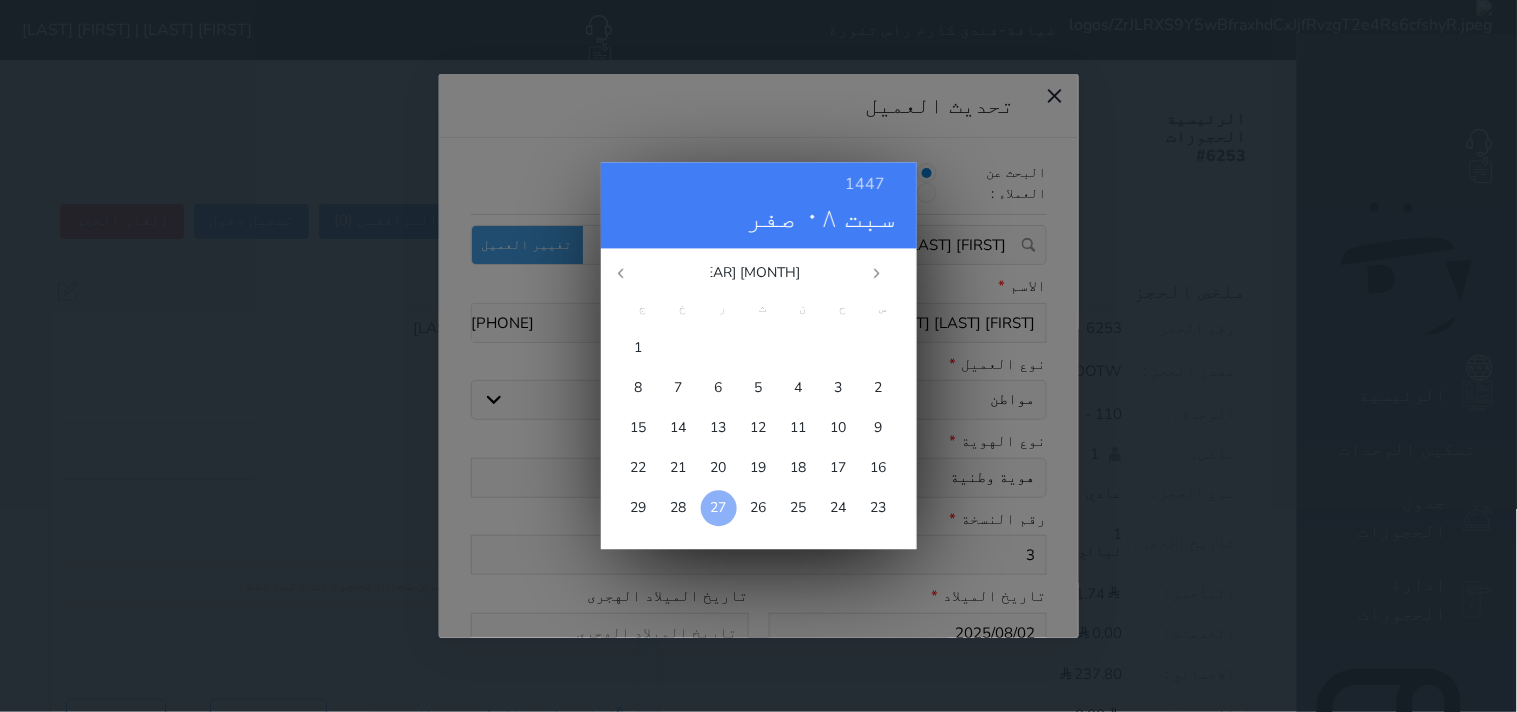 click on "27" at bounding box center [719, 508] 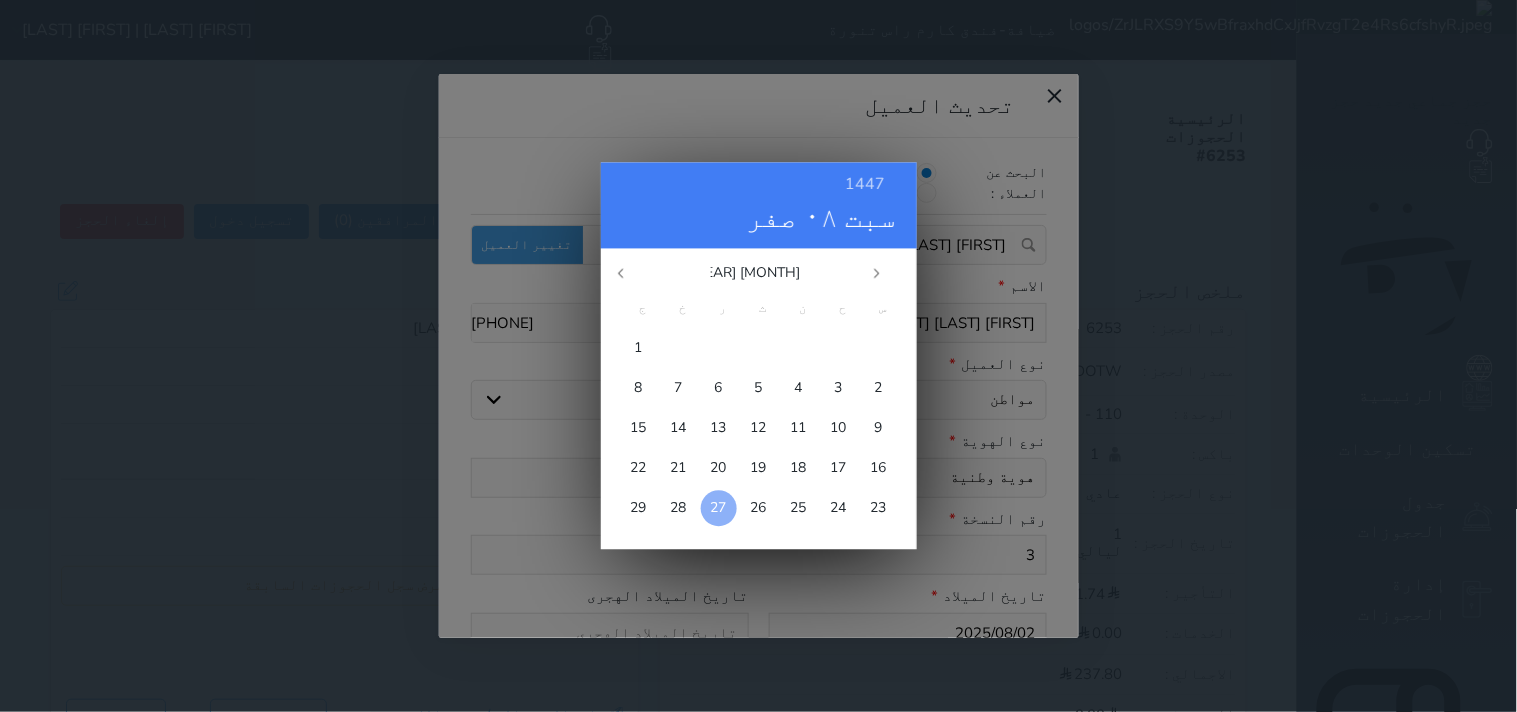 type on "1986/10/02" 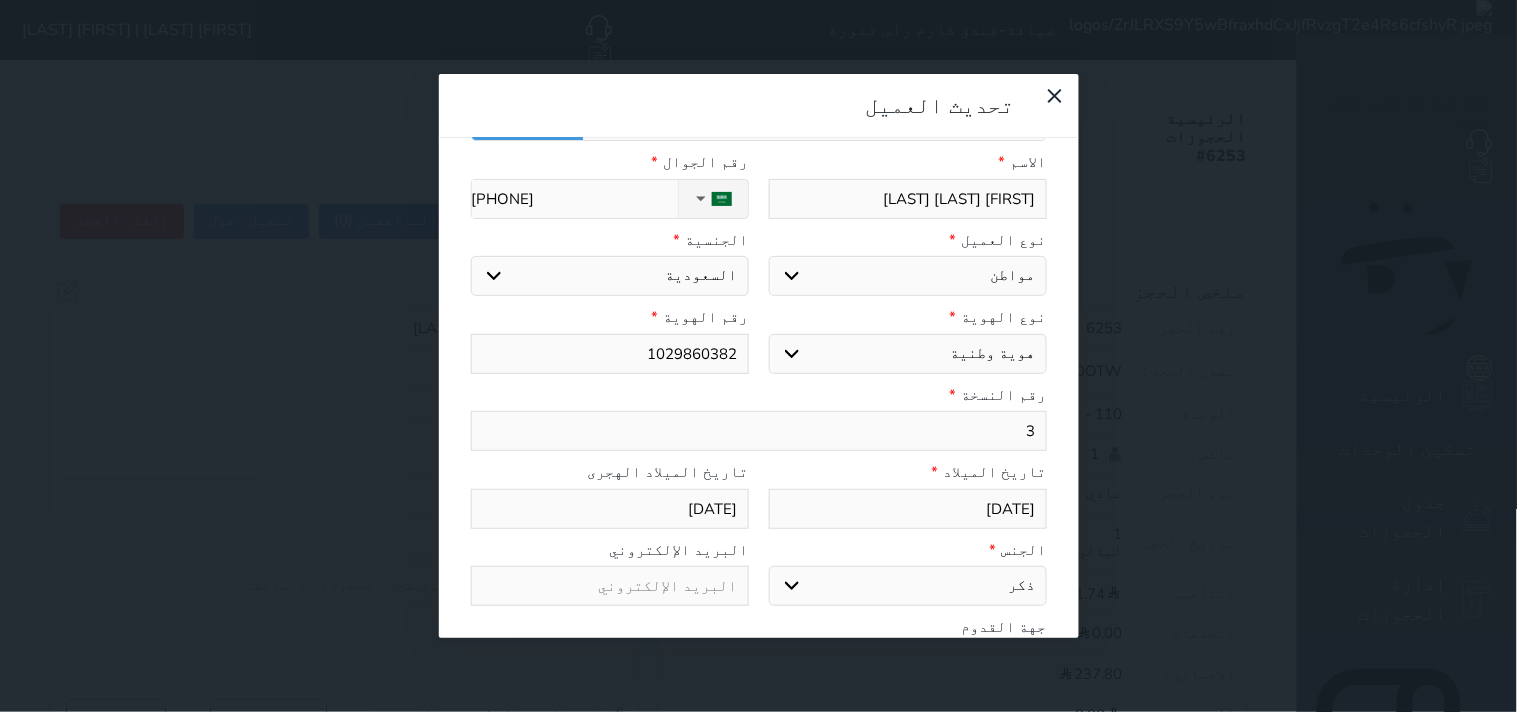 scroll, scrollTop: 0, scrollLeft: 0, axis: both 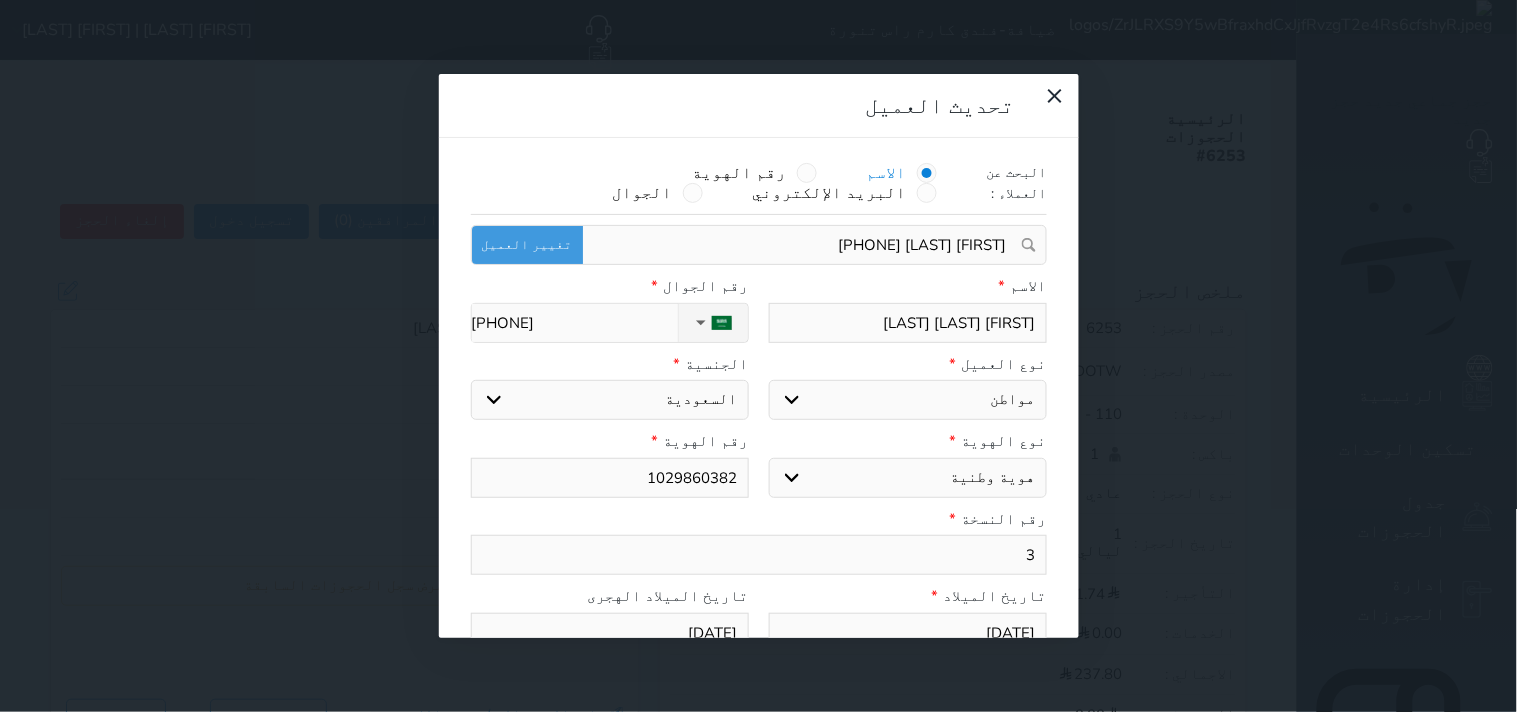 click on "+966 50 000 0000" at bounding box center (575, 323) 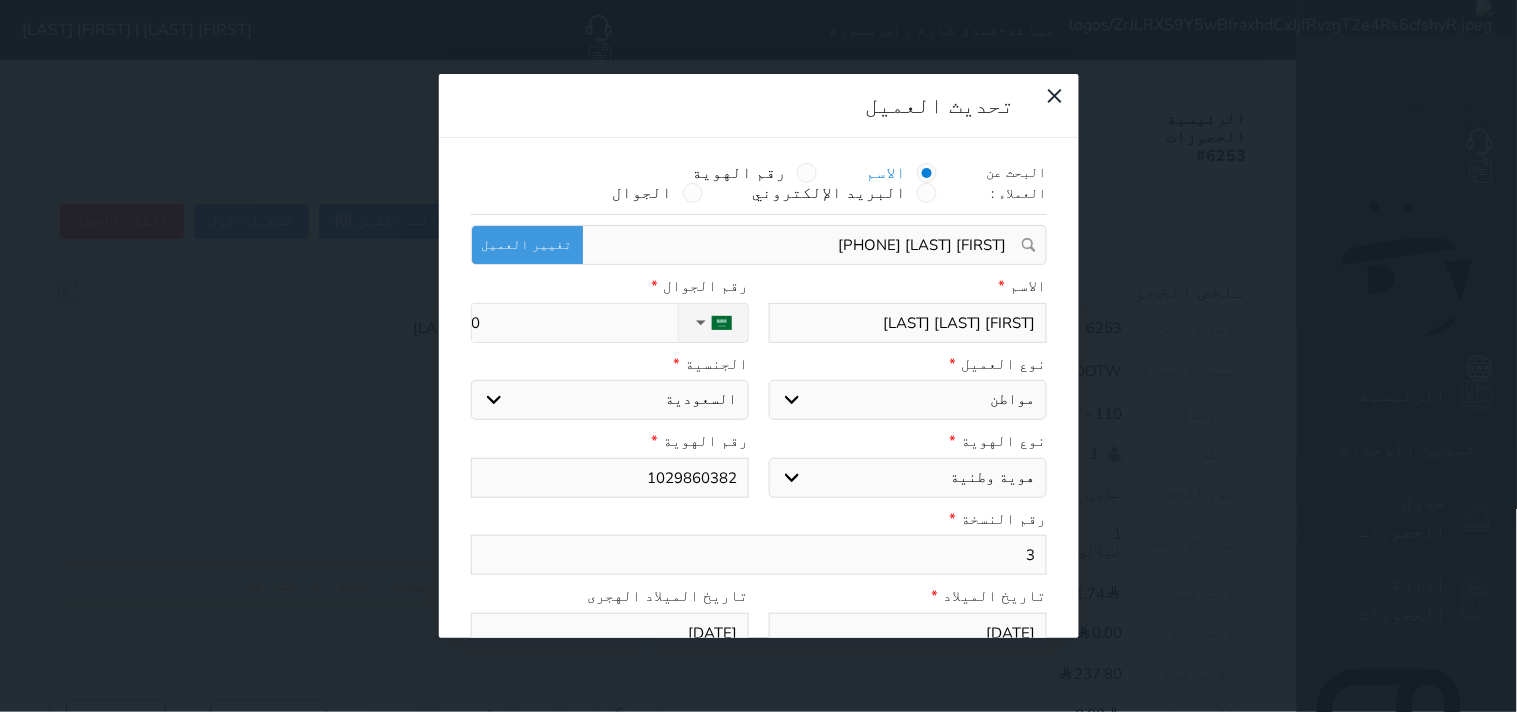 select 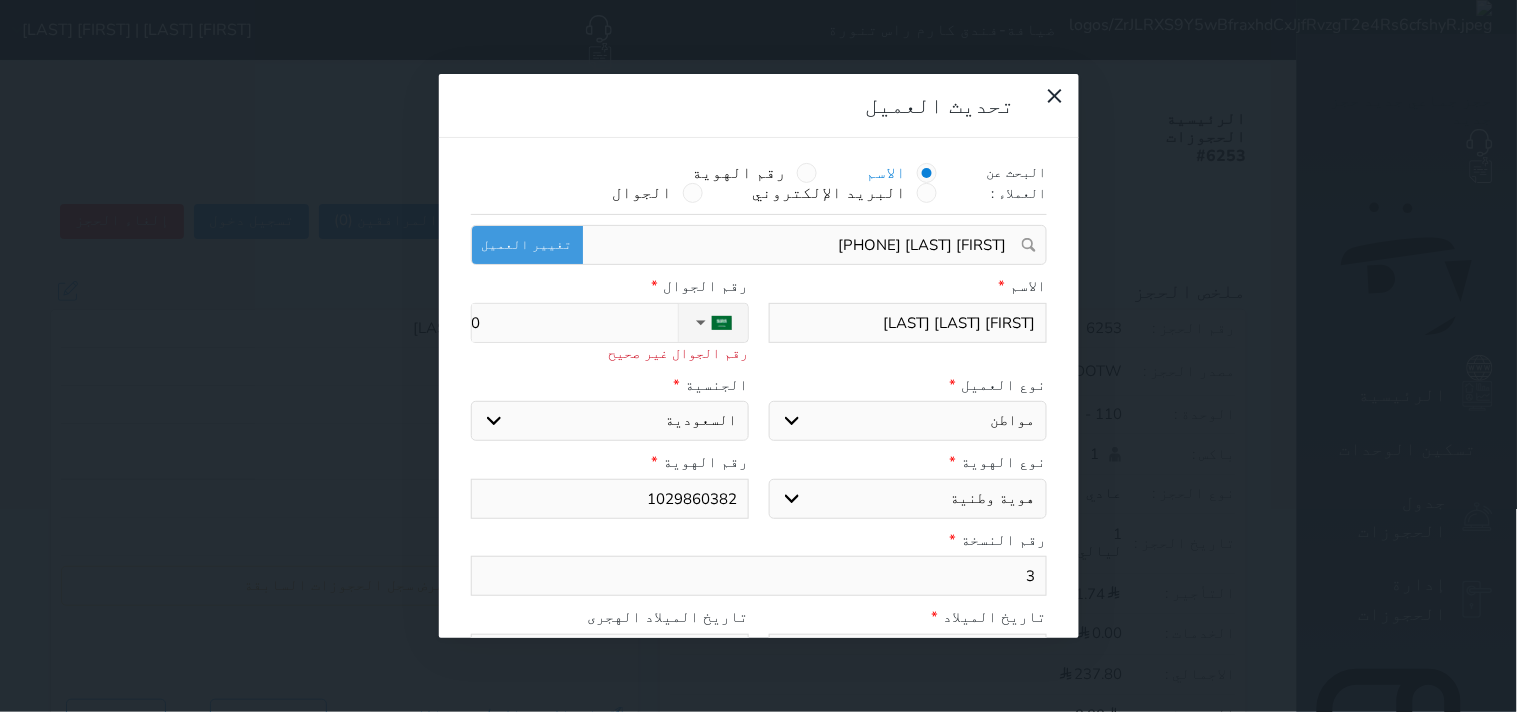 type on "05" 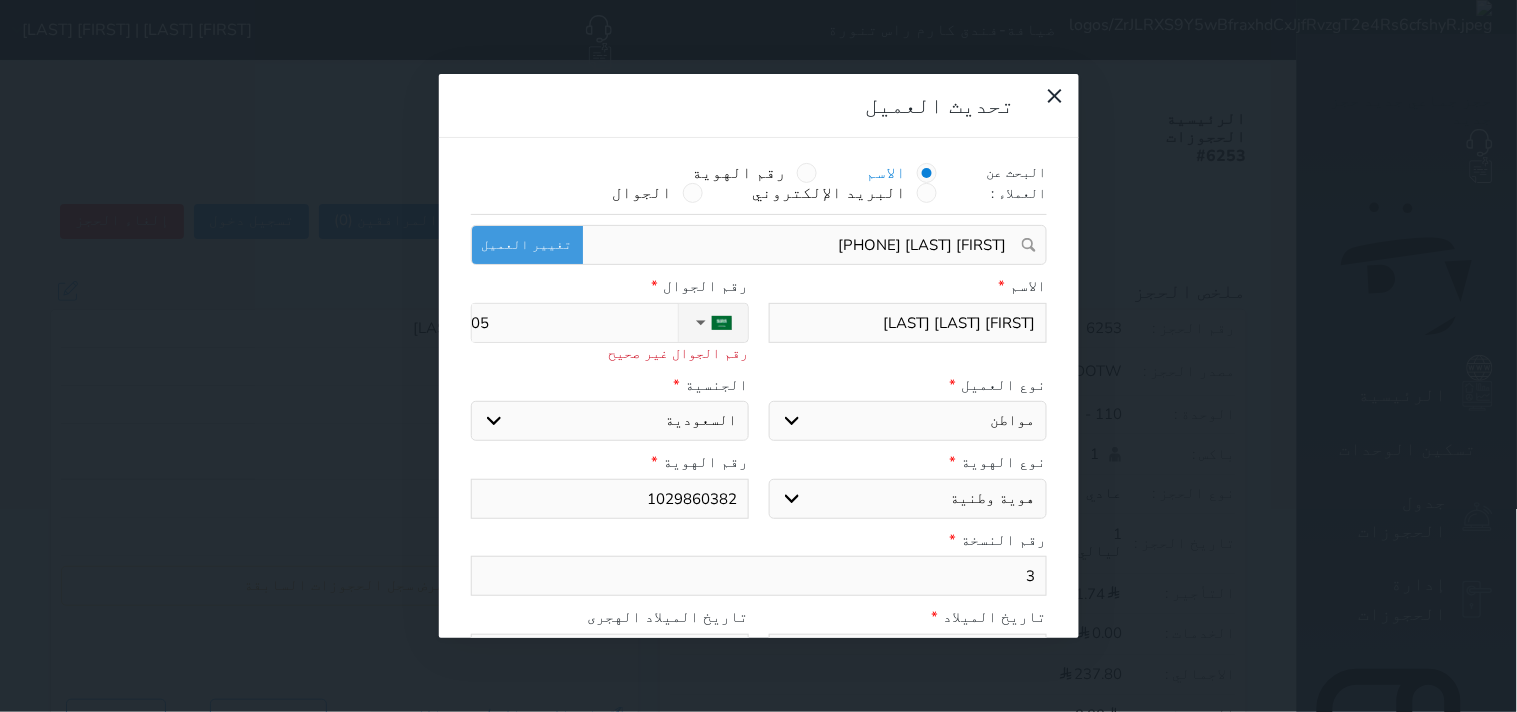 type on "050" 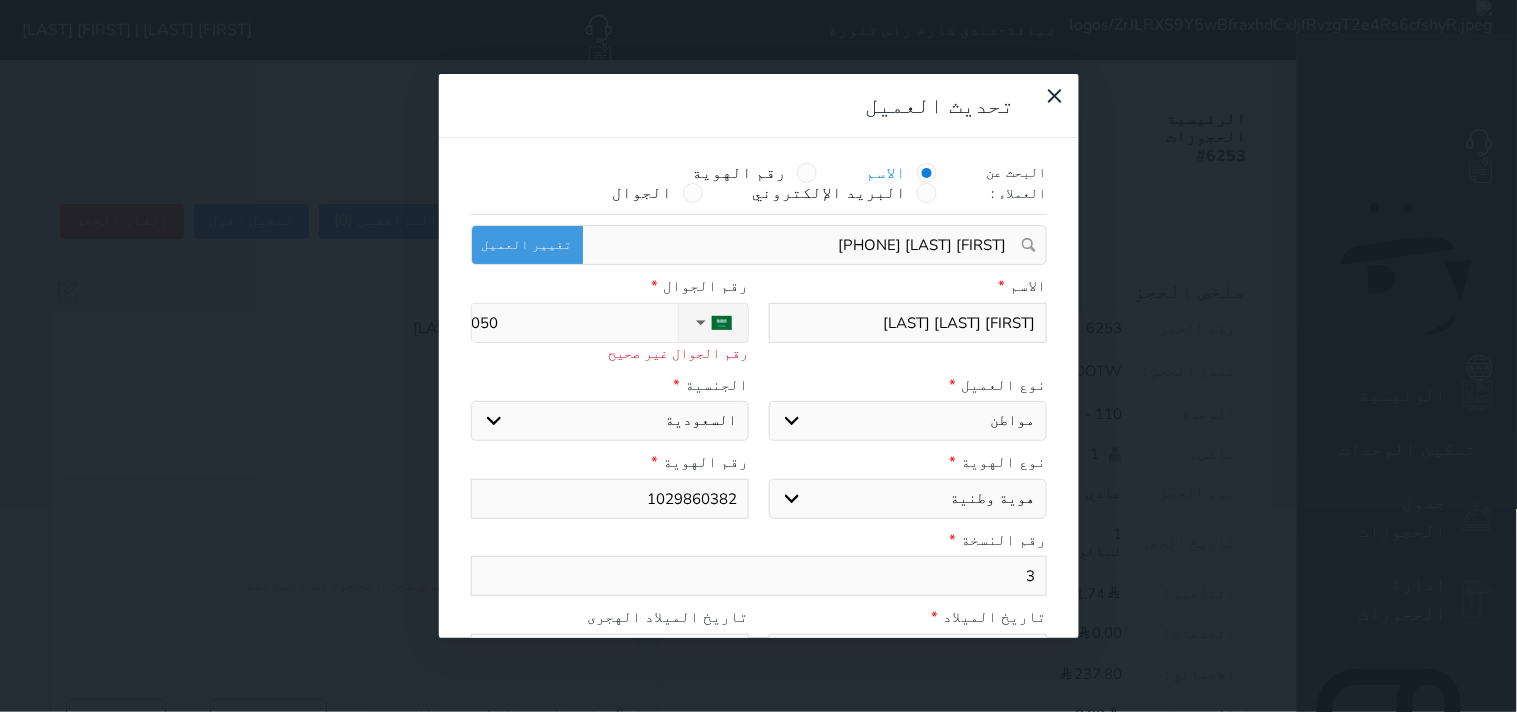 type on "0502" 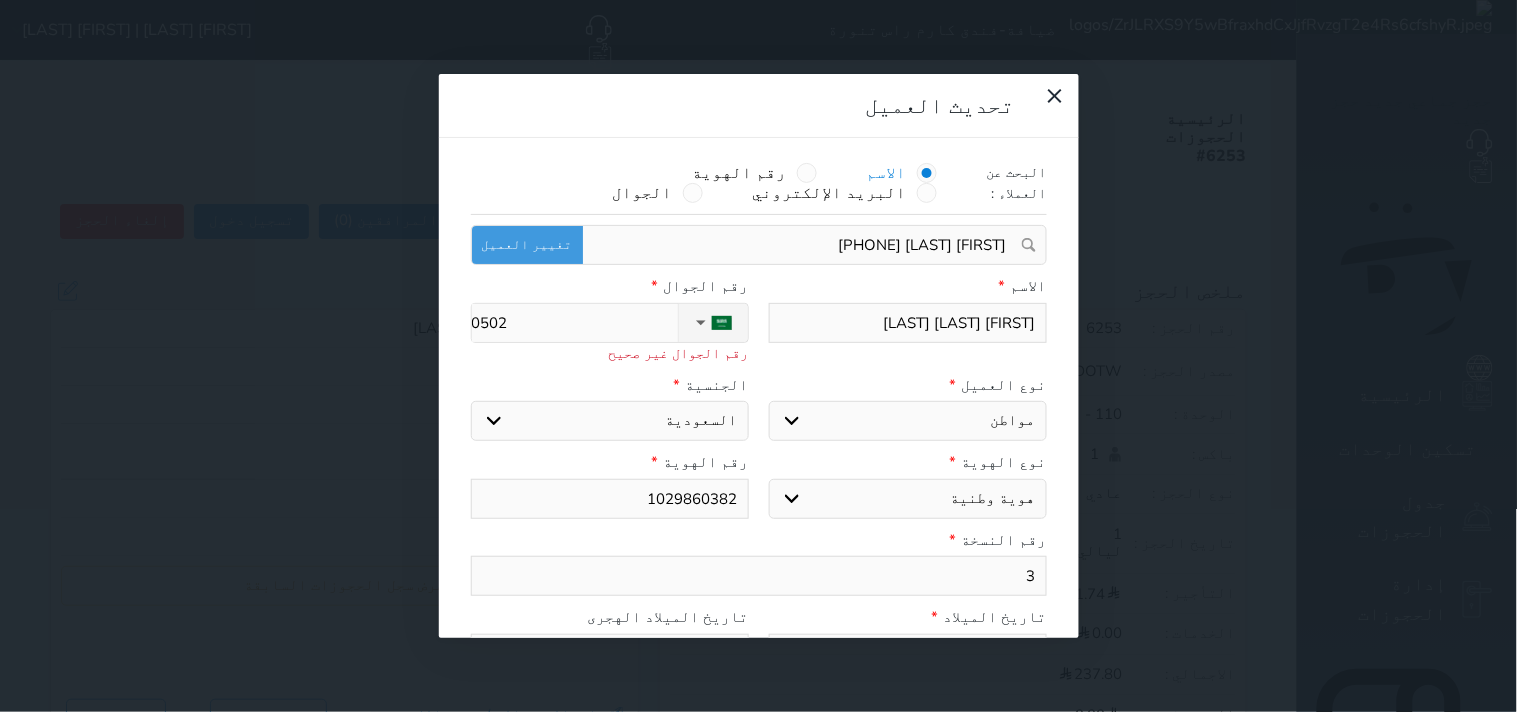 type on "05020" 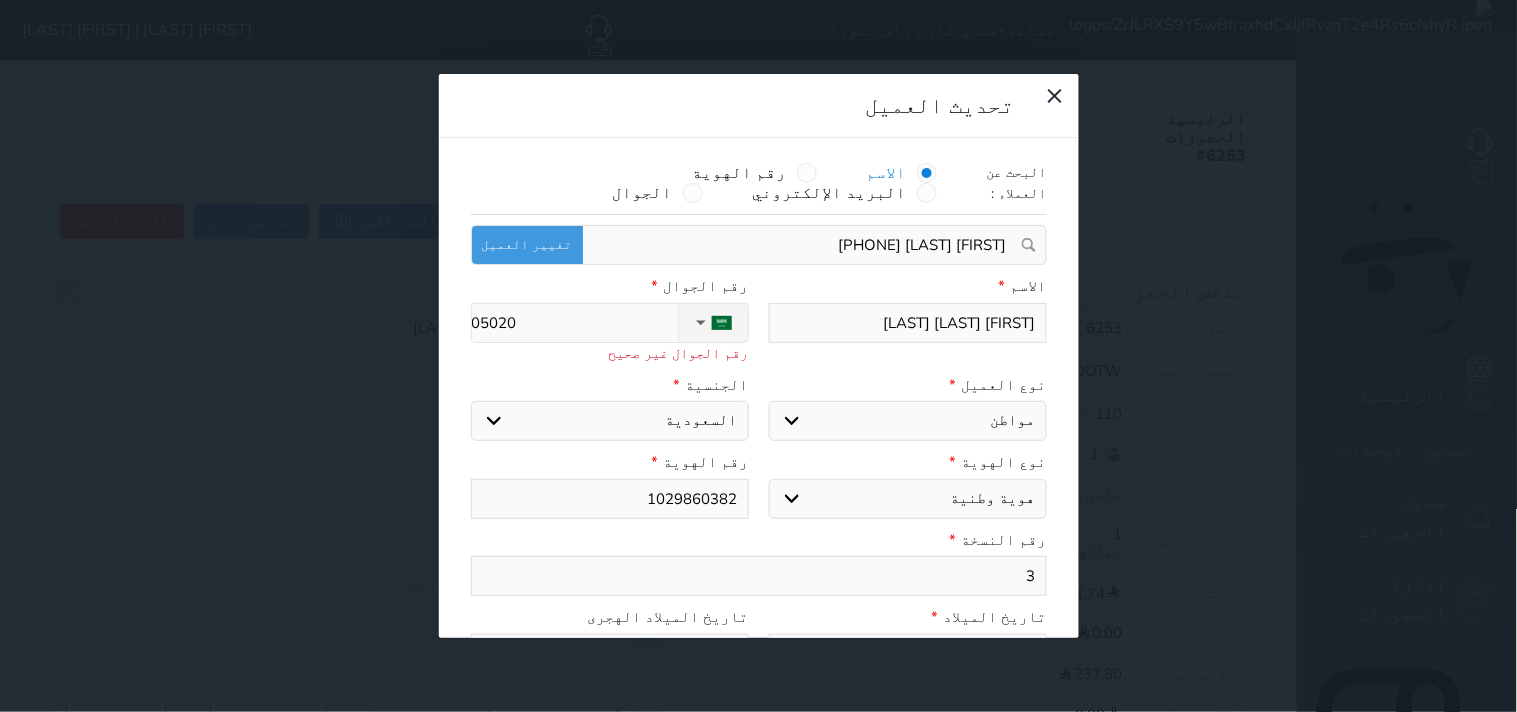 type on "050200" 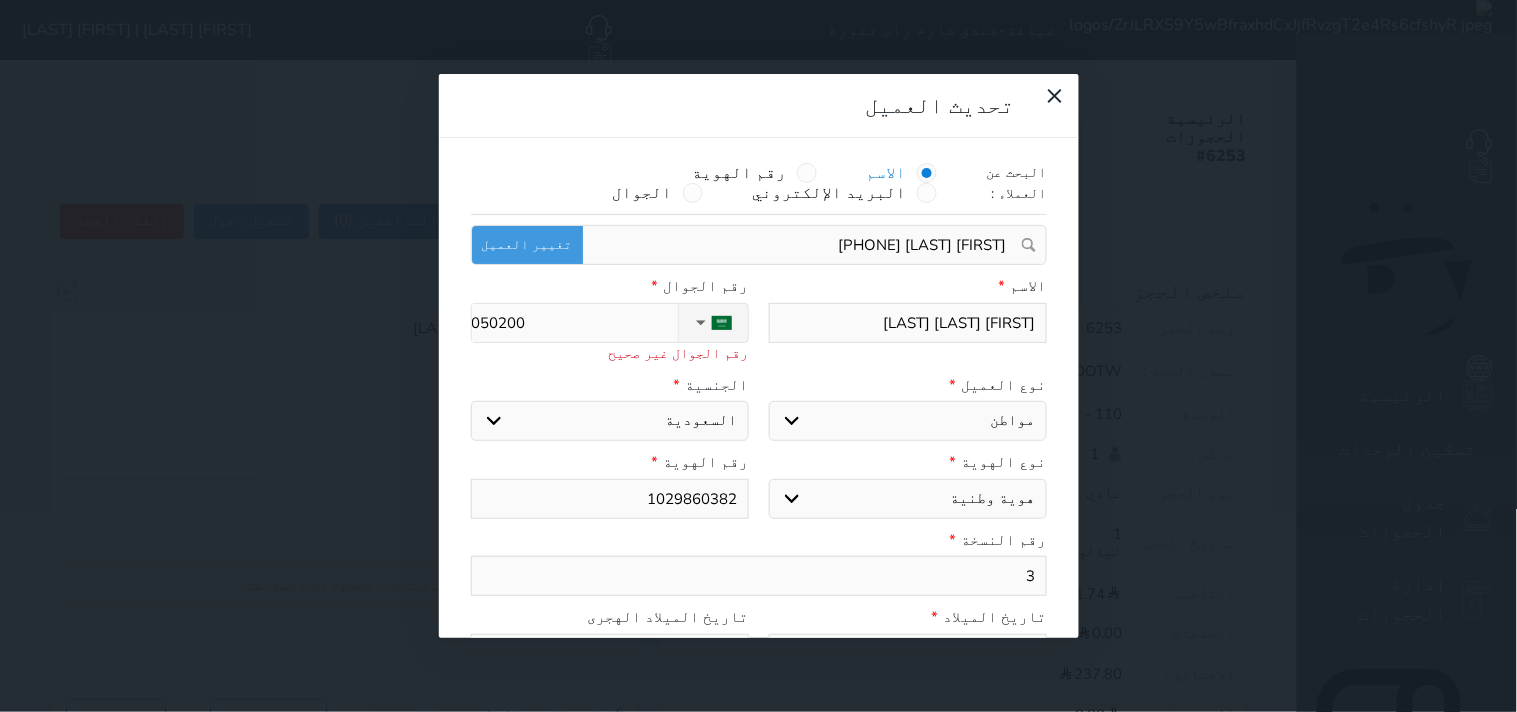 type on "0502005" 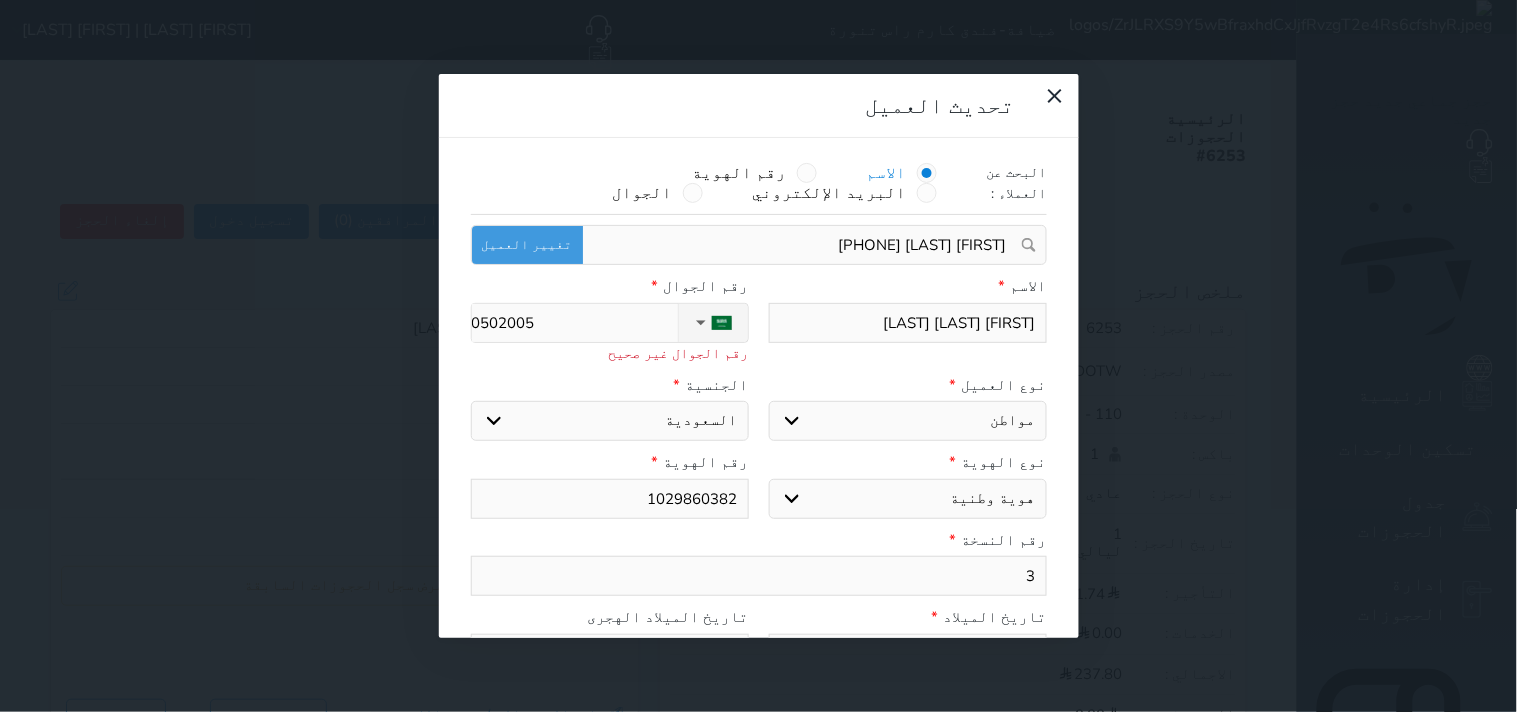 type on "05020057" 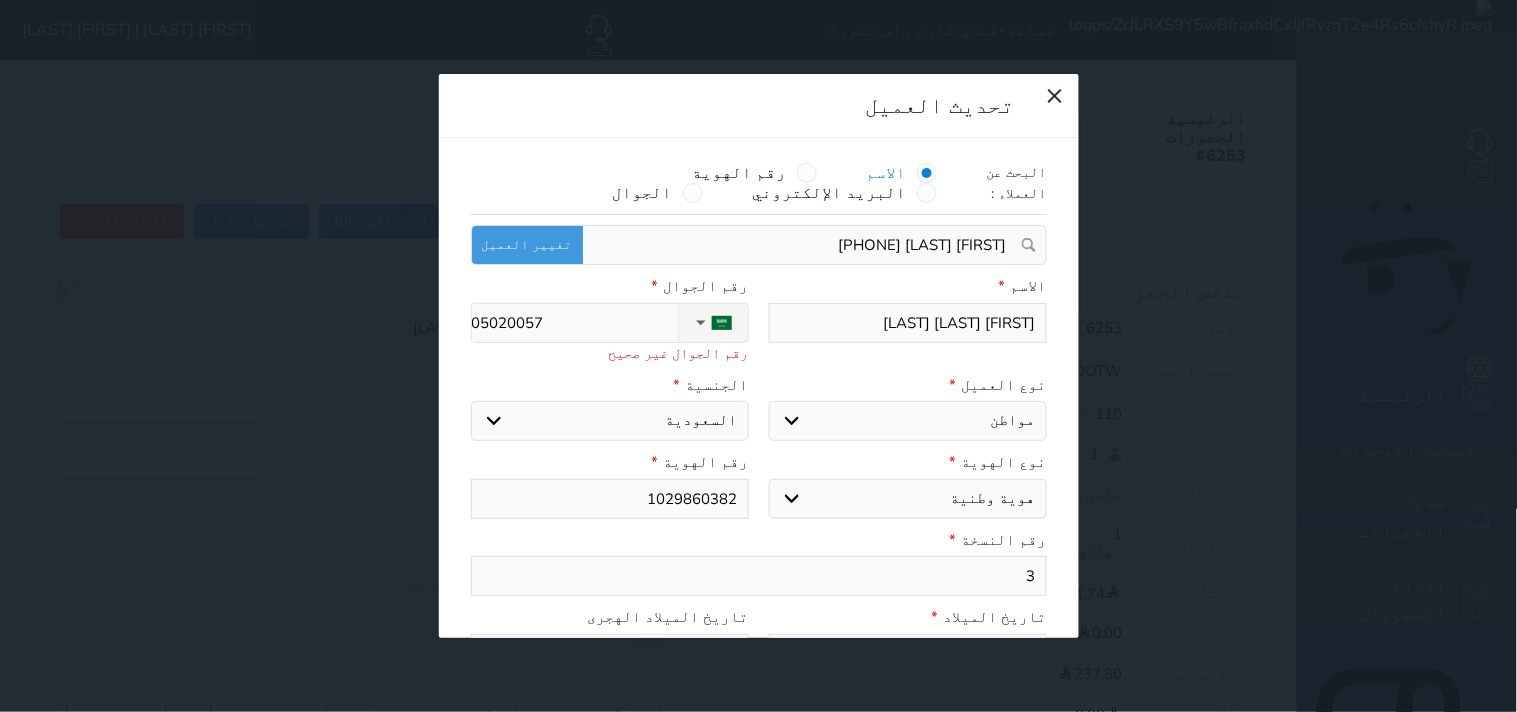 select 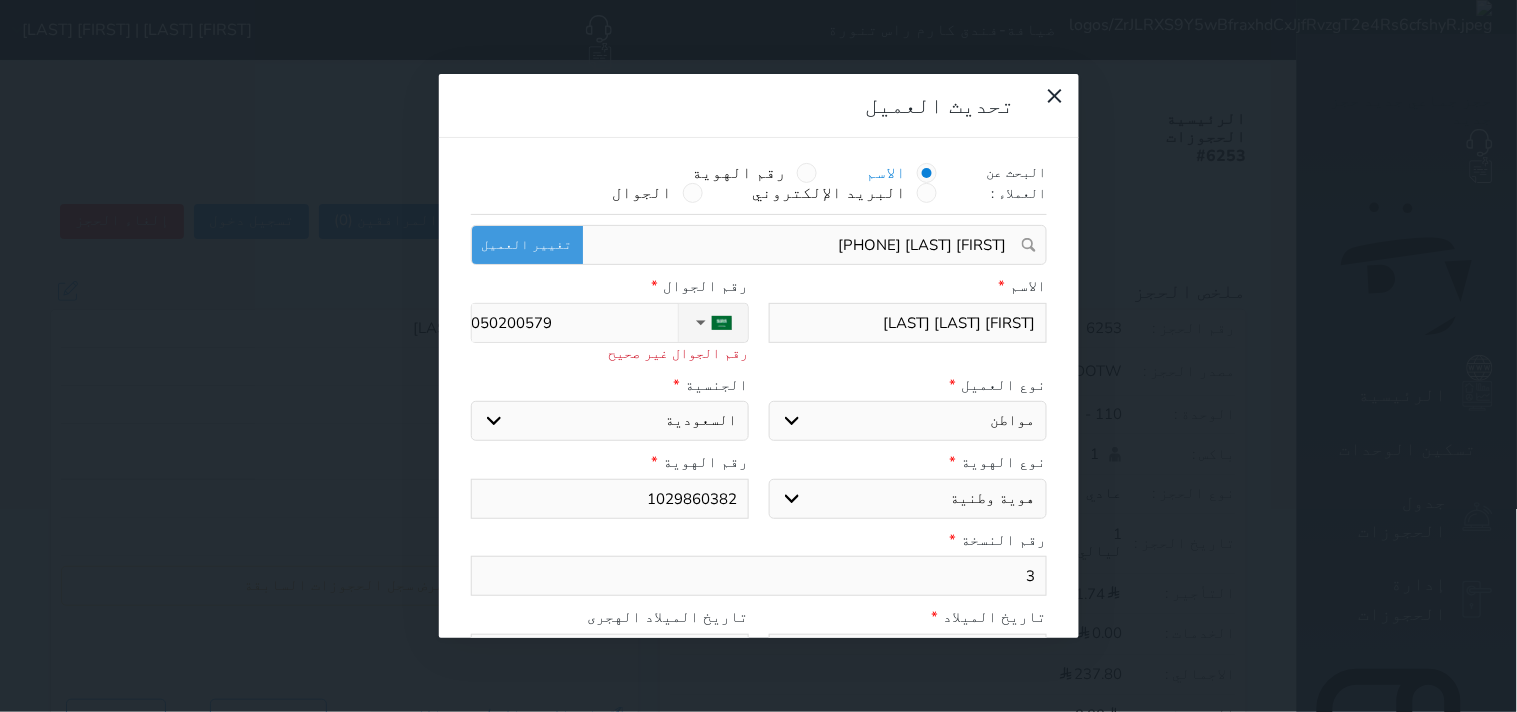 type on "+966 50 200 5795" 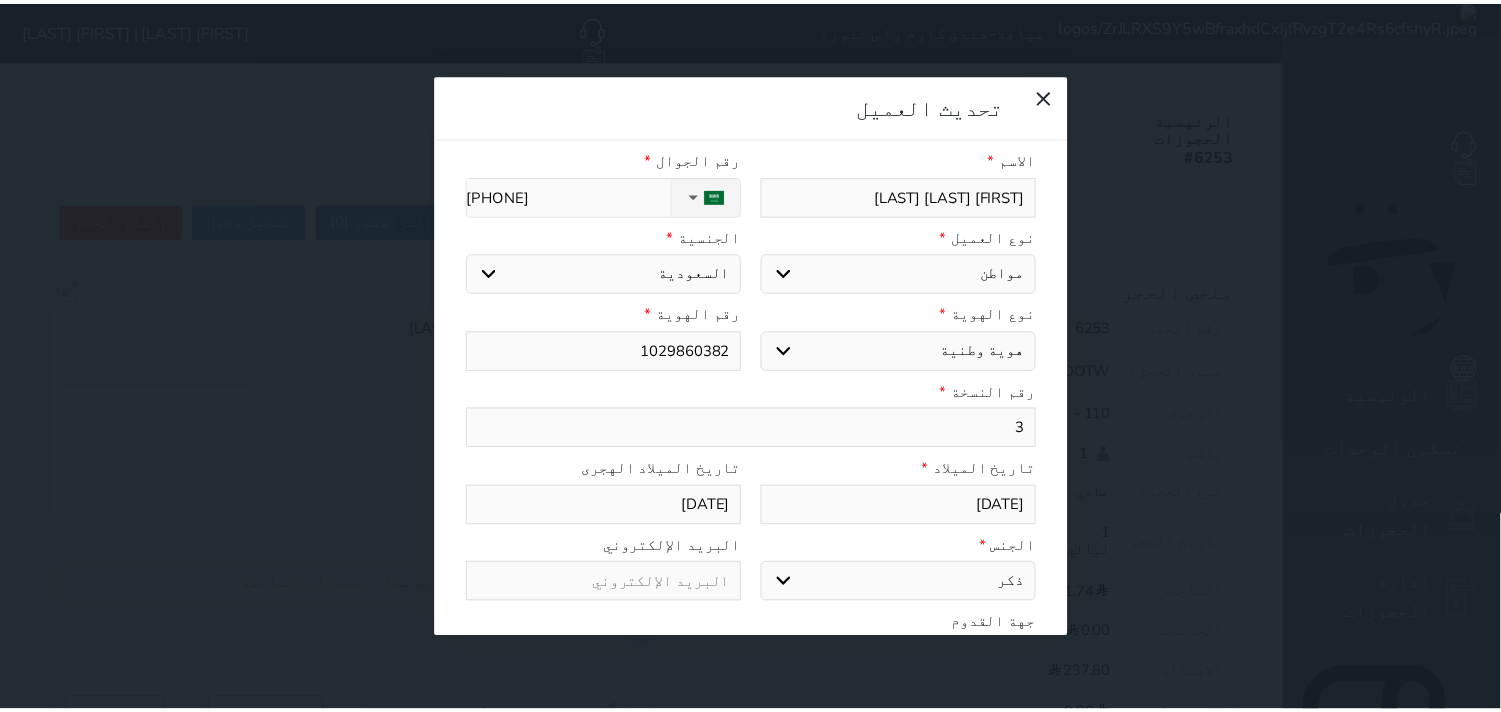 scroll, scrollTop: 200, scrollLeft: 0, axis: vertical 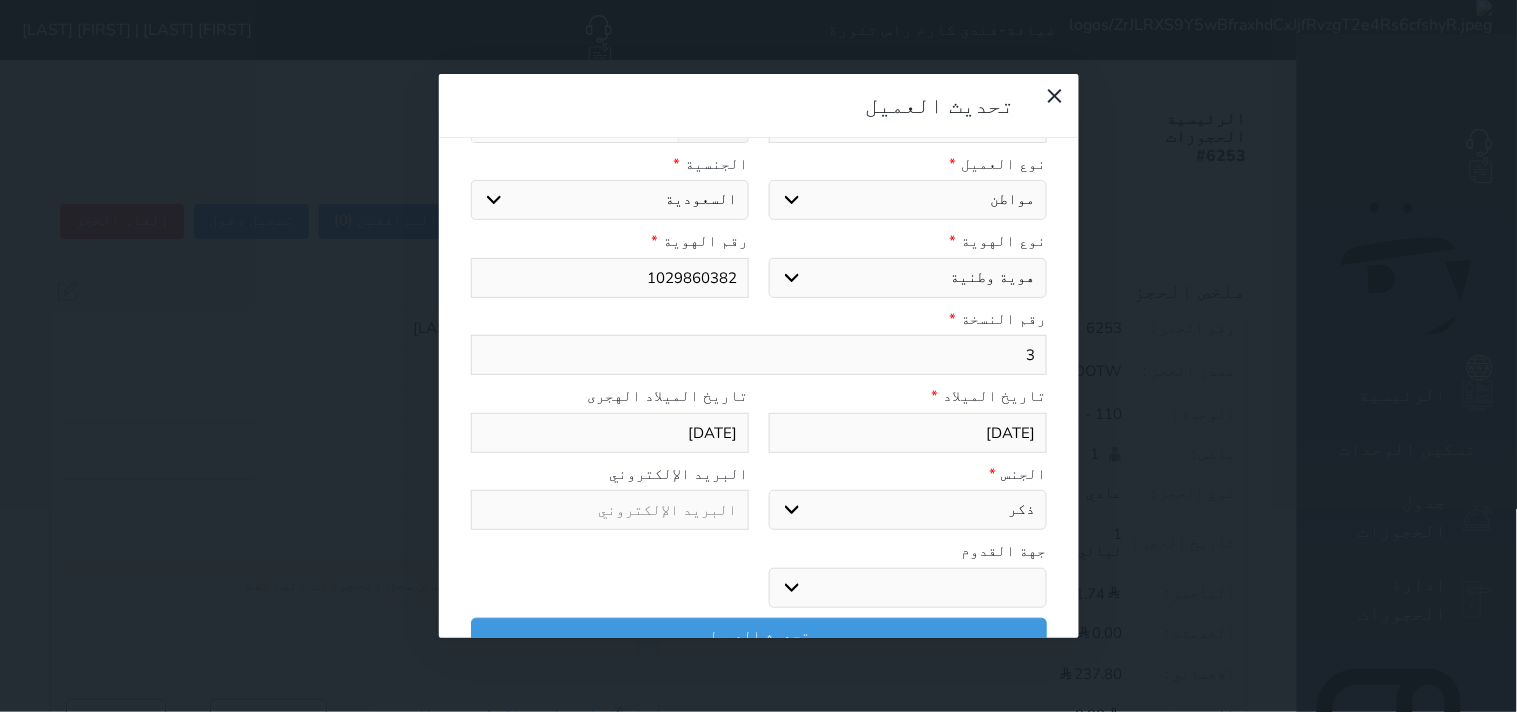 type on "+966 50 200 5795" 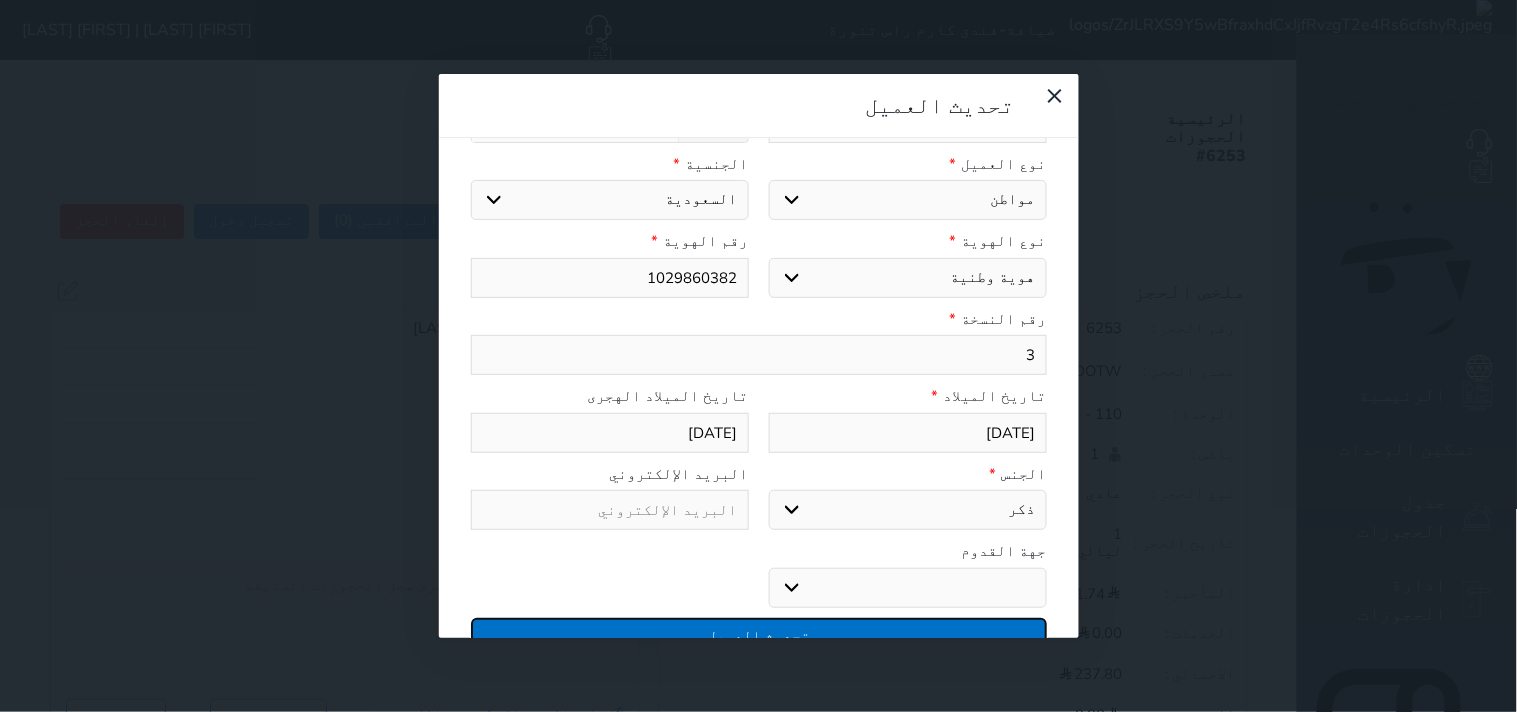 click on "تحديث العميل" at bounding box center [759, 635] 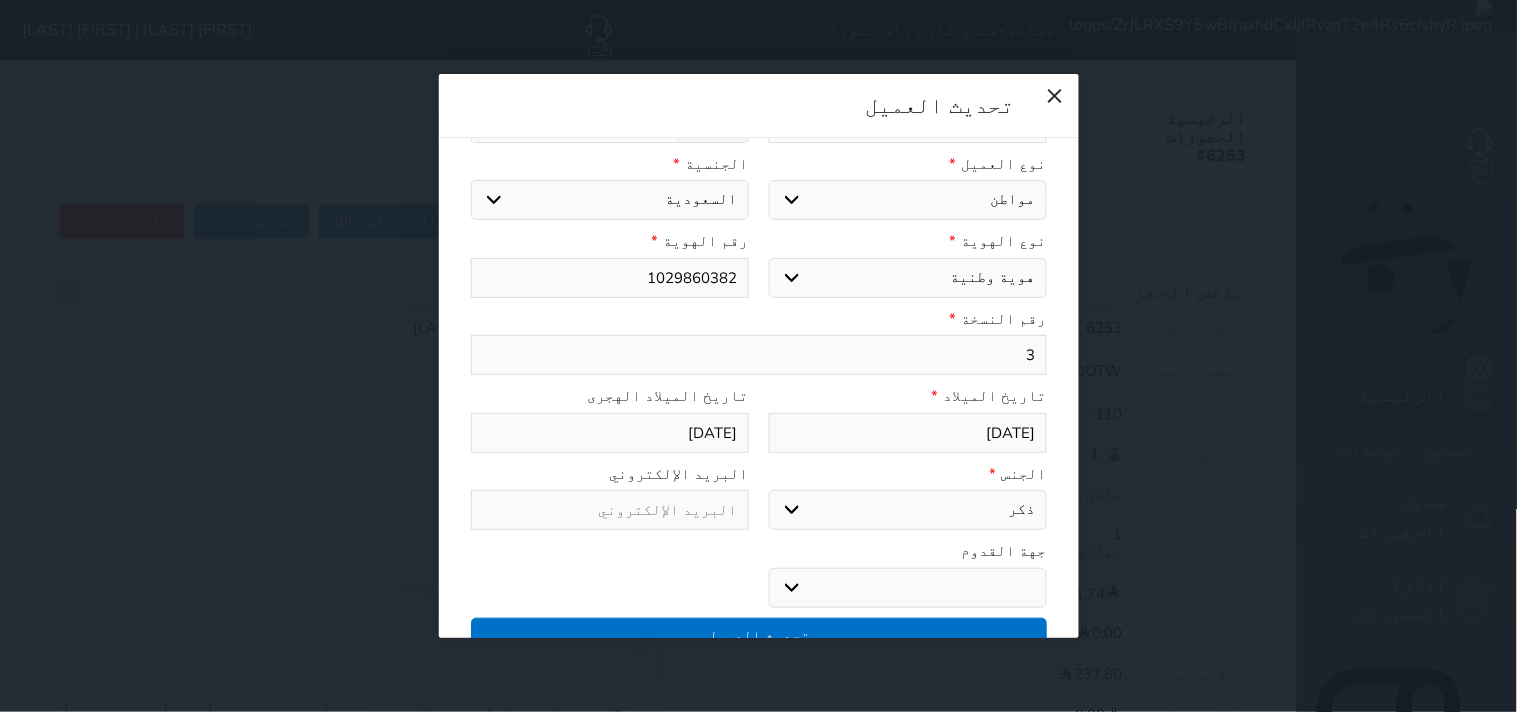 click at bounding box center (0, 0) 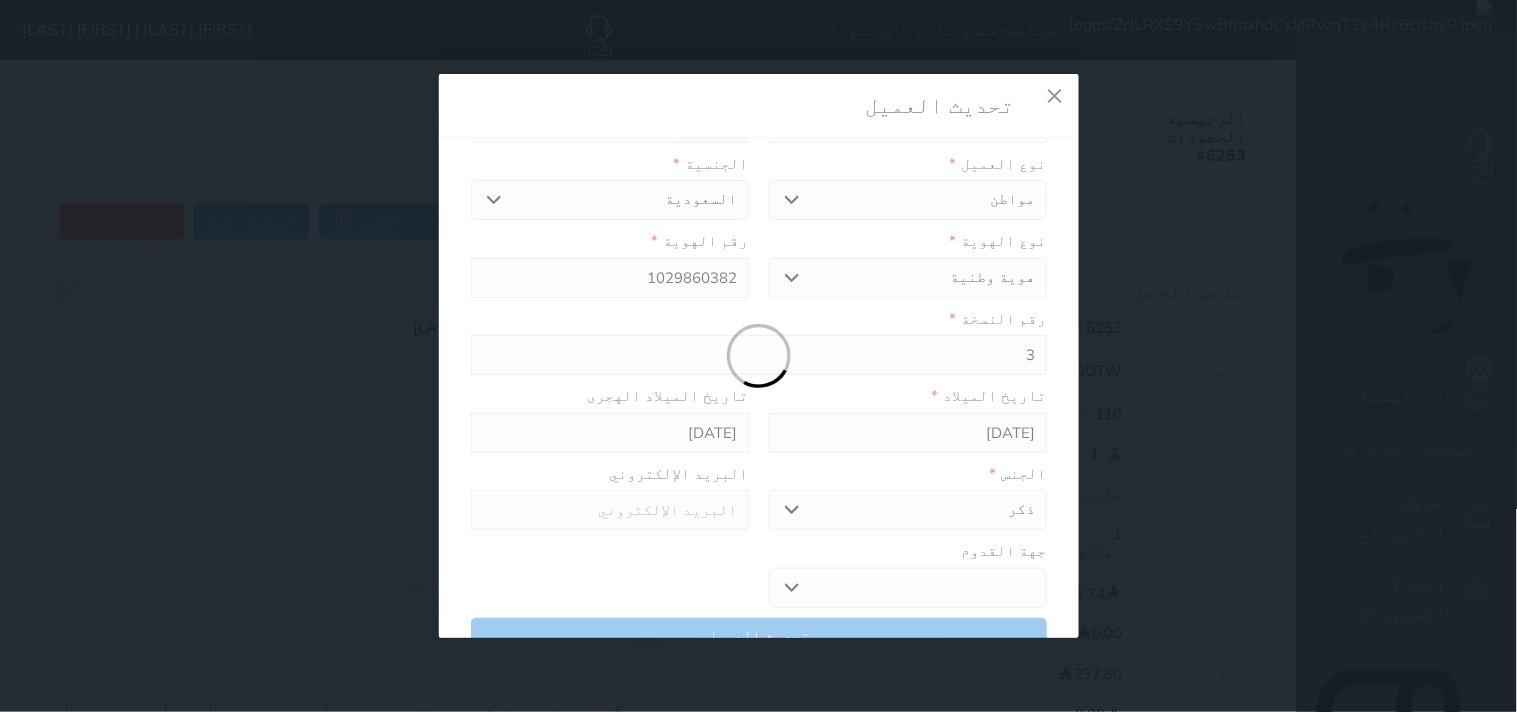 select 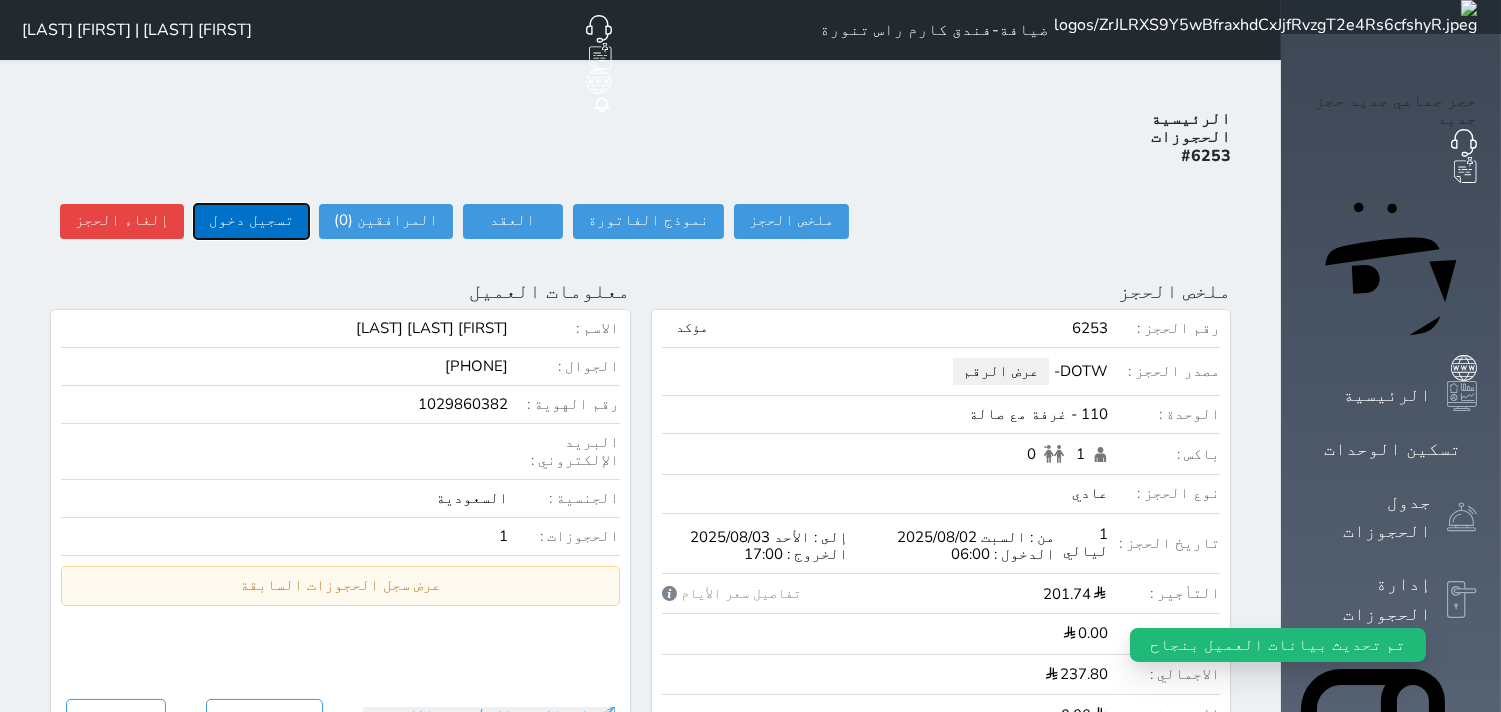 click on "تسجيل دخول" at bounding box center (251, 221) 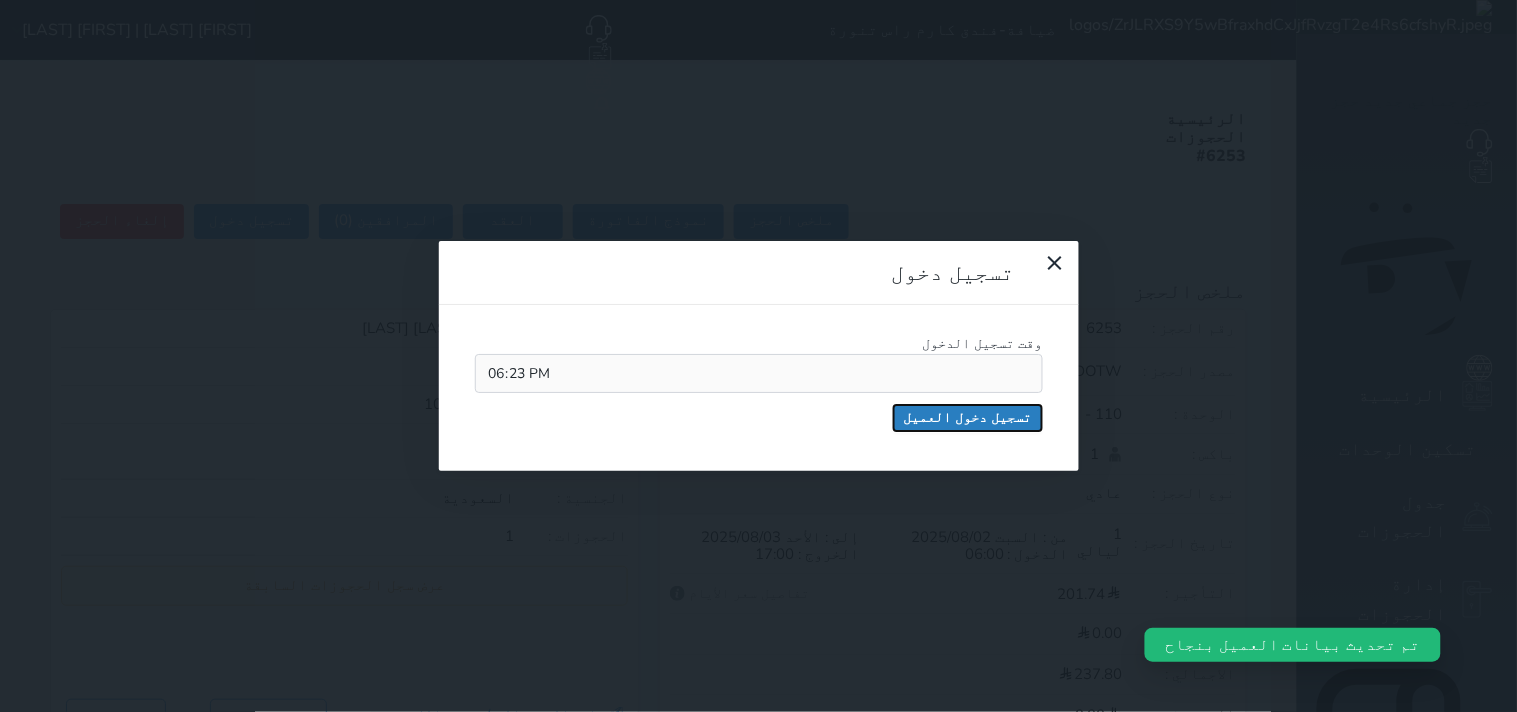 click on "تسجيل دخول العميل" at bounding box center (968, 418) 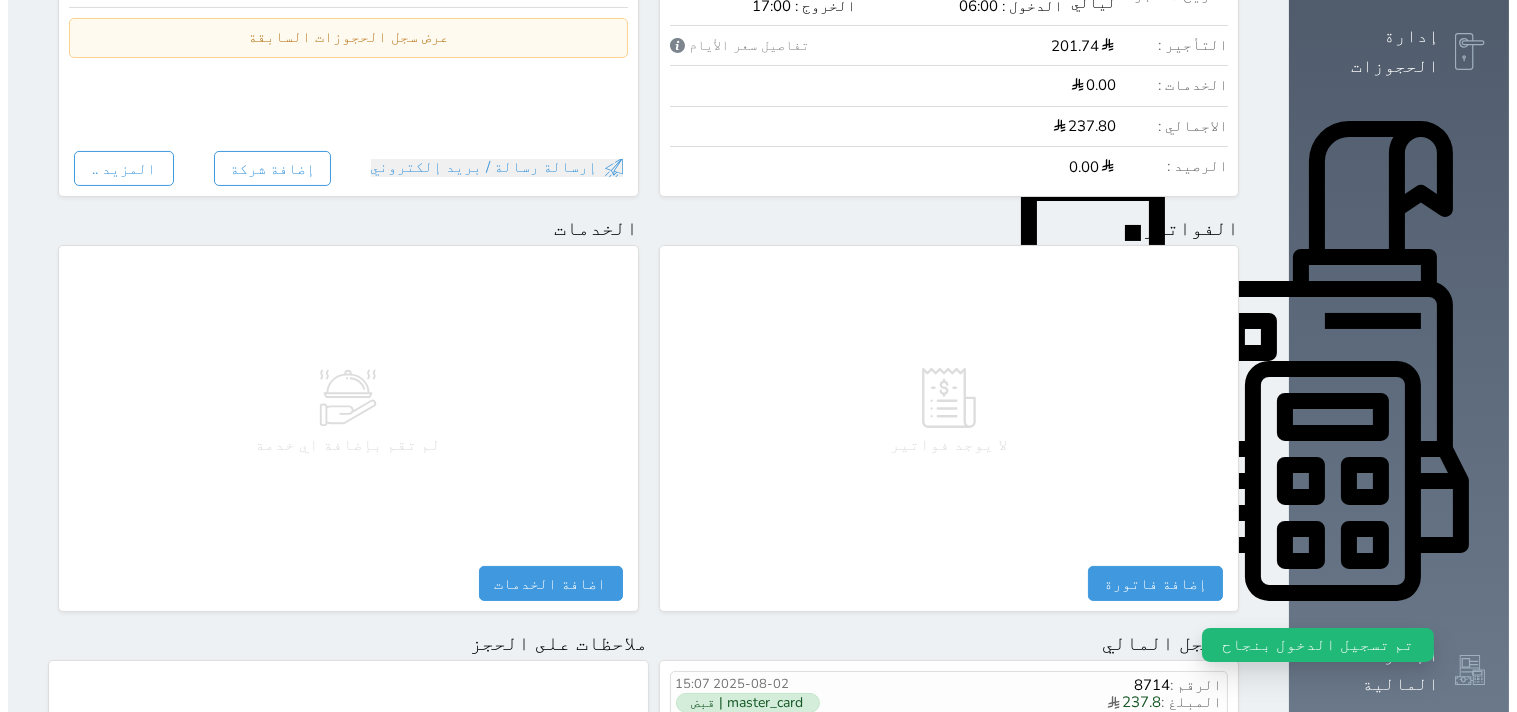 scroll, scrollTop: 777, scrollLeft: 0, axis: vertical 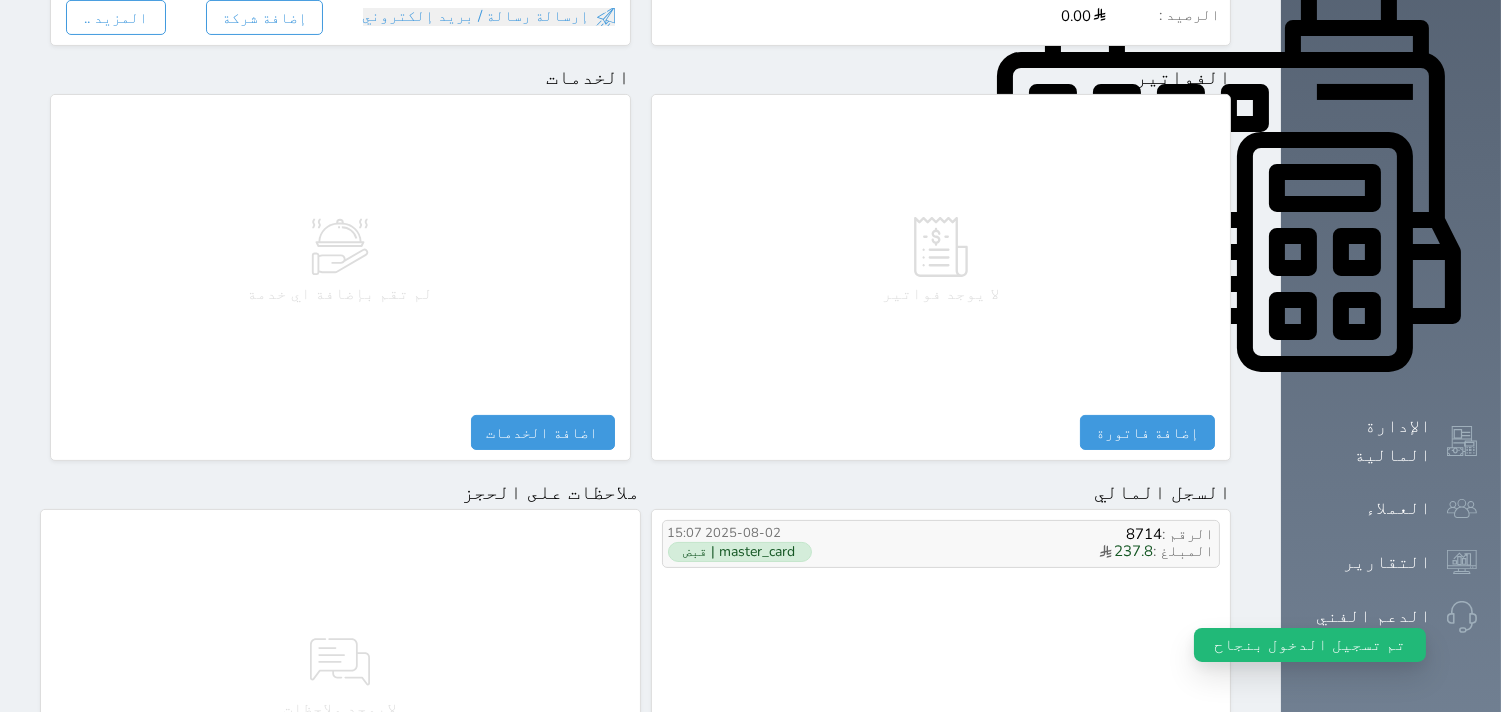 click on "المبلغ :  237.8" at bounding box center [1022, 552] 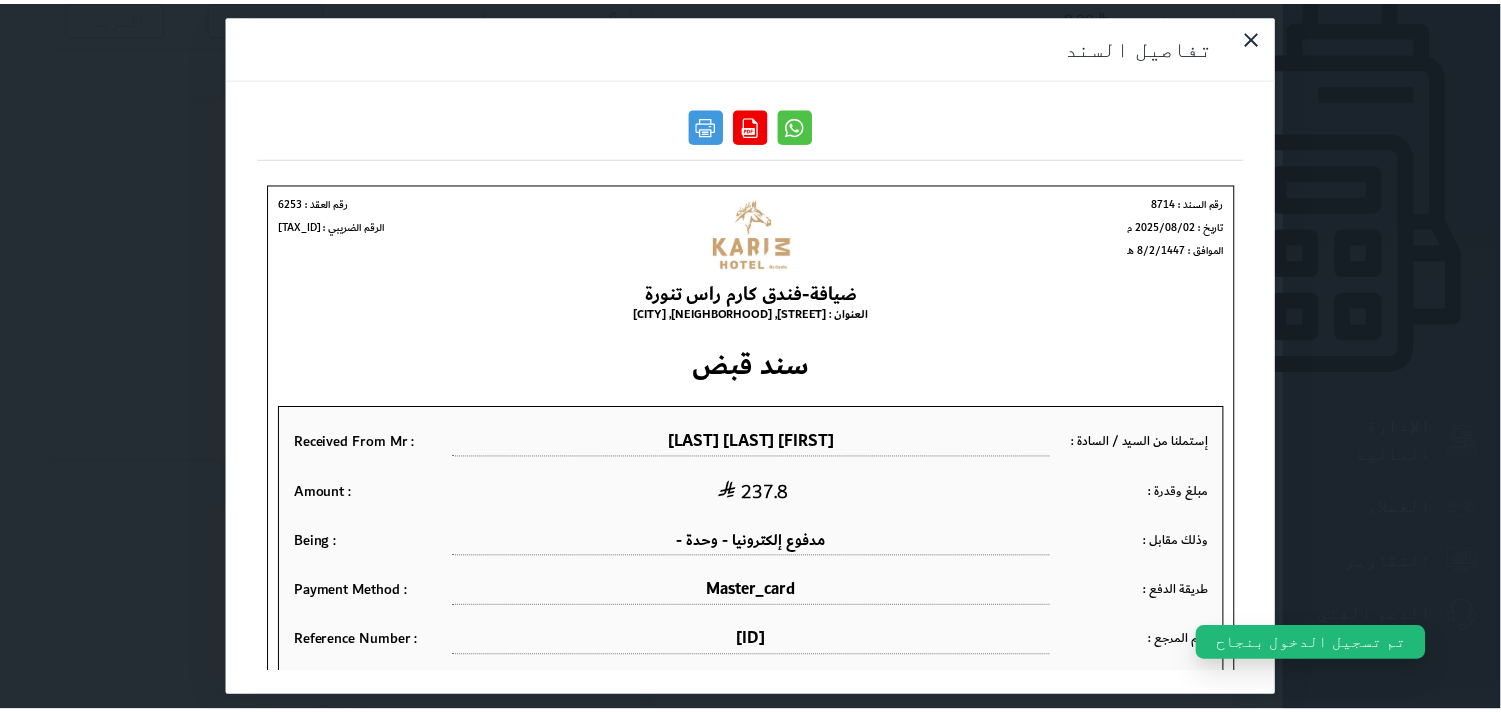 scroll, scrollTop: 0, scrollLeft: 0, axis: both 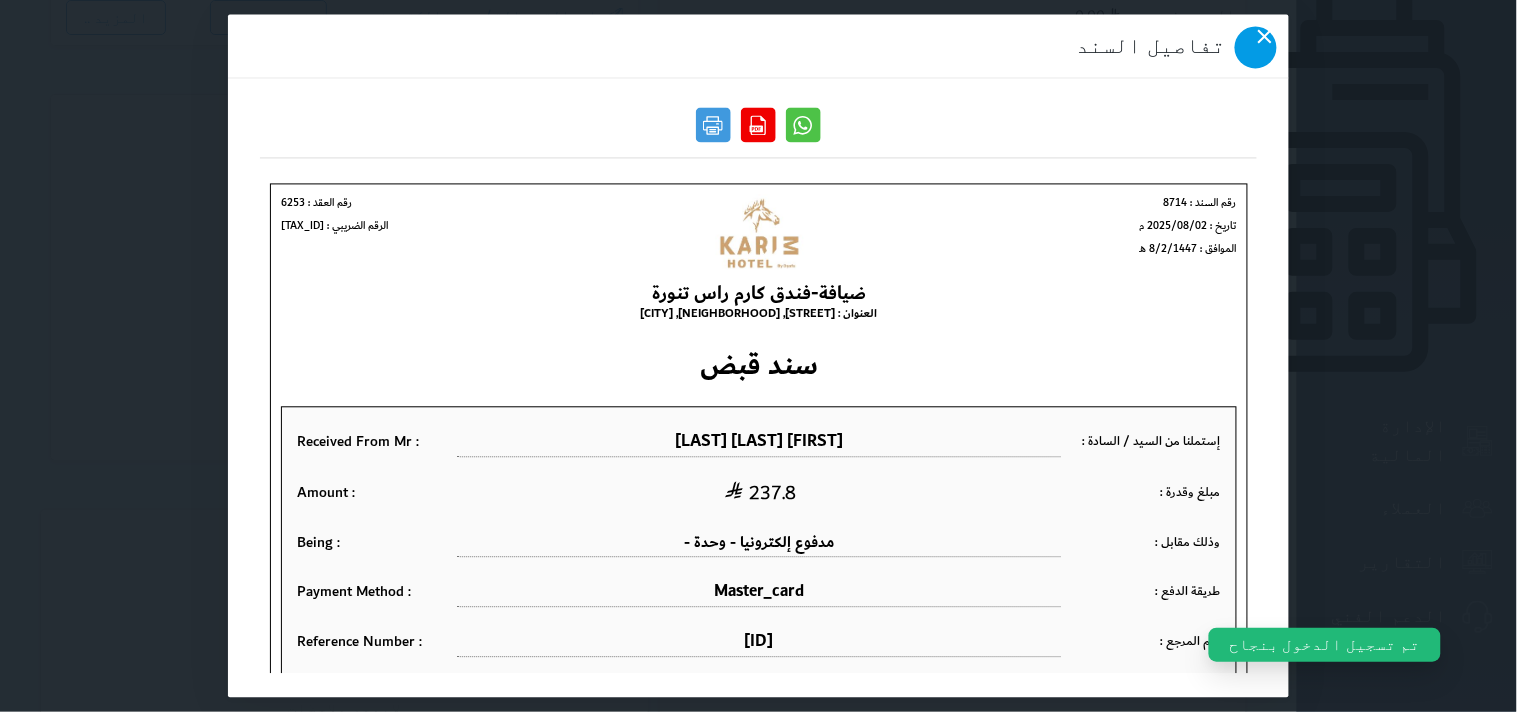 click at bounding box center [1256, 48] 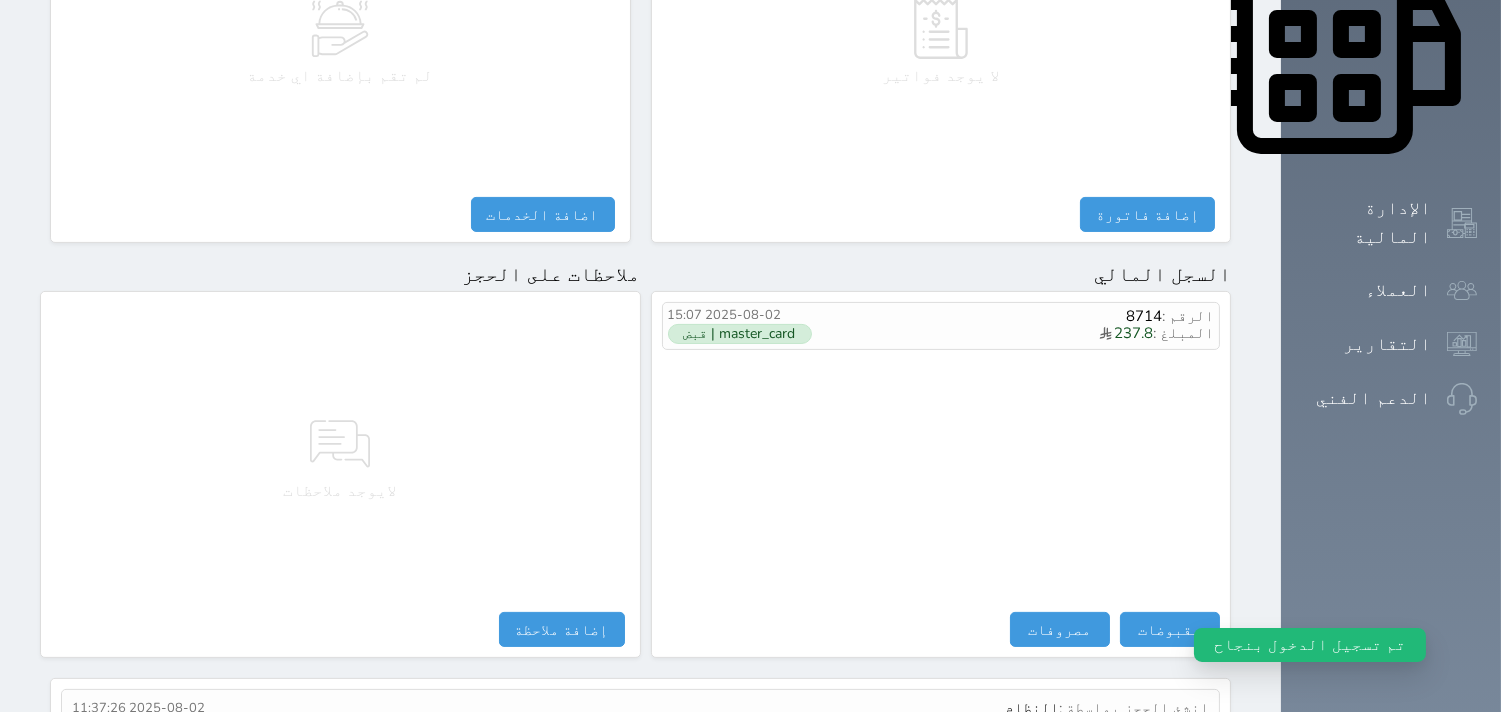 scroll, scrollTop: 1068, scrollLeft: 0, axis: vertical 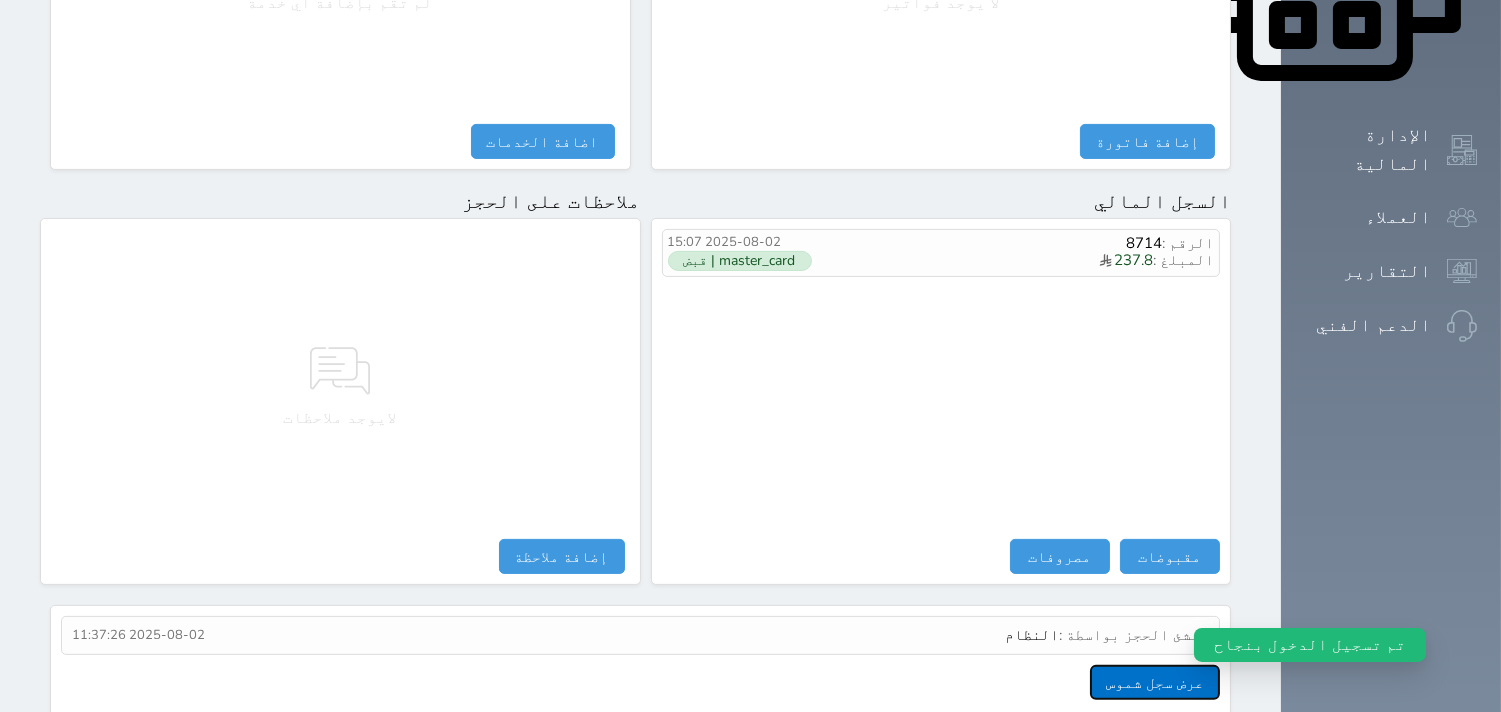 click on "عرض سجل شموس" at bounding box center (1155, 682) 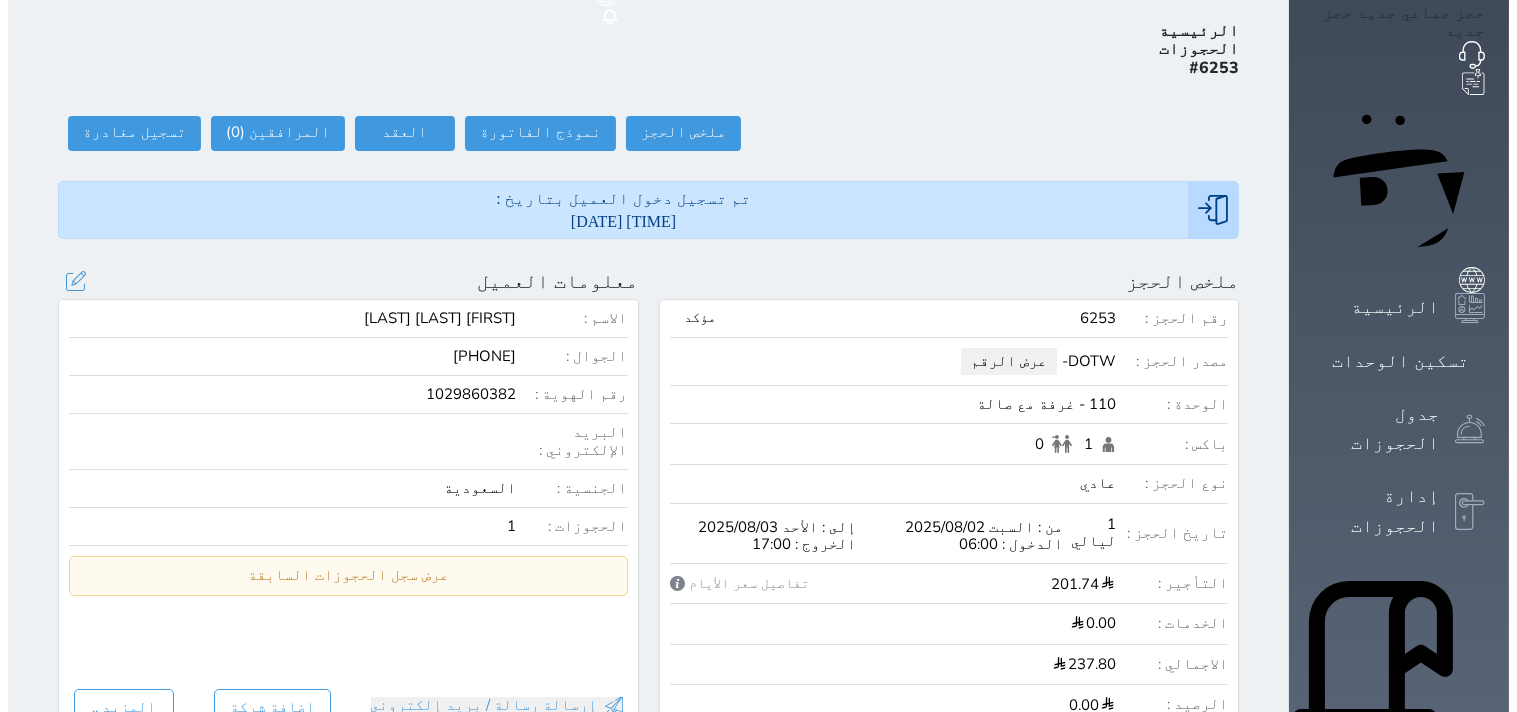 scroll, scrollTop: 0, scrollLeft: 0, axis: both 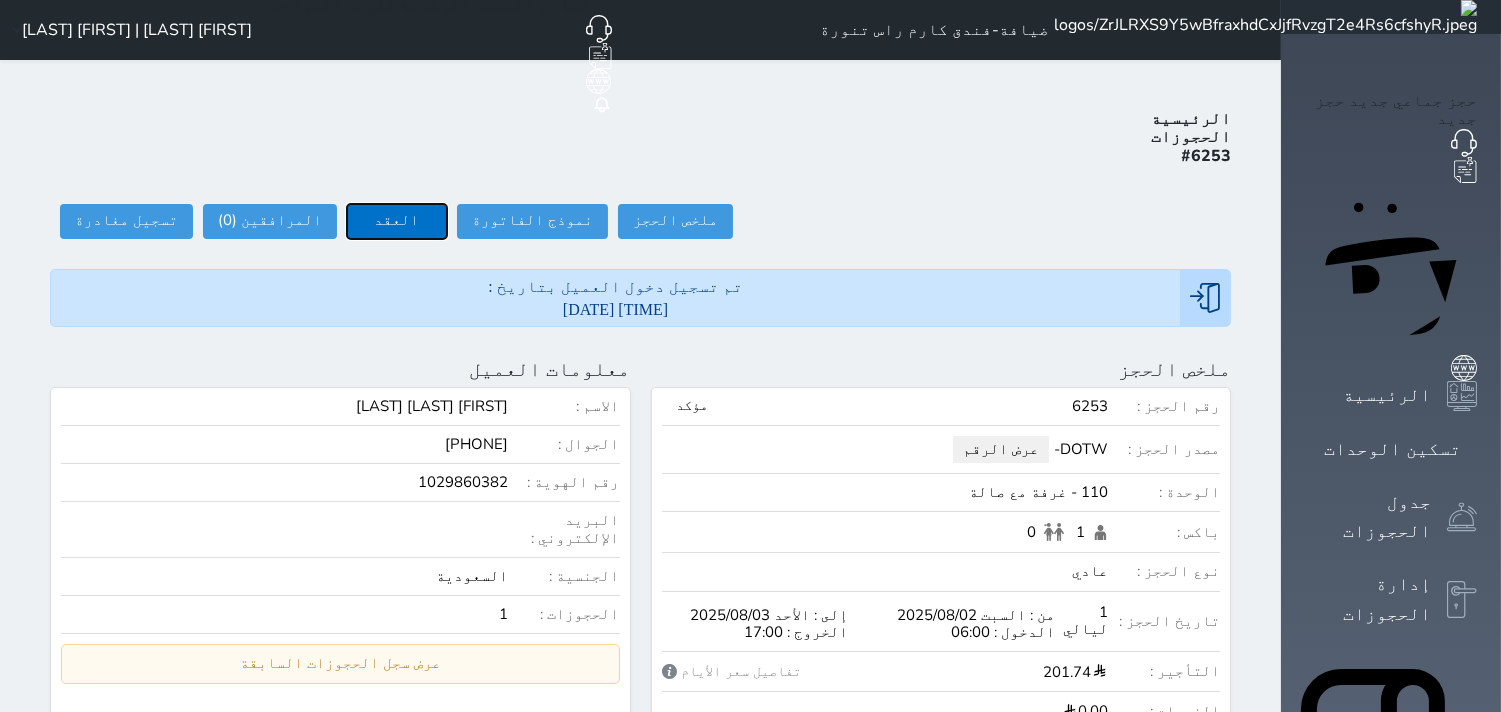 click on "العقد" at bounding box center (397, 221) 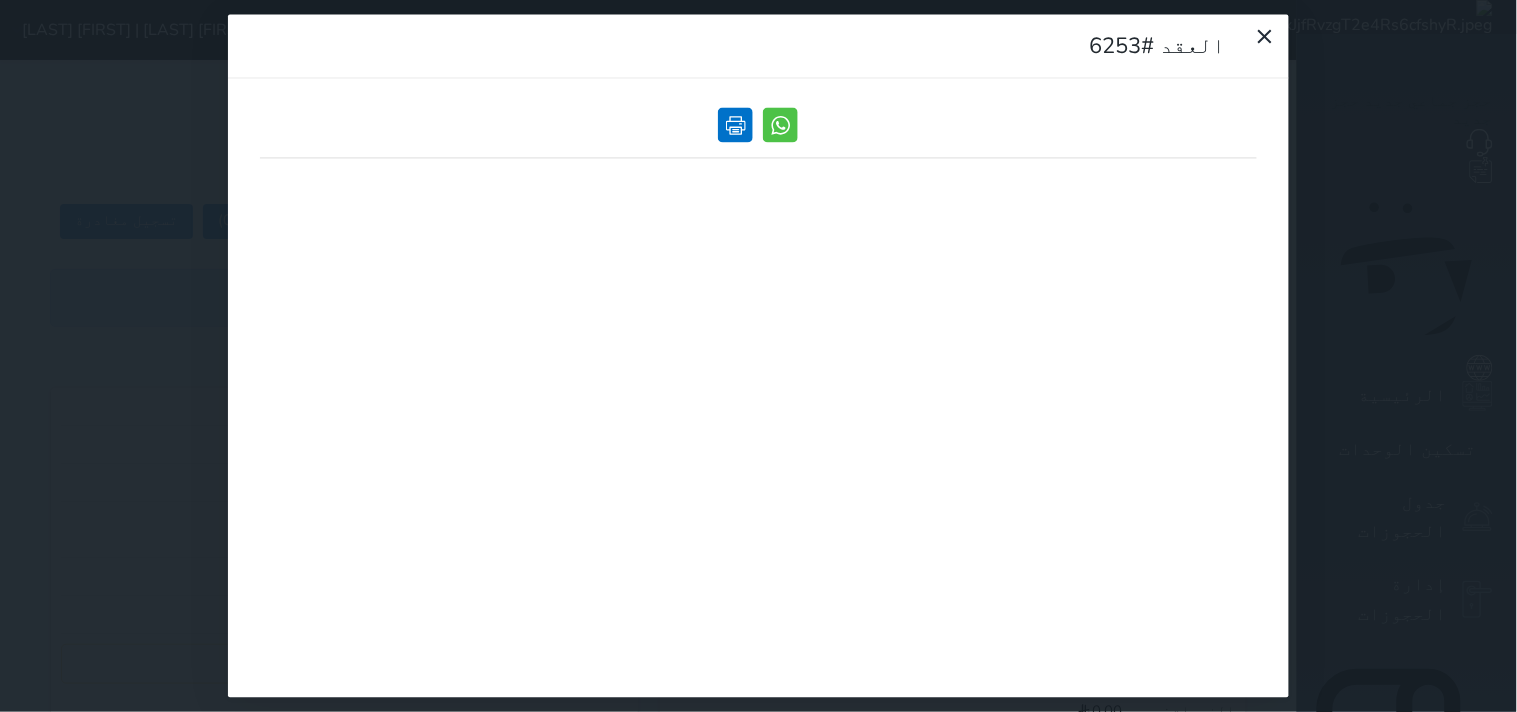 click at bounding box center [736, 125] 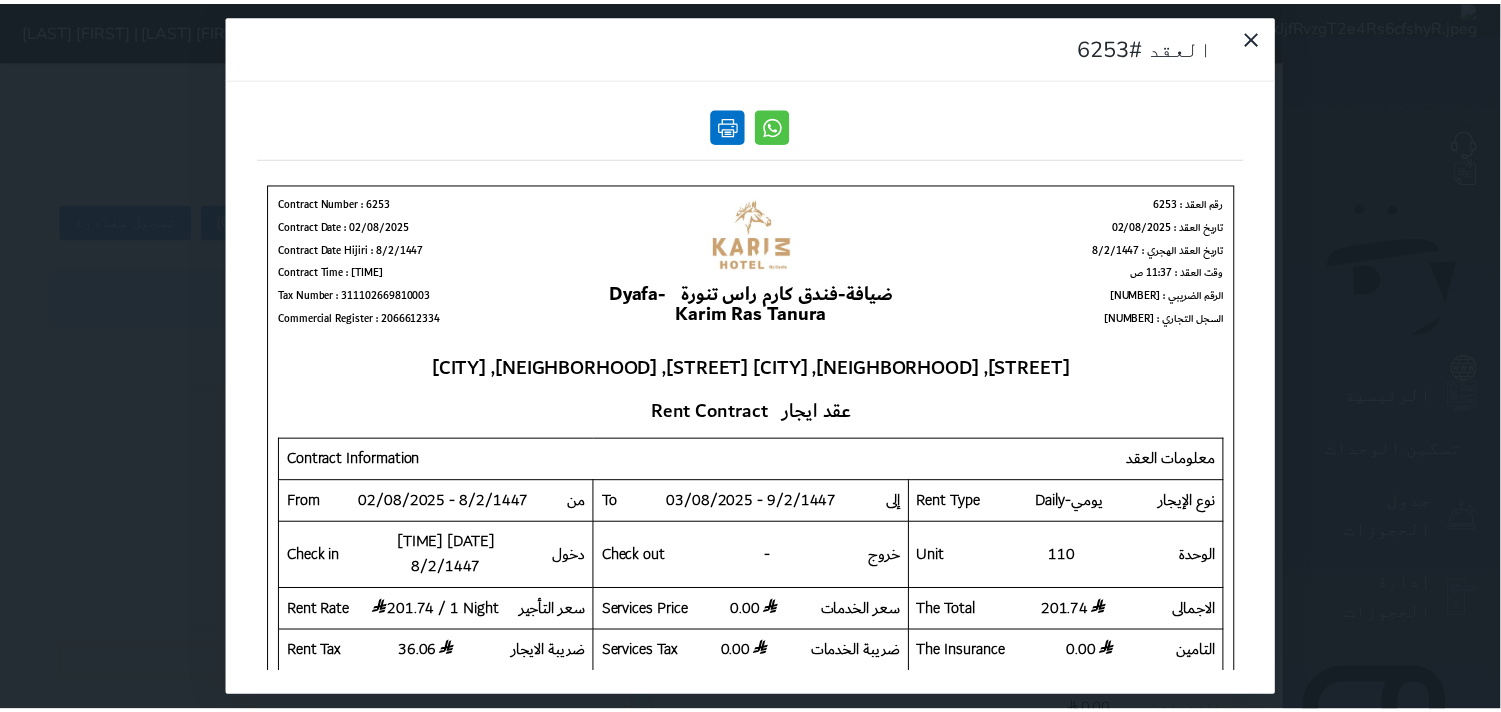 scroll, scrollTop: 0, scrollLeft: 0, axis: both 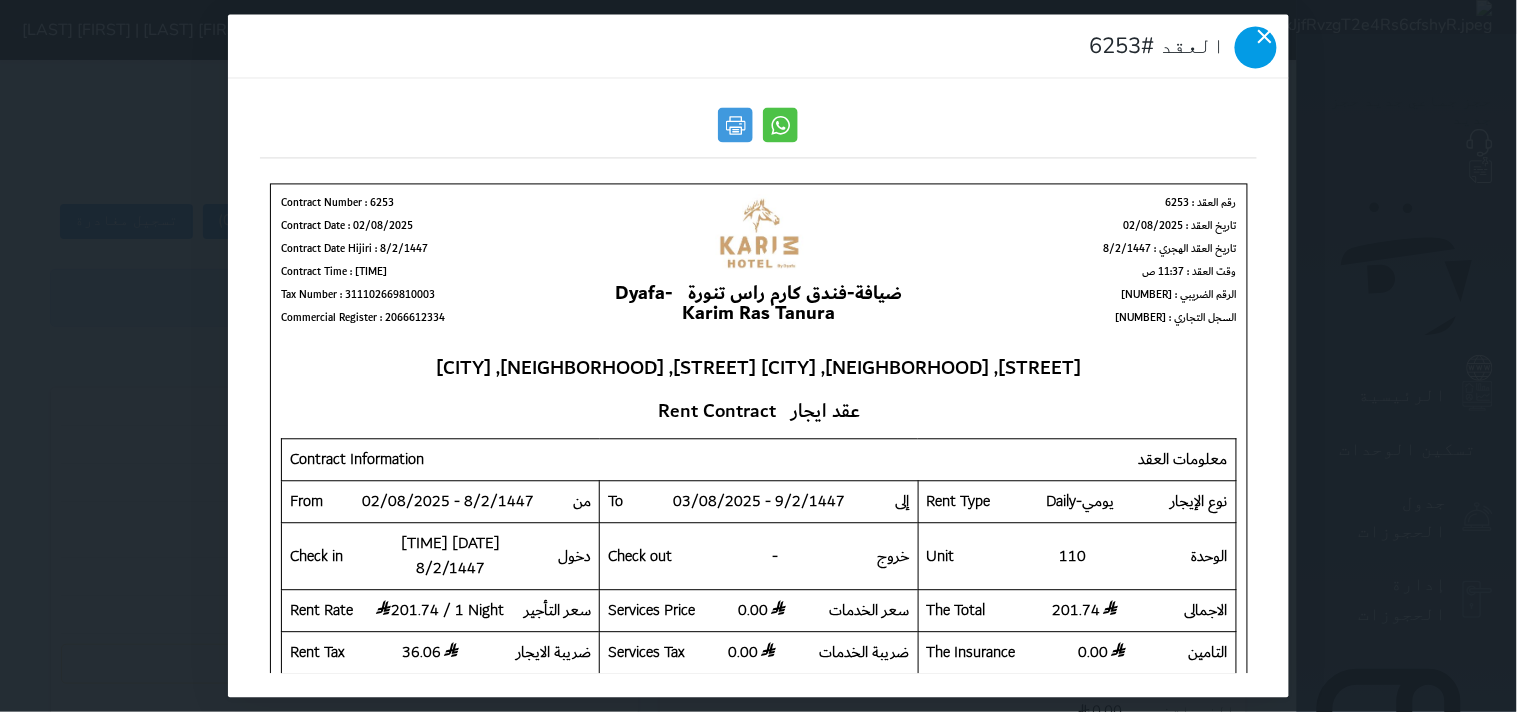 click 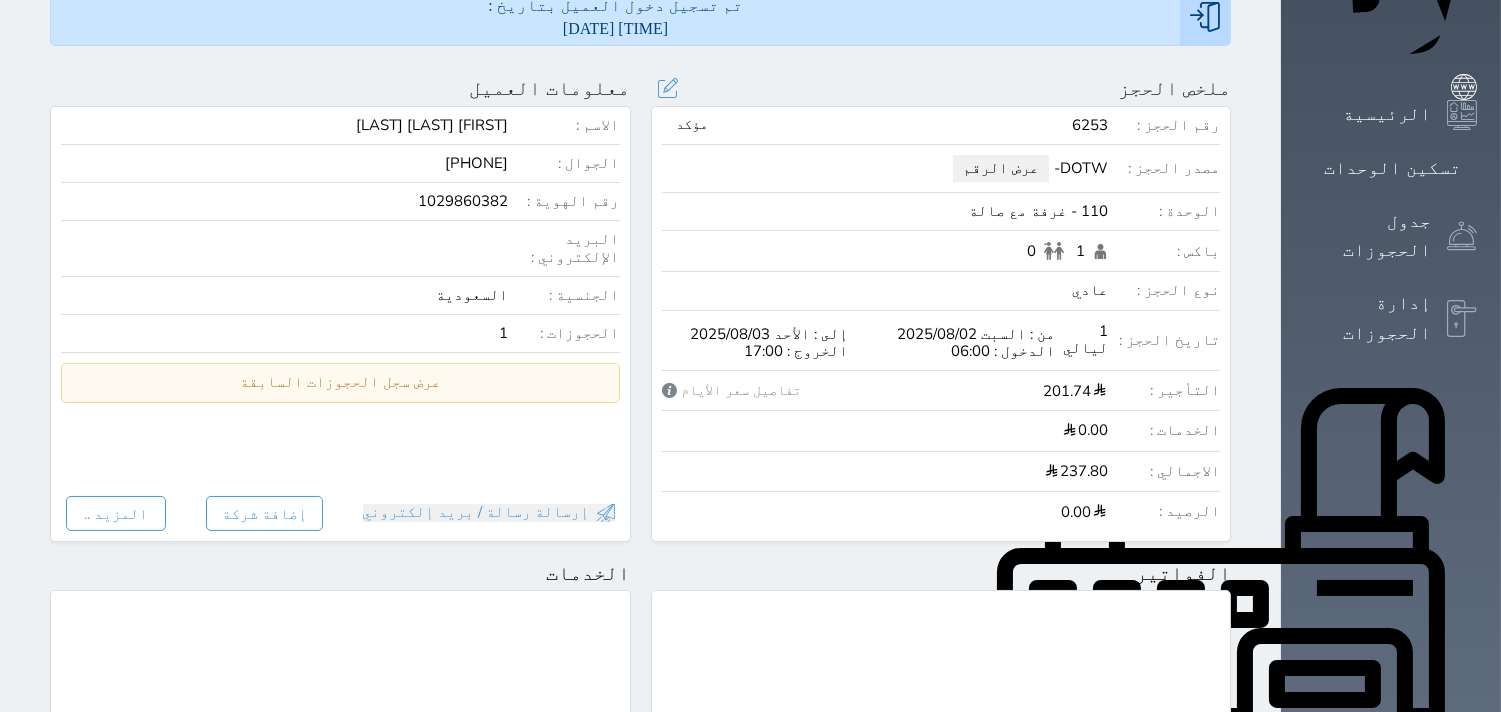 scroll, scrollTop: 0, scrollLeft: 0, axis: both 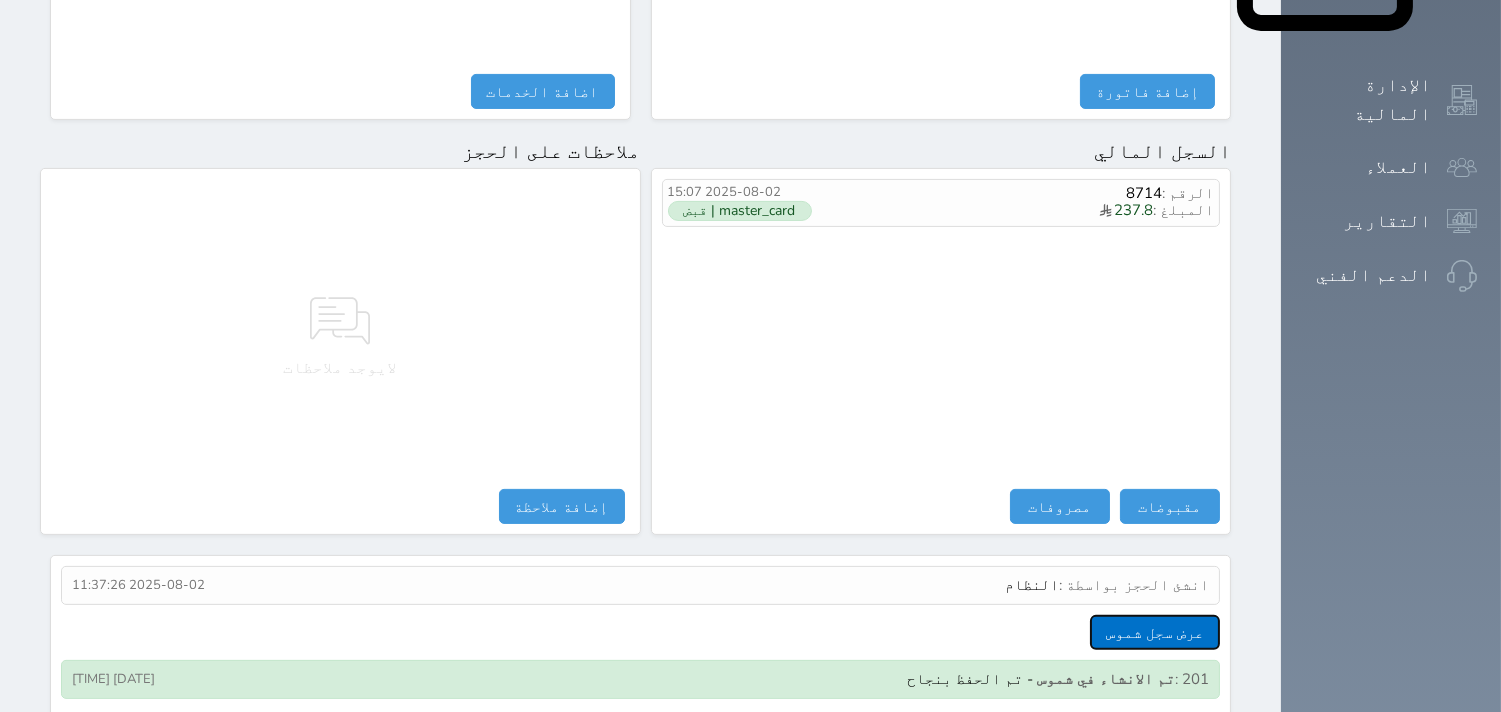 click on "عرض سجل شموس" at bounding box center [1155, 632] 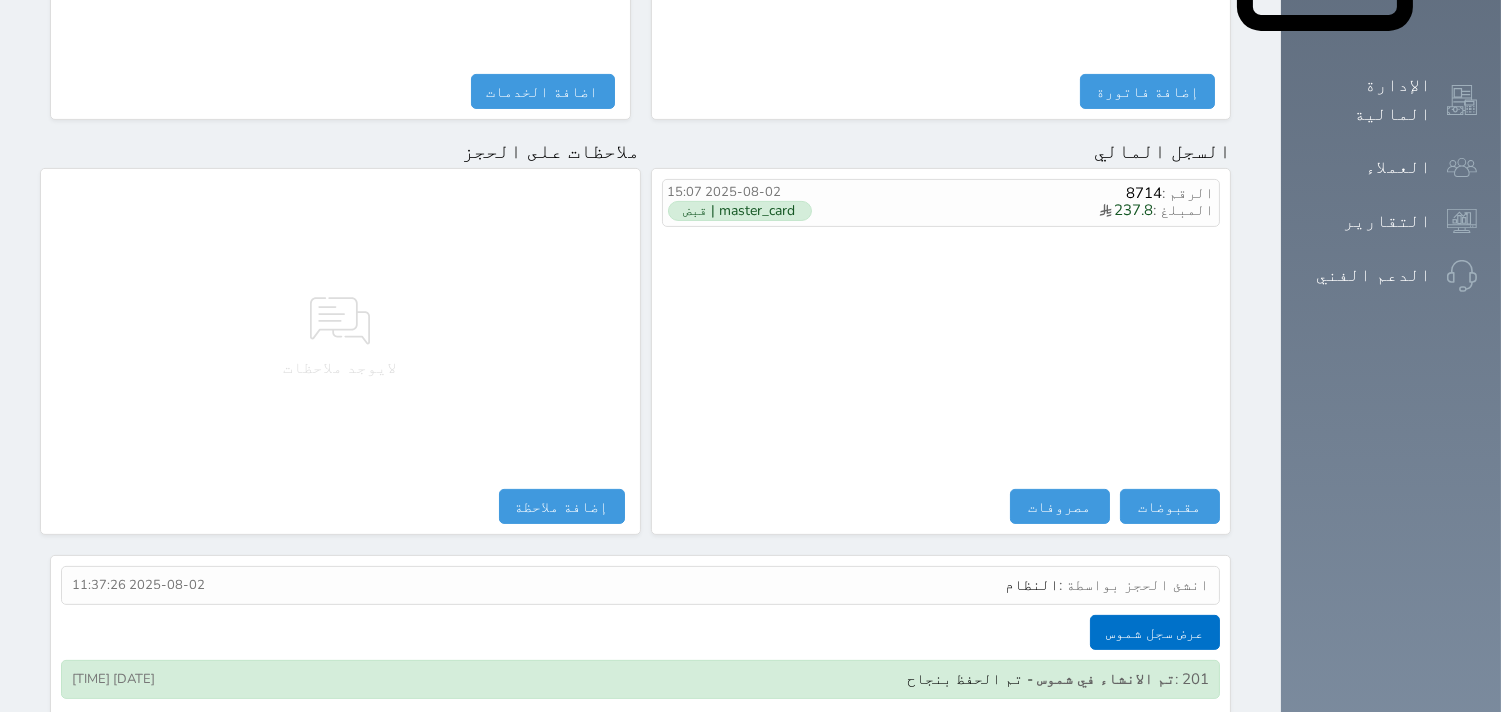 click on "انشئ الحجز بواسطة :
النظام" at bounding box center [1107, 585] 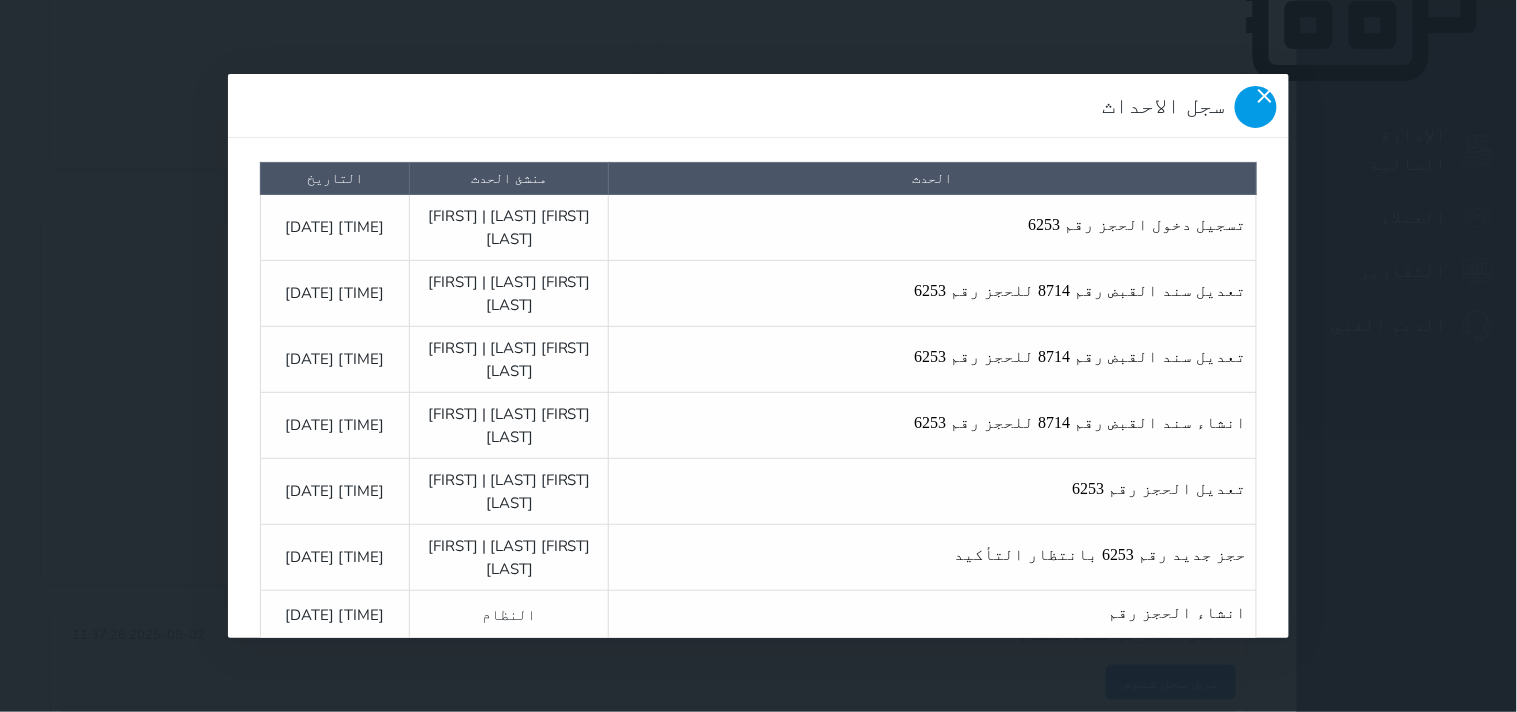 click 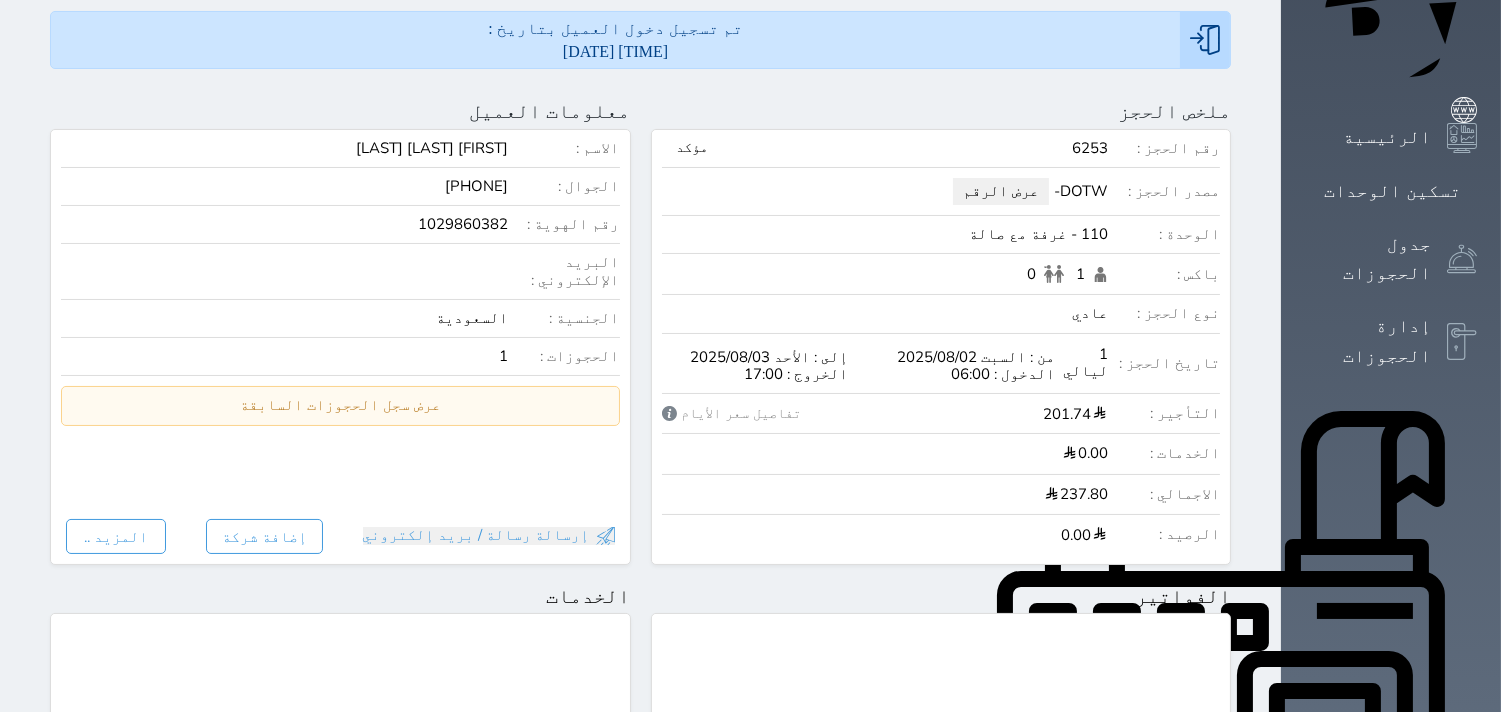 scroll, scrollTop: 0, scrollLeft: 0, axis: both 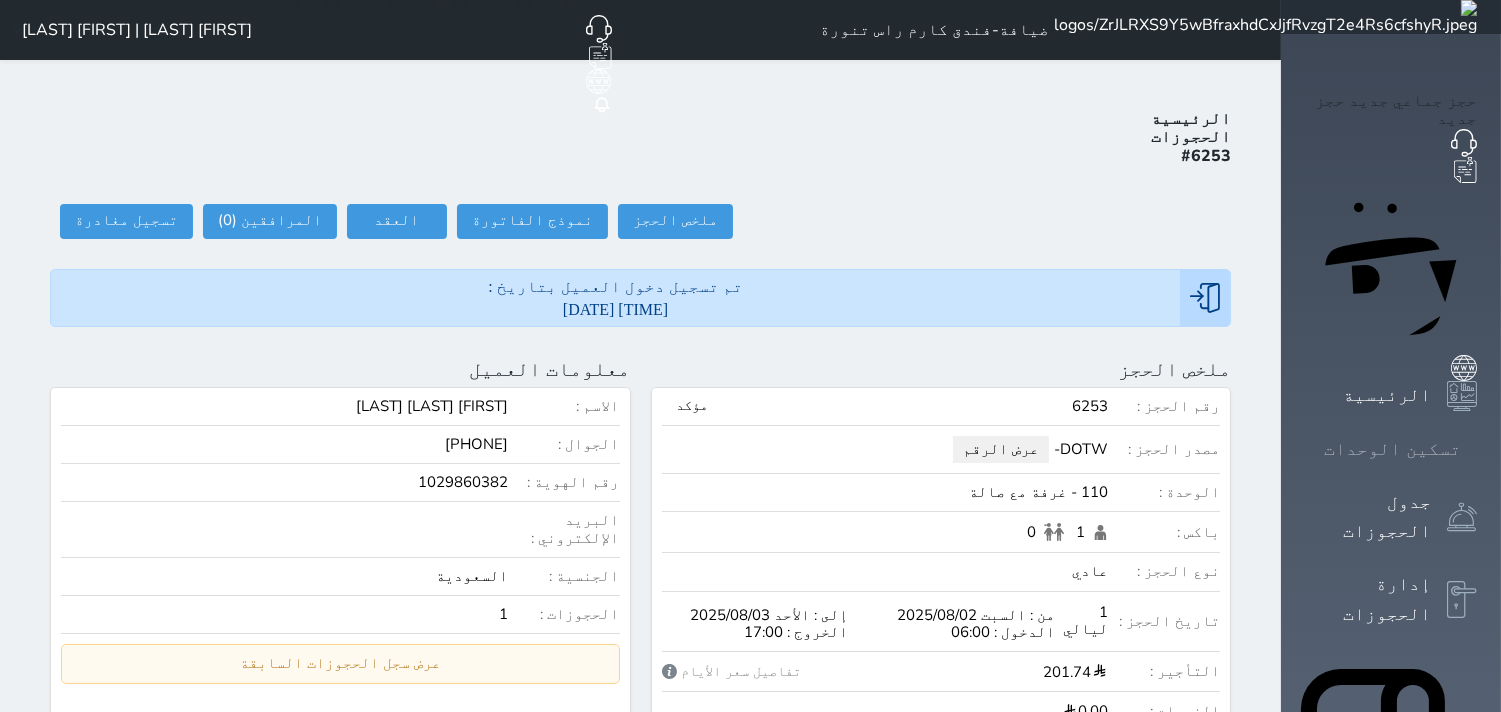 click at bounding box center [1477, 449] 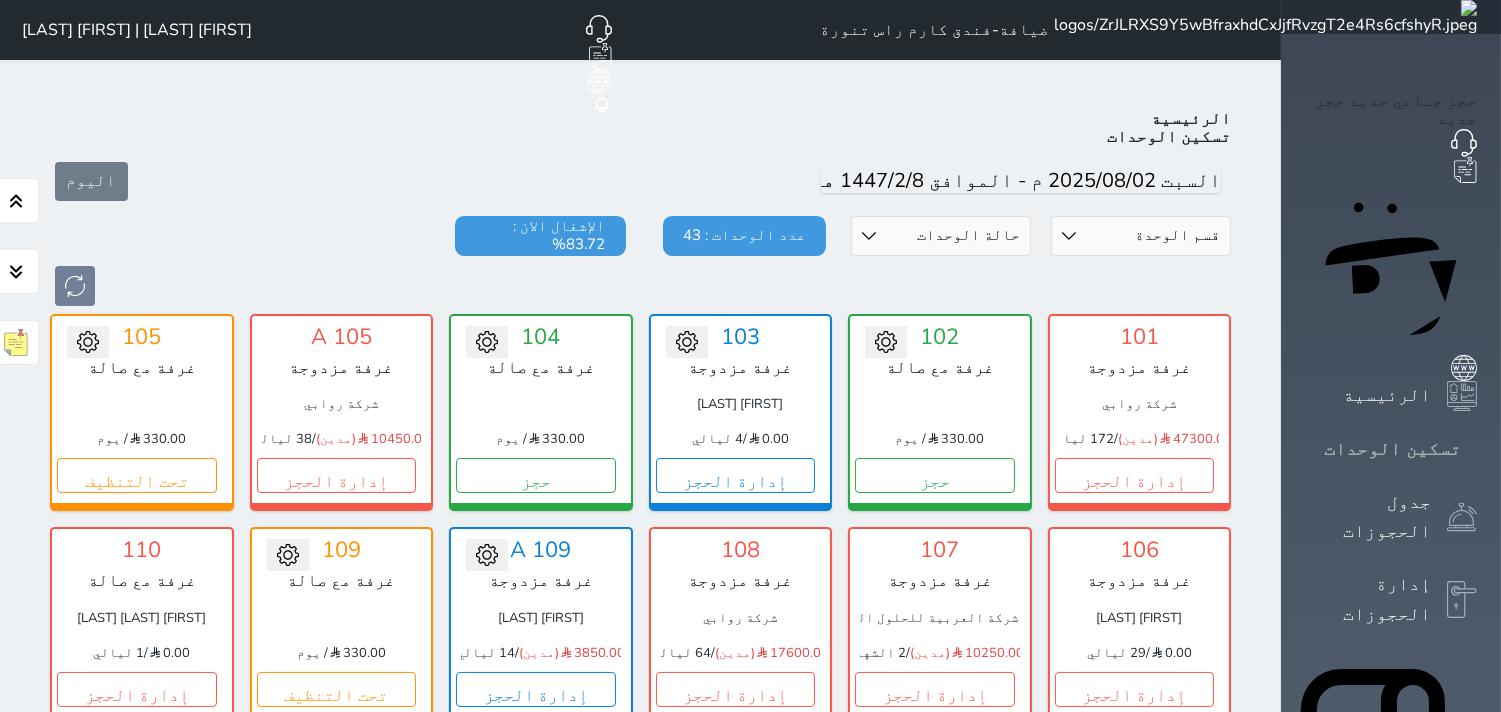 scroll, scrollTop: 77, scrollLeft: 0, axis: vertical 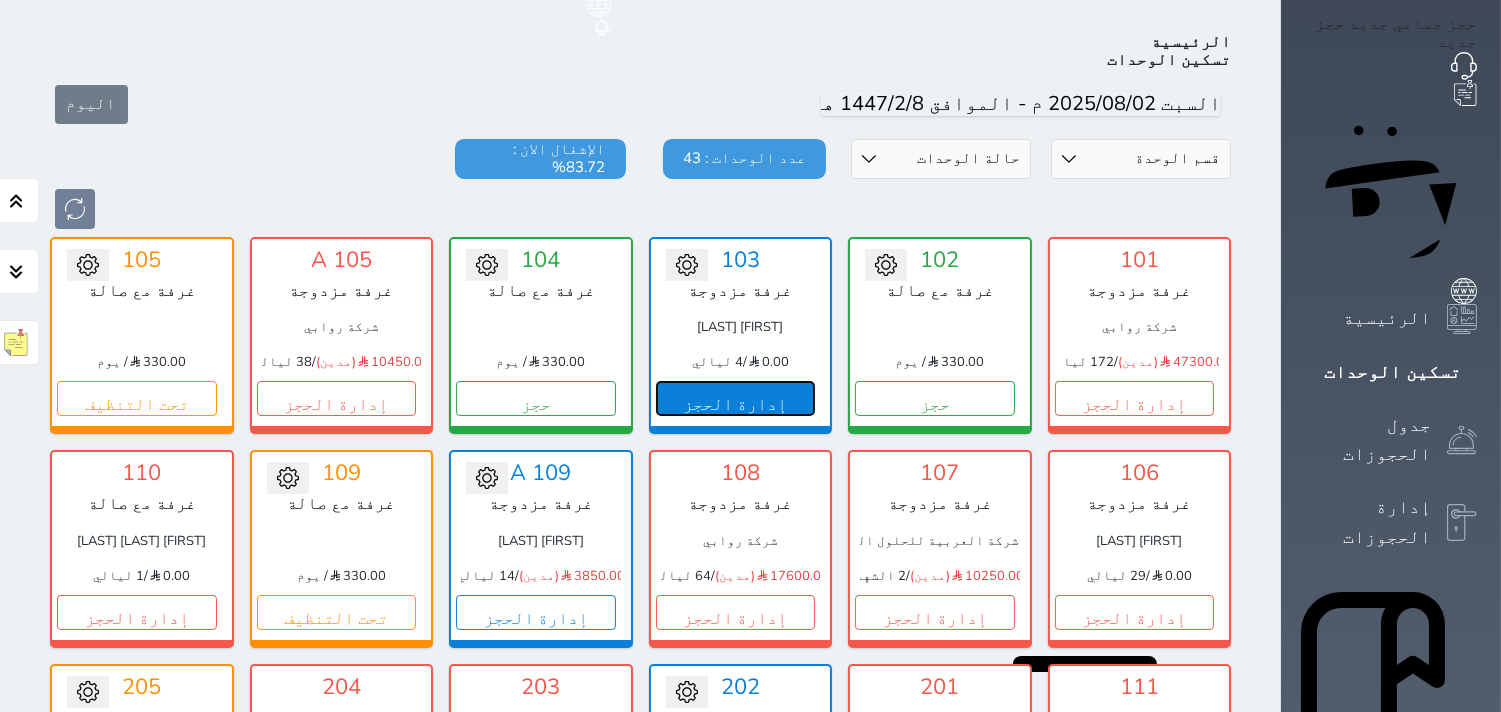 click on "إدارة الحجز" at bounding box center [736, 398] 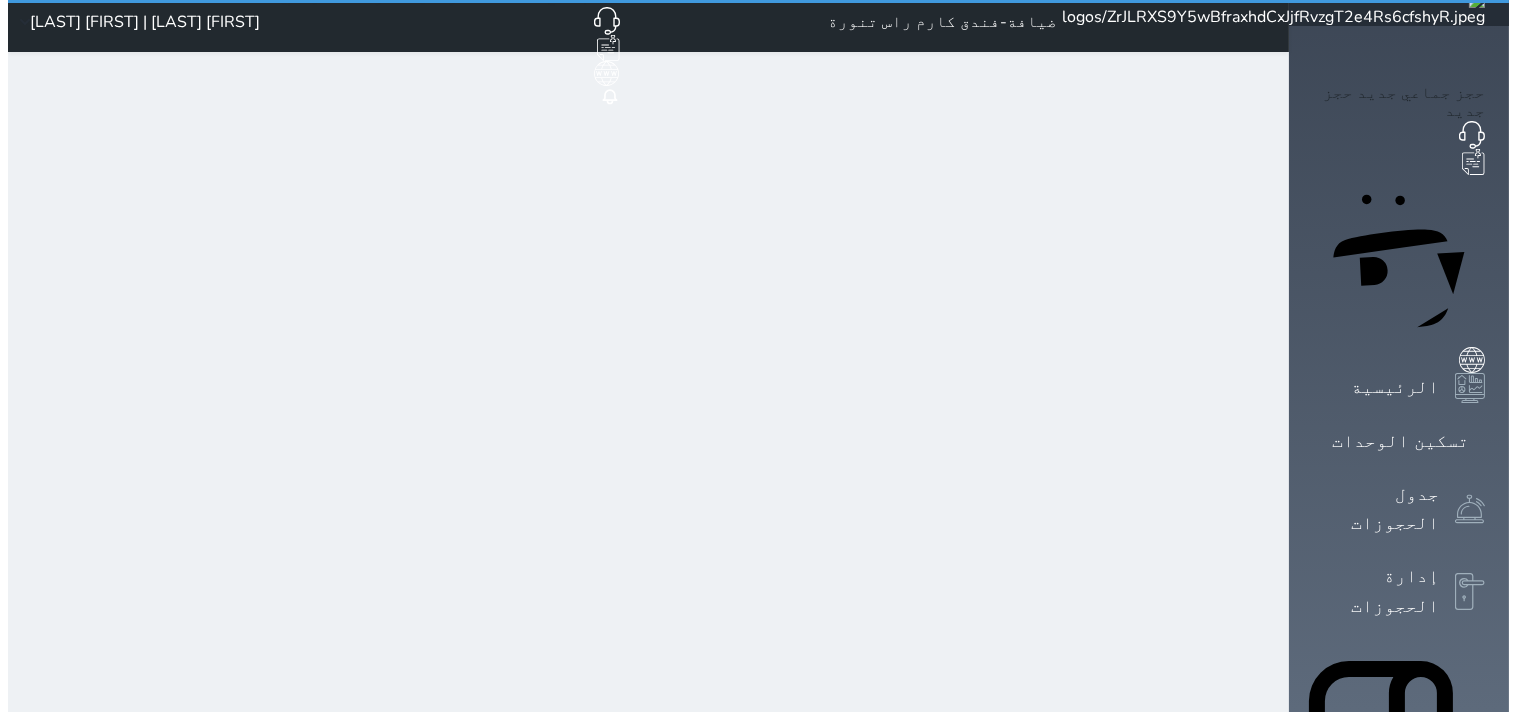 scroll, scrollTop: 0, scrollLeft: 0, axis: both 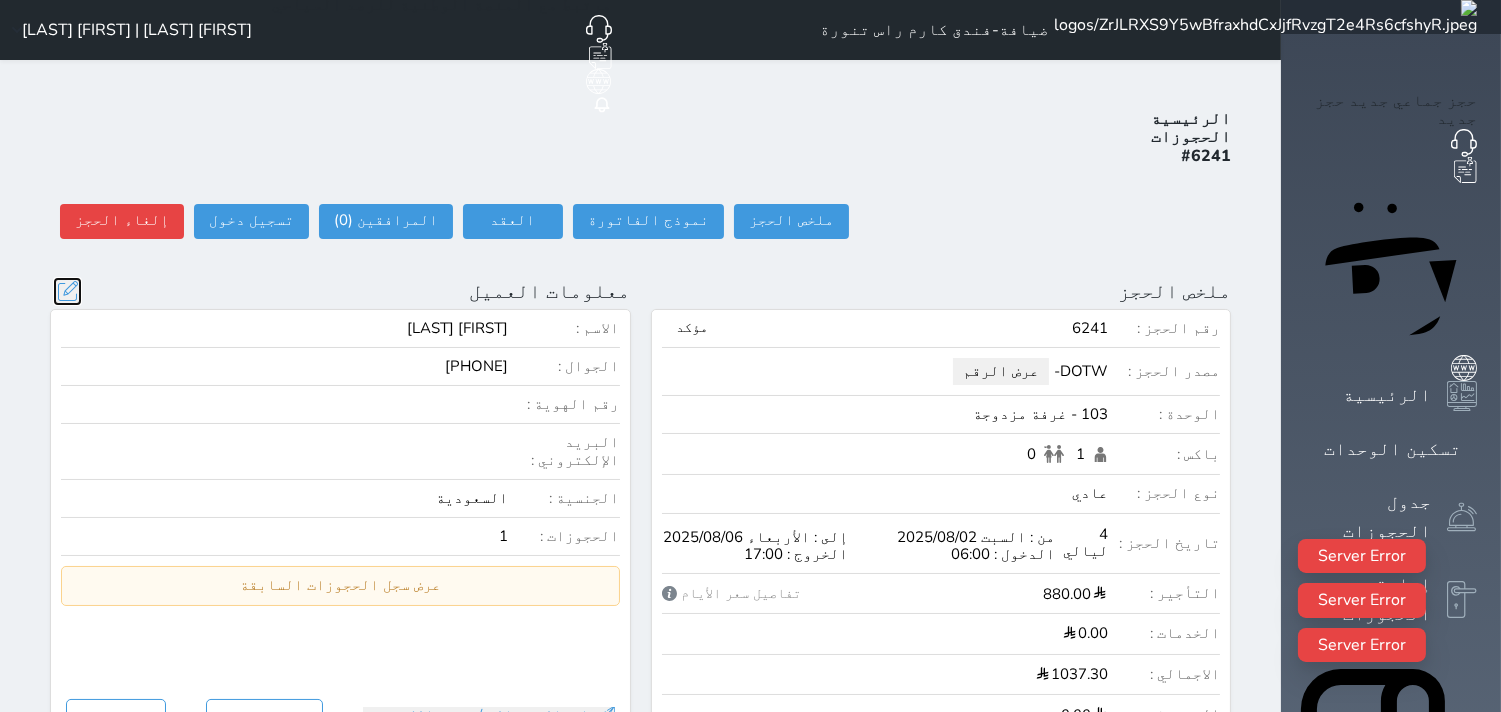 click at bounding box center (67, 291) 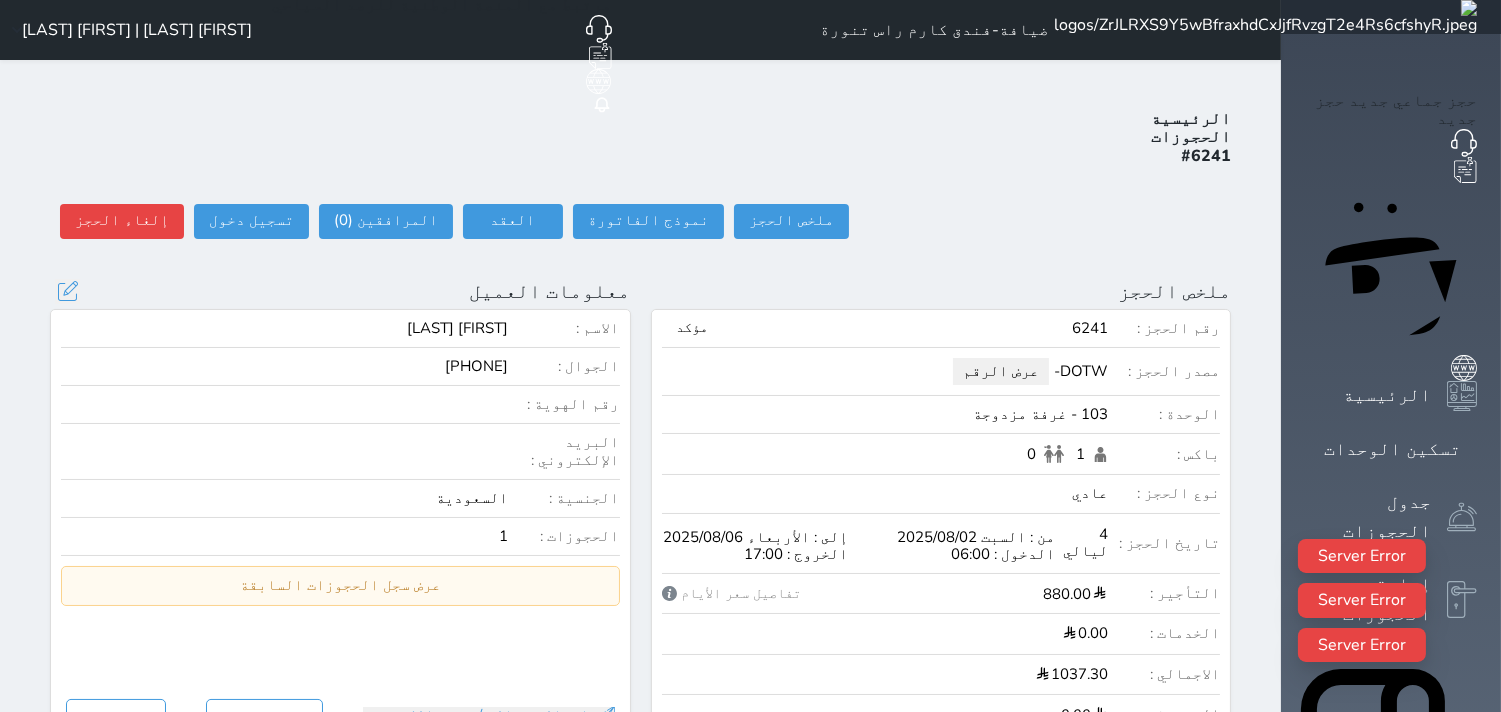 select 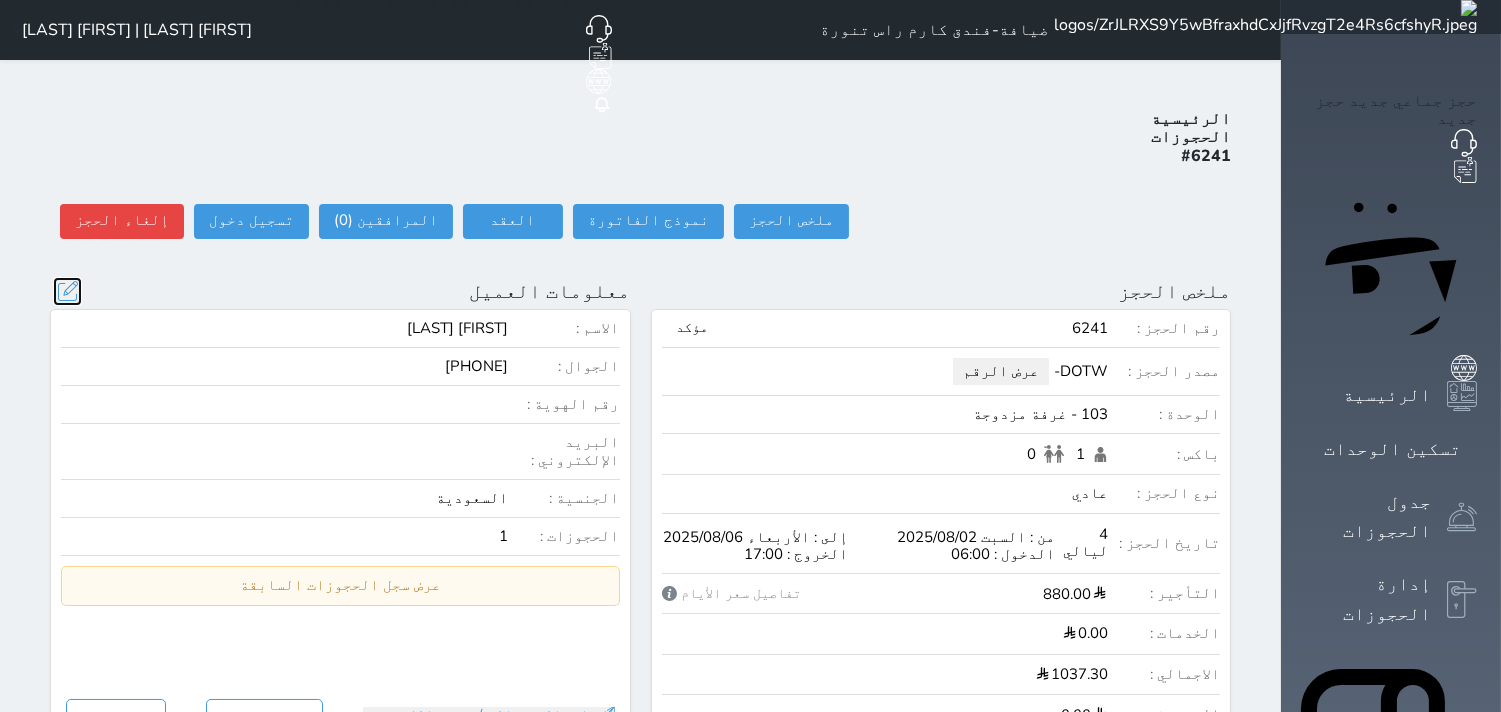 click at bounding box center (67, 291) 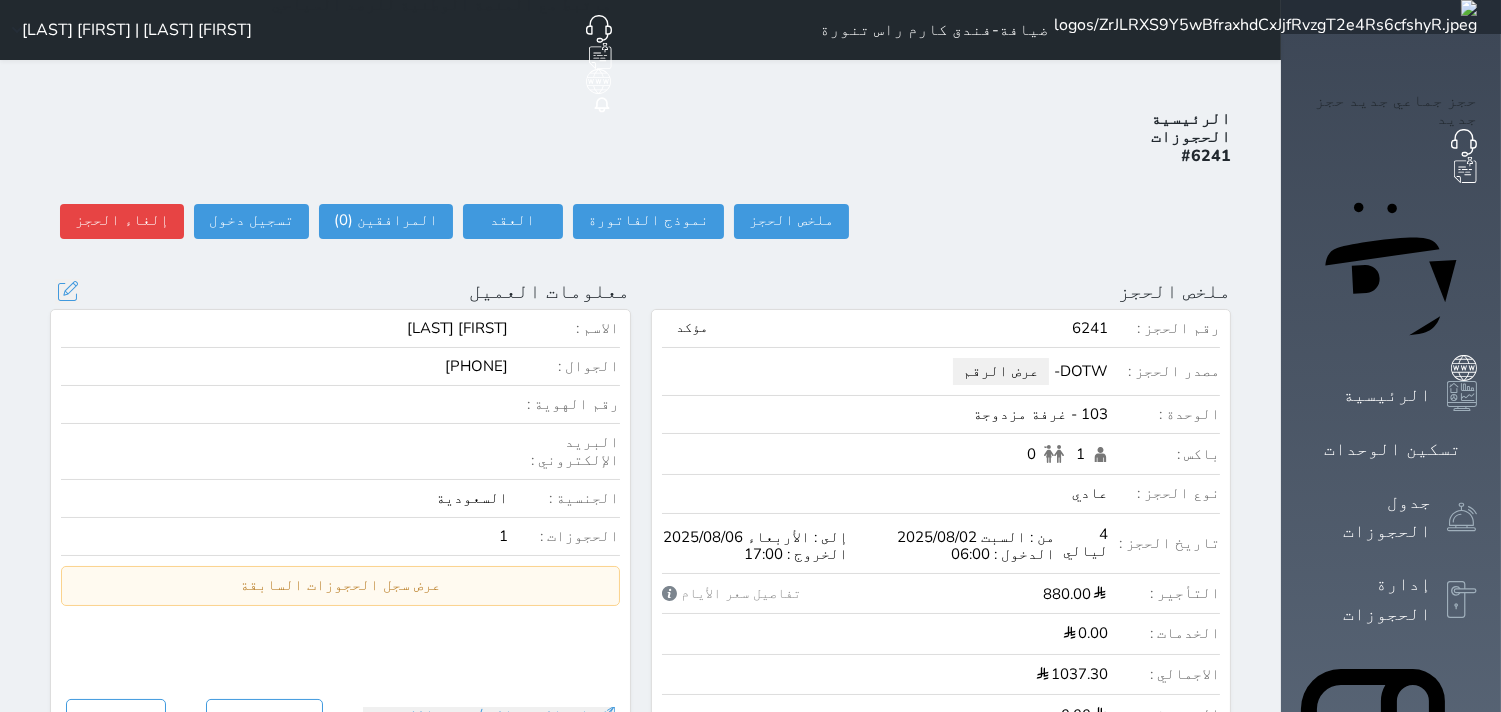 select 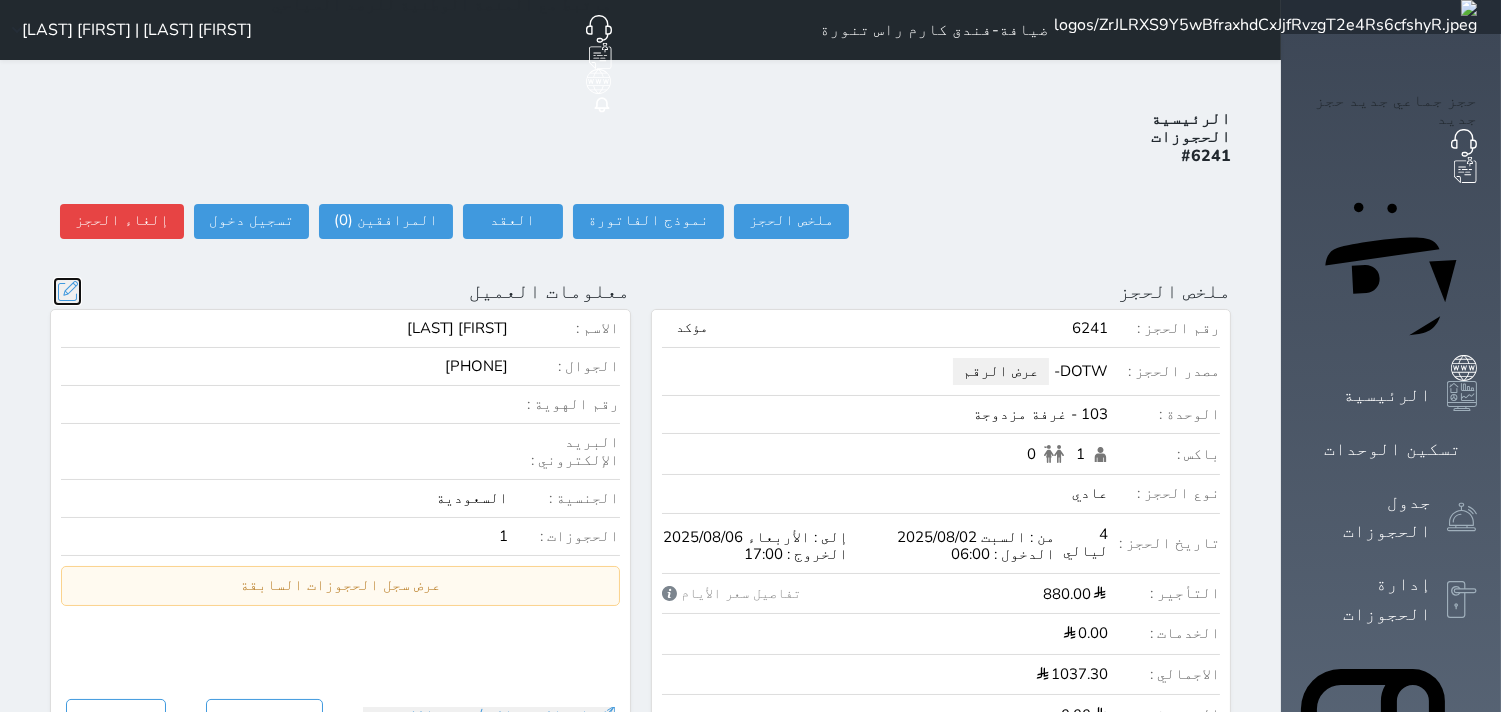 click at bounding box center (67, 291) 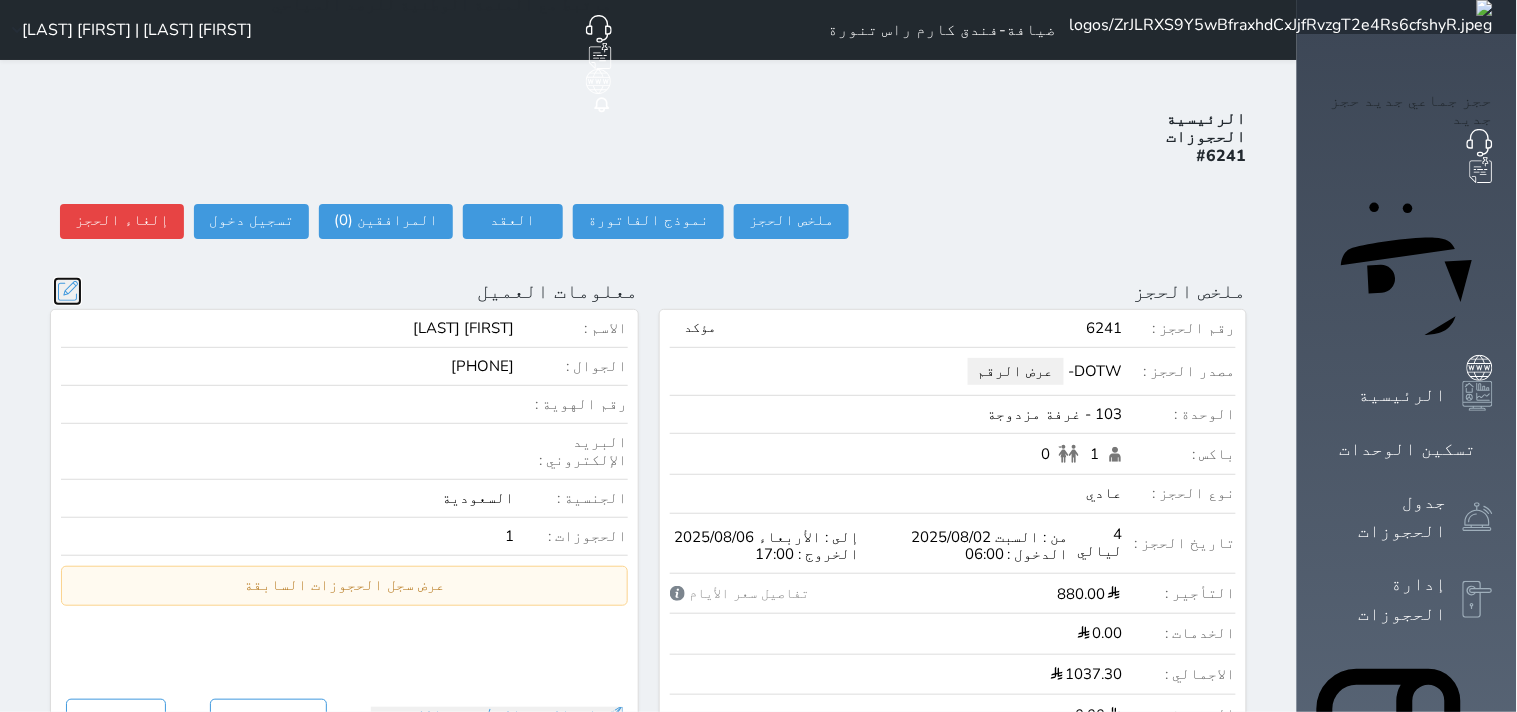 select 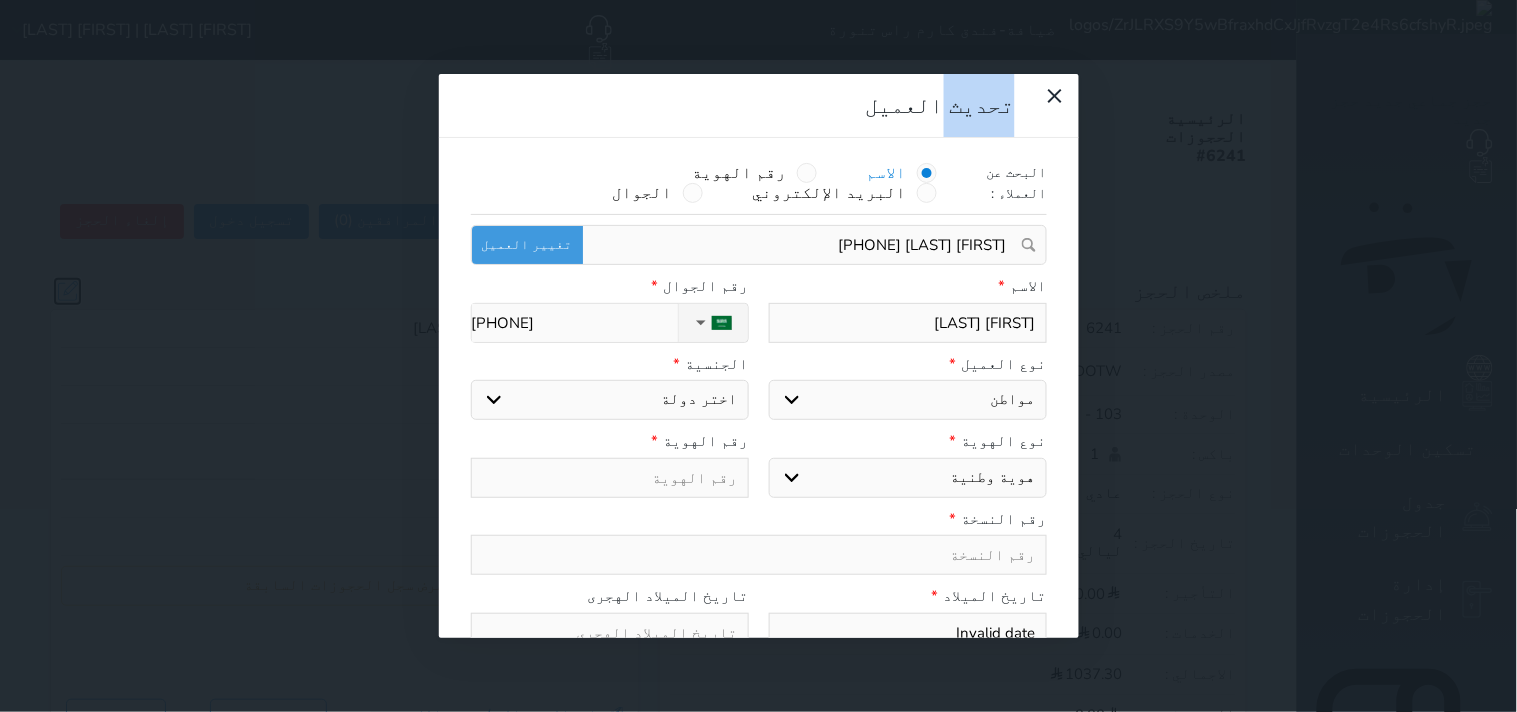 select 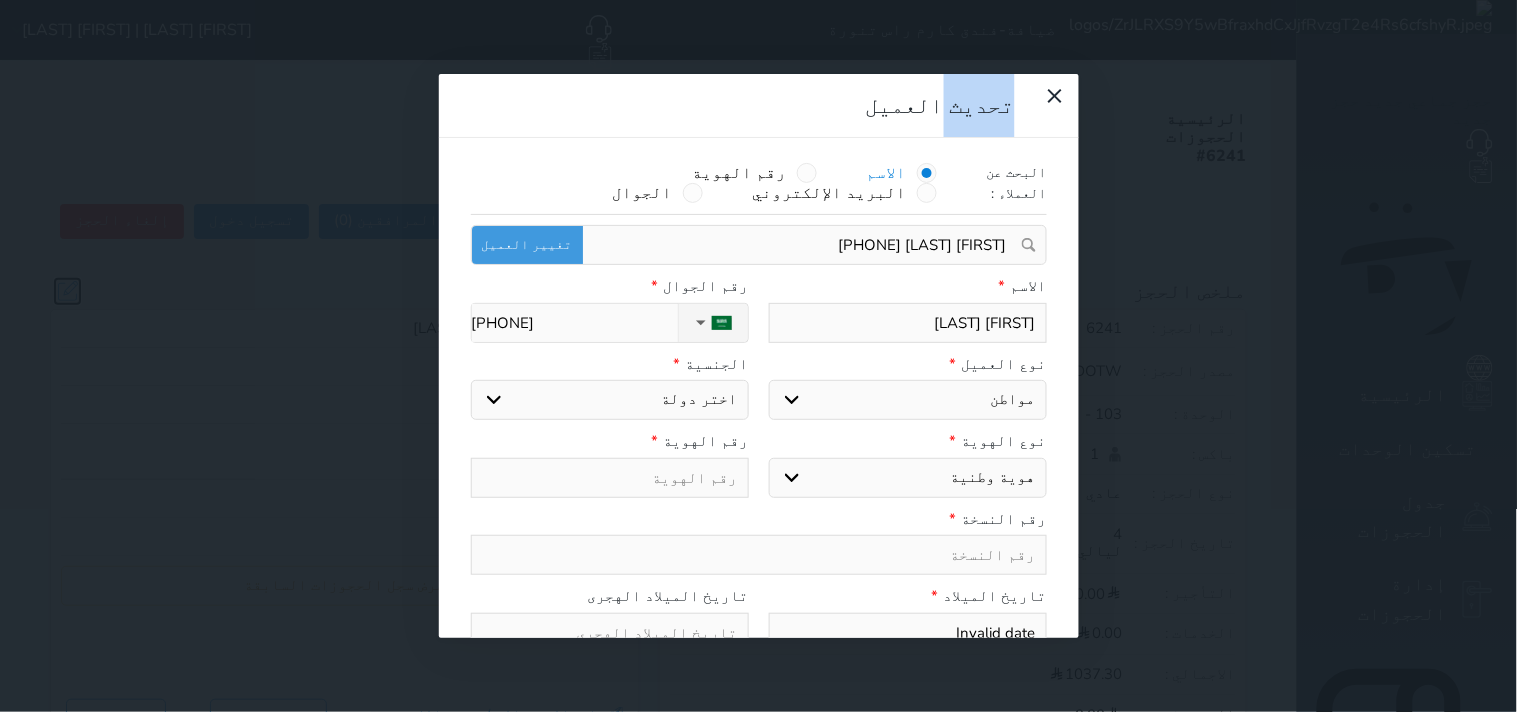 select 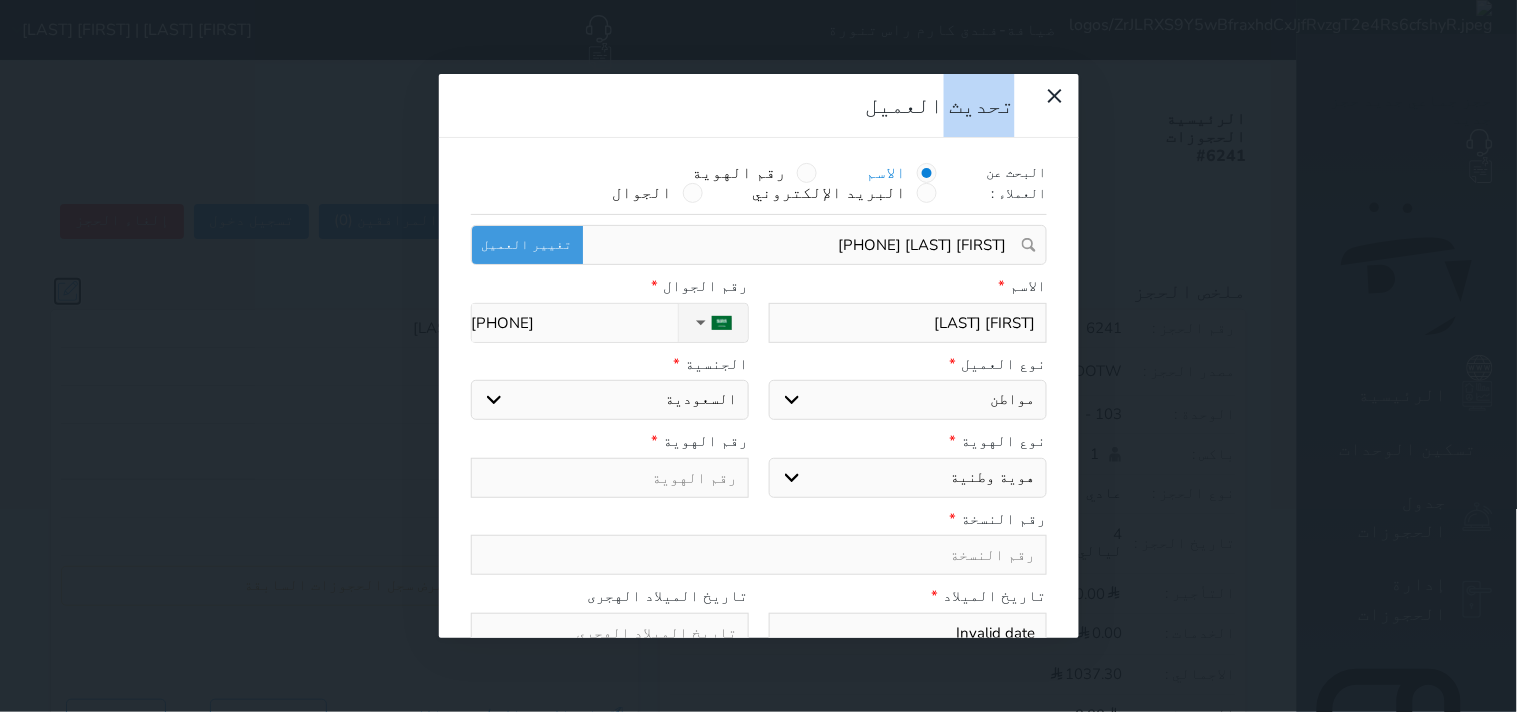 select 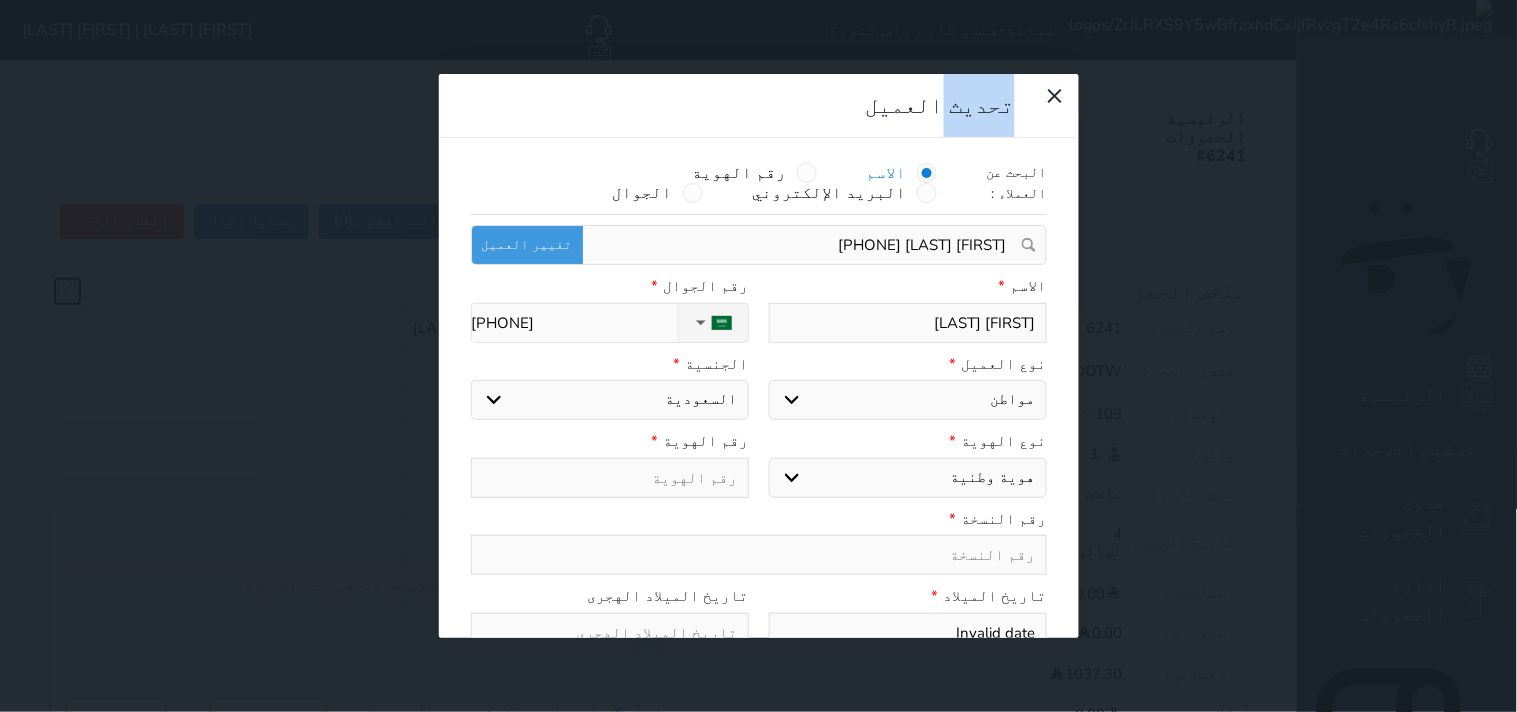 type 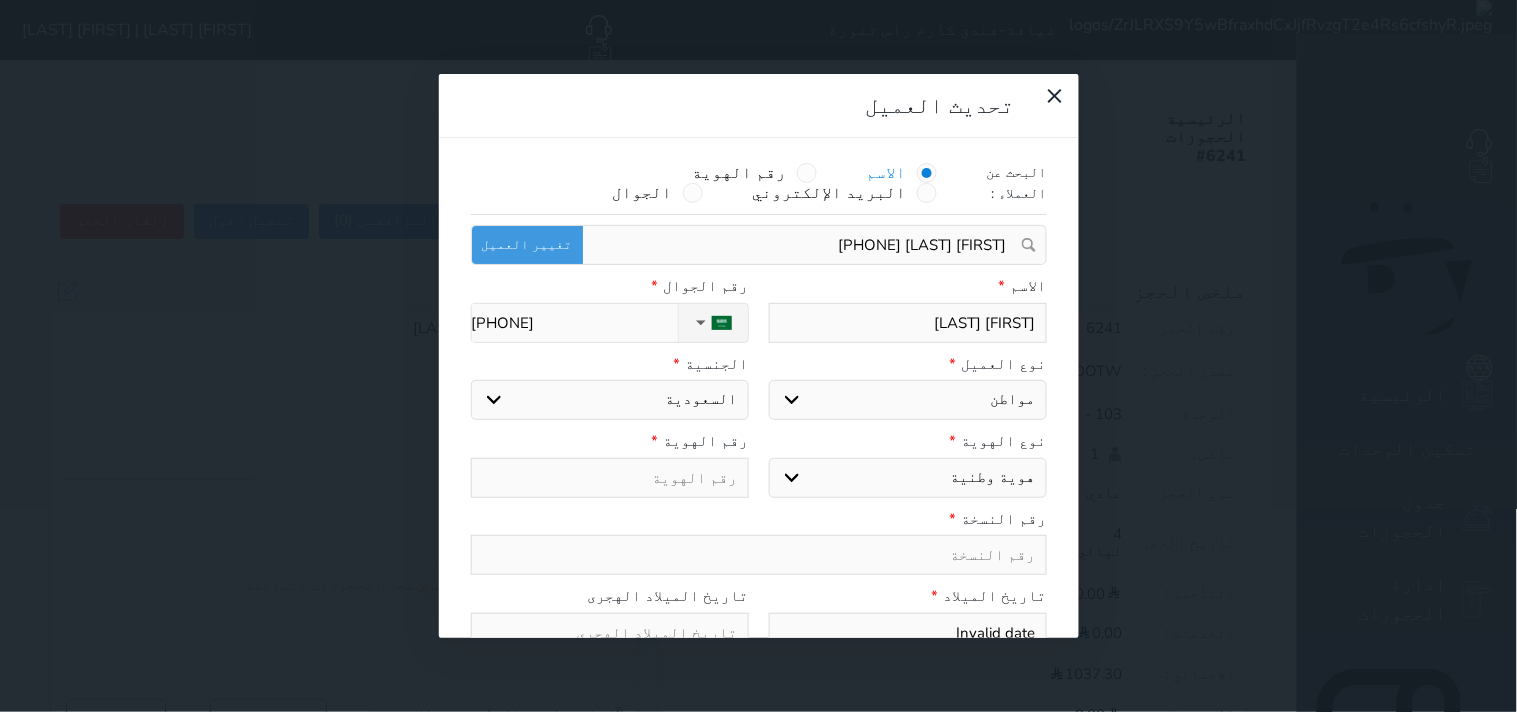 click on "Othman AlShamrani" at bounding box center (908, 323) 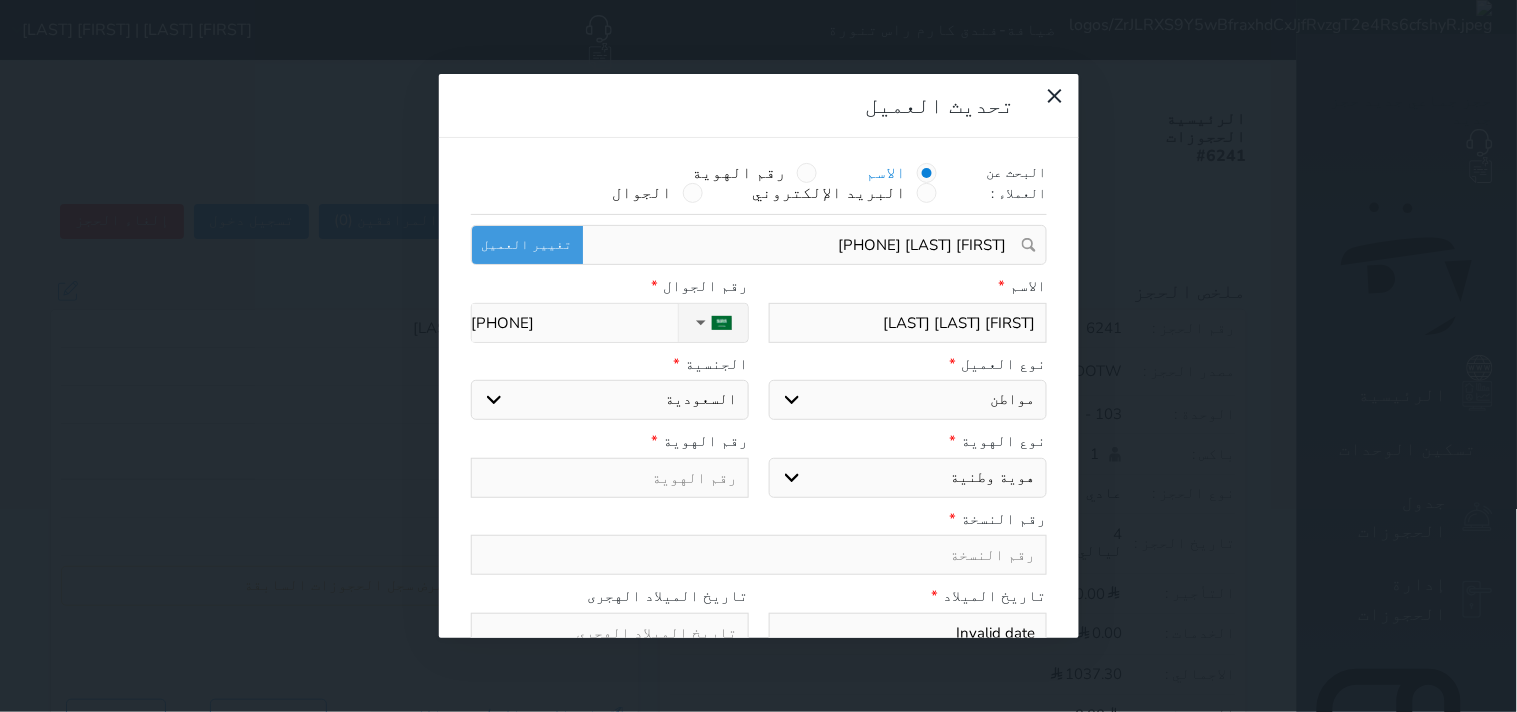click at bounding box center (610, 478) 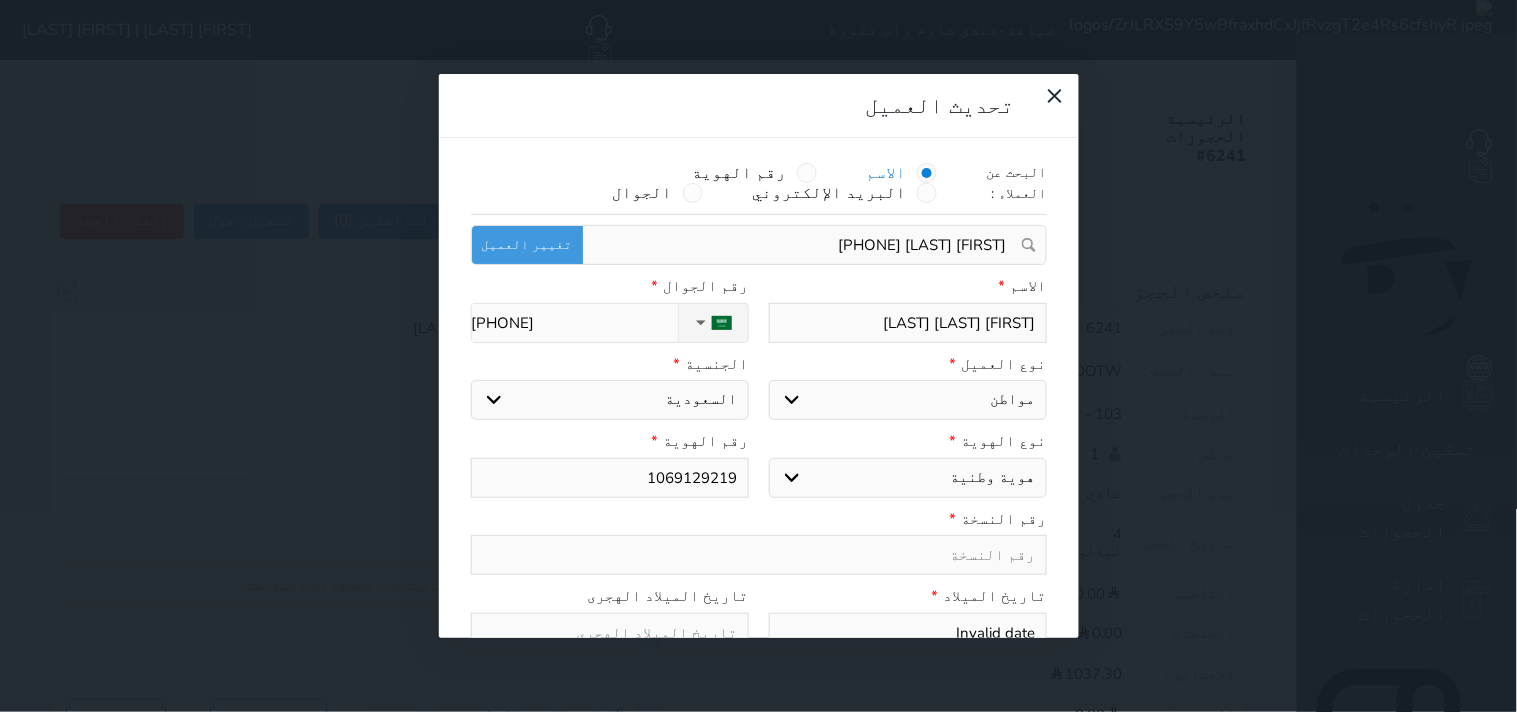 click at bounding box center (610, 633) 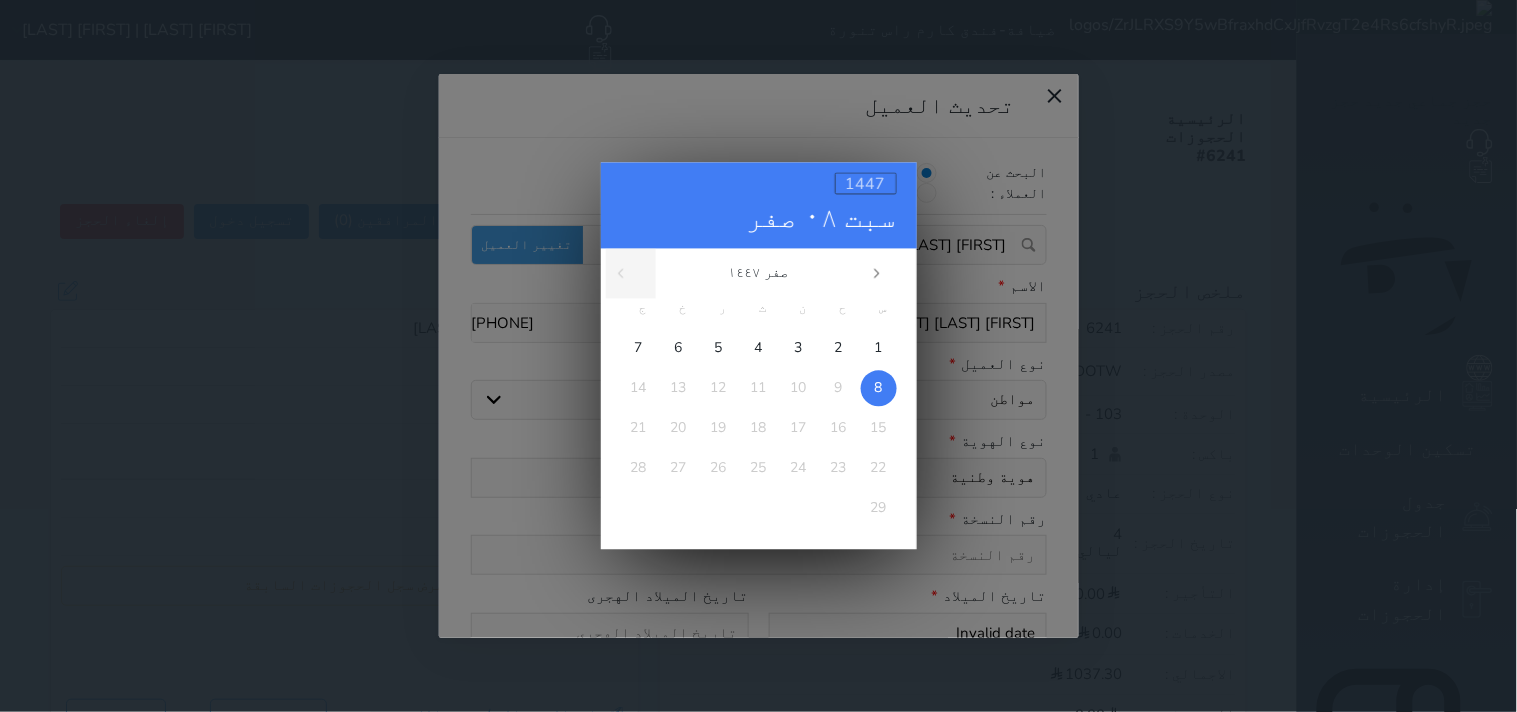 click on "1447" at bounding box center (866, 184) 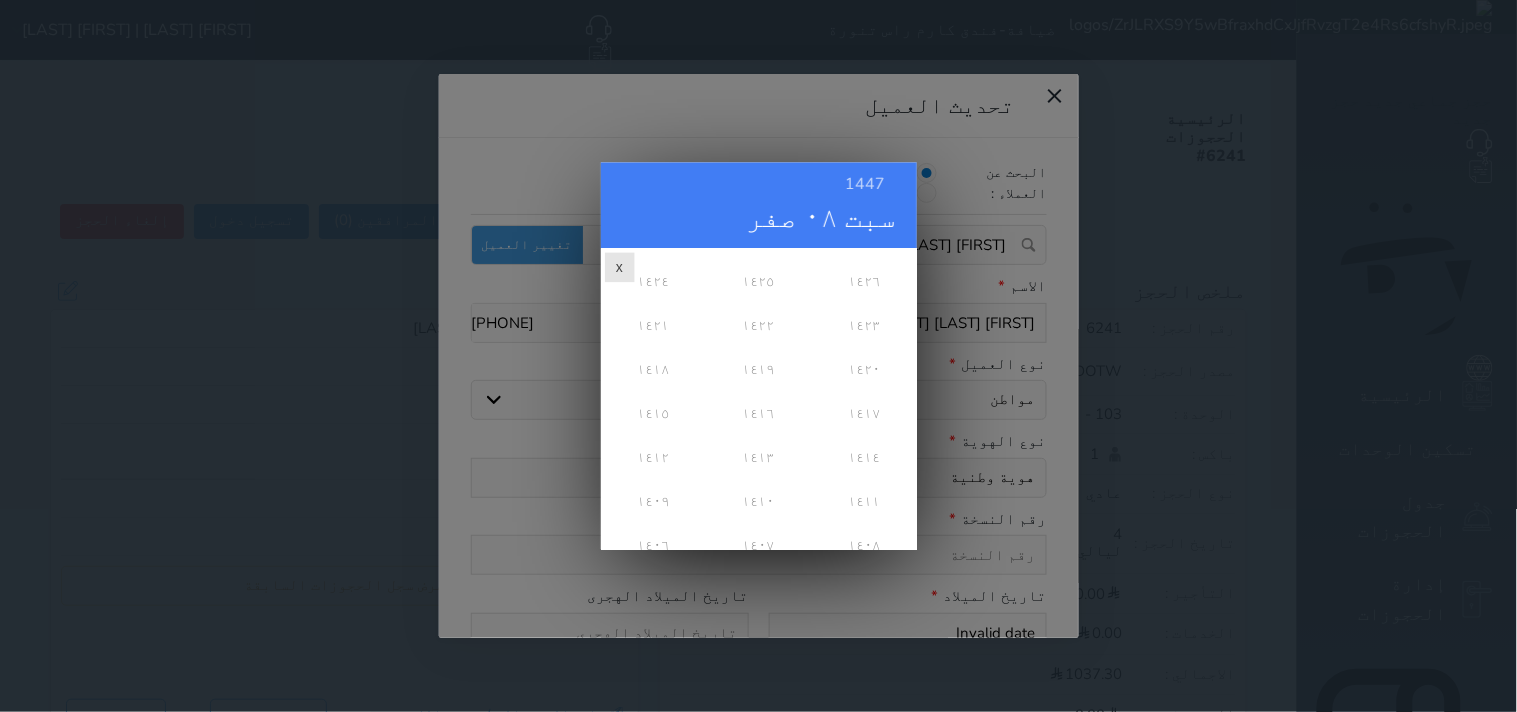 scroll, scrollTop: 555, scrollLeft: 0, axis: vertical 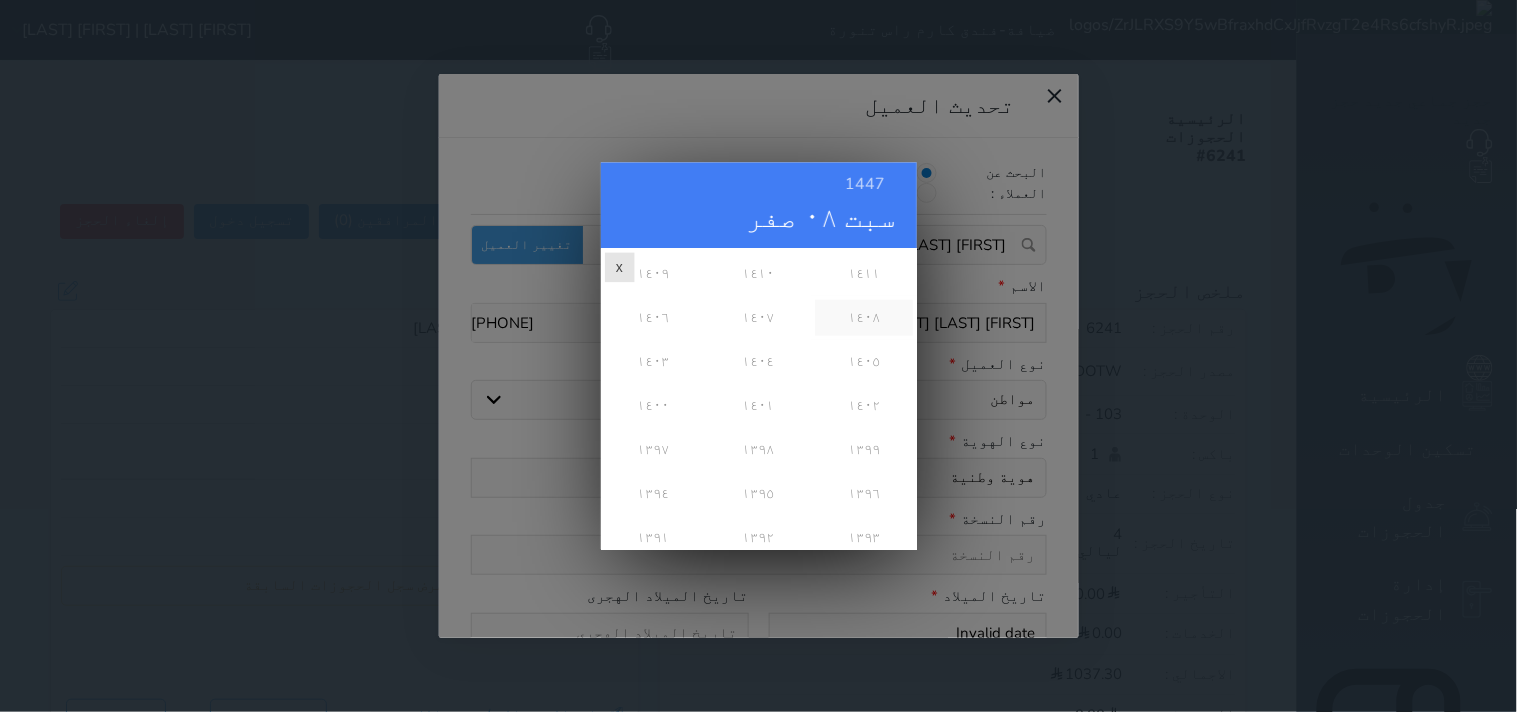 click on "١٤٠٨" at bounding box center [863, 318] 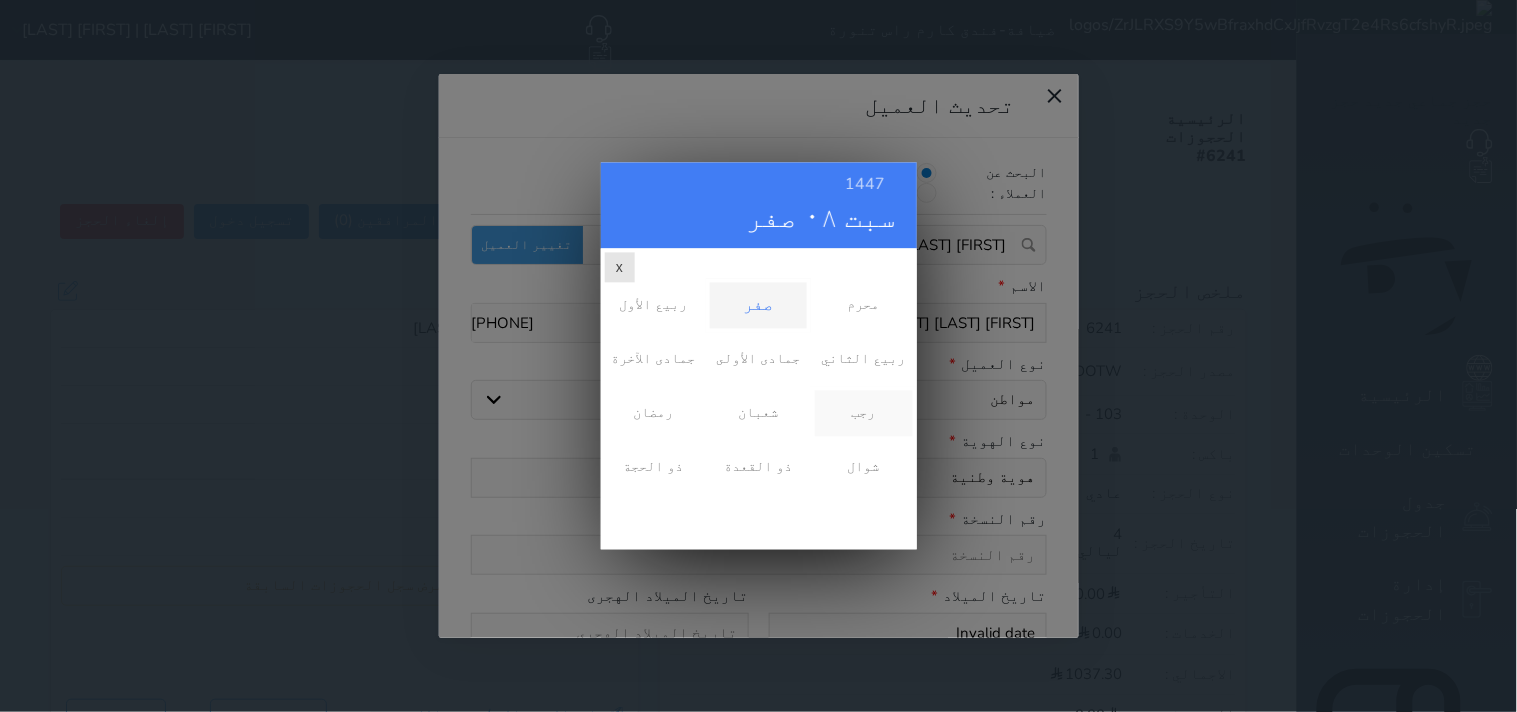 scroll, scrollTop: 0, scrollLeft: 0, axis: both 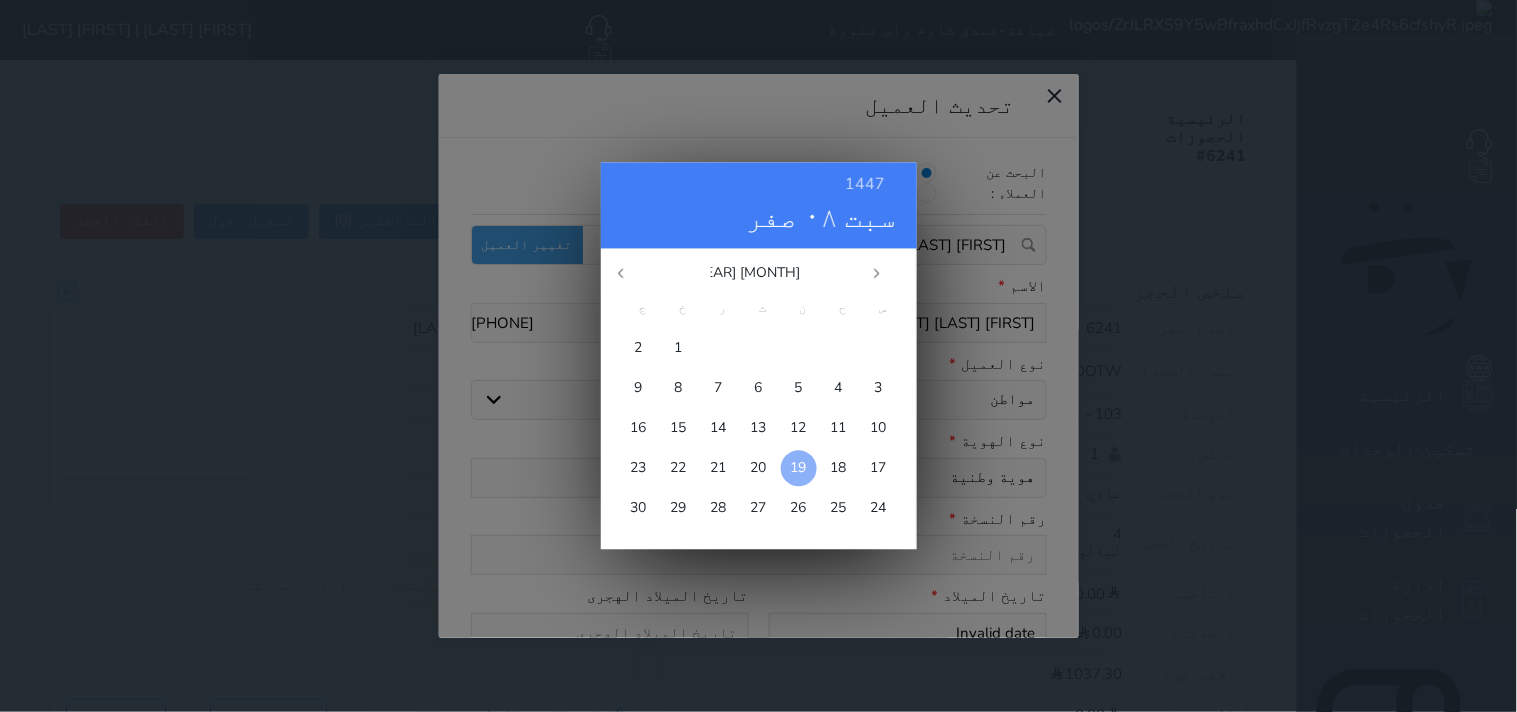click on "19" at bounding box center [799, 468] 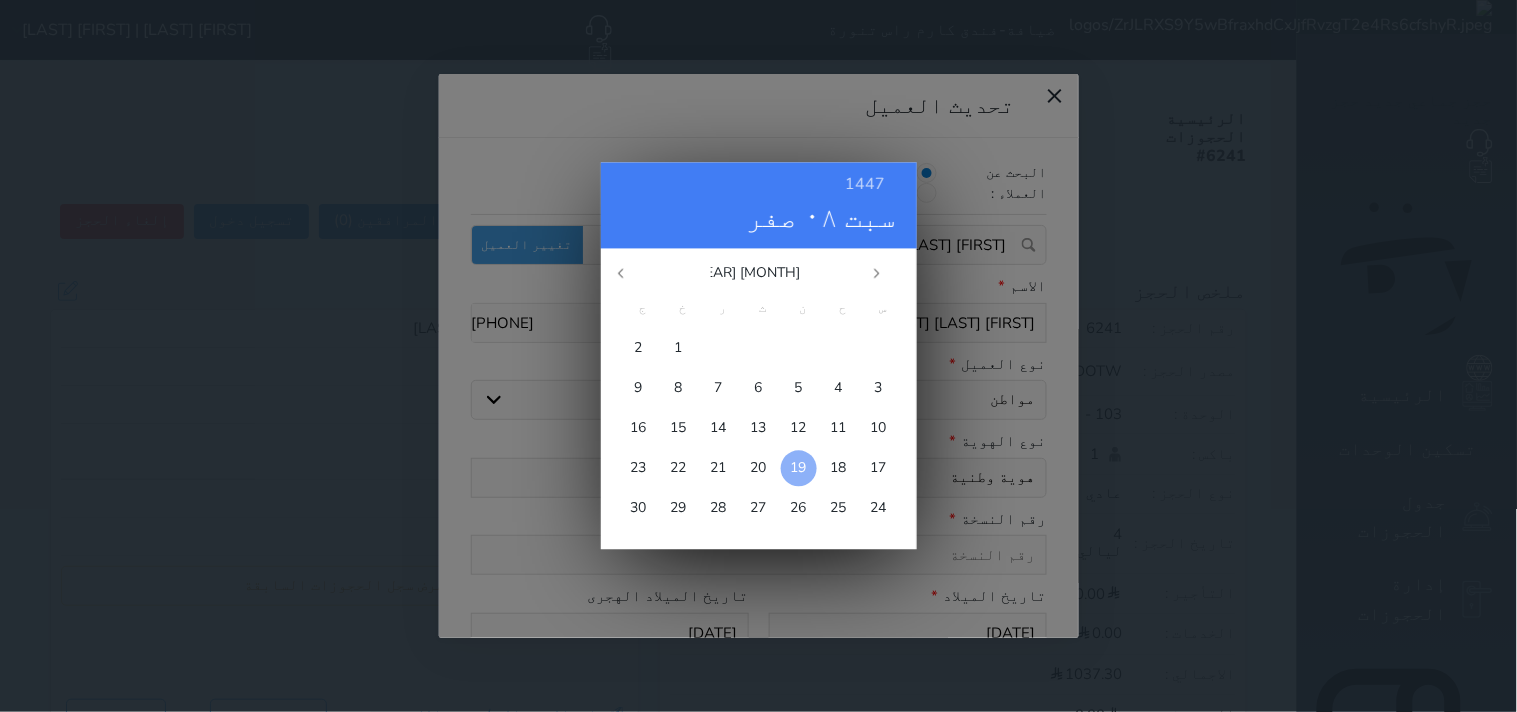 click on "19" at bounding box center [799, 468] 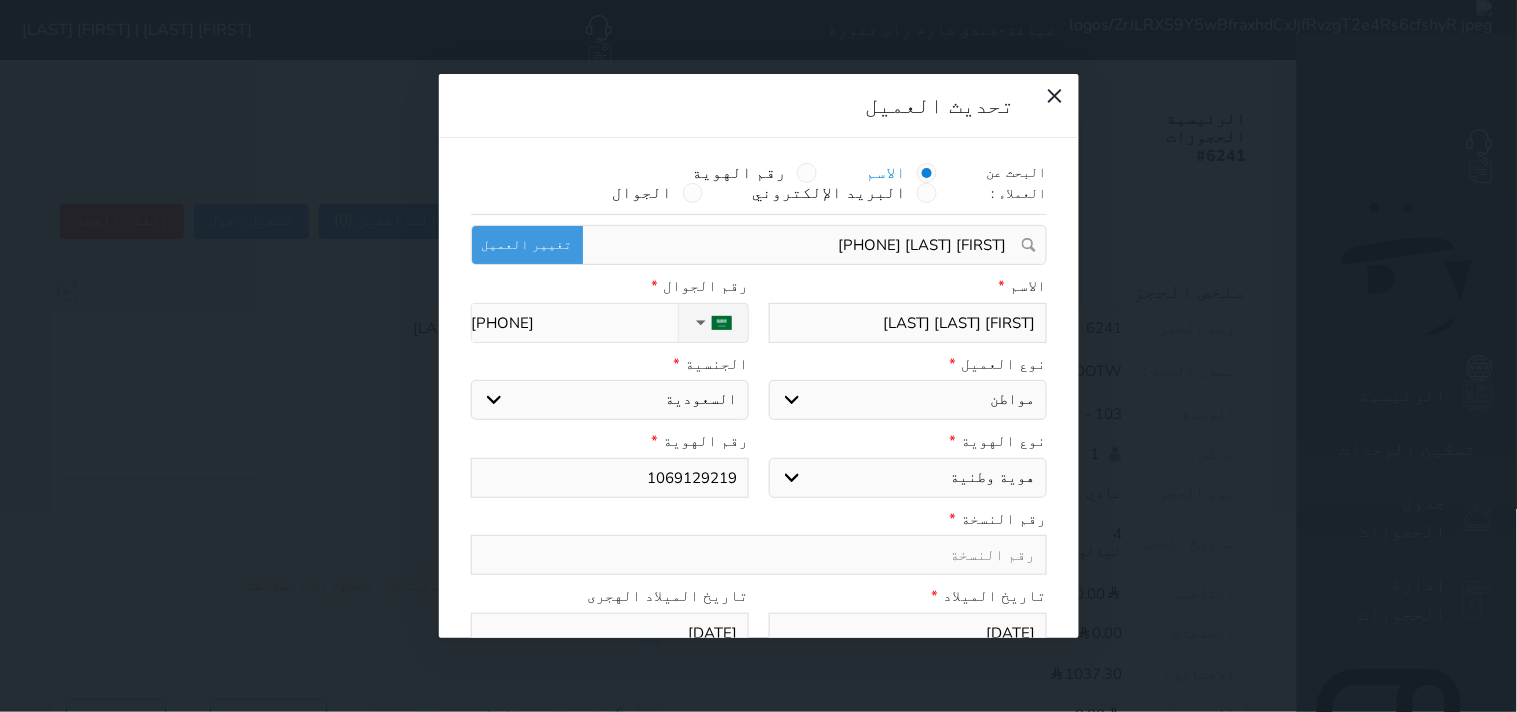 click at bounding box center (759, 555) 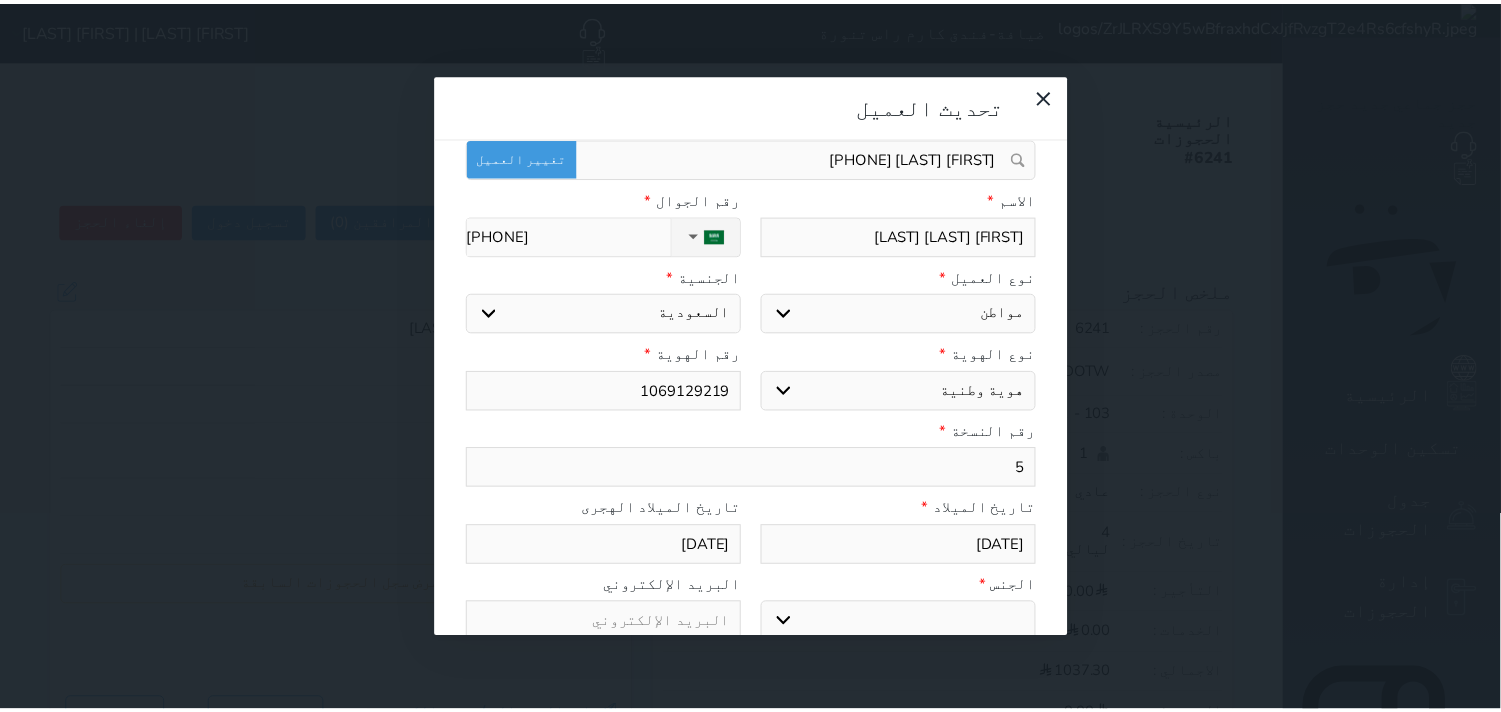 scroll, scrollTop: 200, scrollLeft: 0, axis: vertical 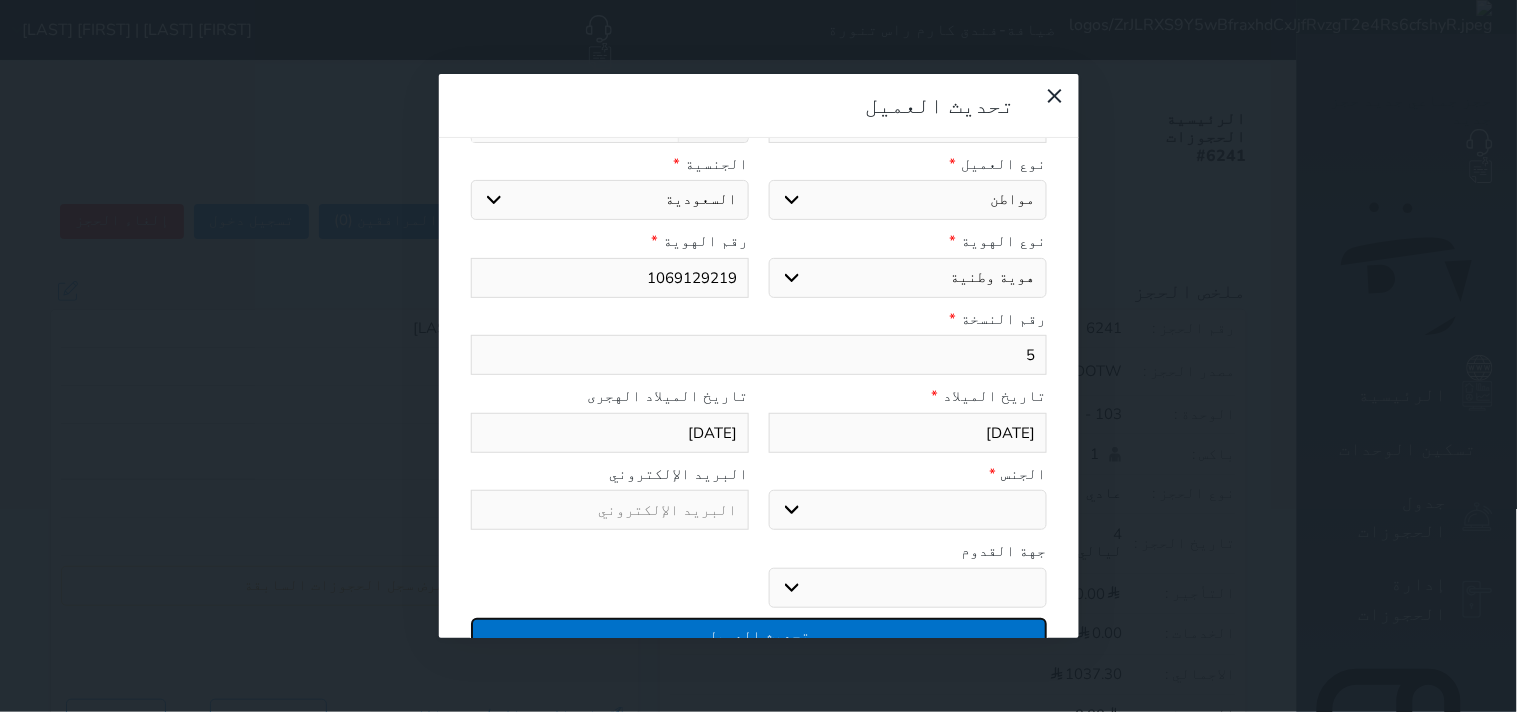 click on "تحديث العميل" at bounding box center [759, 635] 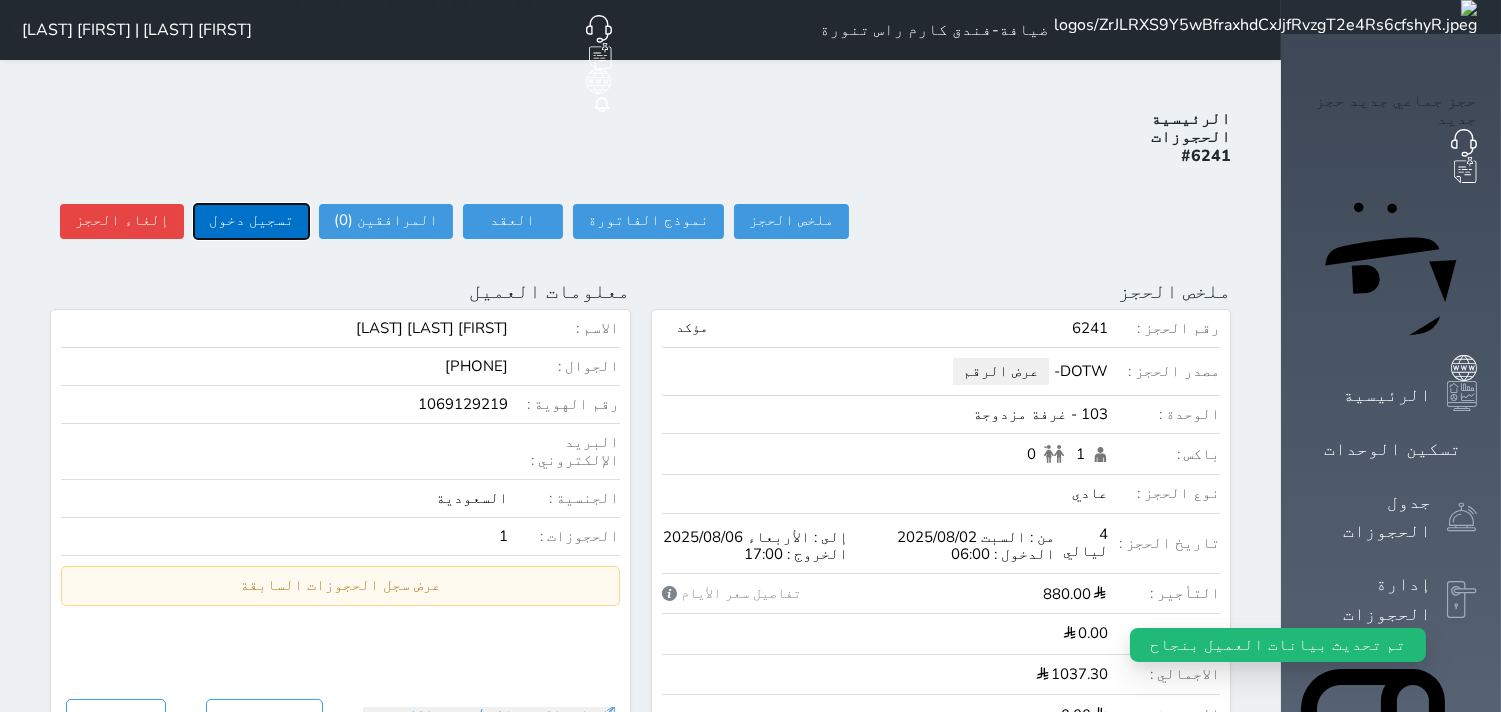 click on "تسجيل دخول" at bounding box center (251, 221) 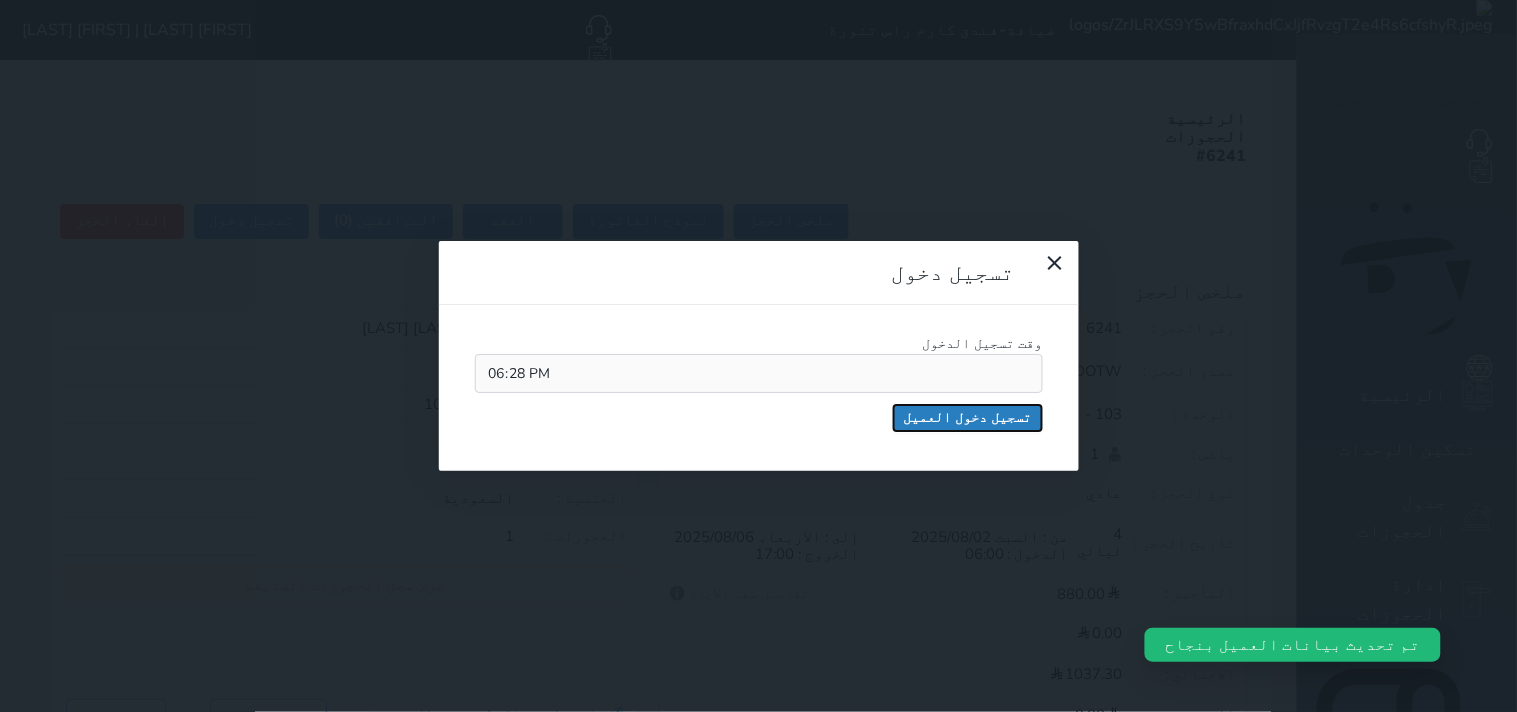 click on "تسجيل دخول العميل" at bounding box center (968, 418) 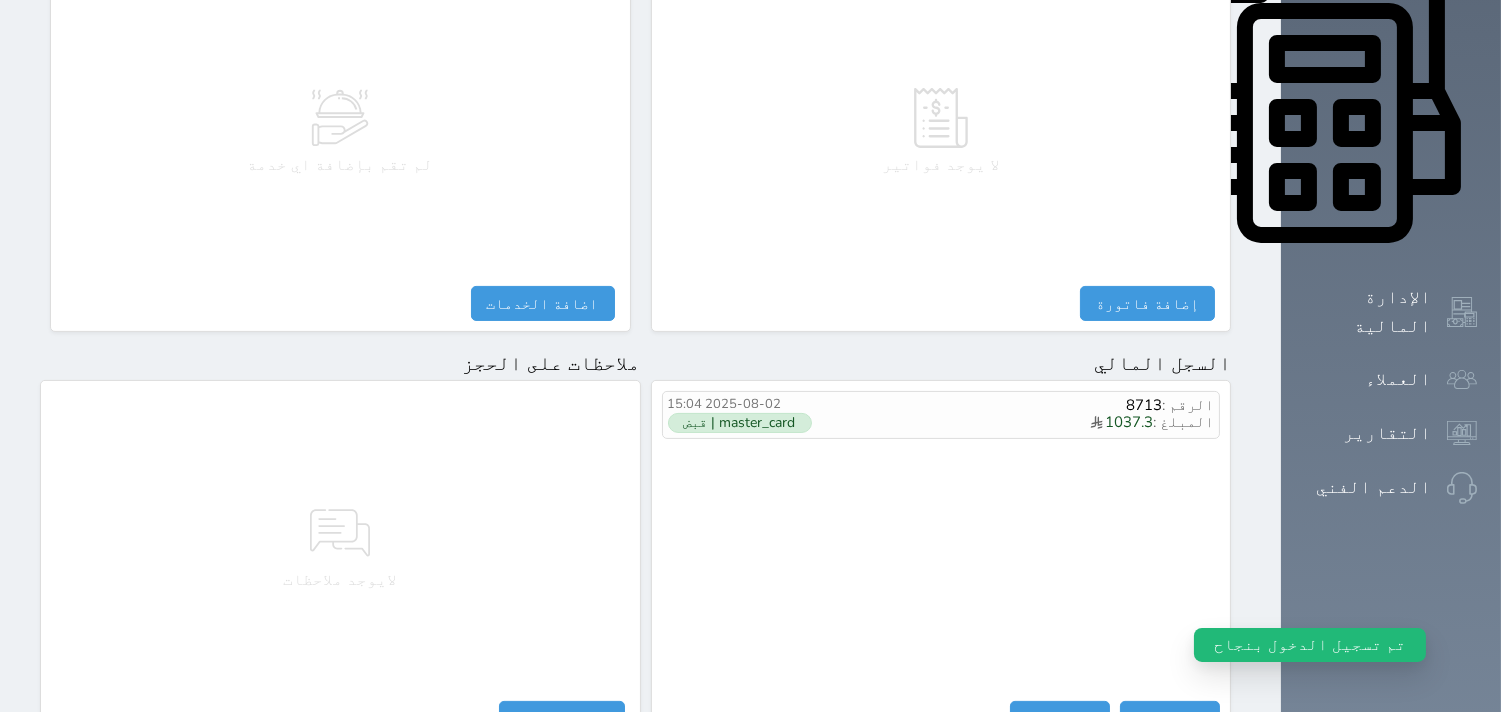 scroll, scrollTop: 1068, scrollLeft: 0, axis: vertical 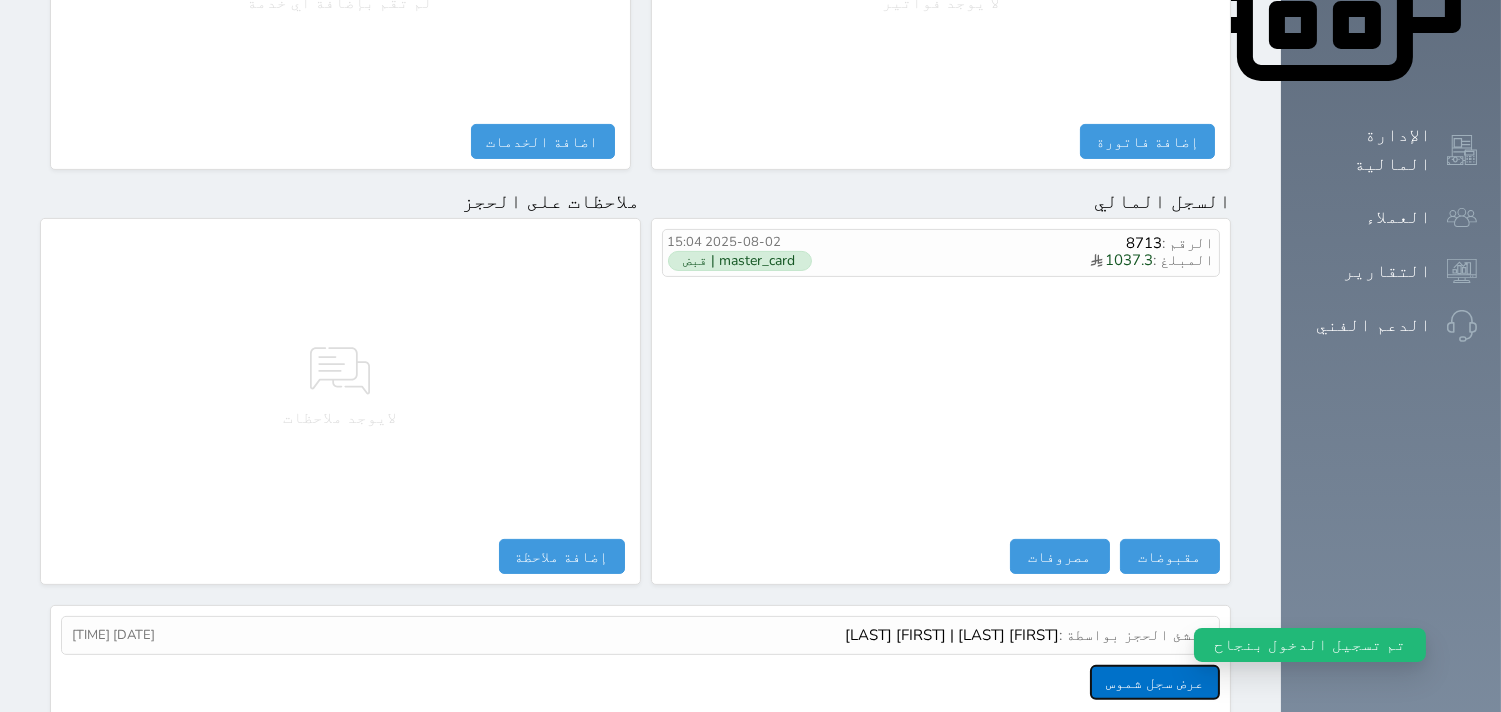 click on "عرض سجل شموس" at bounding box center [1155, 682] 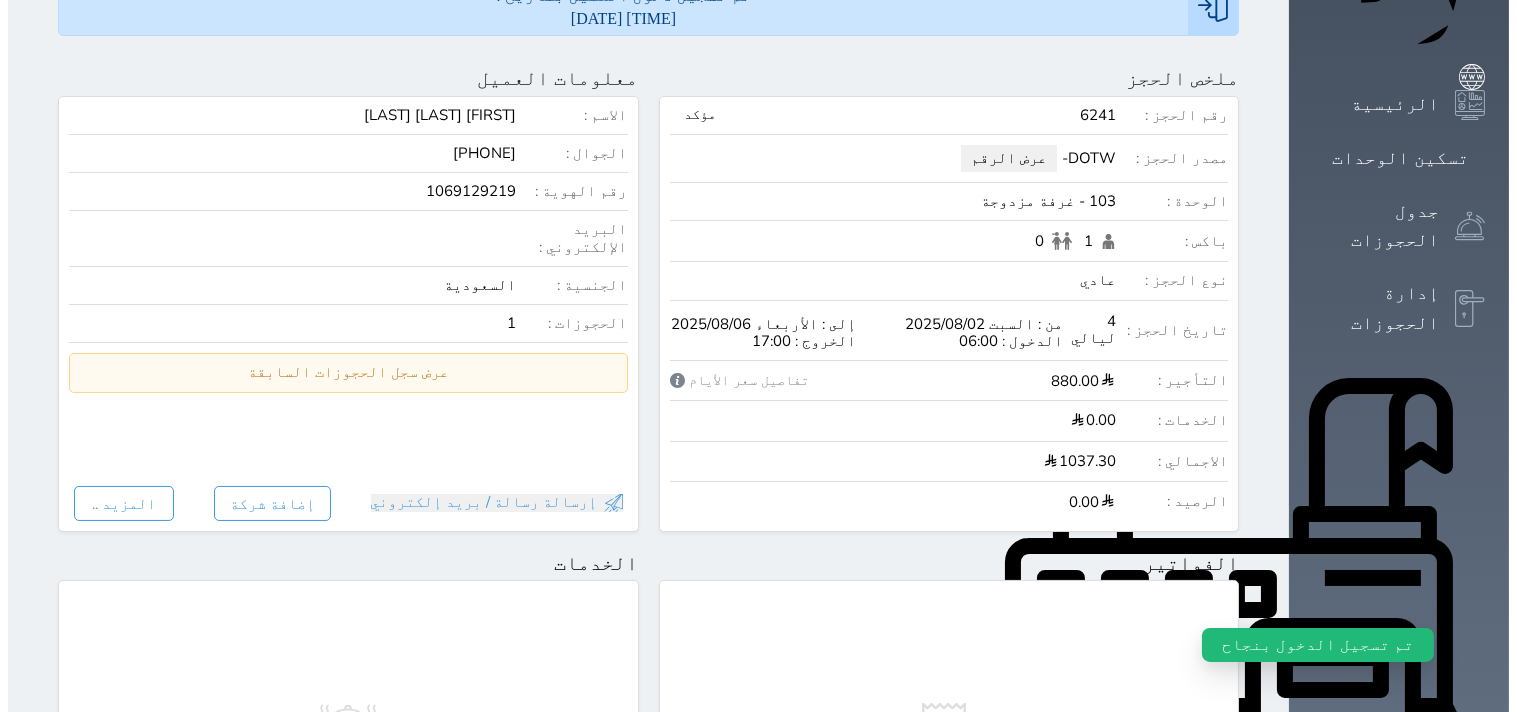 scroll, scrollTop: 0, scrollLeft: 0, axis: both 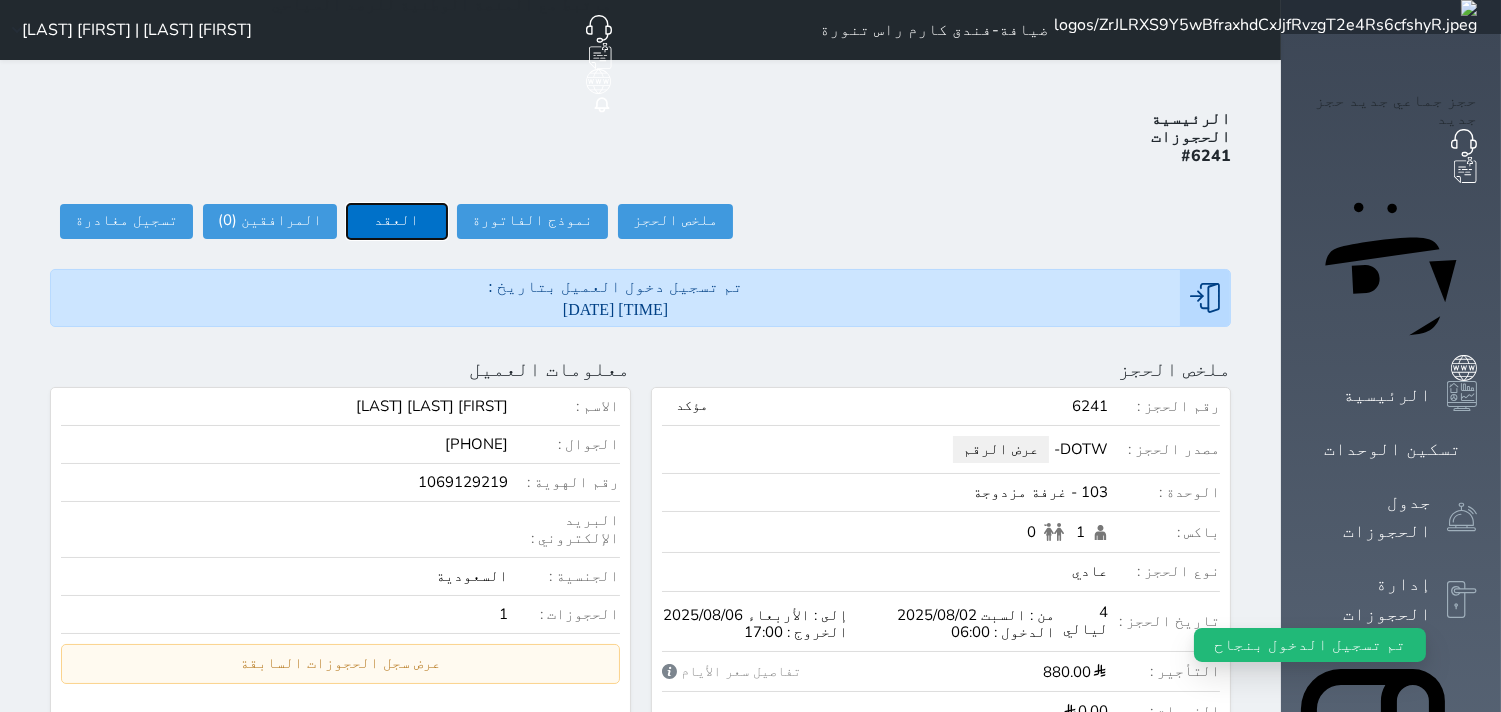 click on "العقد" at bounding box center [397, 221] 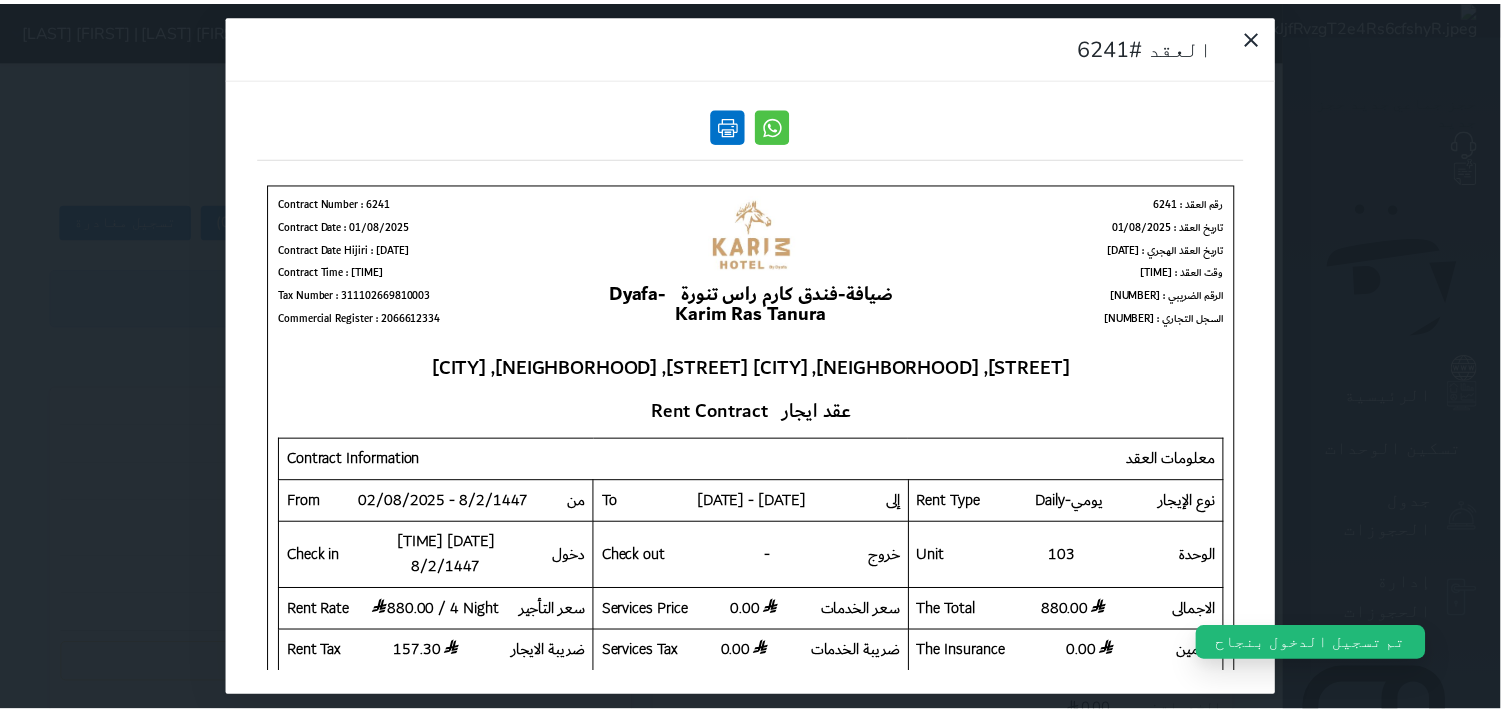 scroll, scrollTop: 0, scrollLeft: 0, axis: both 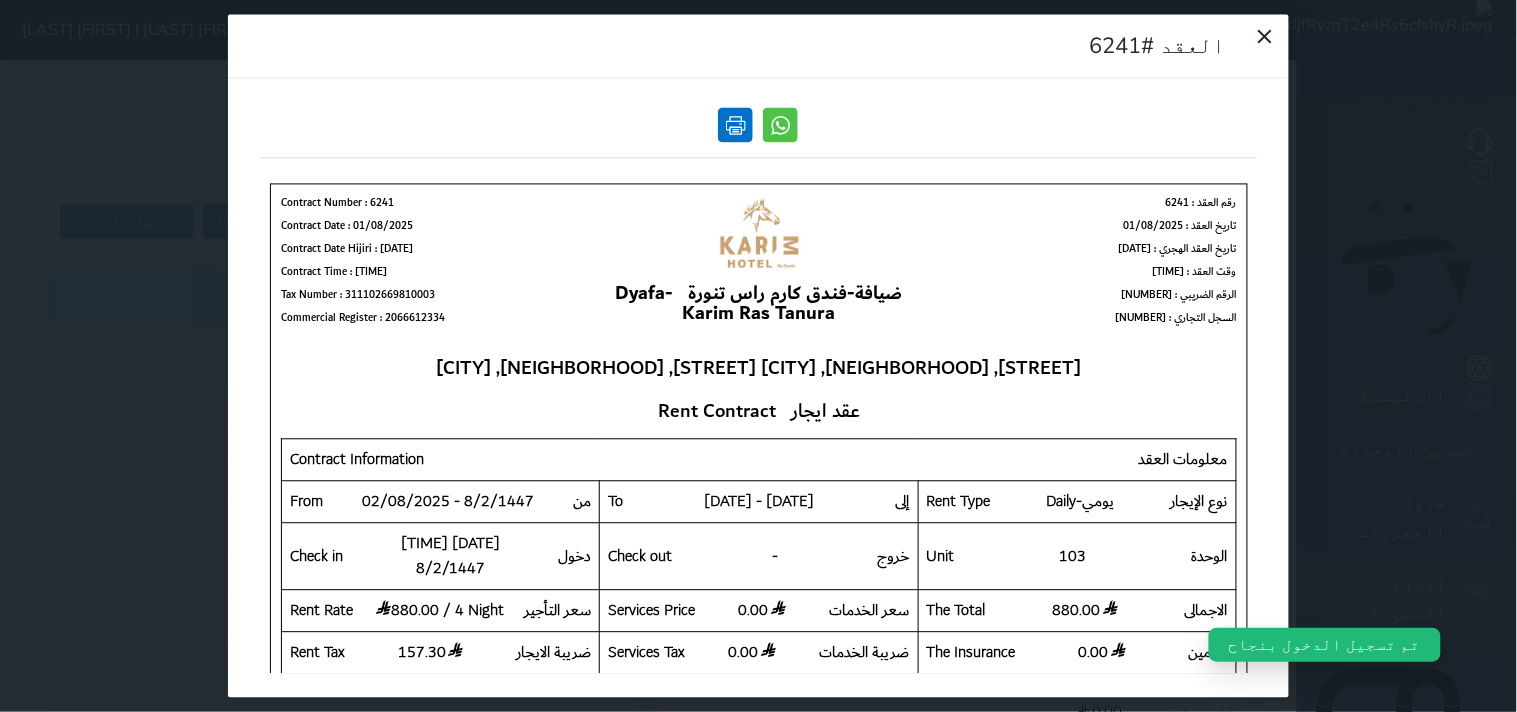 click at bounding box center [736, 125] 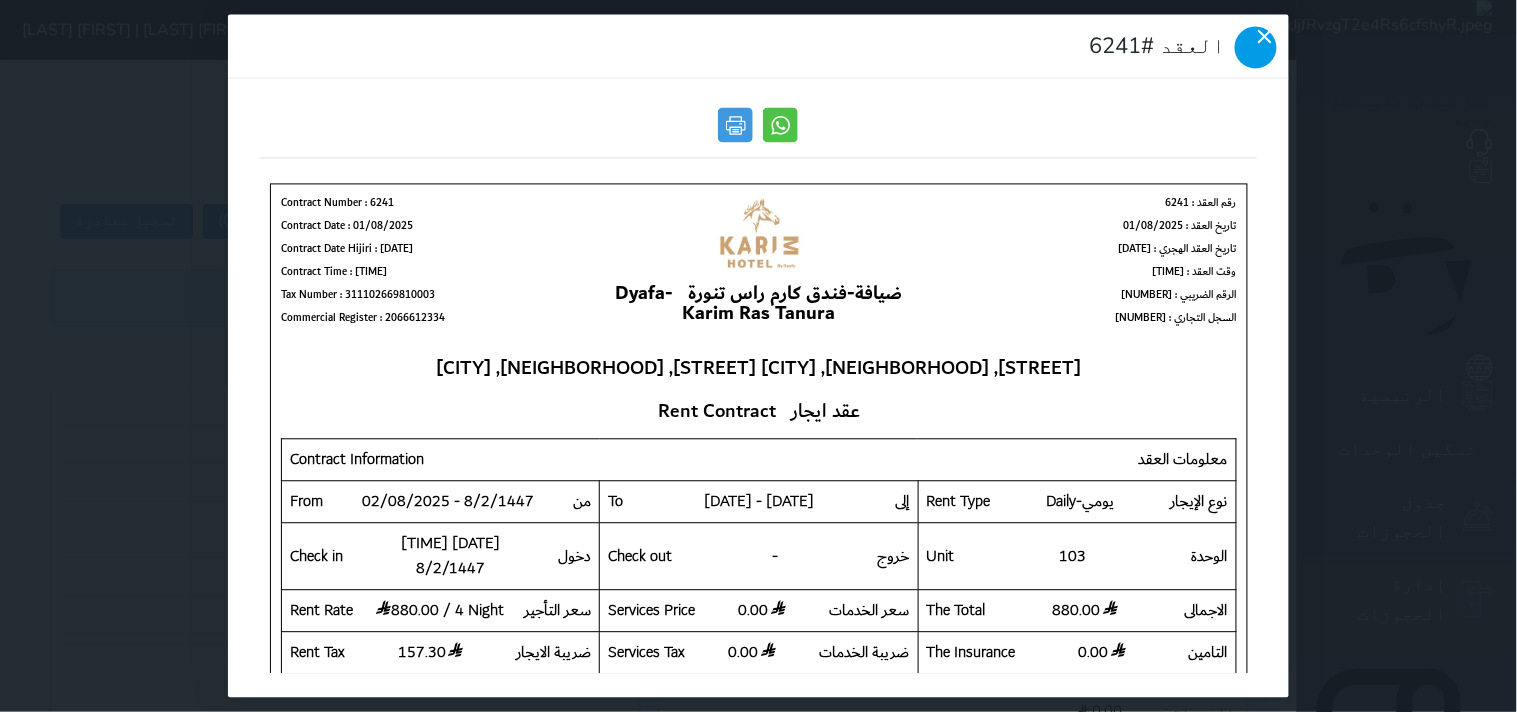 click at bounding box center (1256, 48) 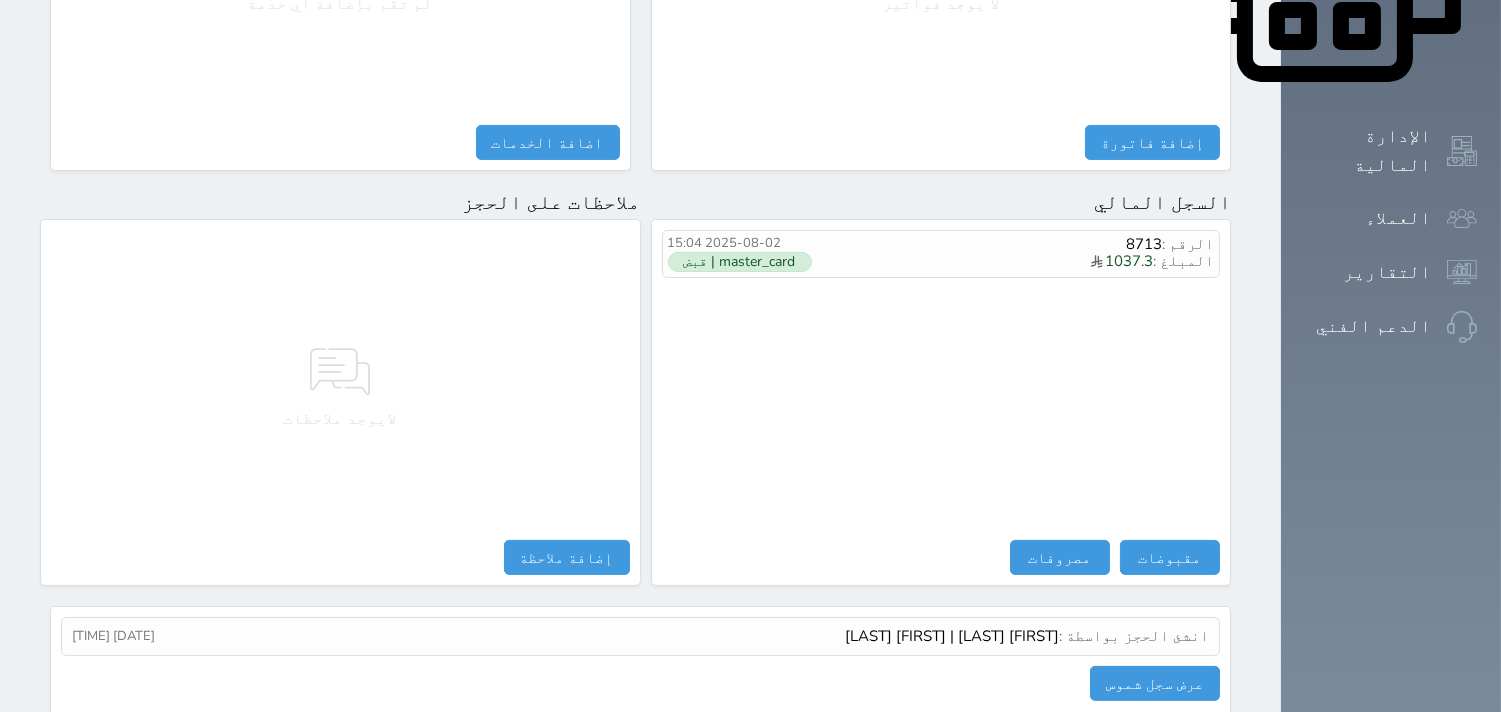 scroll, scrollTop: 1068, scrollLeft: 0, axis: vertical 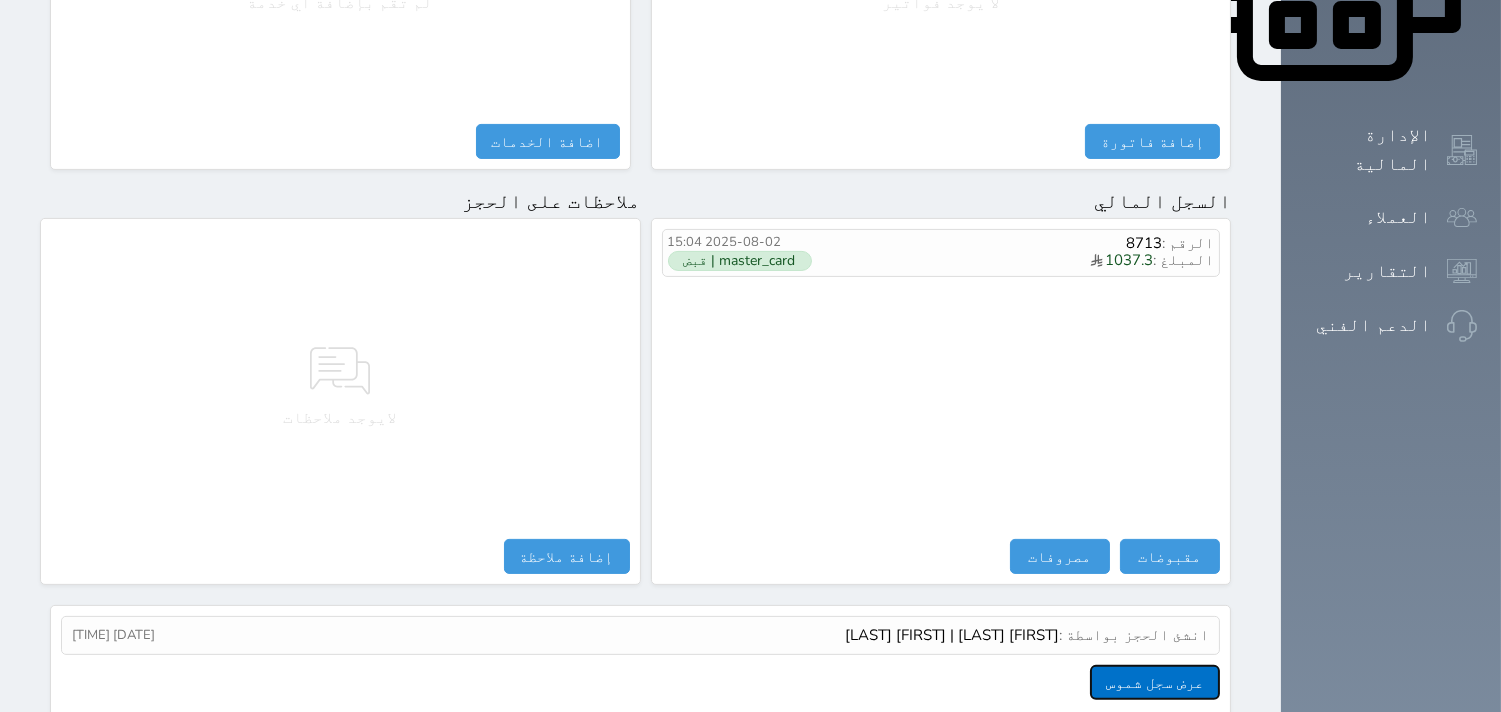 click on "عرض سجل شموس" at bounding box center (1155, 682) 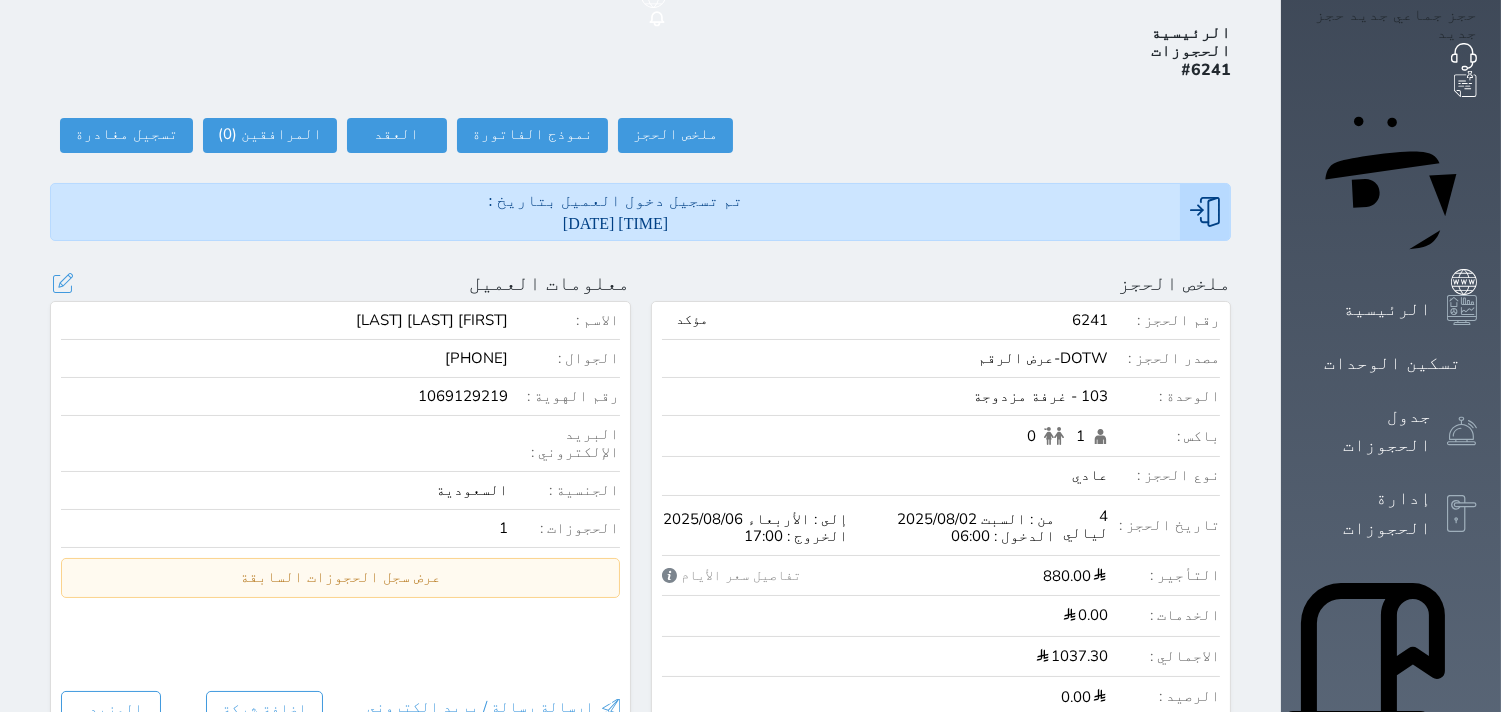 scroll, scrollTop: 0, scrollLeft: 0, axis: both 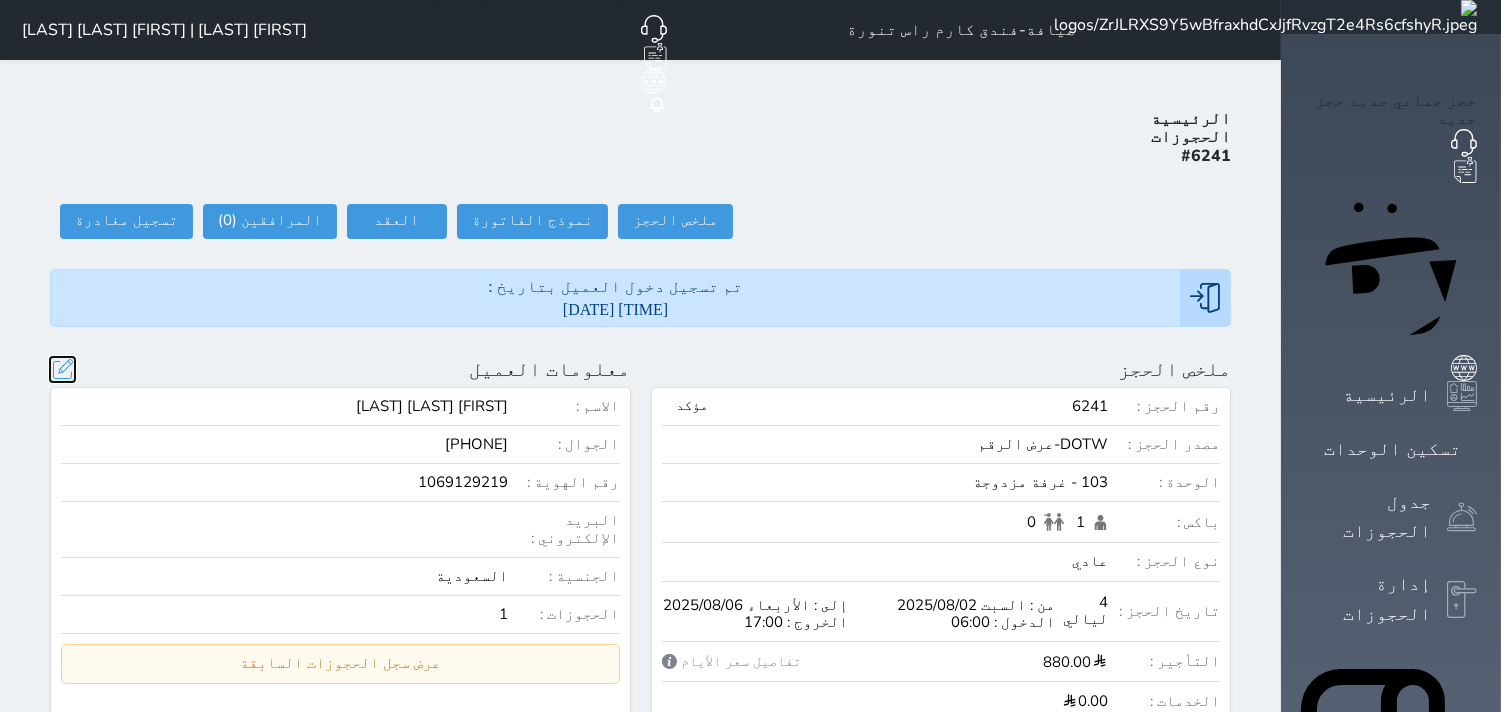 click at bounding box center [62, 369] 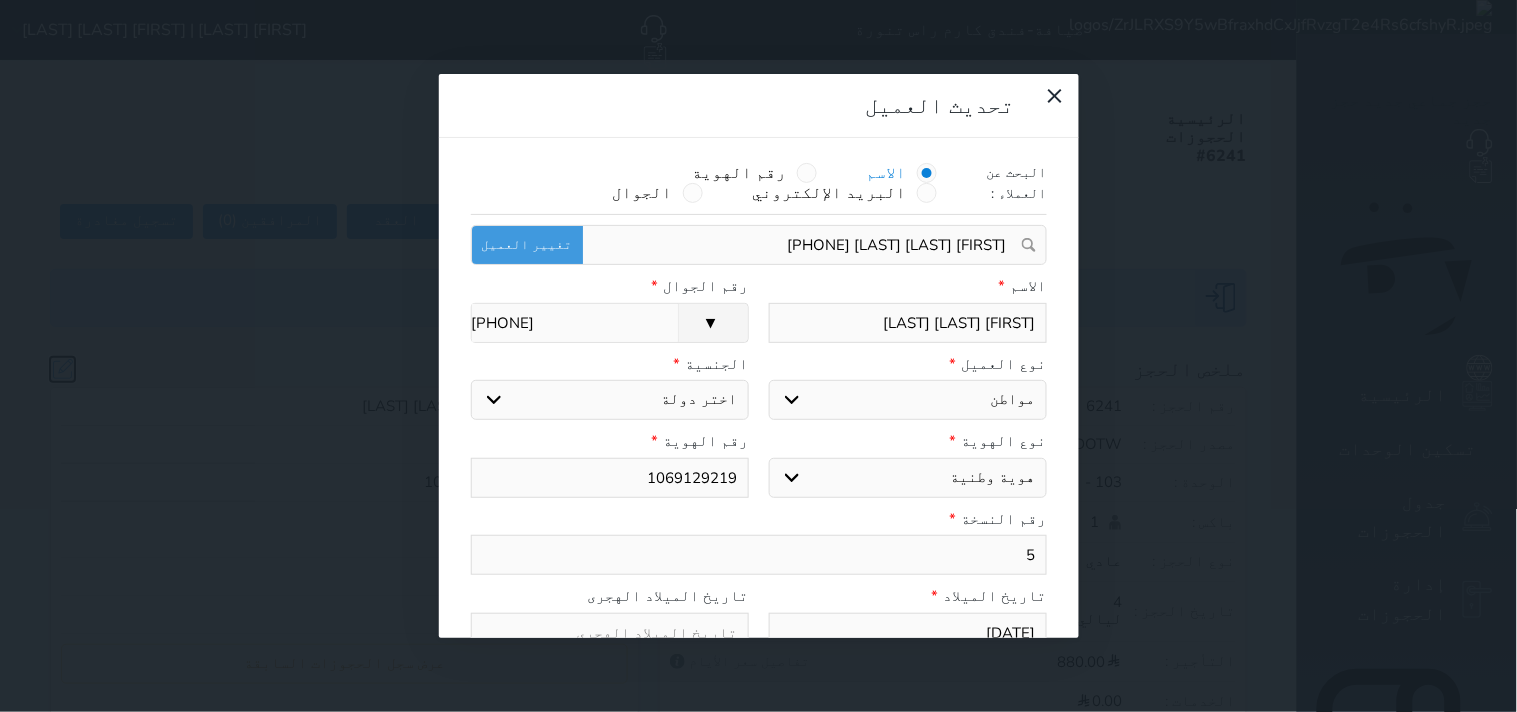 select 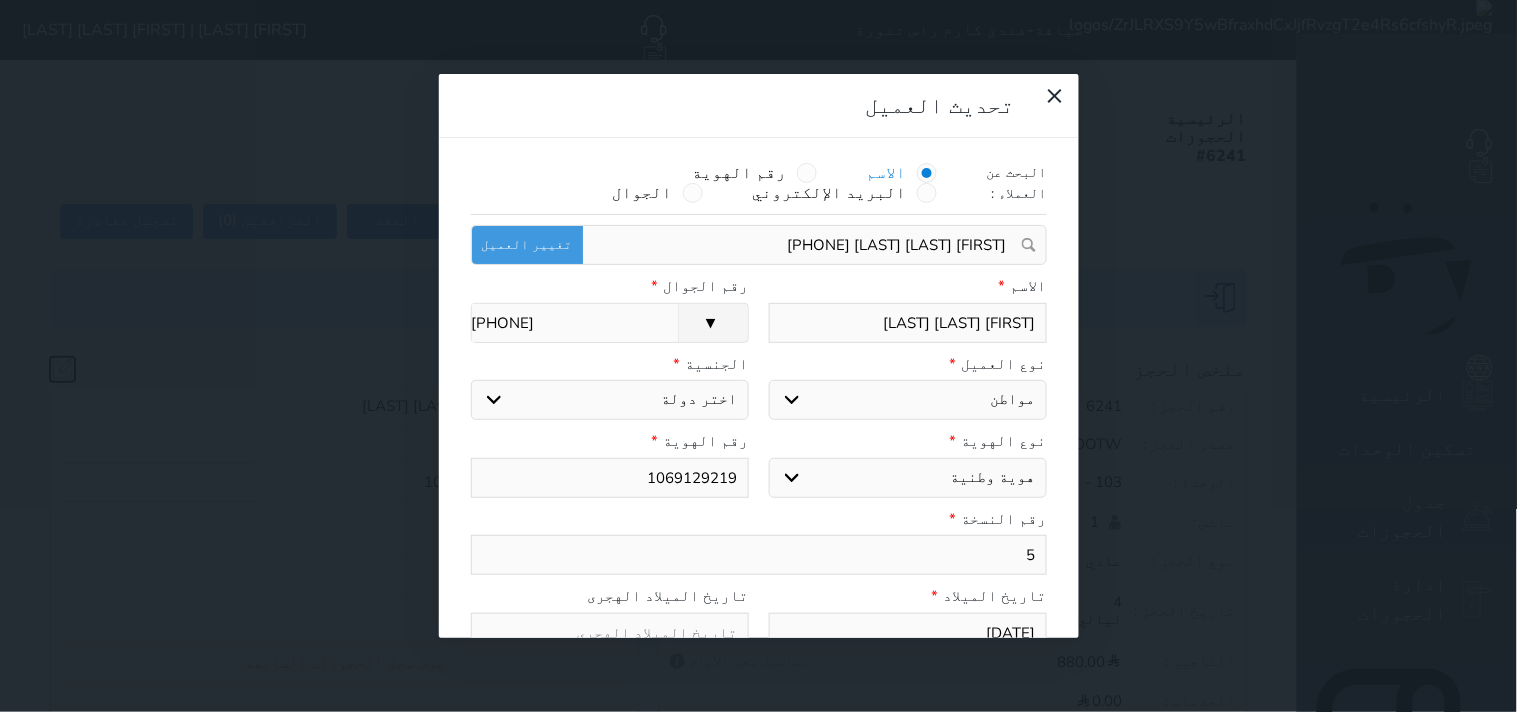 select 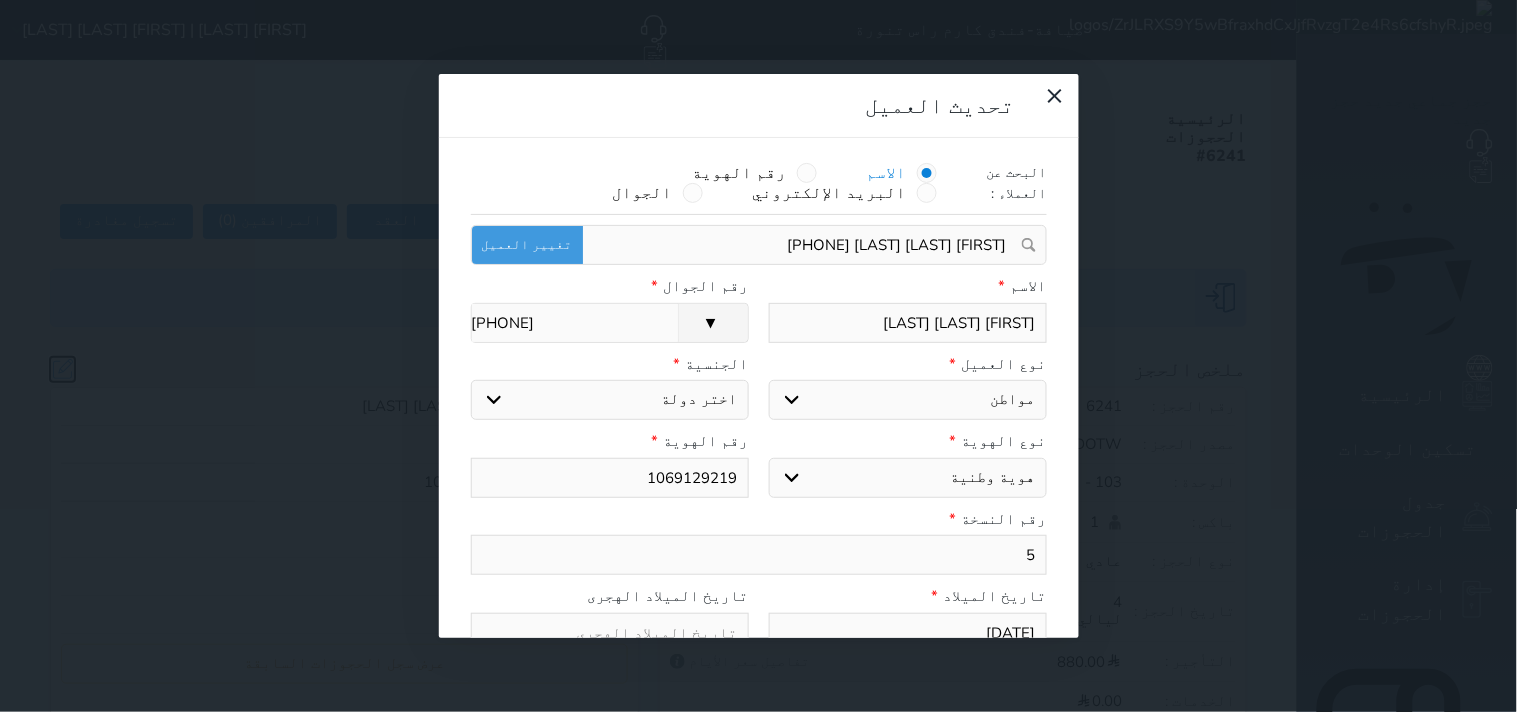 select 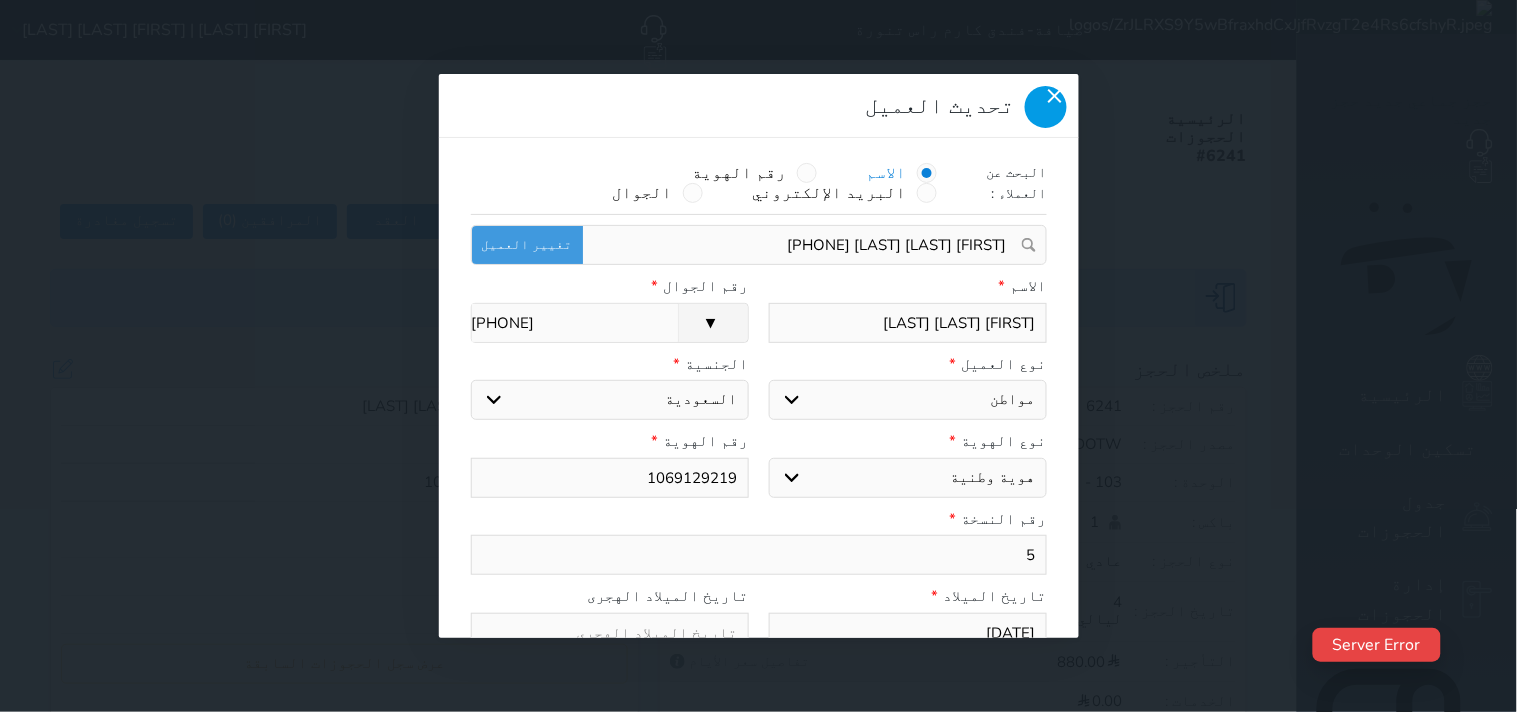 click 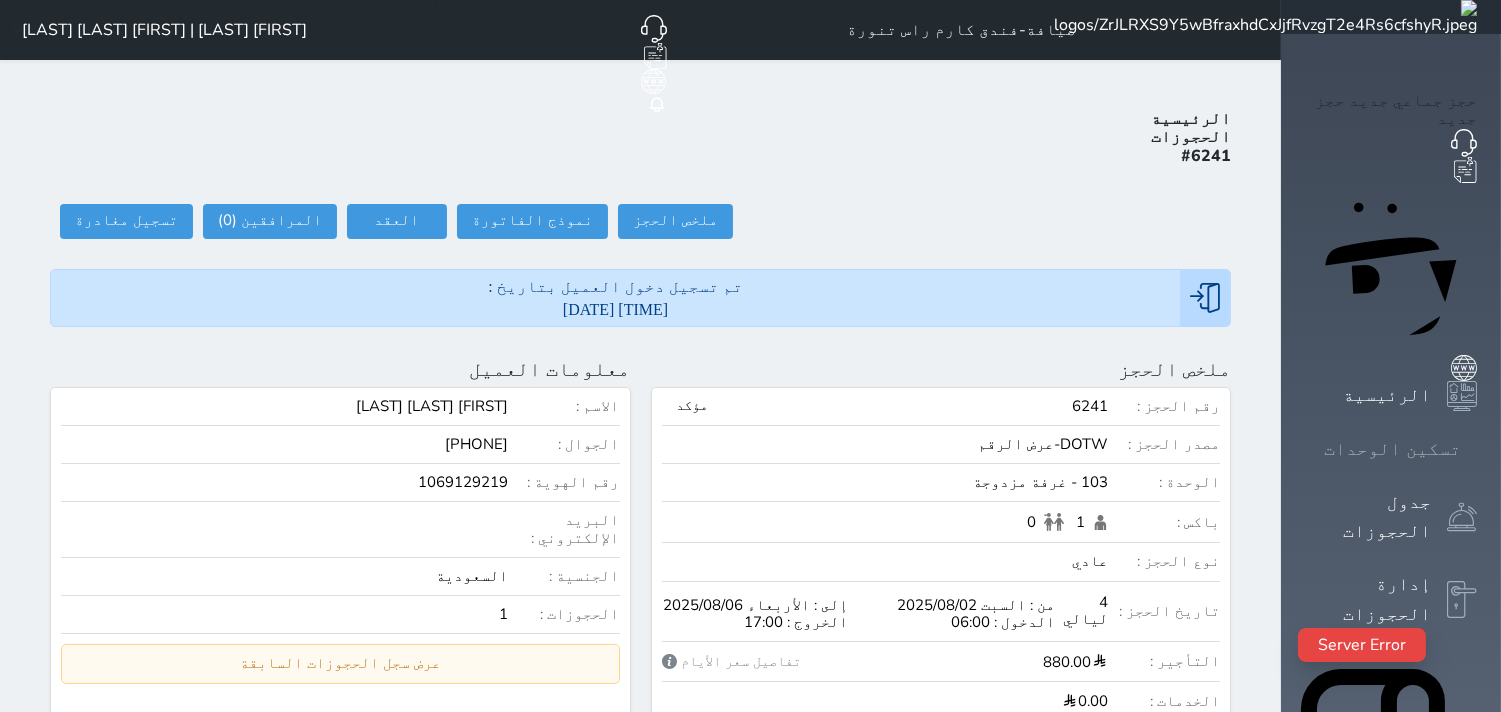 click 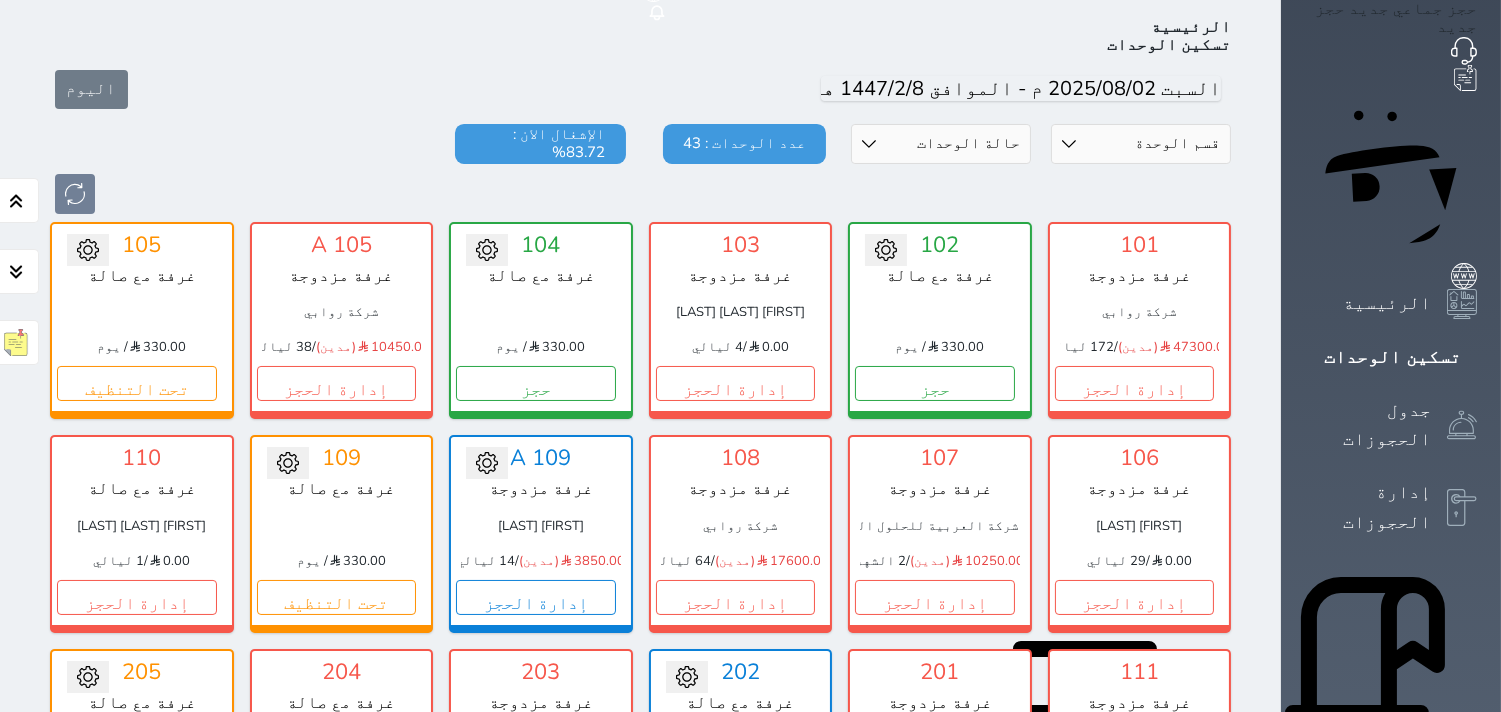 scroll, scrollTop: 0, scrollLeft: 0, axis: both 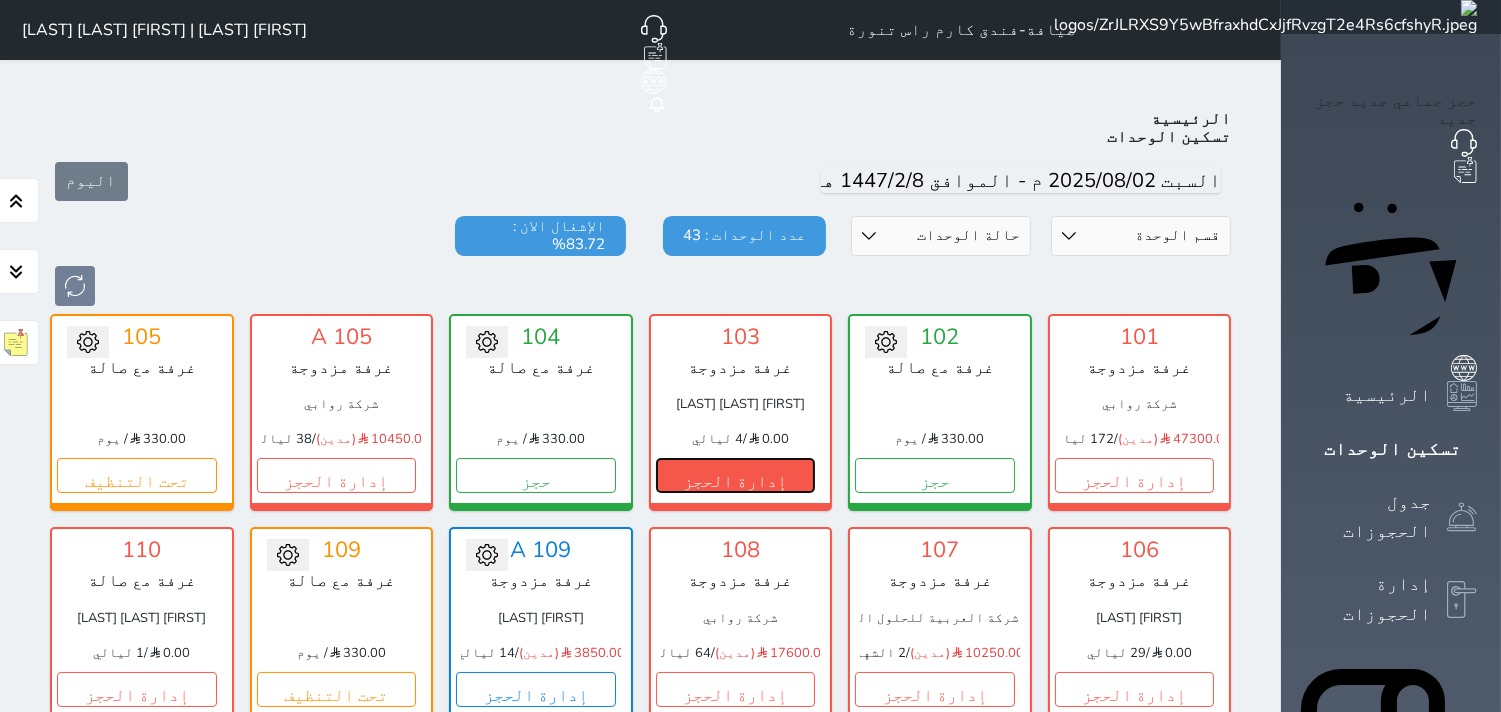 click on "إدارة الحجز" at bounding box center [736, 475] 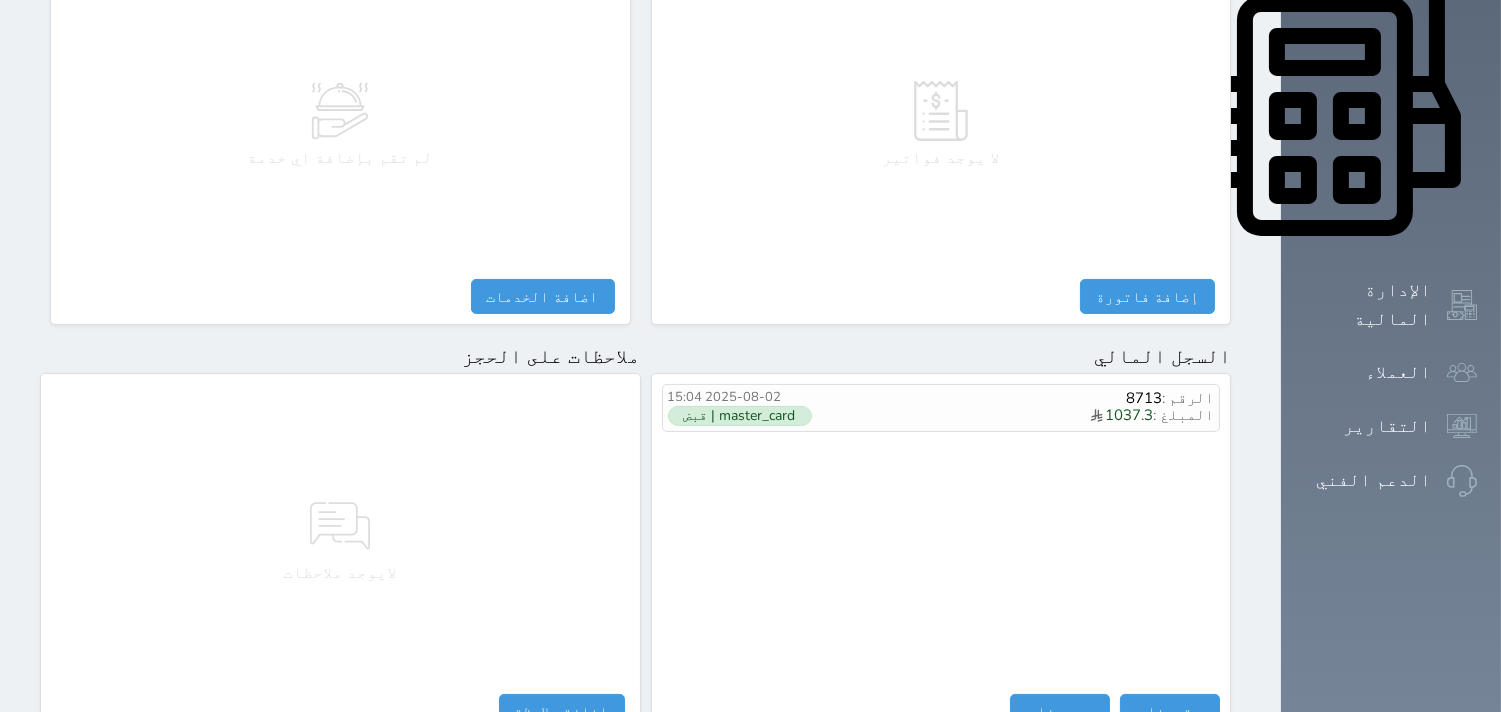 scroll, scrollTop: 1068, scrollLeft: 0, axis: vertical 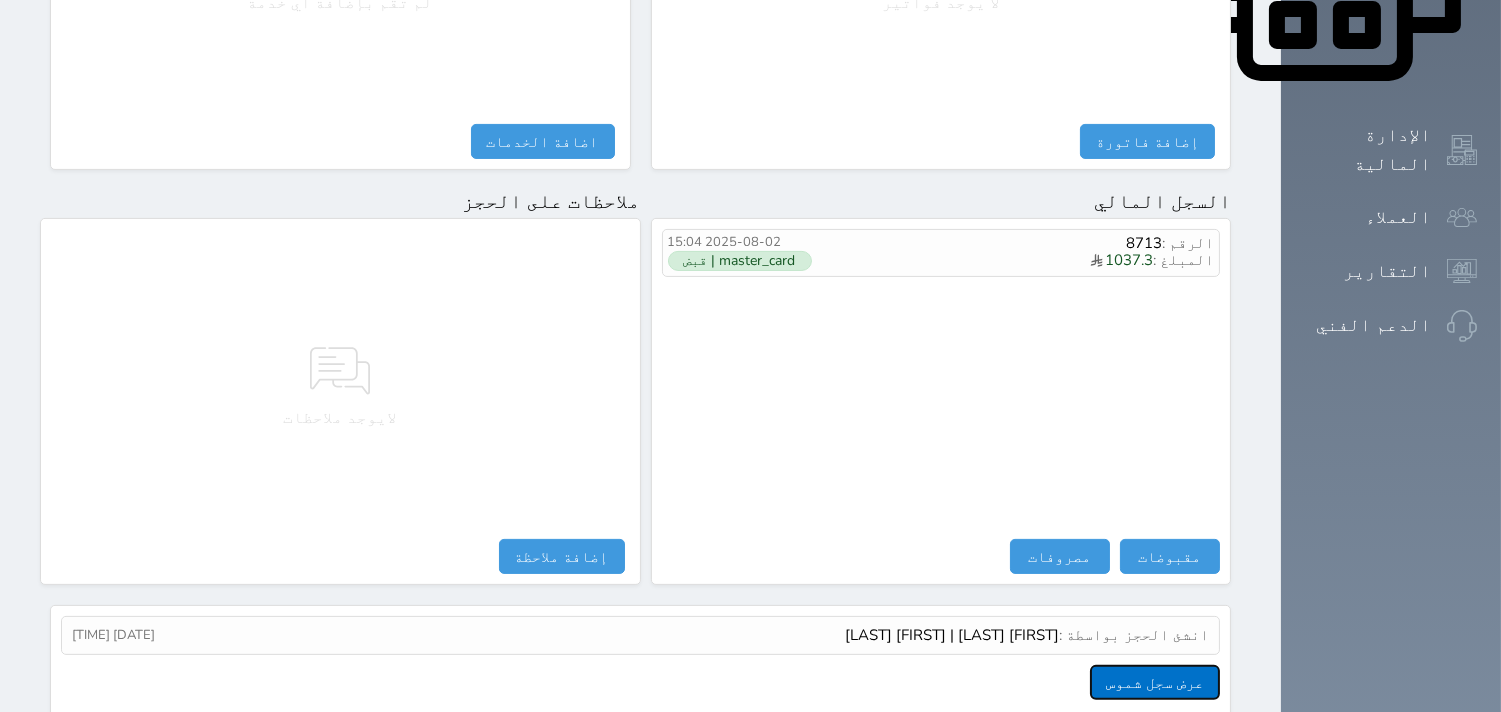 click on "عرض سجل شموس" at bounding box center (1155, 682) 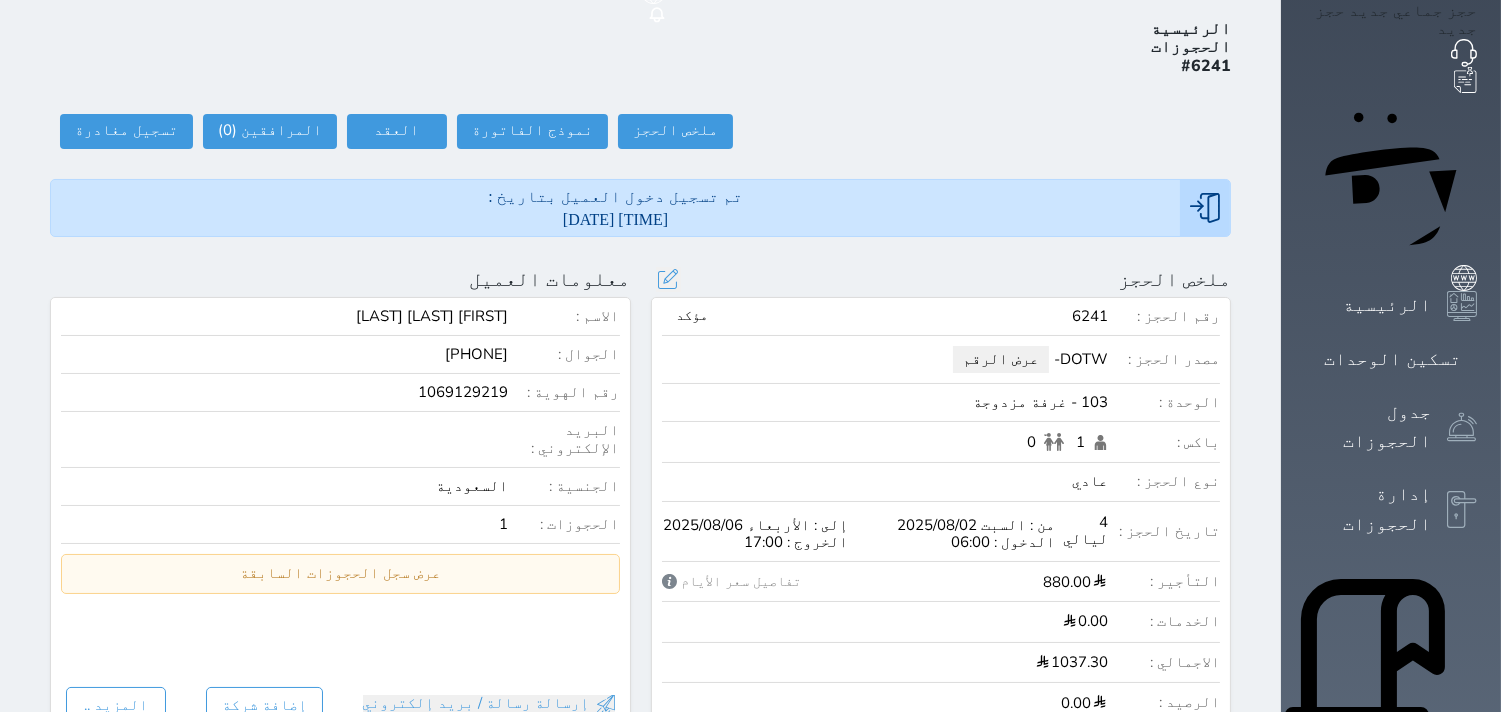 scroll, scrollTop: 0, scrollLeft: 0, axis: both 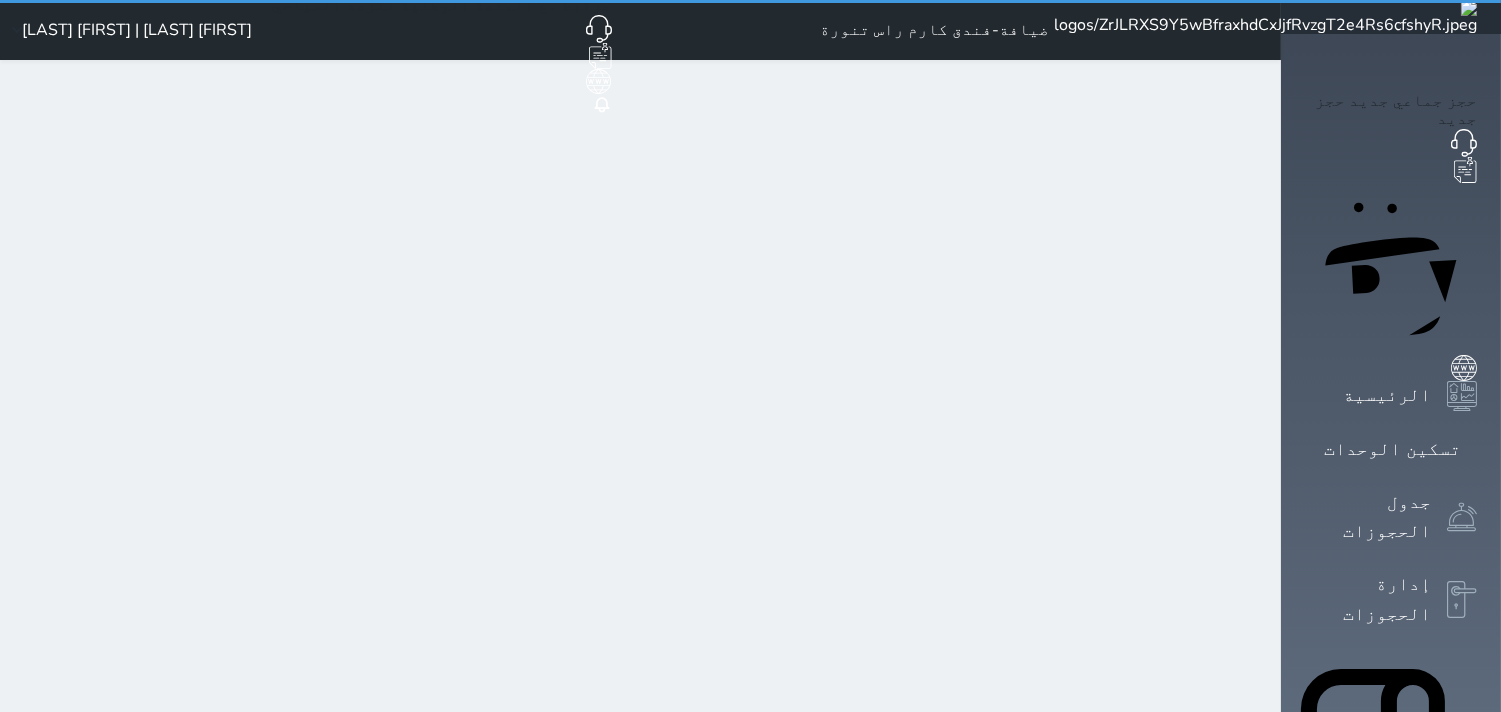 select on "1" 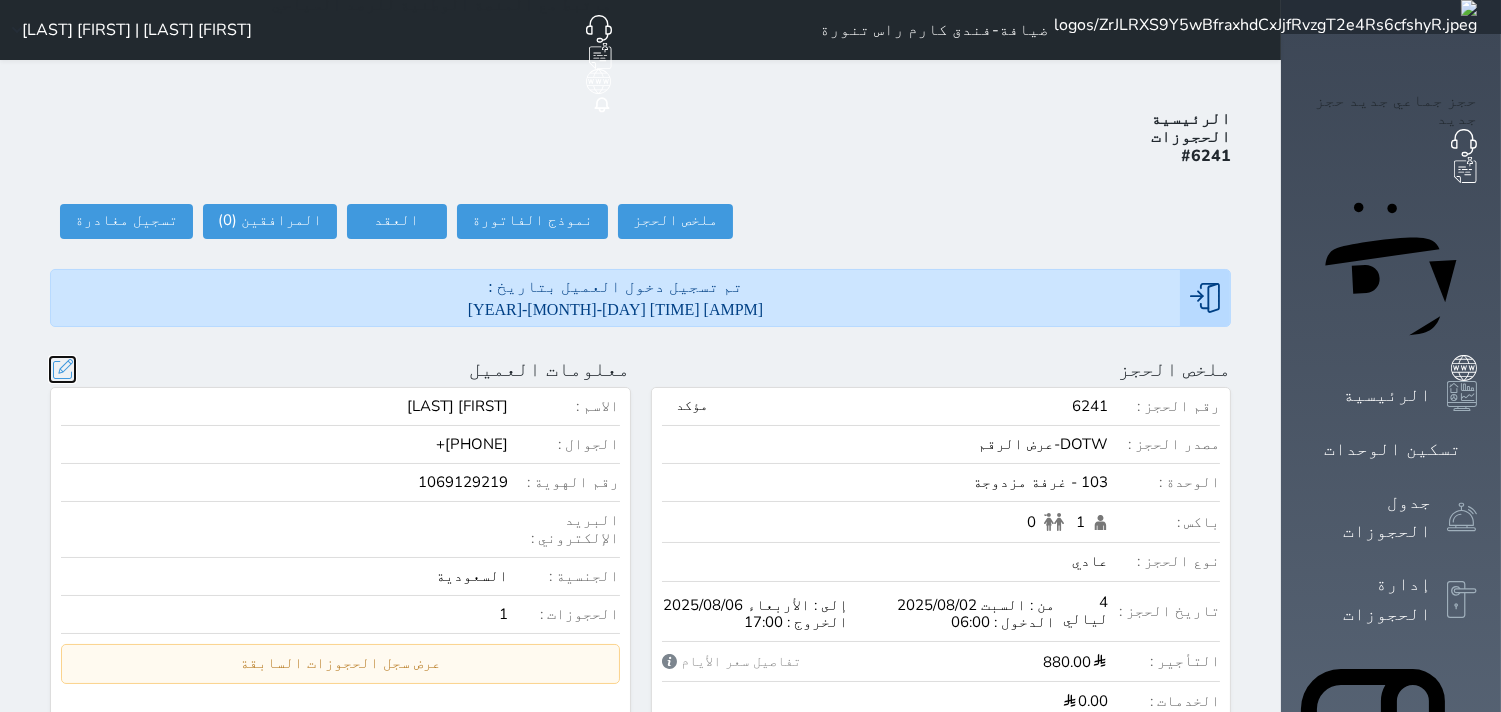 click at bounding box center [62, 369] 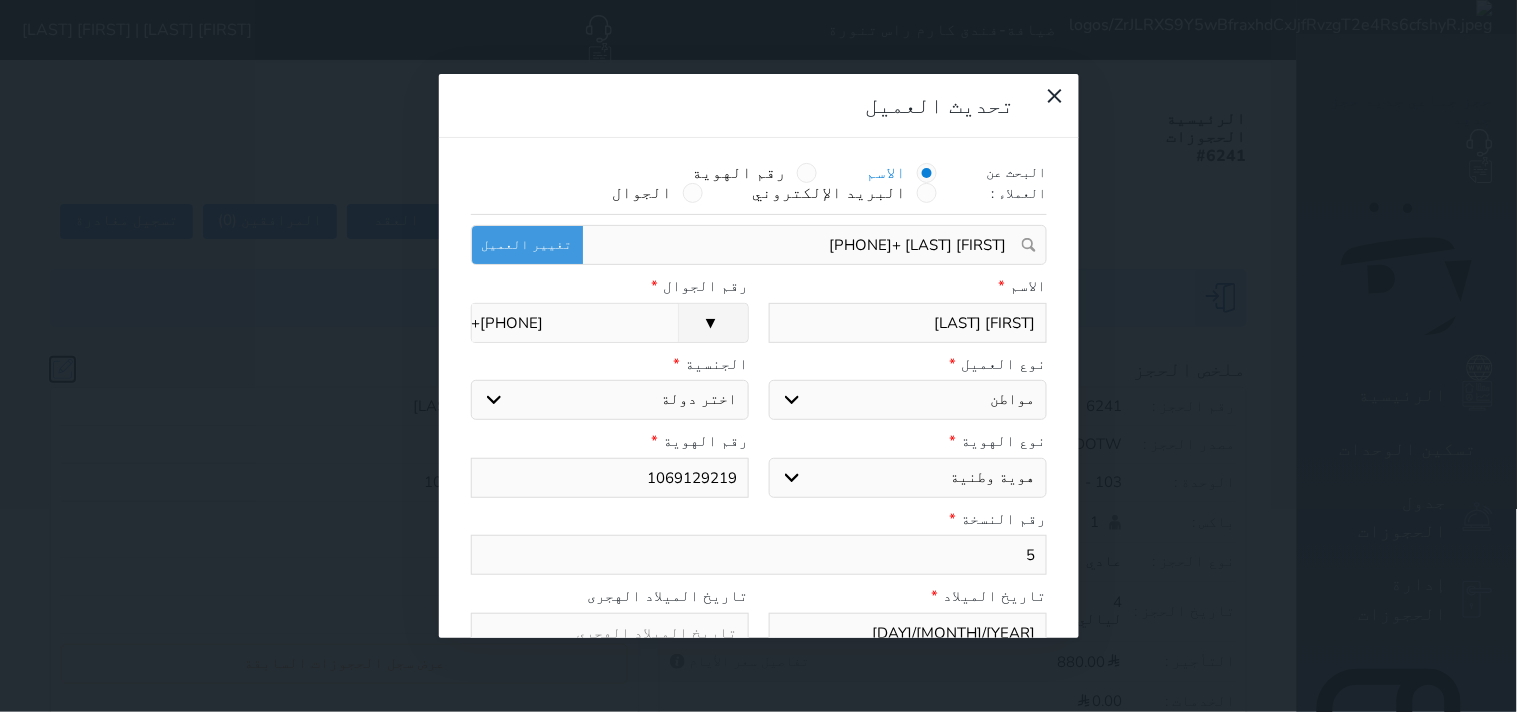 select 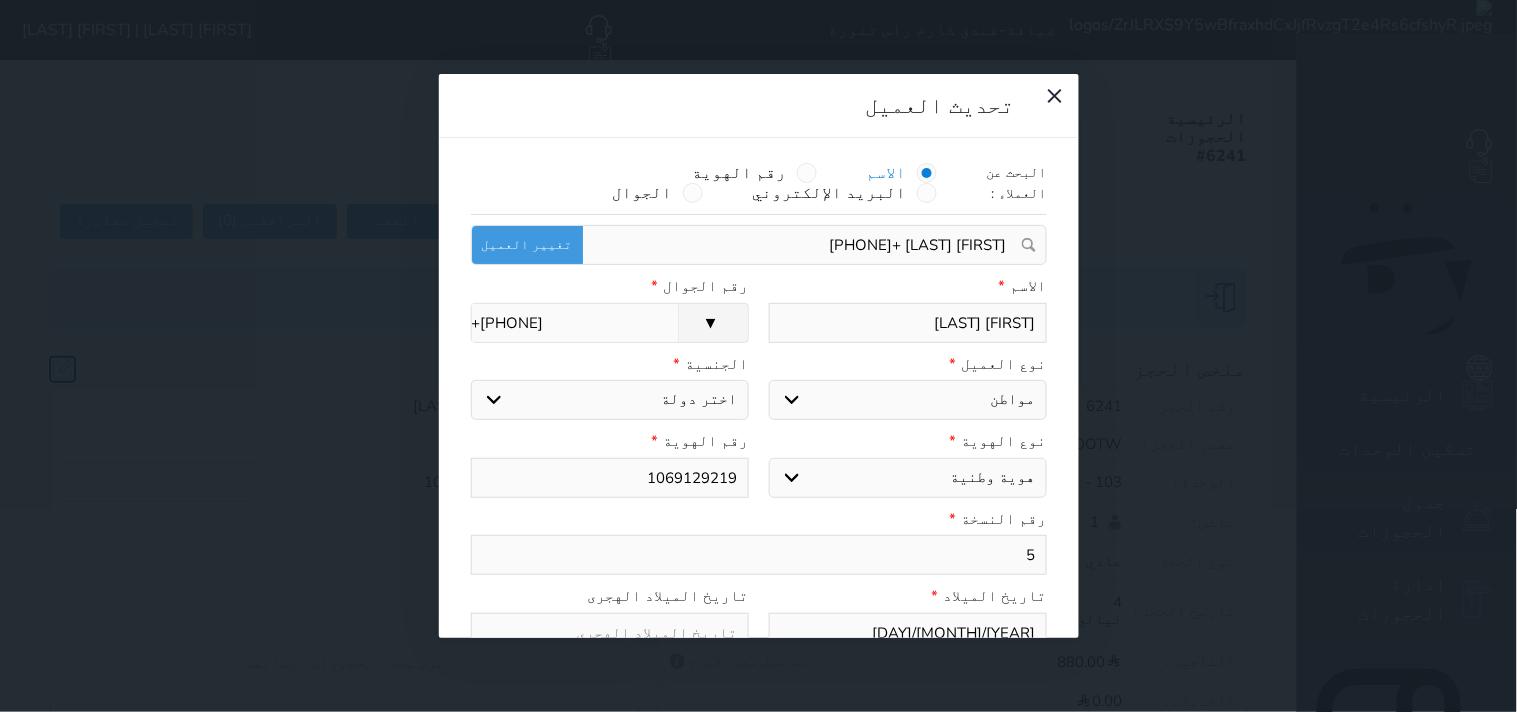 select 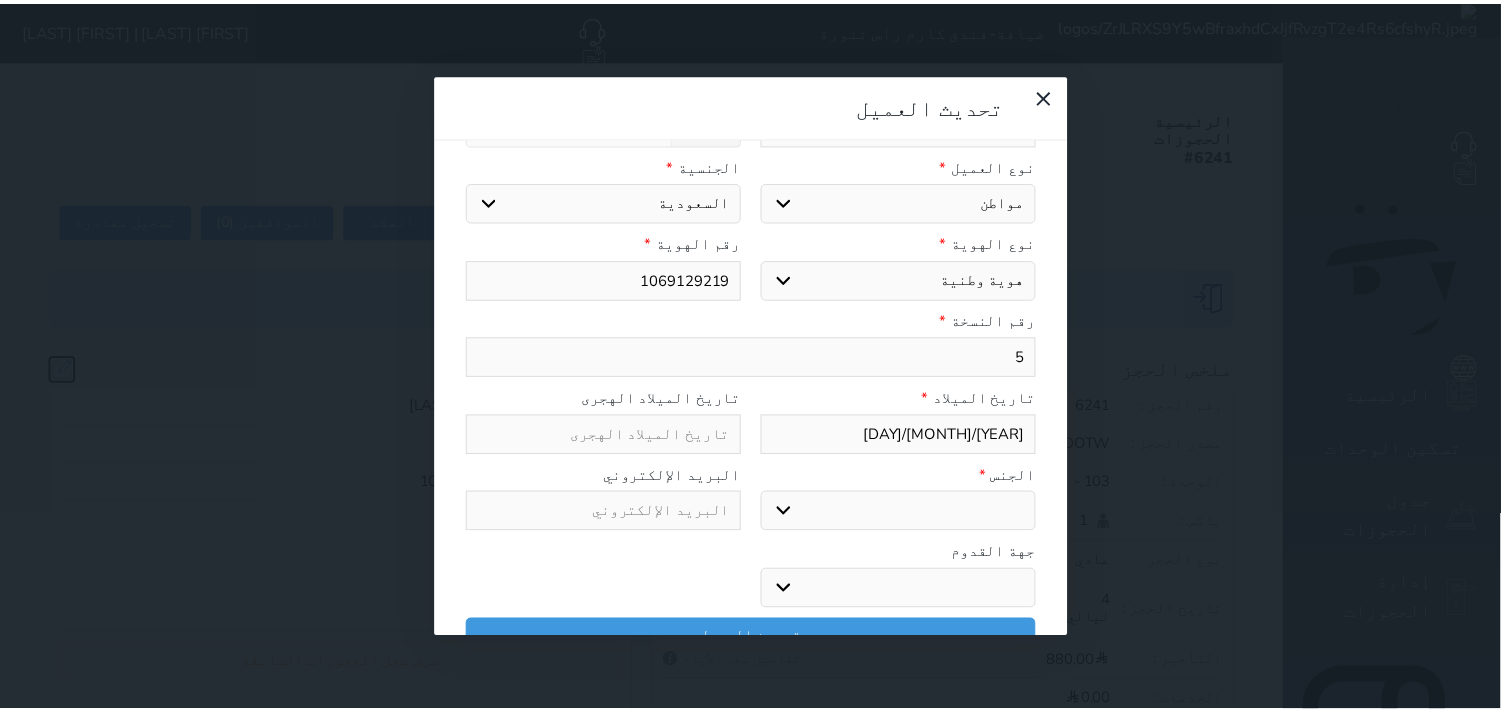 scroll, scrollTop: 200, scrollLeft: 0, axis: vertical 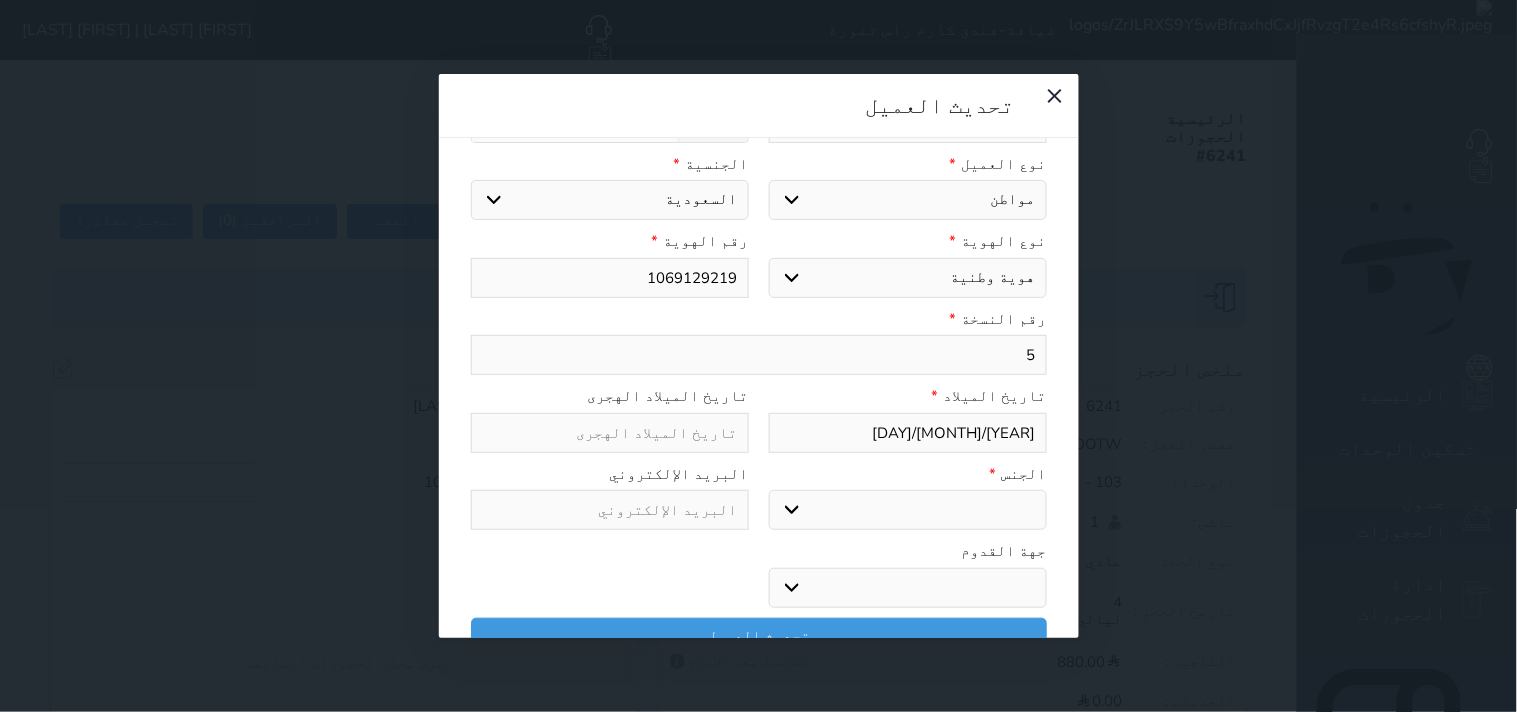 click on "[YEAR]/[MONTH]/[DAY]" at bounding box center (908, 433) 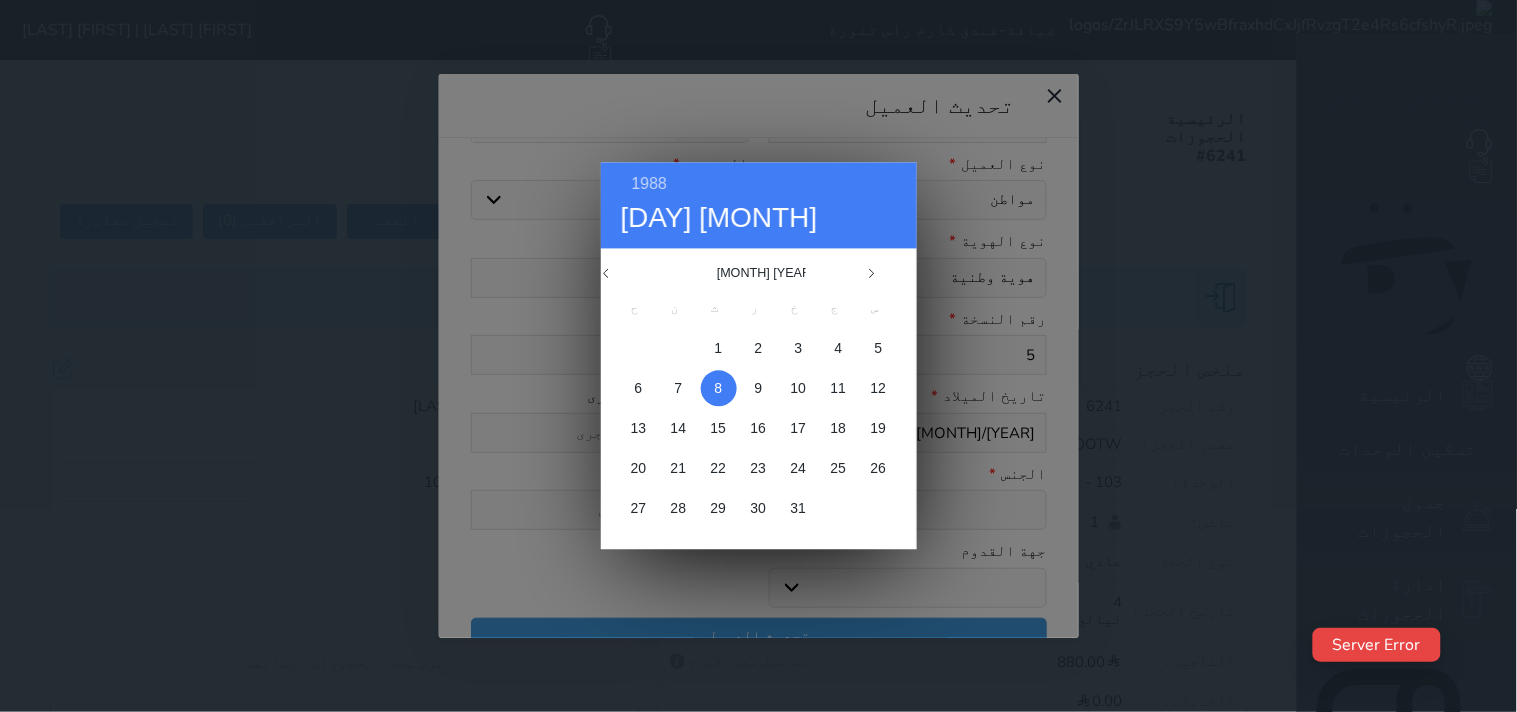 click on "8" at bounding box center (719, 389) 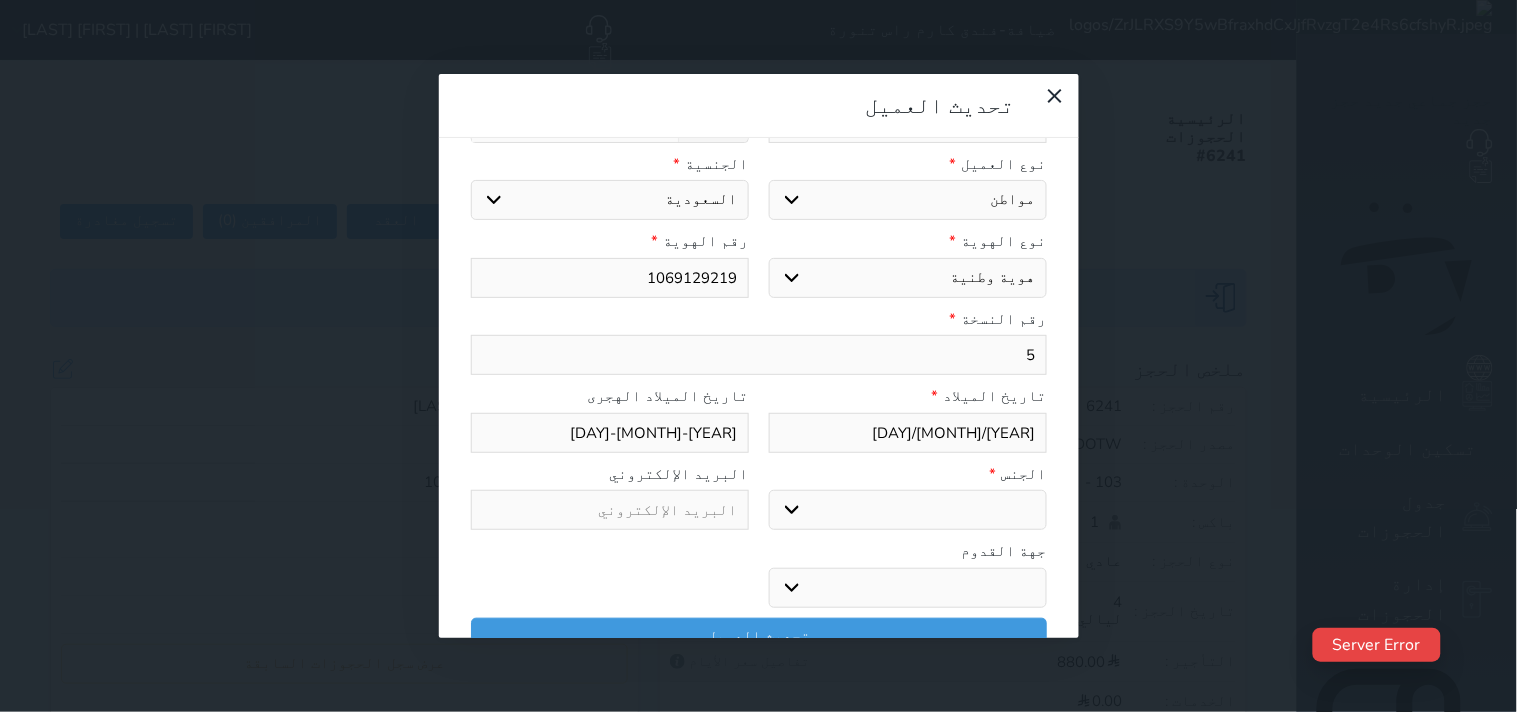 click on "5" at bounding box center [759, 355] 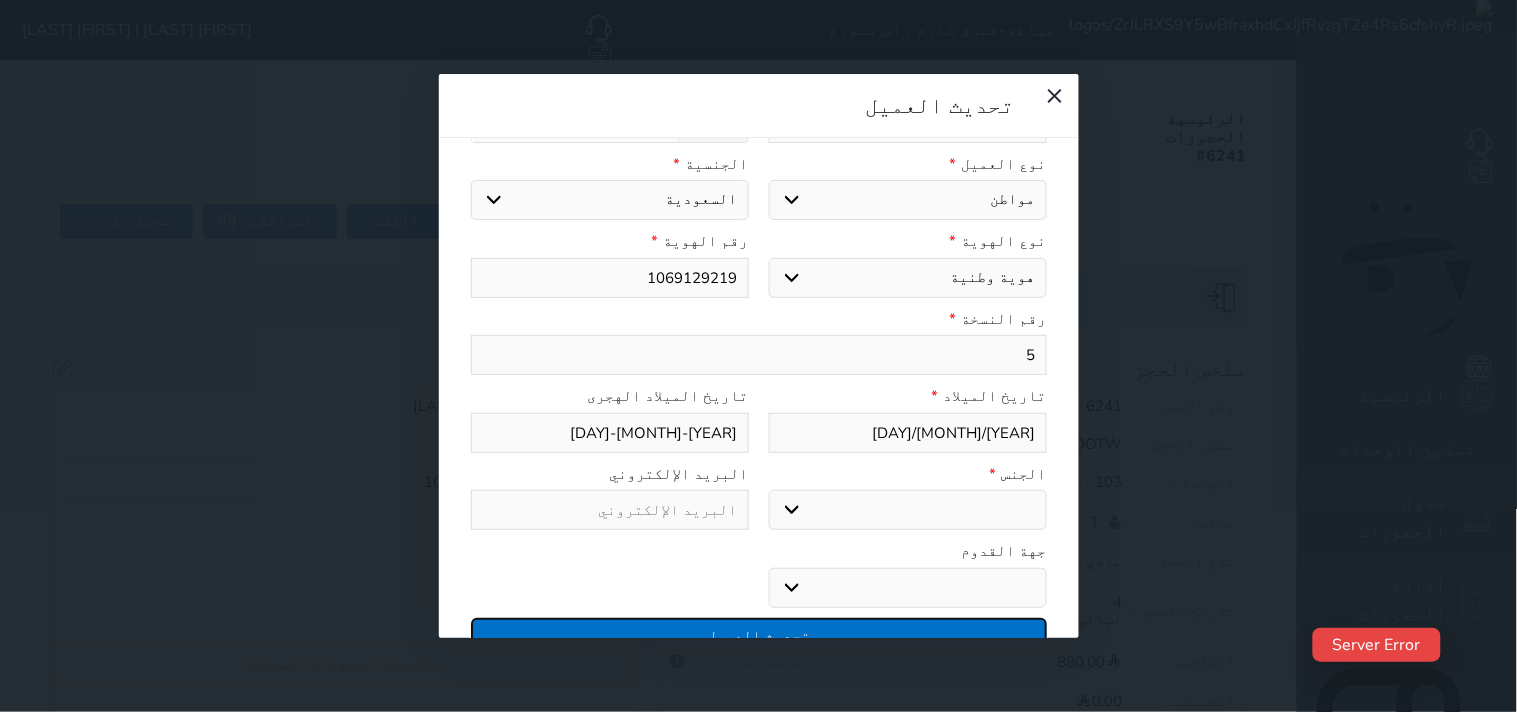 click on "تحديث العميل" at bounding box center [759, 635] 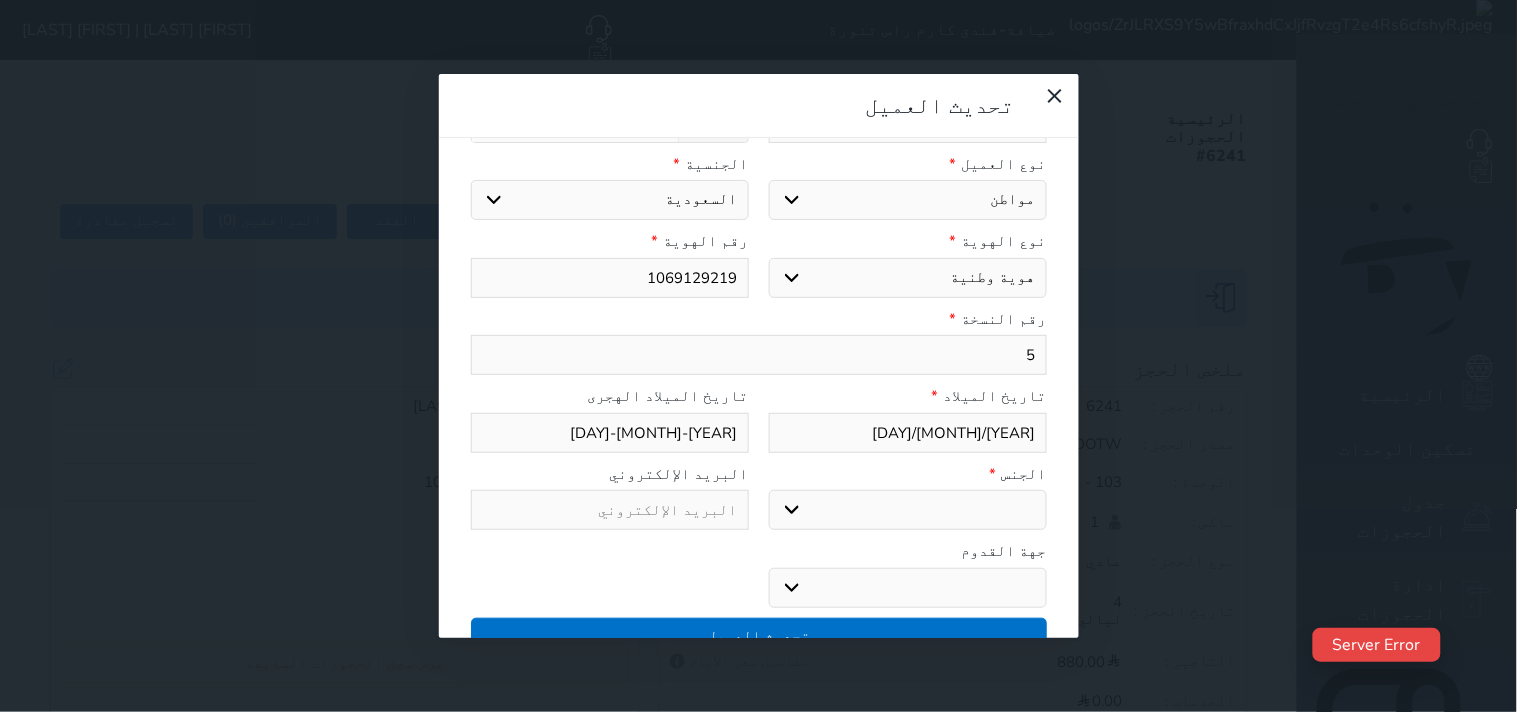 select 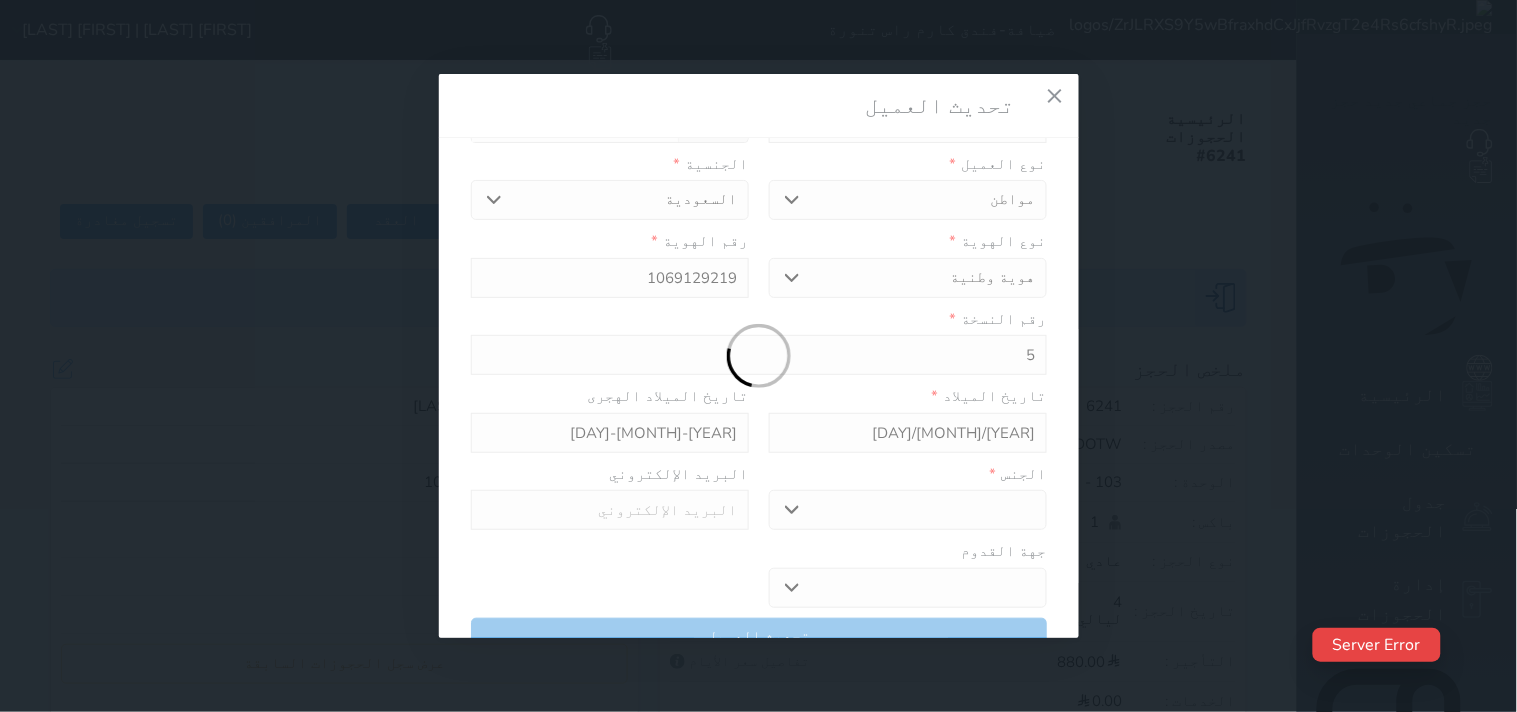 select 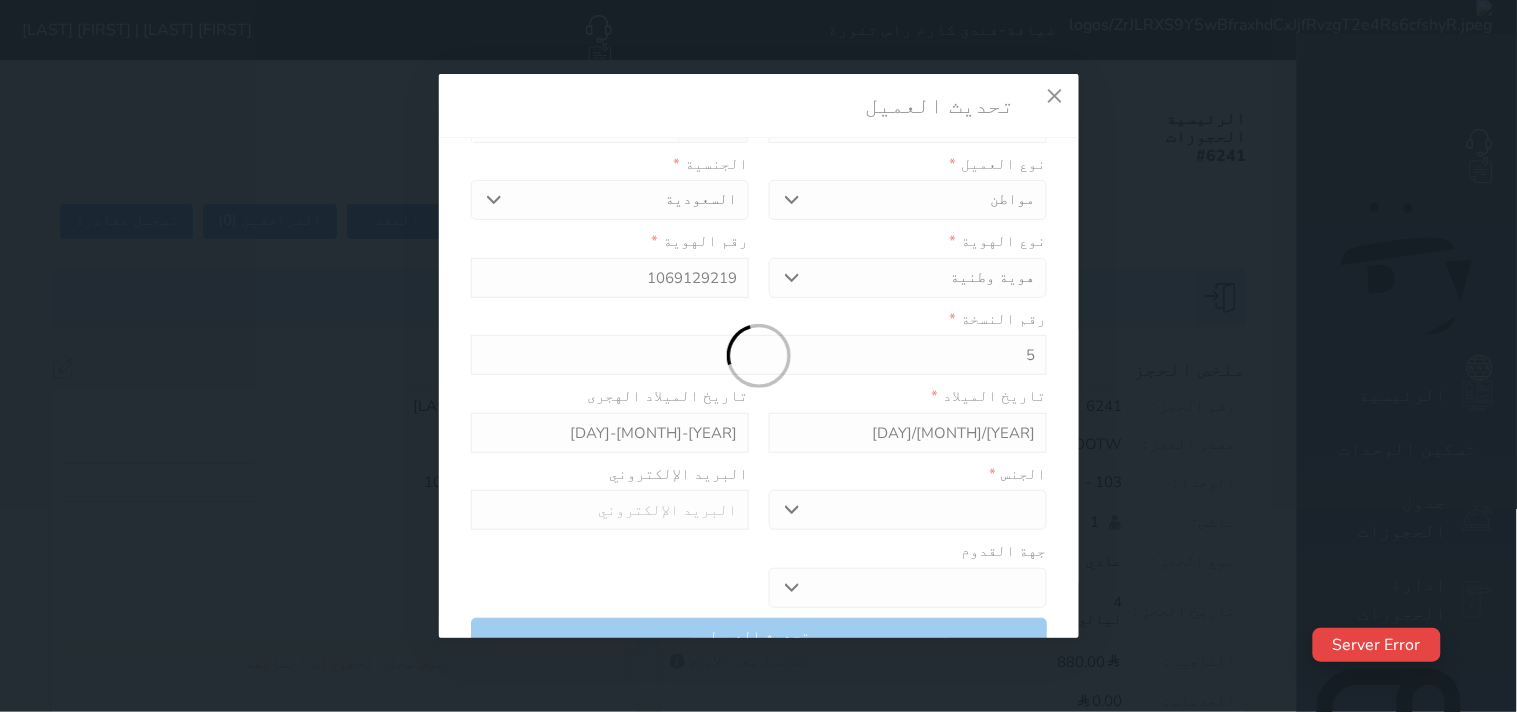 select 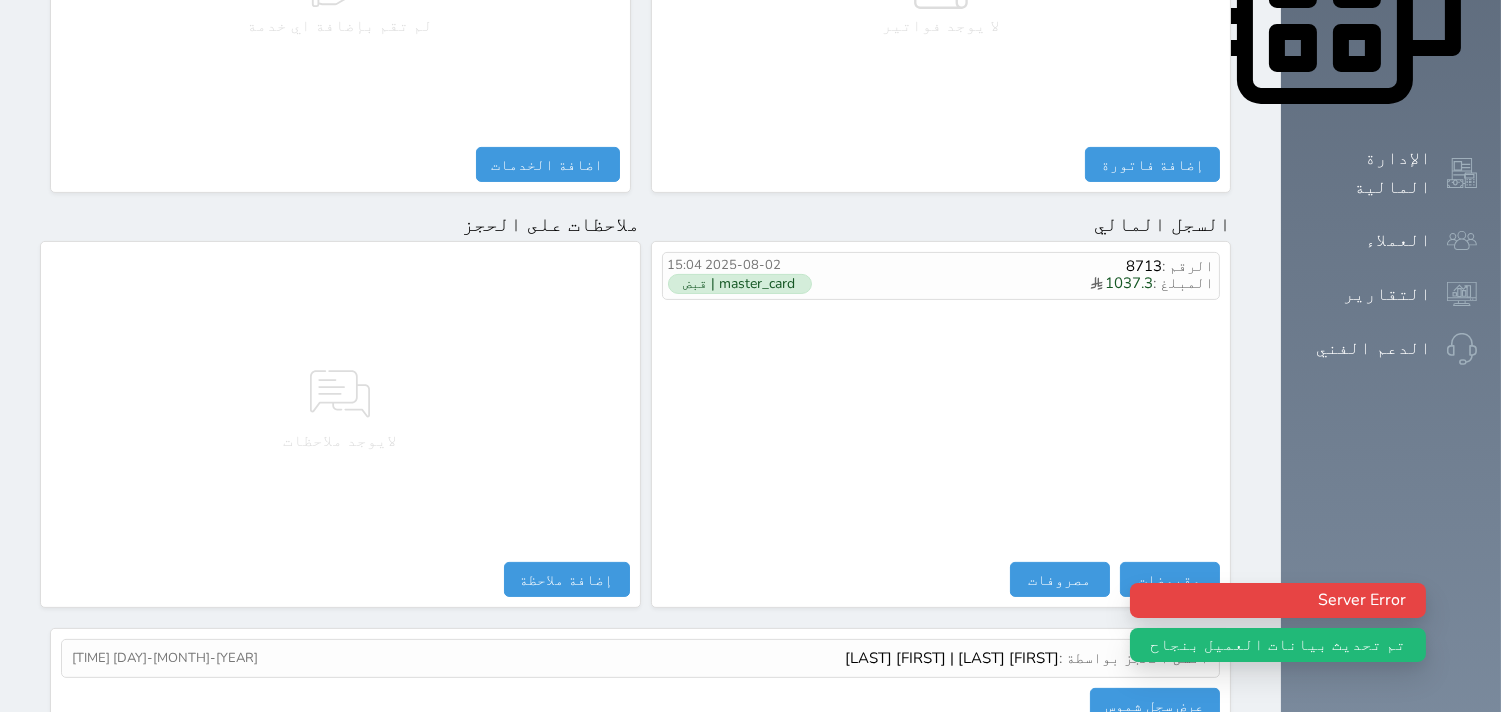 scroll, scrollTop: 1068, scrollLeft: 0, axis: vertical 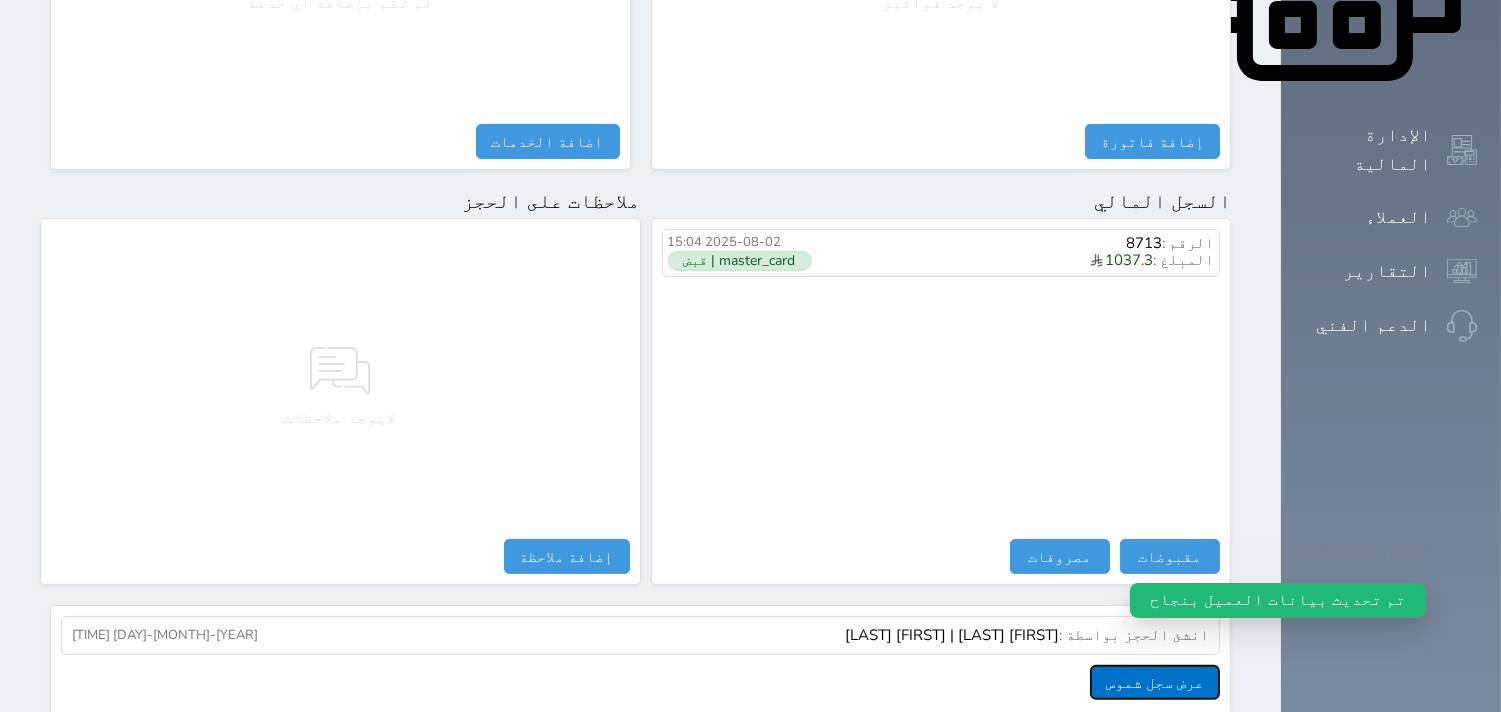 click on "عرض سجل شموس" at bounding box center [1155, 682] 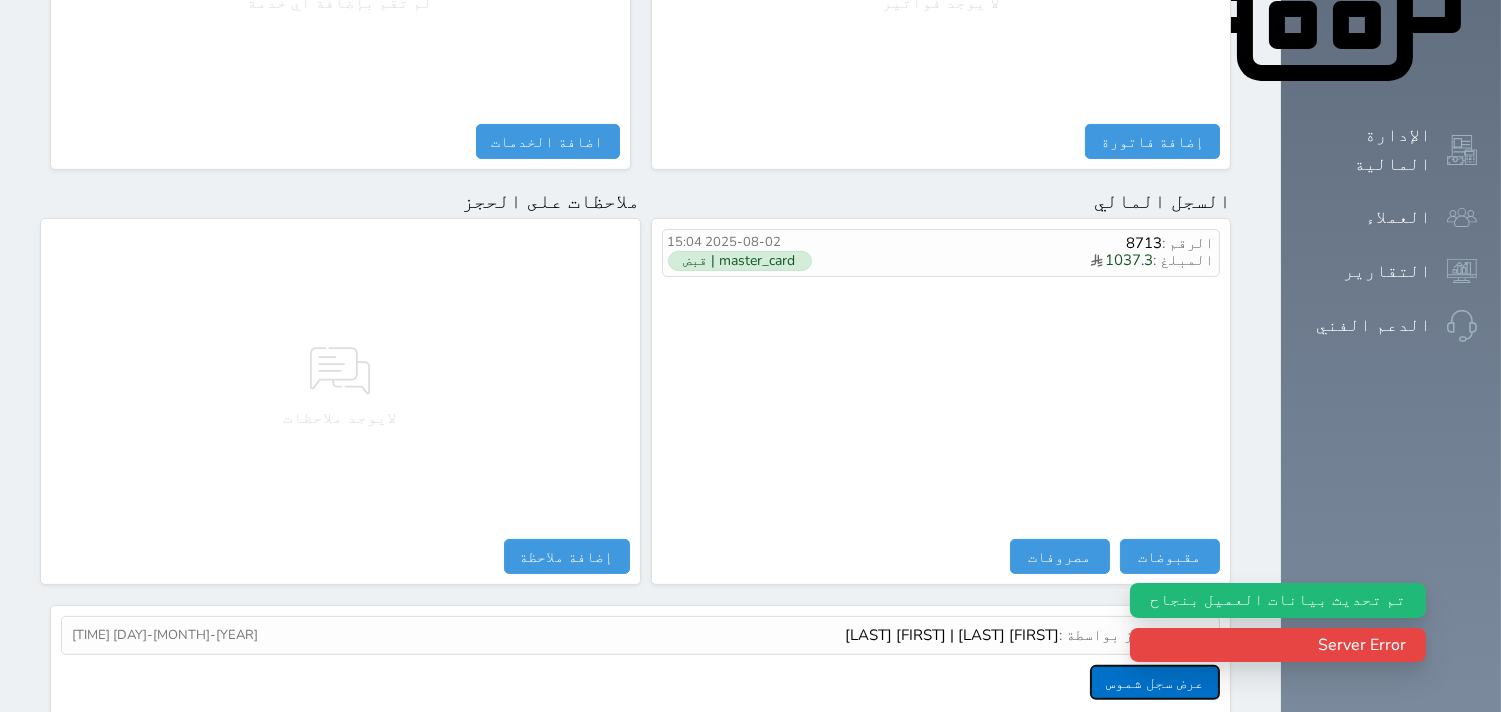 click on "عرض سجل شموس" at bounding box center (1155, 682) 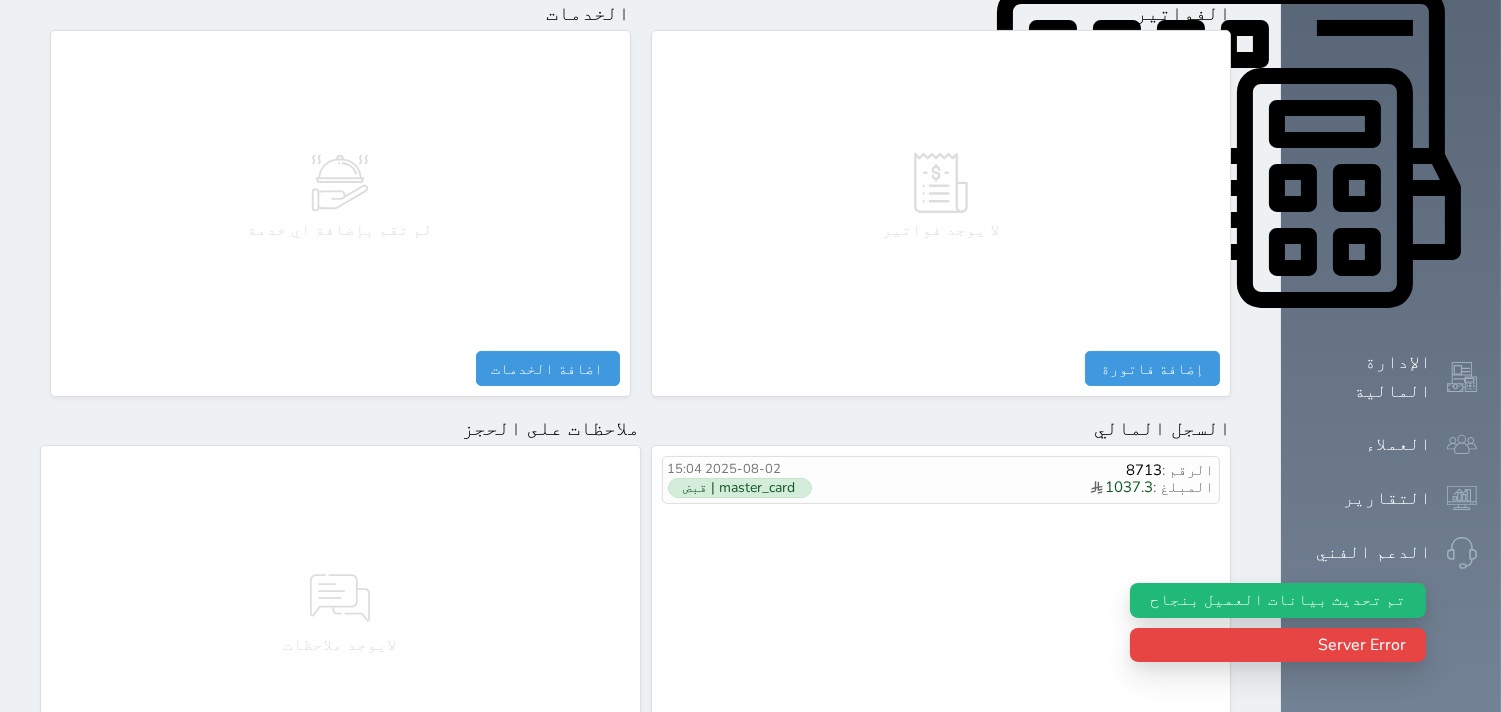 scroll, scrollTop: 624, scrollLeft: 0, axis: vertical 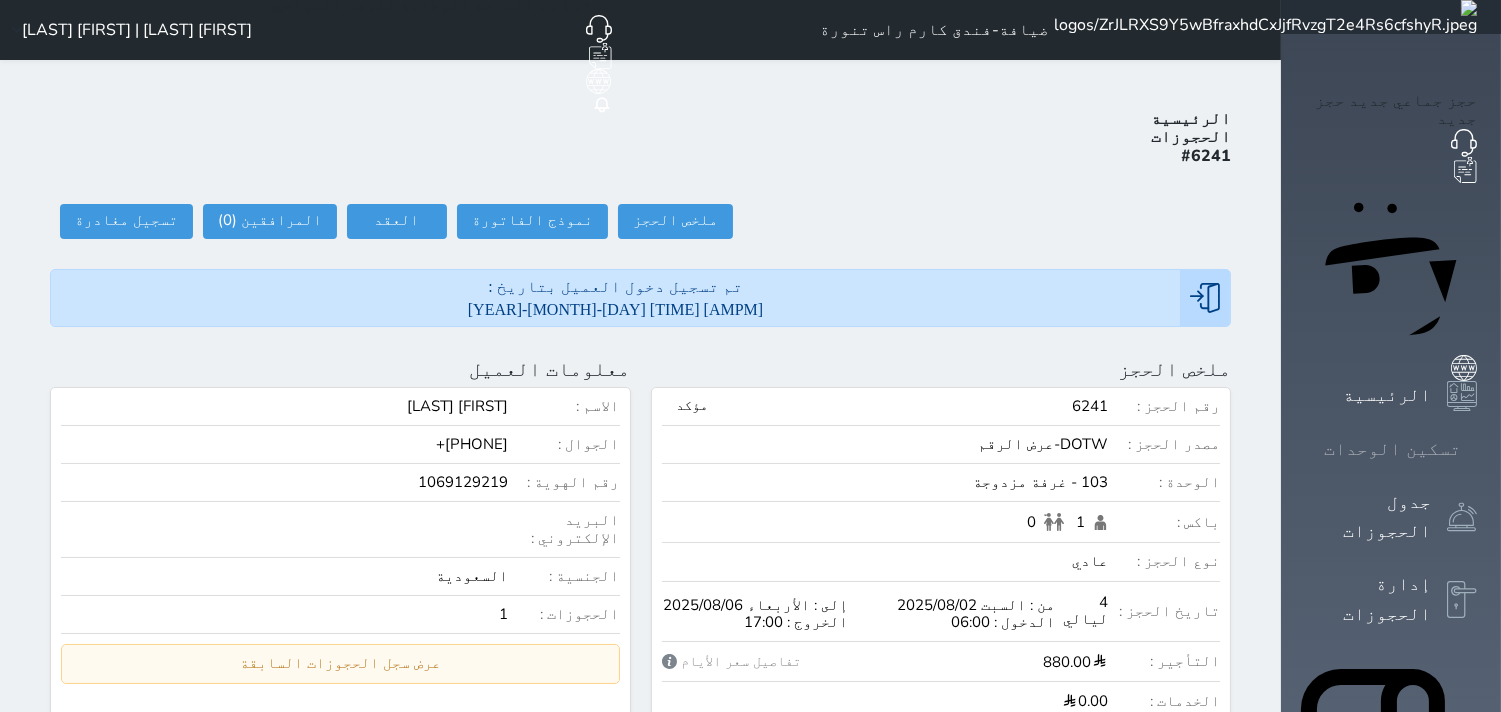 click at bounding box center [1477, 449] 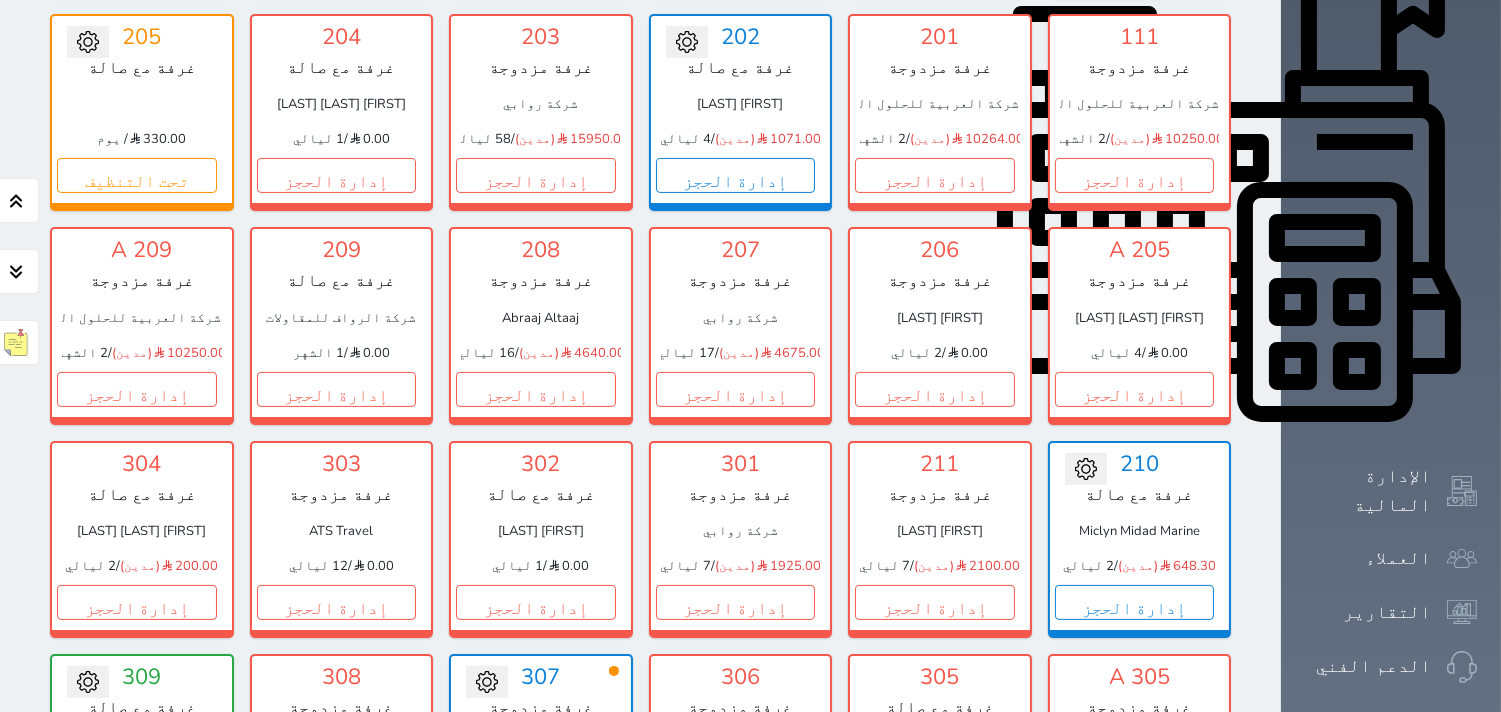 scroll, scrollTop: 744, scrollLeft: 0, axis: vertical 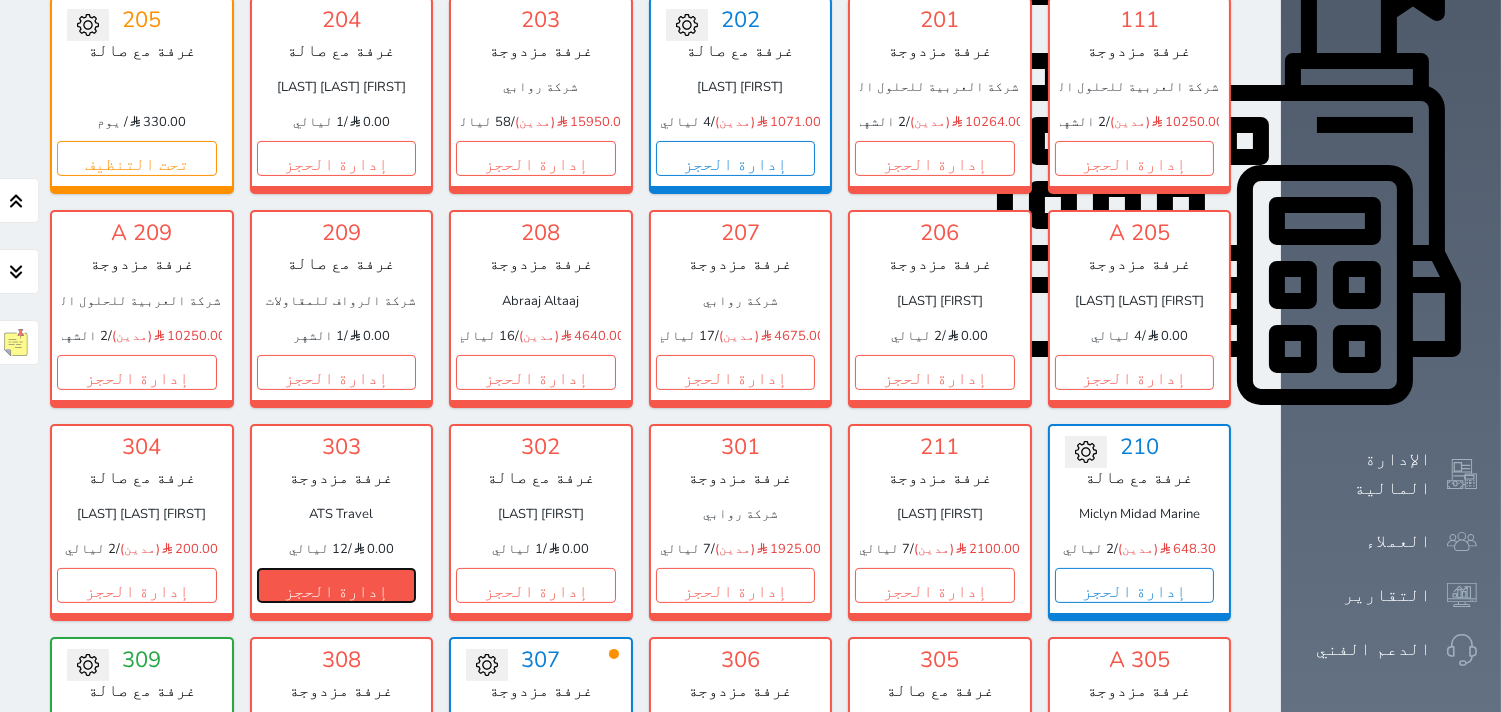 click on "إدارة الحجز" at bounding box center [337, 585] 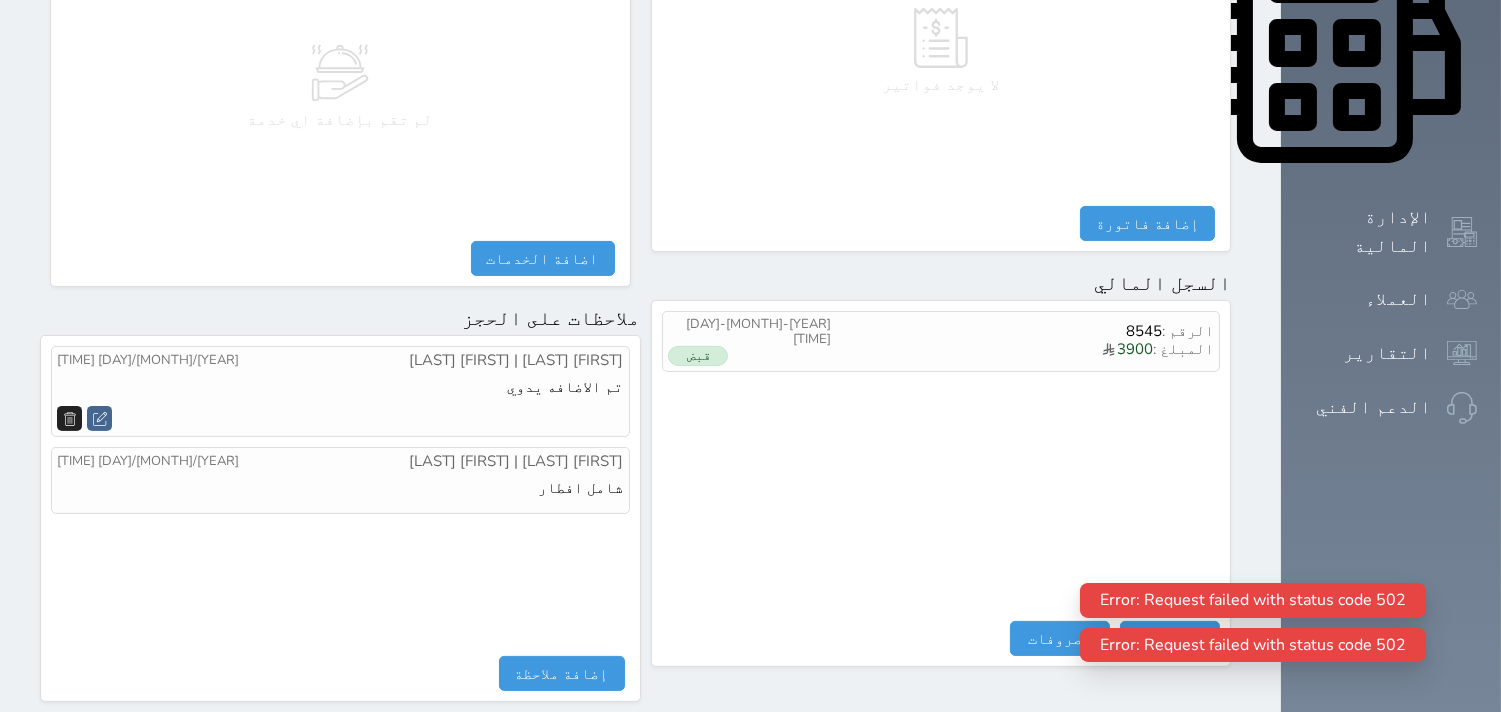 scroll, scrollTop: 1068, scrollLeft: 0, axis: vertical 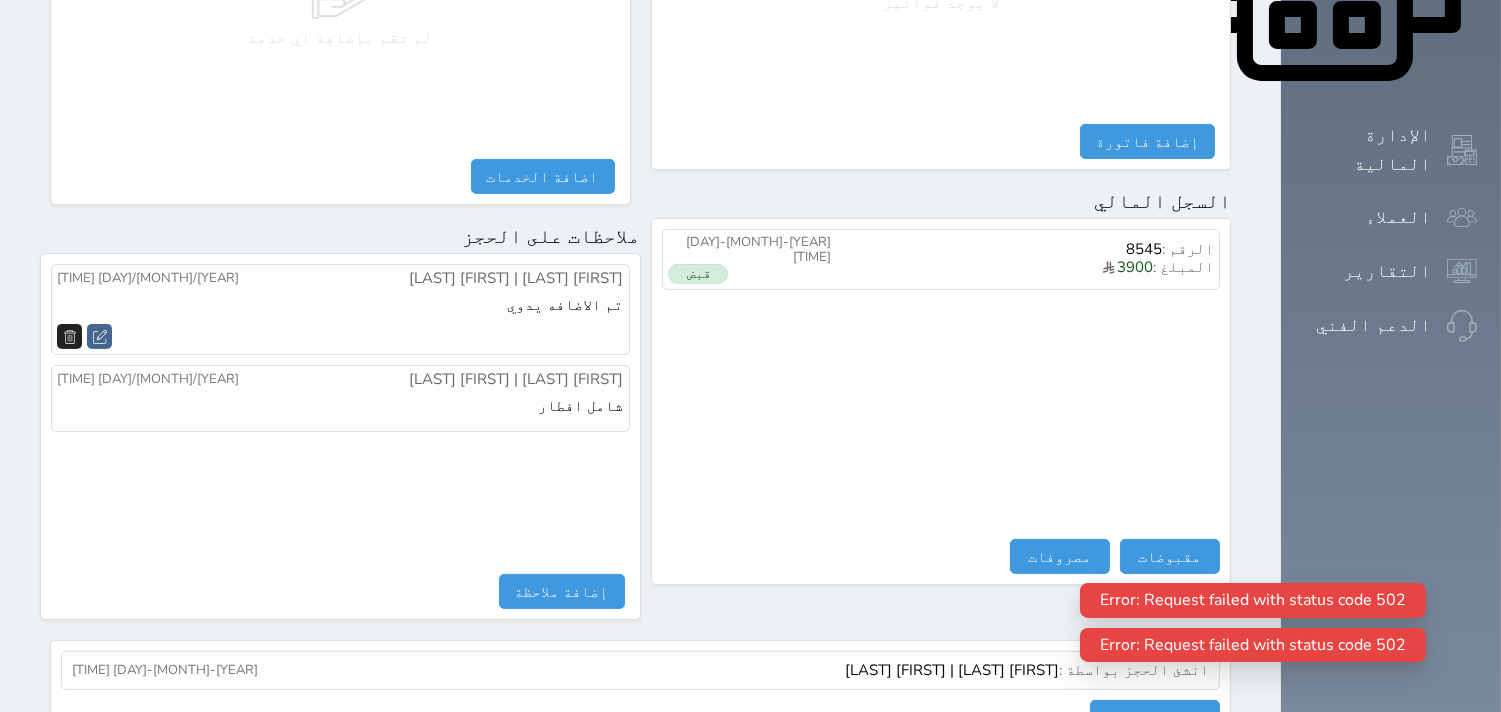 click on "Error: Request failed with status code 502" at bounding box center [1253, 600] 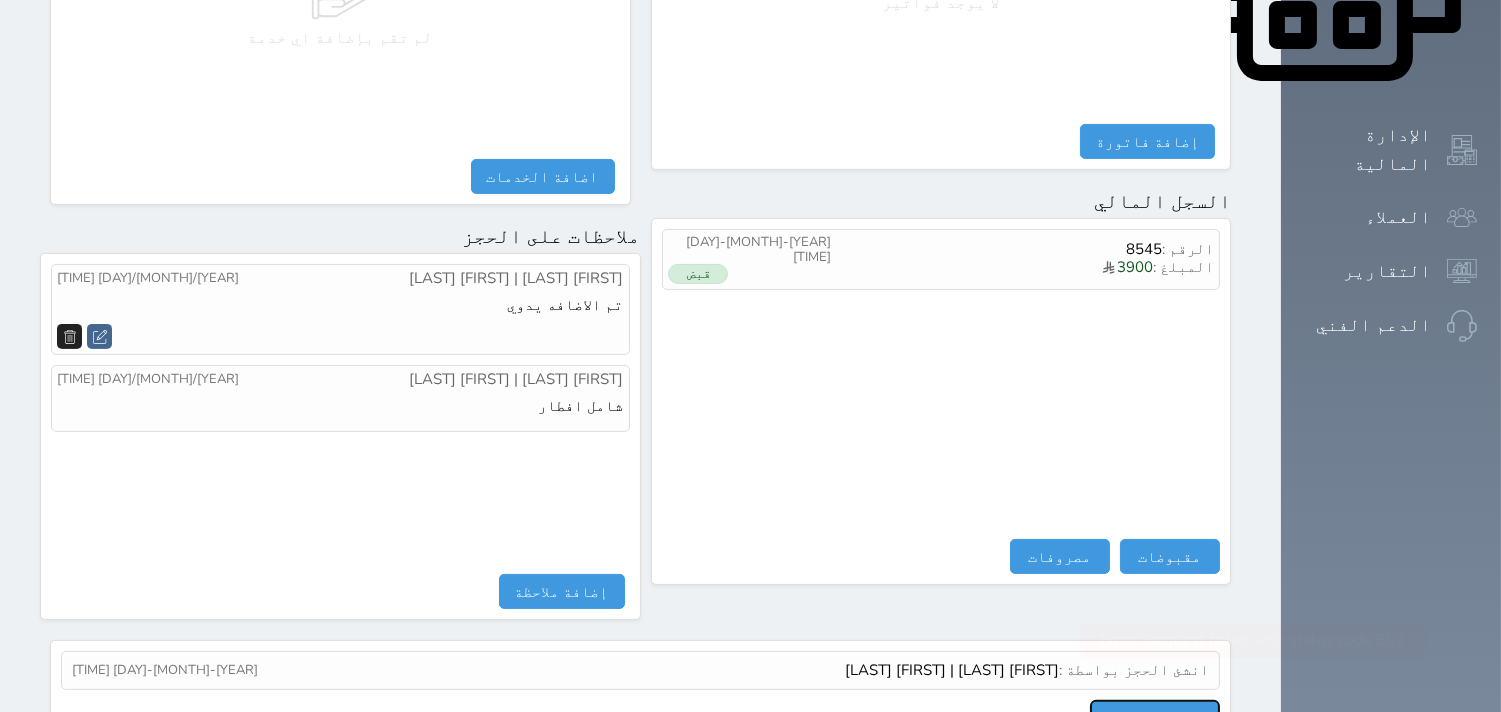 click on "عرض سجل شموس" at bounding box center (1155, 717) 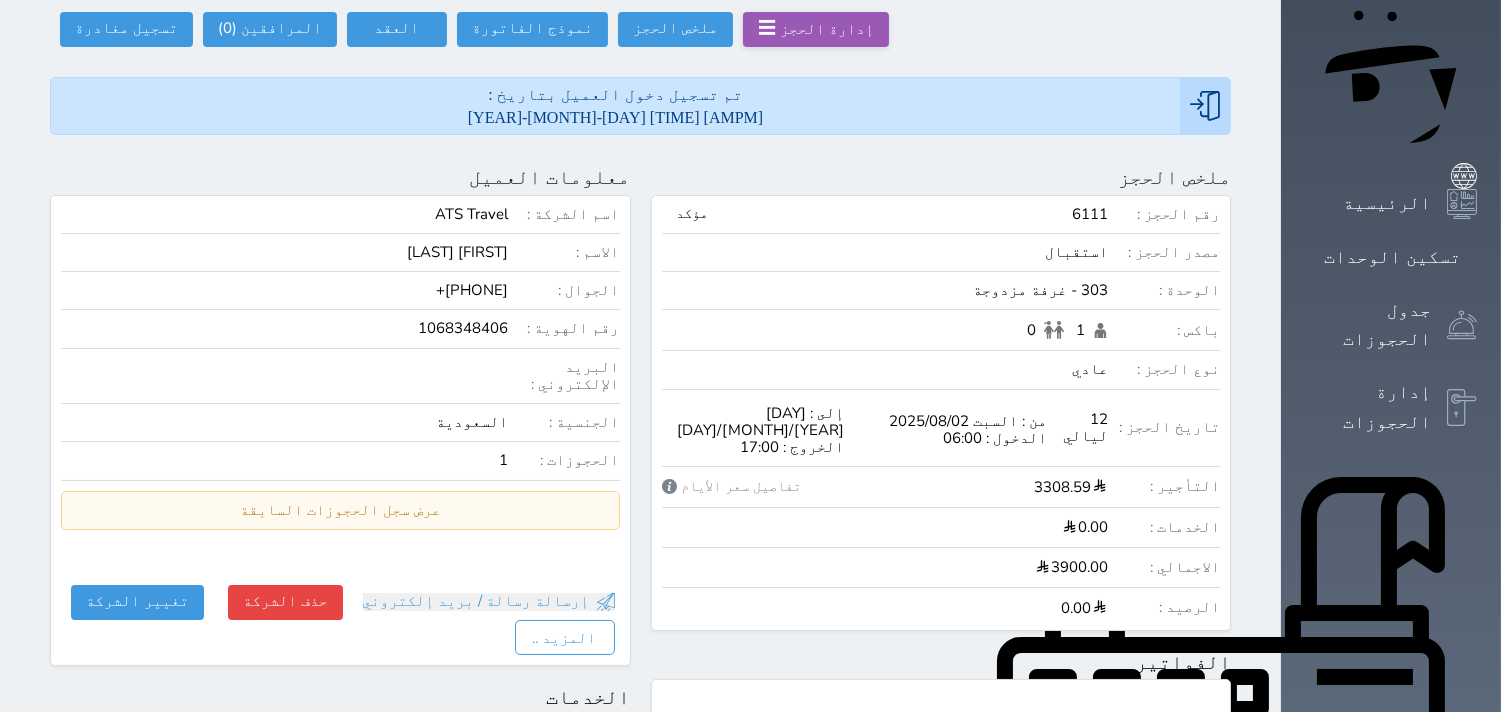 scroll, scrollTop: 0, scrollLeft: 0, axis: both 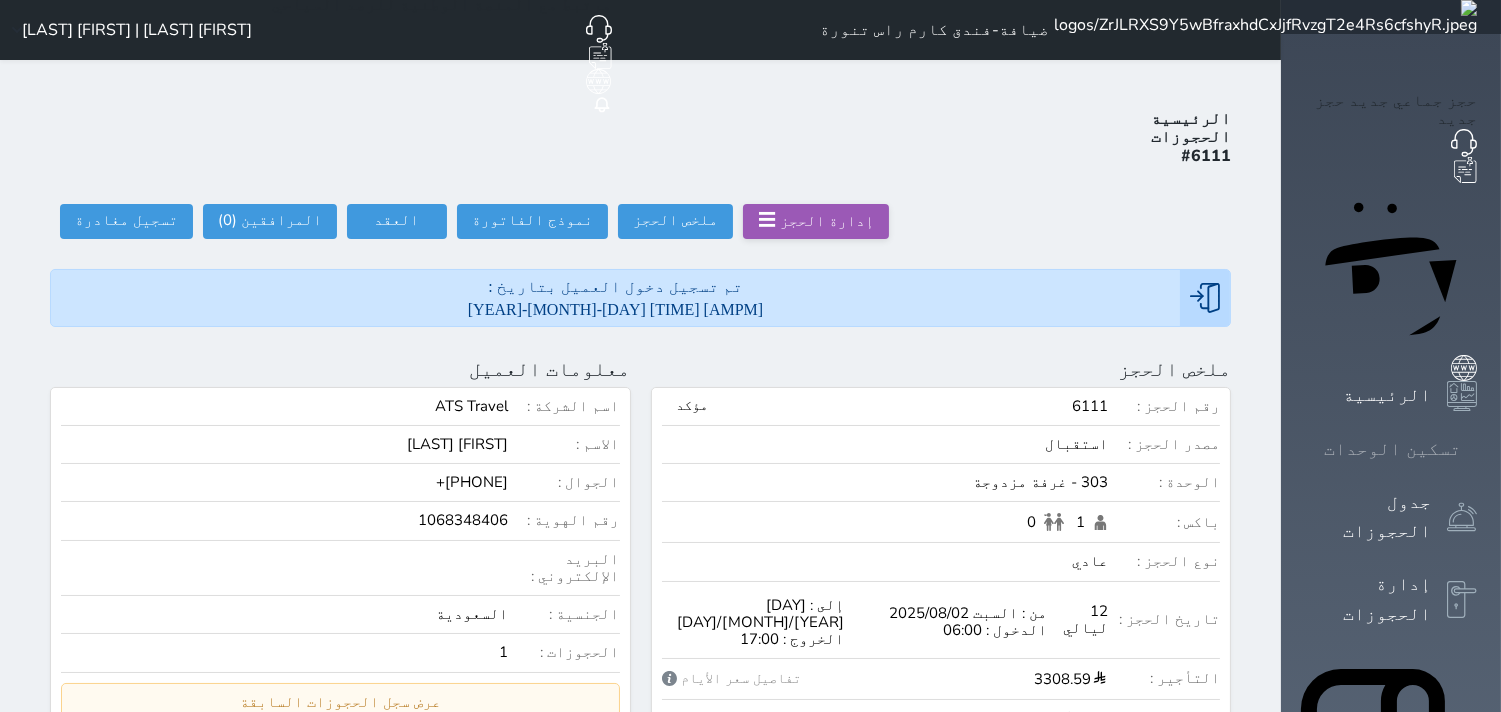 click 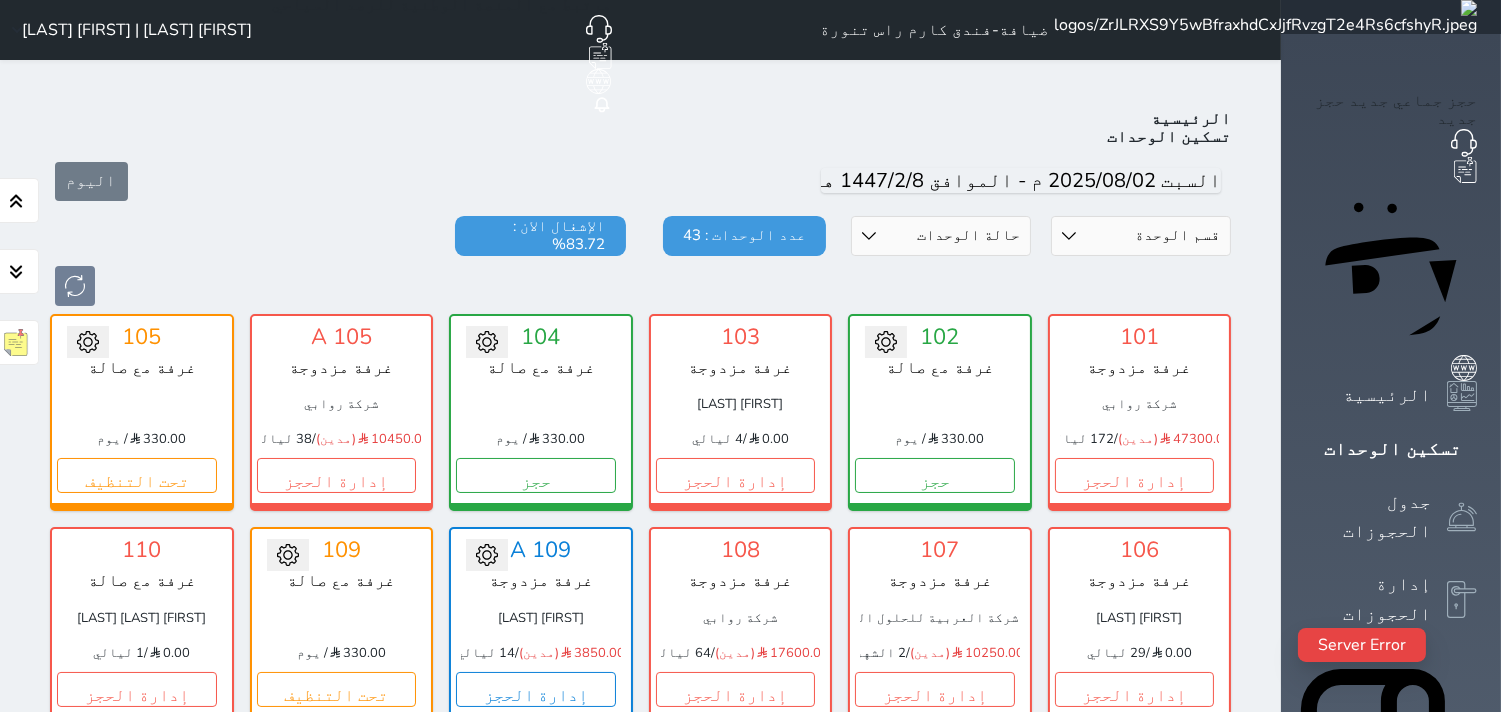 scroll, scrollTop: 77, scrollLeft: 0, axis: vertical 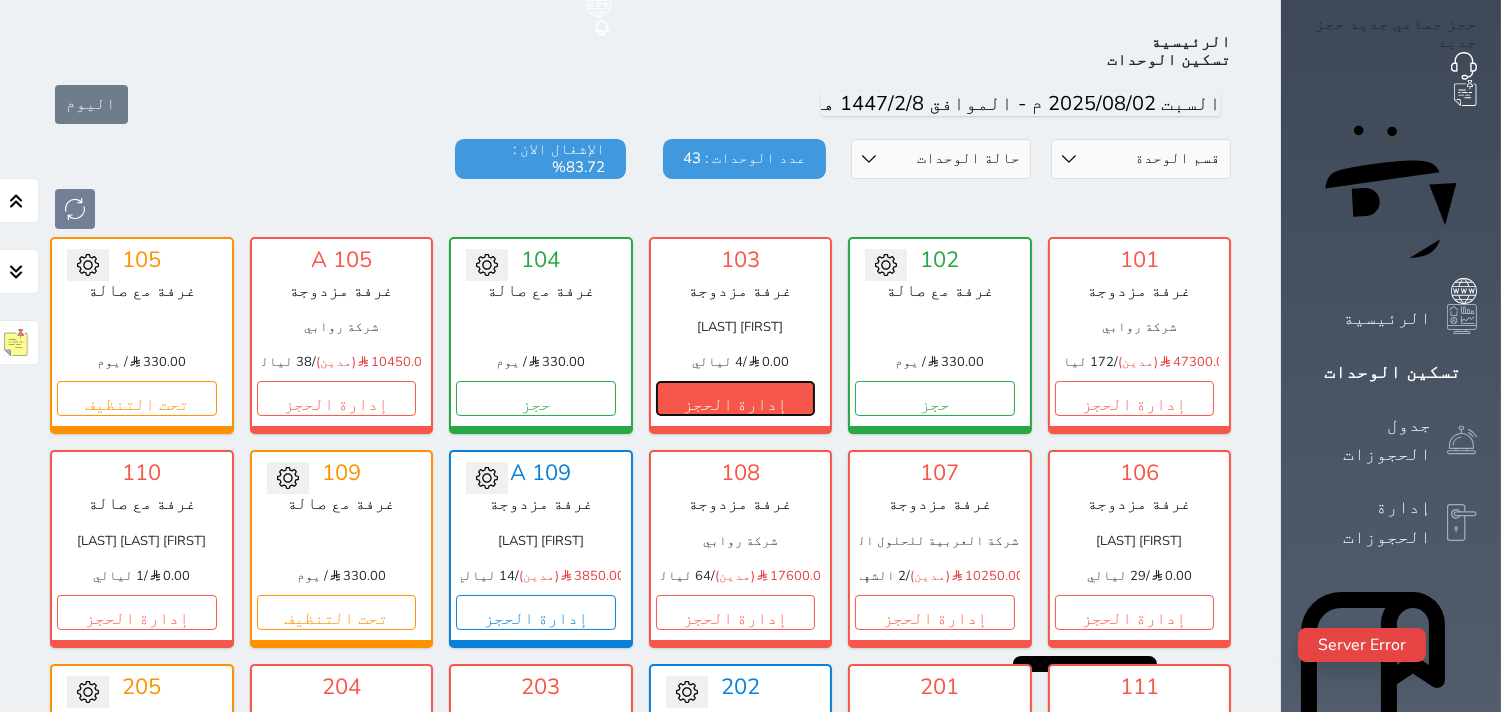 click on "إدارة الحجز" at bounding box center (736, 398) 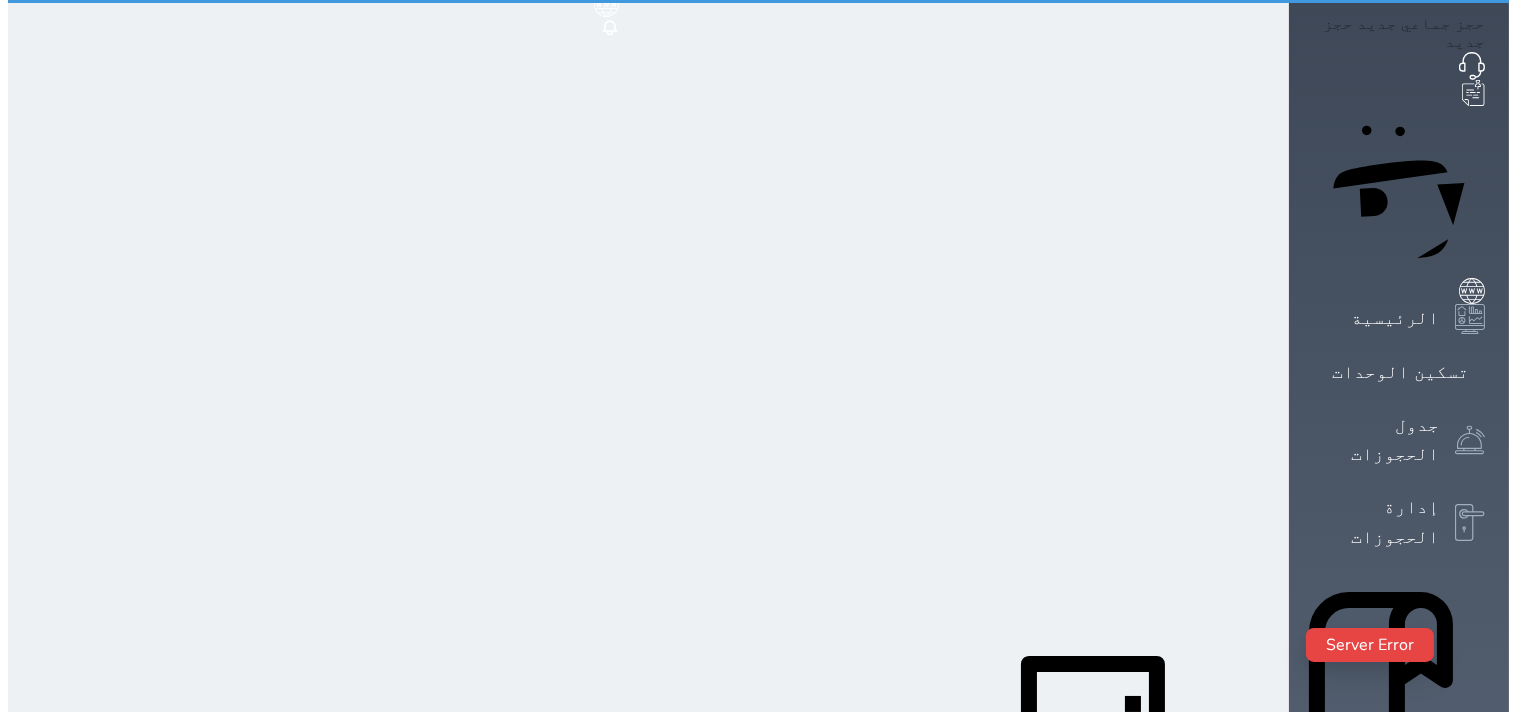 scroll, scrollTop: 0, scrollLeft: 0, axis: both 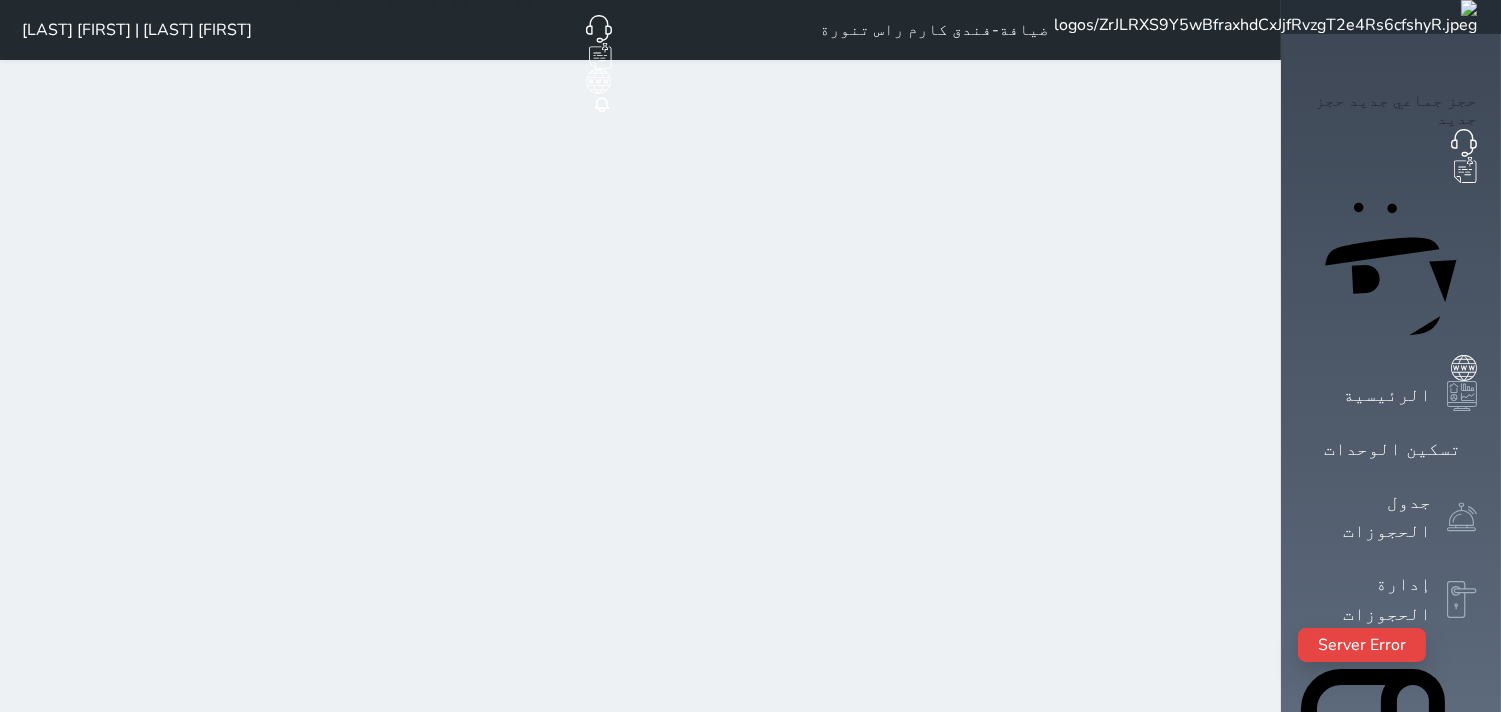 select on "1" 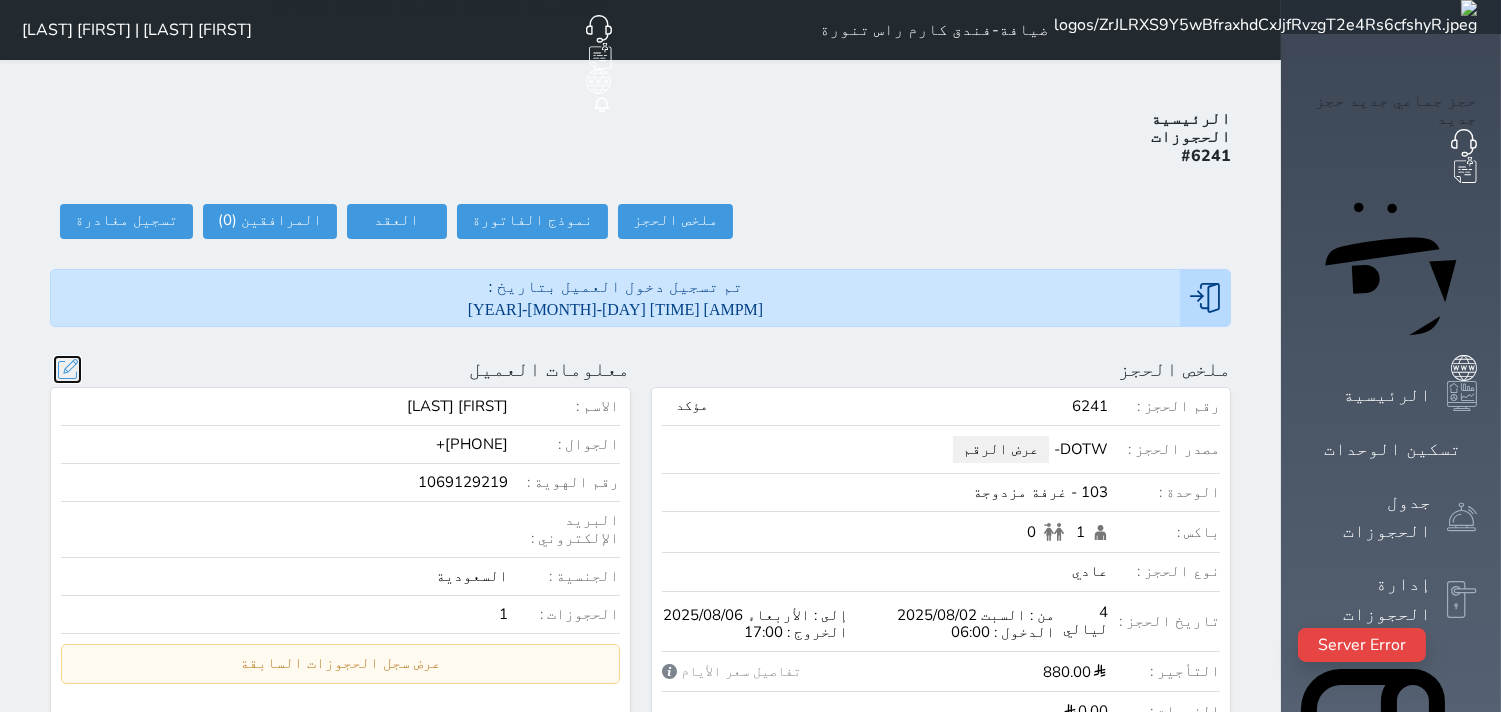 click at bounding box center (67, 369) 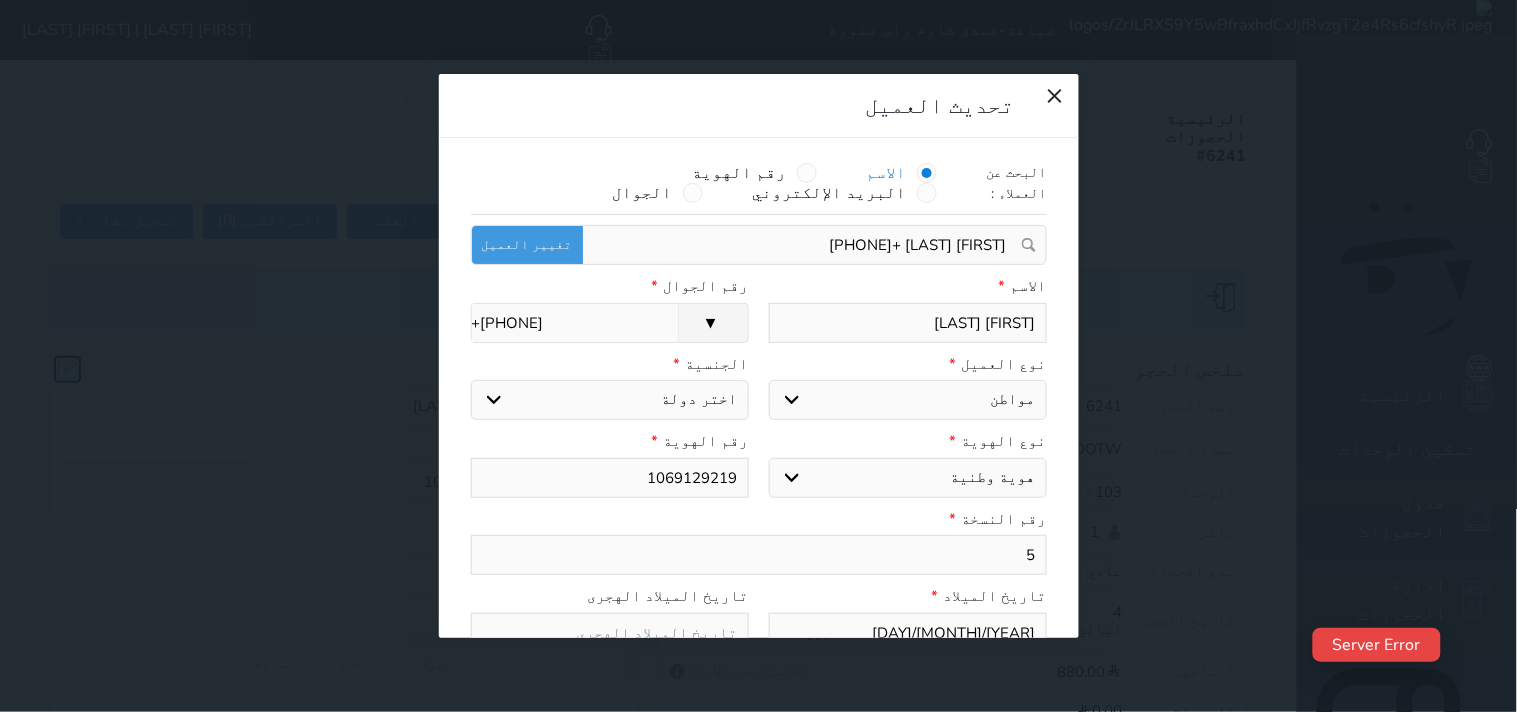 select 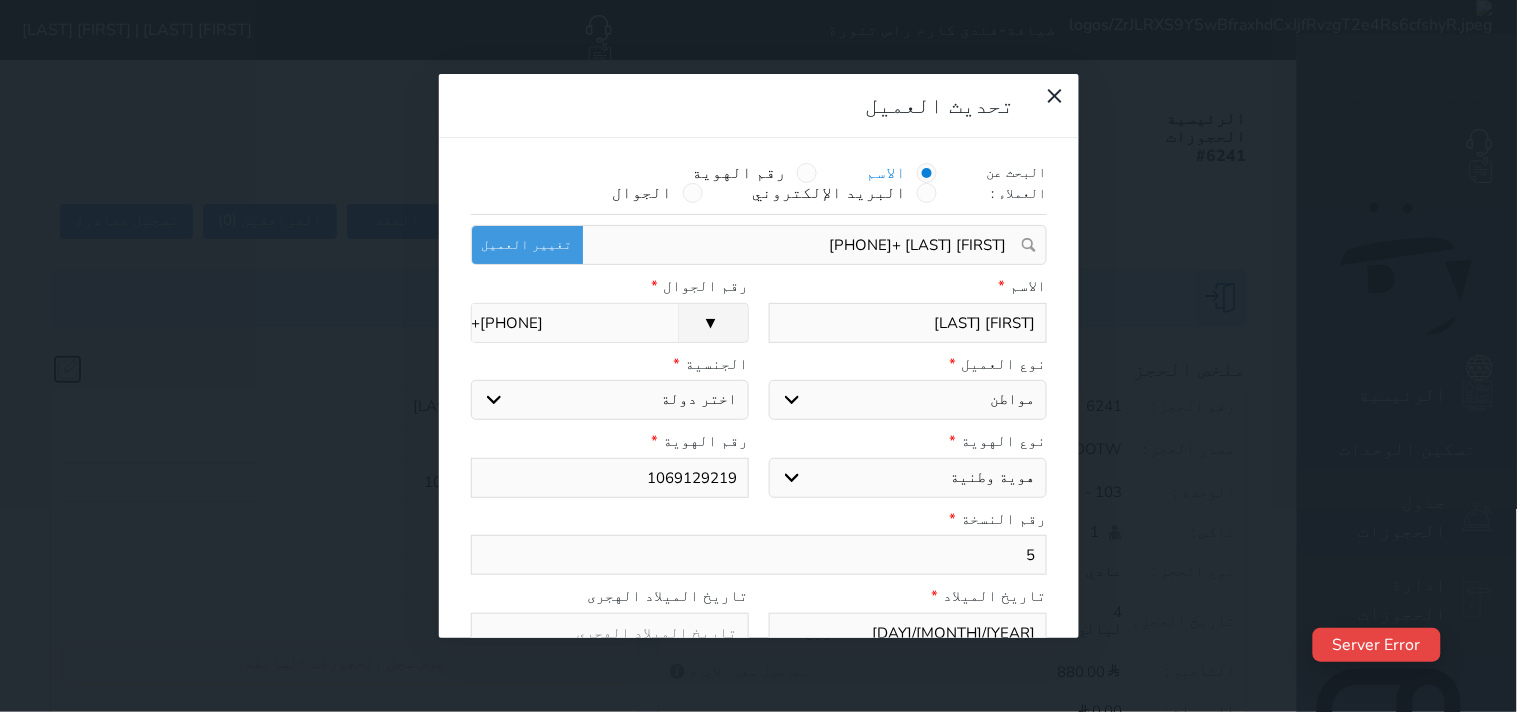 select 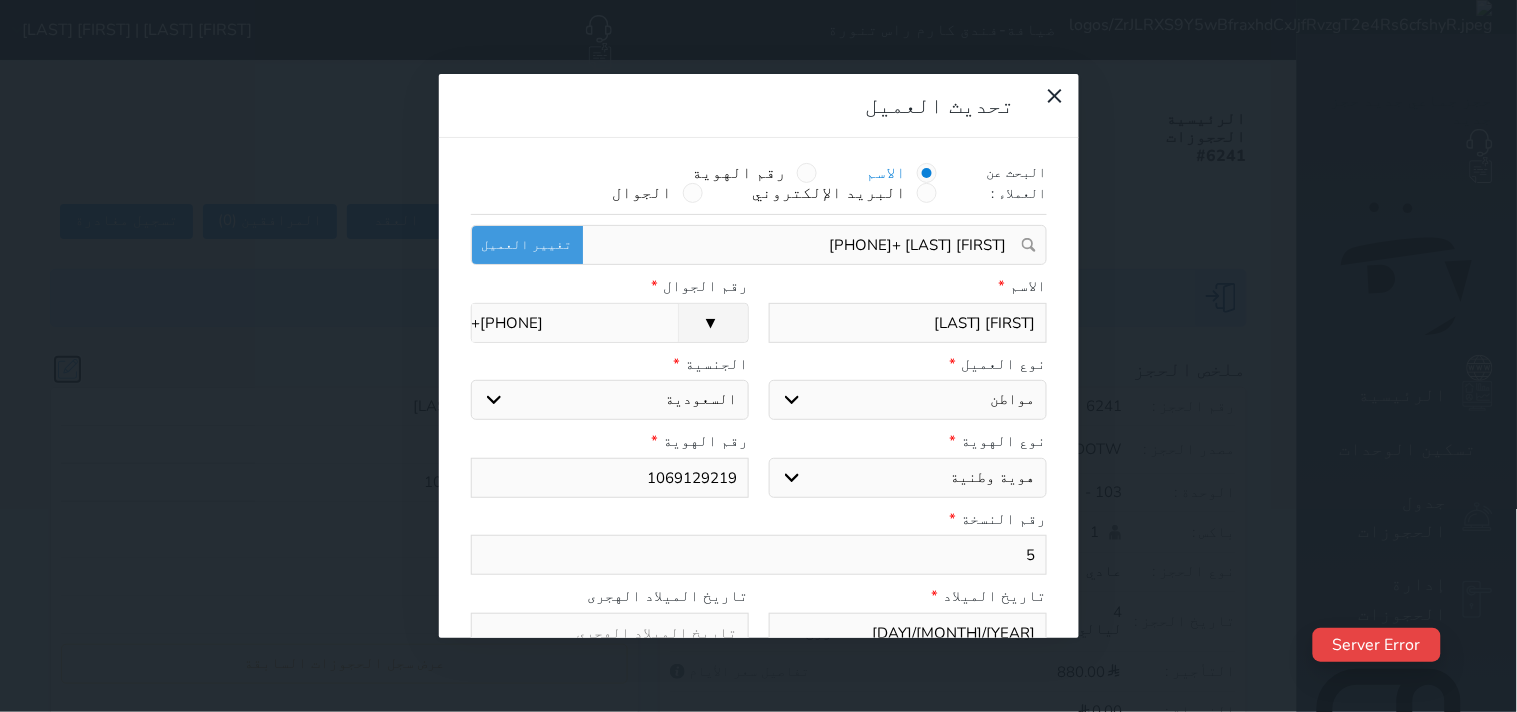 select 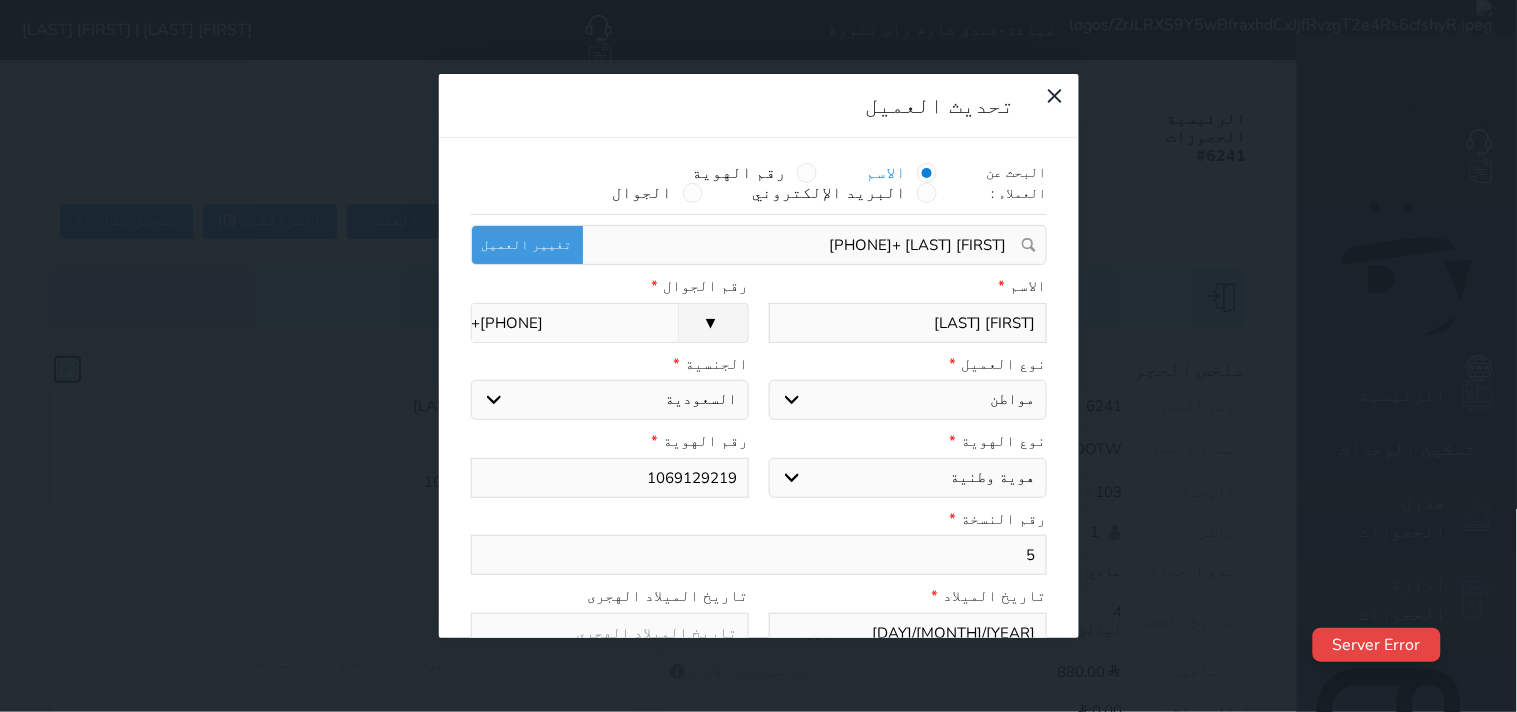 select 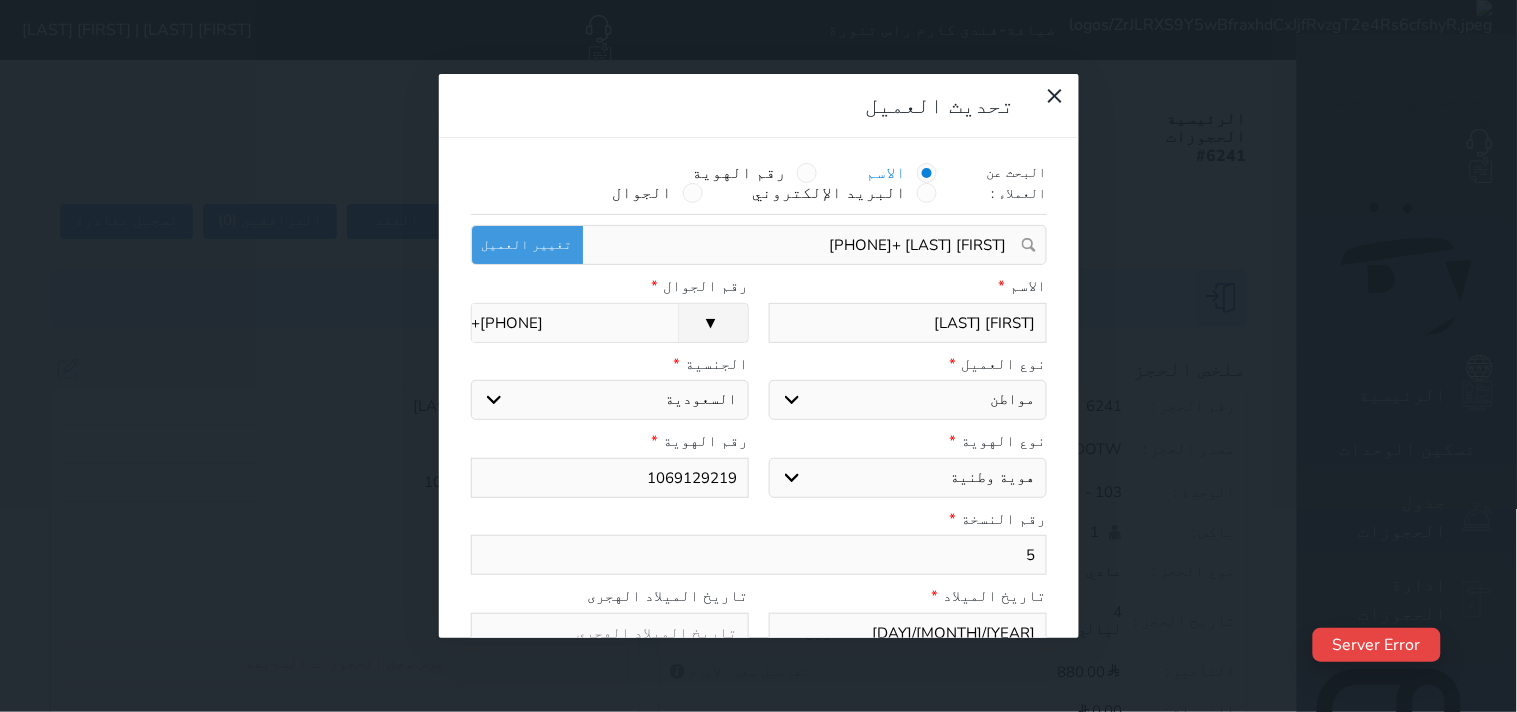 click on "1069129219" at bounding box center [610, 478] 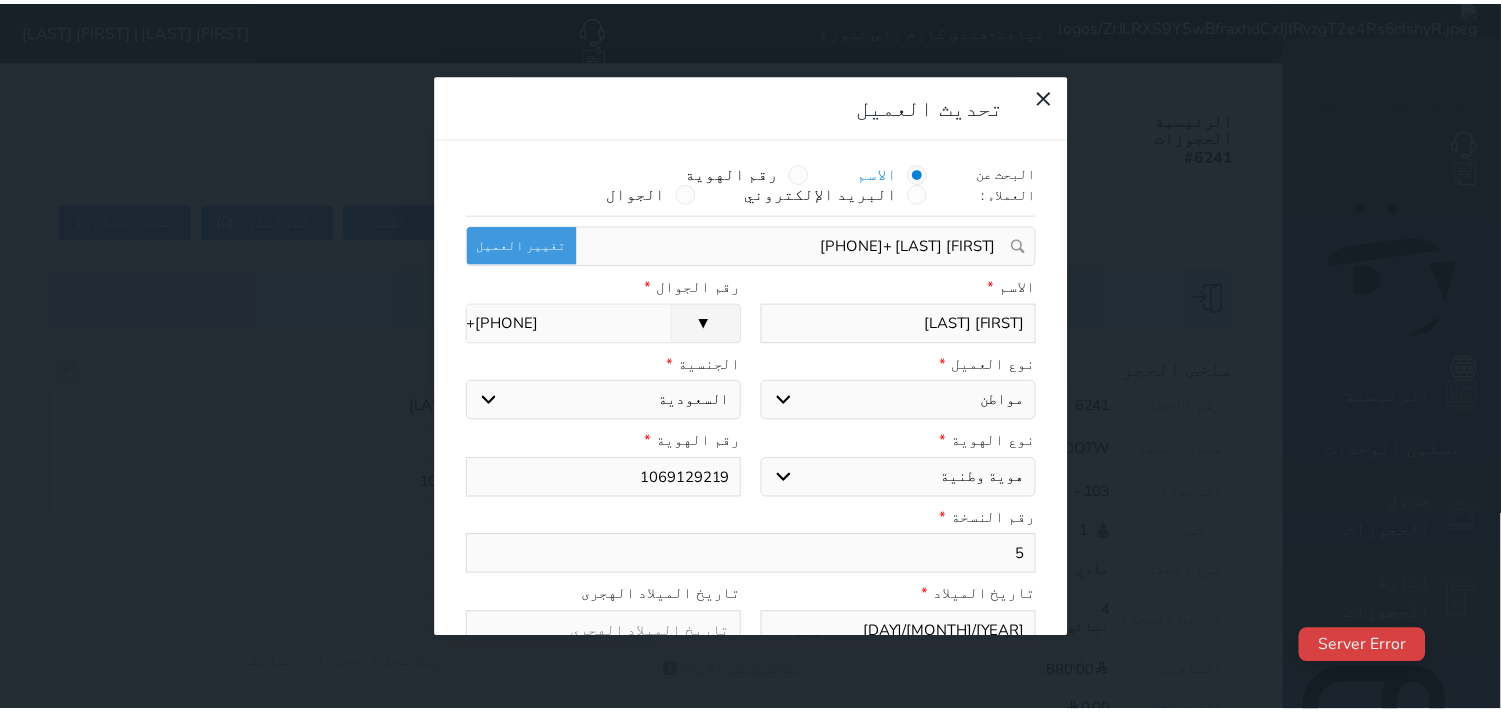 scroll, scrollTop: 200, scrollLeft: 0, axis: vertical 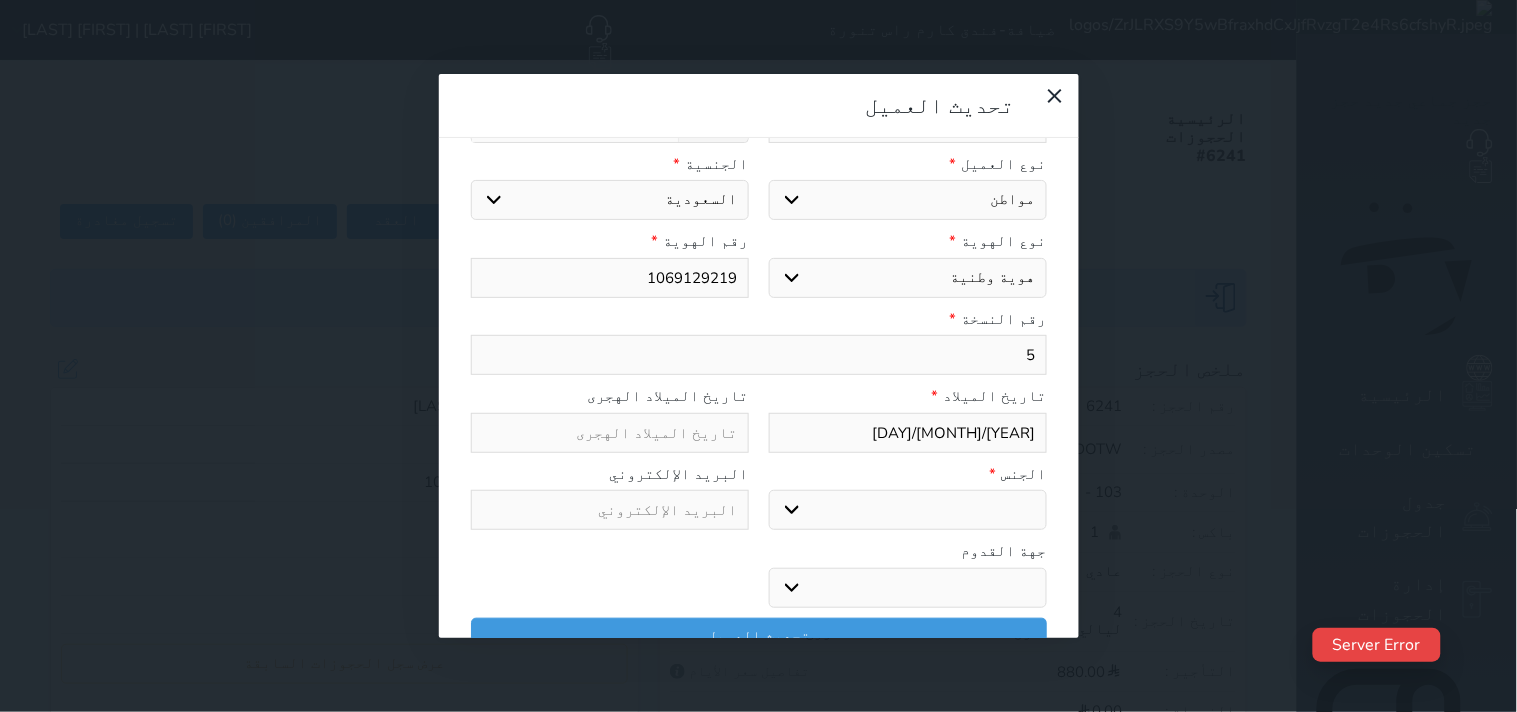 click on "1988/03/08" at bounding box center [908, 433] 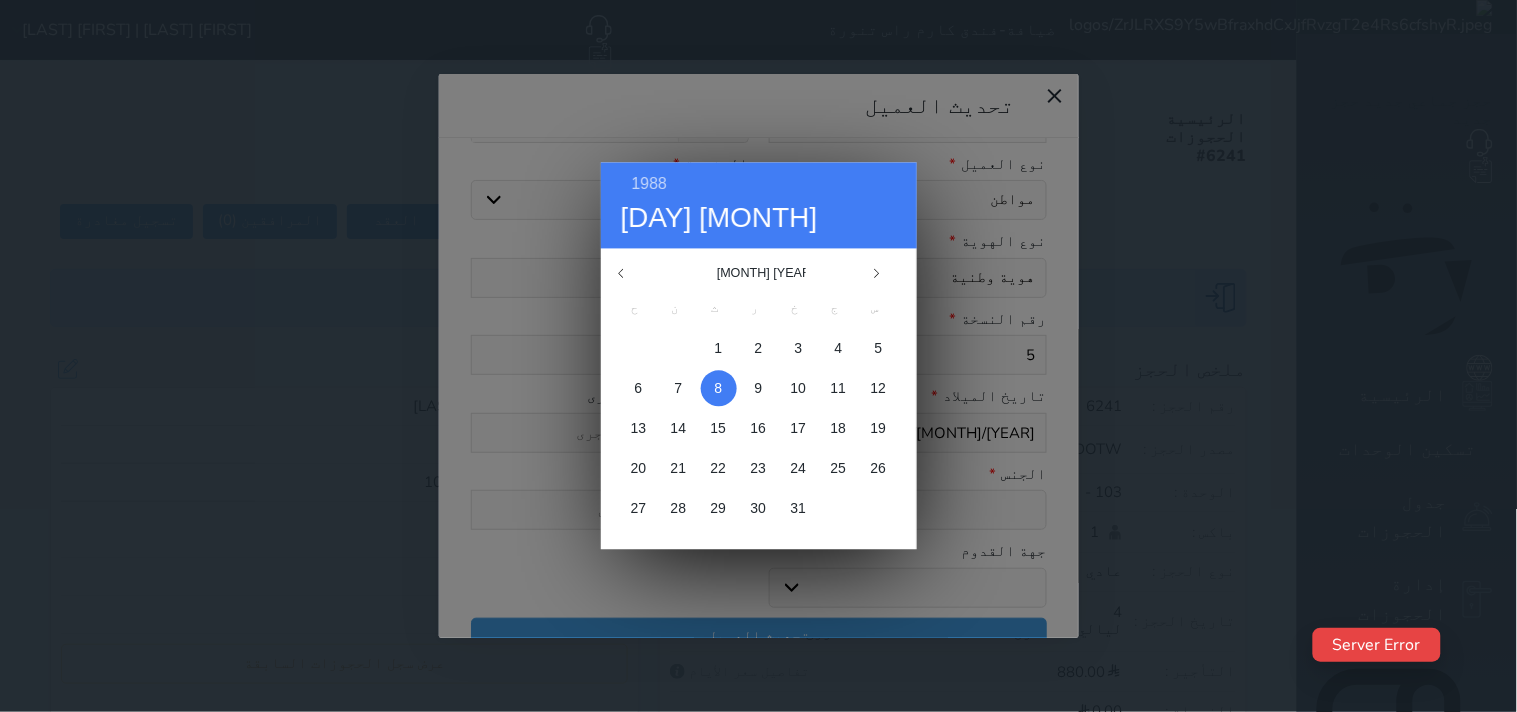 click on "8" at bounding box center [719, 389] 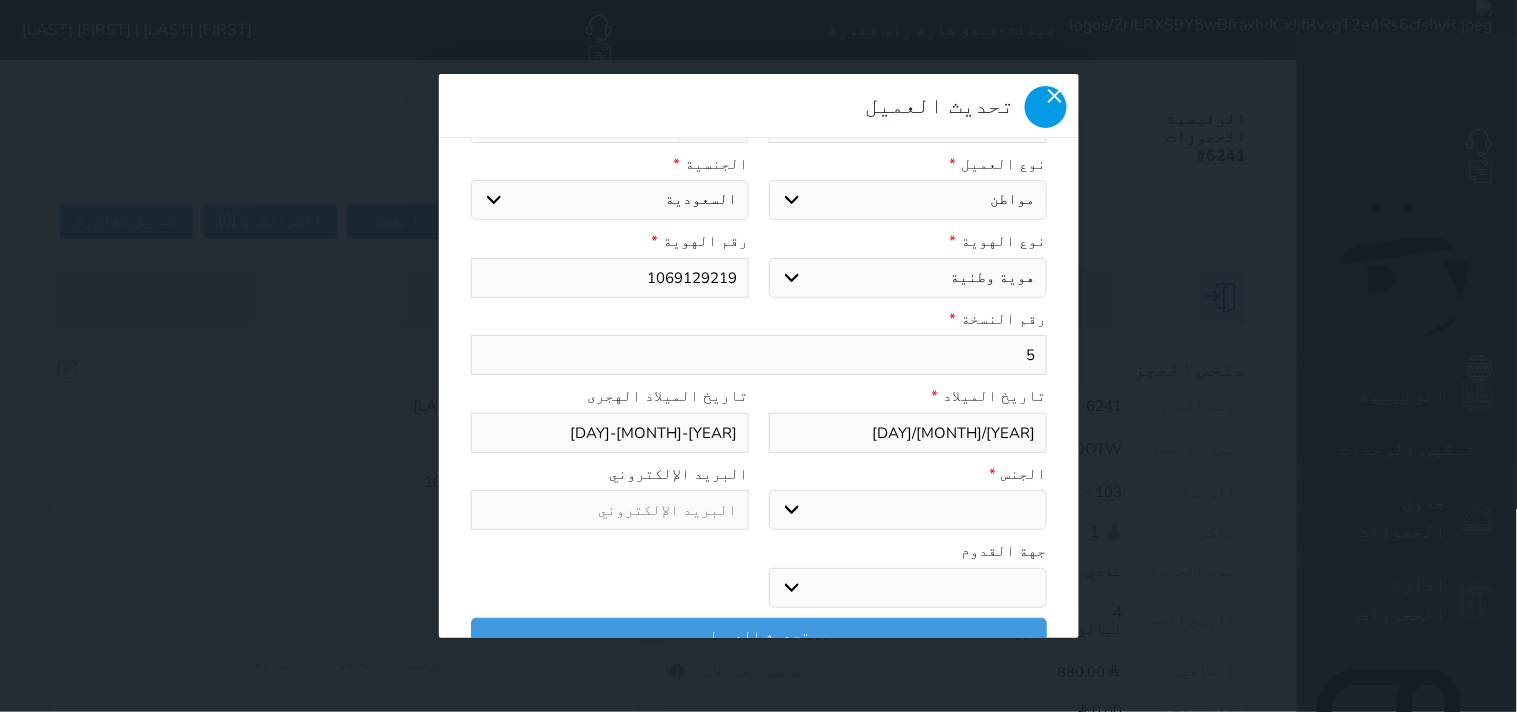 click at bounding box center [1046, 107] 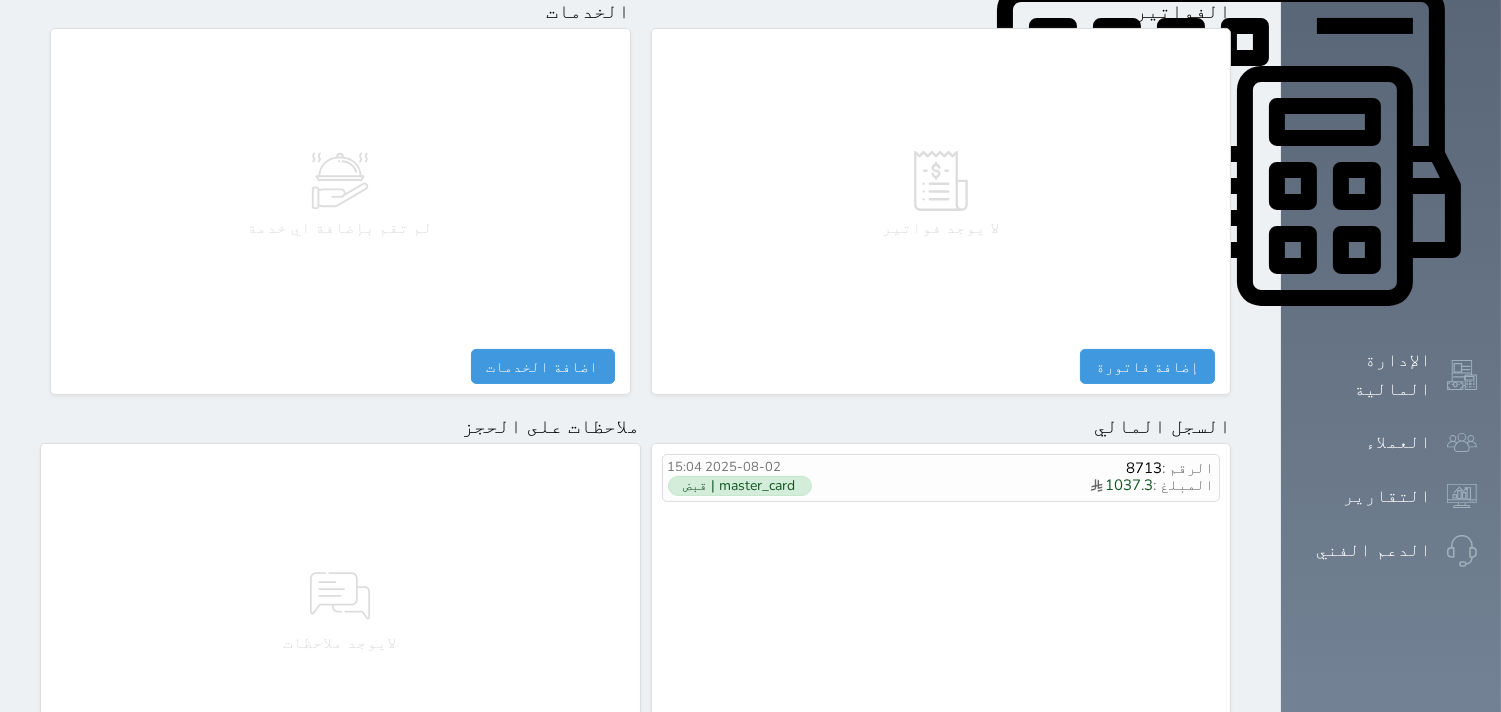 scroll, scrollTop: 1000, scrollLeft: 0, axis: vertical 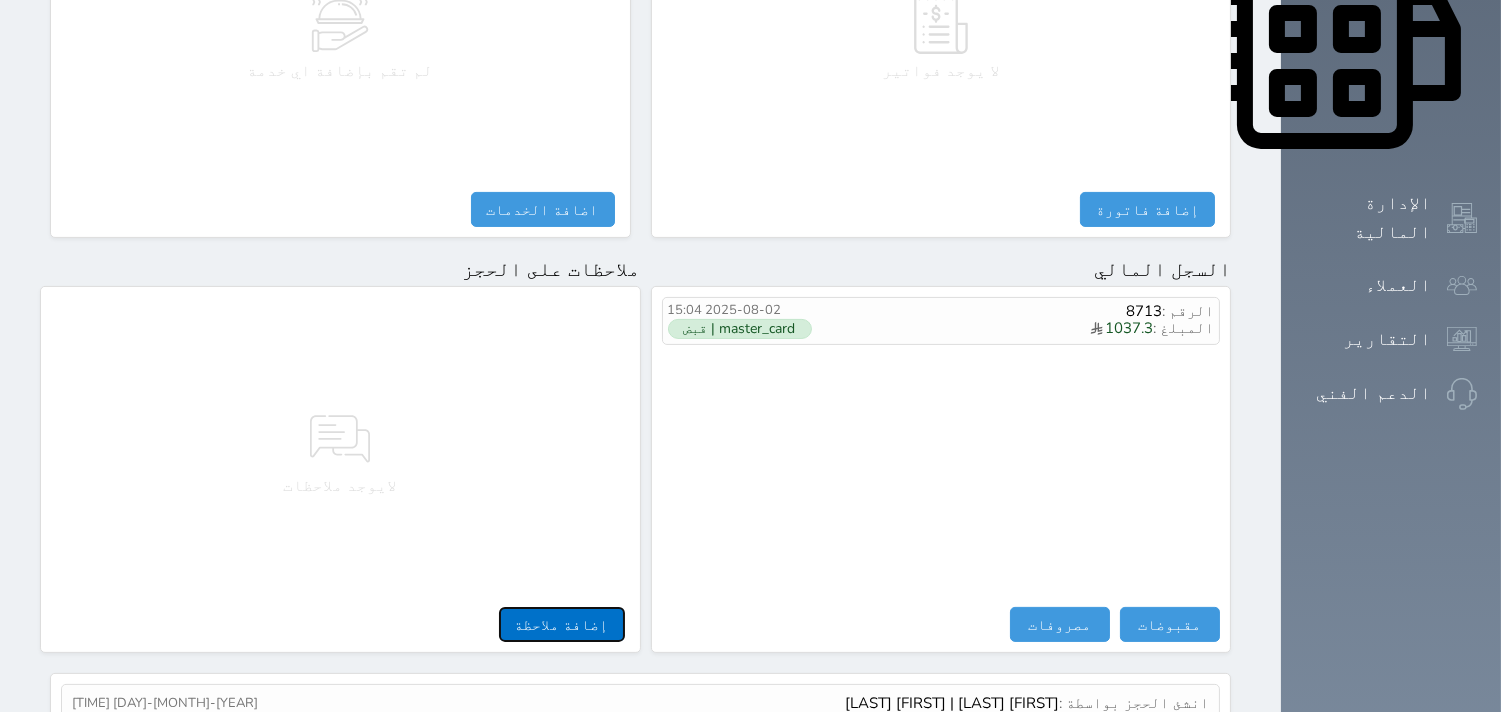 click on "إضافة ملاحظة" at bounding box center [562, 624] 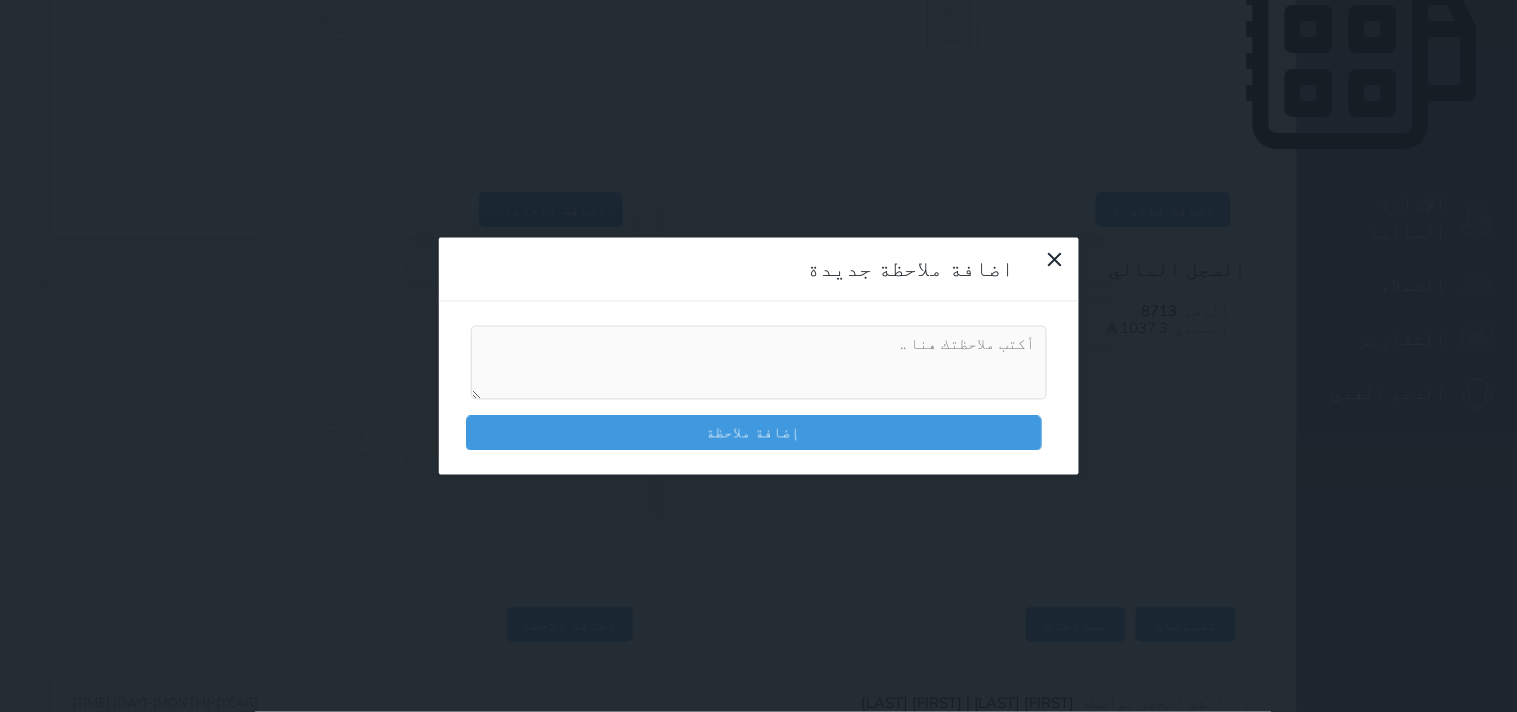 click at bounding box center [759, 363] 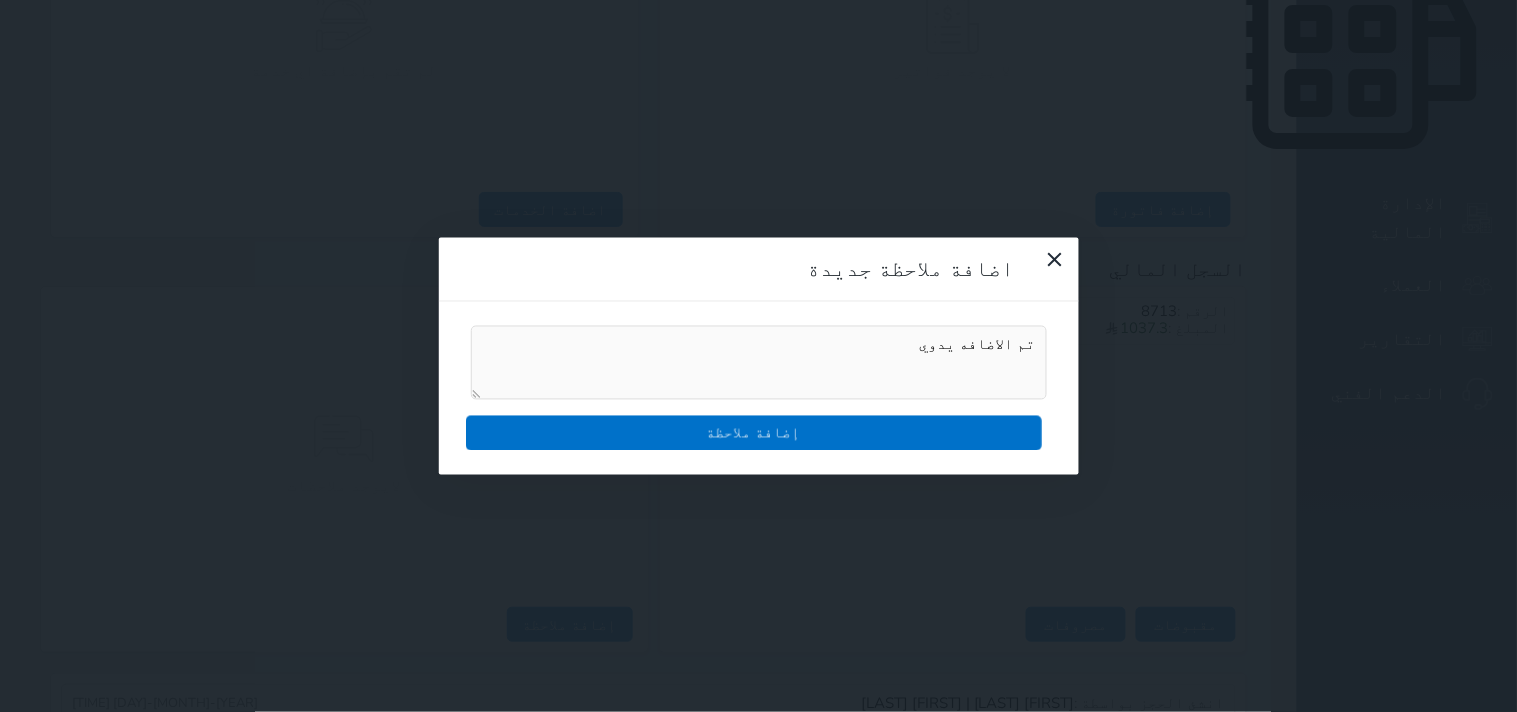 type on "تم الاضافه يدوي" 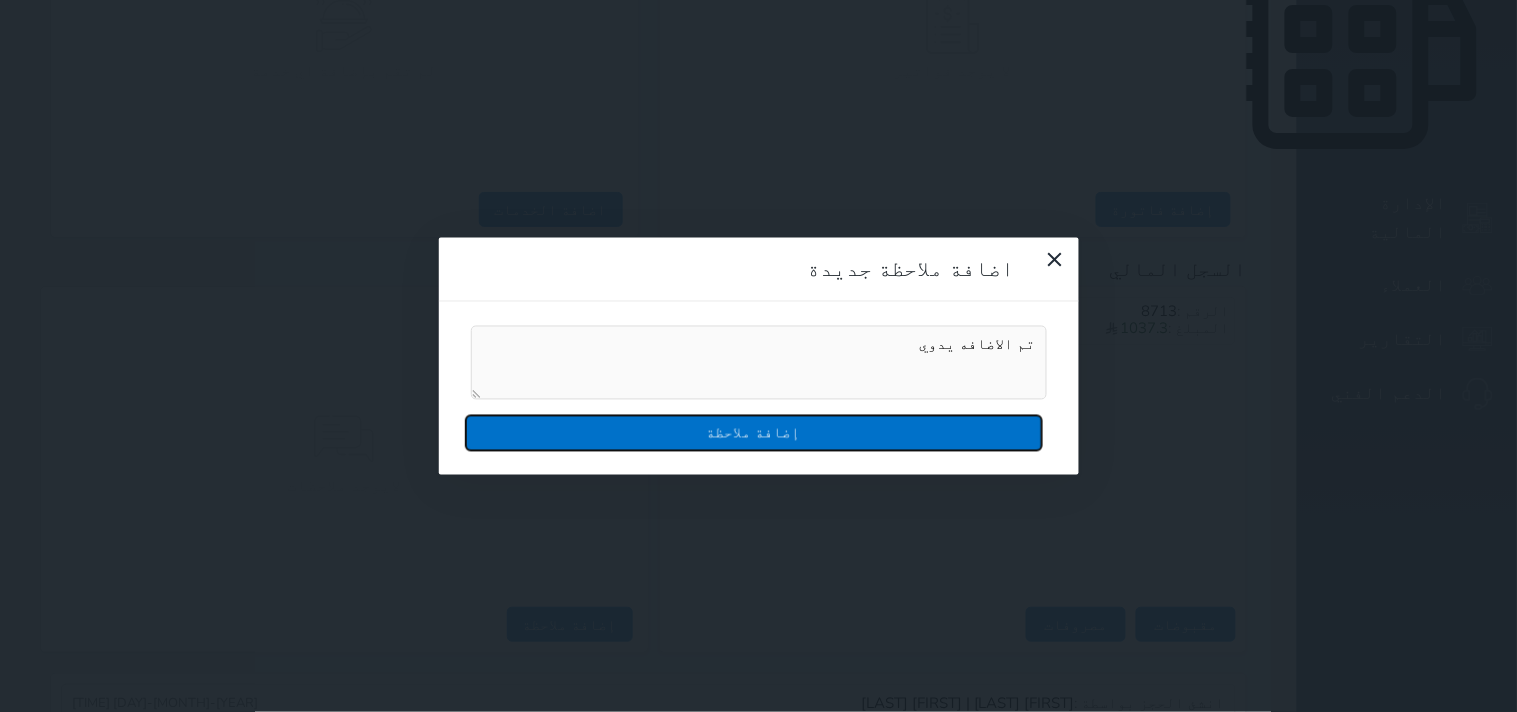 click on "إضافة ملاحظة" at bounding box center [754, 432] 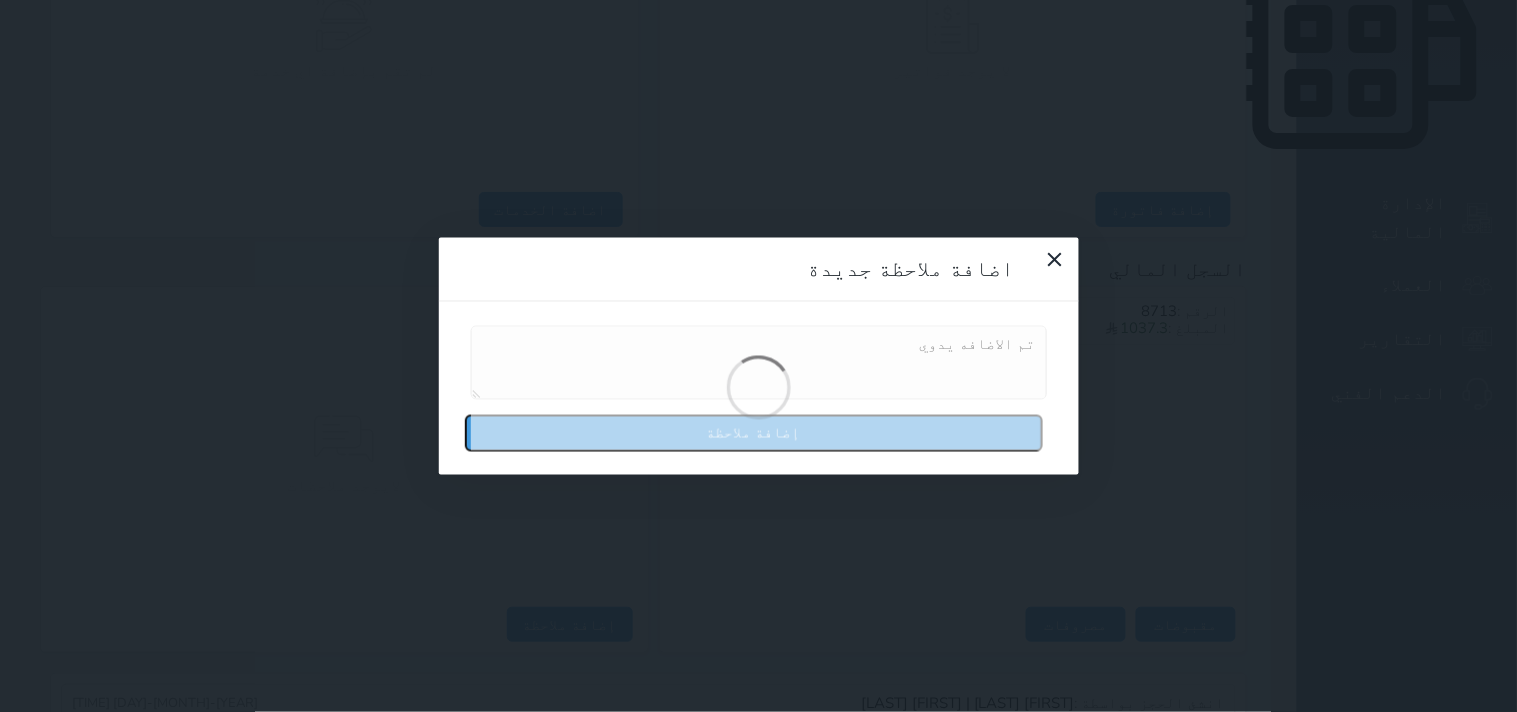 type 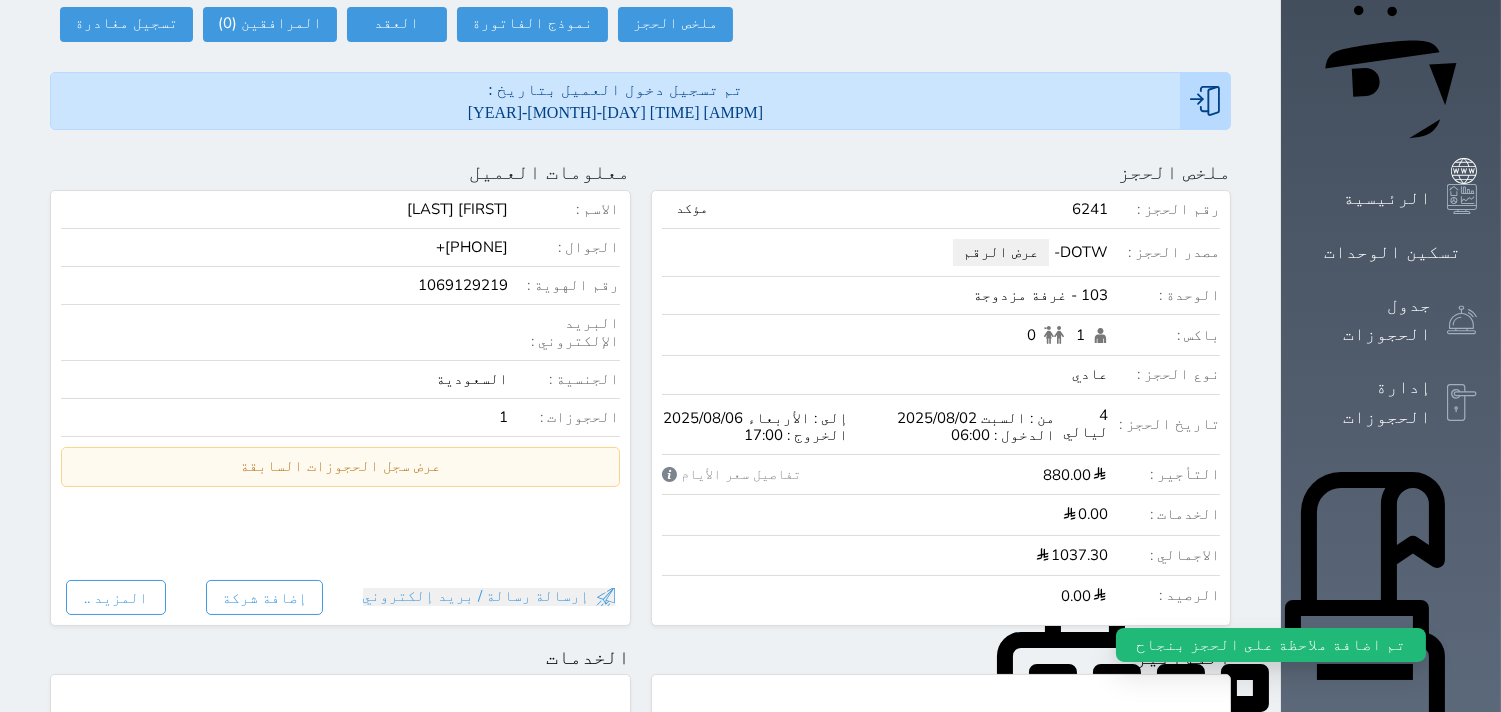 scroll, scrollTop: 0, scrollLeft: 0, axis: both 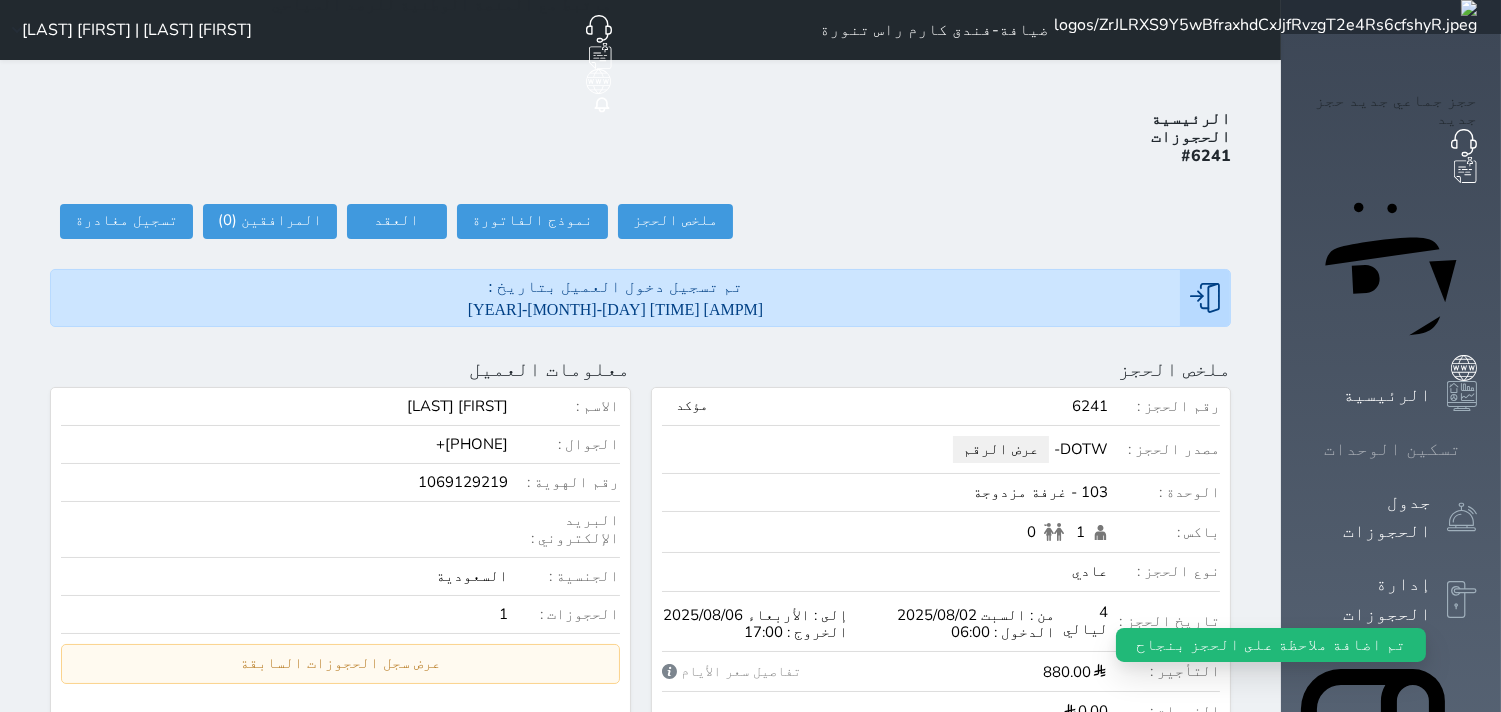 click on "تسكين الوحدات" at bounding box center (1392, 449) 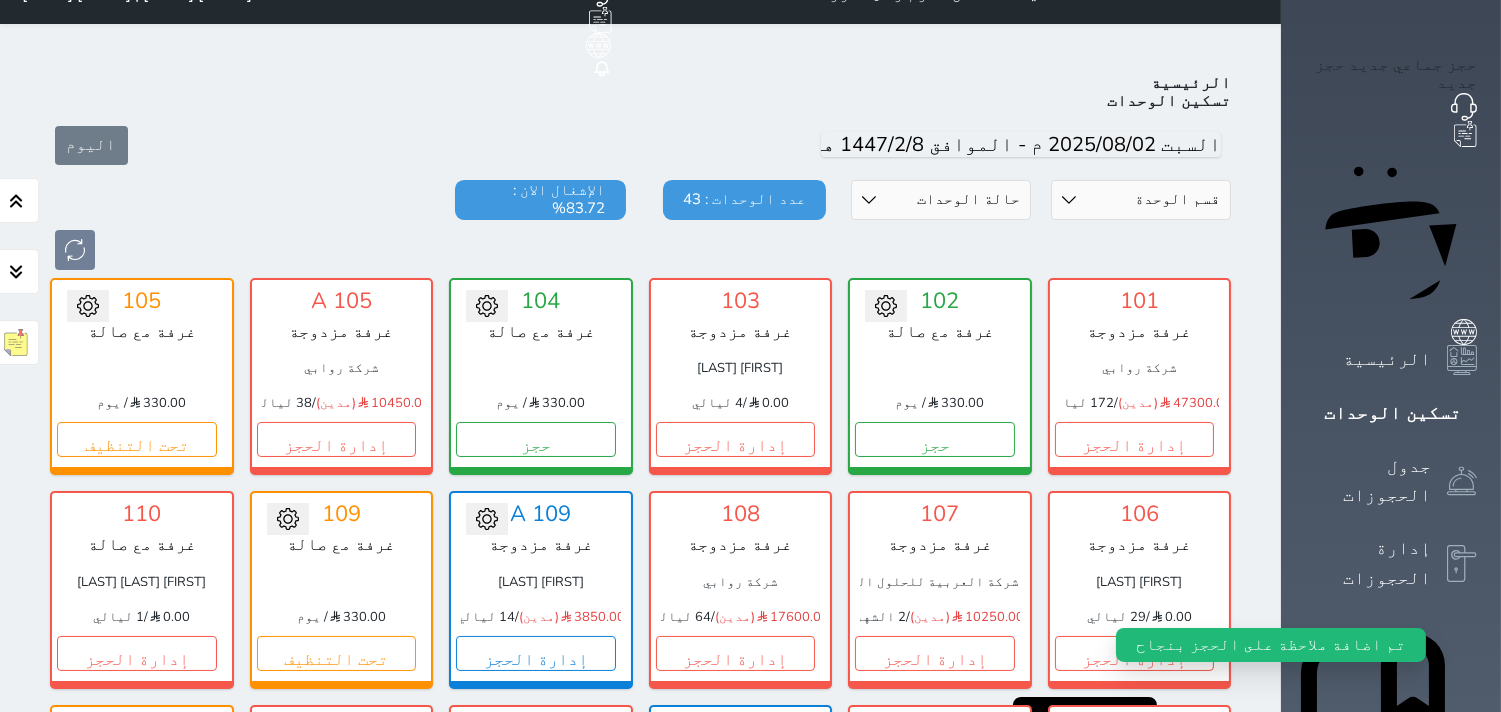 scroll, scrollTop: 77, scrollLeft: 0, axis: vertical 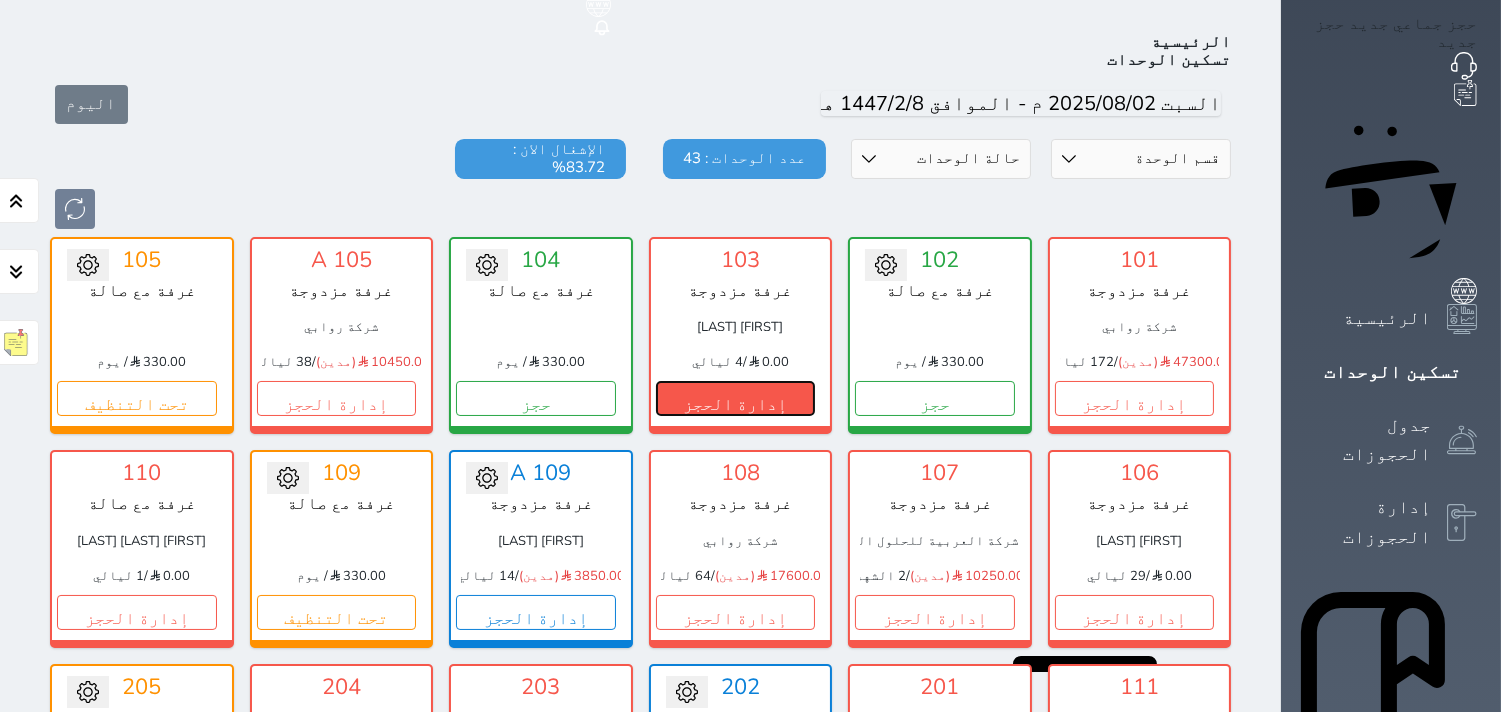 click on "إدارة الحجز" at bounding box center [736, 398] 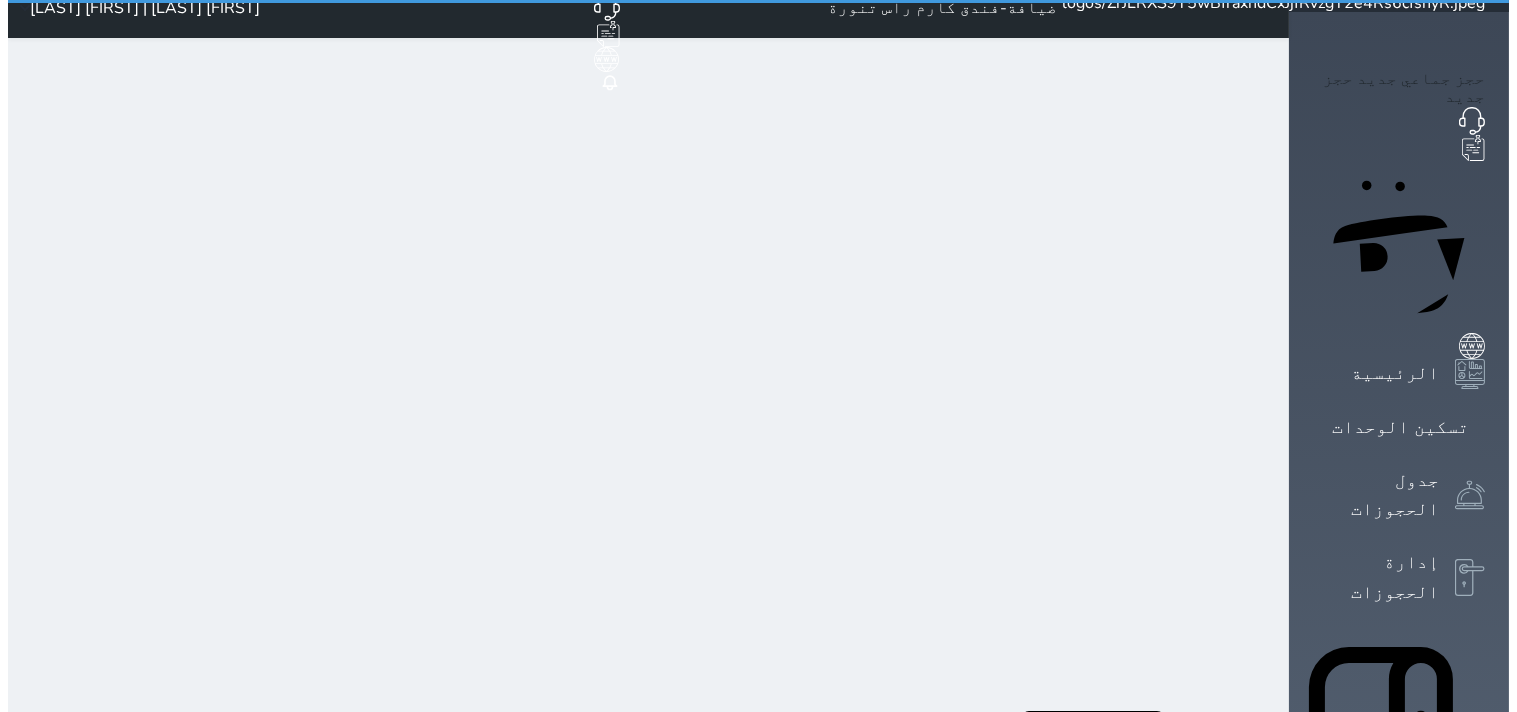 scroll, scrollTop: 0, scrollLeft: 0, axis: both 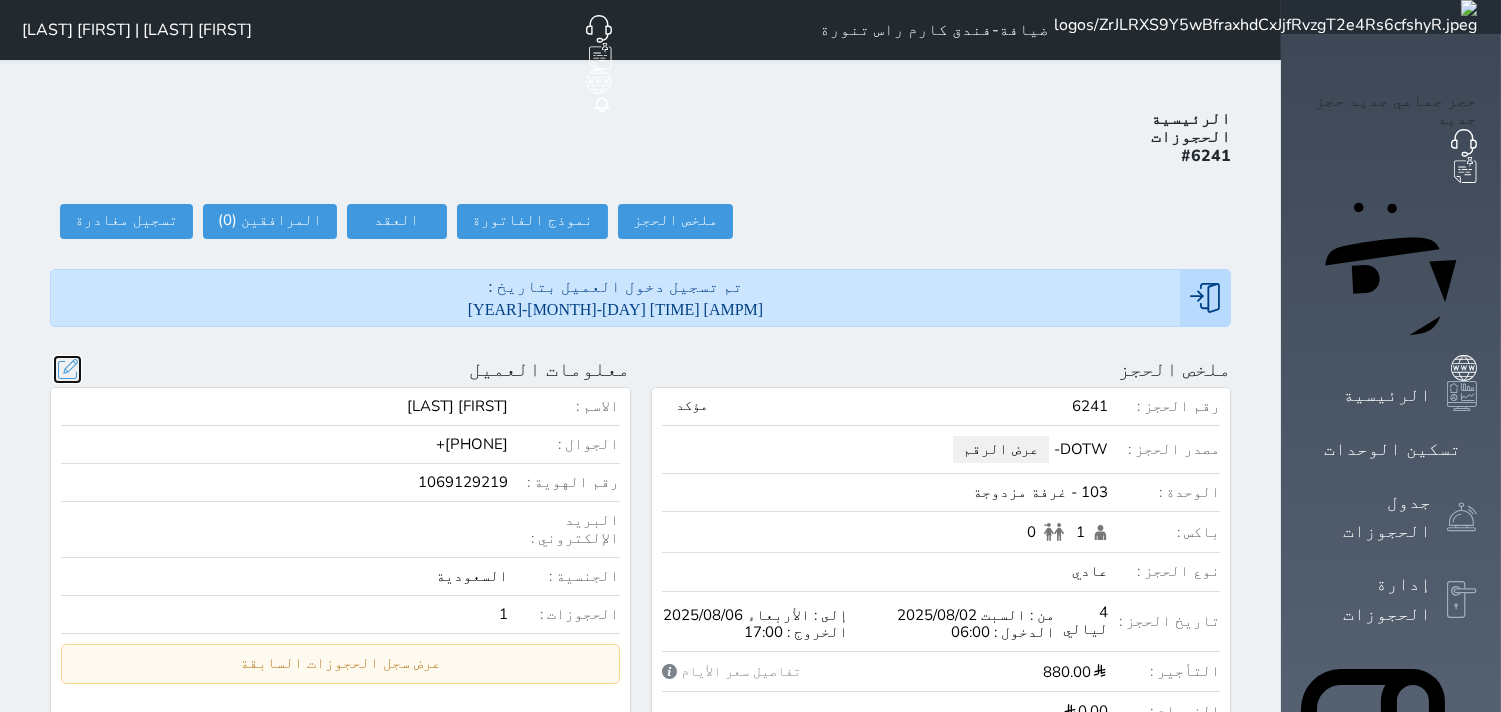 click at bounding box center (67, 369) 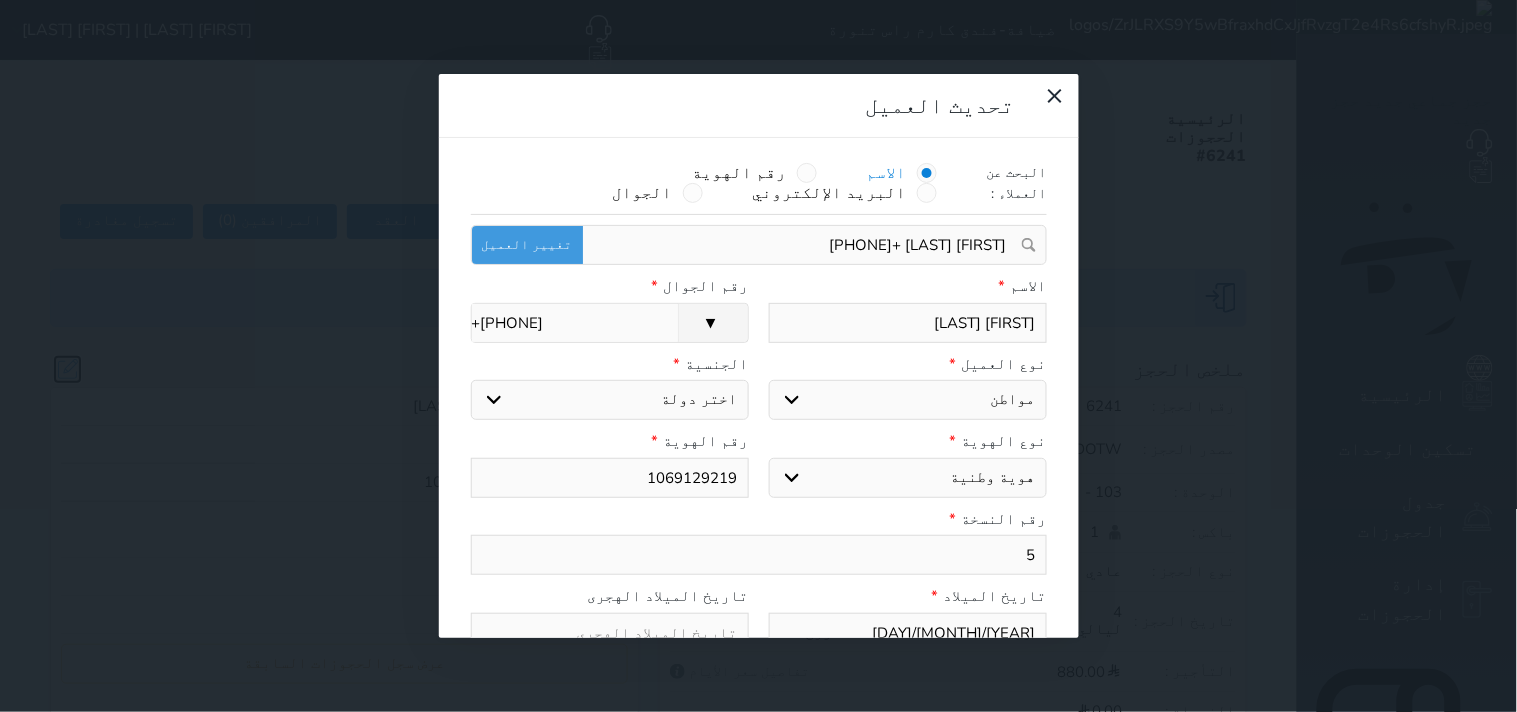 select 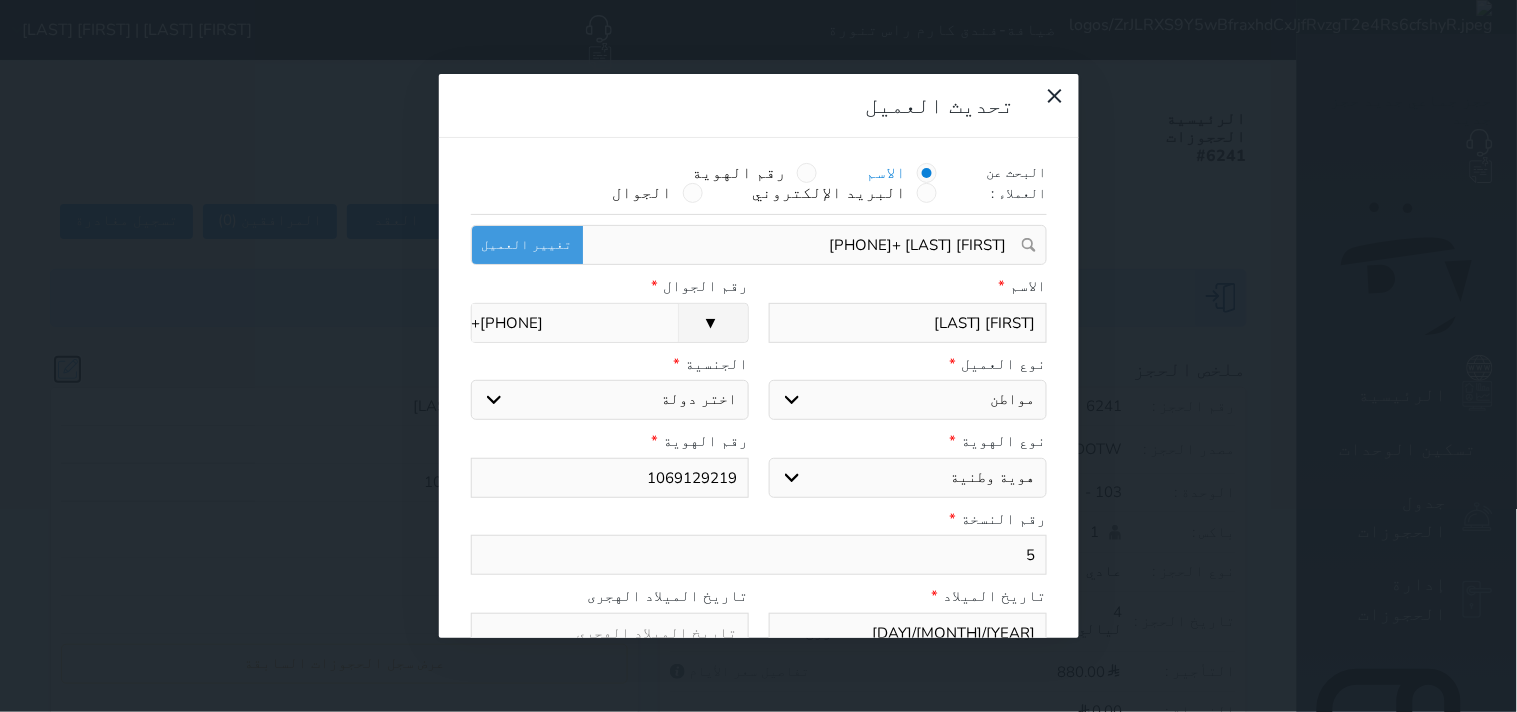 select 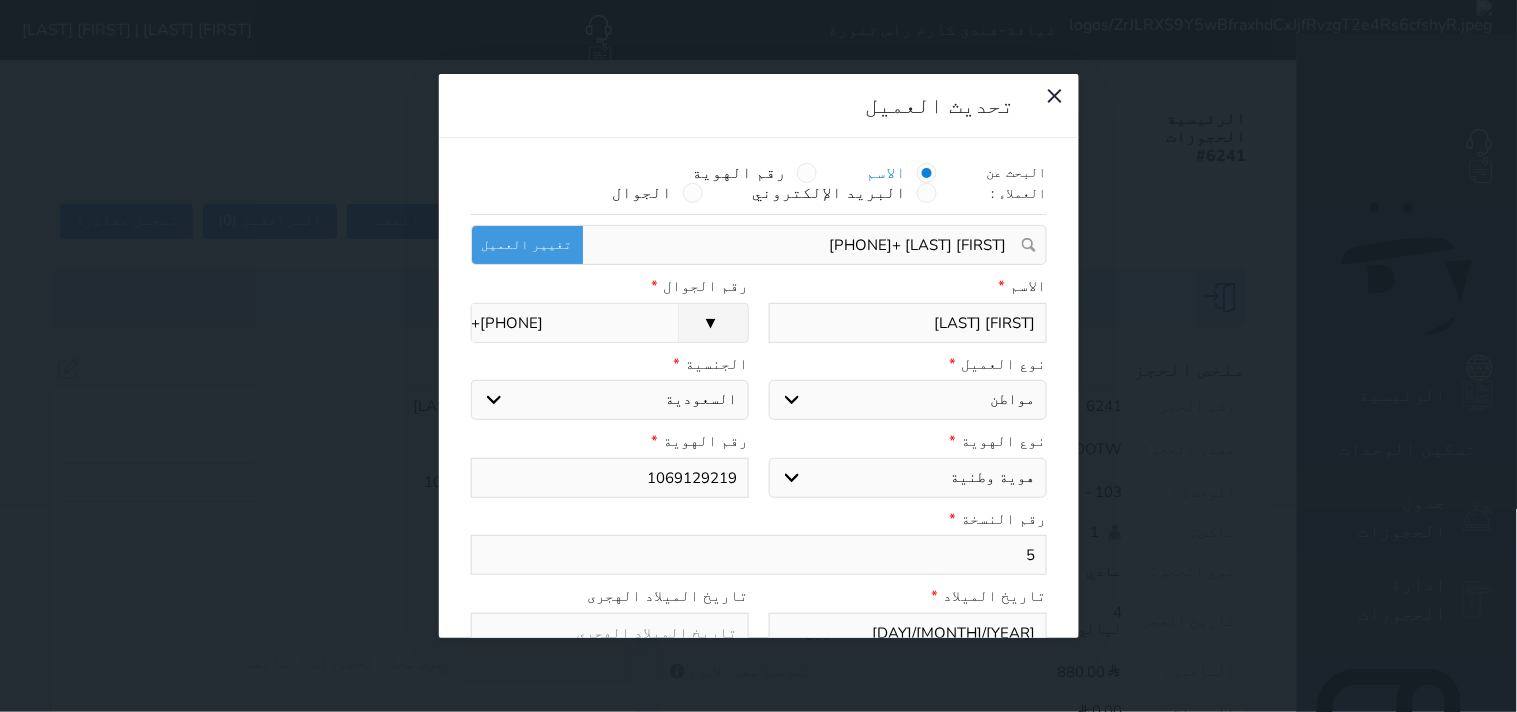 click on "+966 50 000 0000" at bounding box center [575, 323] 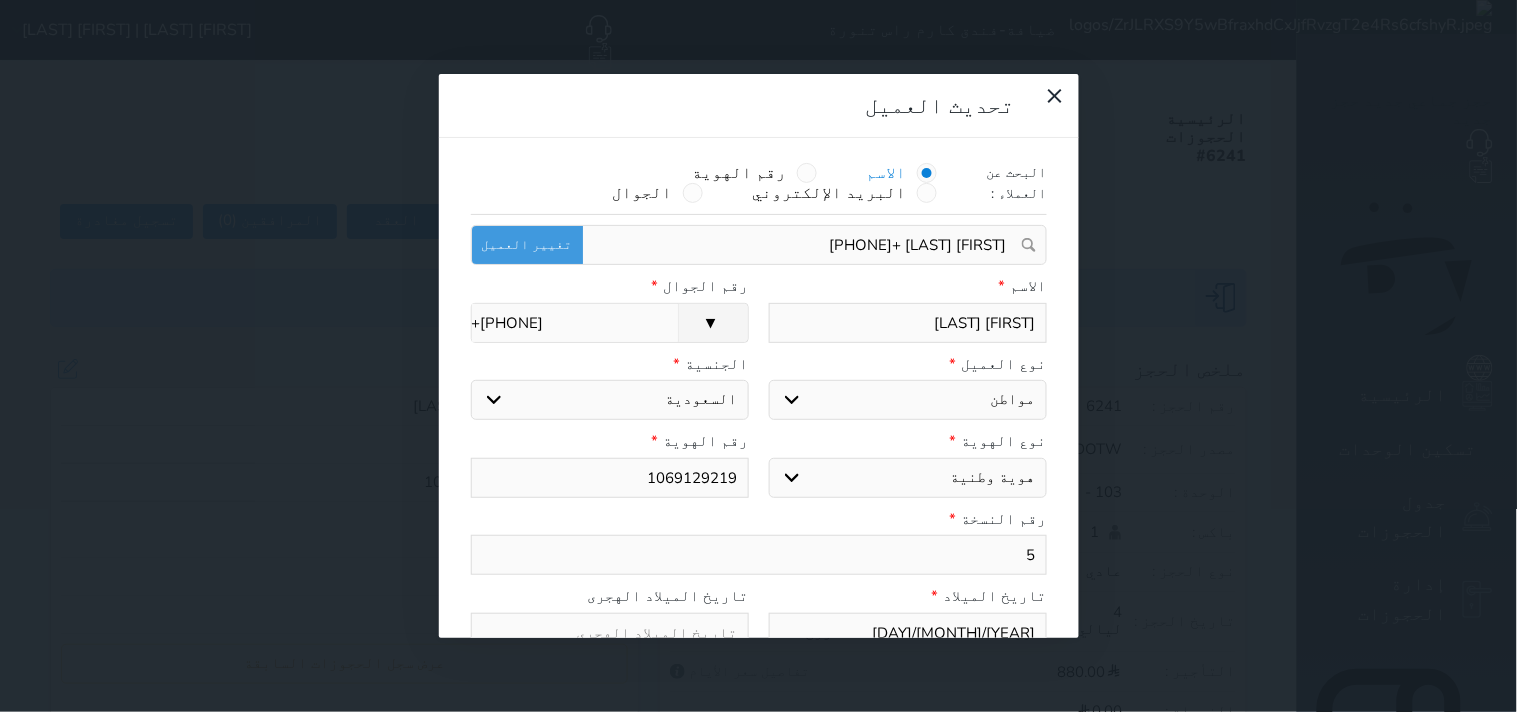 type on "0" 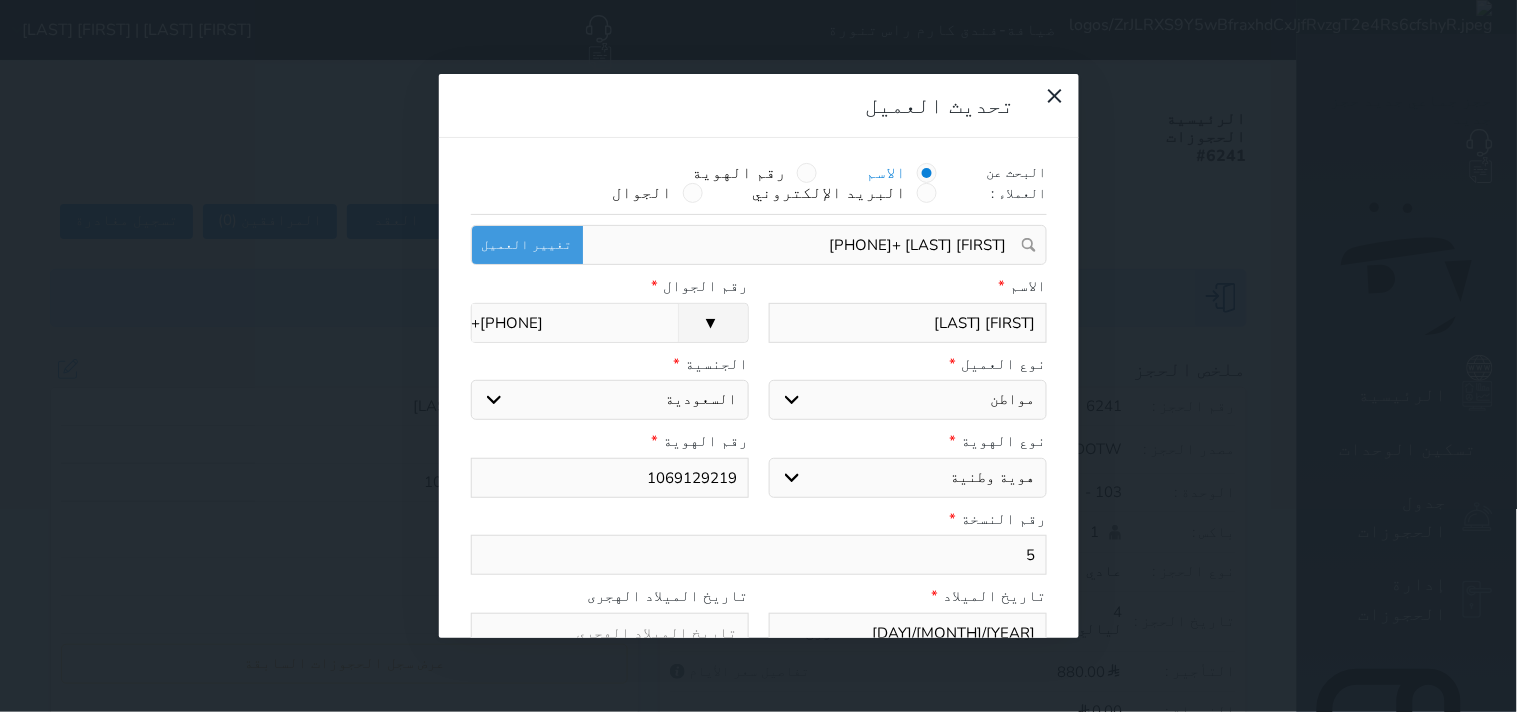 select 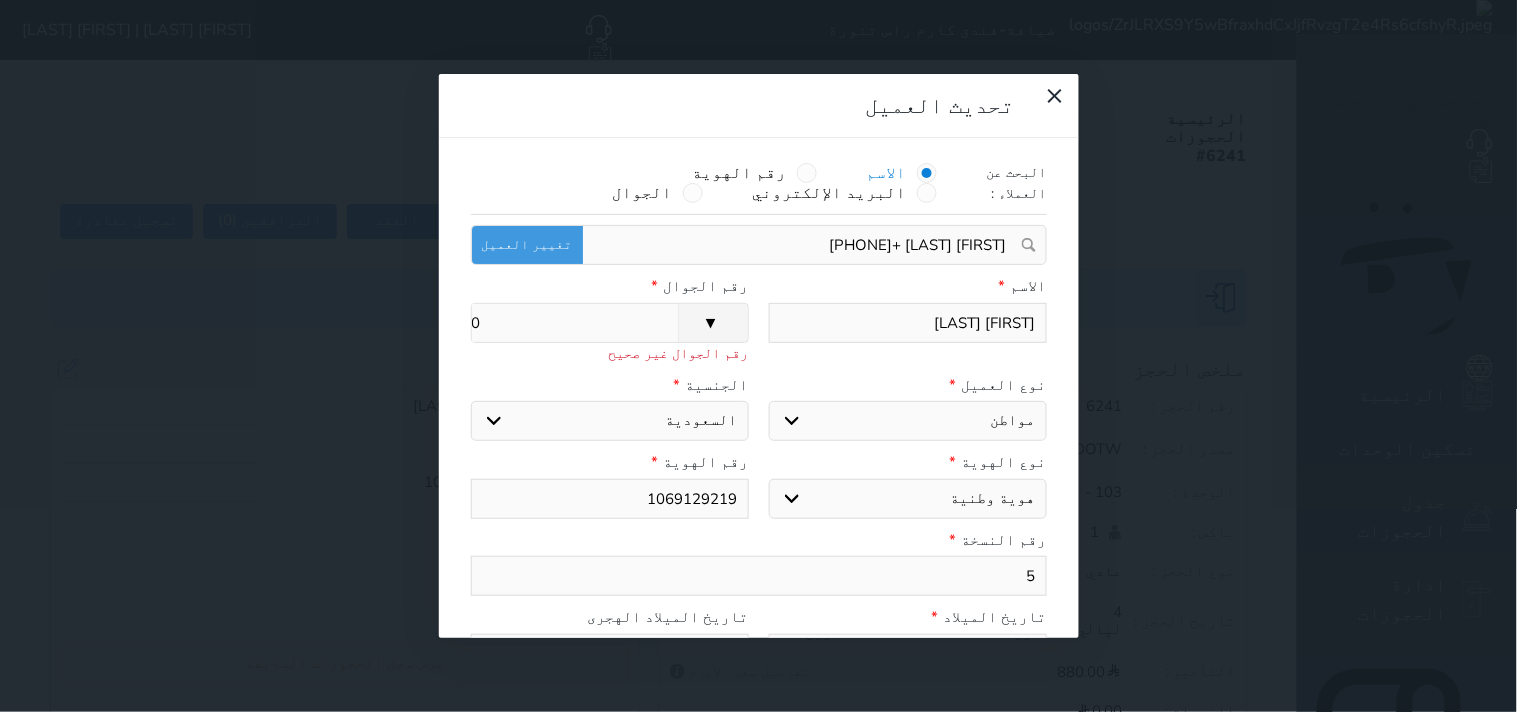 type on "05" 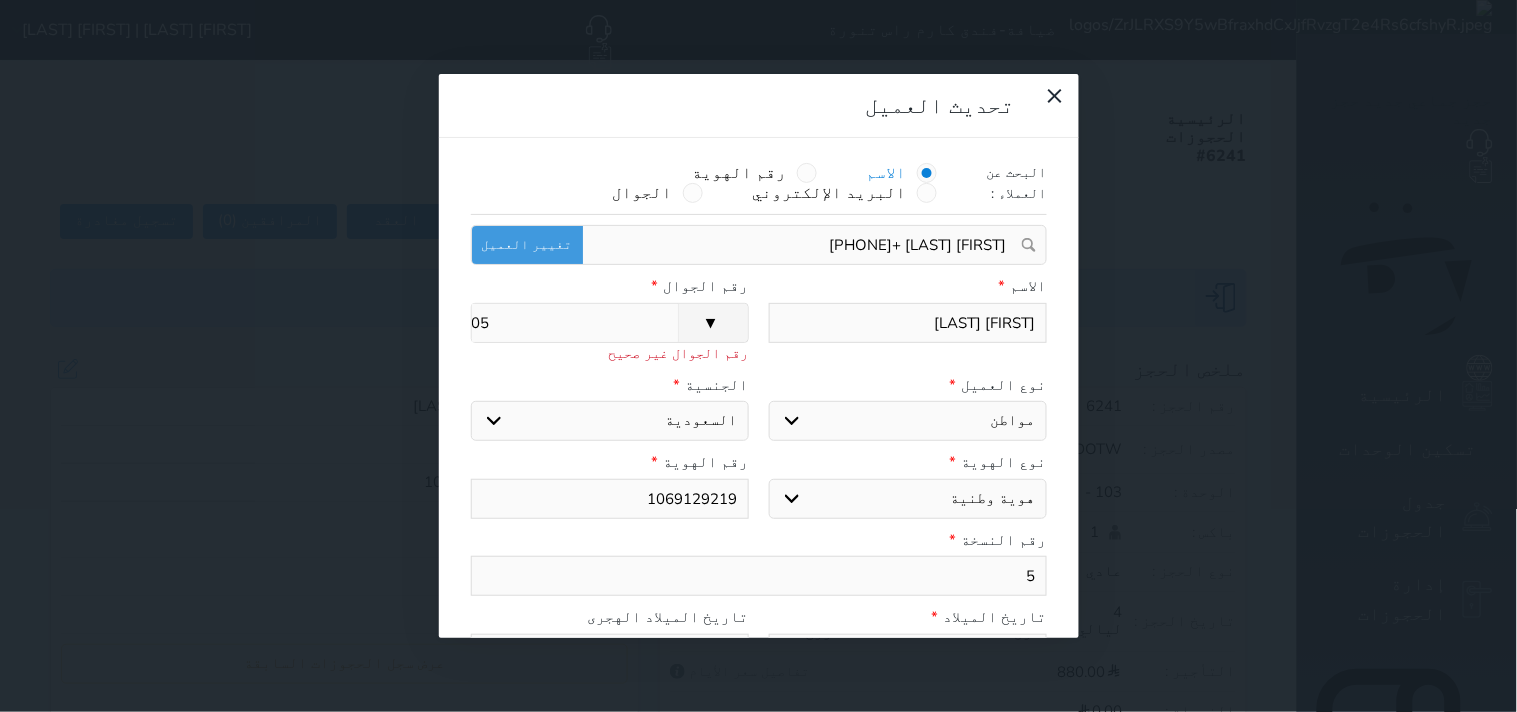 type on "056" 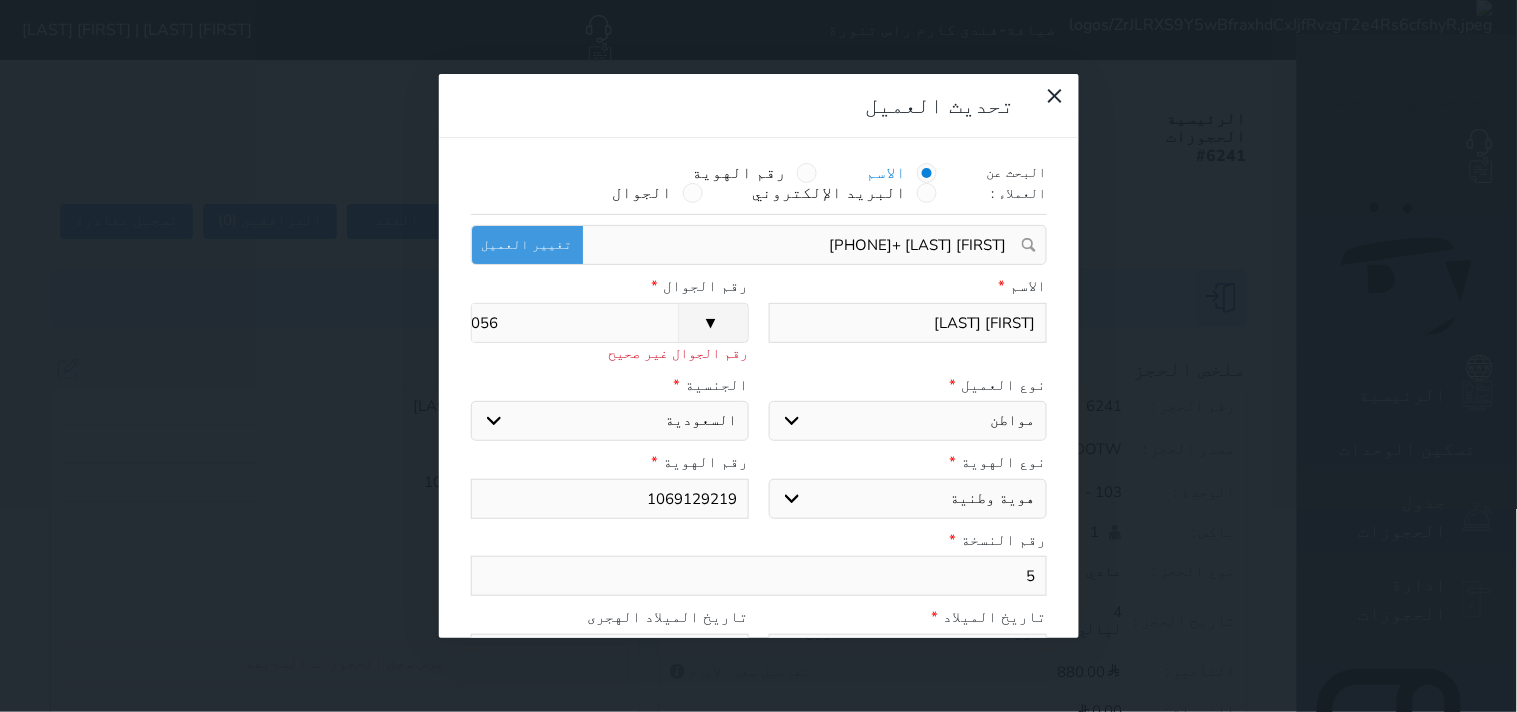 type on "0569" 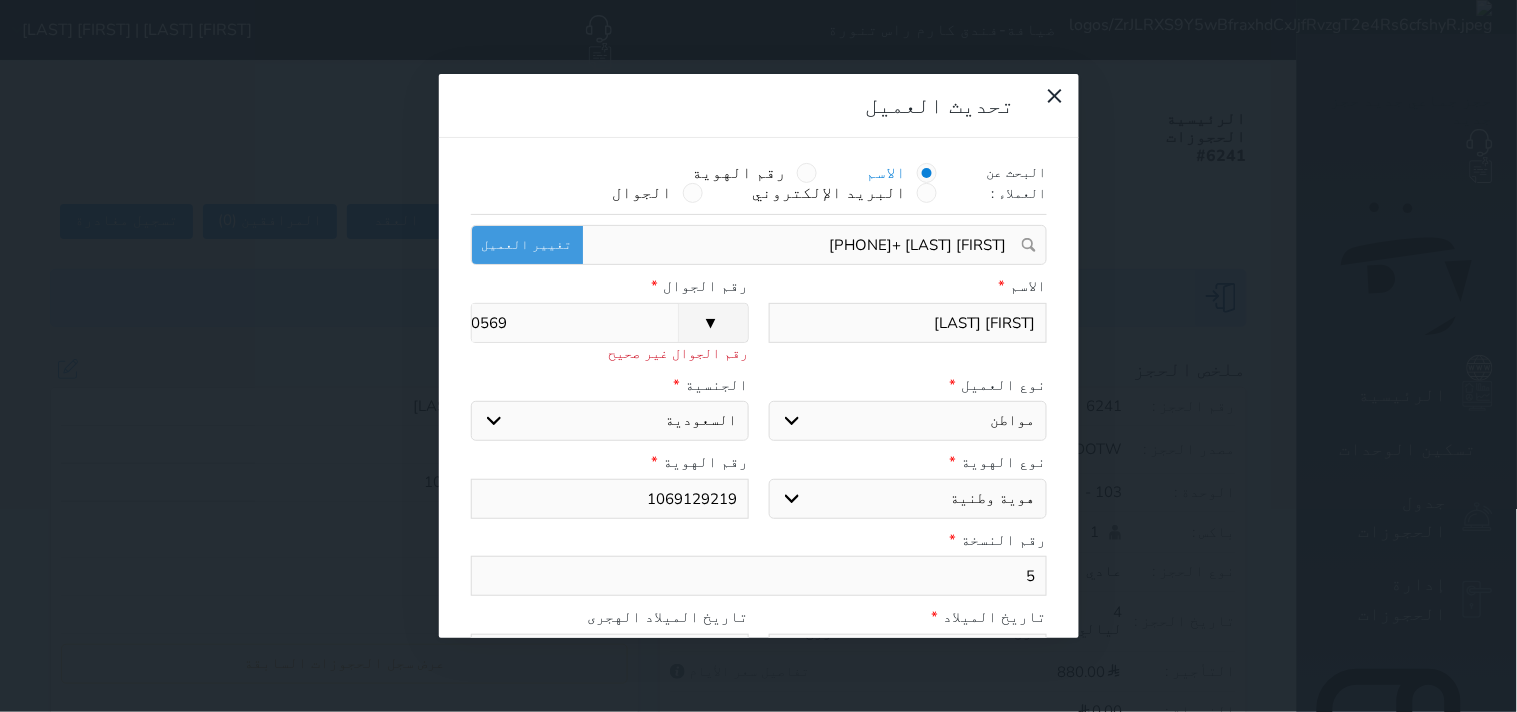 type on "05690" 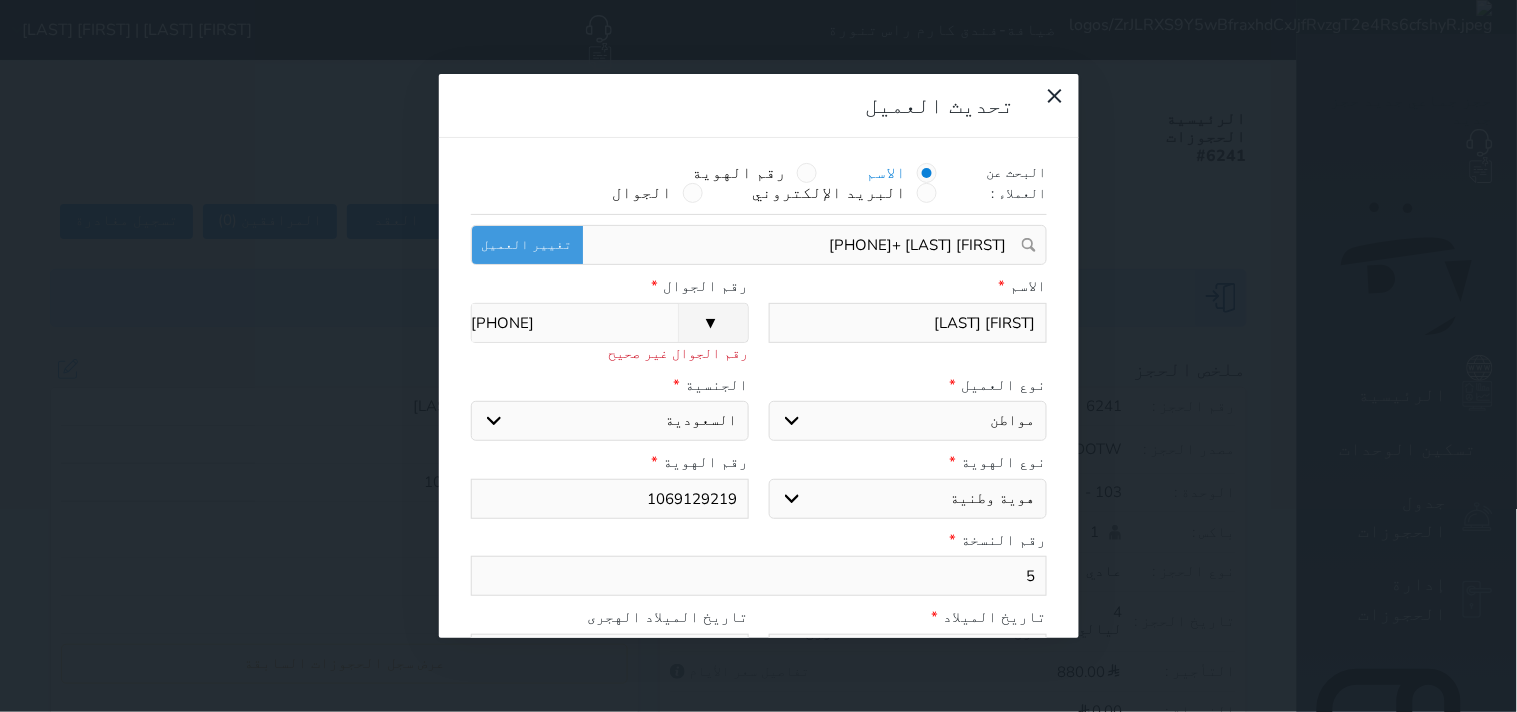 type on "056909" 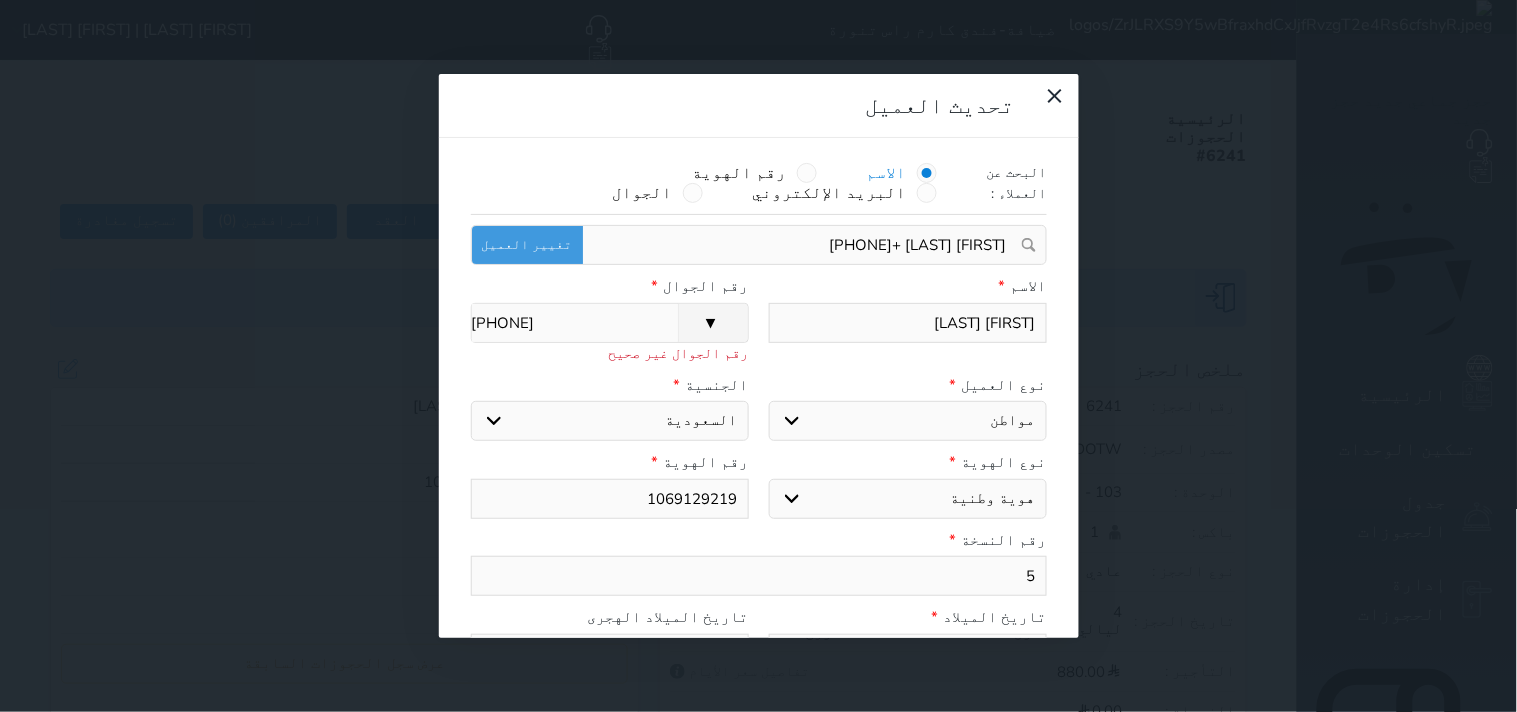 type on "0569092" 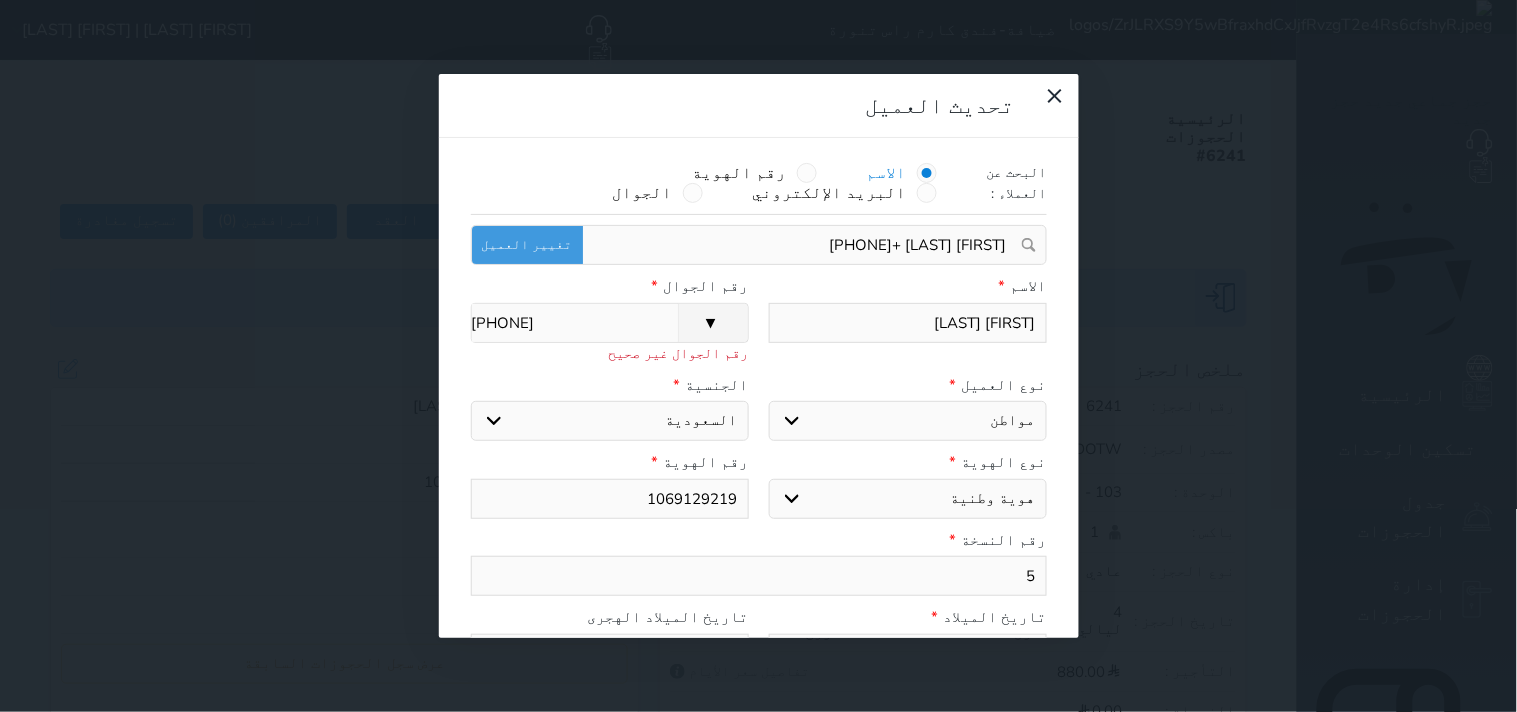 select 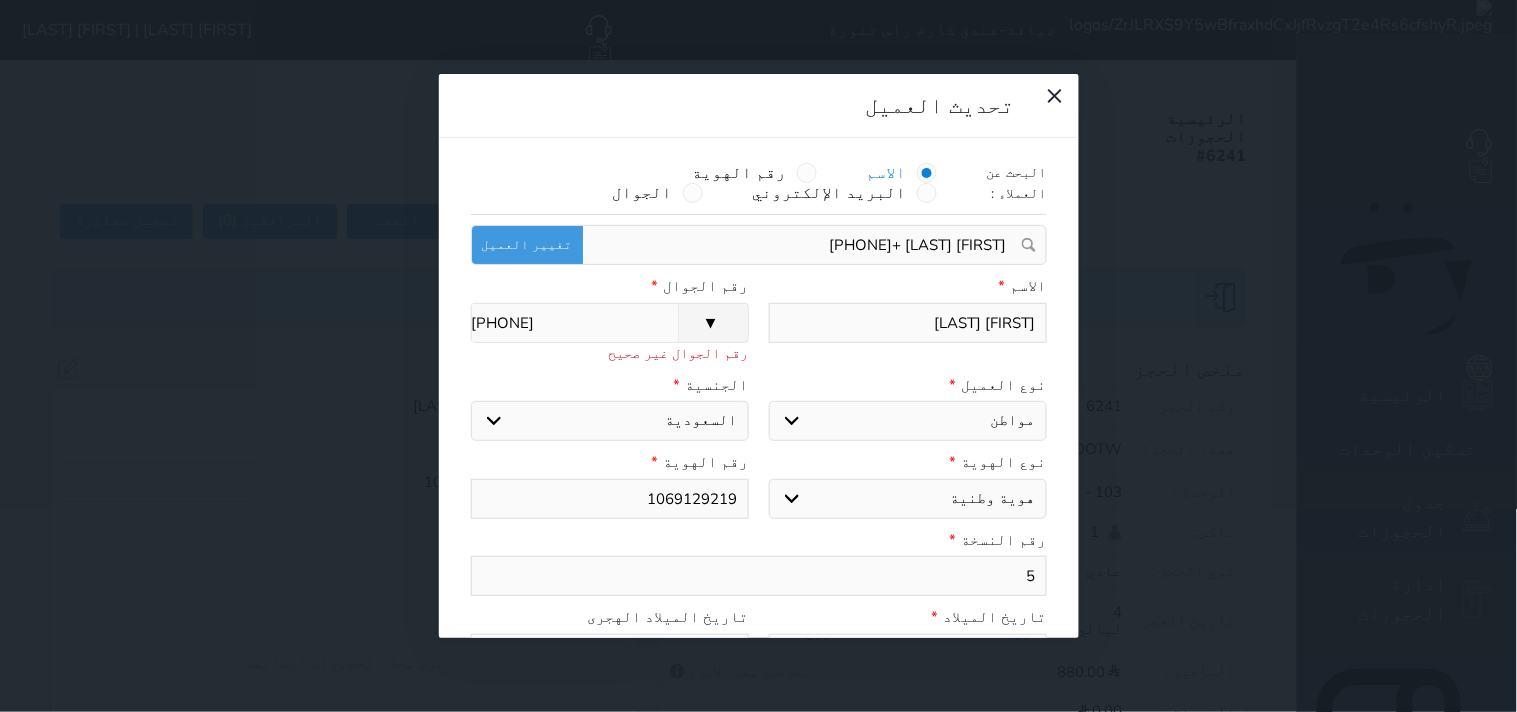 type on "+966 56 909 2226" 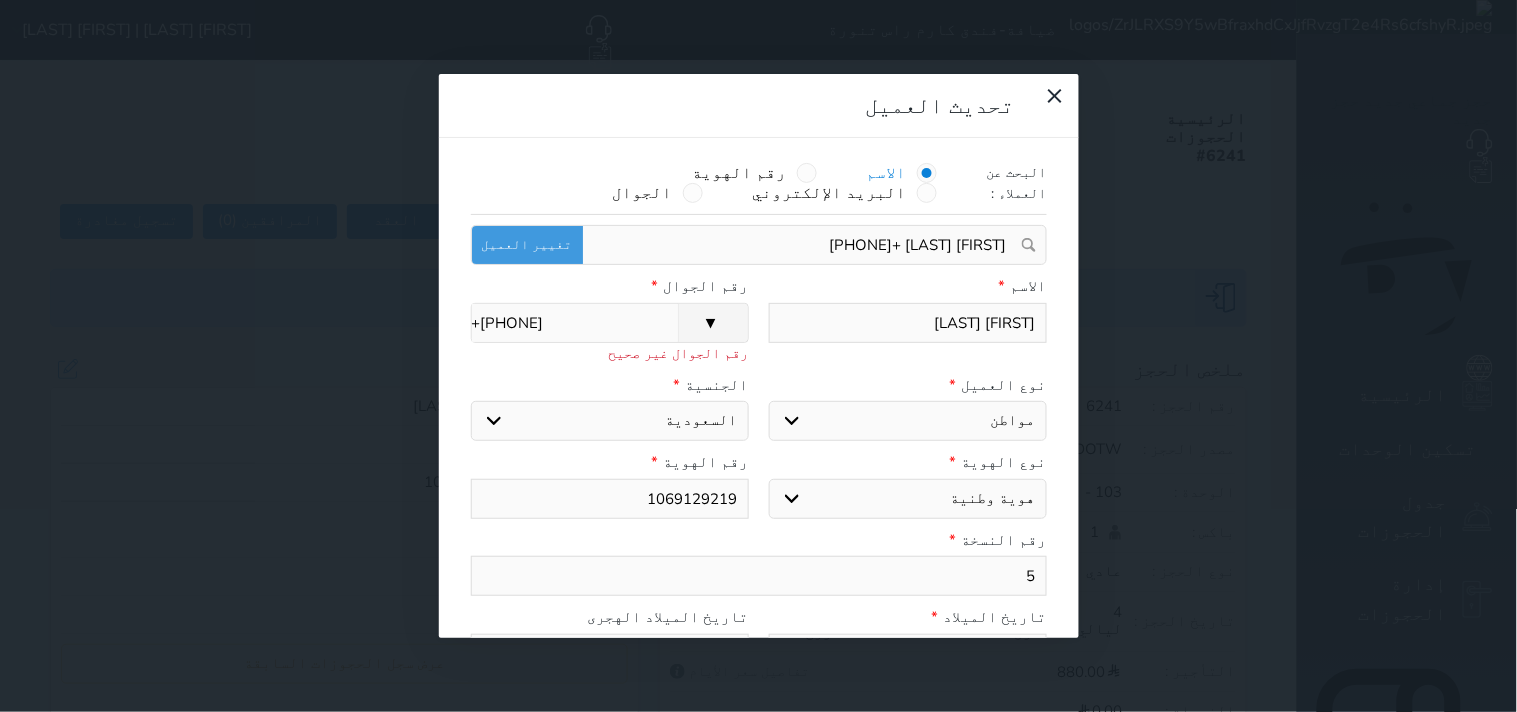 select 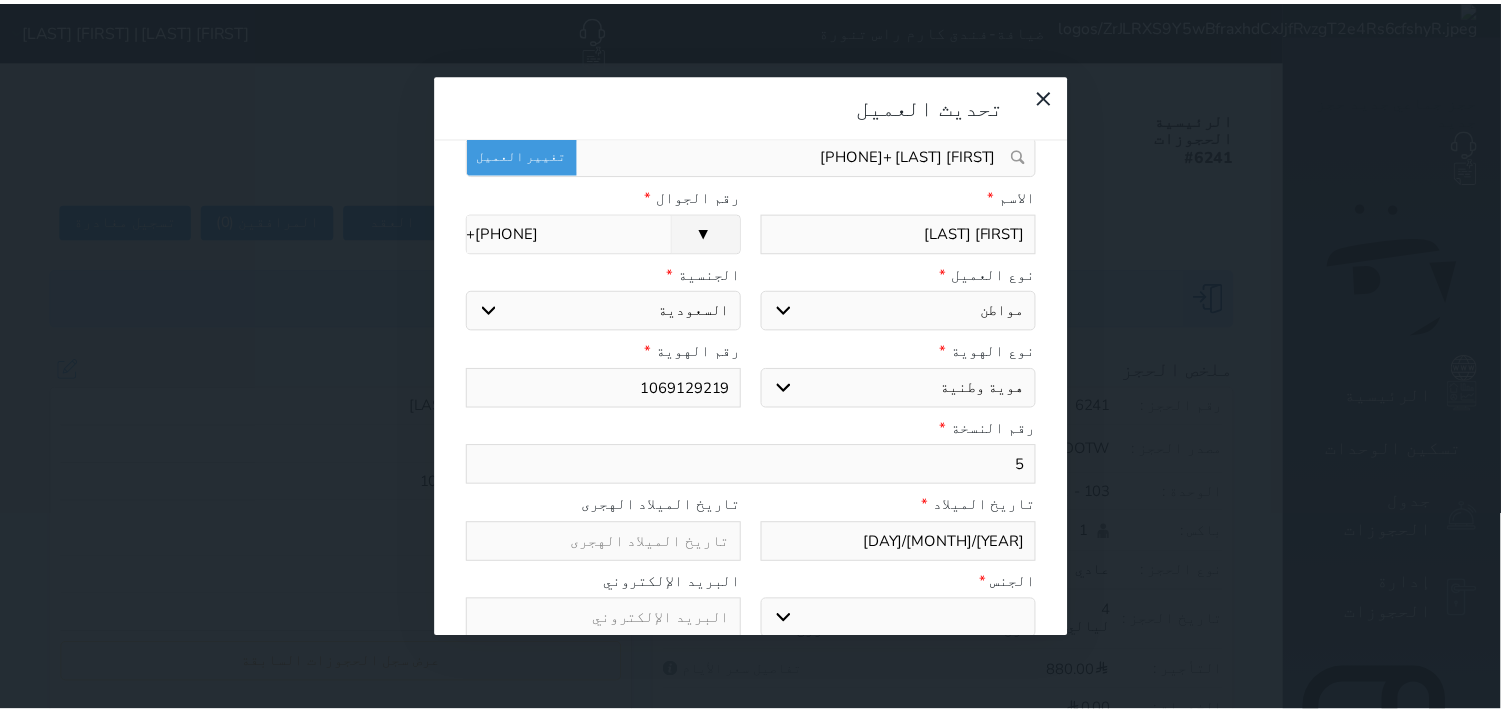 scroll, scrollTop: 200, scrollLeft: 0, axis: vertical 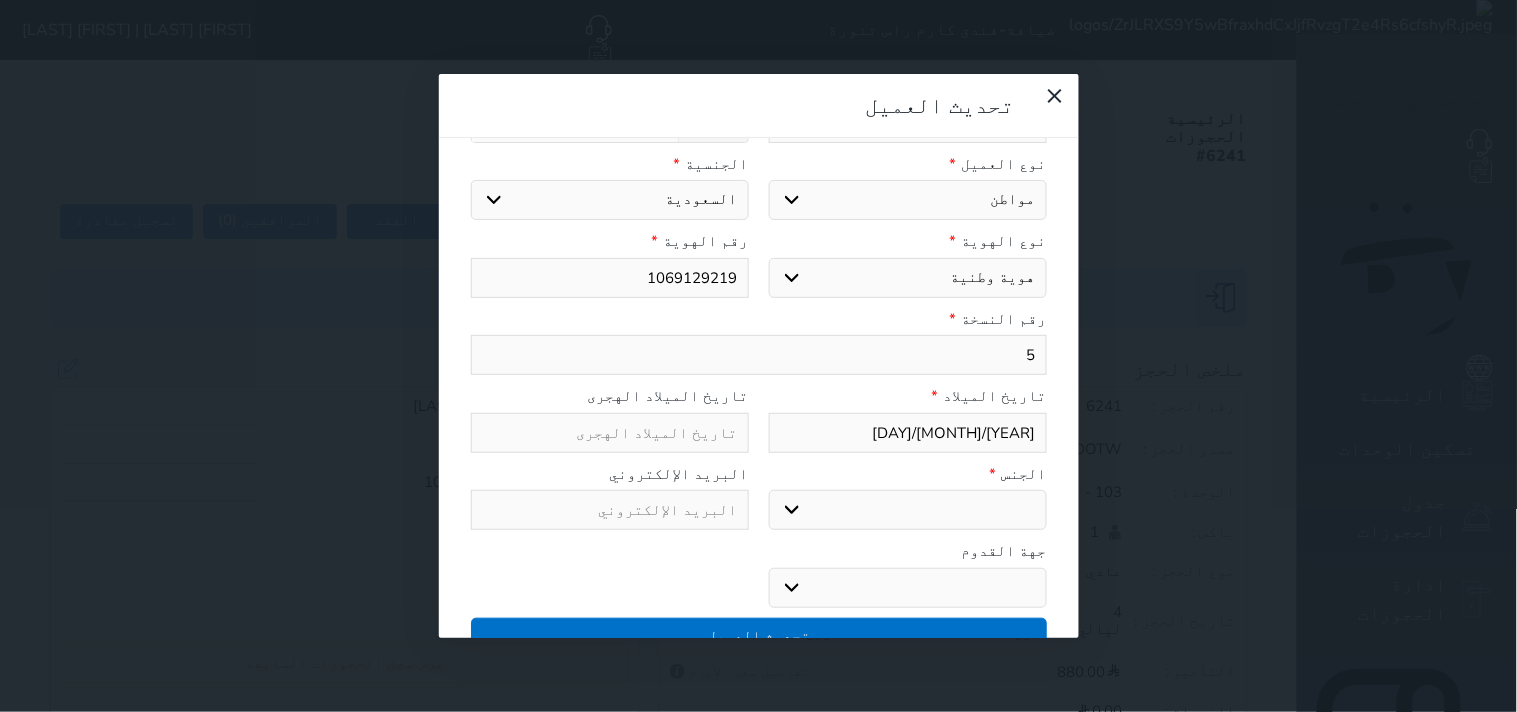 type on "+966 56 909 2226" 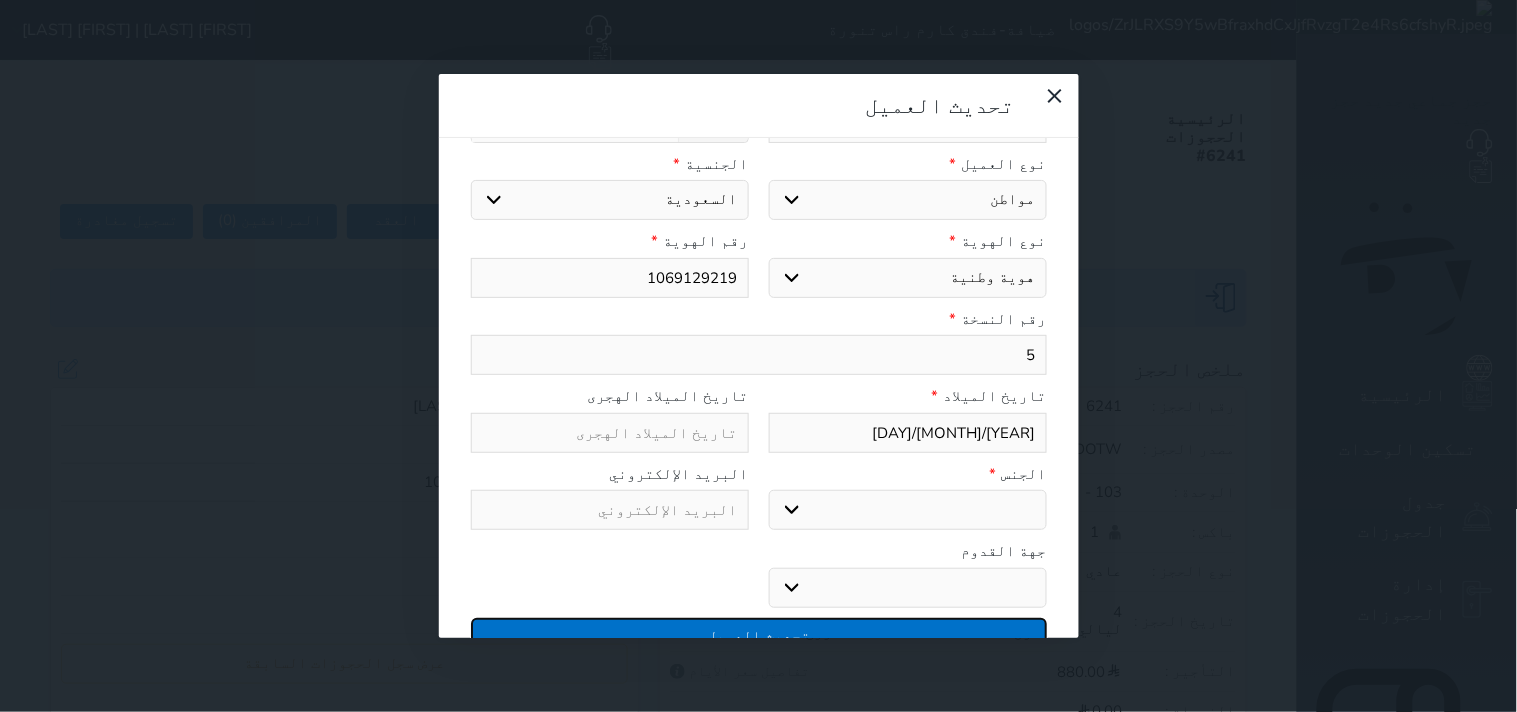 click on "تحديث العميل" at bounding box center [759, 635] 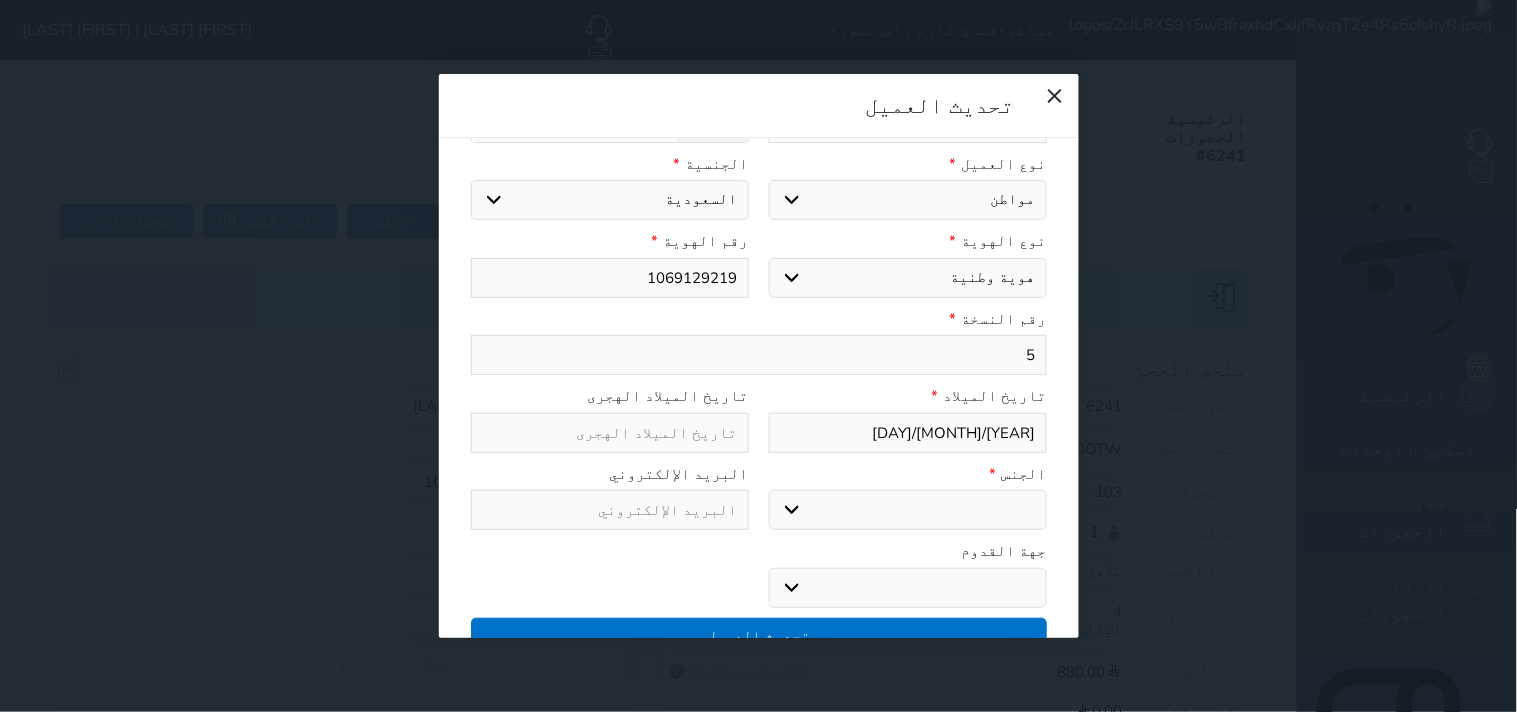 select 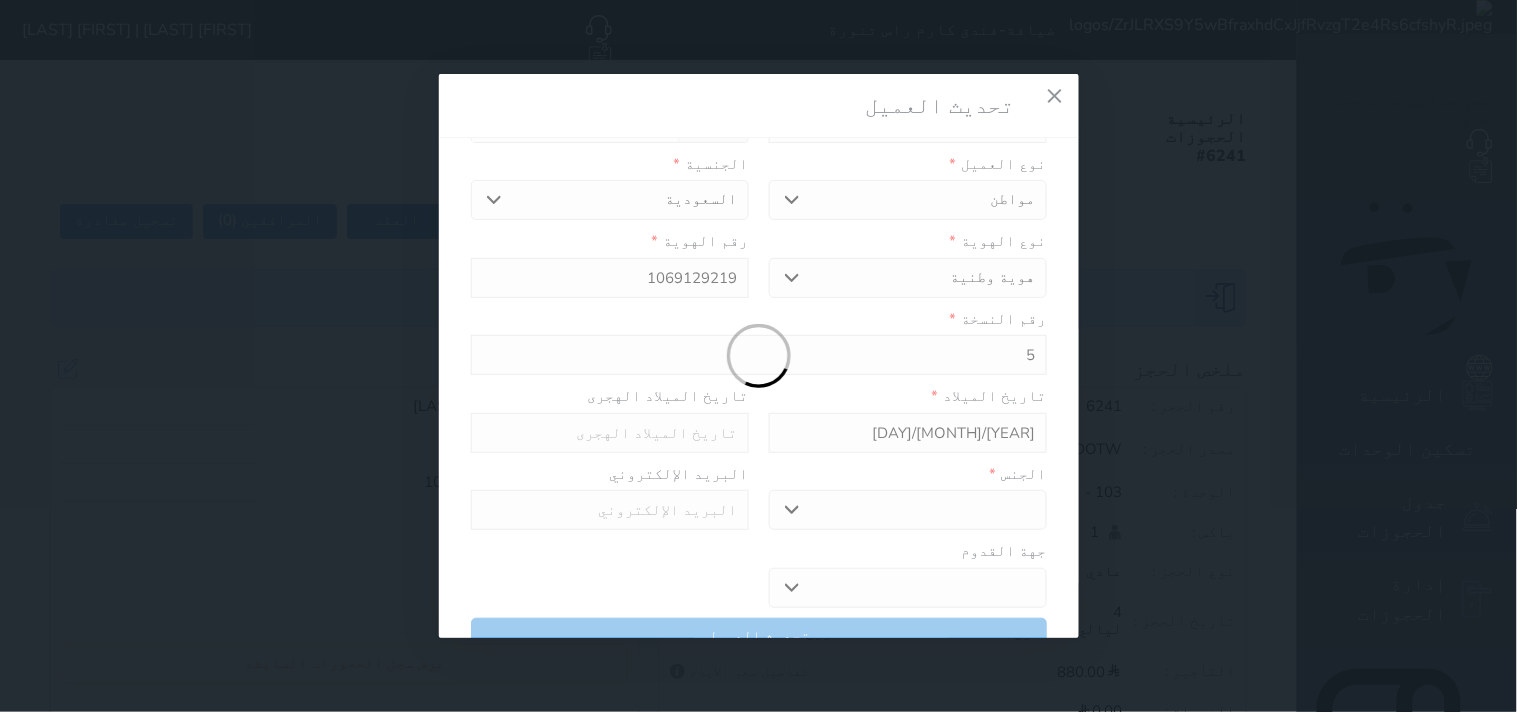 select 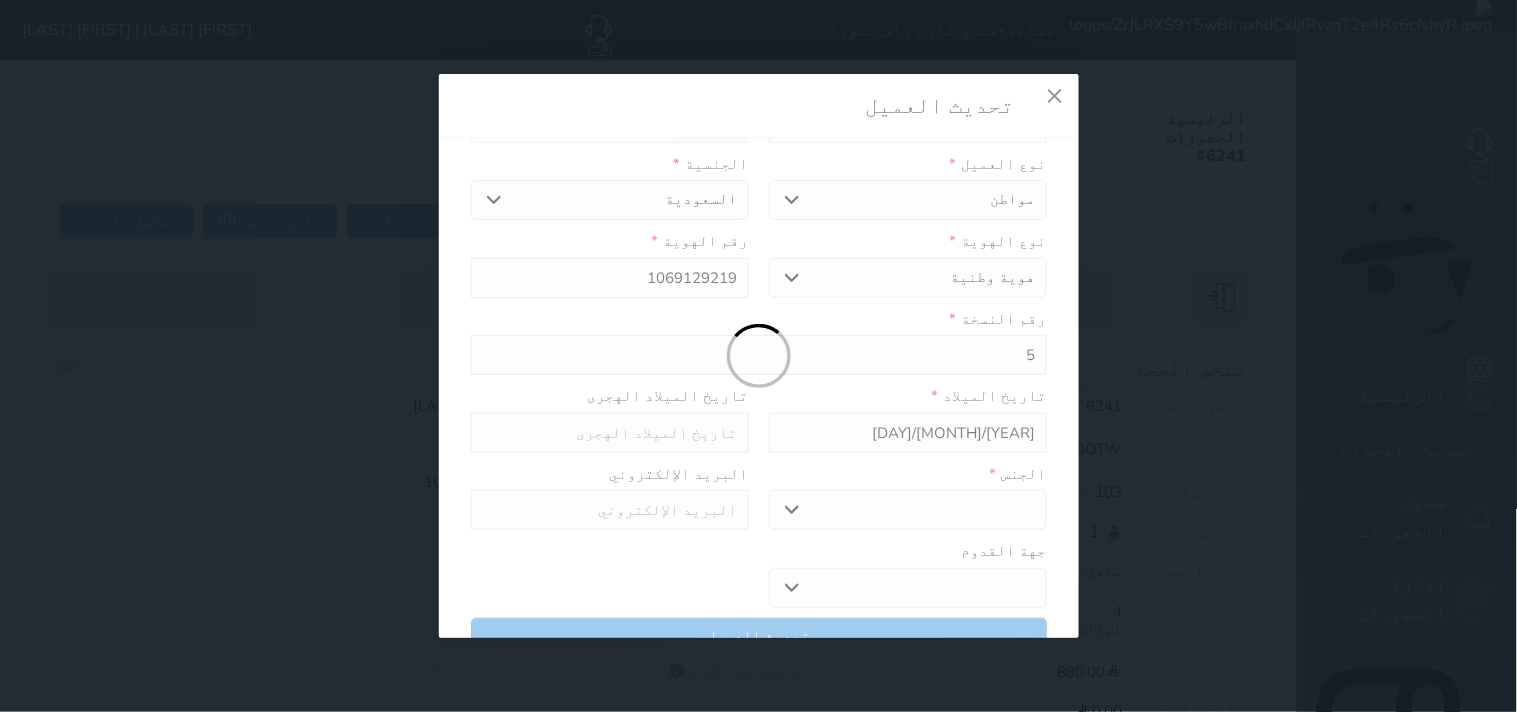 select 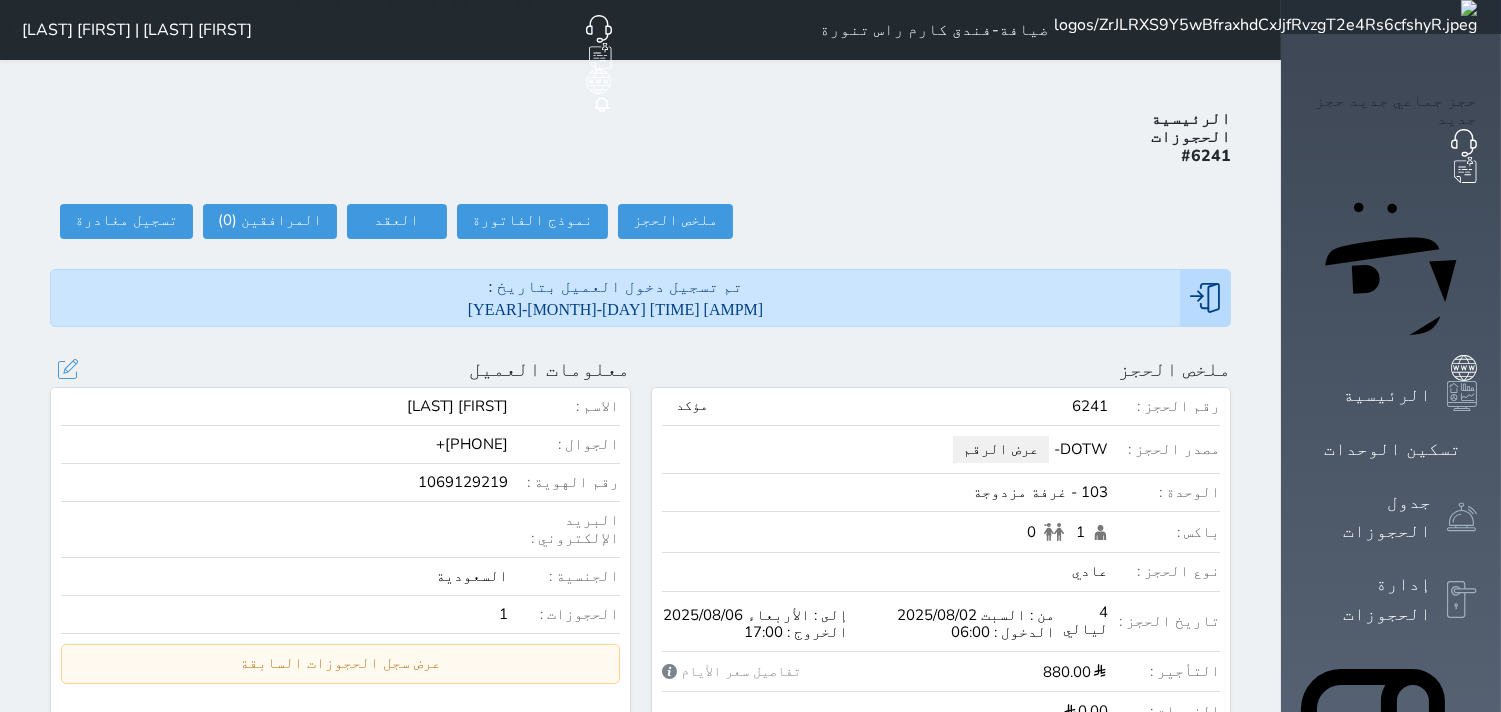 drag, startPoint x: 821, startPoint y: 448, endPoint x: 664, endPoint y: 560, distance: 192.85487 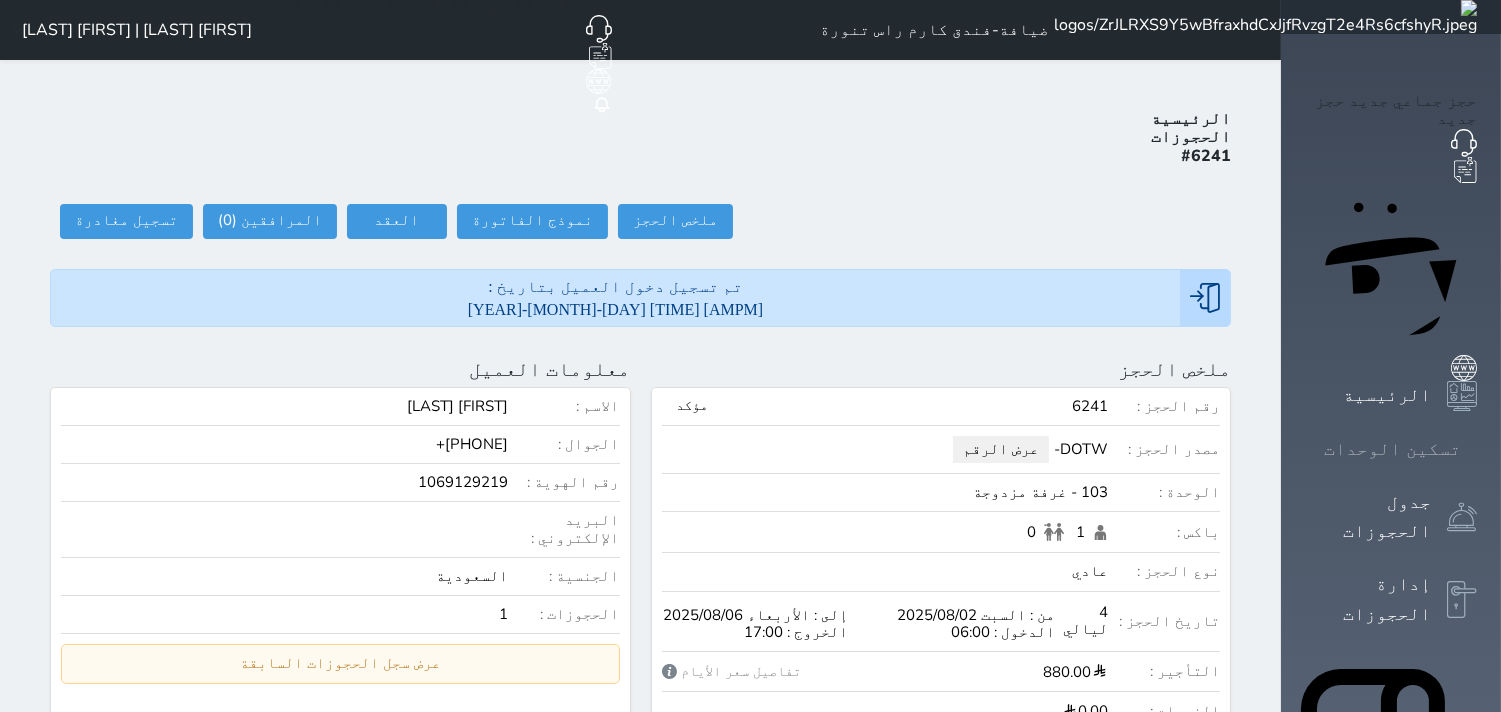 click 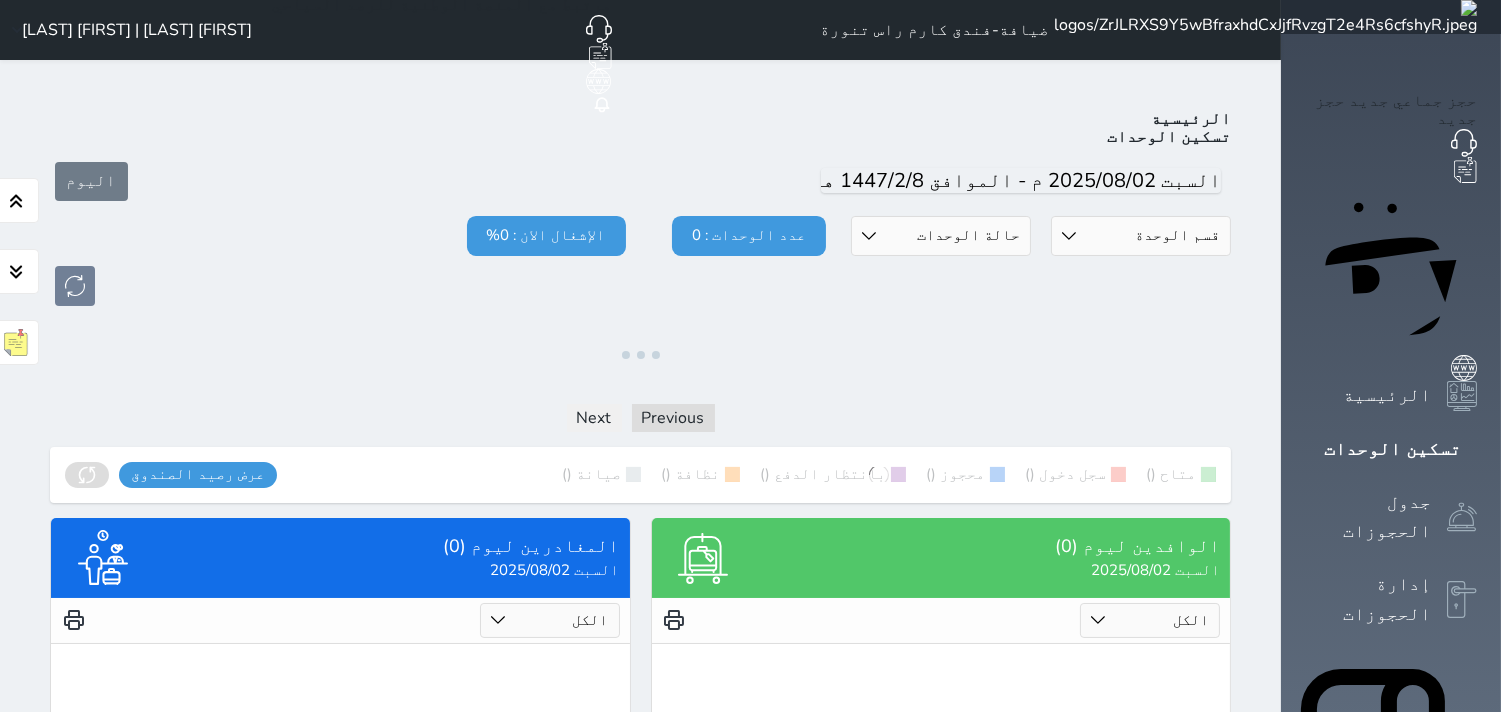 click at bounding box center [1265, 17] 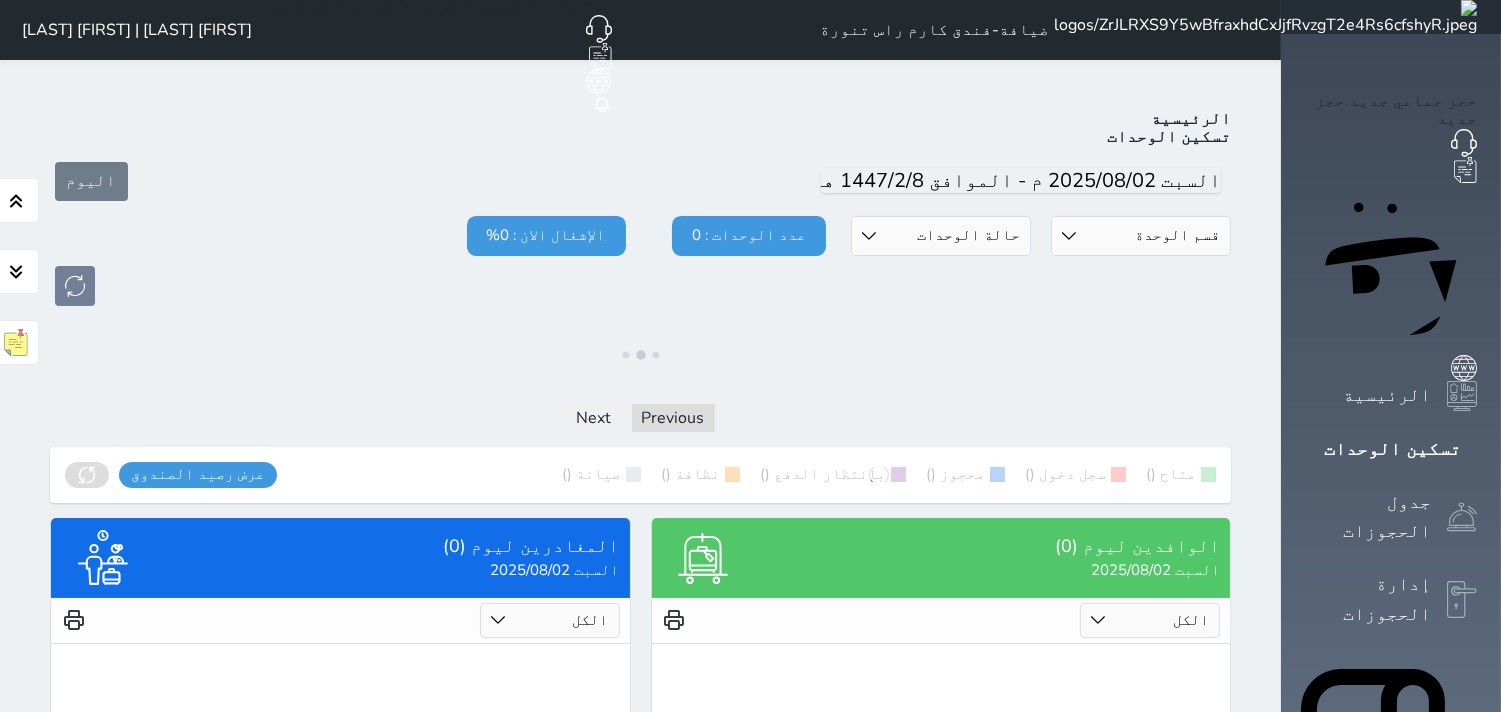 click at bounding box center [1265, 17] 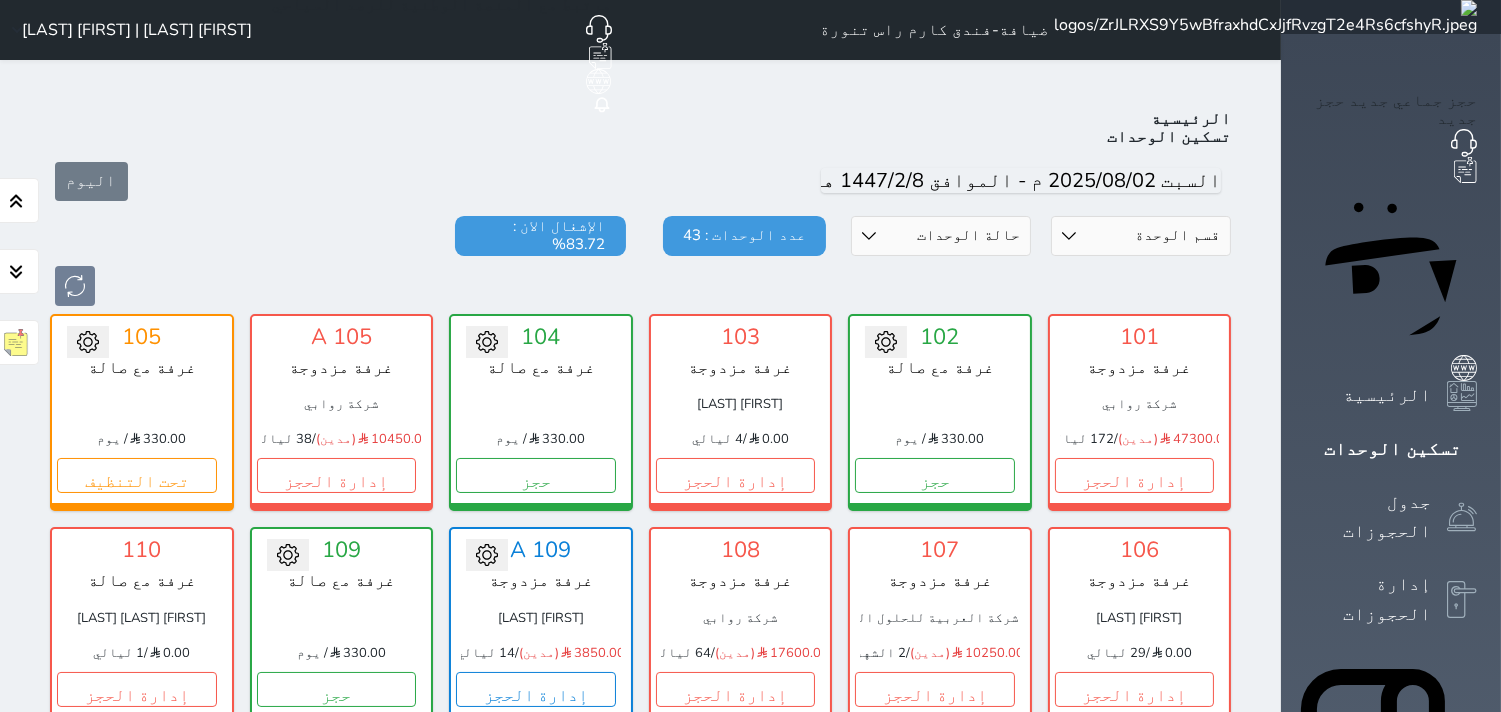 scroll, scrollTop: 77, scrollLeft: 0, axis: vertical 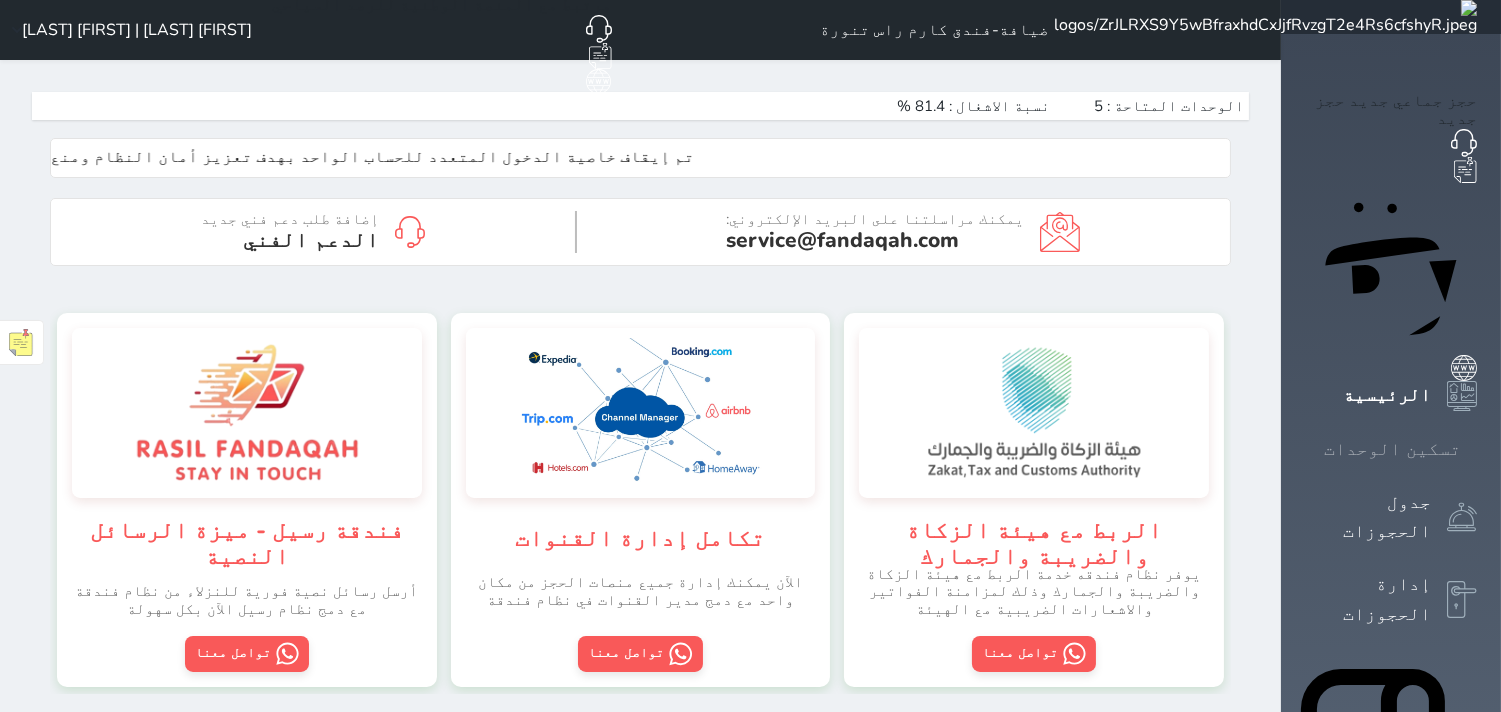 click 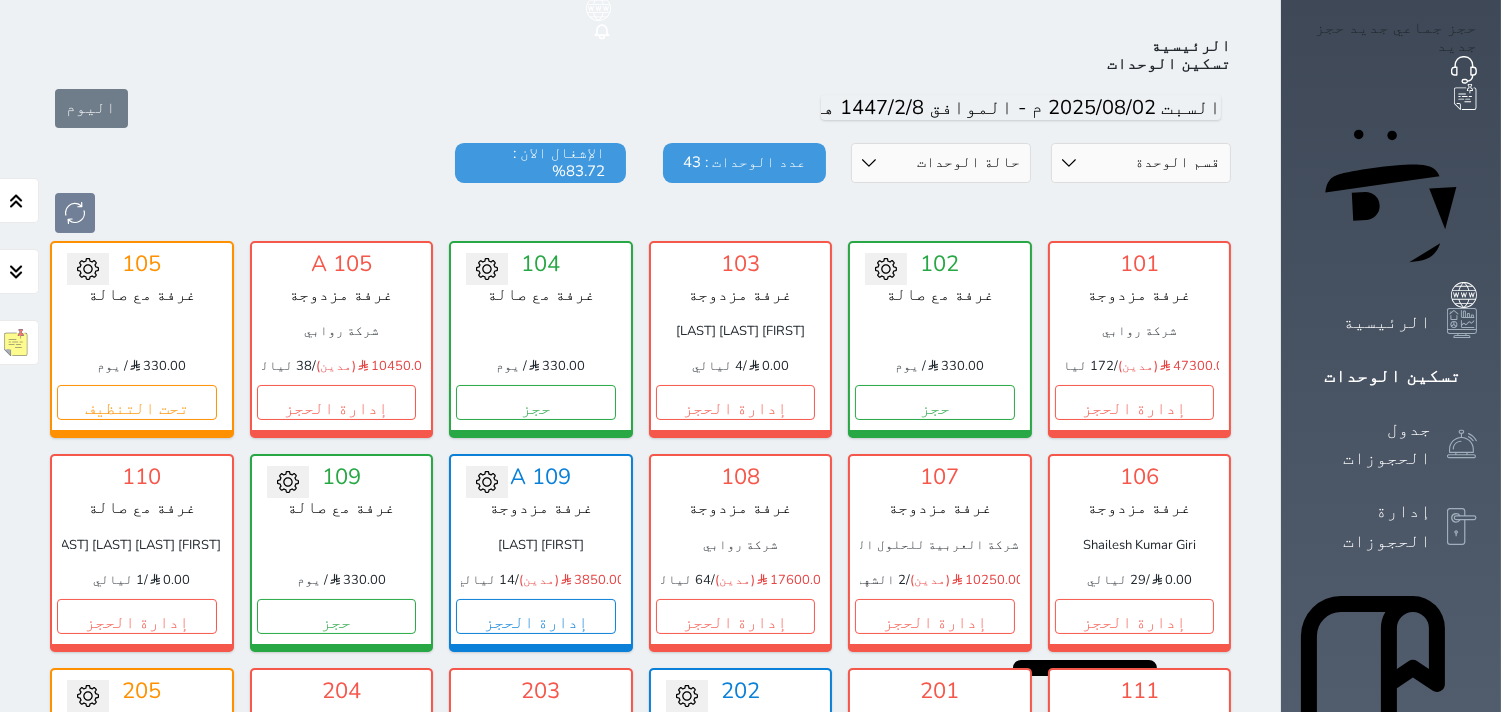 scroll, scrollTop: 77, scrollLeft: 0, axis: vertical 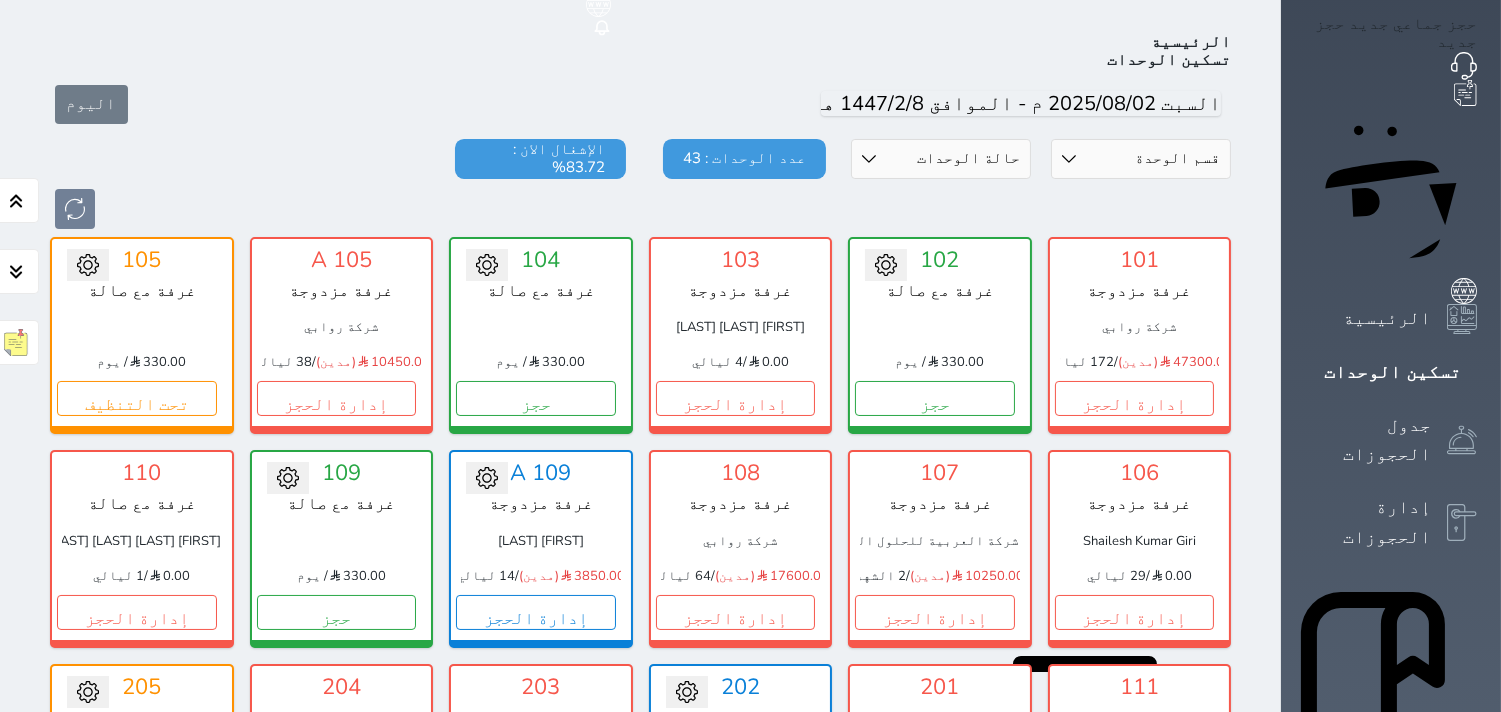 click 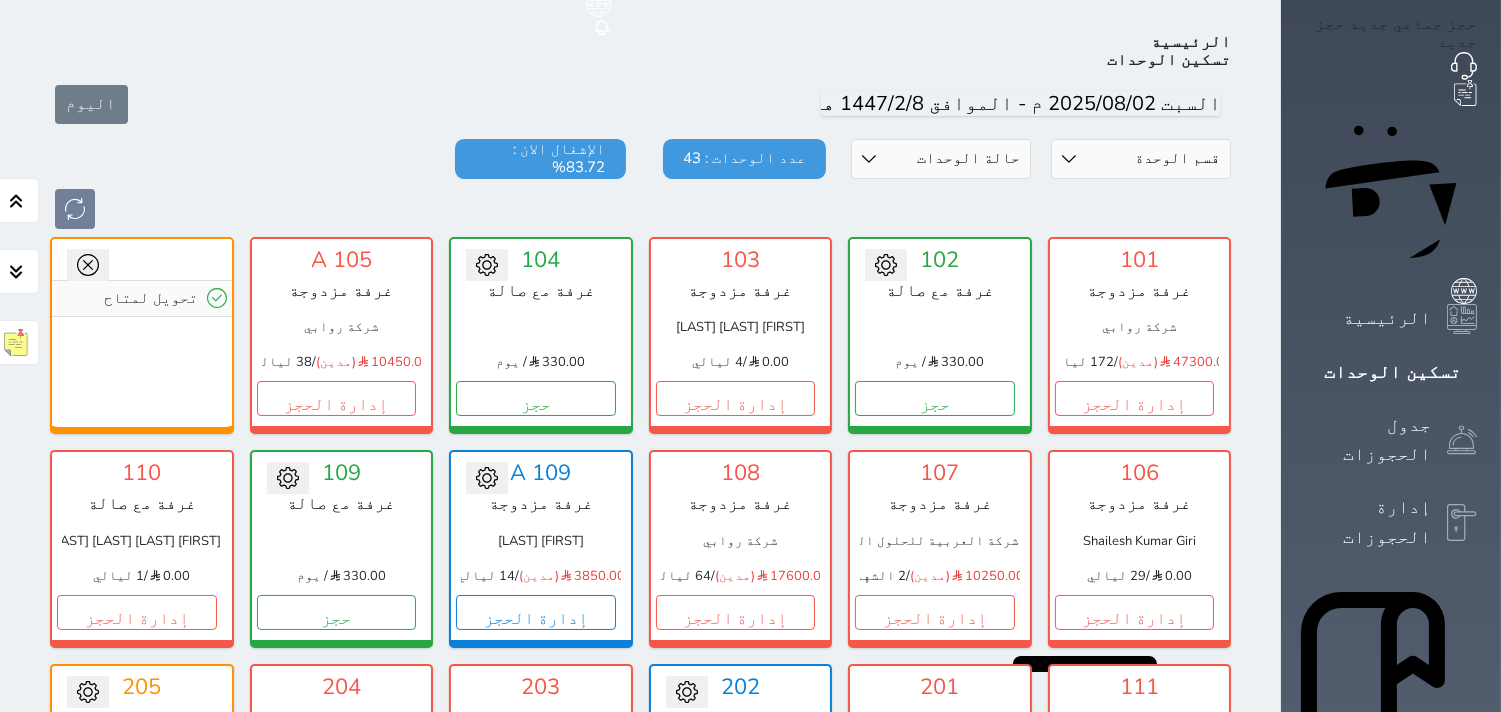 click 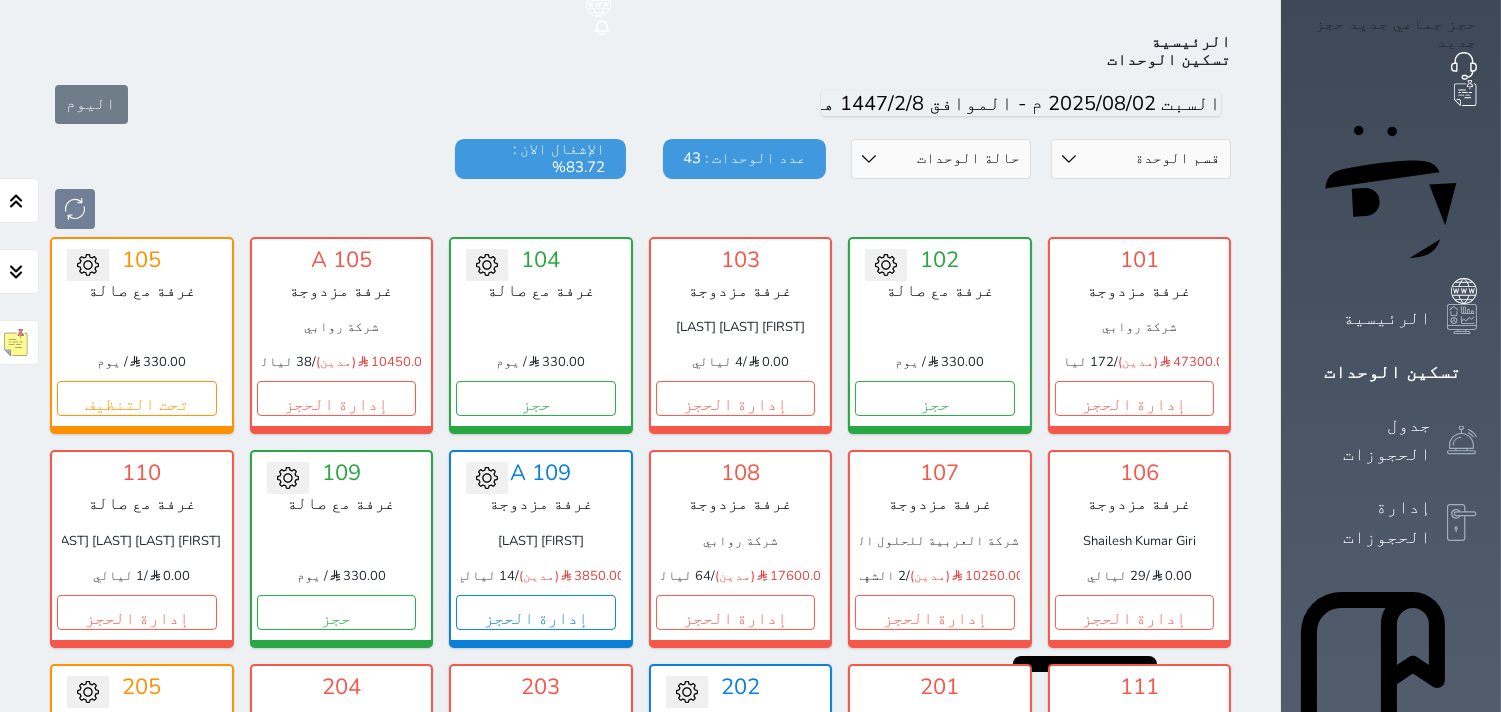 click 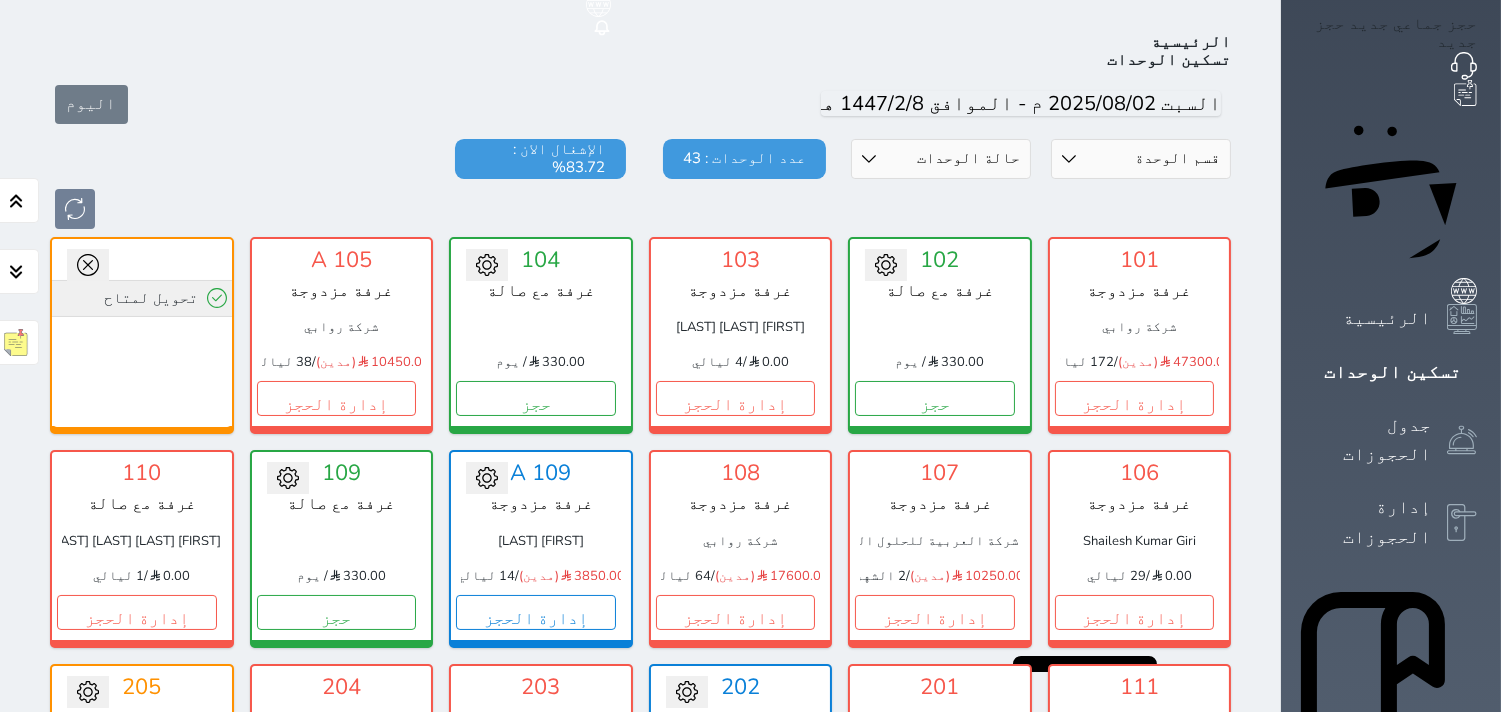 click on "تحويل لمتاح" at bounding box center [142, 298] 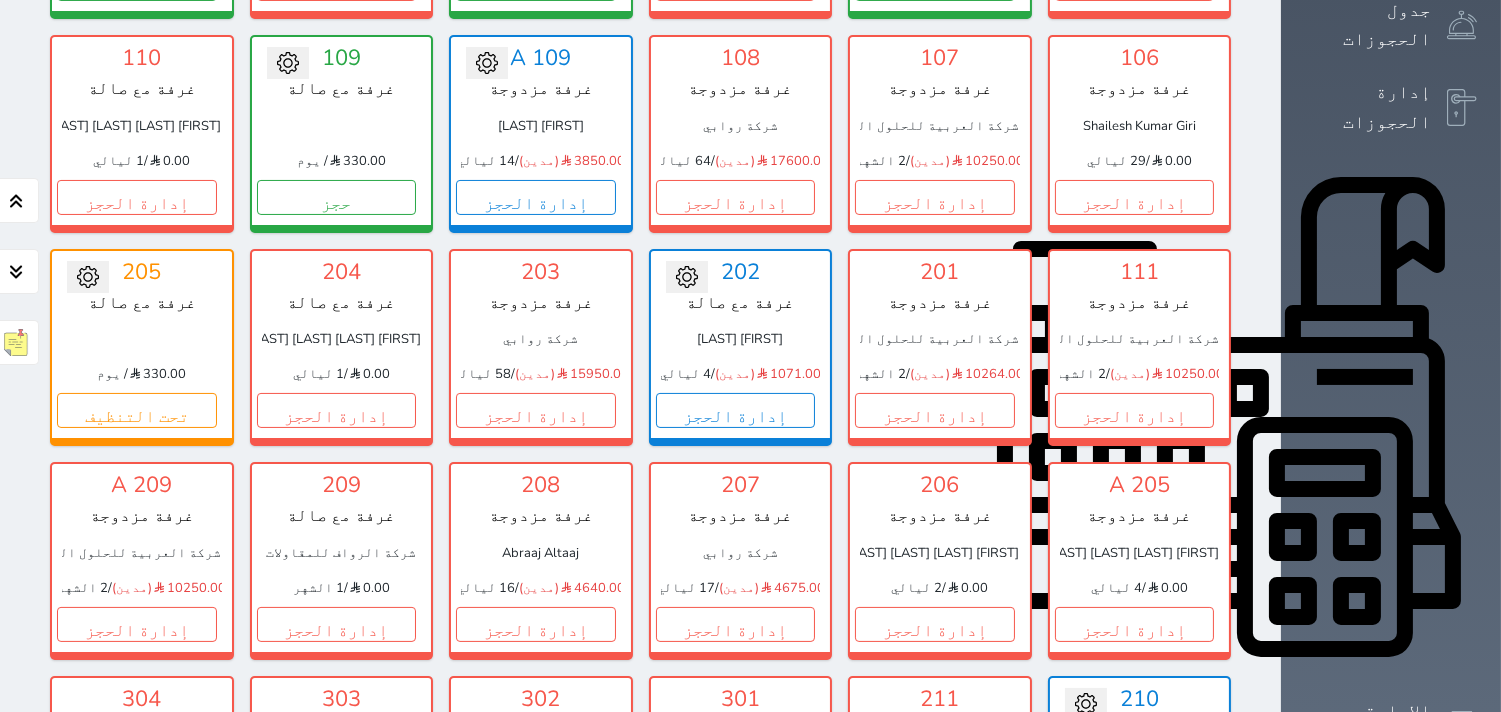 scroll, scrollTop: 300, scrollLeft: 0, axis: vertical 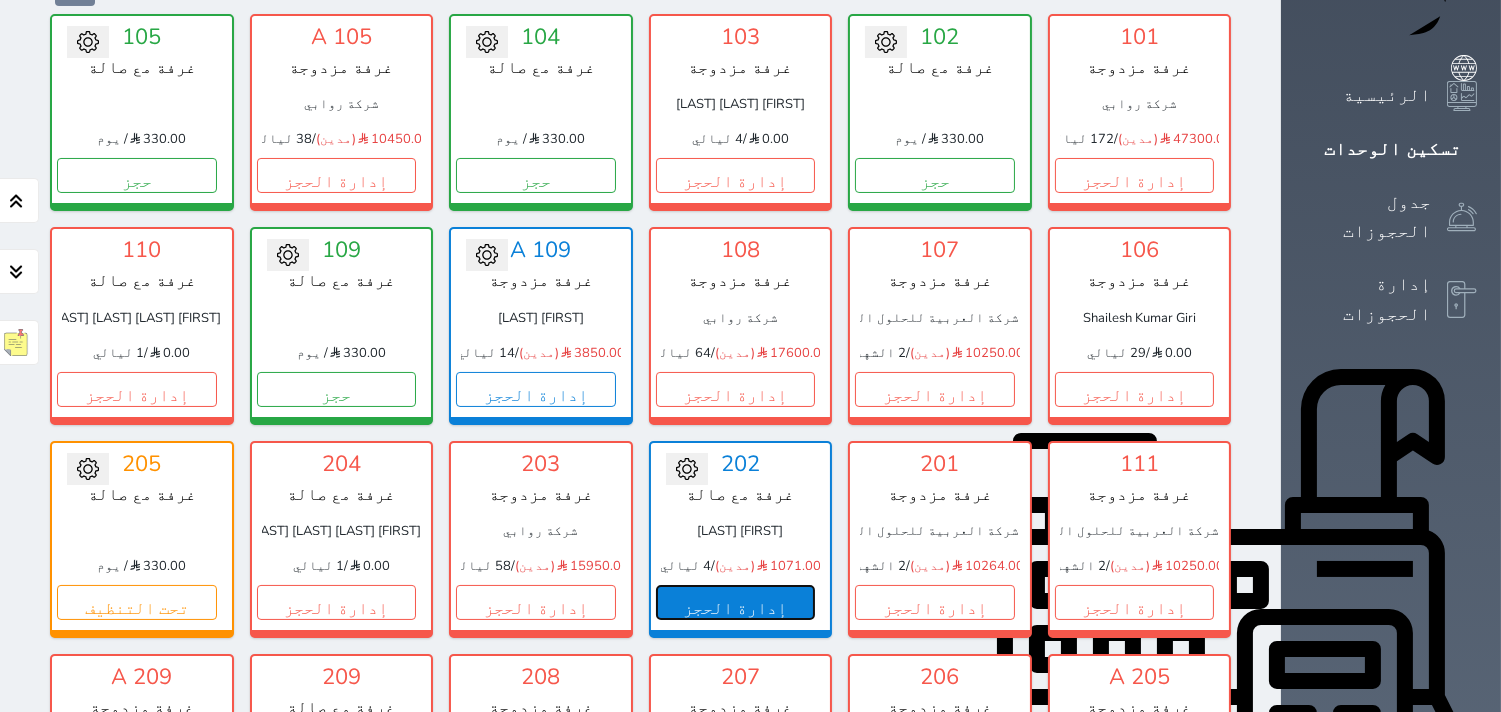 click on "إدارة الحجز" at bounding box center [736, 602] 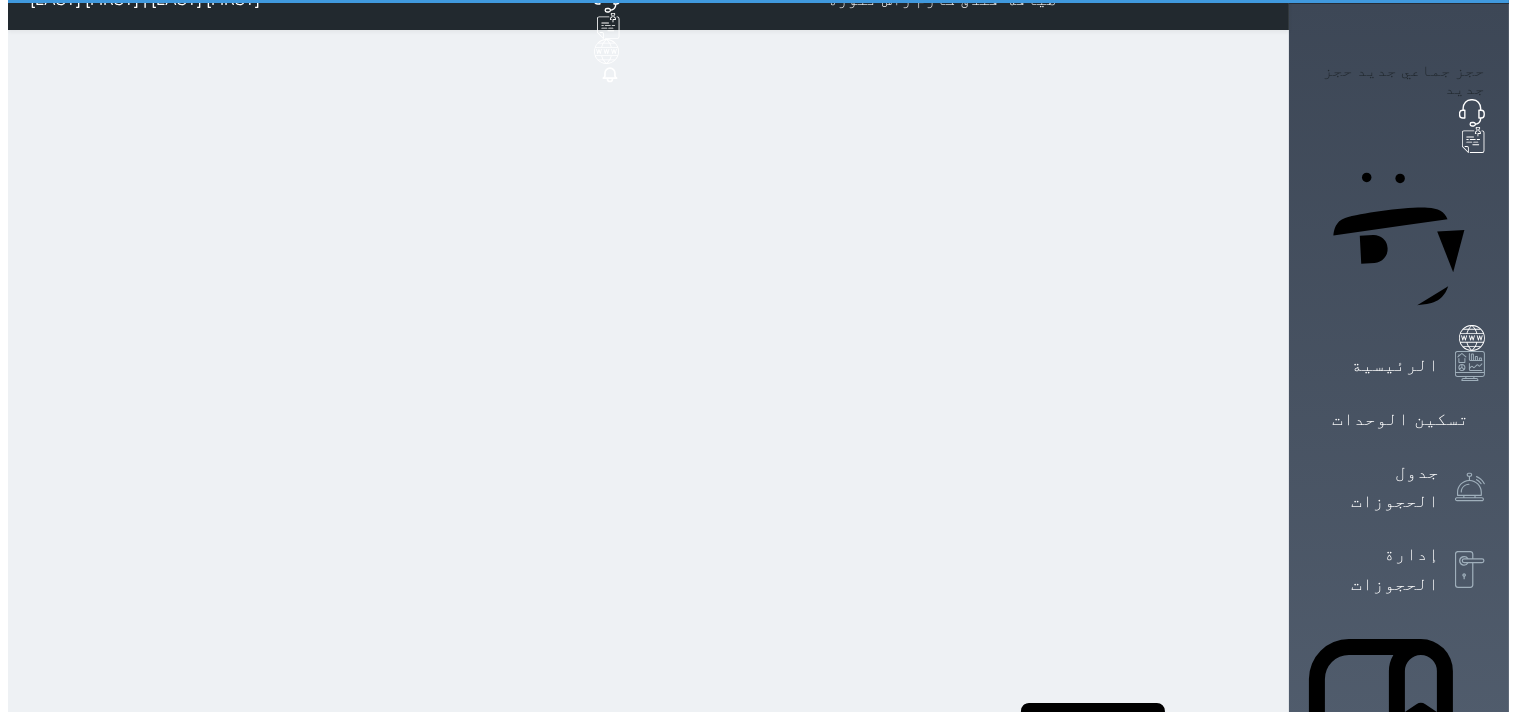 scroll, scrollTop: 0, scrollLeft: 0, axis: both 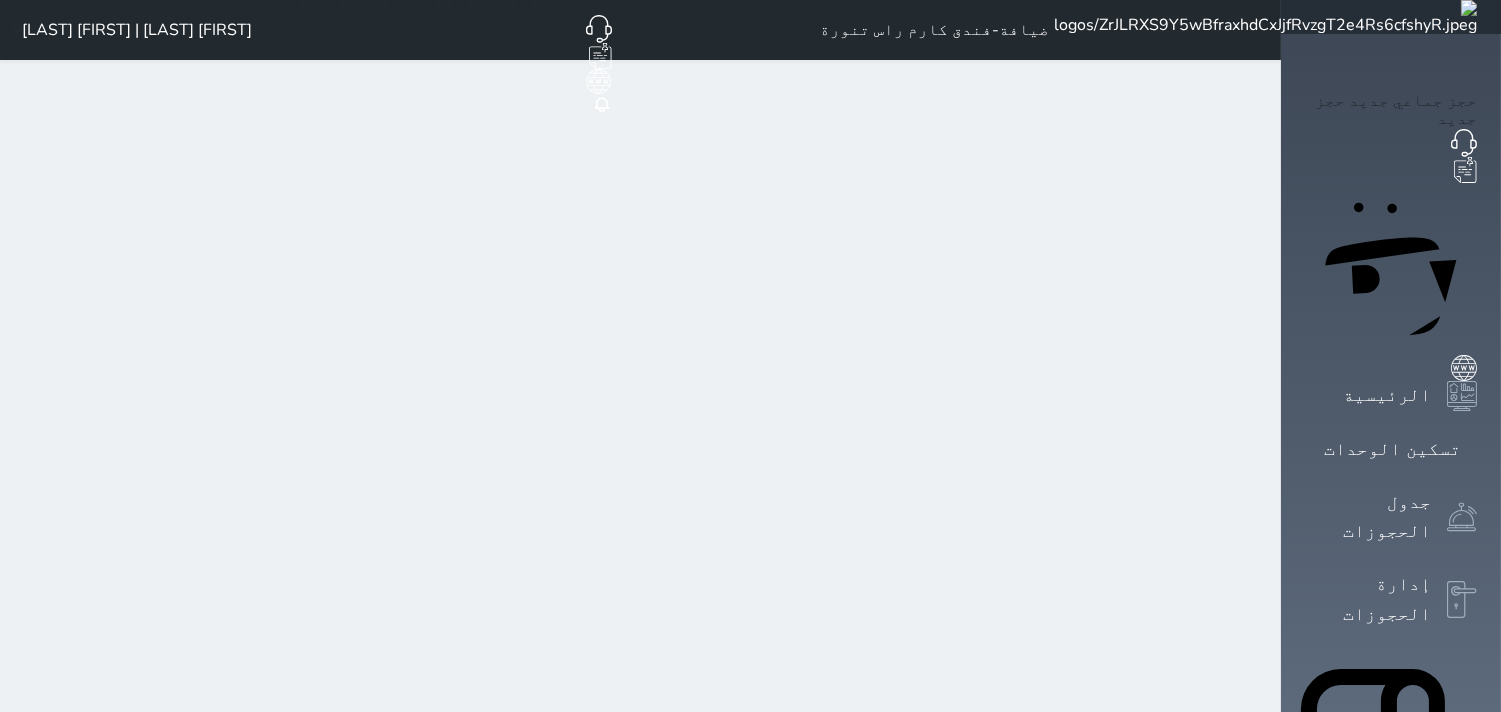 select 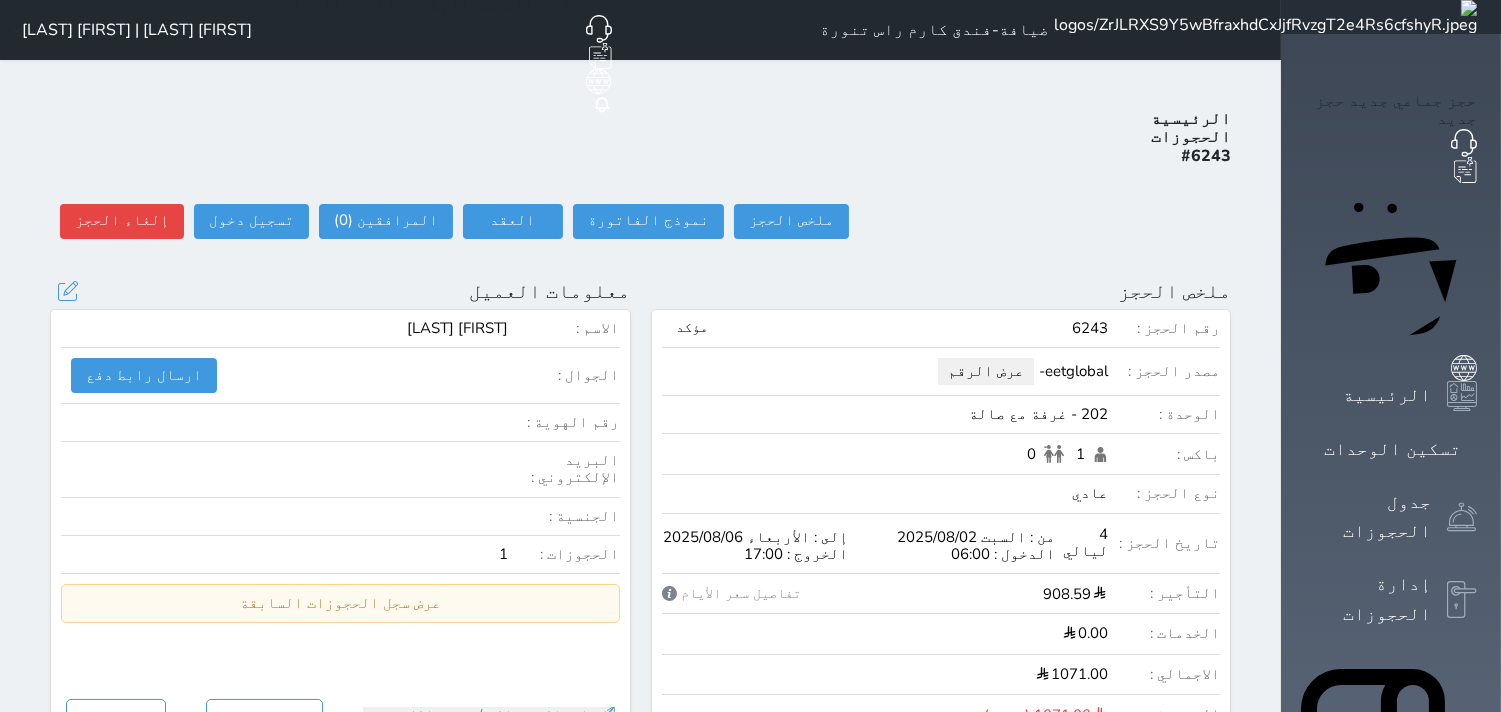 click on "تحديث العميل                 البحث عن العملاء :        الاسم       رقم الهوية       البريد الإلكتروني       الجوال       [FIRST] [LAST] null     تغيير العميل                الاسم *   [FIRST] [LAST]   رقم الجوال *       ▼     Afghanistan (‫افغانستان‬‎)   +93   Albania (Shqipëri)   +355   Algeria (‫الجزائر‬‎)   +213   American Samoa   +1684   Andorra   +376   Angola   +244   Anguilla   +1264   Antigua and Barbuda   +1268   Argentina   +54   Armenia (Հայաստան)   +374   Aruba   +297   Australia   +61   Austria (Österreich)   +43   Azerbaijan (Azərbaycan)   +994   Bahamas   +1242   Bahrain (‫البحرين‬‎)   +973   Bangladesh (বাংলাদেশ)   +880   Barbados   +1246   Belarus (Беларусь)   +375   Belgium (België)   +32   Belize   +501   Benin (Bénin)   +229   Bermuda   +1441   Bhutan (འབྲུག)   +975   Bolivia   +591     +387   Botswana" at bounding box center (67, 291) 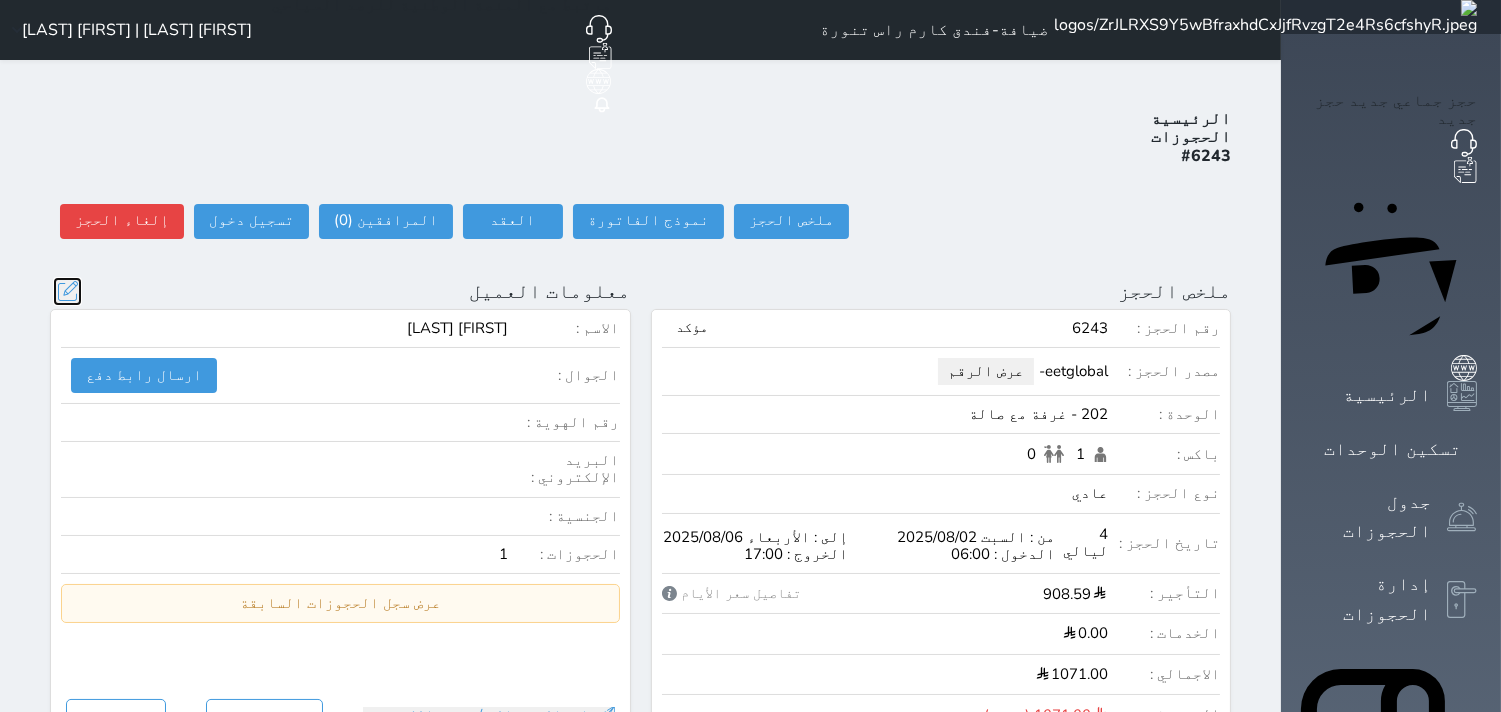 click at bounding box center [67, 291] 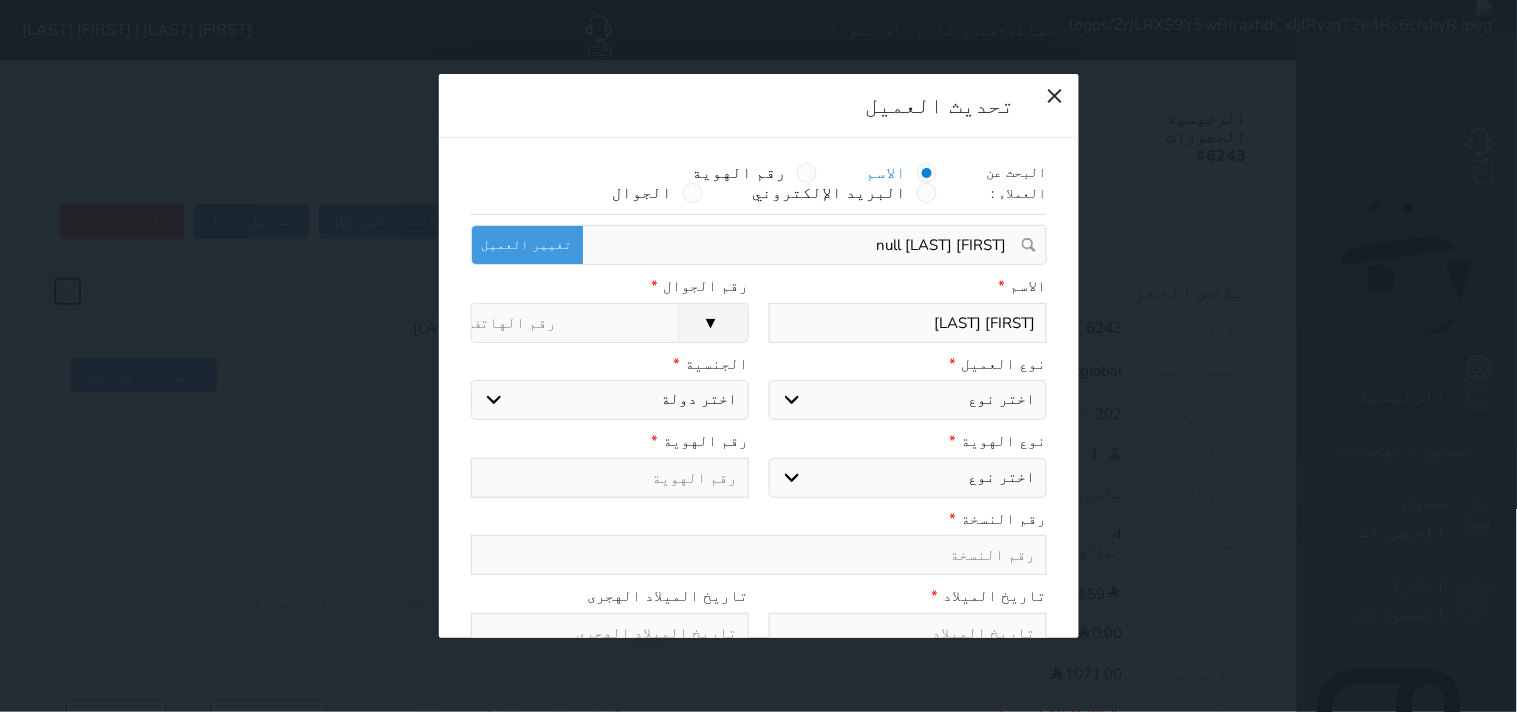 select 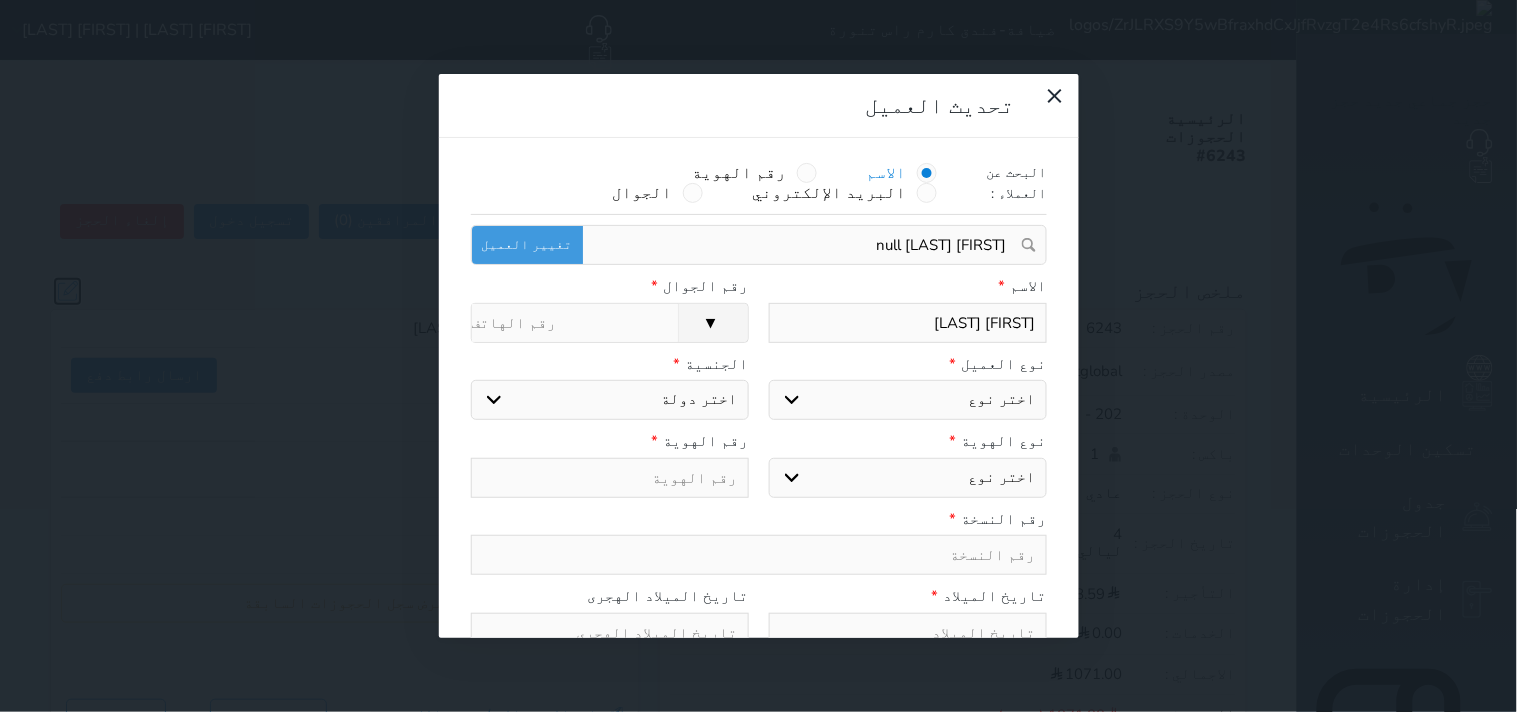 select 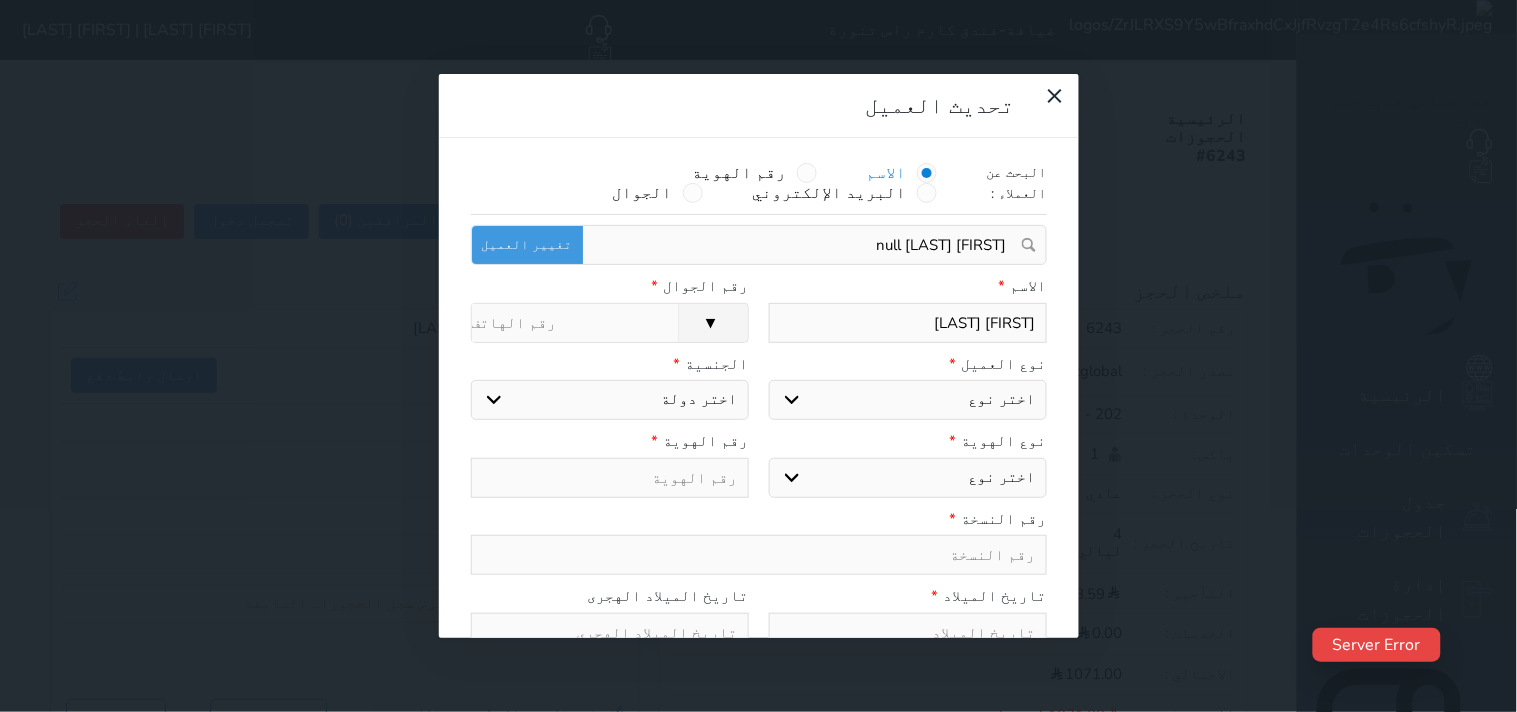 click on "[FIRST] [LAST]" at bounding box center [908, 323] 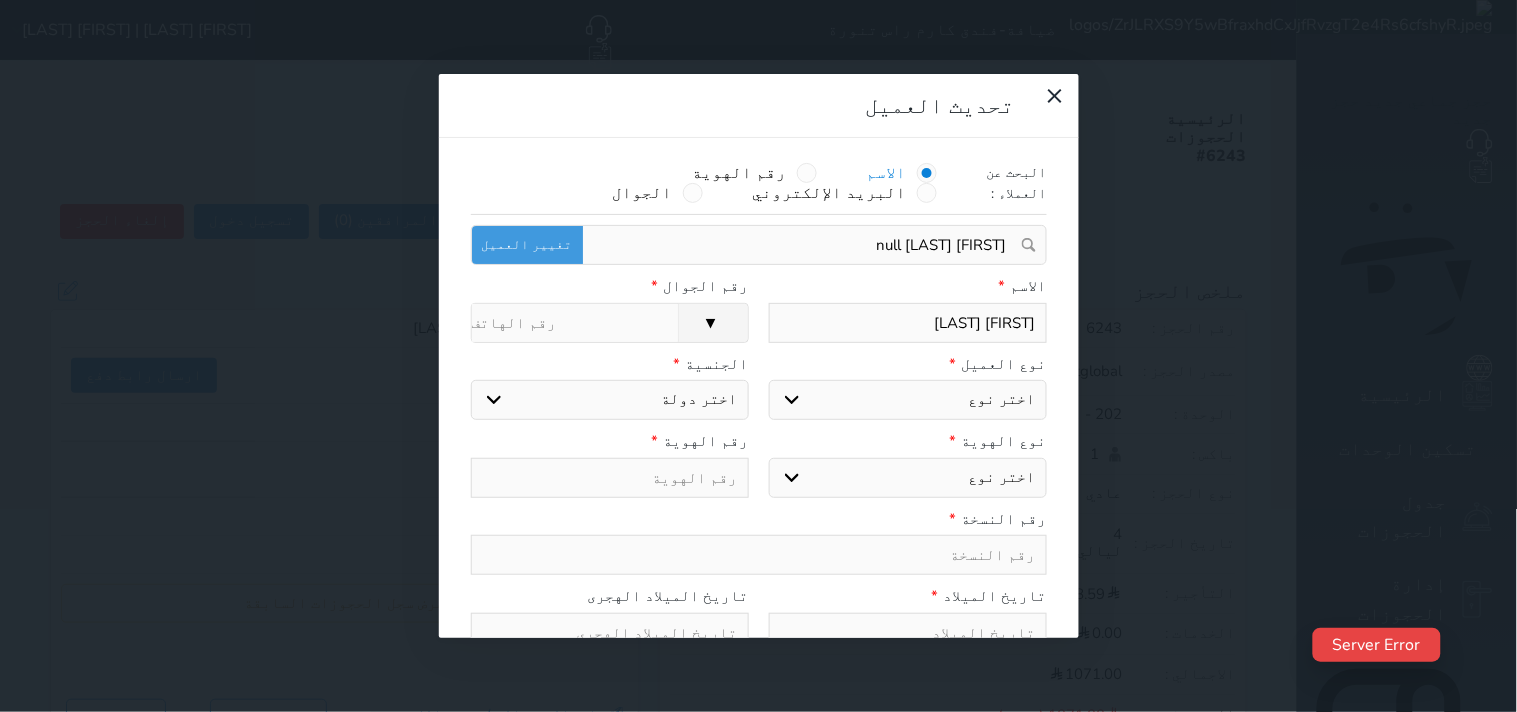 type on "س" 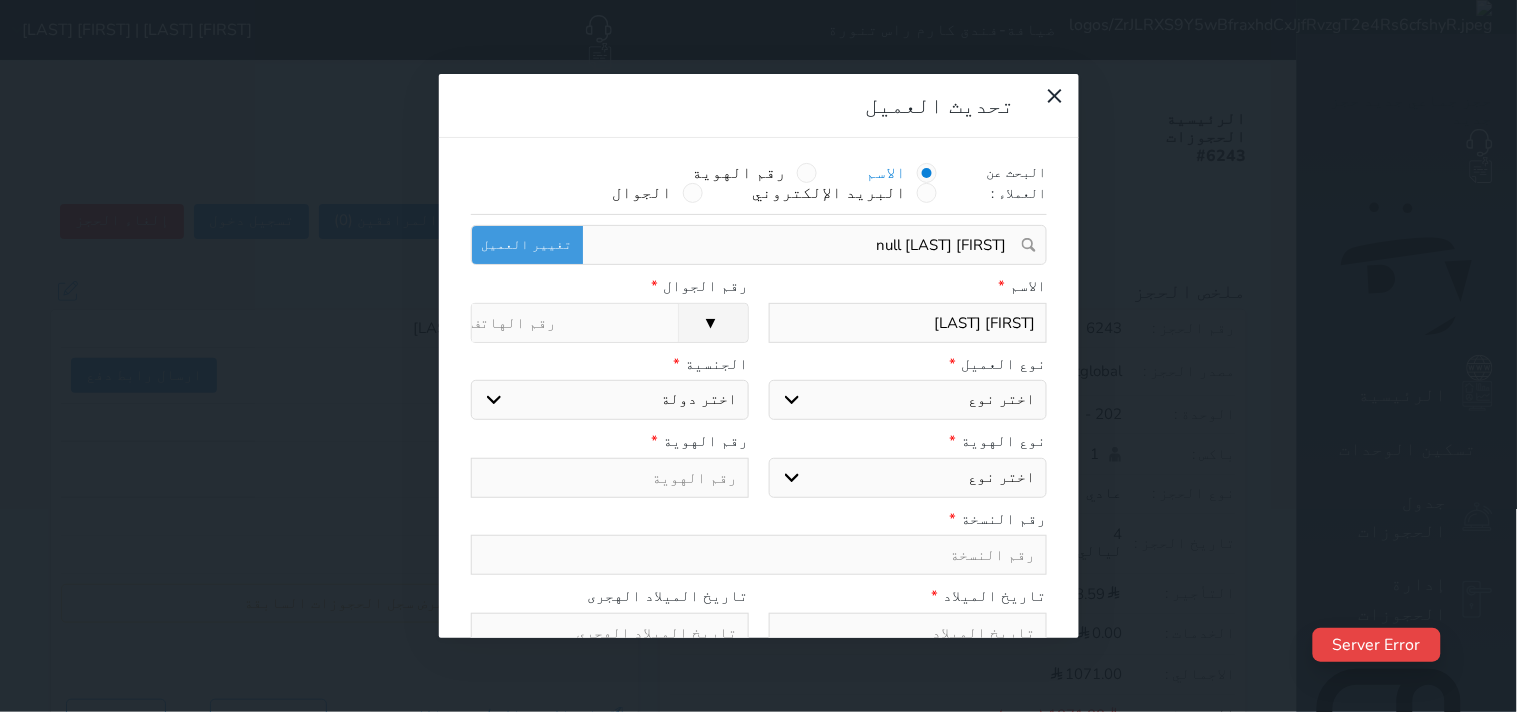 select 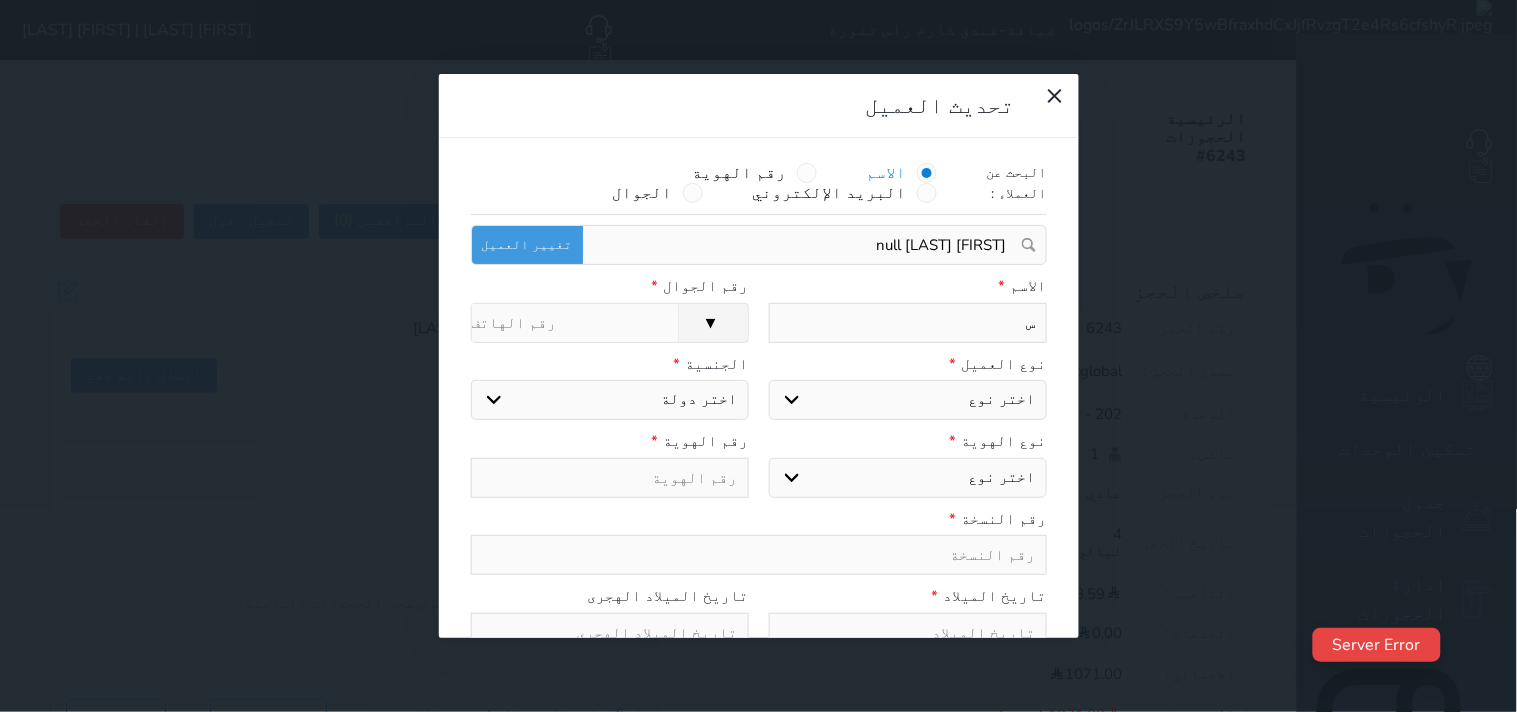 type on "سل" 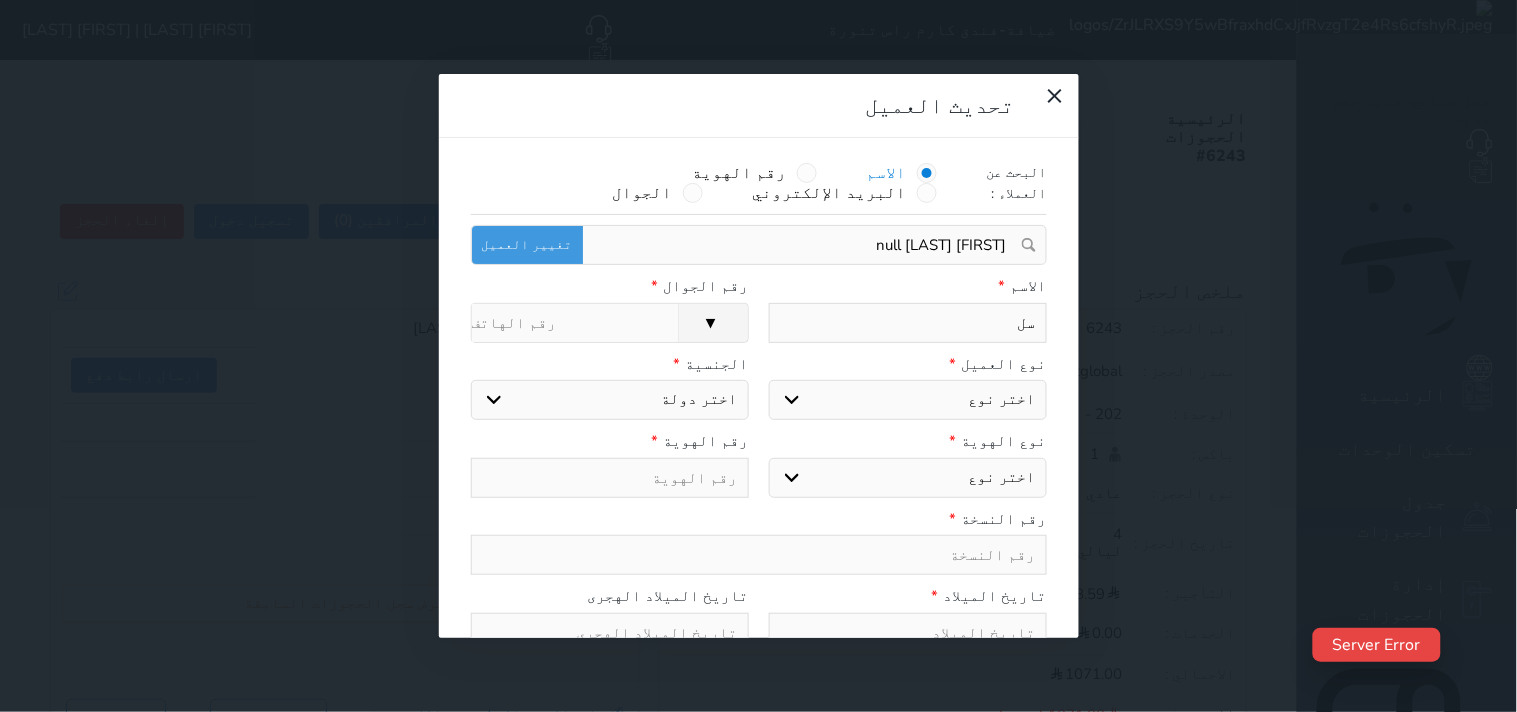 type on "سلا" 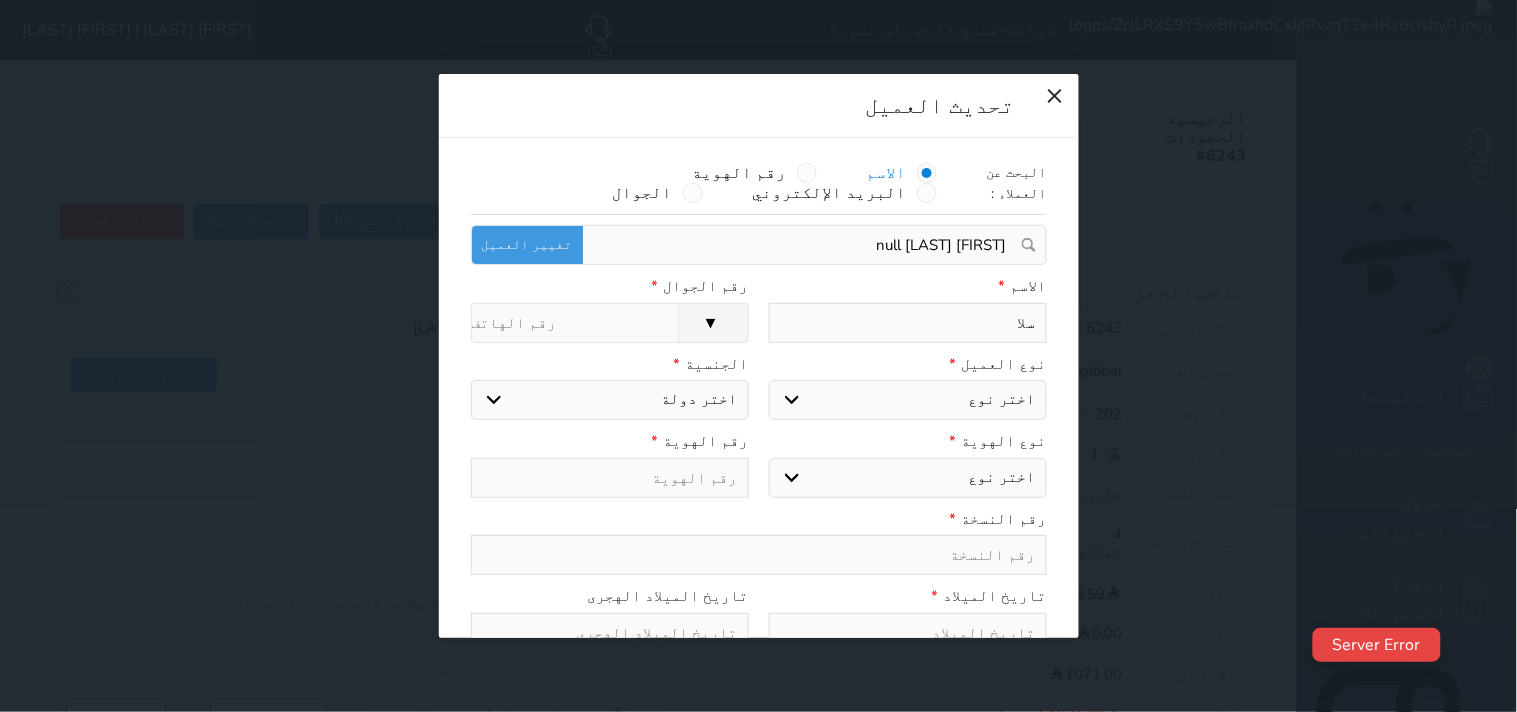 select 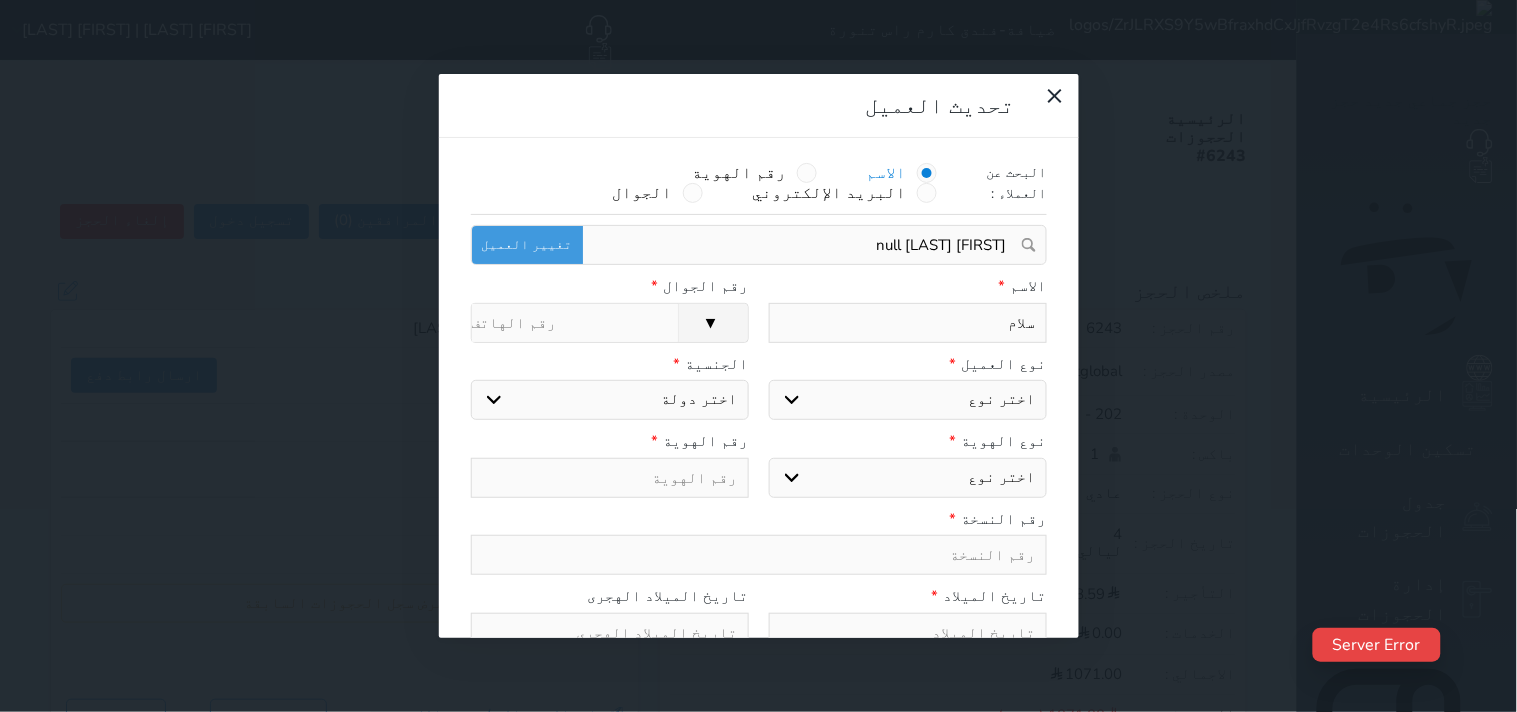 select 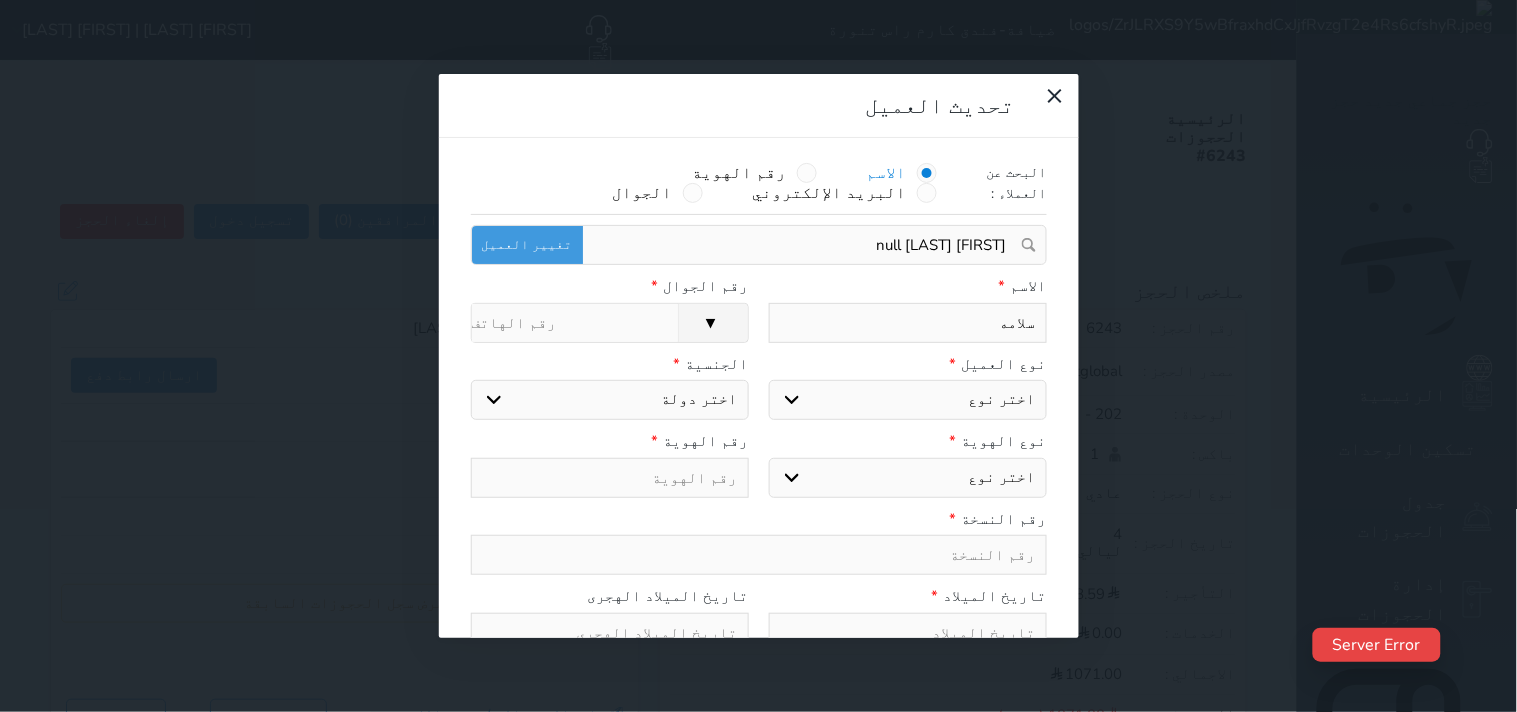 type on "سلامه" 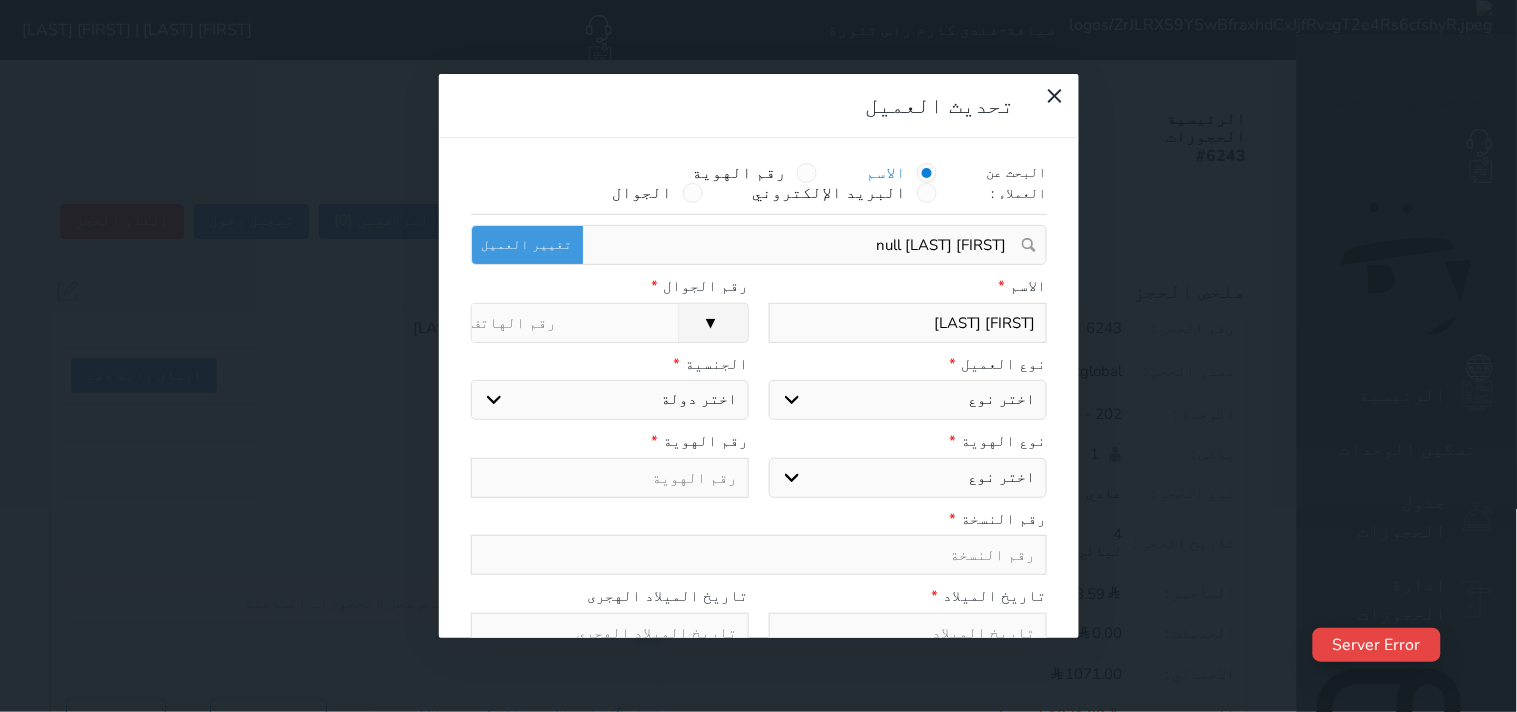 type on "[FIRST] [LAST]" 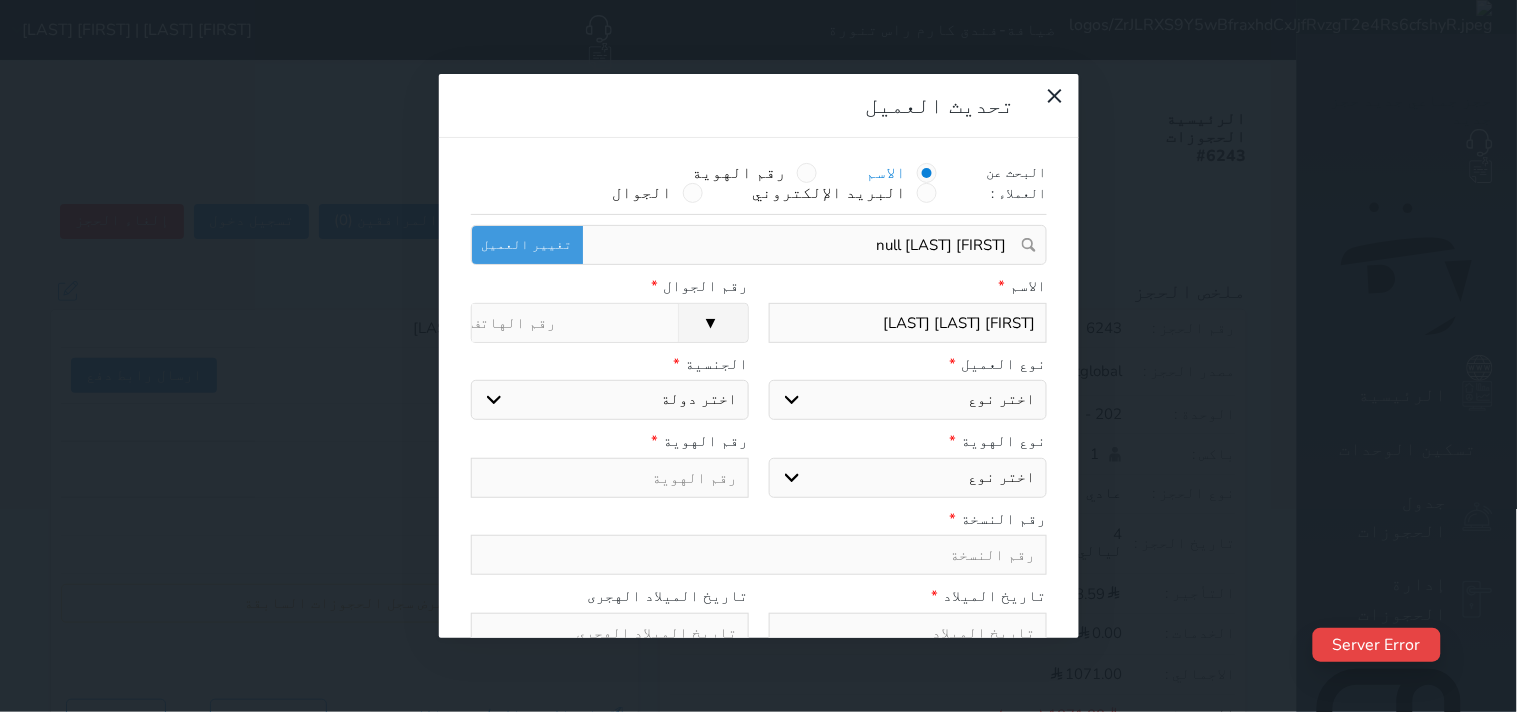 type on "[FIRST] [LAST] [LAST]" 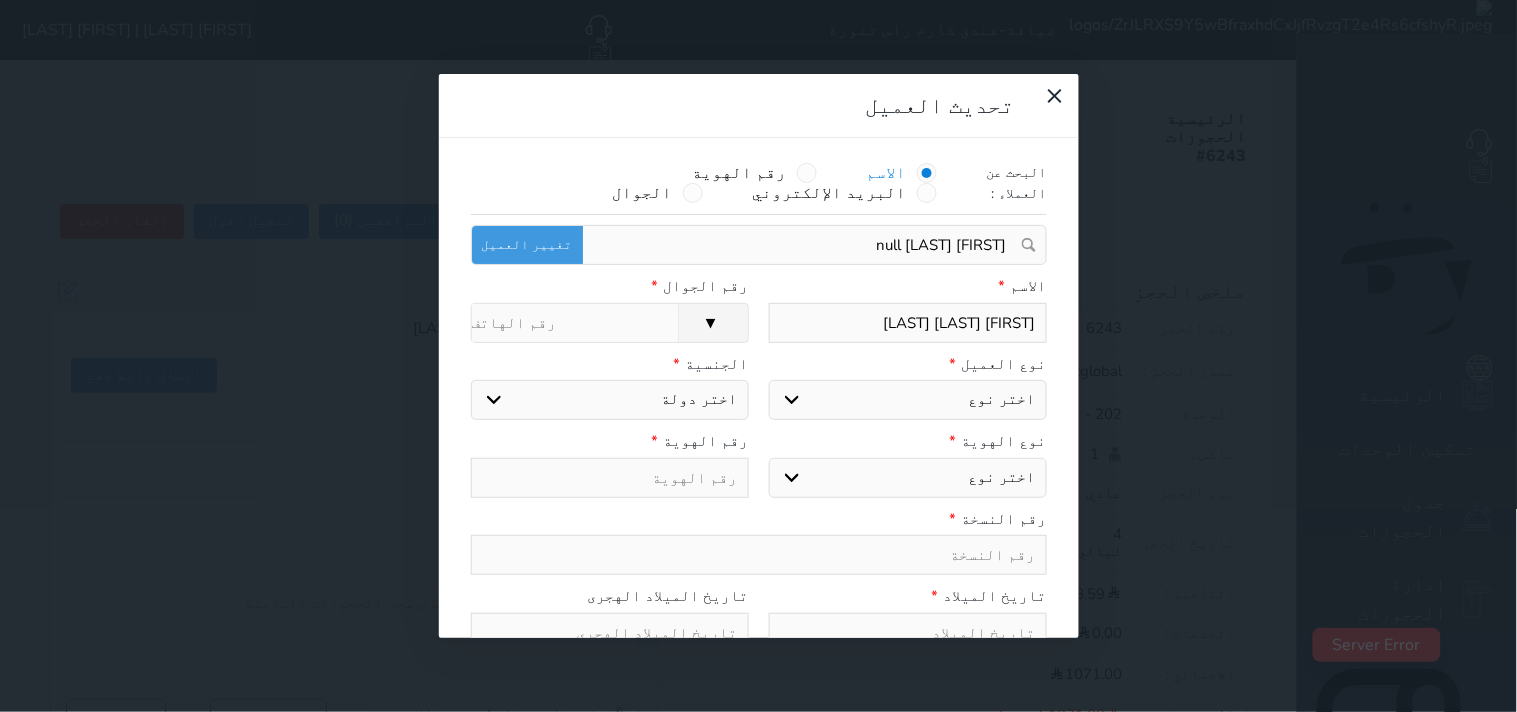 type on "[FIRST] [LAST] [LAST]" 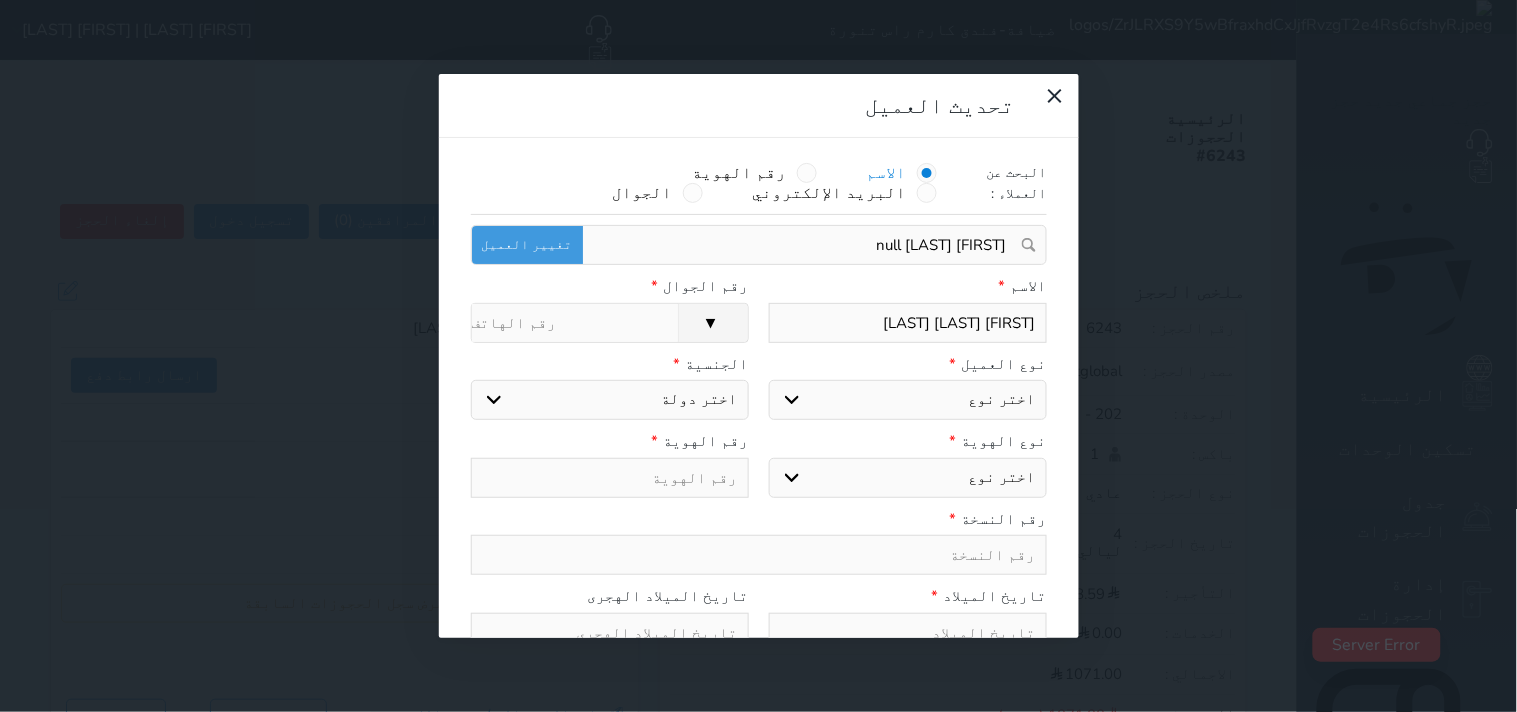 select 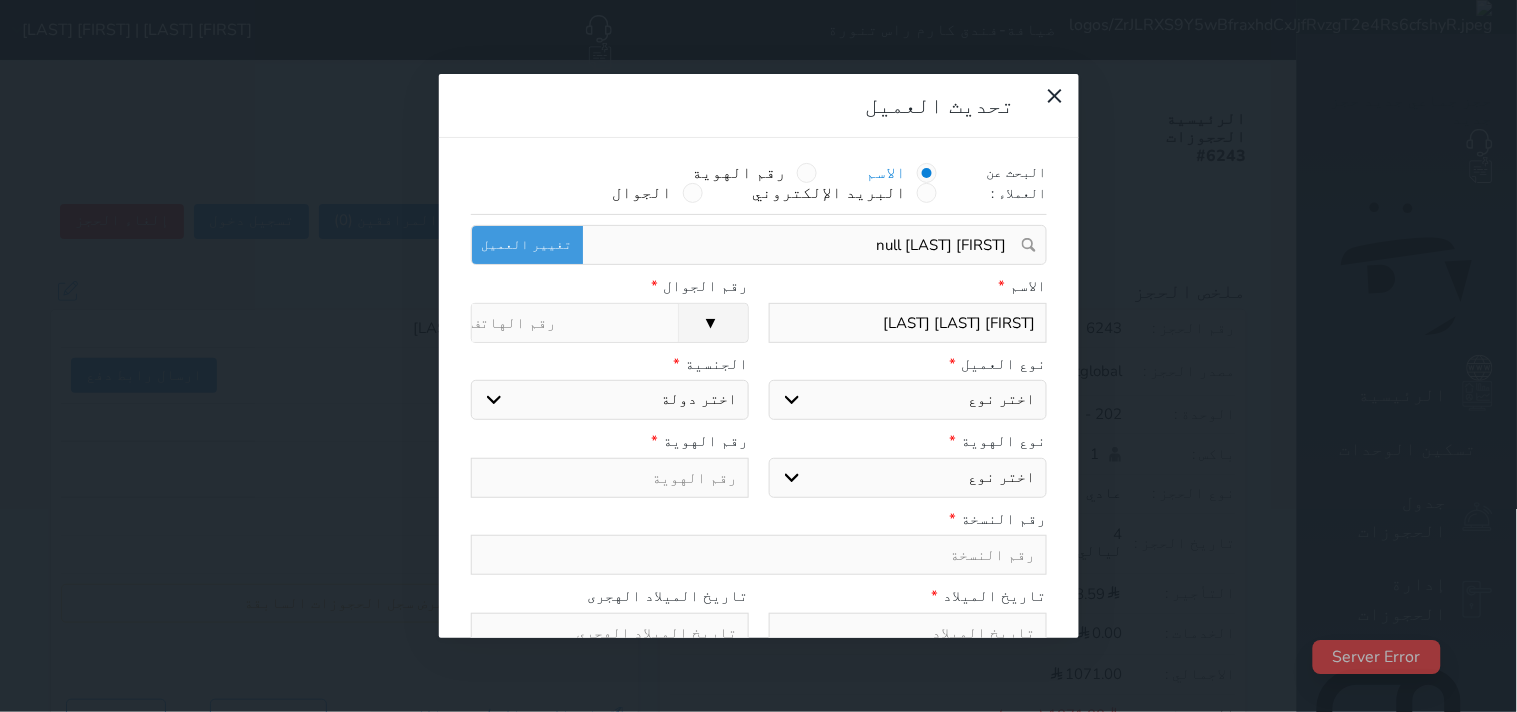 type on "[FIRST] [LAST] [LAST]" 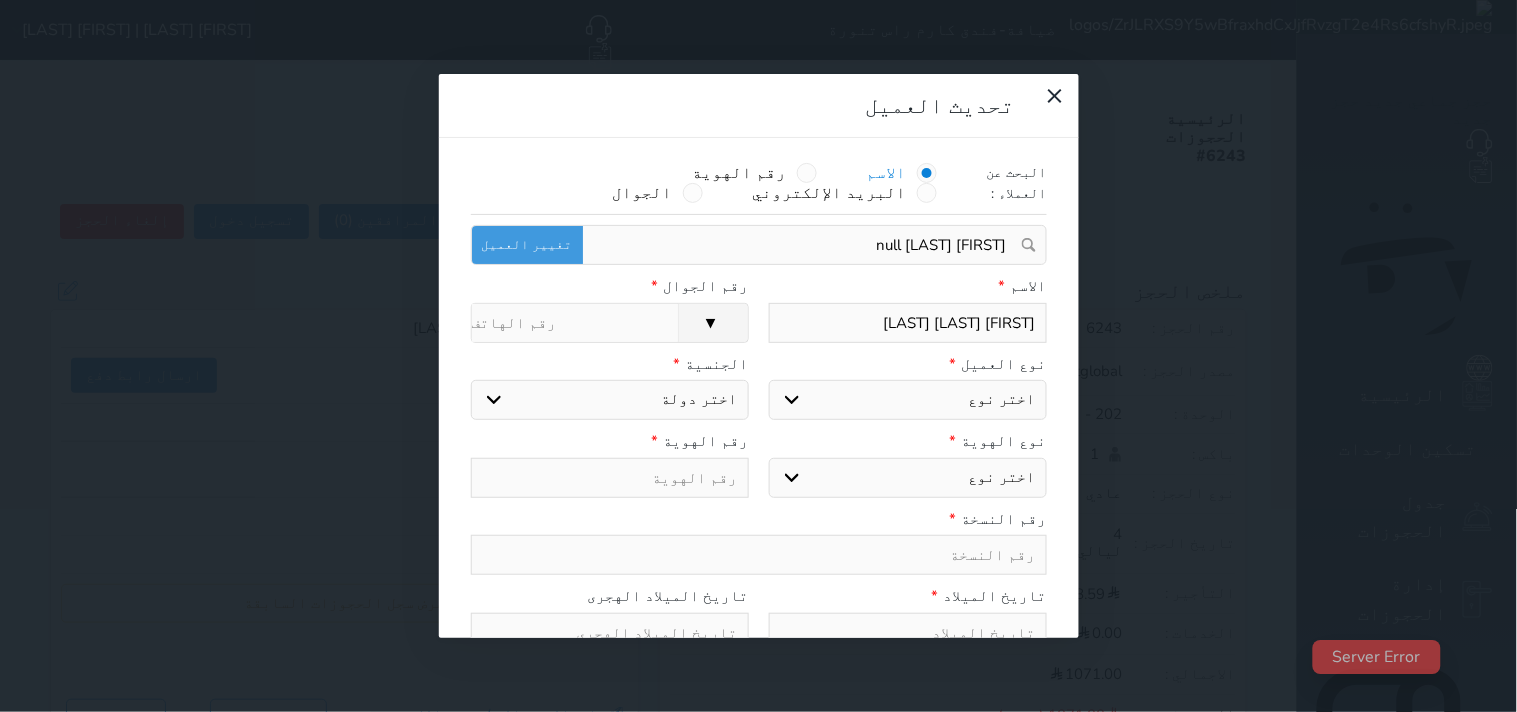 select 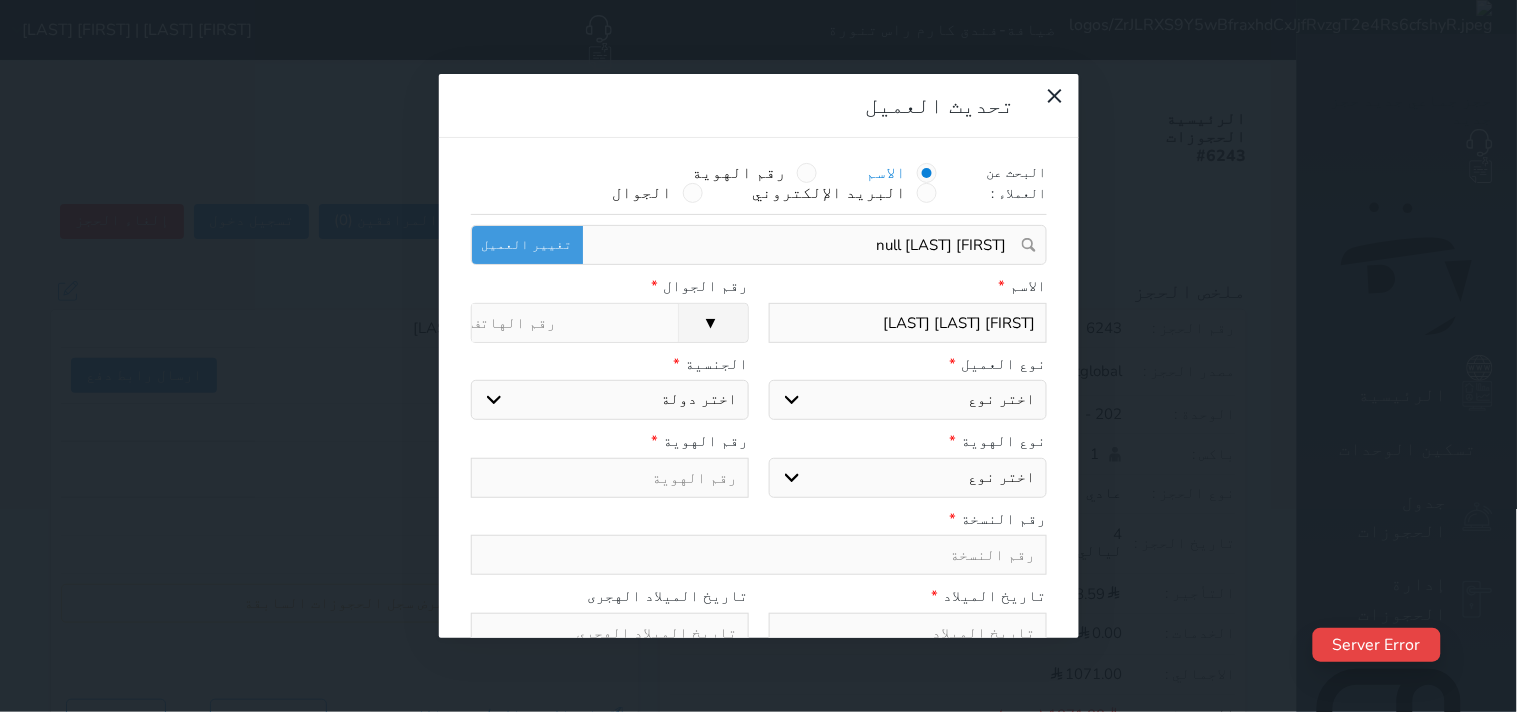 type on "[FIRST] [LAST] [LAST]" 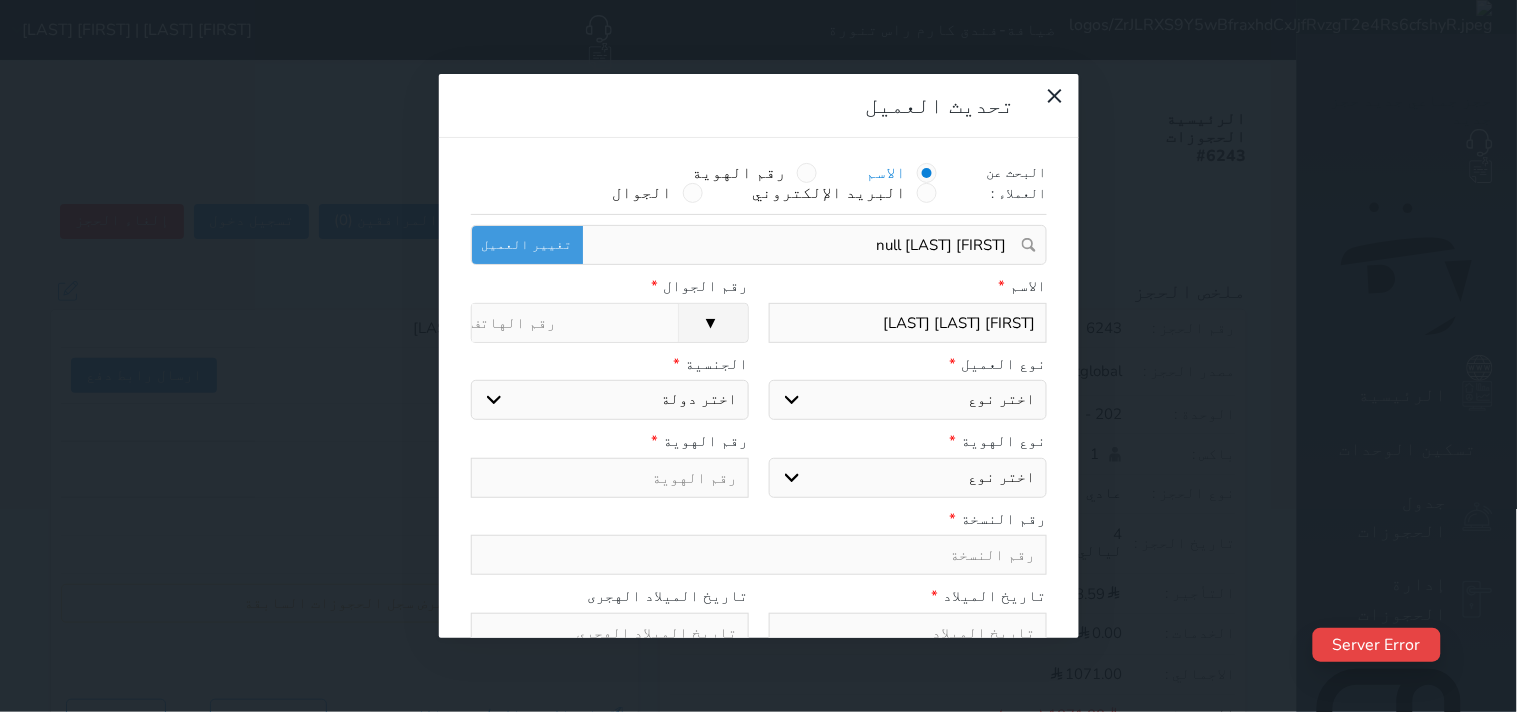 select 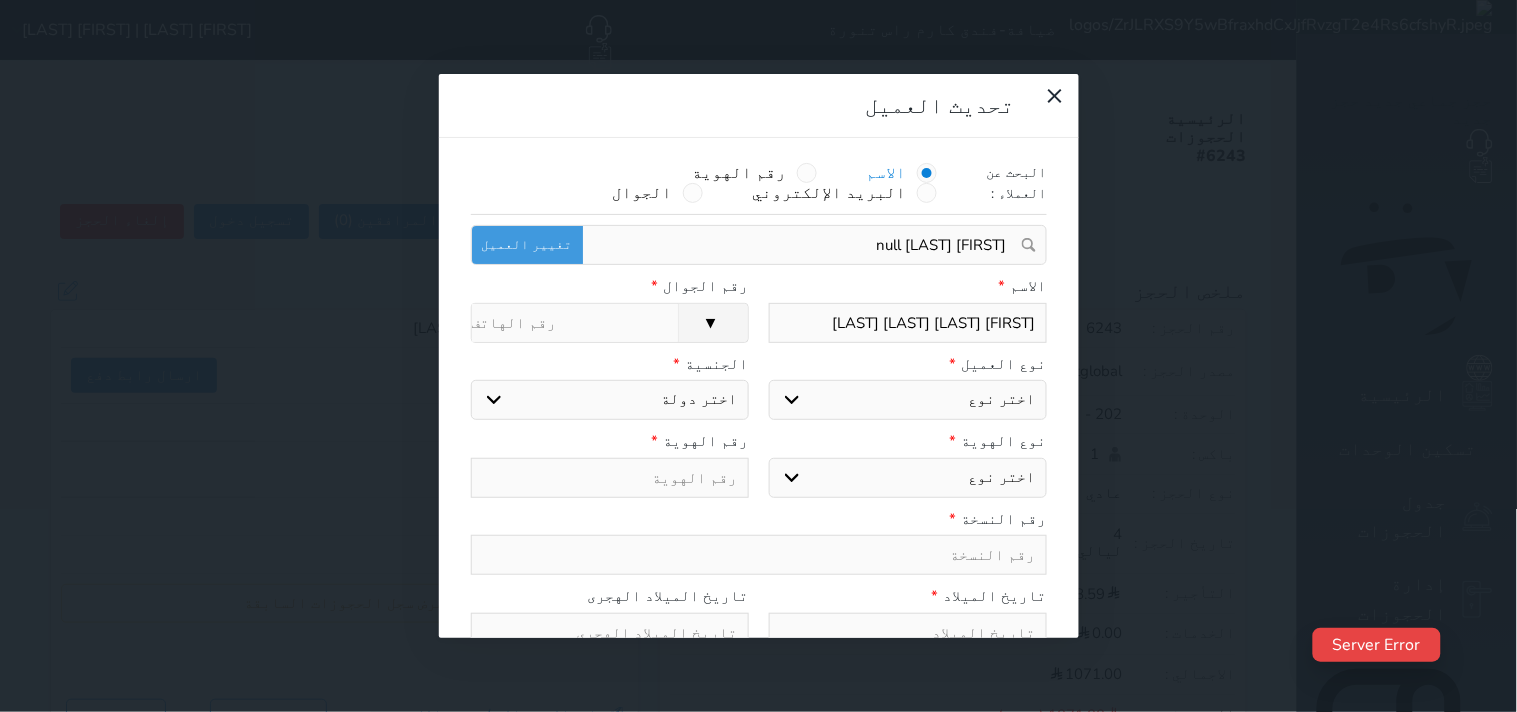 type on "[FIRST] [LAST] [LAST] [LAST]" 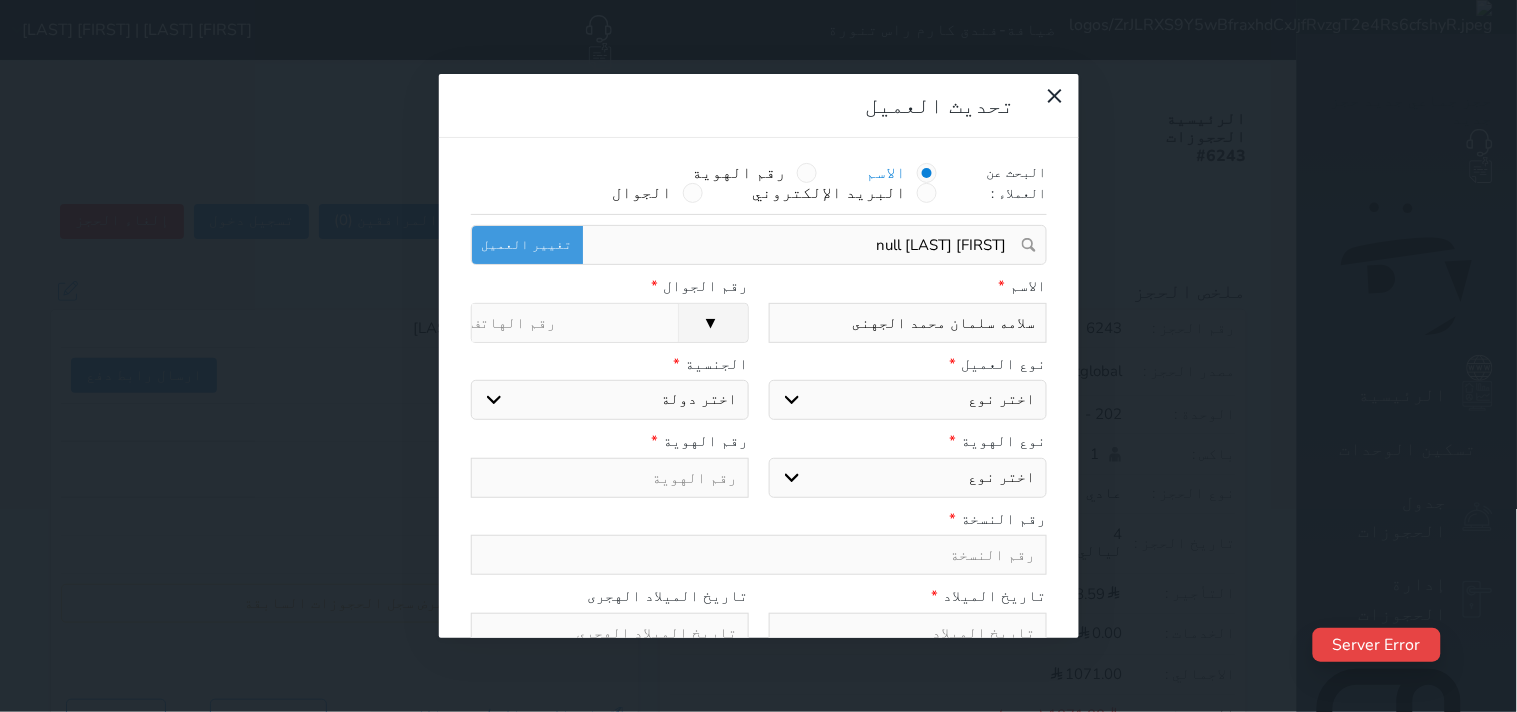 type on "سلامه سلمان محمد الجهنى" 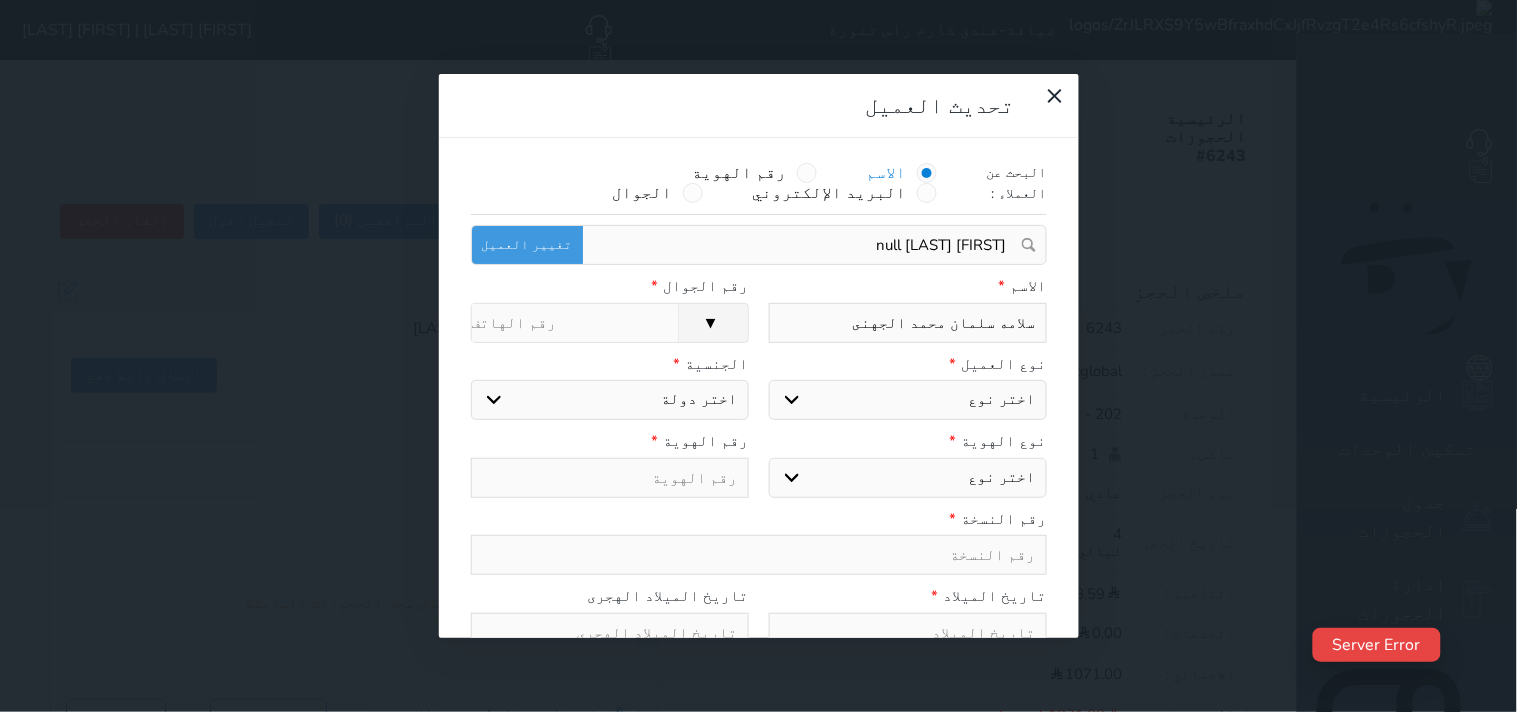 click on "اختر نوع   مواطن مواطن خليجي زائر مقيم" at bounding box center [908, 400] 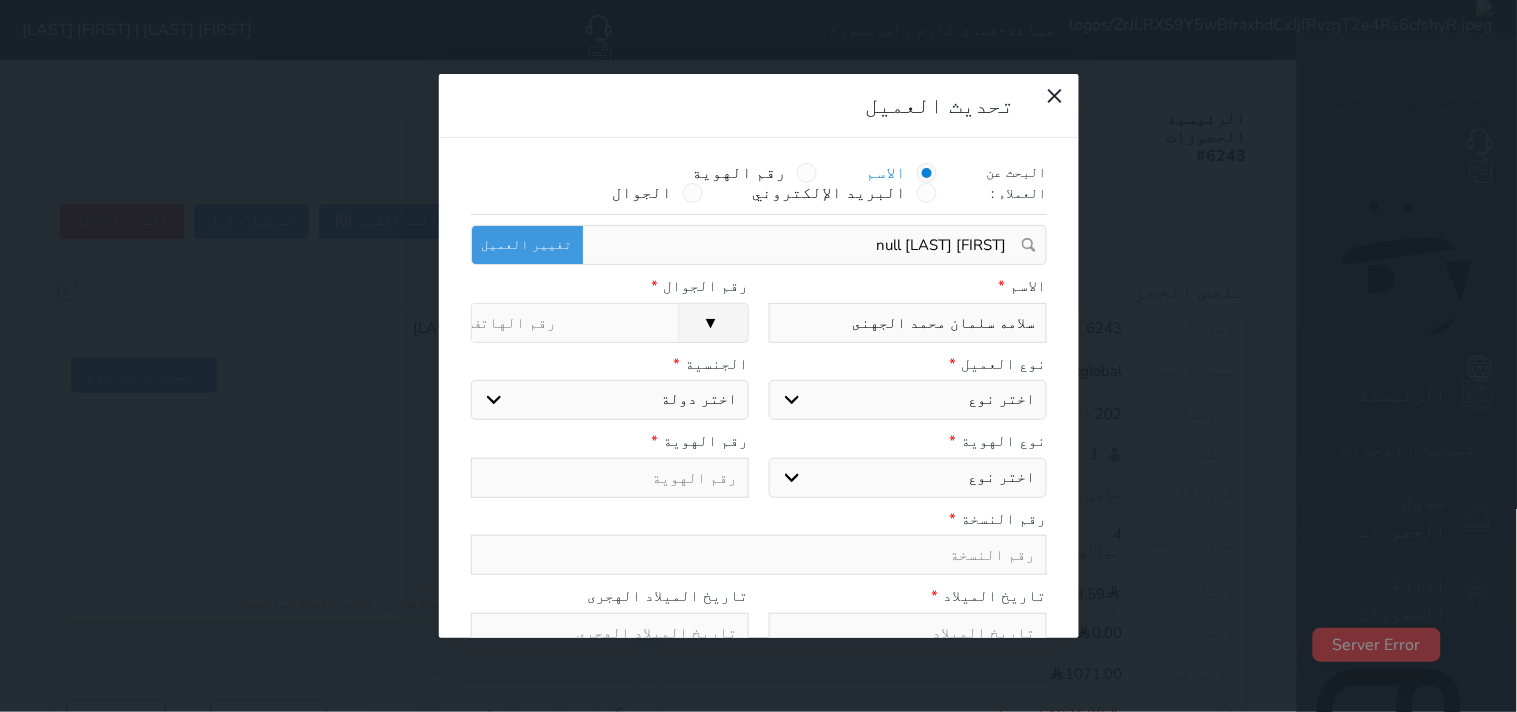 select on "1" 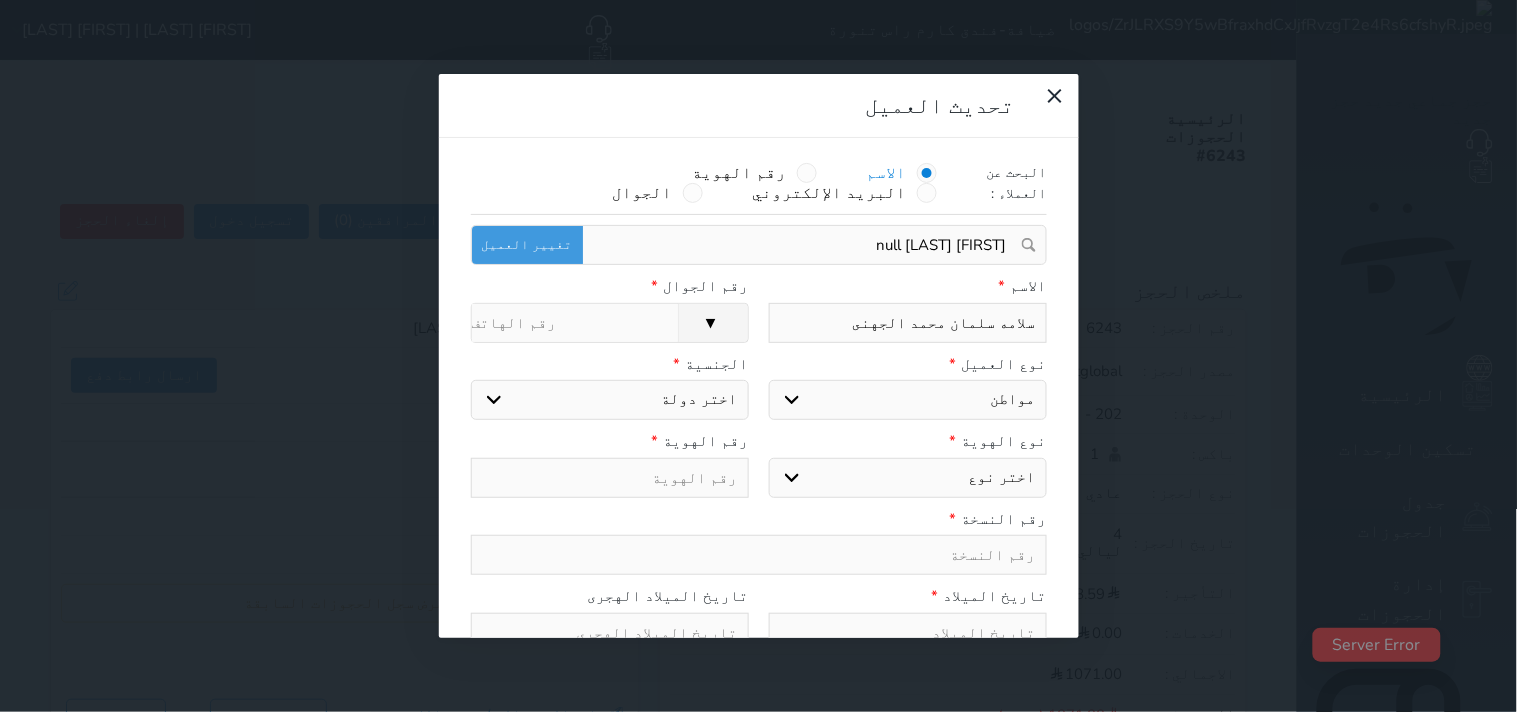 click on "اختر نوع   مواطن مواطن خليجي زائر مقيم" at bounding box center (908, 400) 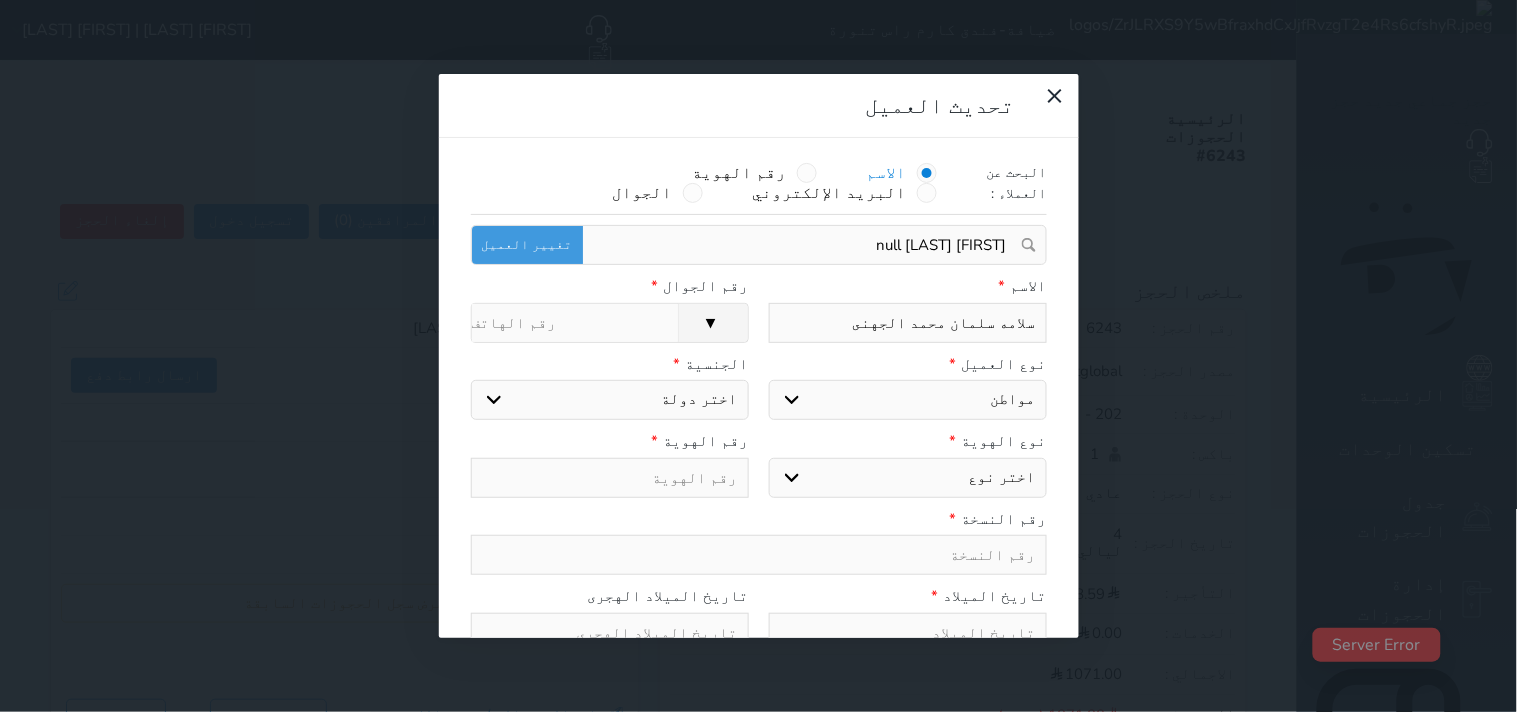 click on "اختر نوع   هوية وطنية هوية عائلية جواز السفر" at bounding box center [908, 478] 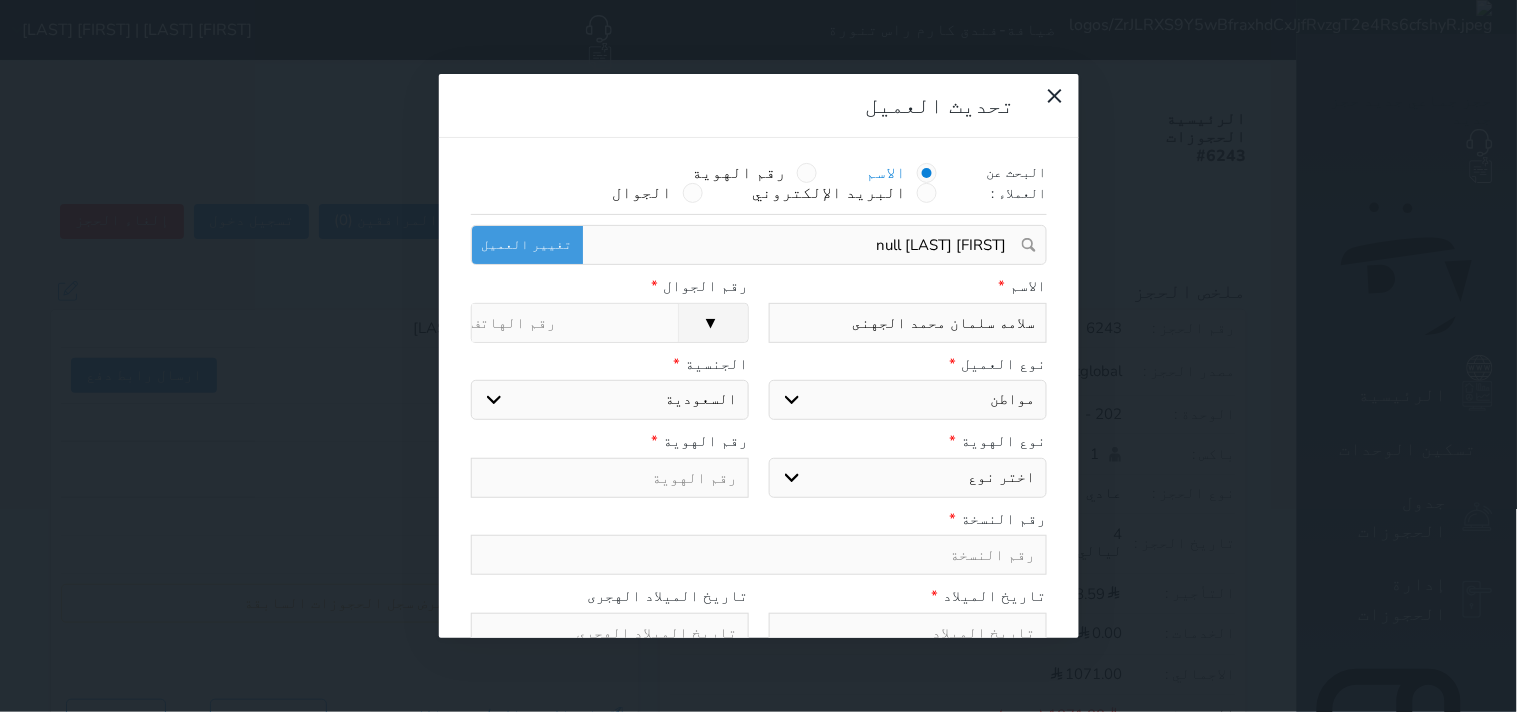 click on "اختر نوع   هوية وطنية هوية عائلية جواز السفر" at bounding box center (908, 478) 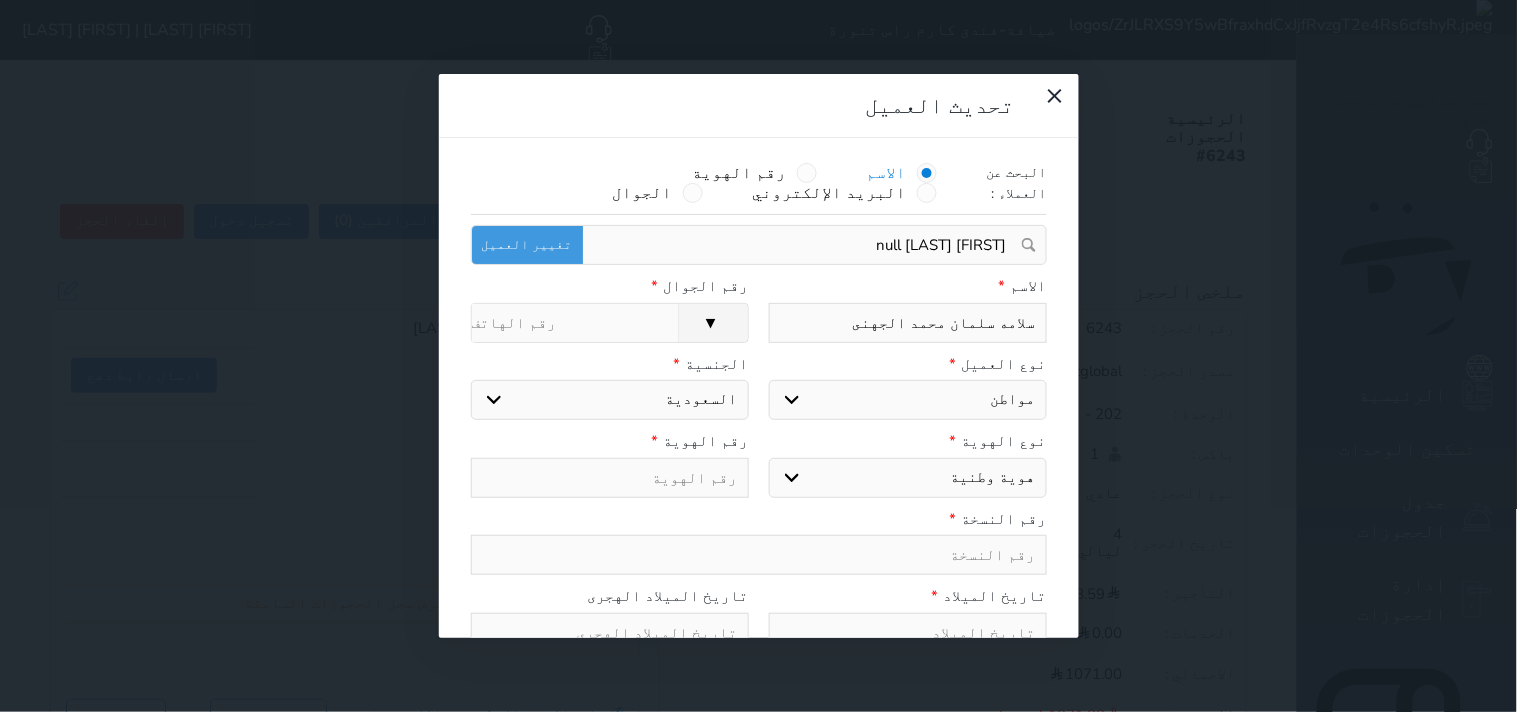 click on "اختر نوع   هوية وطنية هوية عائلية جواز السفر" at bounding box center [908, 478] 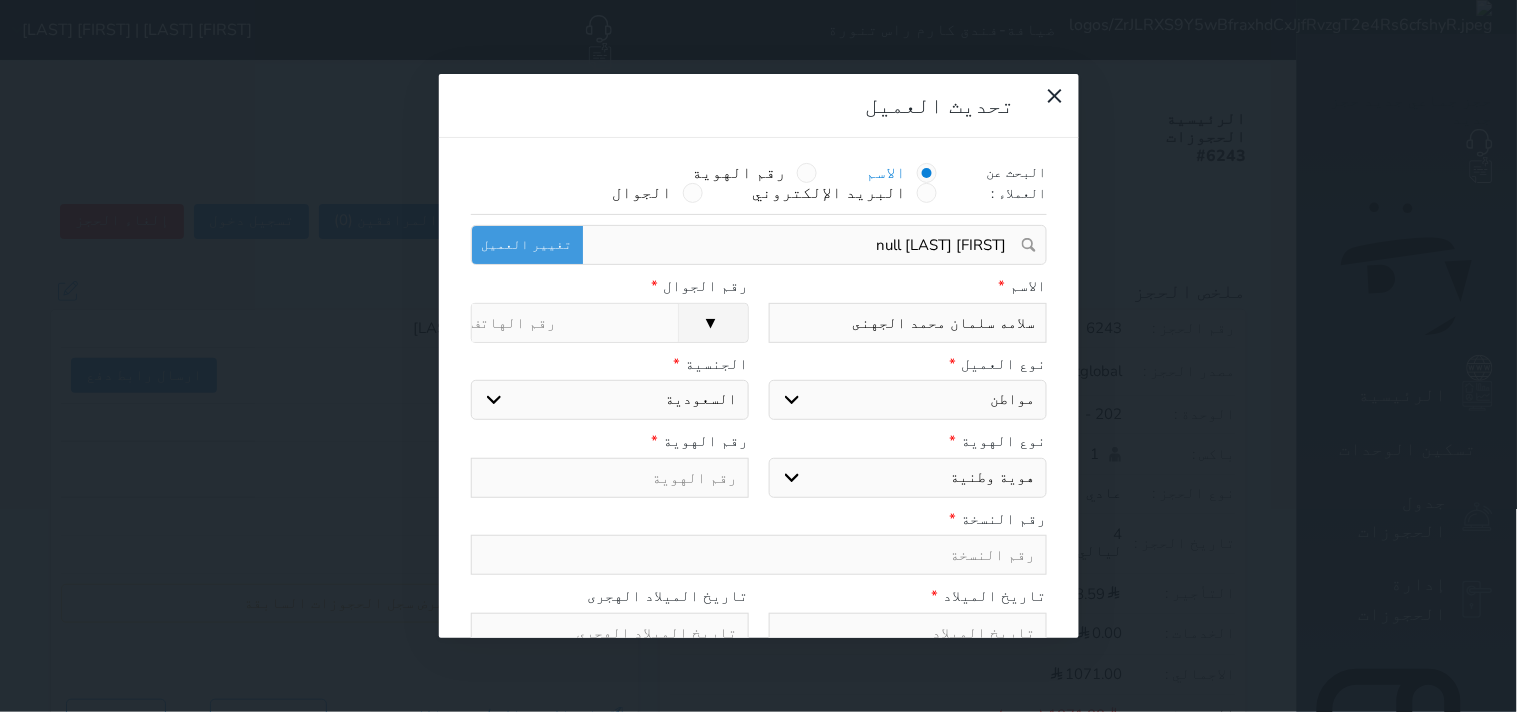 type on "1" 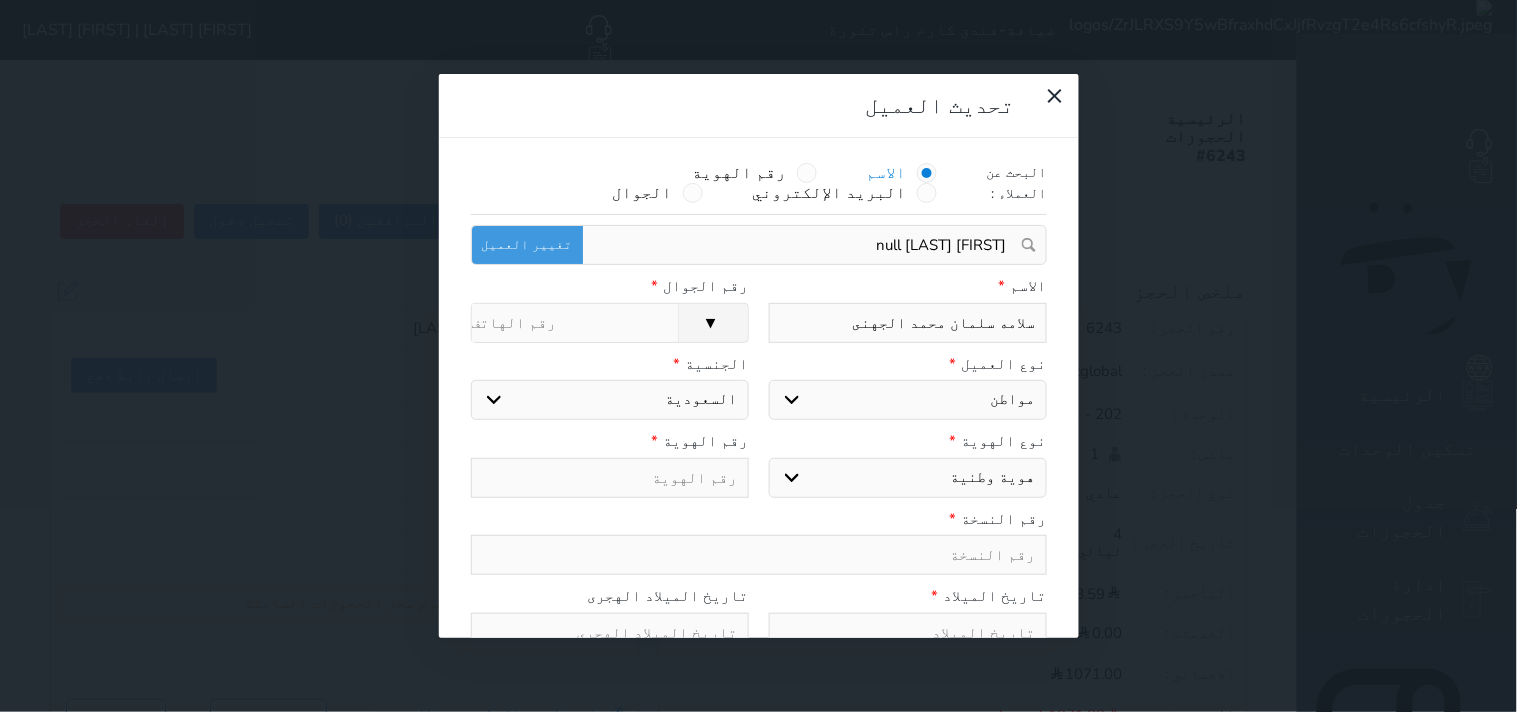 select 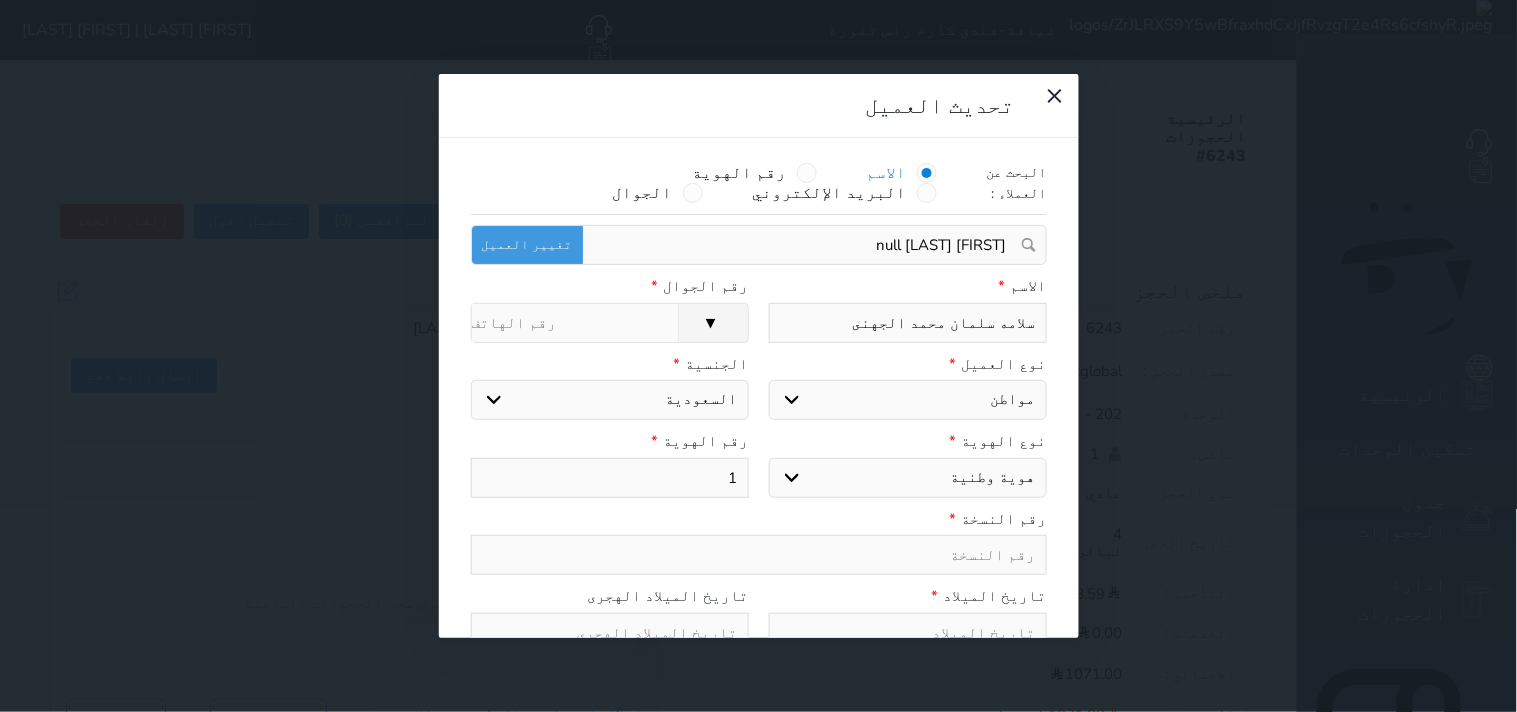 type on "10" 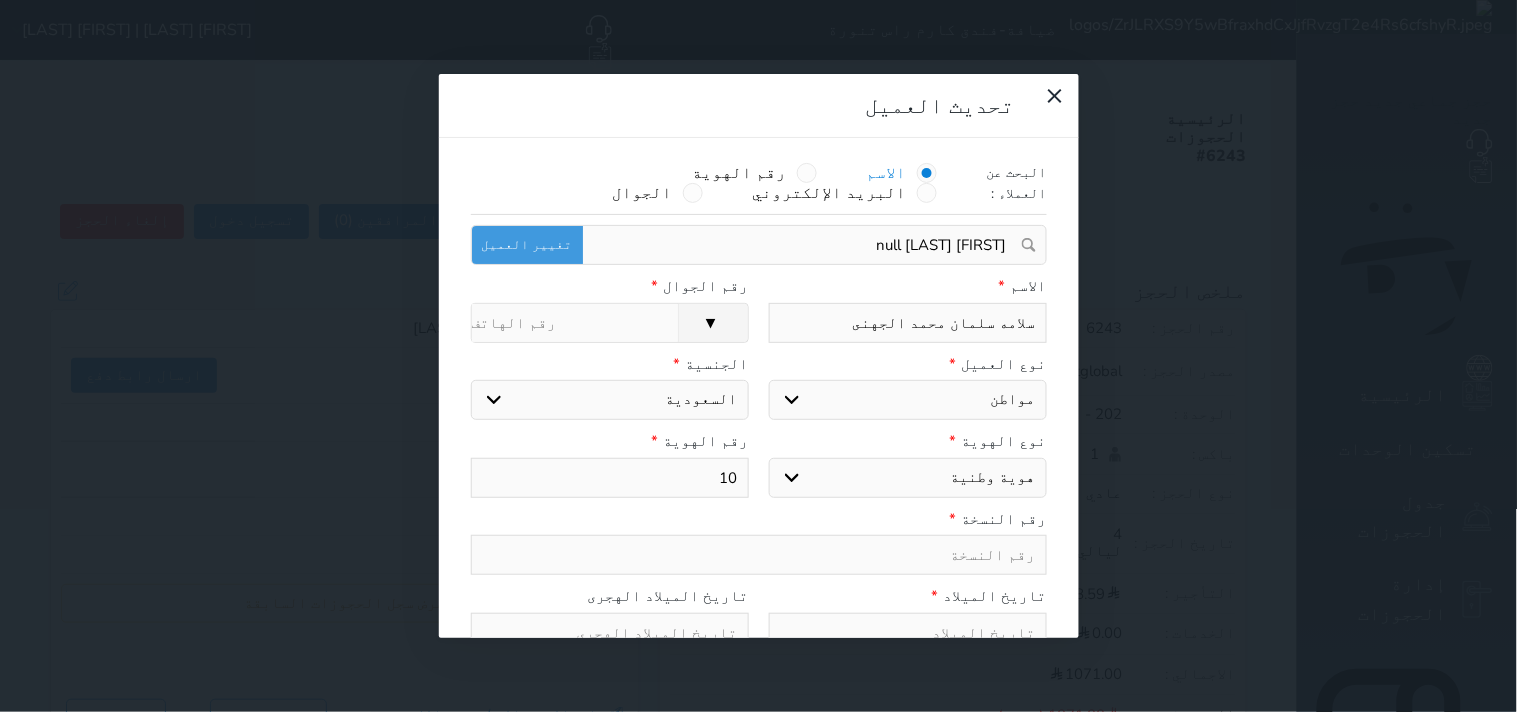 type on "108" 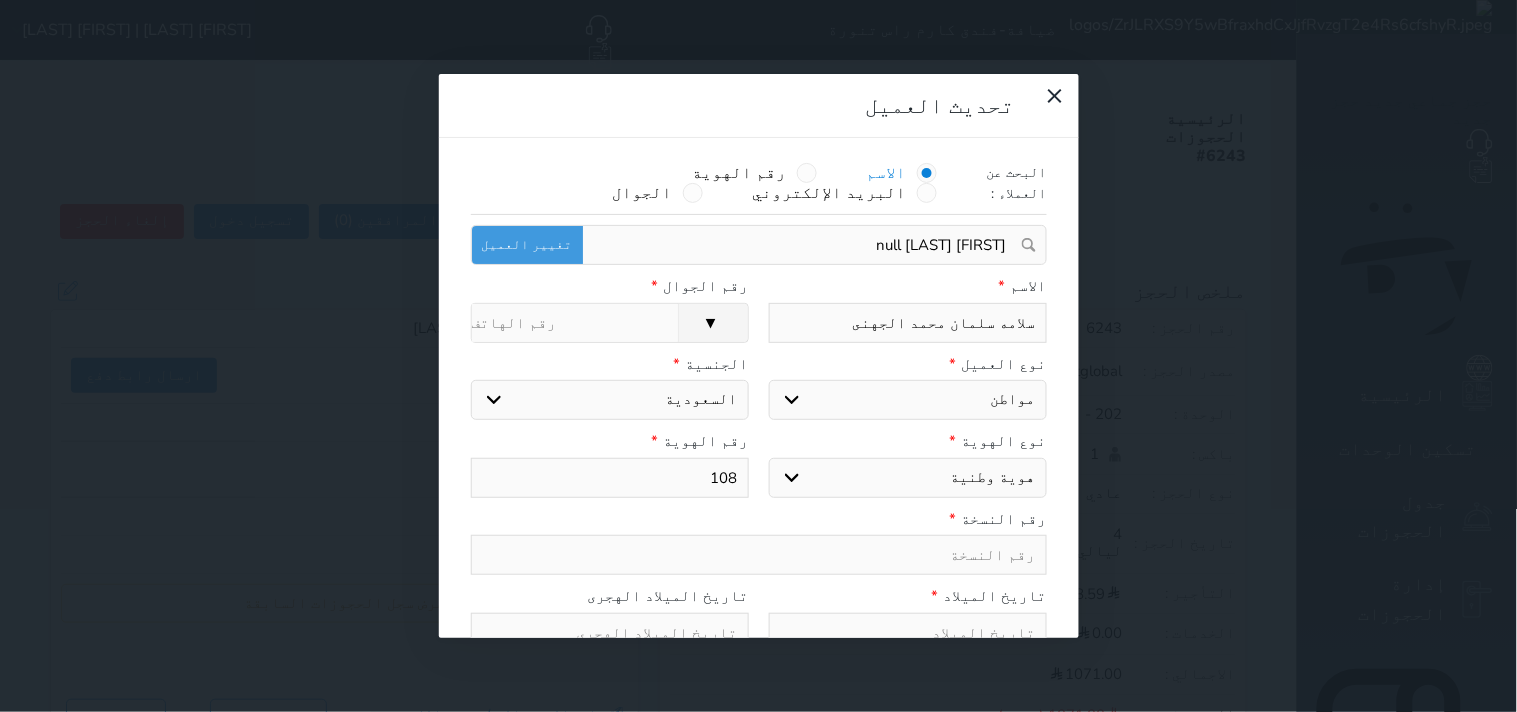 type on "1084" 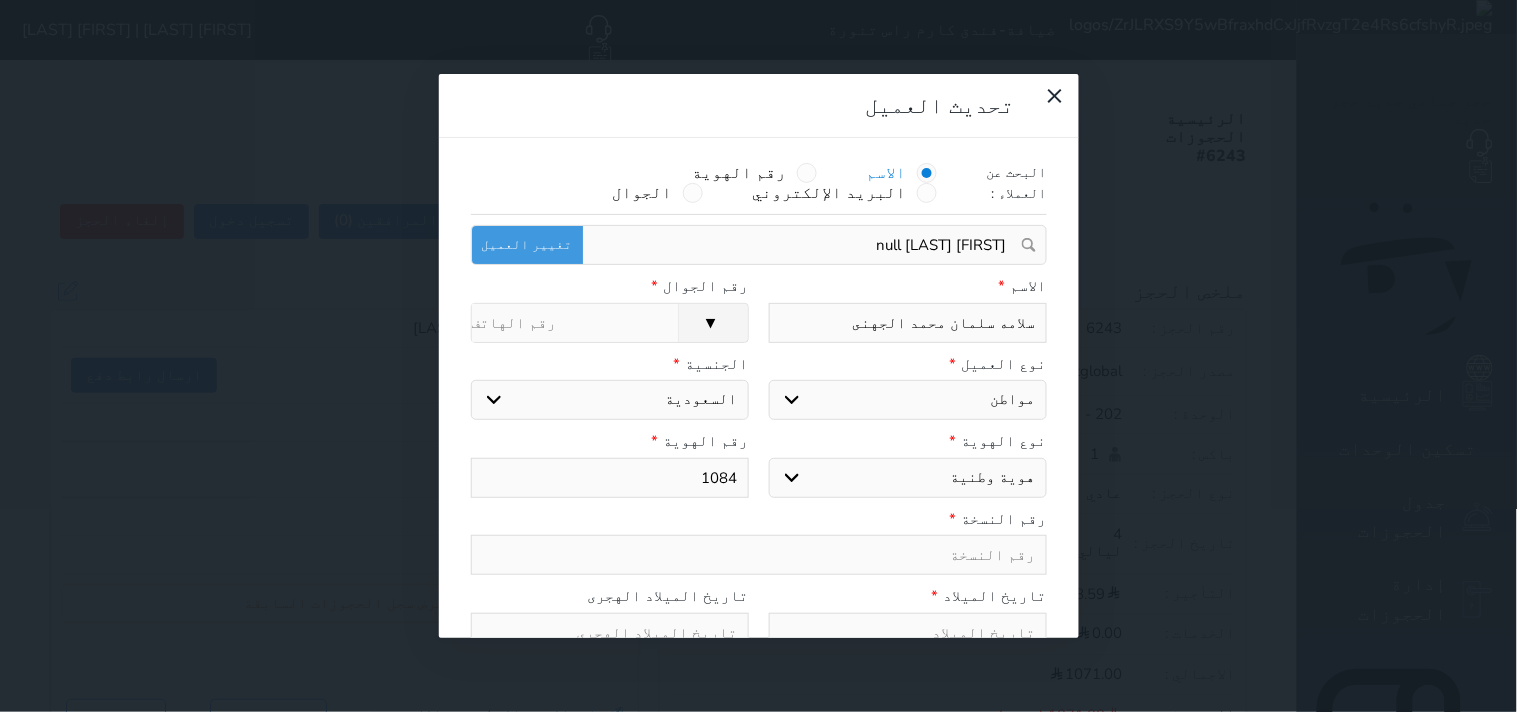 type on "10841" 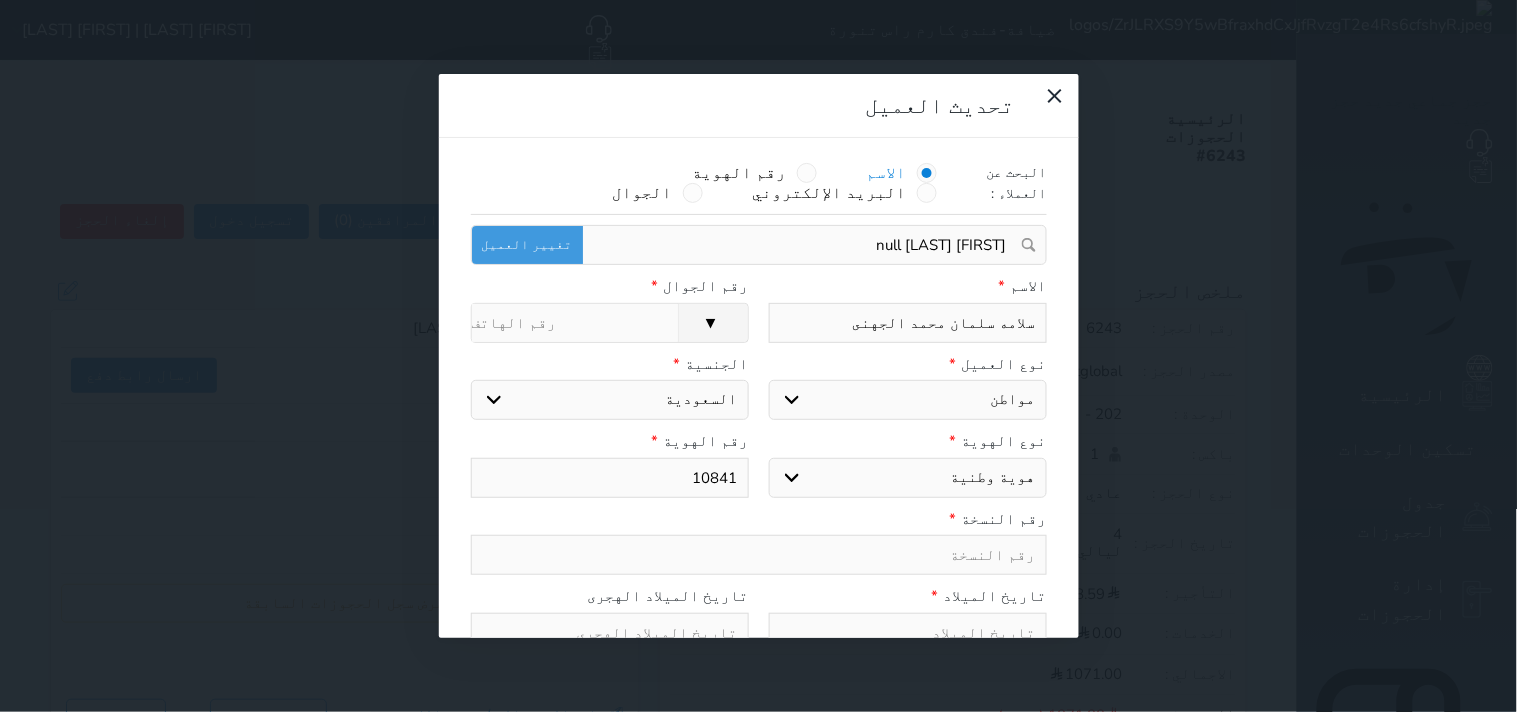 type on "[NUMBER]" 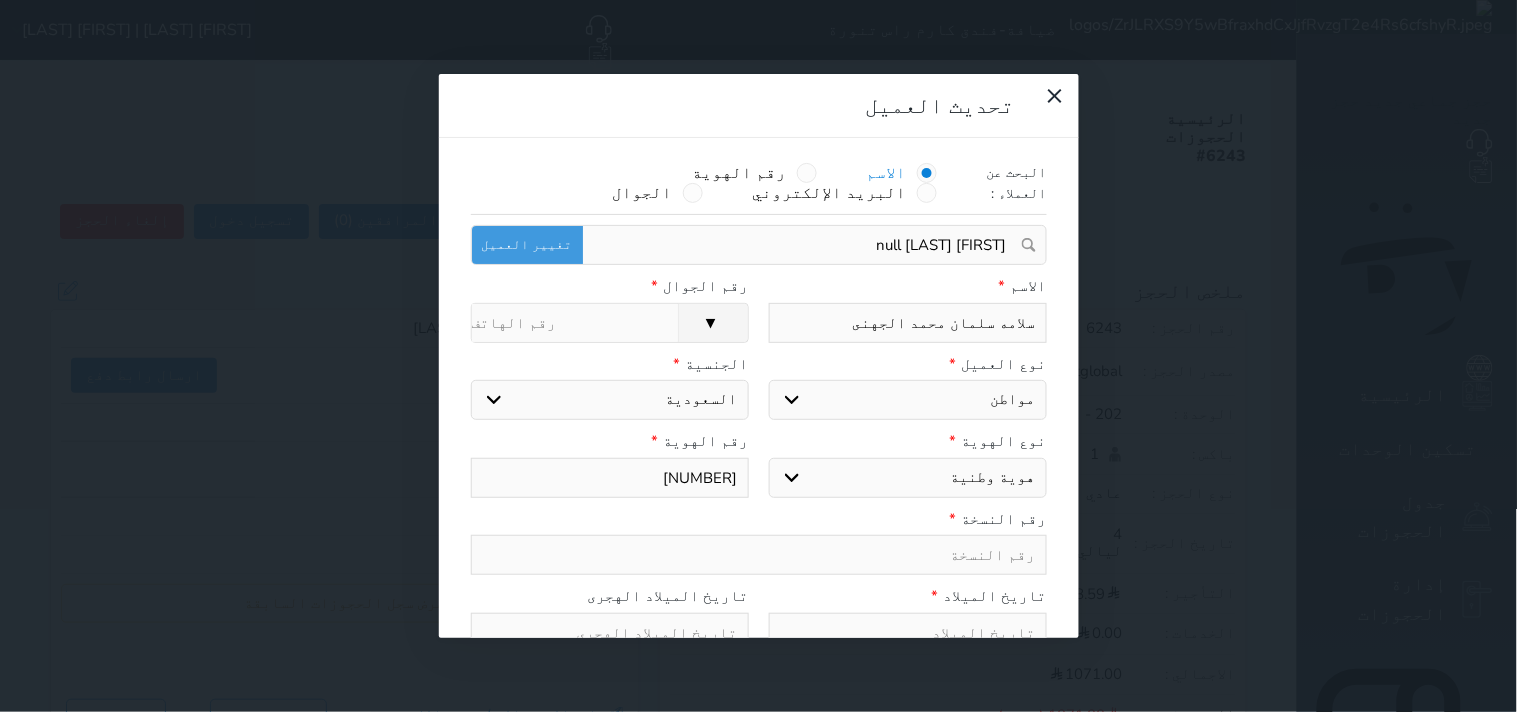 type on "1084101" 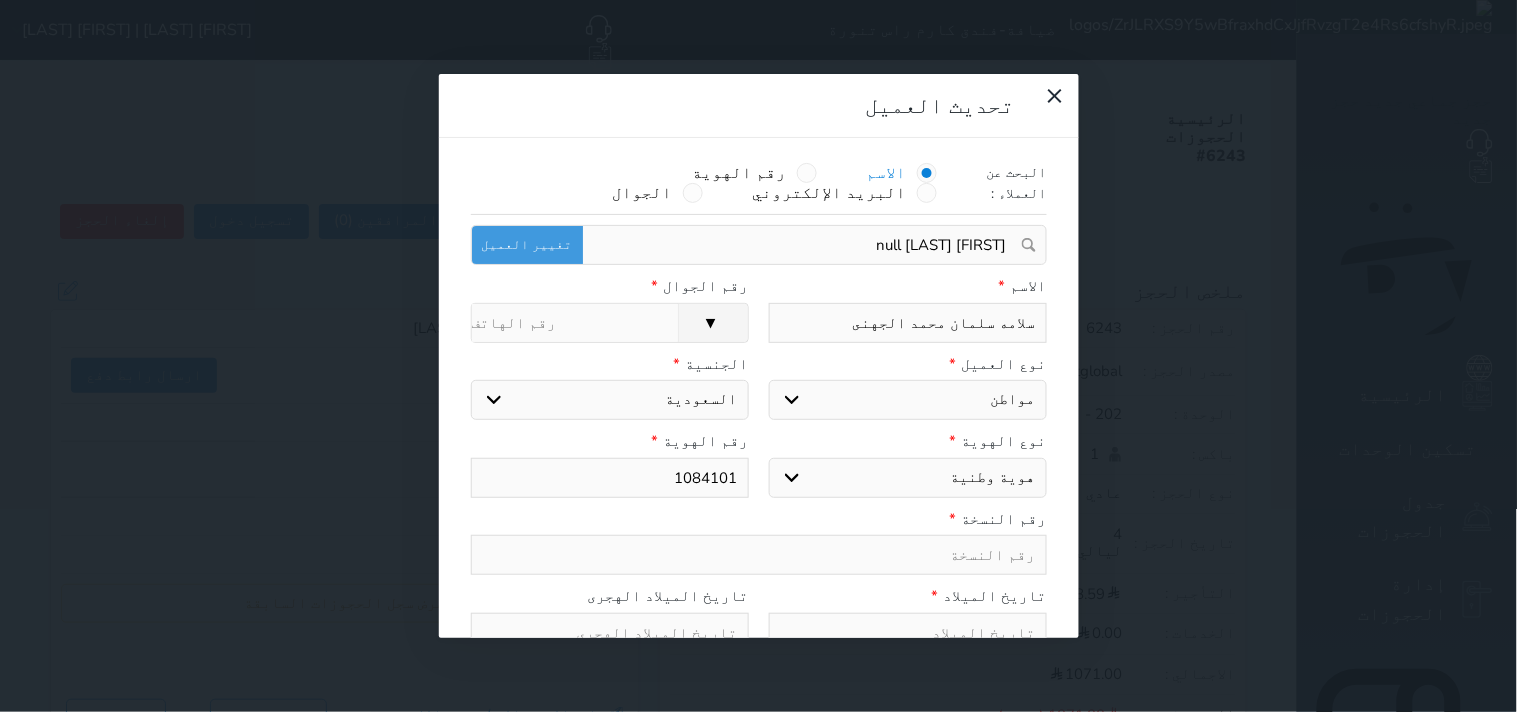 type on "10841014" 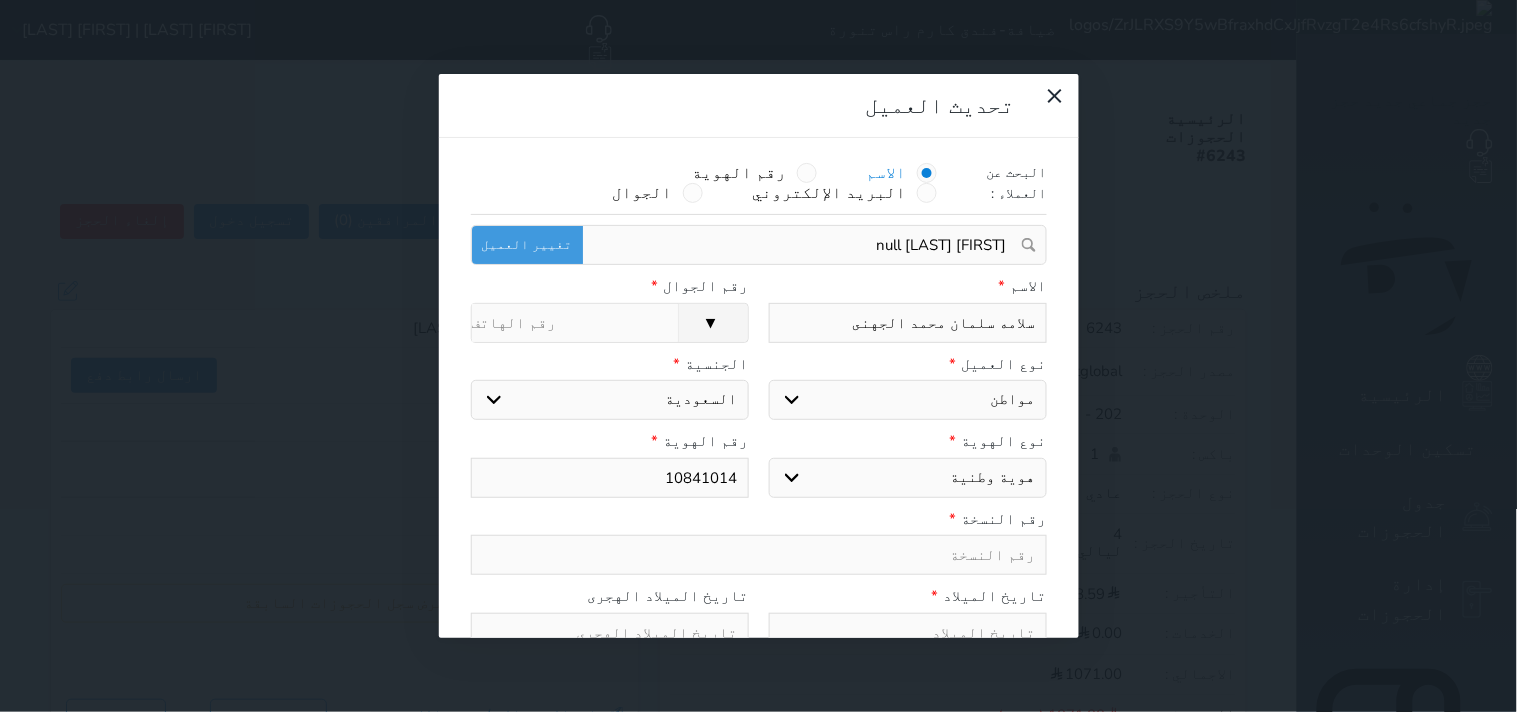 type 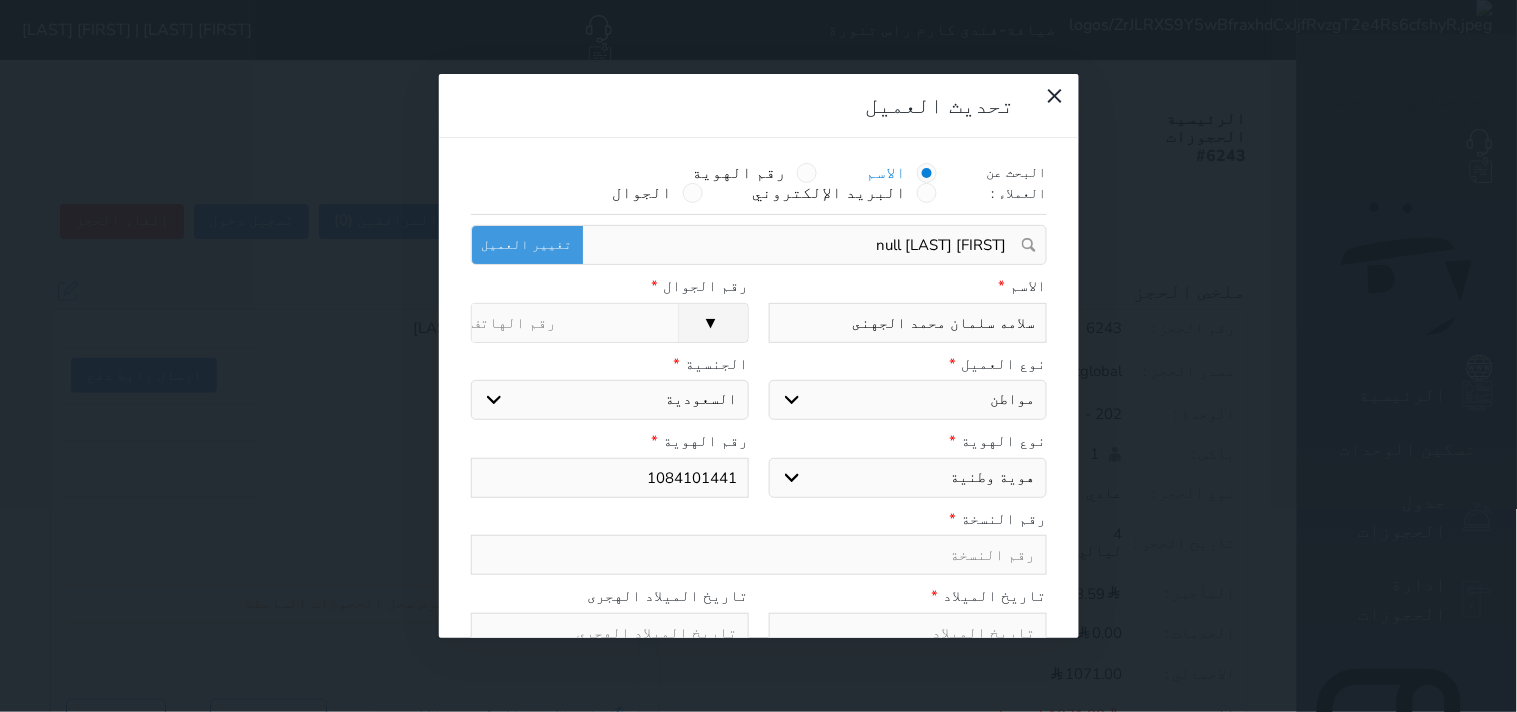 click at bounding box center [610, 633] 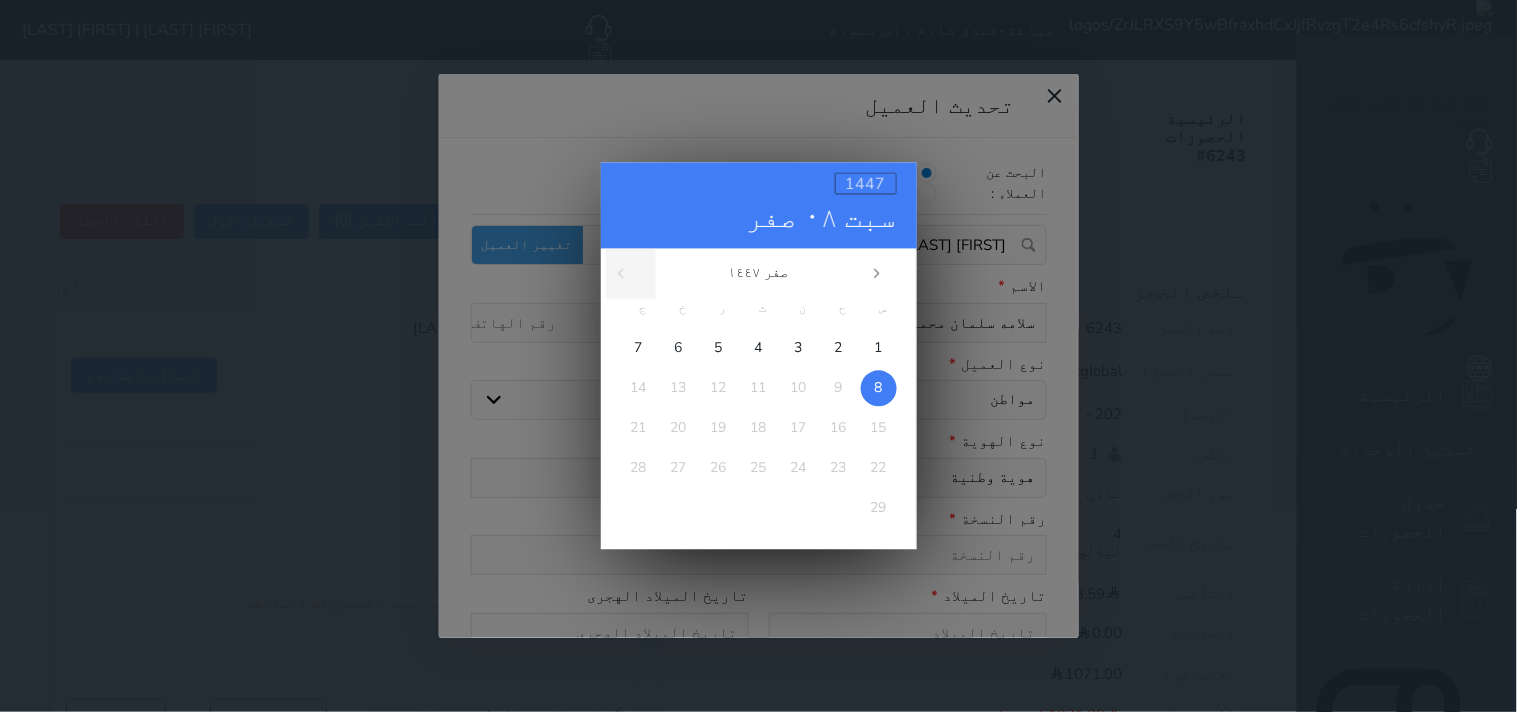 click on "1447" at bounding box center [866, 185] 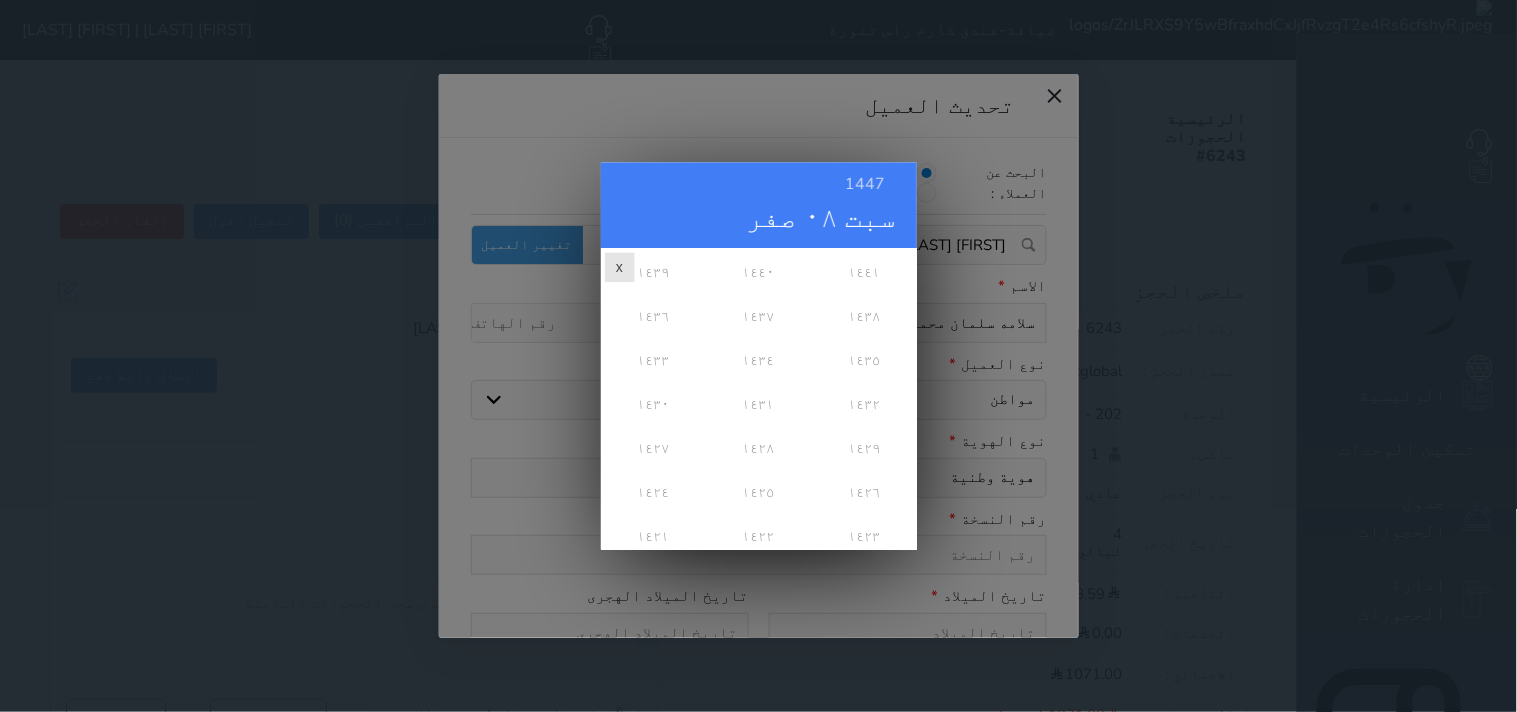 scroll, scrollTop: 333, scrollLeft: 0, axis: vertical 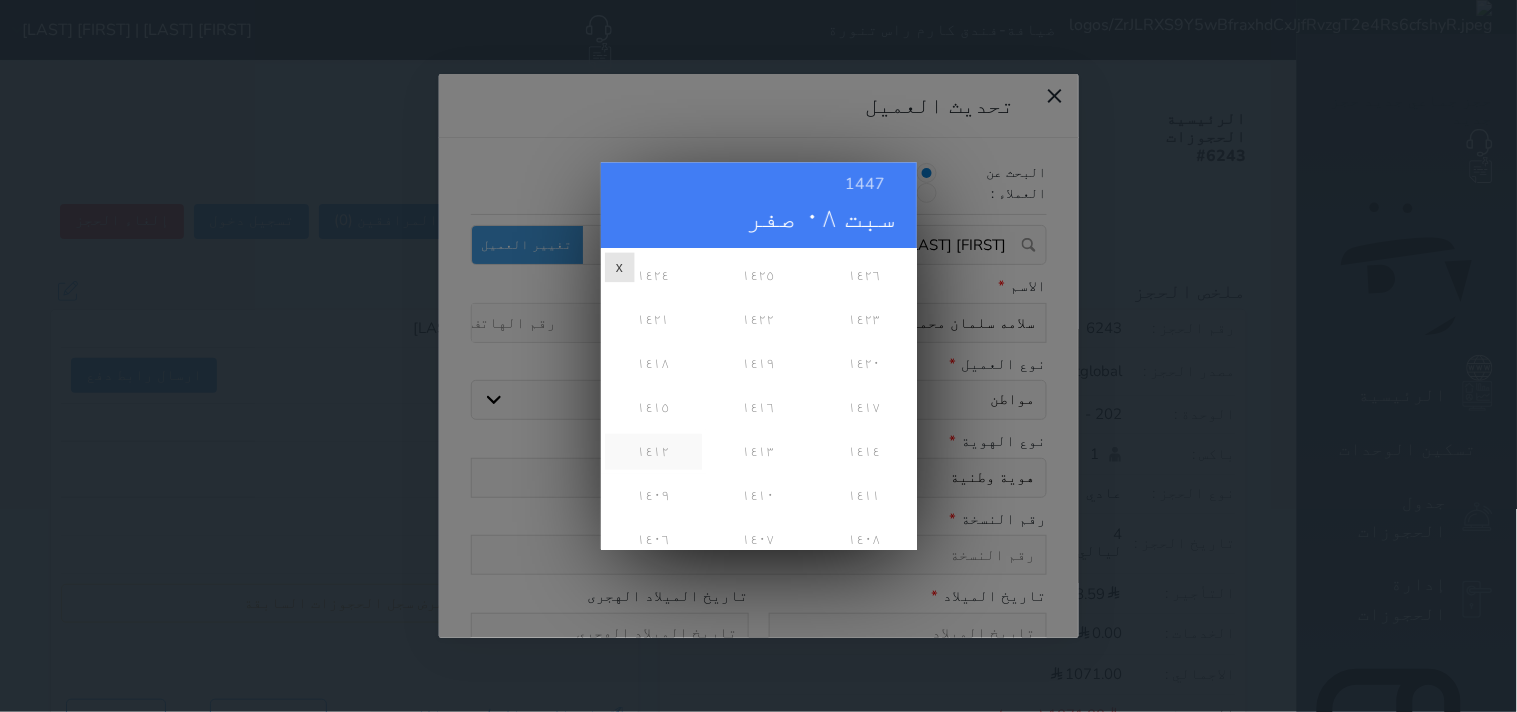 click on "١٤١٢" at bounding box center [653, 452] 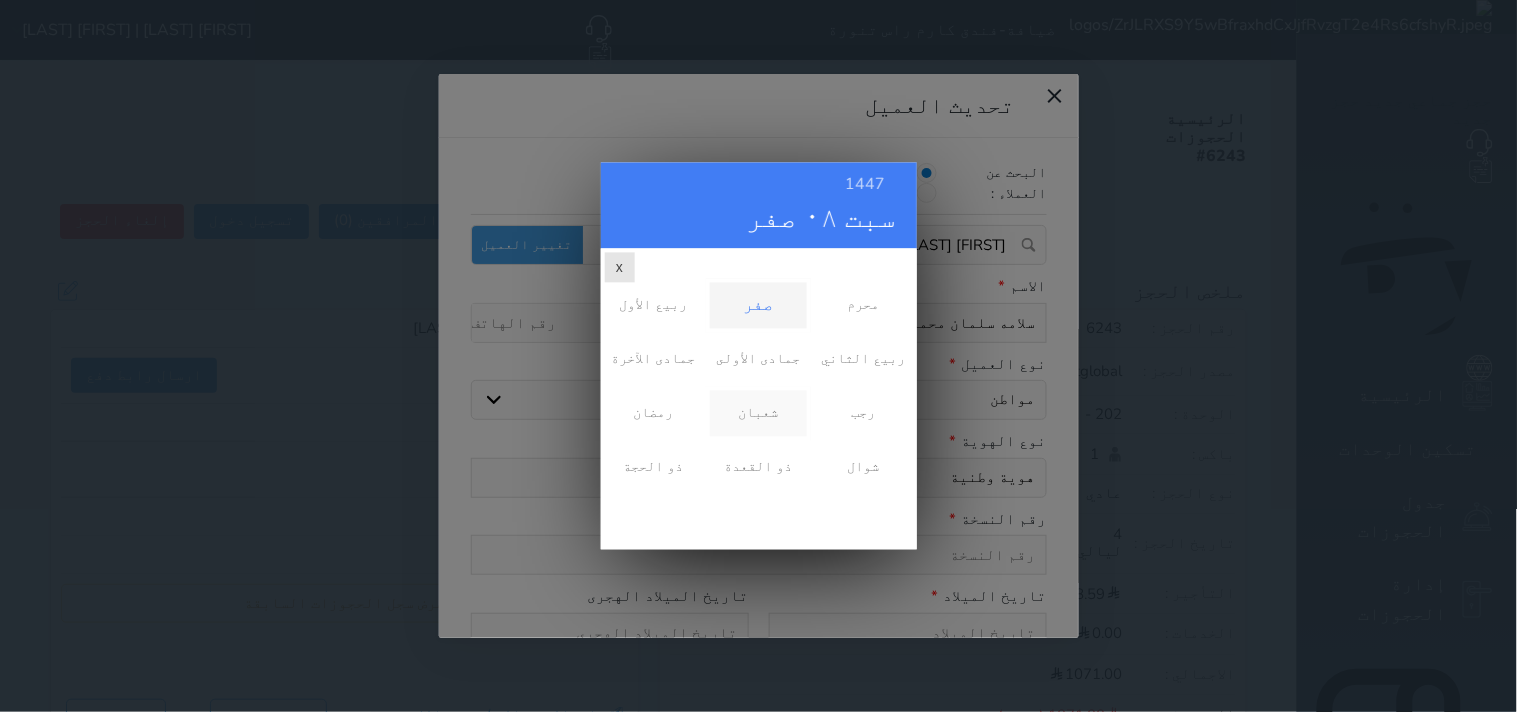 scroll, scrollTop: 0, scrollLeft: 0, axis: both 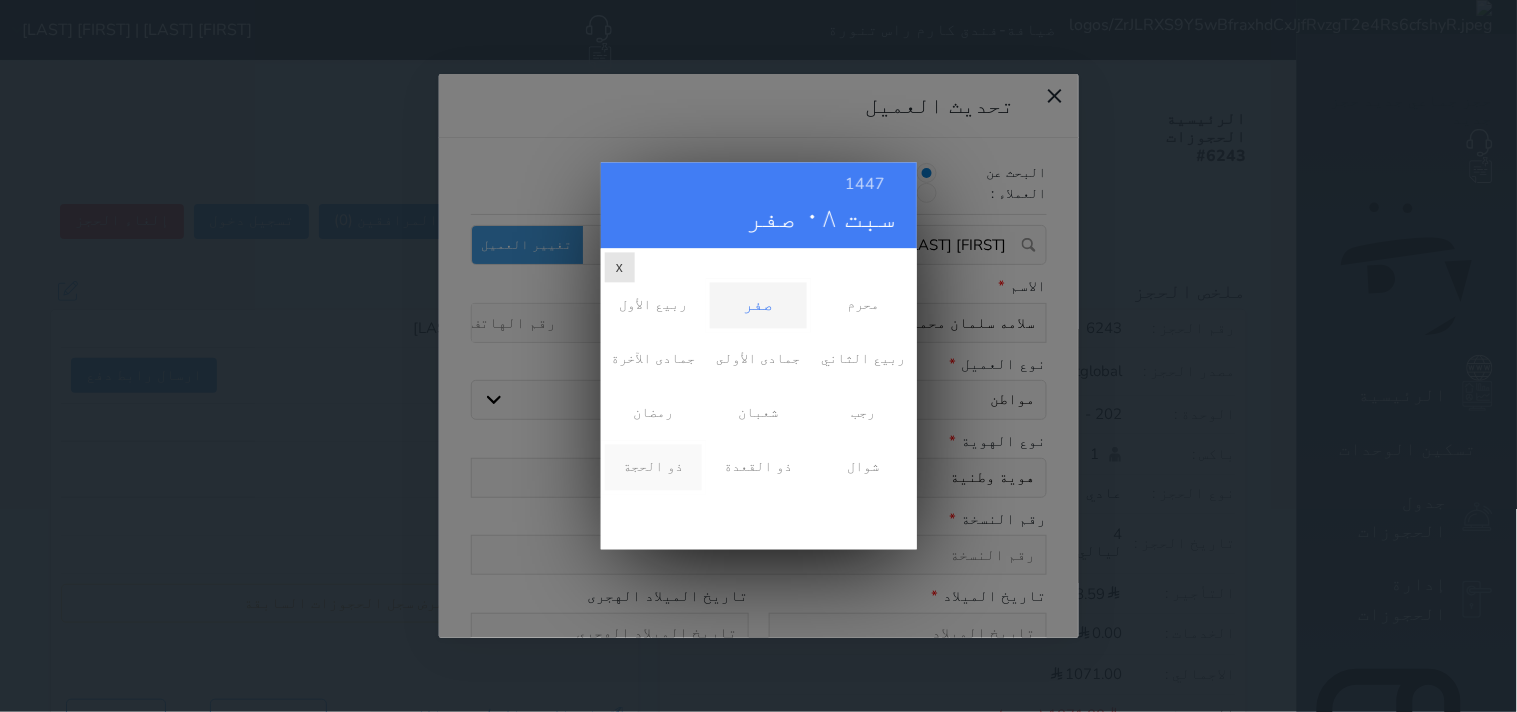 click on "ذو الحجة" at bounding box center [653, 468] 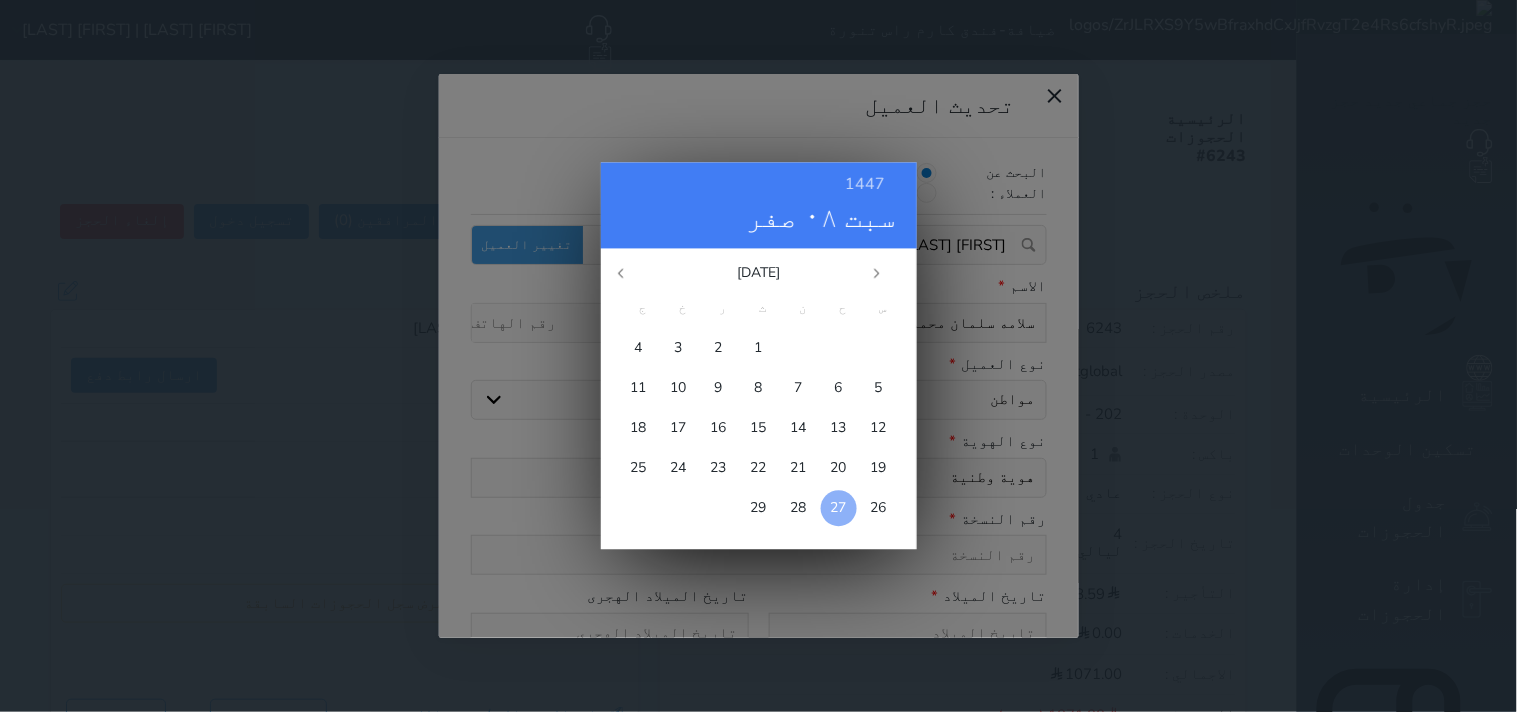 click on "27" at bounding box center (839, 508) 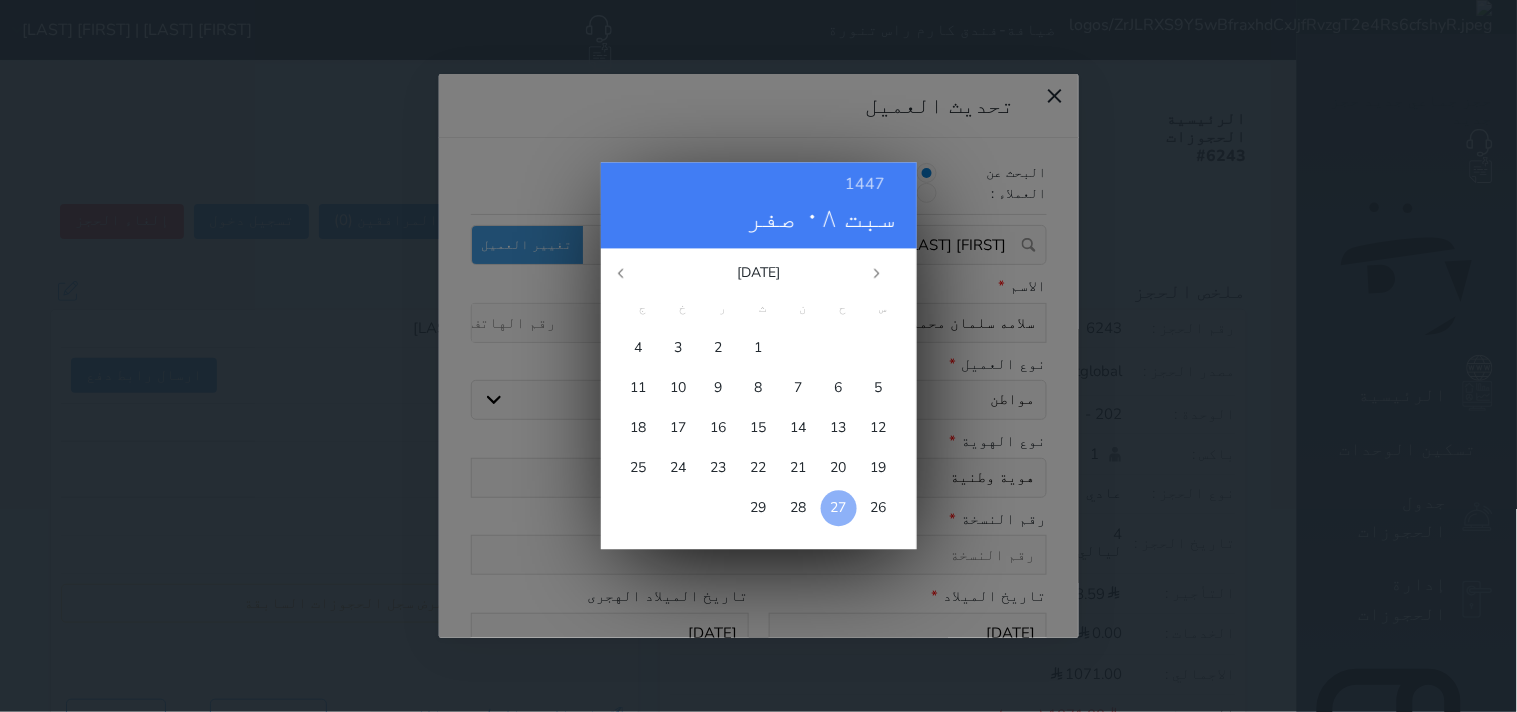 click on "27" at bounding box center (839, 508) 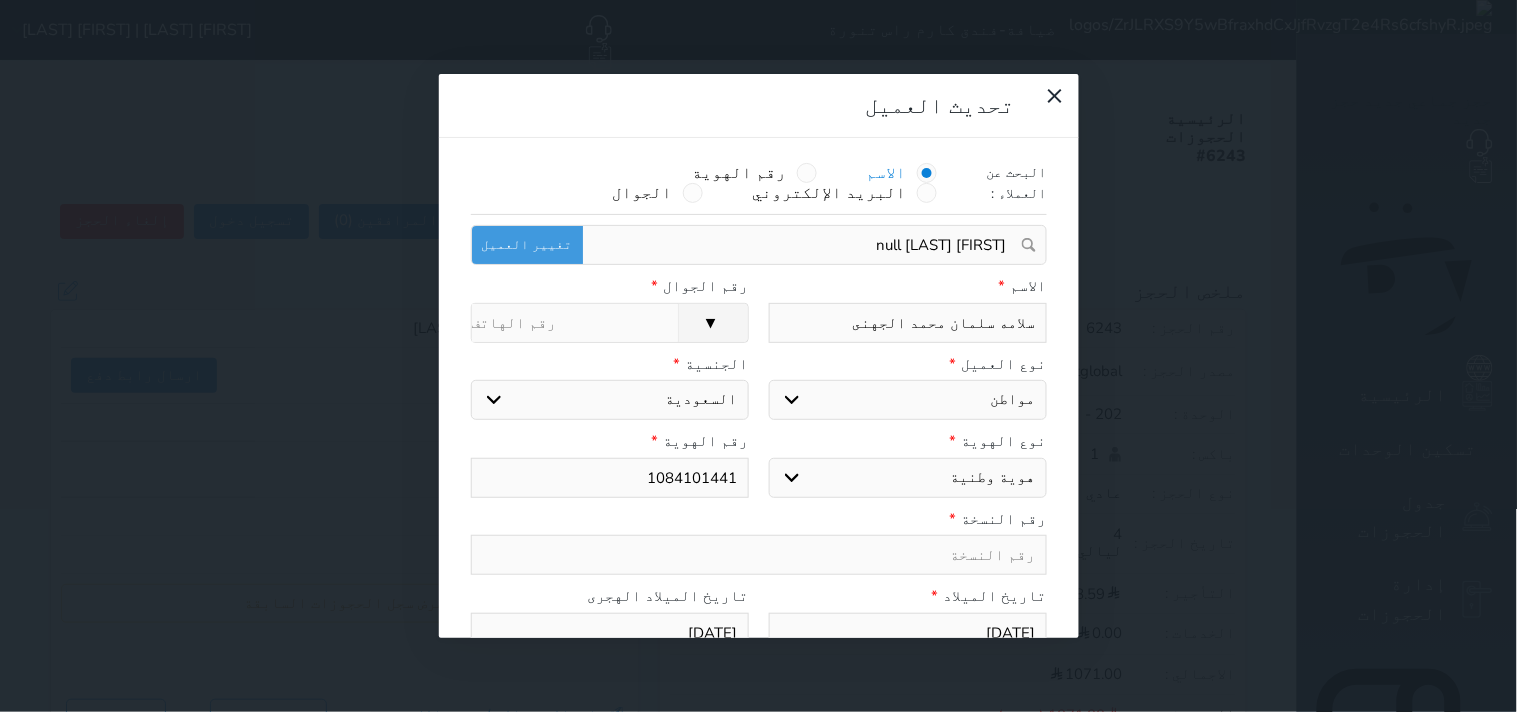 click on "رسوم الإلغاء" at bounding box center (575, 323) 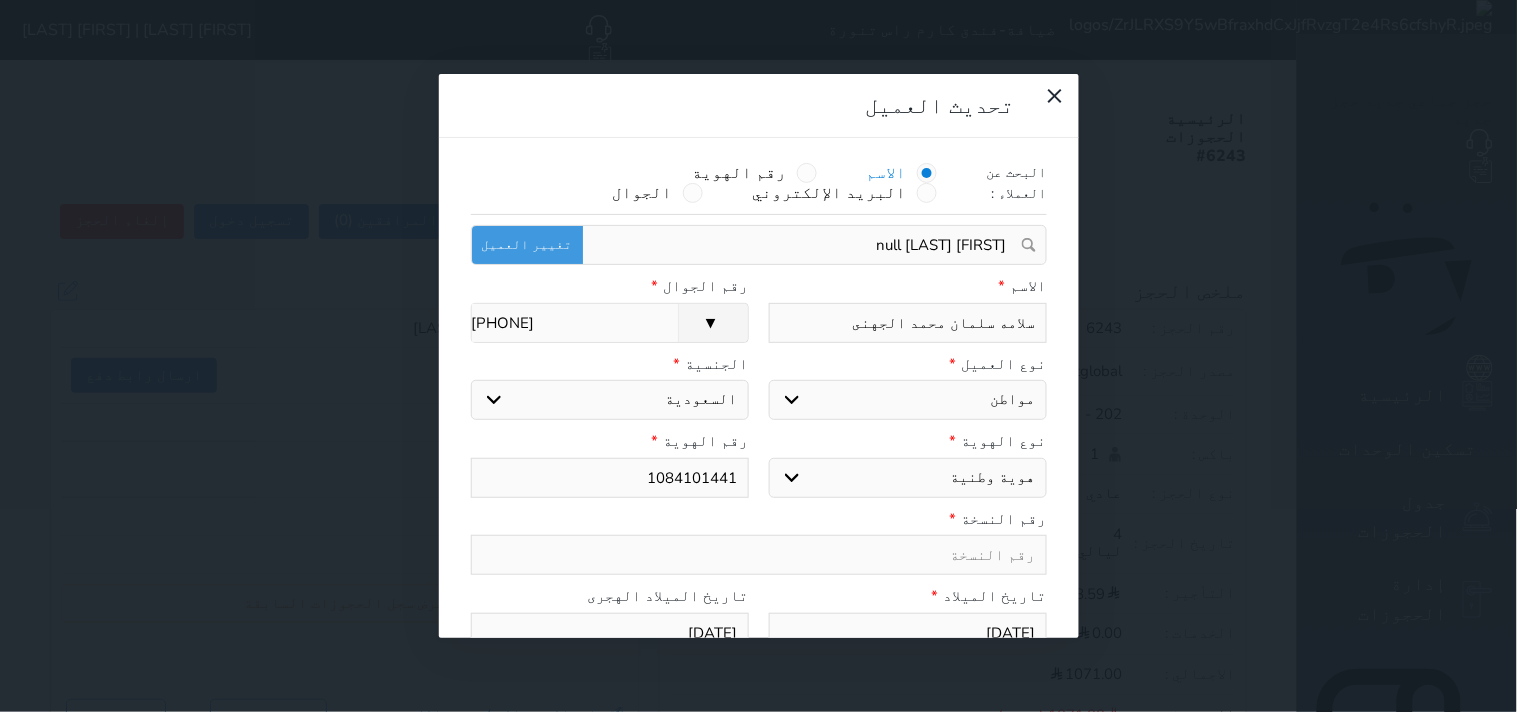 click at bounding box center [759, 555] 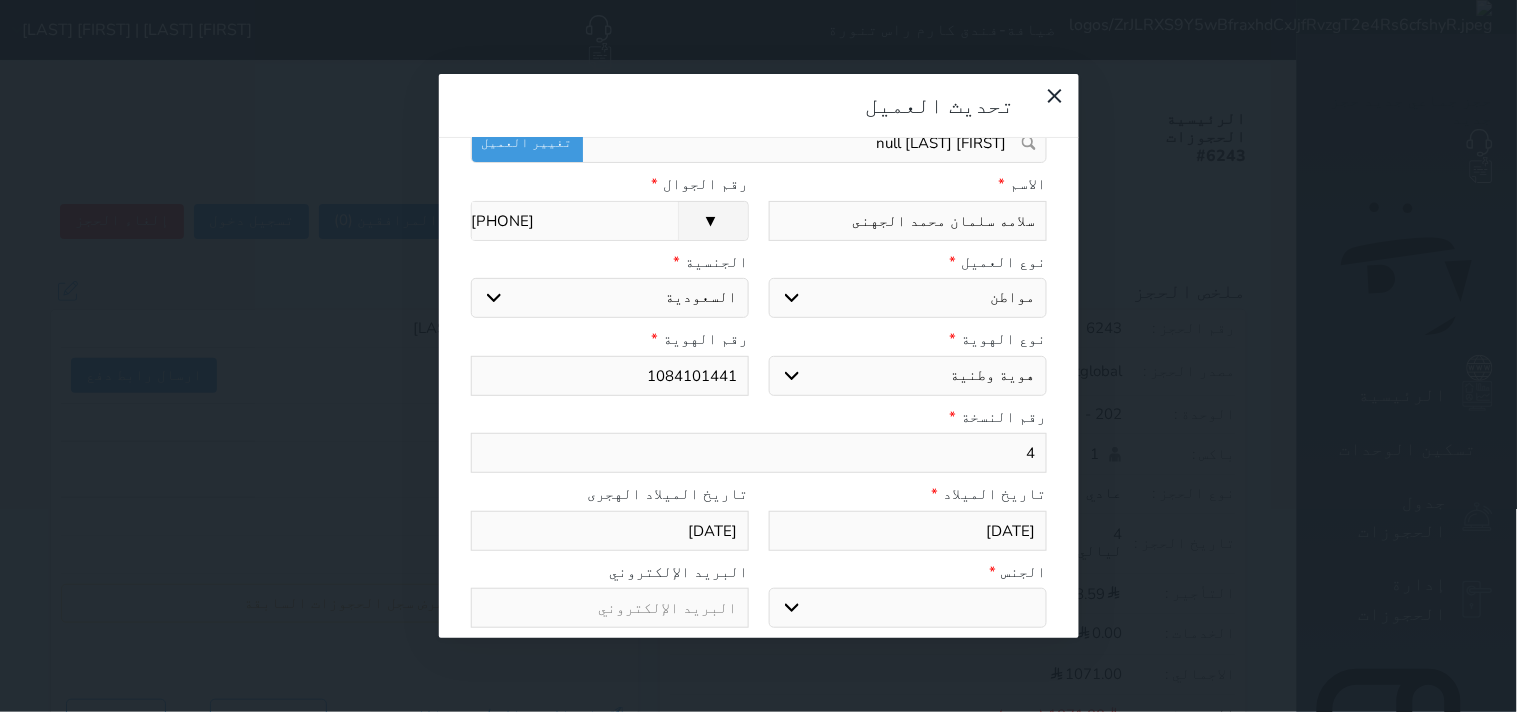 scroll, scrollTop: 200, scrollLeft: 0, axis: vertical 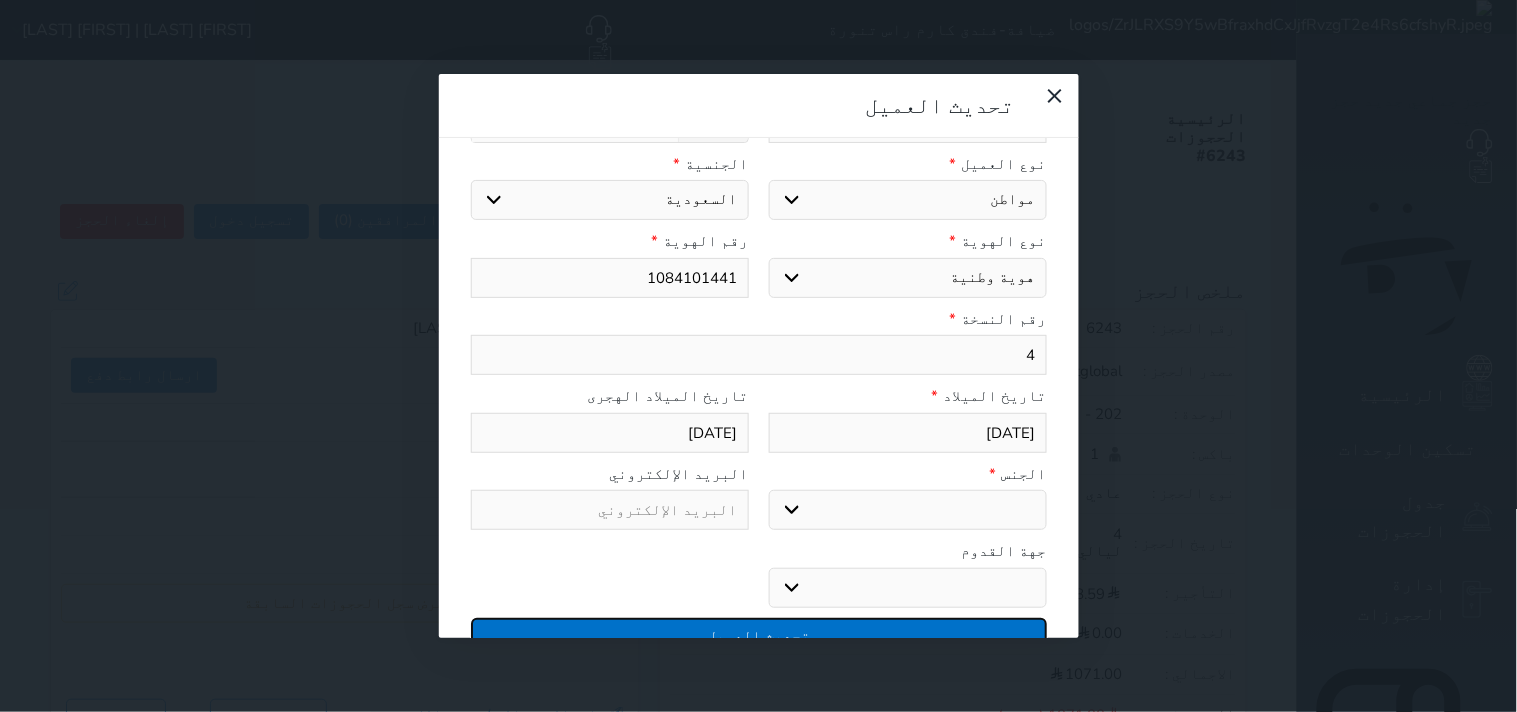 click on "تحديث العميل" at bounding box center [759, 635] 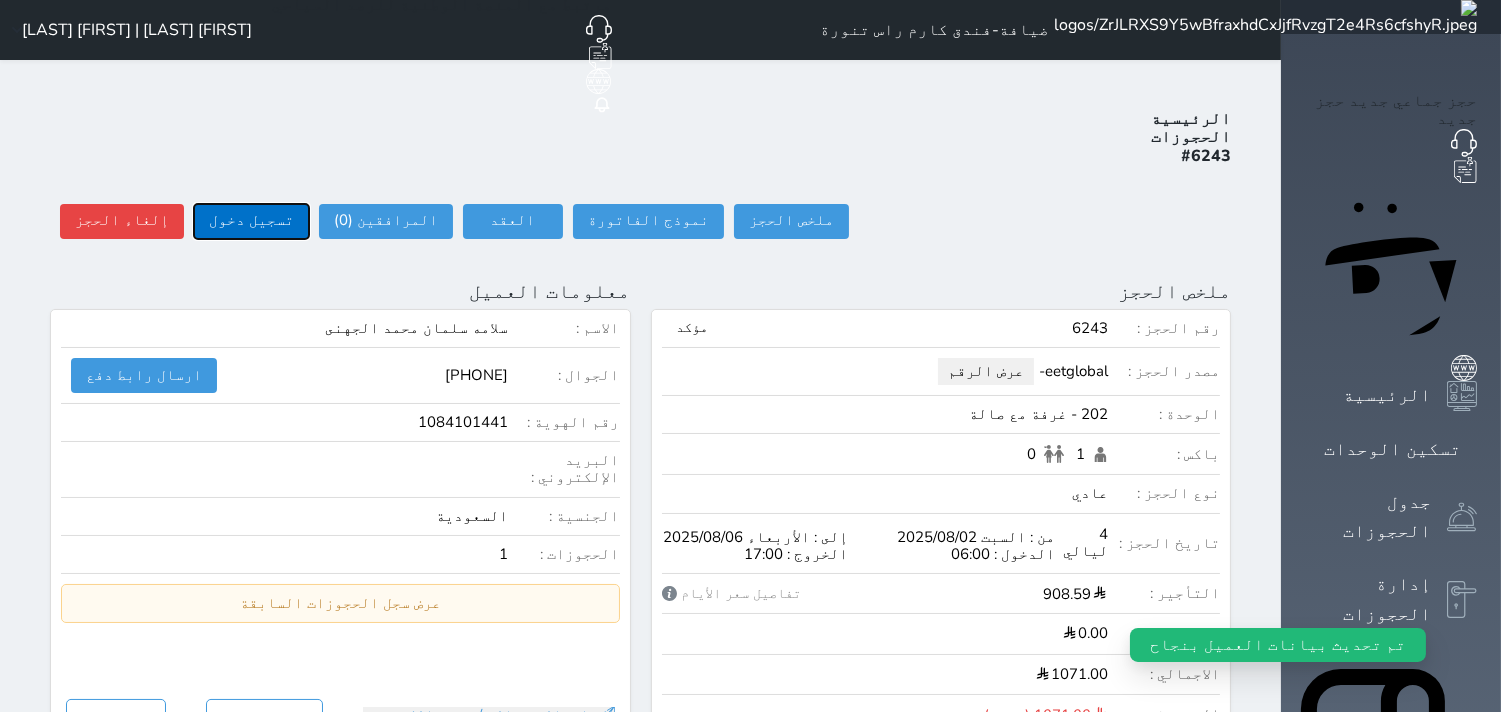 click on "تسجيل دخول" at bounding box center [251, 221] 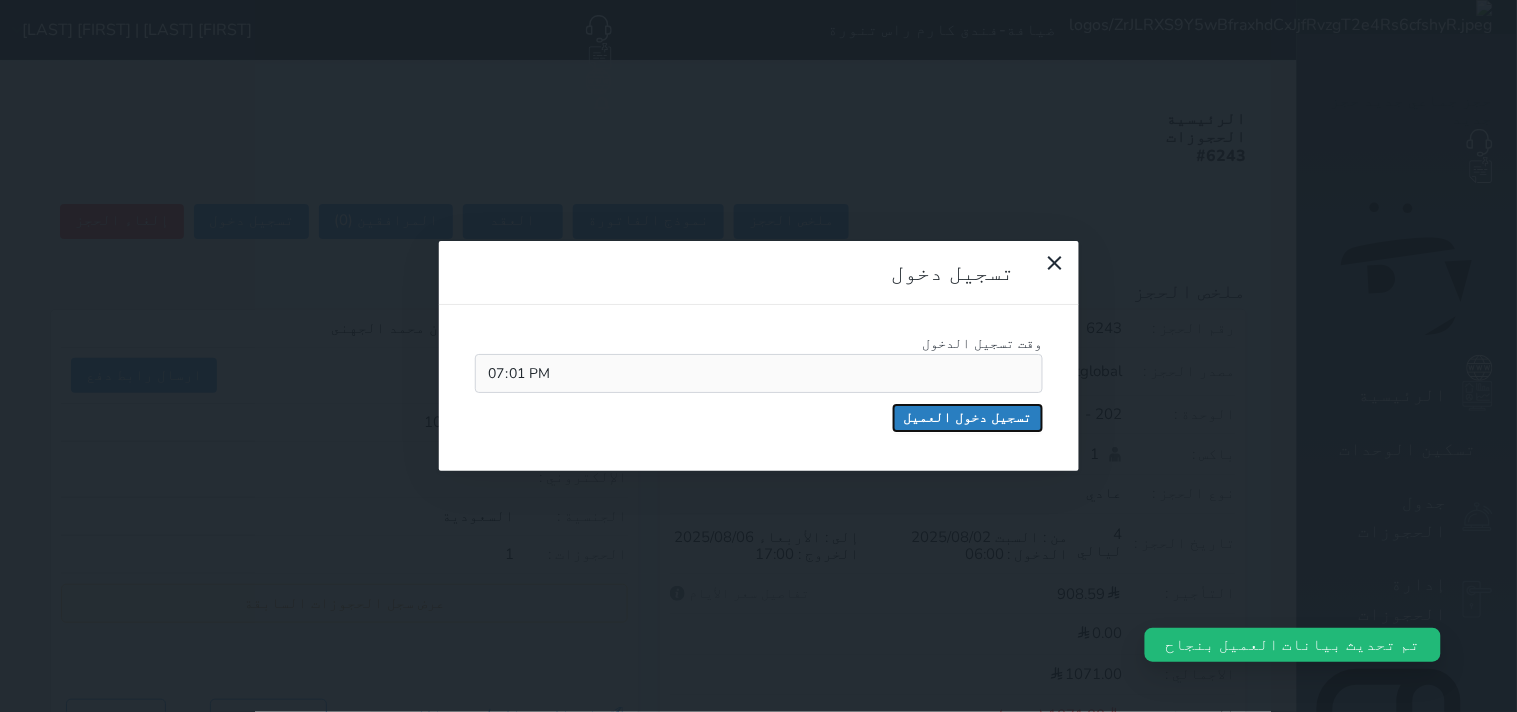 click on "تسجيل دخول العميل" at bounding box center (968, 418) 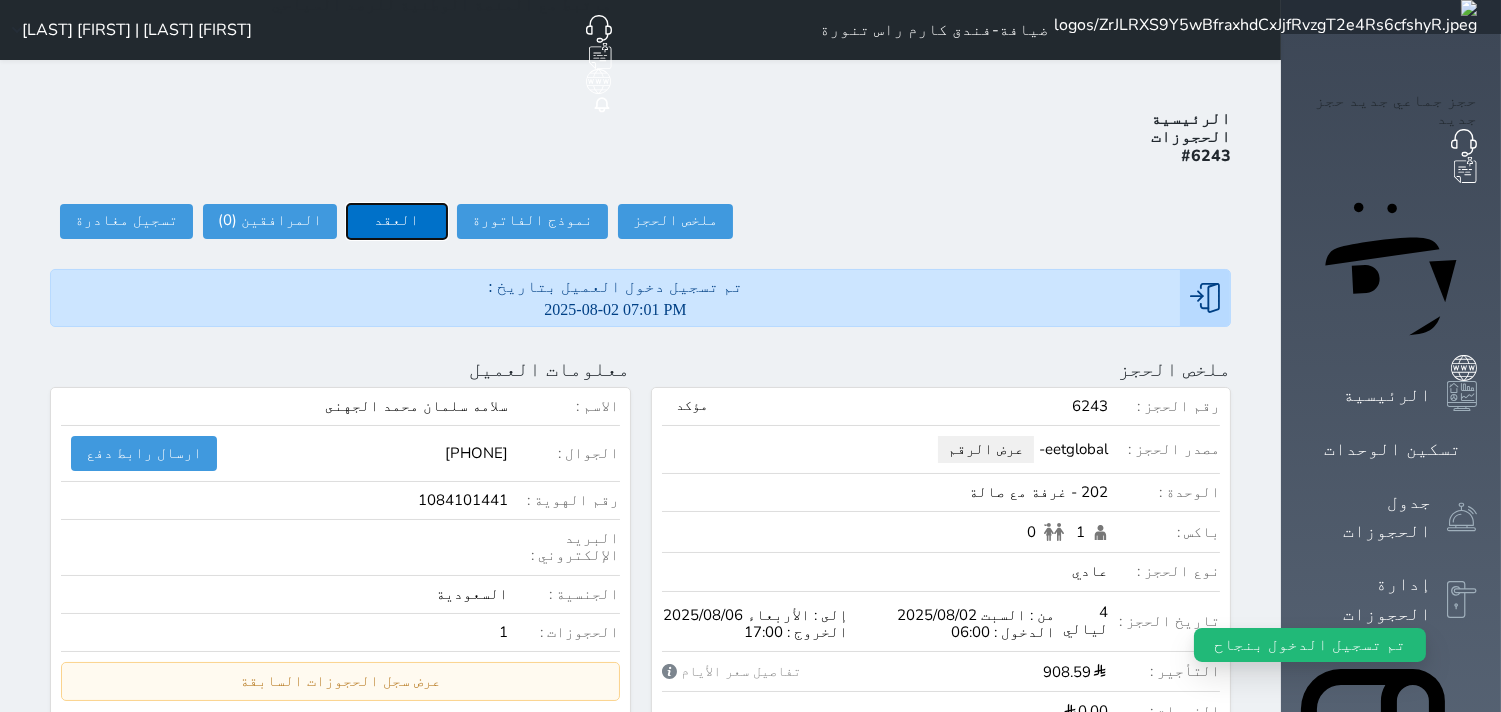 click on "العقد" at bounding box center [397, 221] 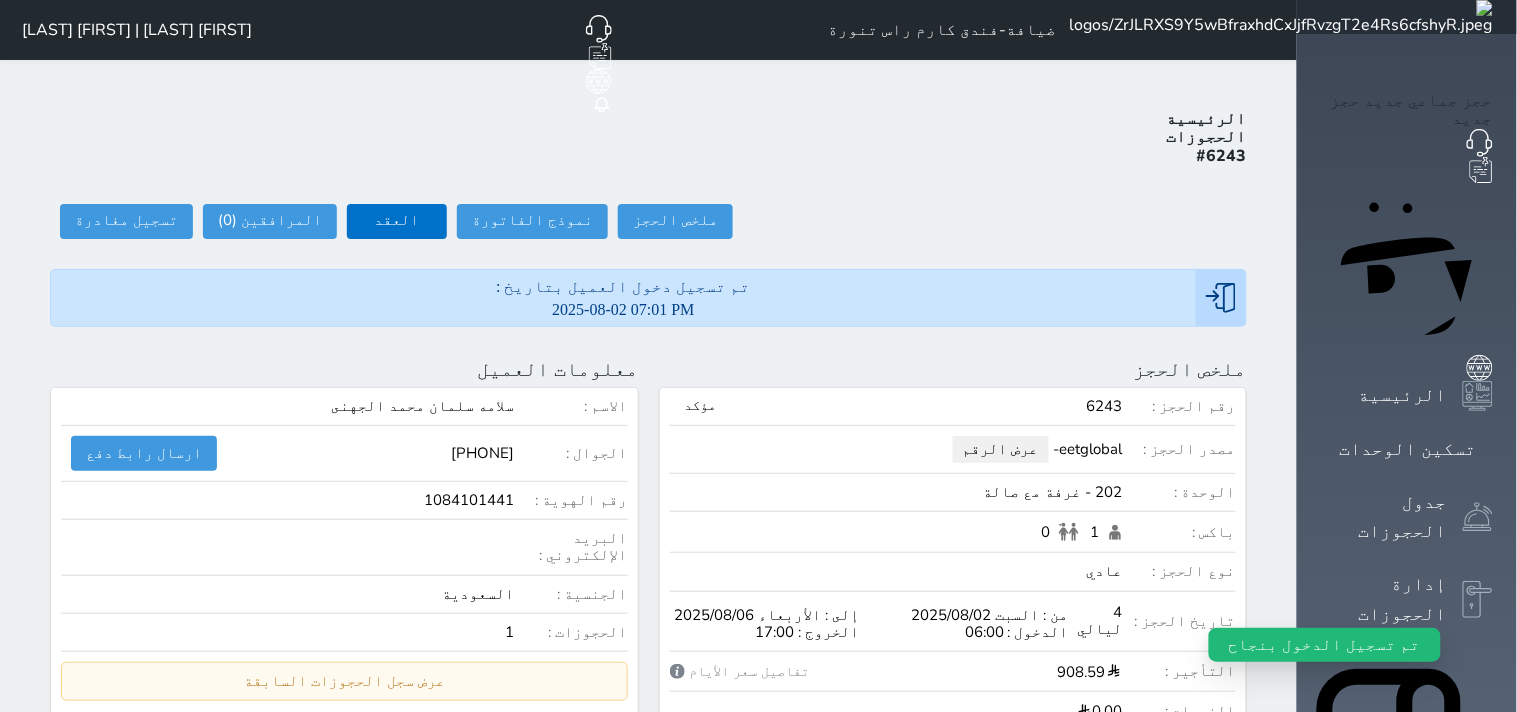 click at bounding box center [0, 0] 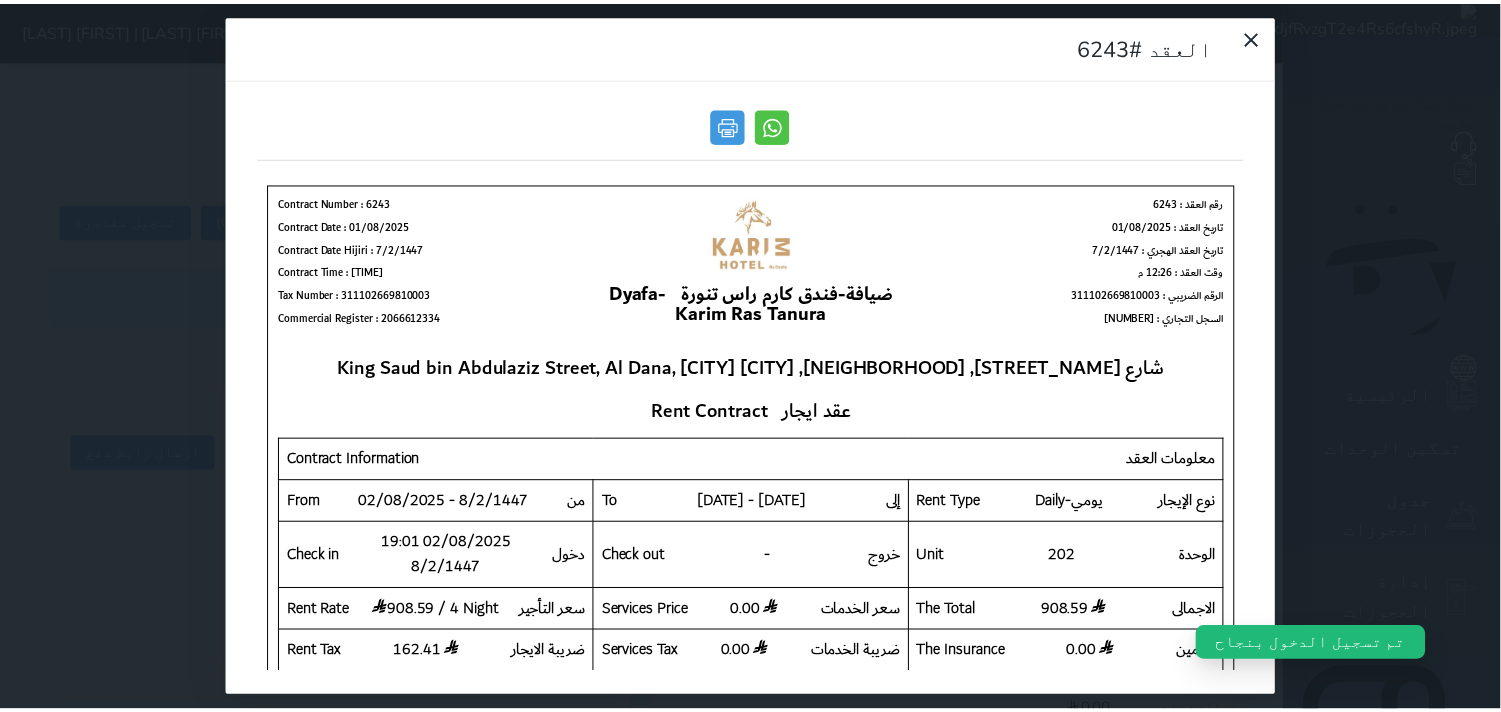 scroll, scrollTop: 0, scrollLeft: 0, axis: both 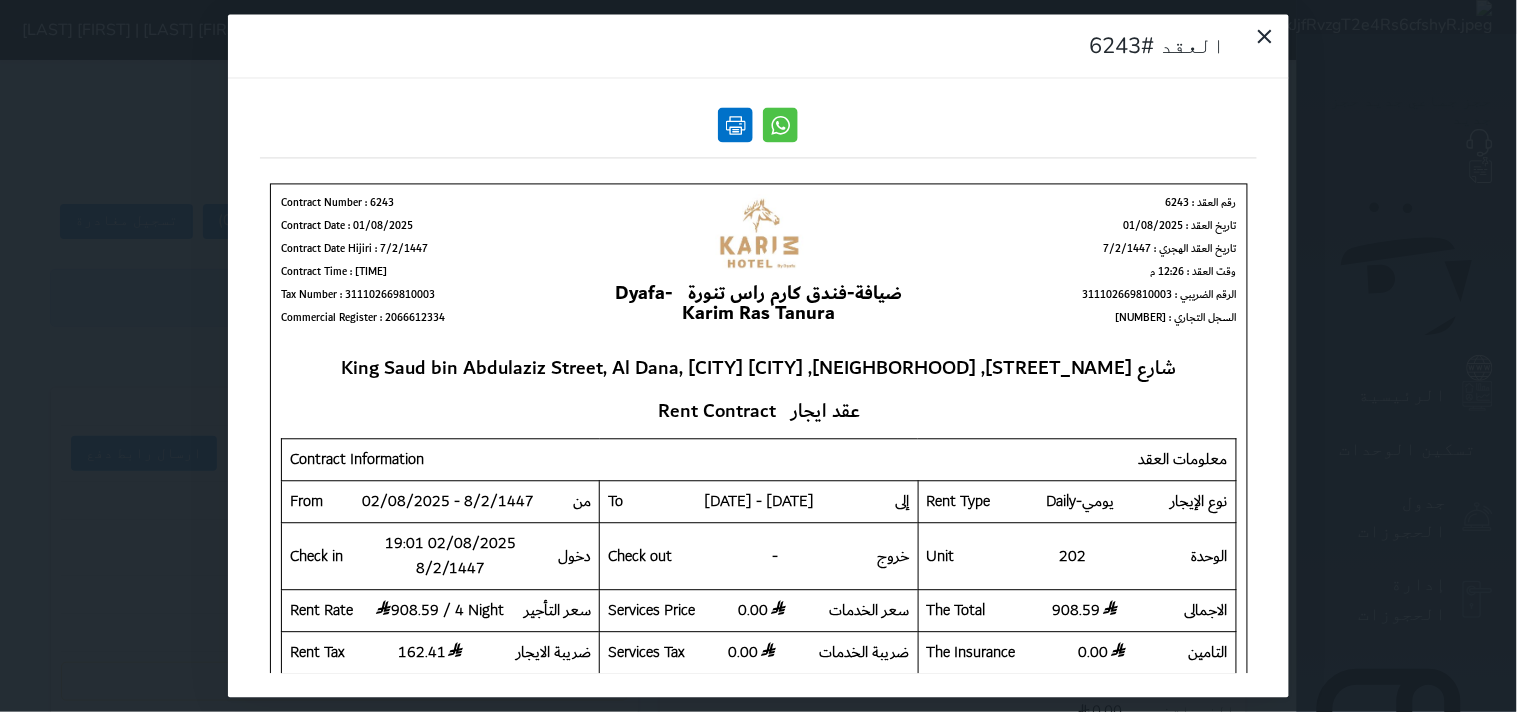 click at bounding box center (736, 125) 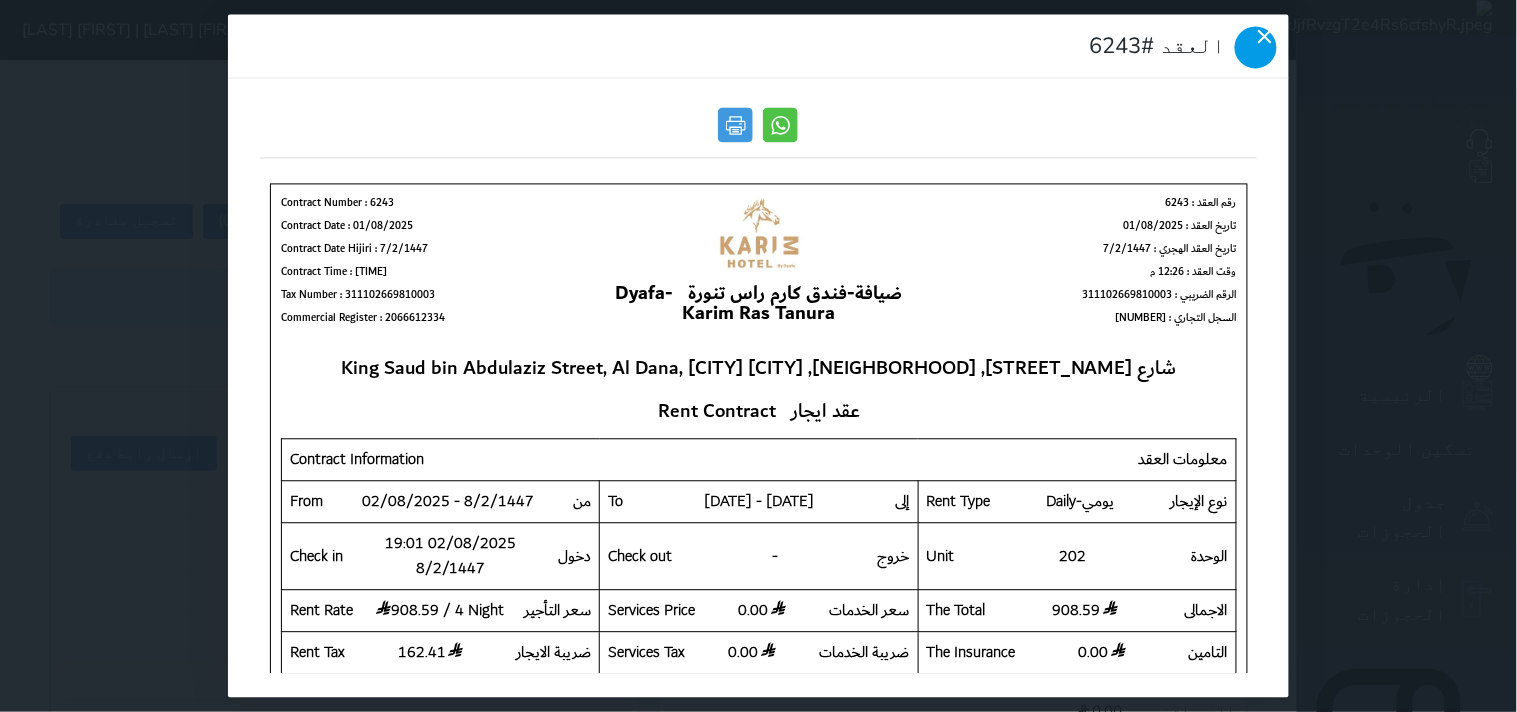 click at bounding box center (1256, 48) 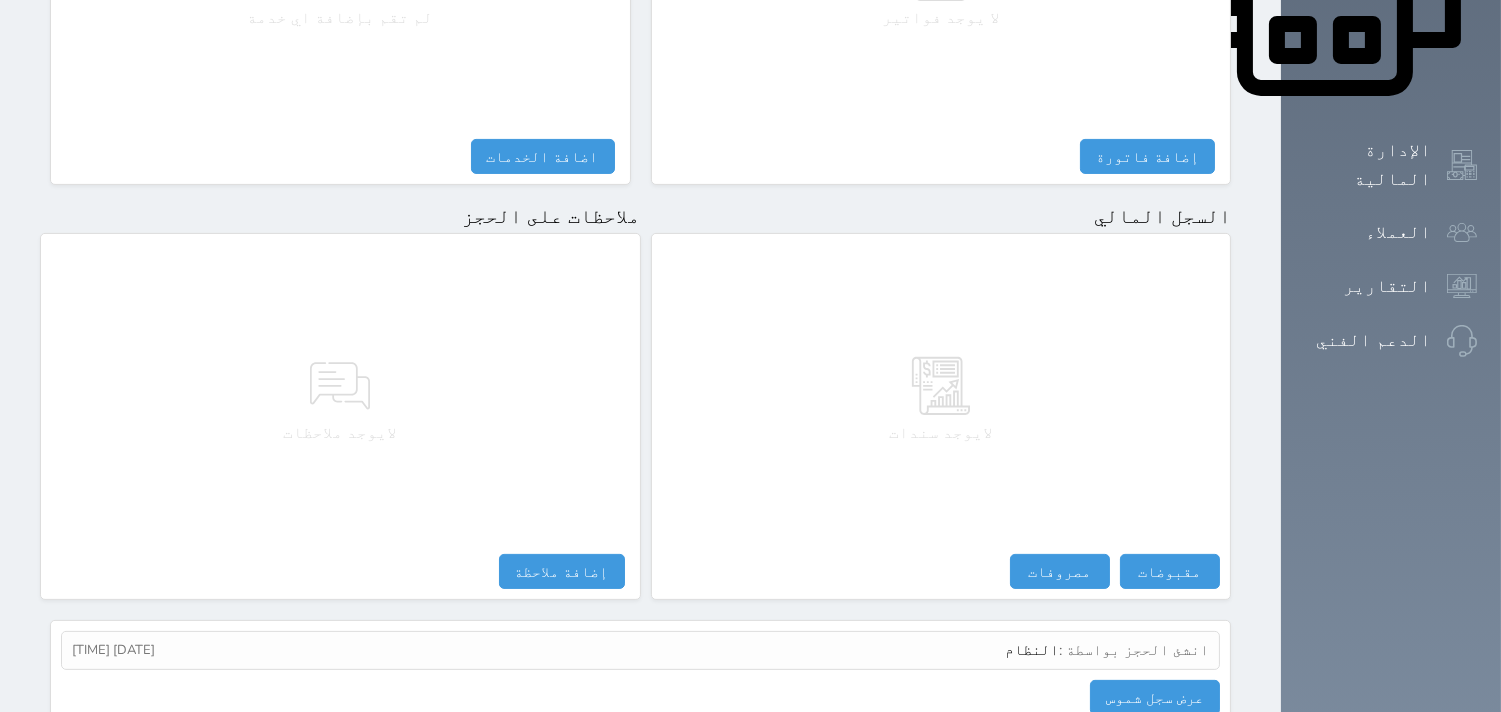 scroll, scrollTop: 1068, scrollLeft: 0, axis: vertical 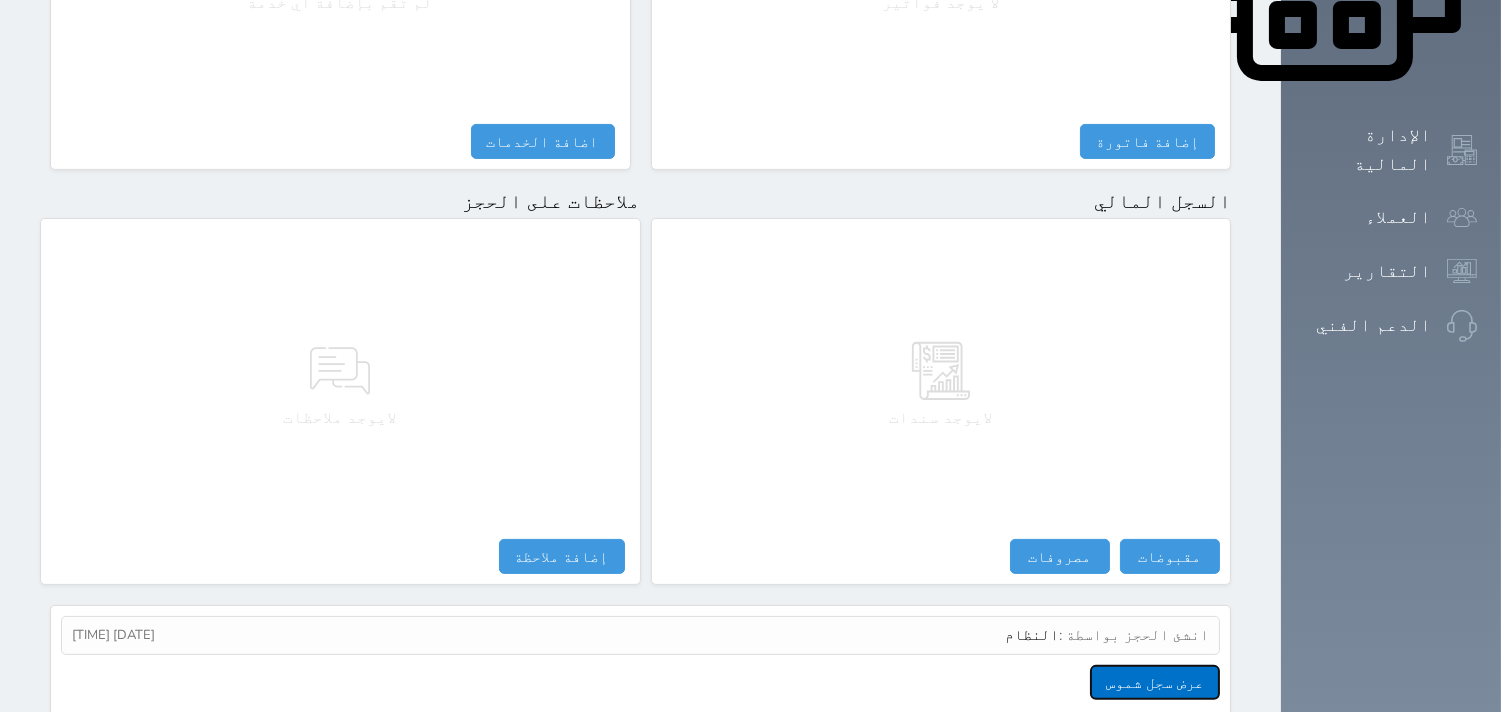 click on "عرض سجل شموس" at bounding box center (1155, 682) 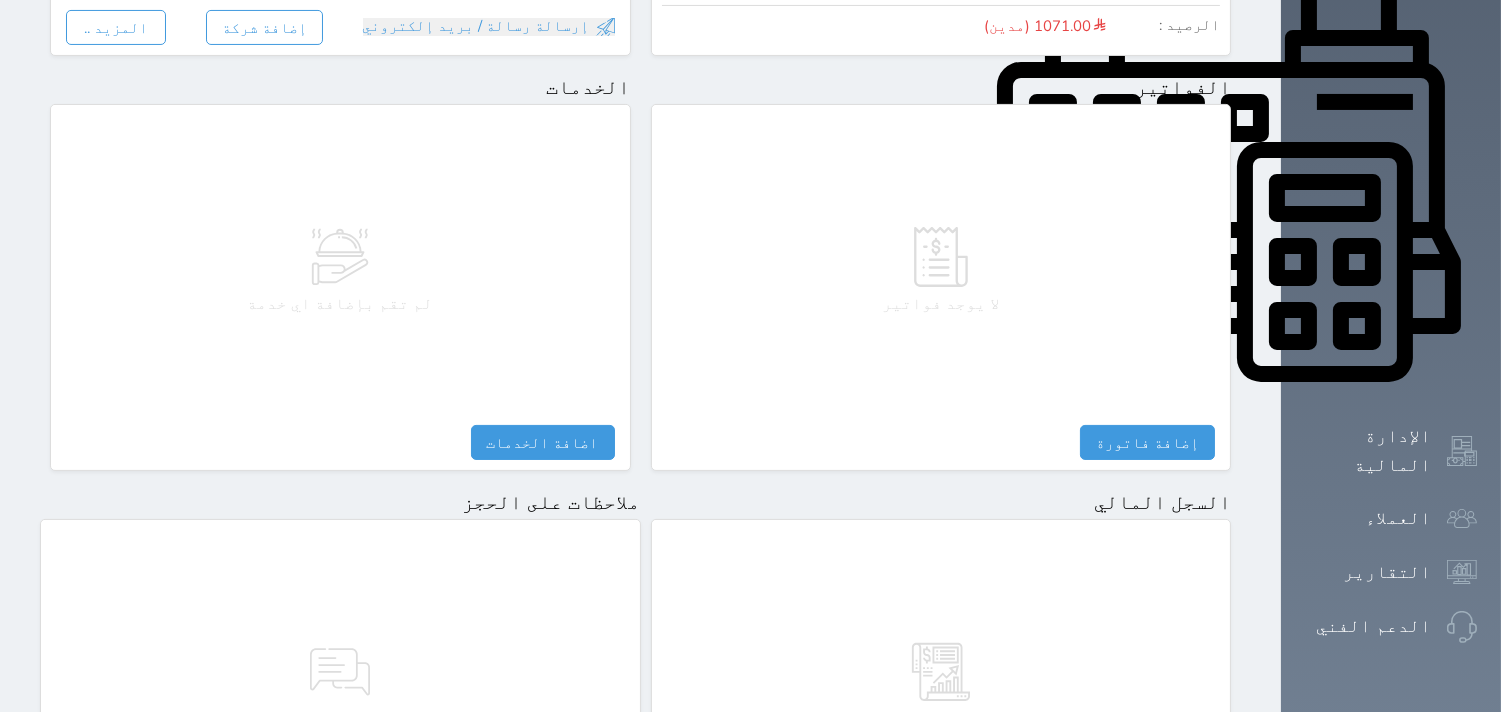 scroll, scrollTop: 1068, scrollLeft: 0, axis: vertical 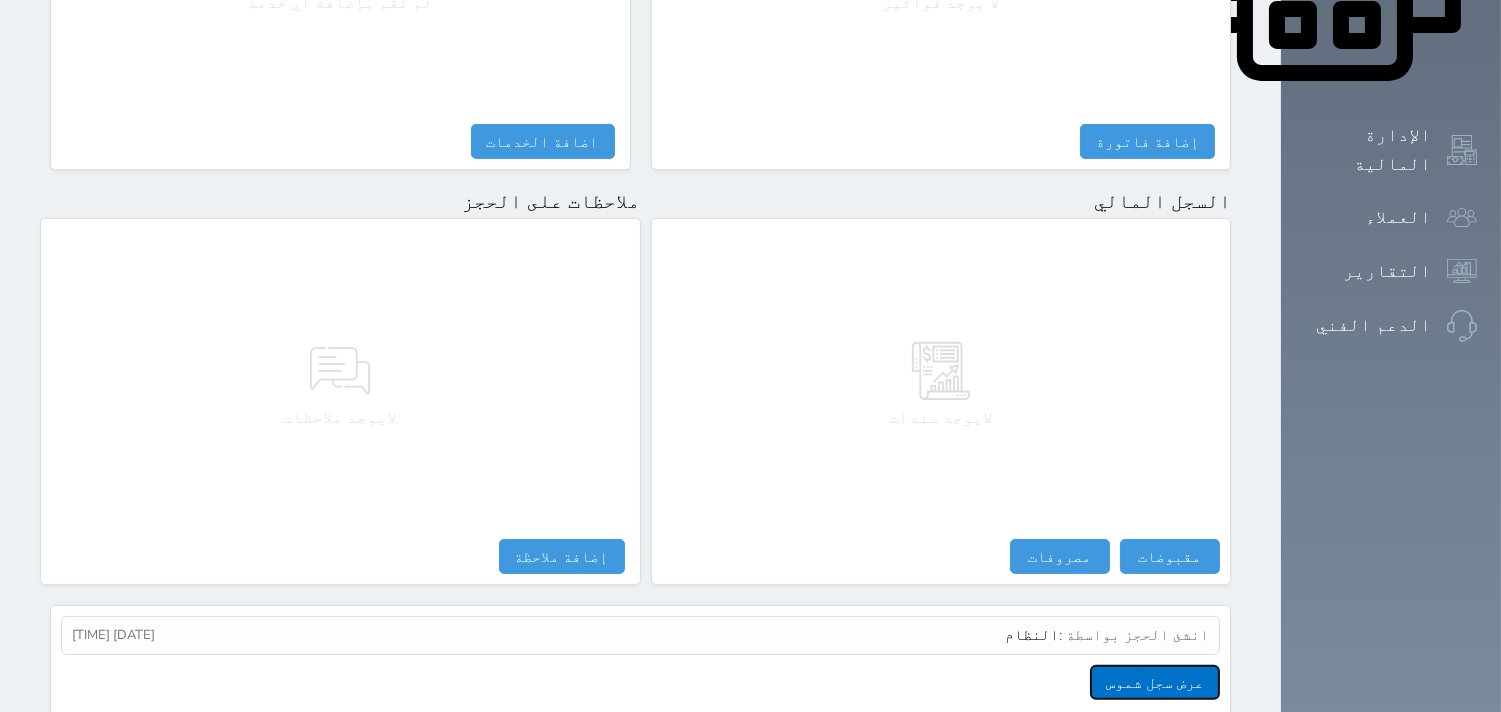 click on "عرض سجل شموس" at bounding box center [1155, 682] 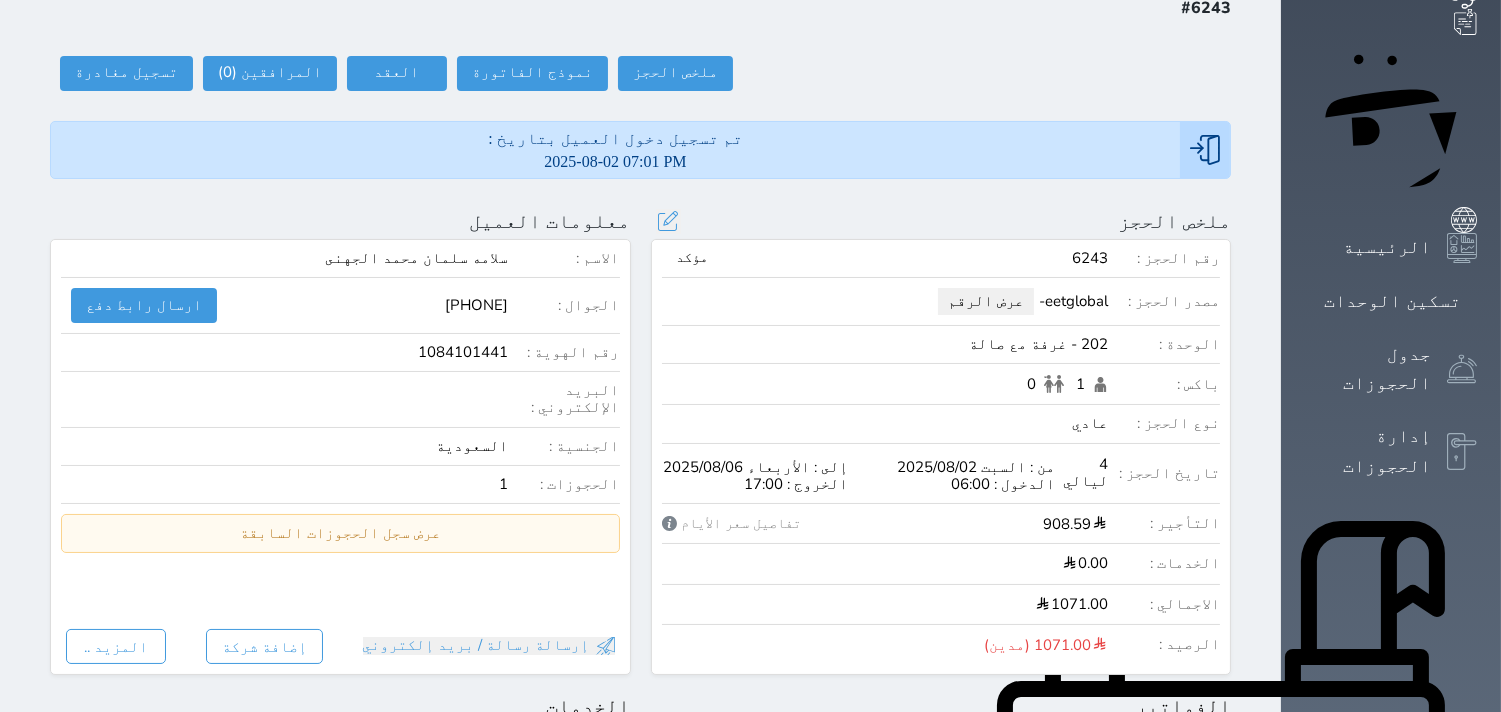 scroll, scrollTop: 0, scrollLeft: 0, axis: both 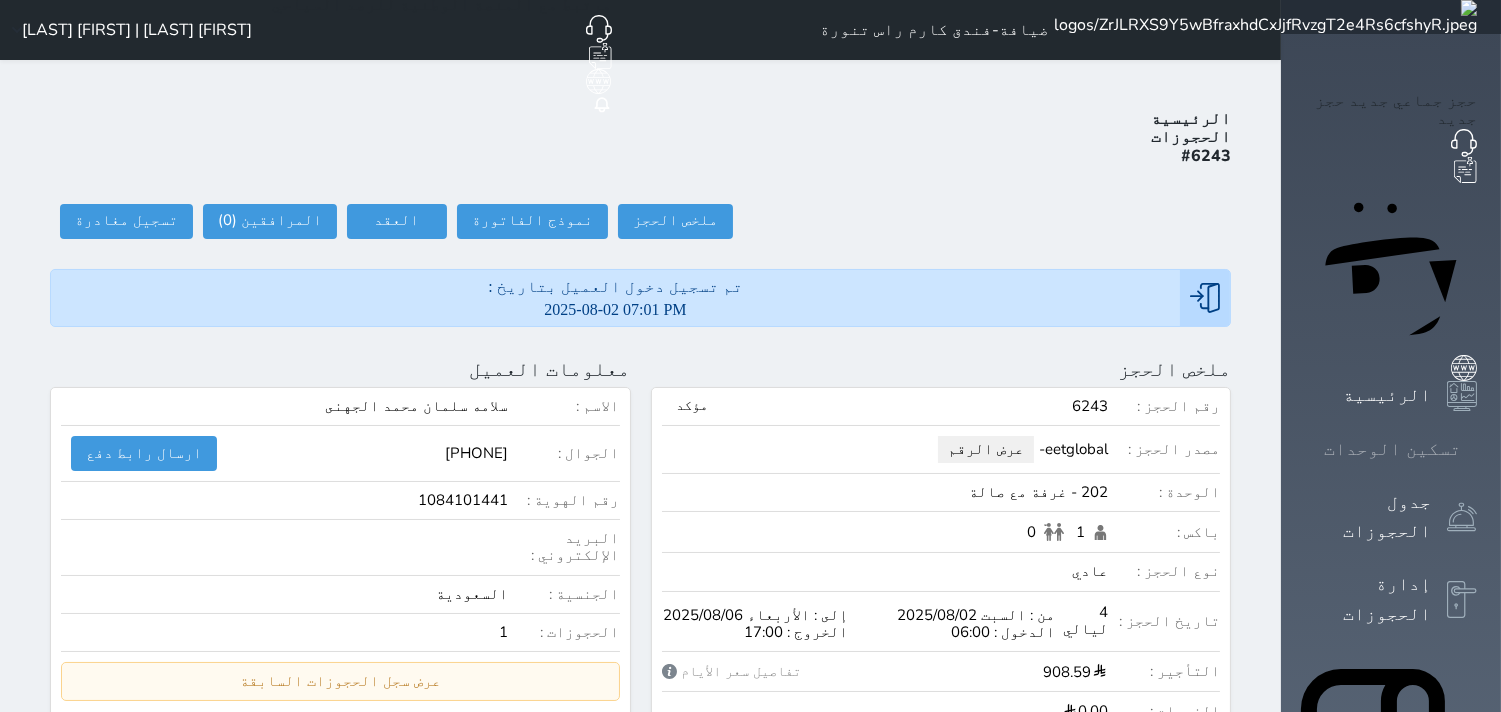 click on "تسكين الوحدات" at bounding box center [1391, 449] 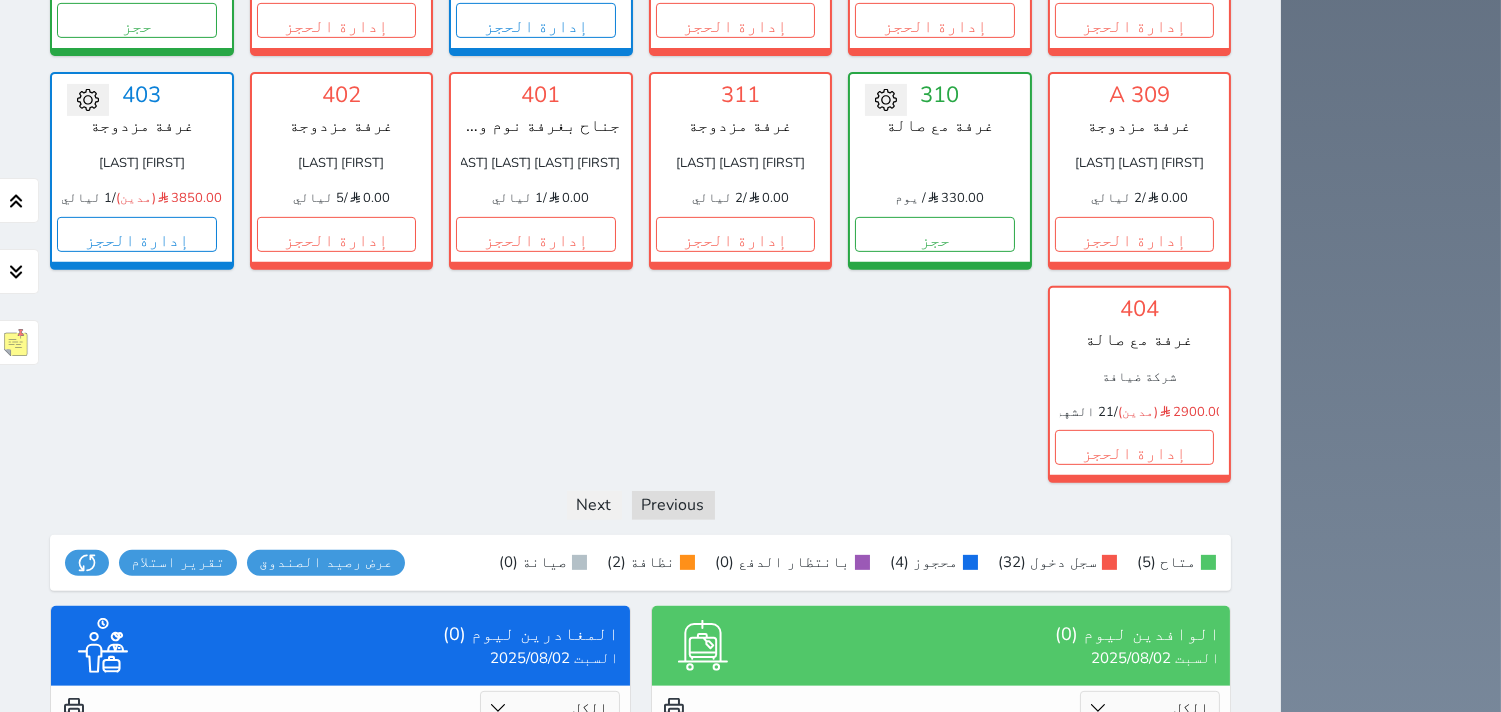 scroll, scrollTop: 1411, scrollLeft: 0, axis: vertical 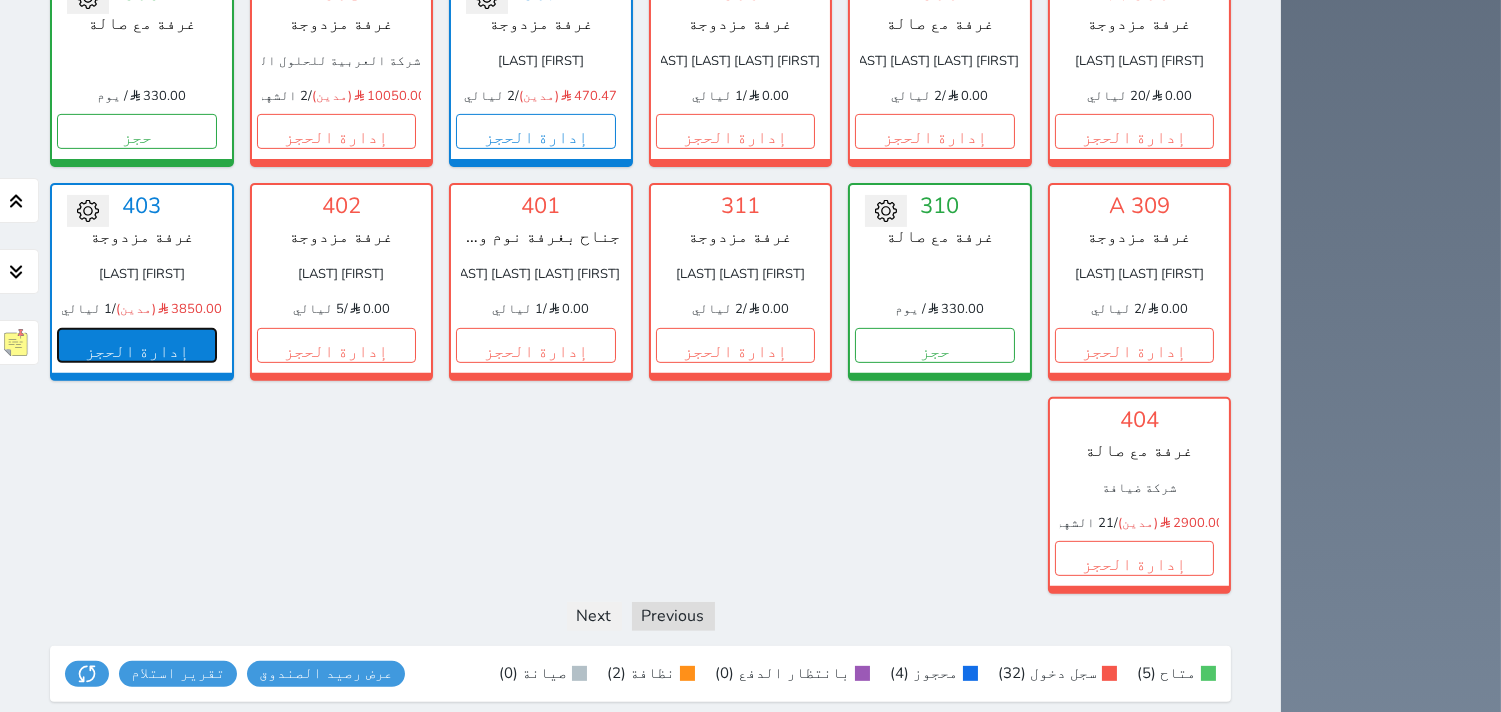 click on "إدارة الحجز" at bounding box center [137, 345] 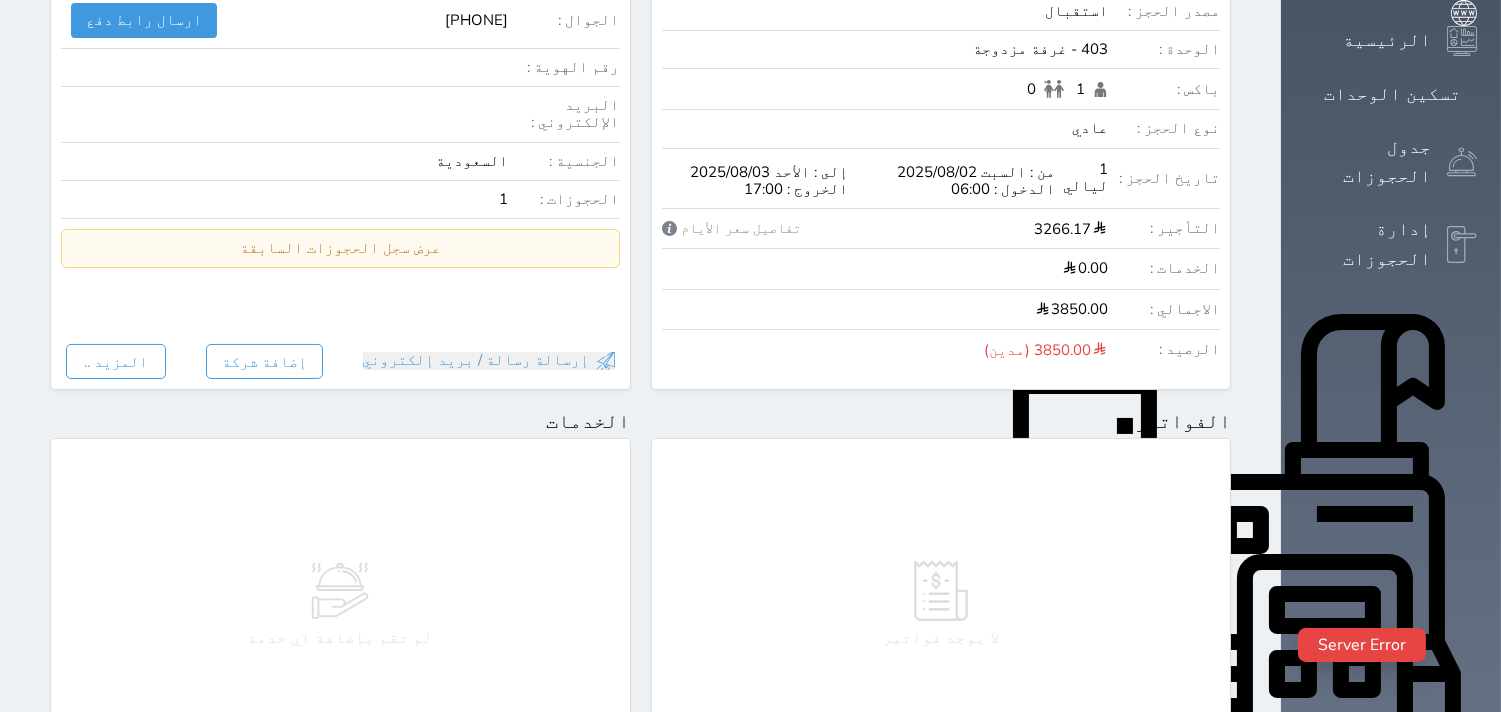 scroll, scrollTop: 0, scrollLeft: 0, axis: both 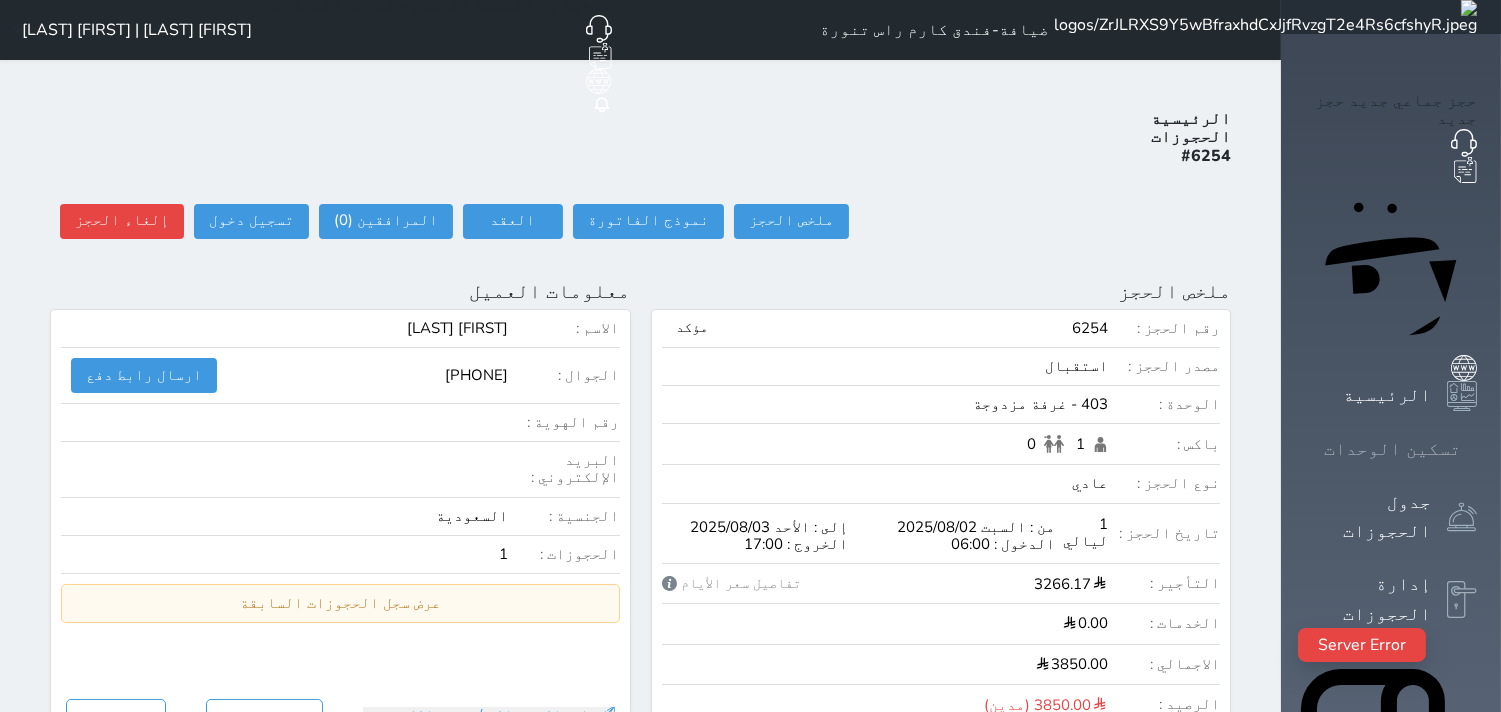 click at bounding box center (1477, 449) 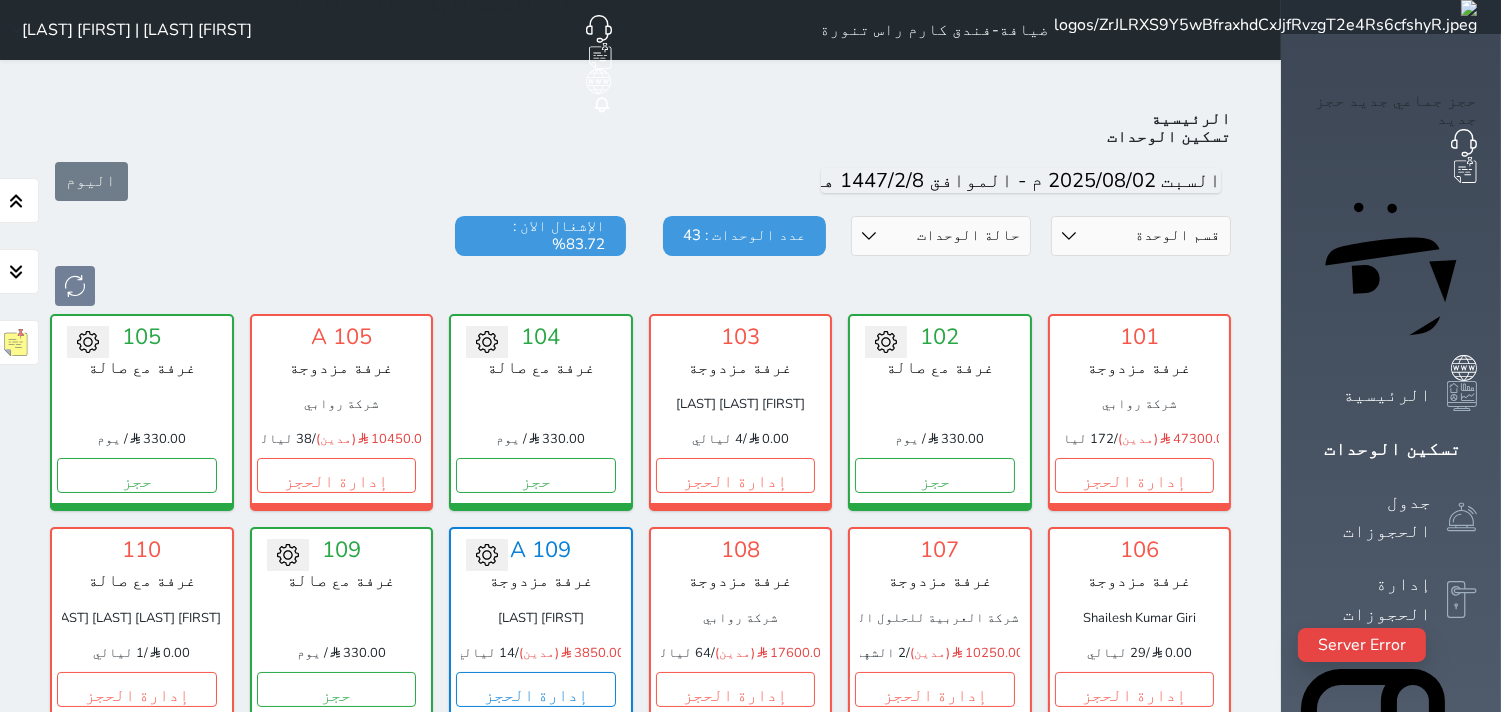 scroll, scrollTop: 77, scrollLeft: 0, axis: vertical 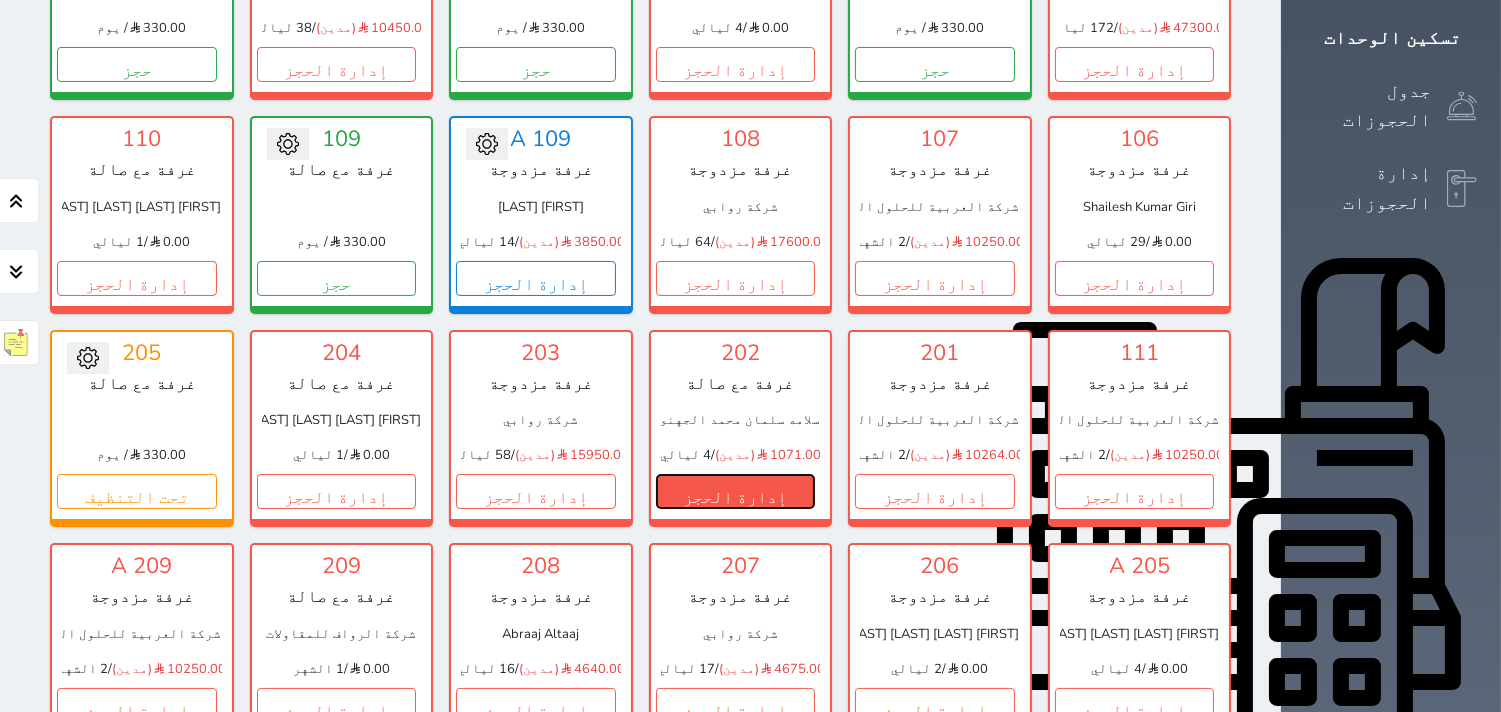 click on "إدارة الحجز" at bounding box center (736, 491) 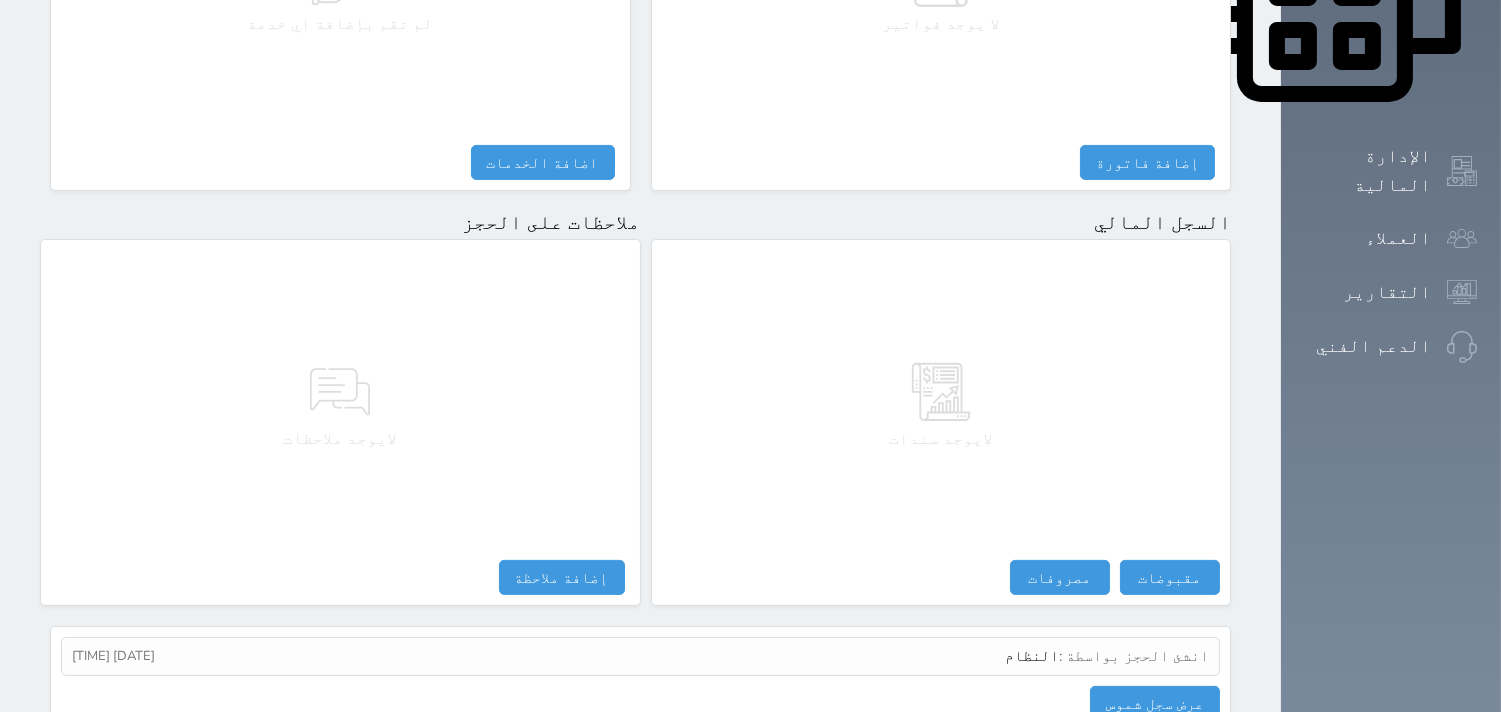 scroll, scrollTop: 1068, scrollLeft: 0, axis: vertical 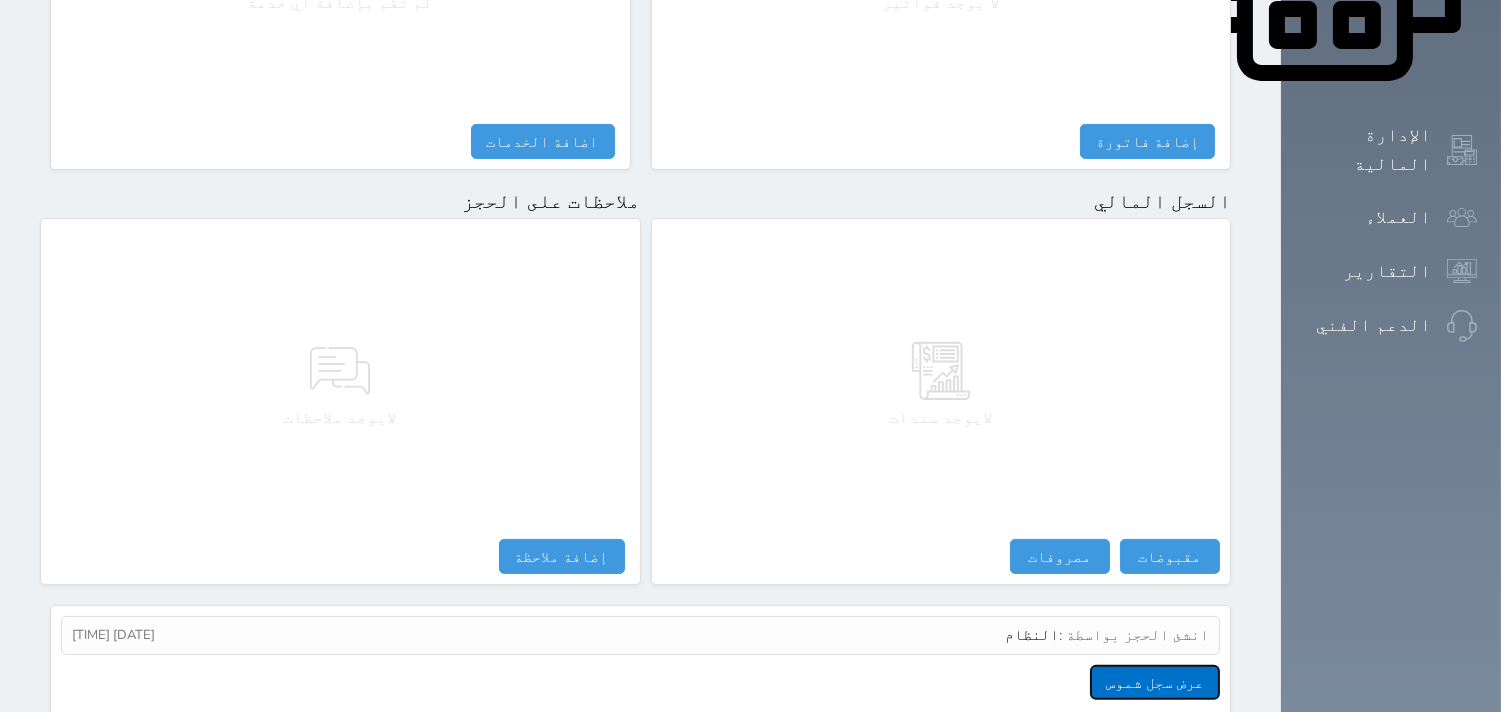 click on "عرض سجل شموس" at bounding box center (1155, 682) 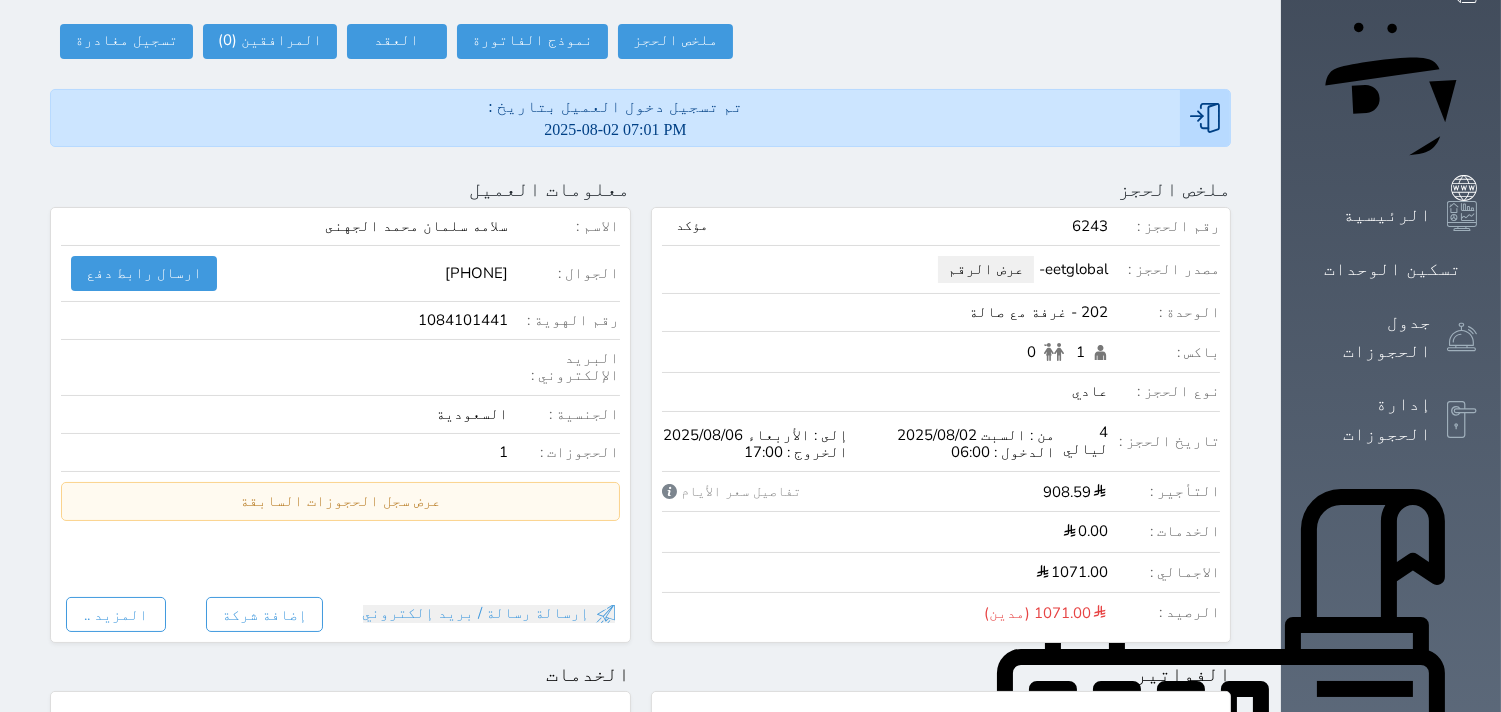 scroll, scrollTop: 0, scrollLeft: 0, axis: both 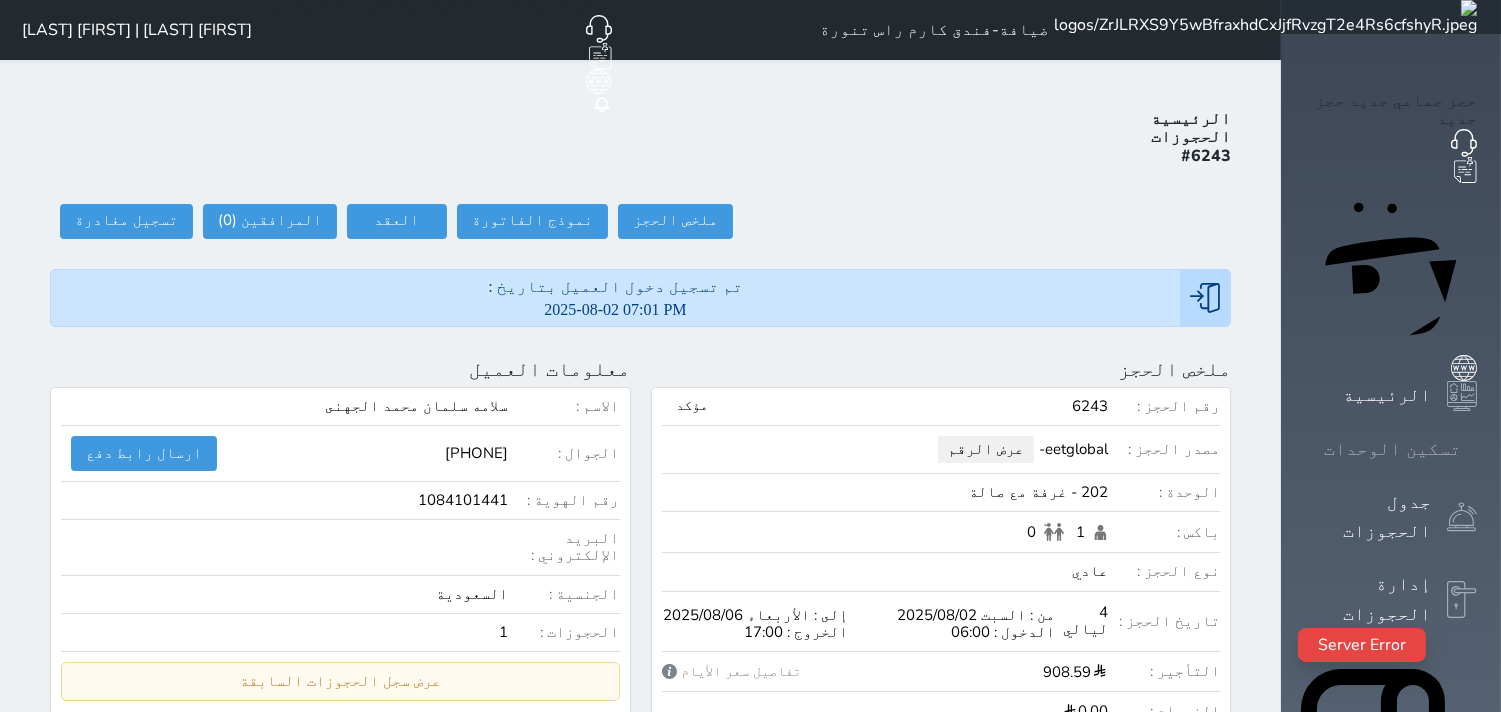 click 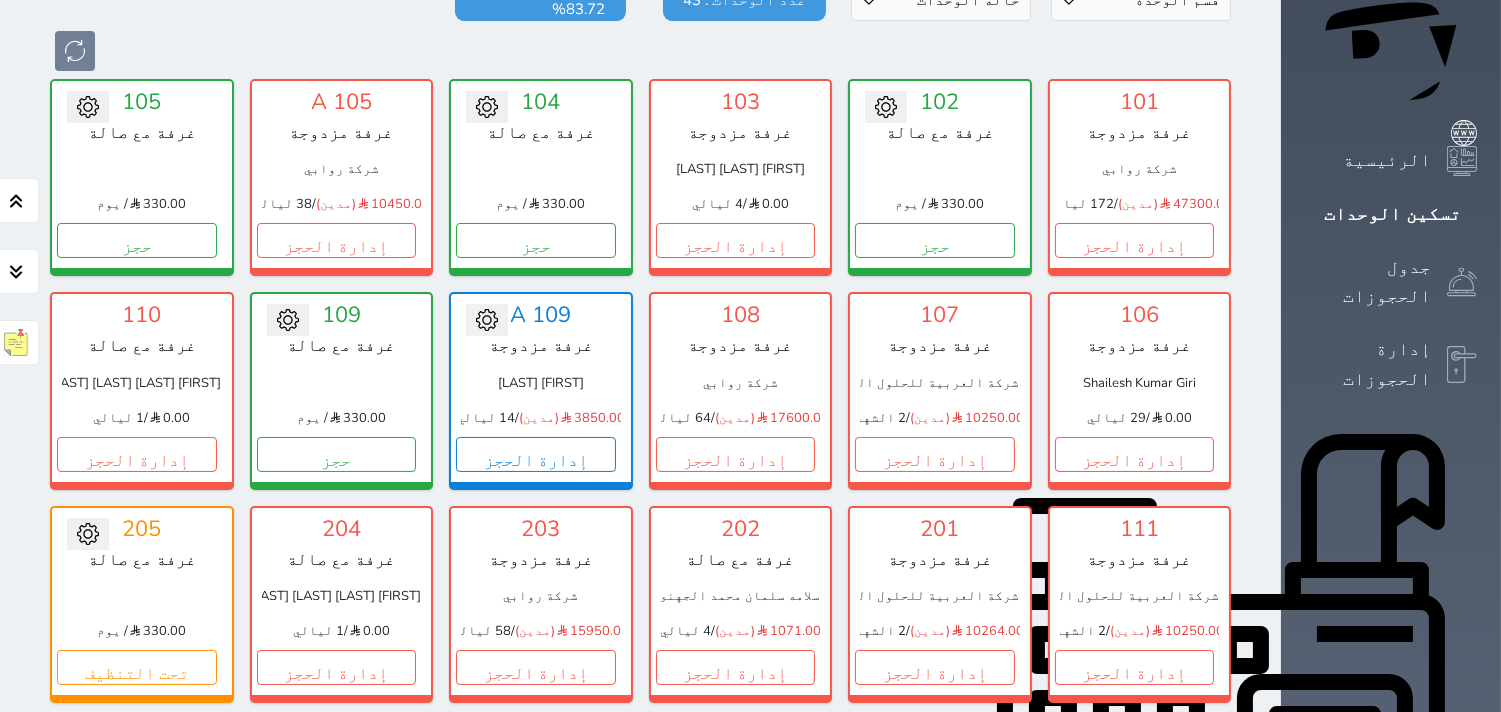 scroll, scrollTop: 0, scrollLeft: 0, axis: both 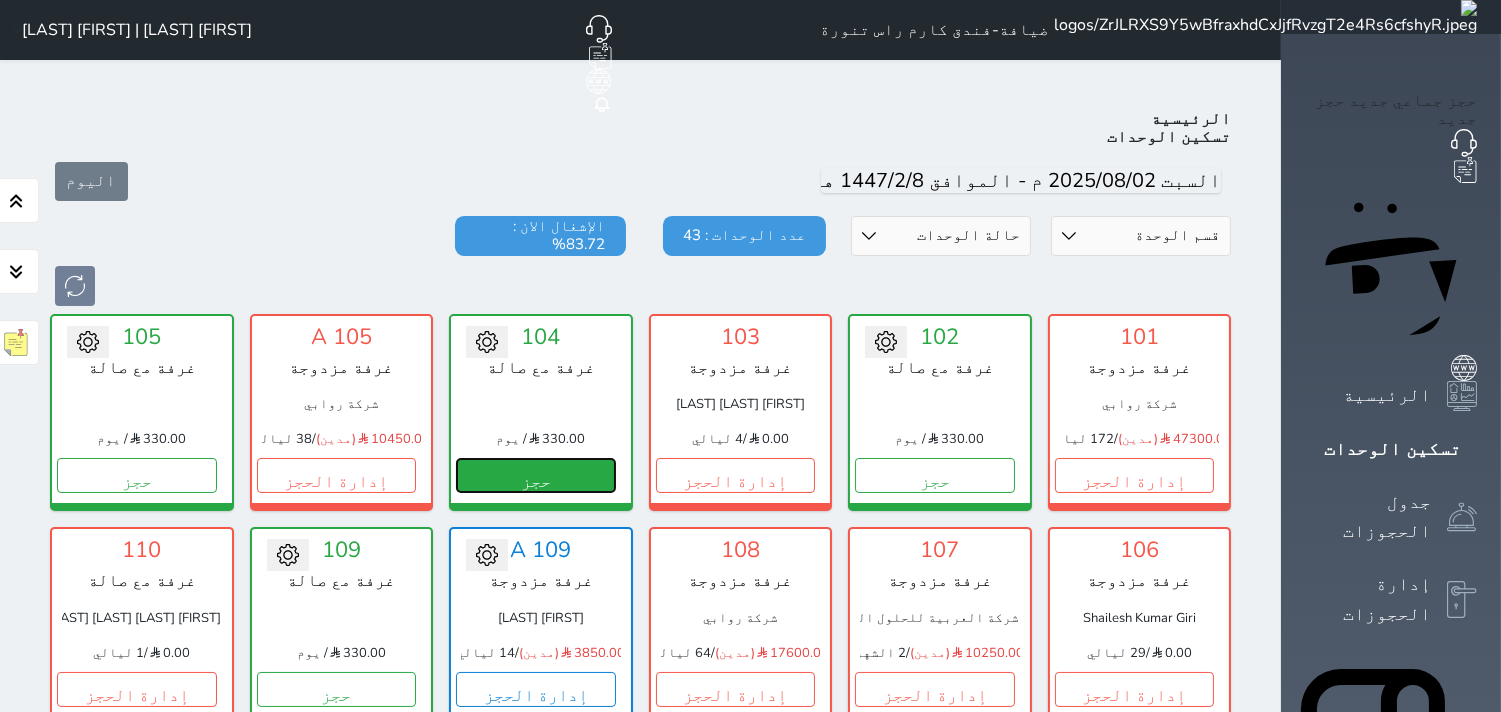 click on "حجز" at bounding box center (536, 475) 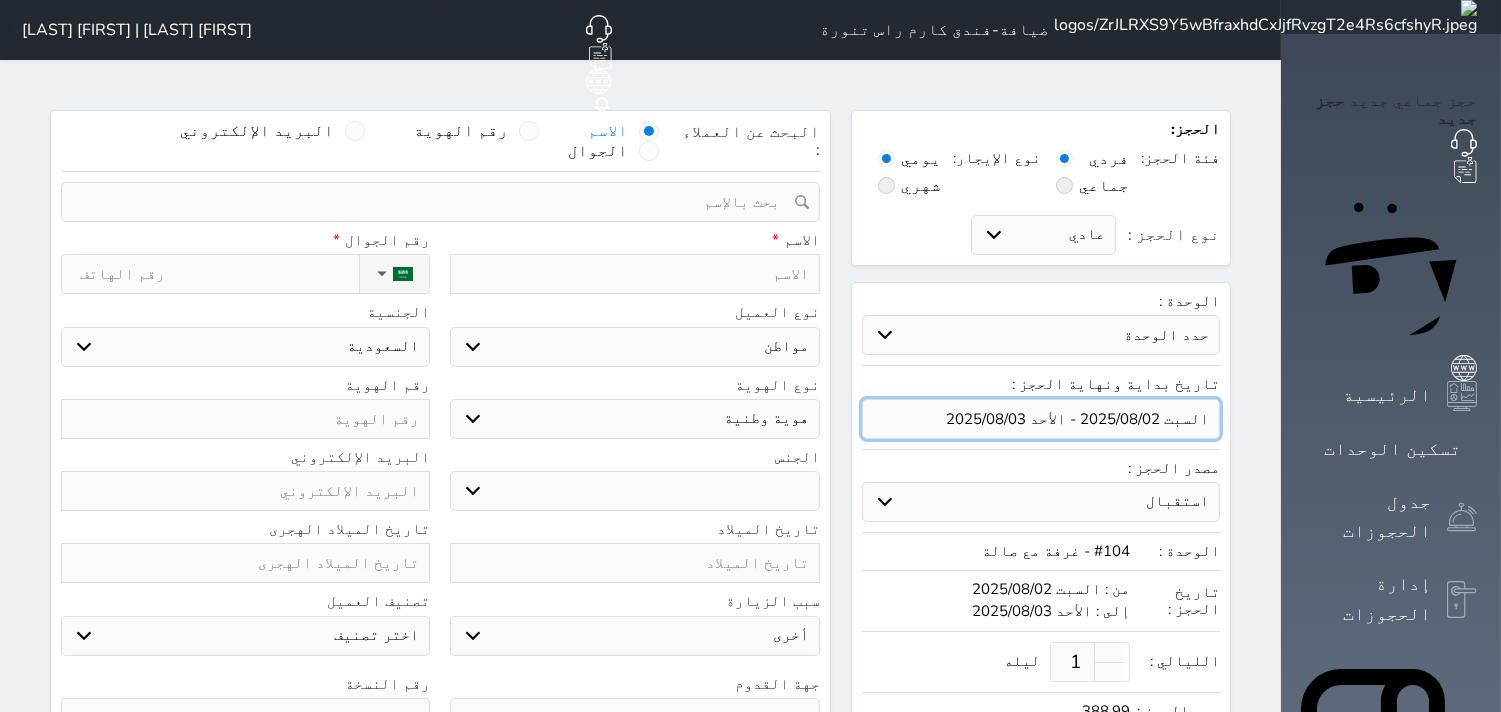 click at bounding box center (1041, 419) 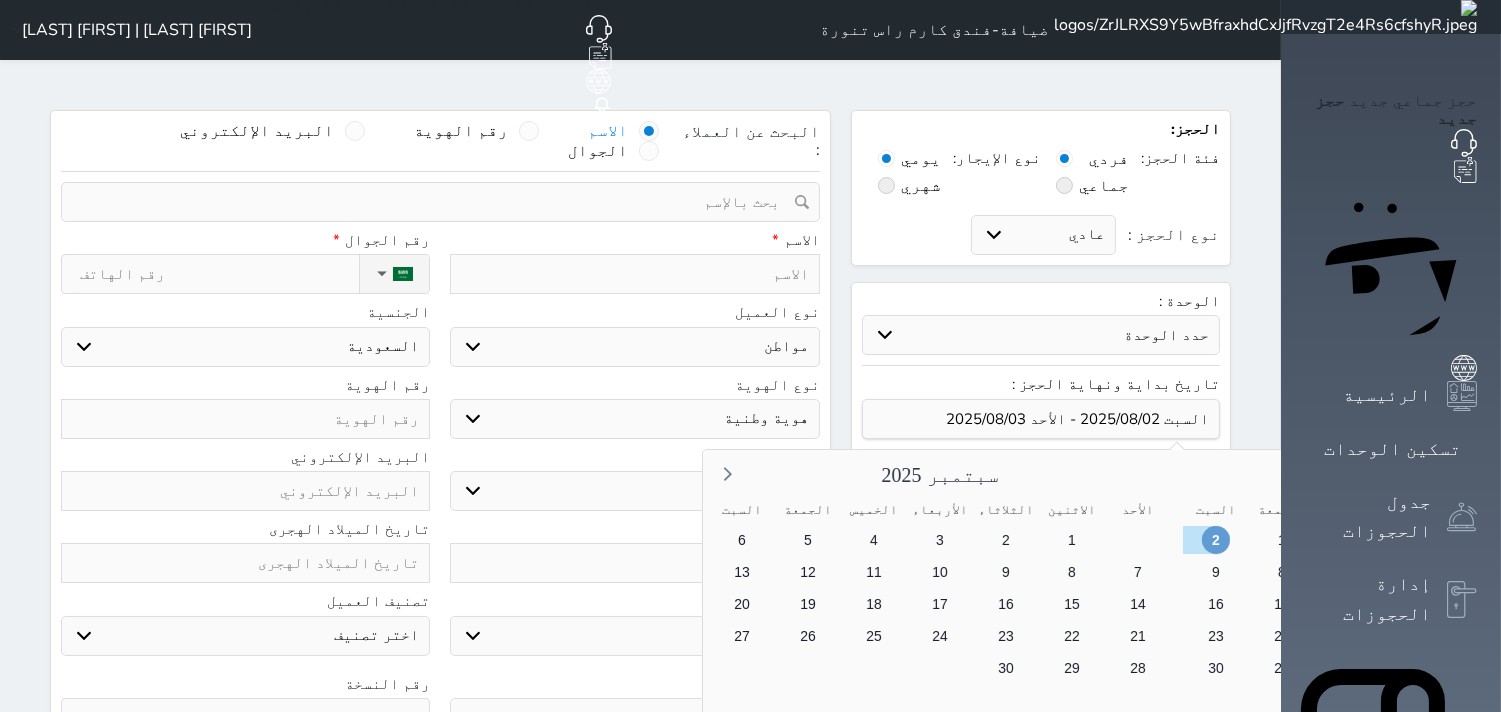 click on "2" at bounding box center [1215, 540] 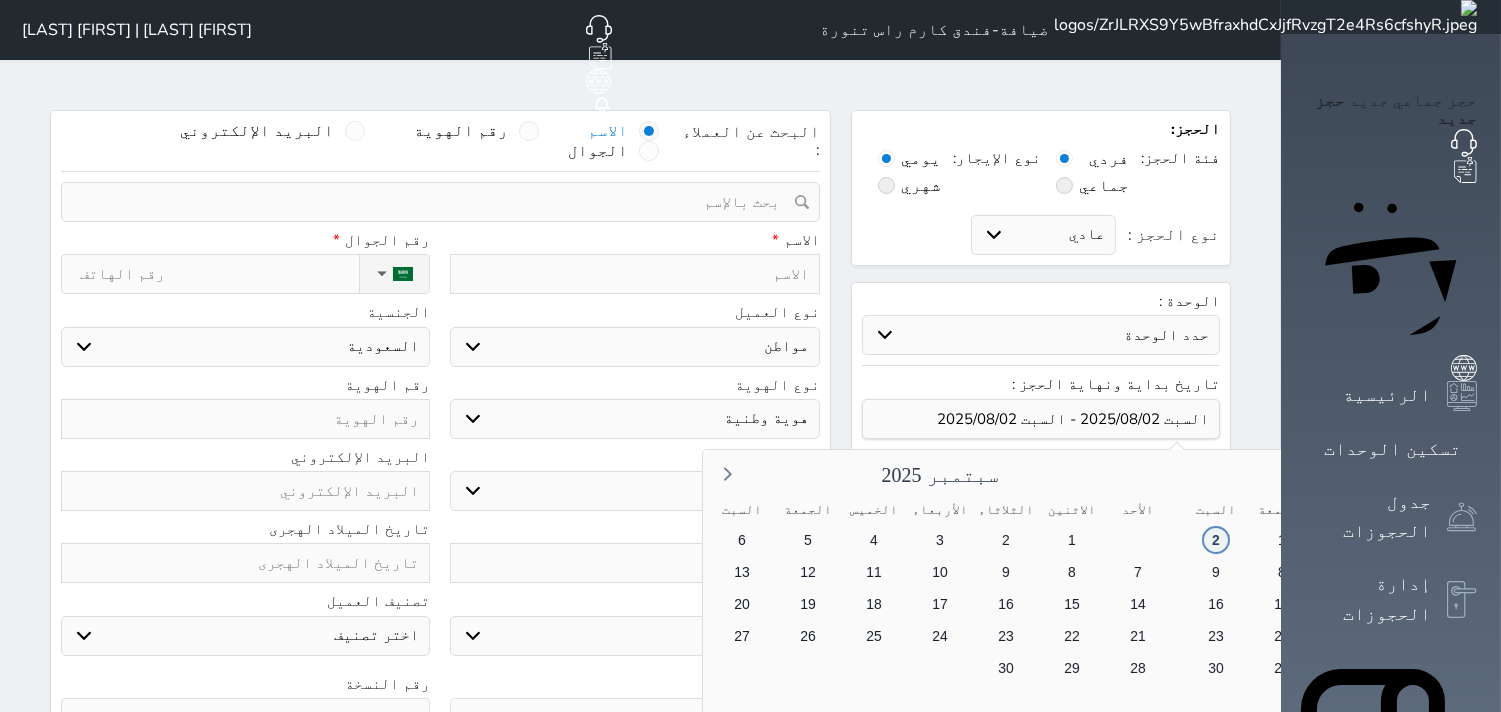click on "2" at bounding box center [1215, 540] 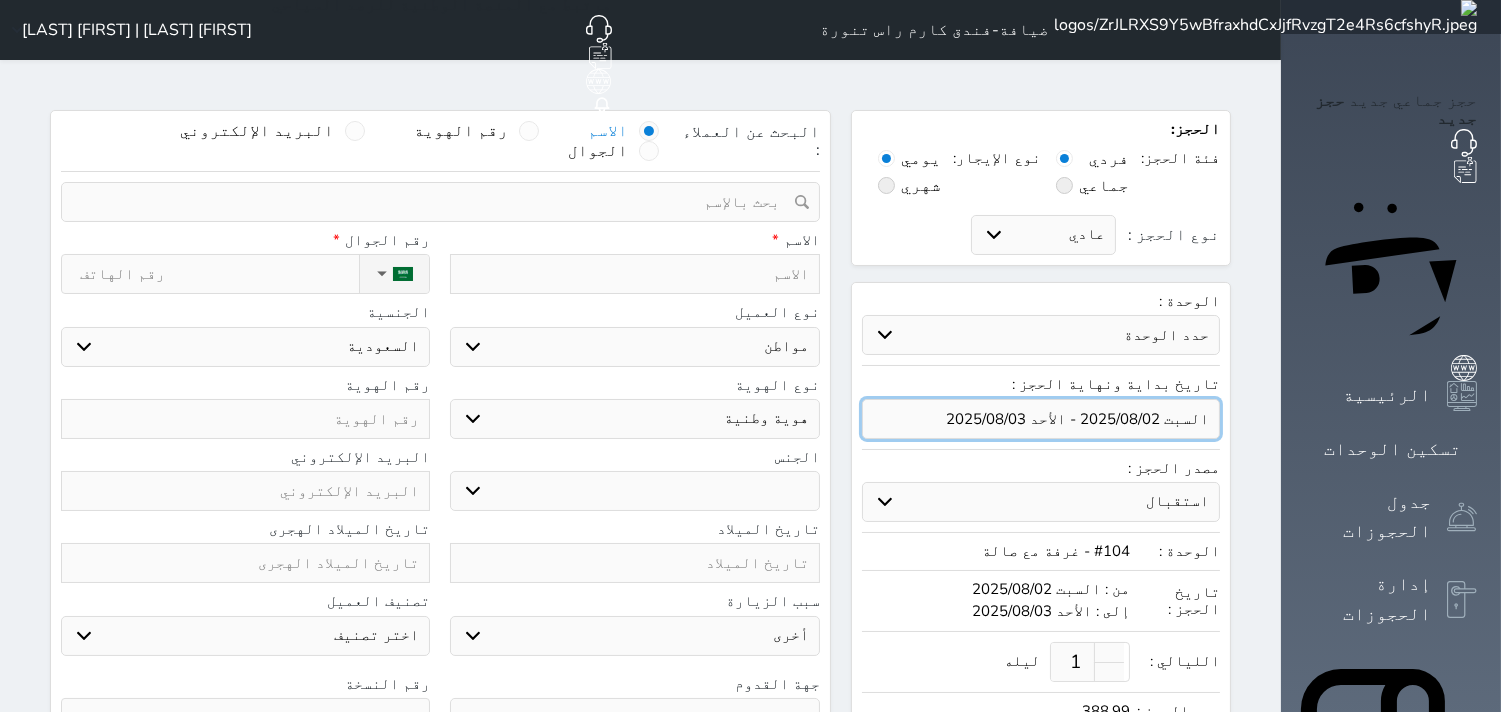 click at bounding box center (1041, 419) 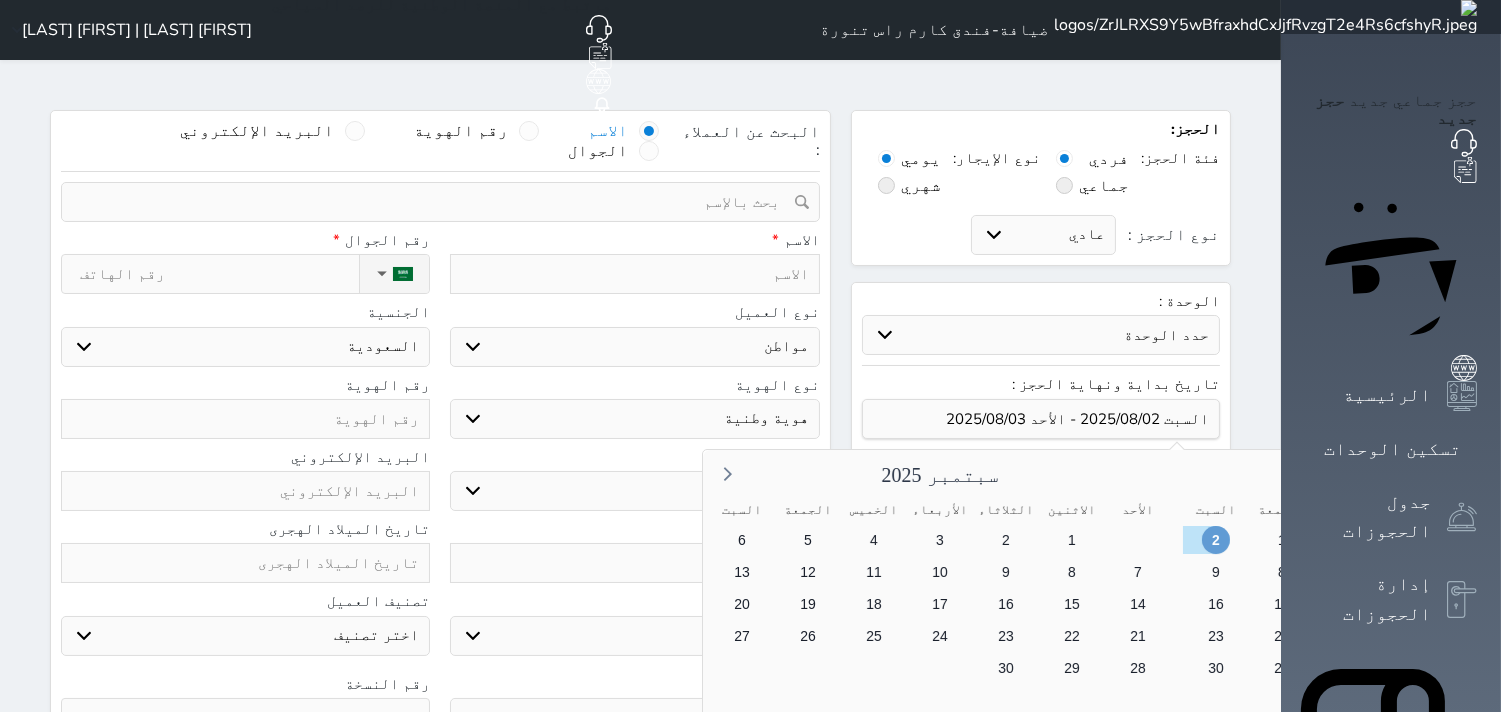 click on "2" at bounding box center (1215, 540) 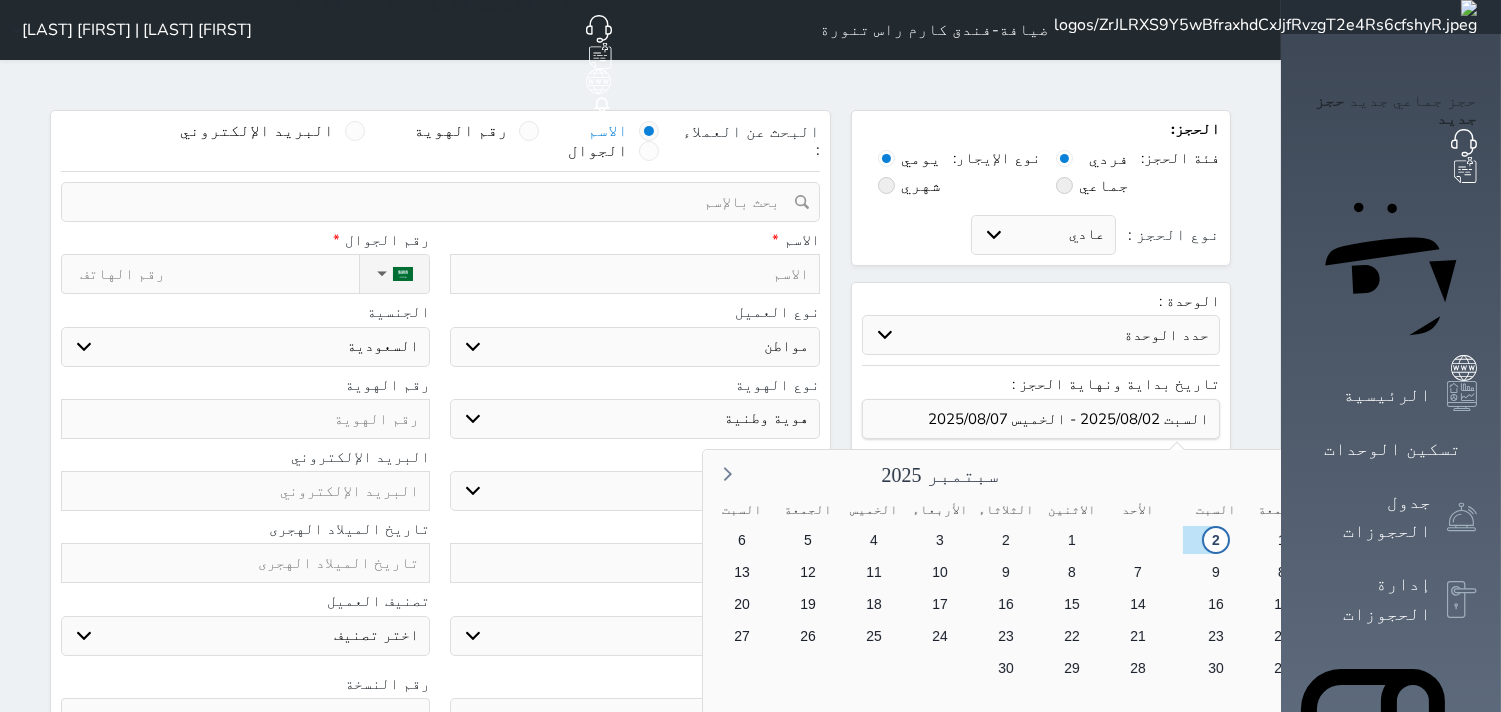 click on "7" at bounding box center (1347, 572) 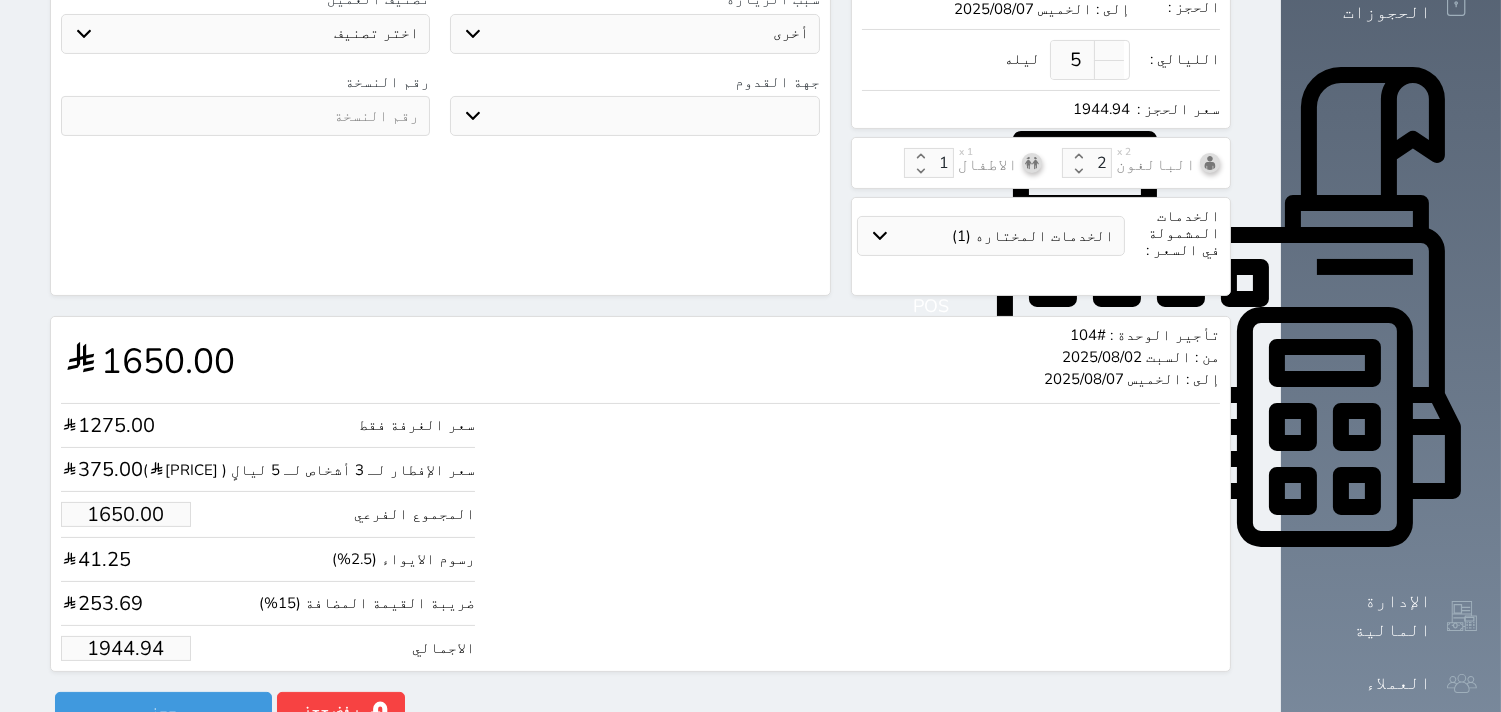 scroll, scrollTop: 605, scrollLeft: 0, axis: vertical 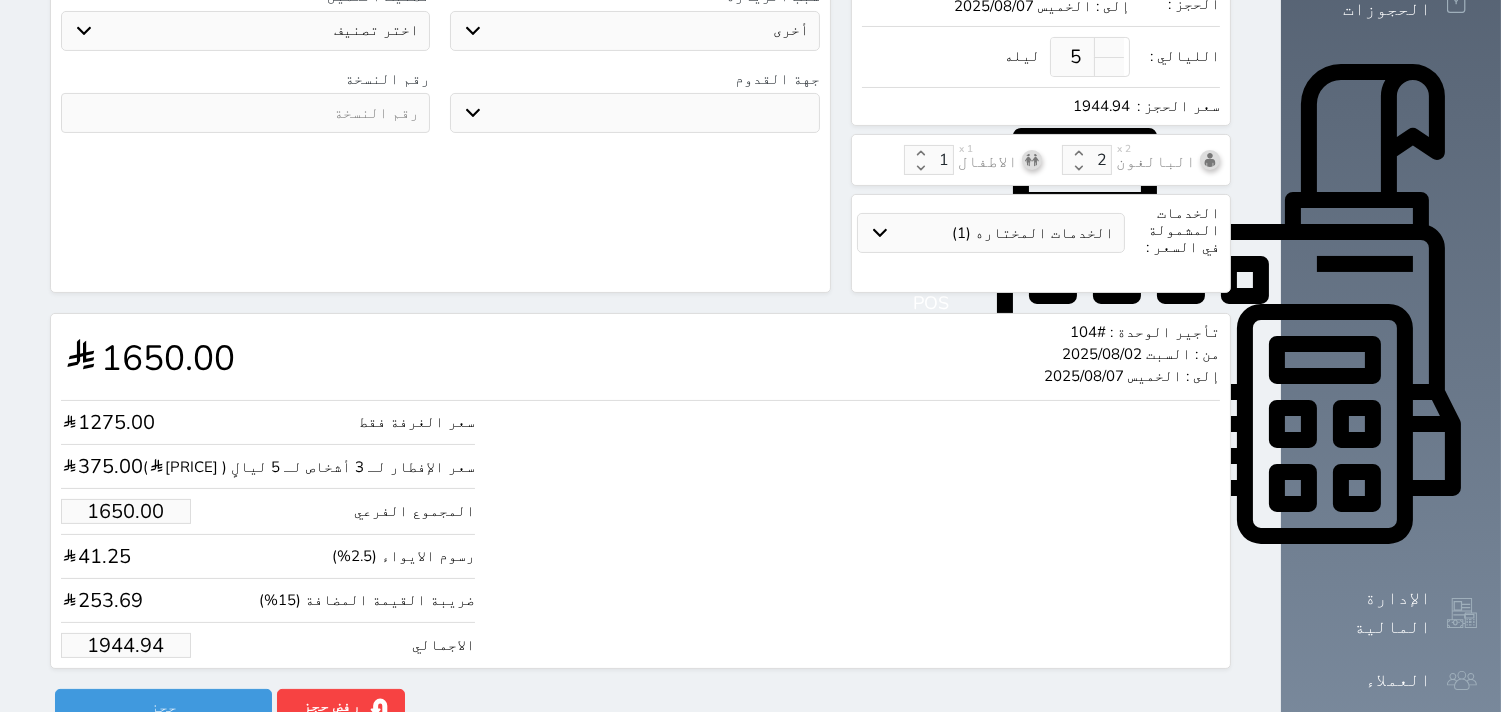 click on "1944.94" at bounding box center [126, 645] 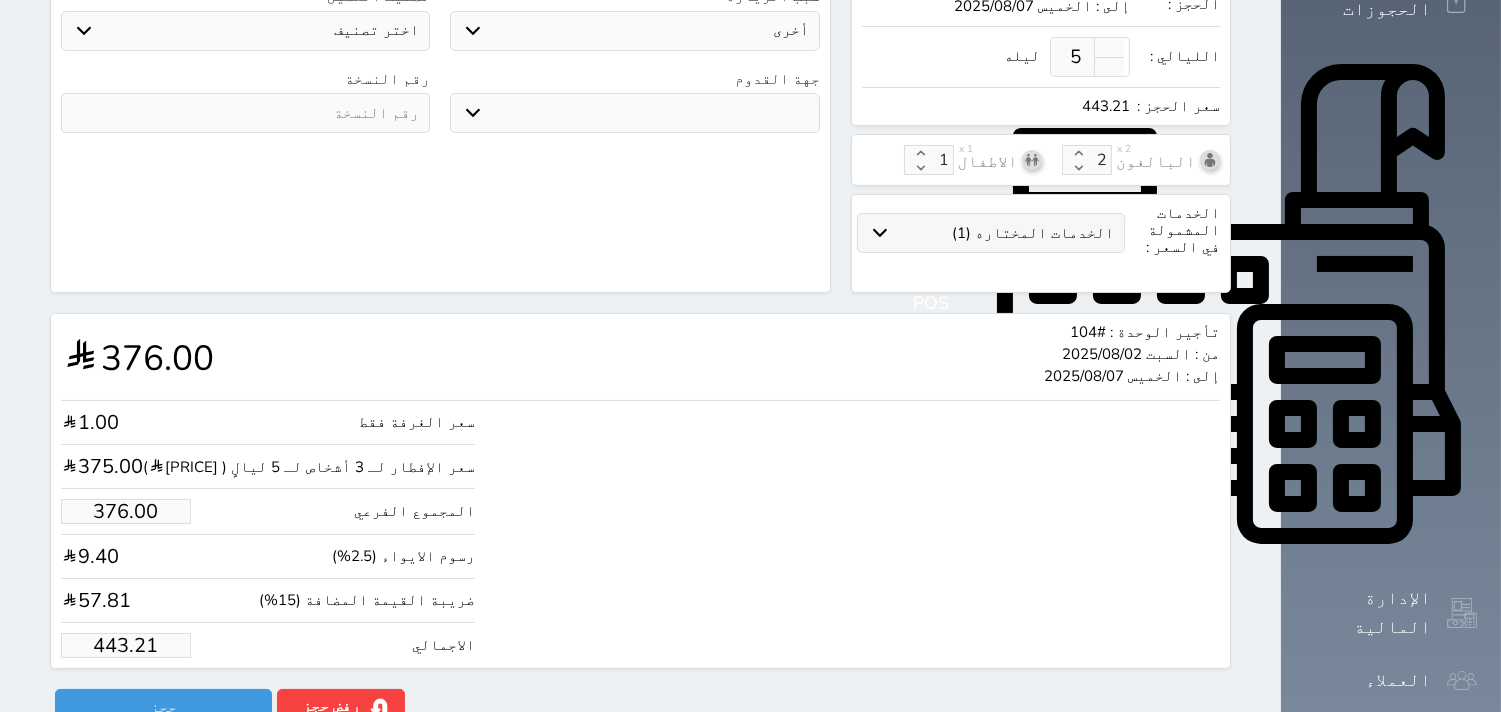 click on "الخدمات المختاره (1)" at bounding box center [991, 233] 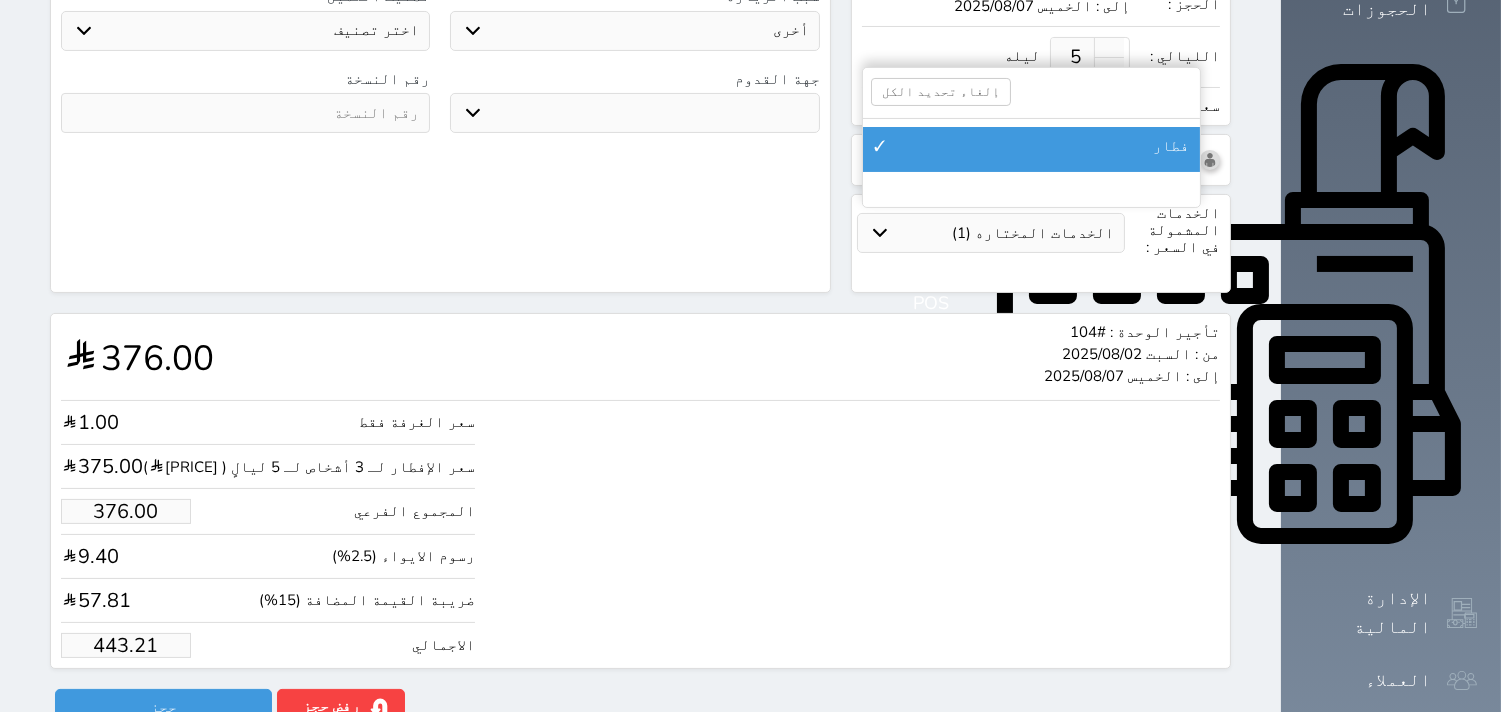 click on "✓ فطار" at bounding box center (1031, 149) 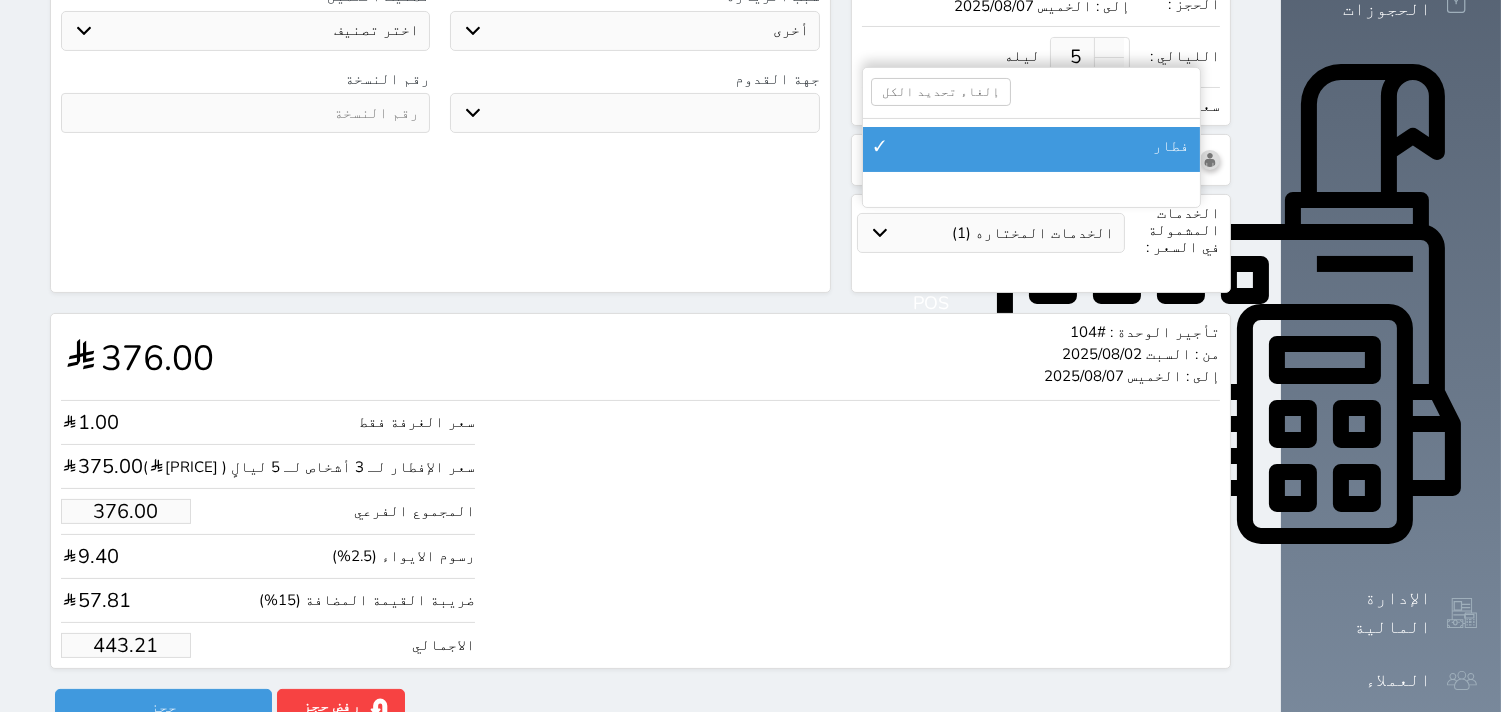 scroll, scrollTop: 517, scrollLeft: 0, axis: vertical 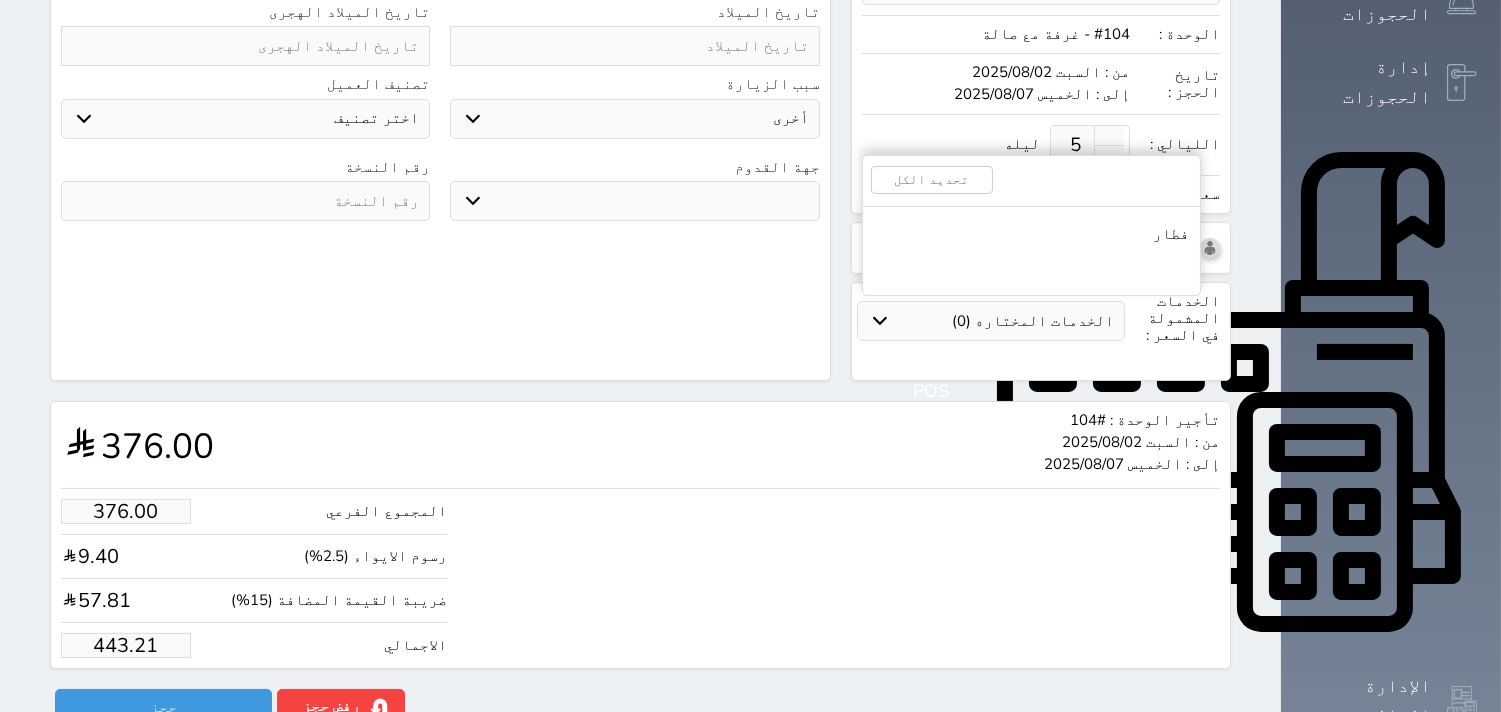 click on "443.21" at bounding box center (126, 645) 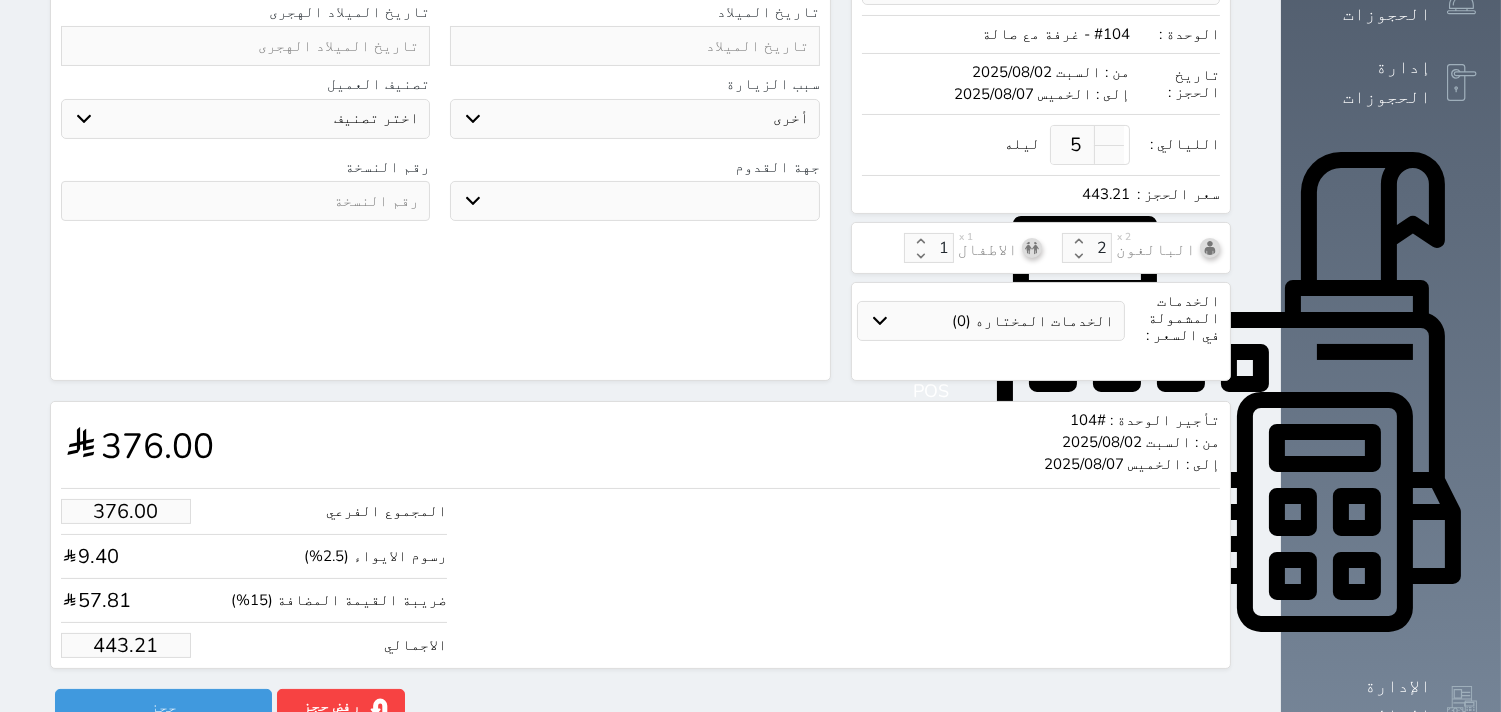 click on "443.21" at bounding box center [126, 645] 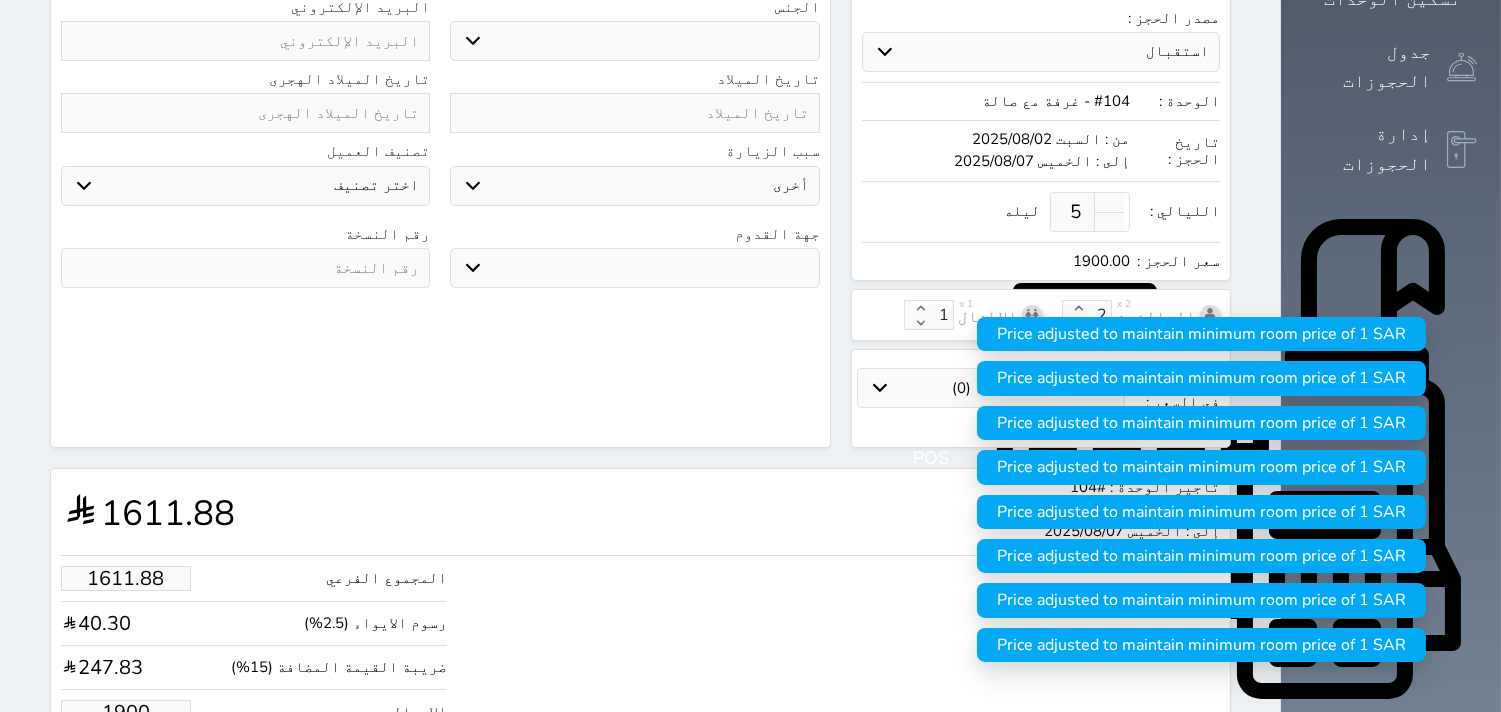 scroll, scrollTop: 0, scrollLeft: 0, axis: both 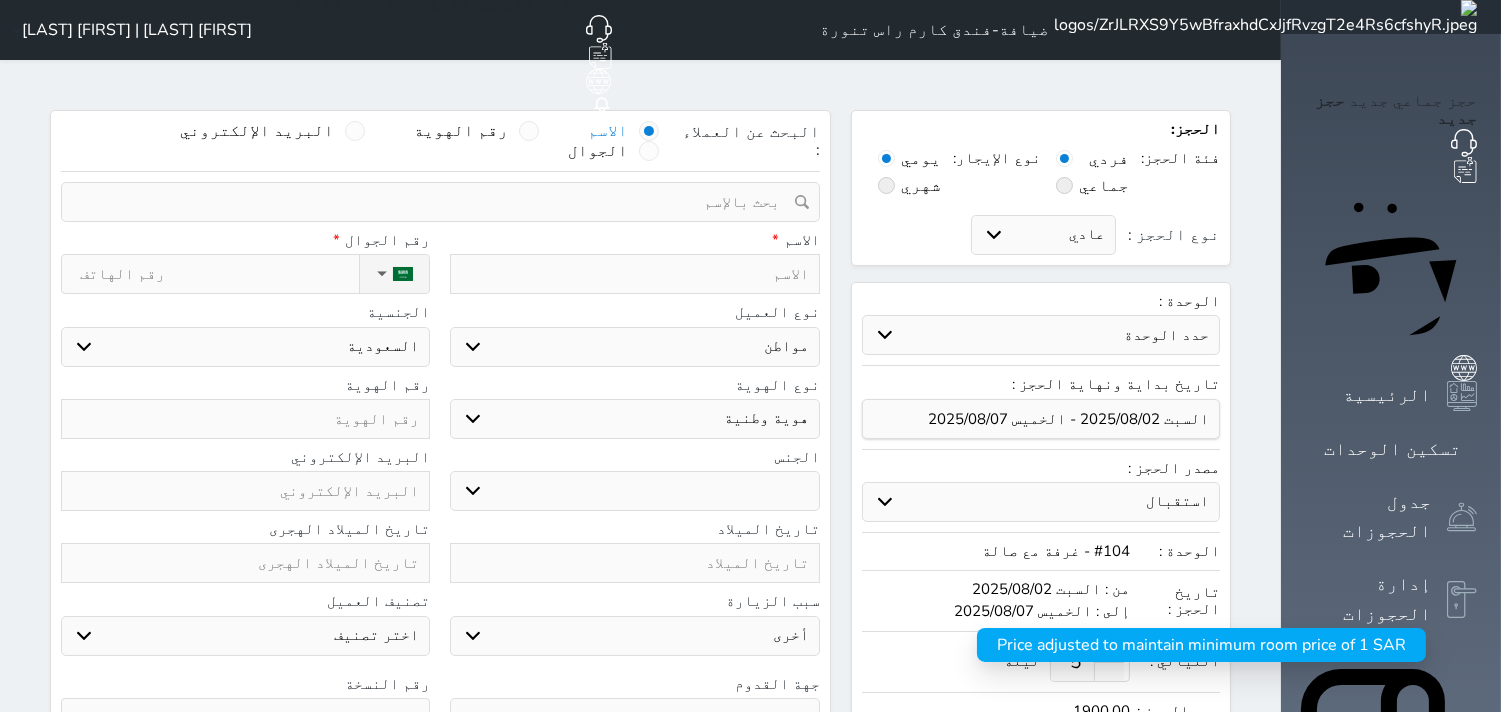 click at bounding box center [634, 274] 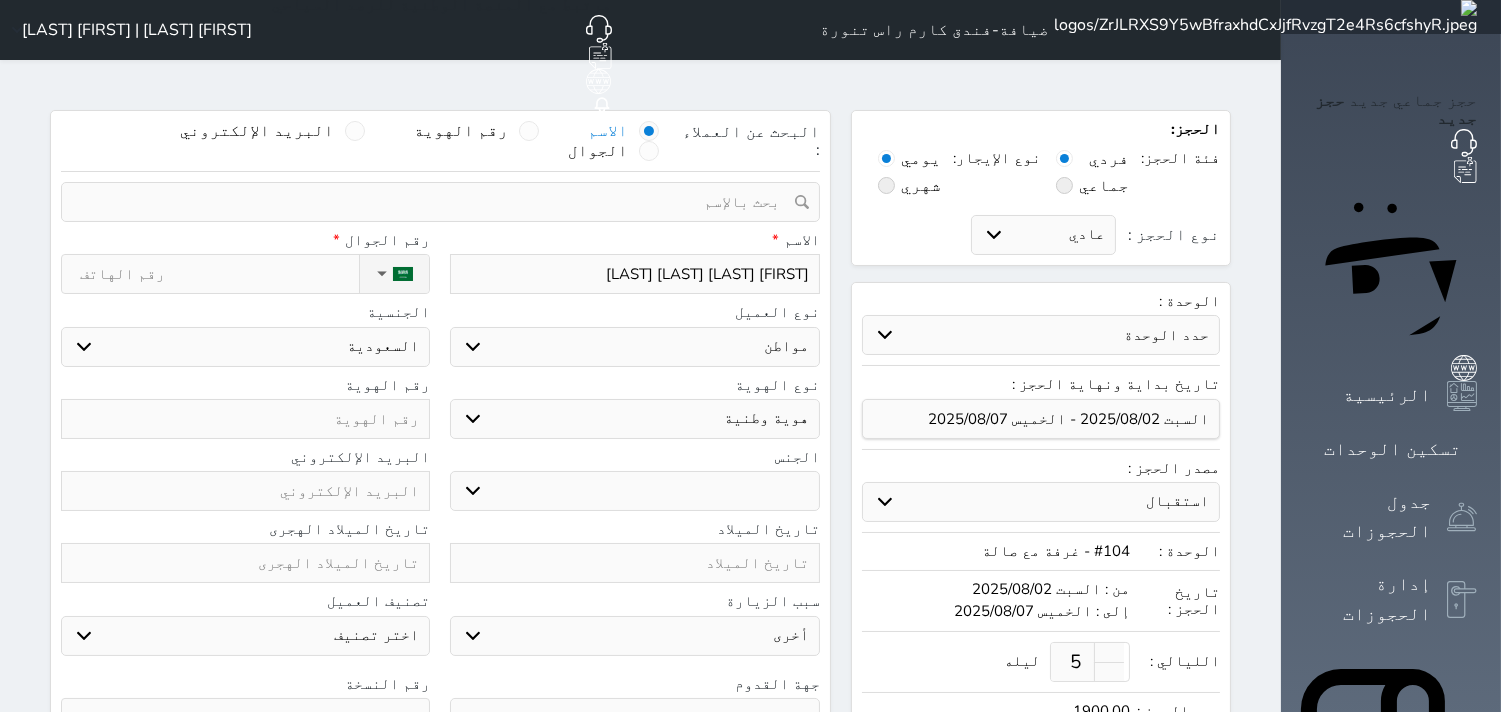 click on "نوع الحجز :" at bounding box center (219, 274) 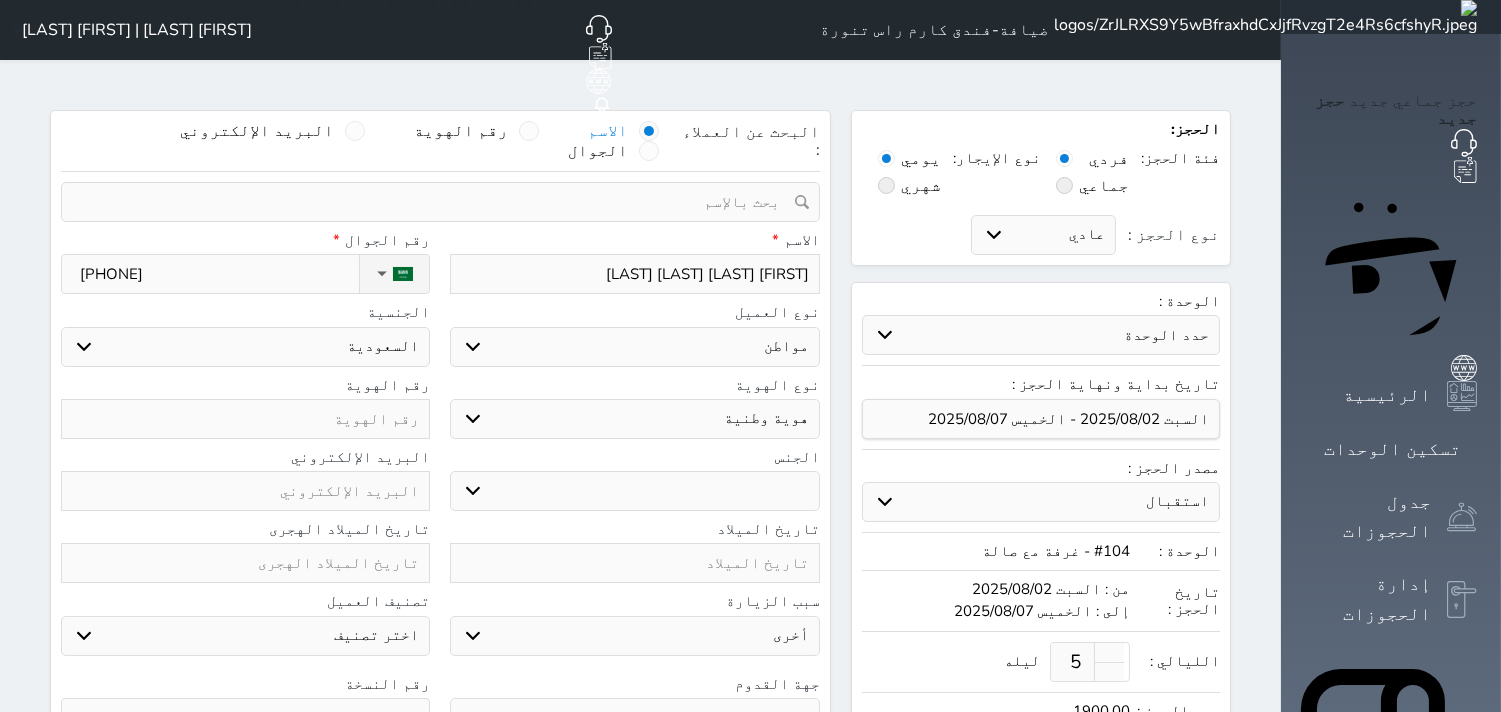 click at bounding box center (245, 419) 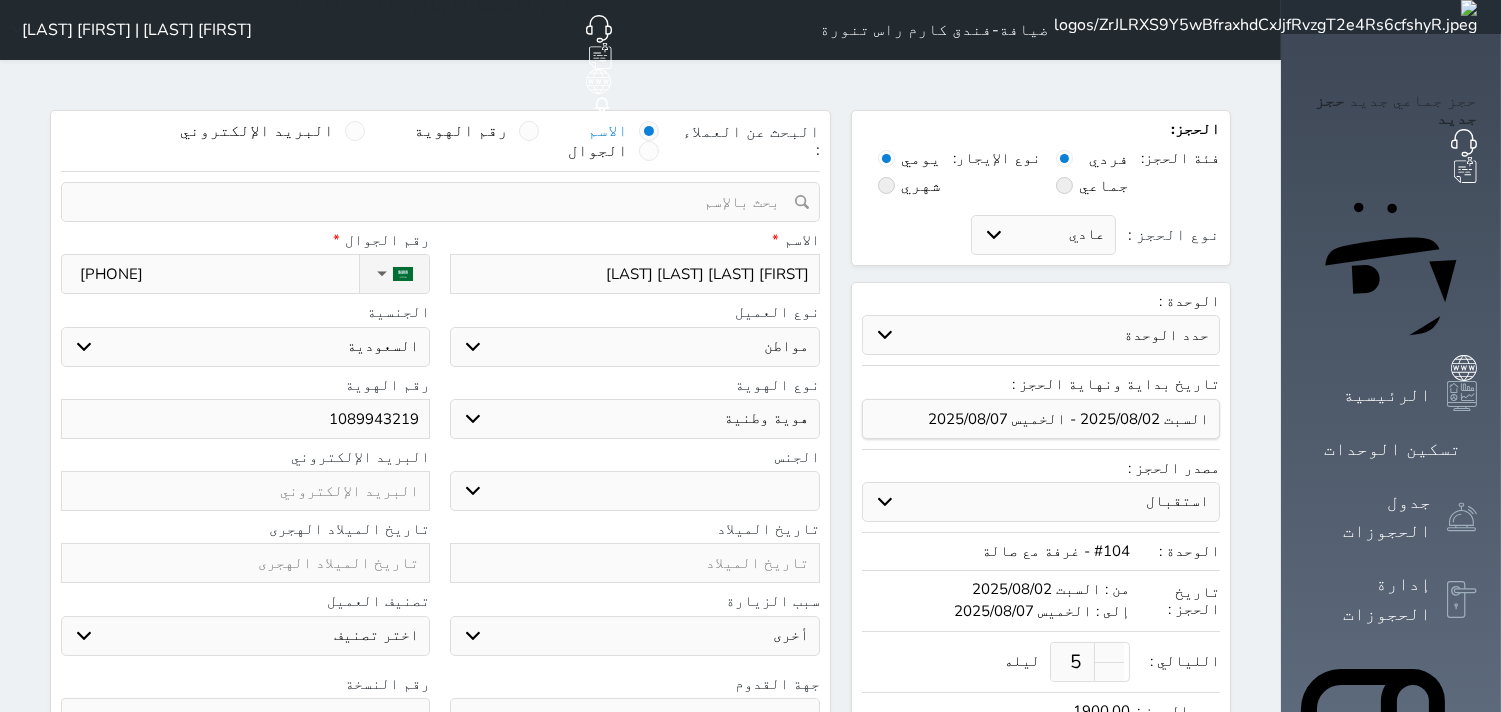 click at bounding box center (245, 563) 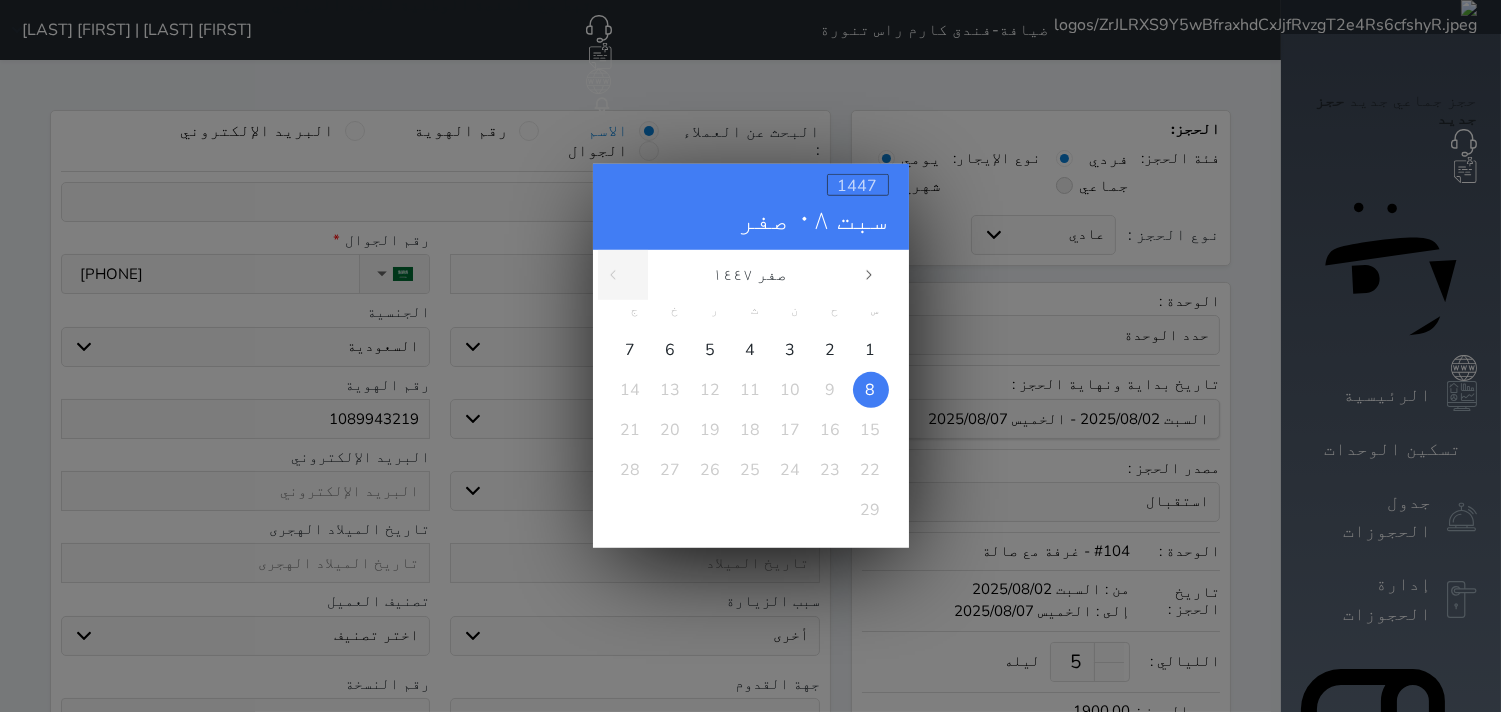 click on "1447" at bounding box center (858, 186) 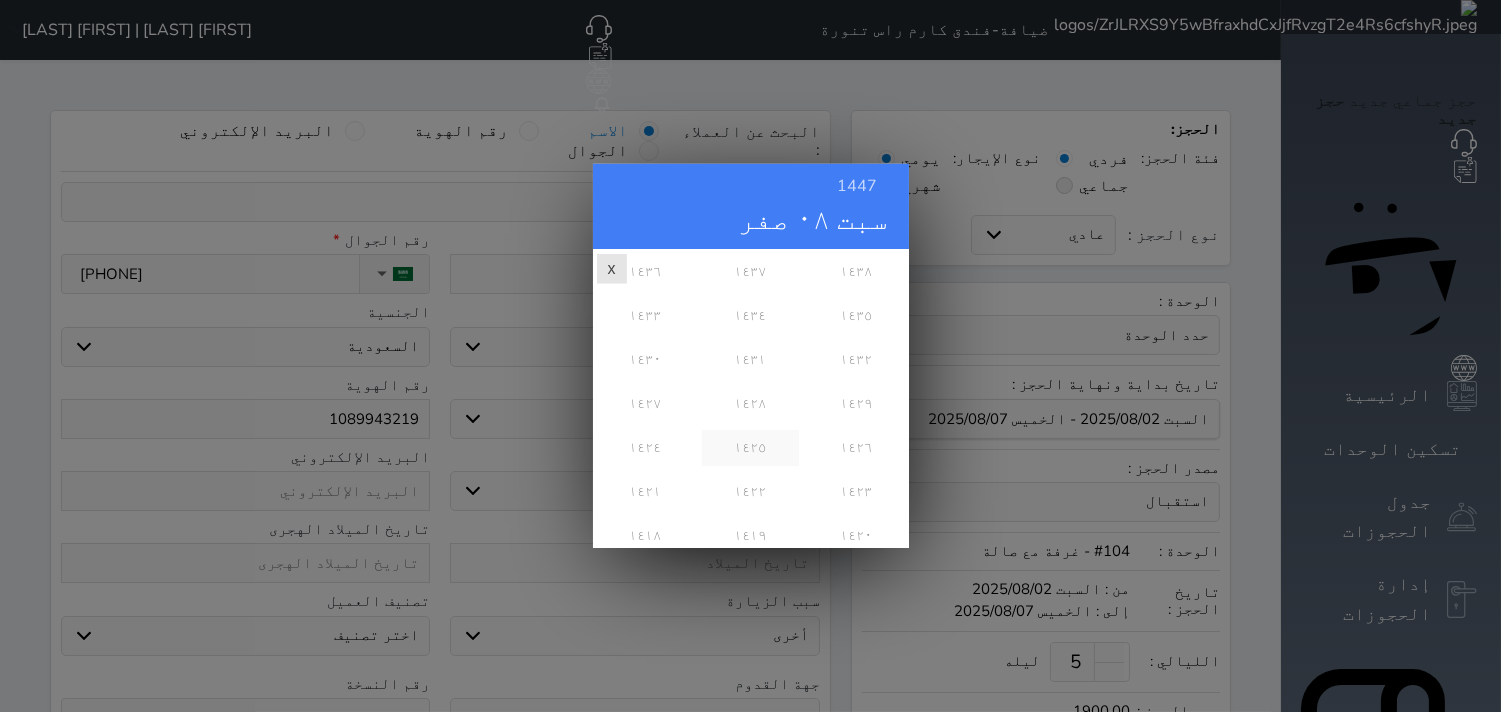 scroll, scrollTop: 333, scrollLeft: 0, axis: vertical 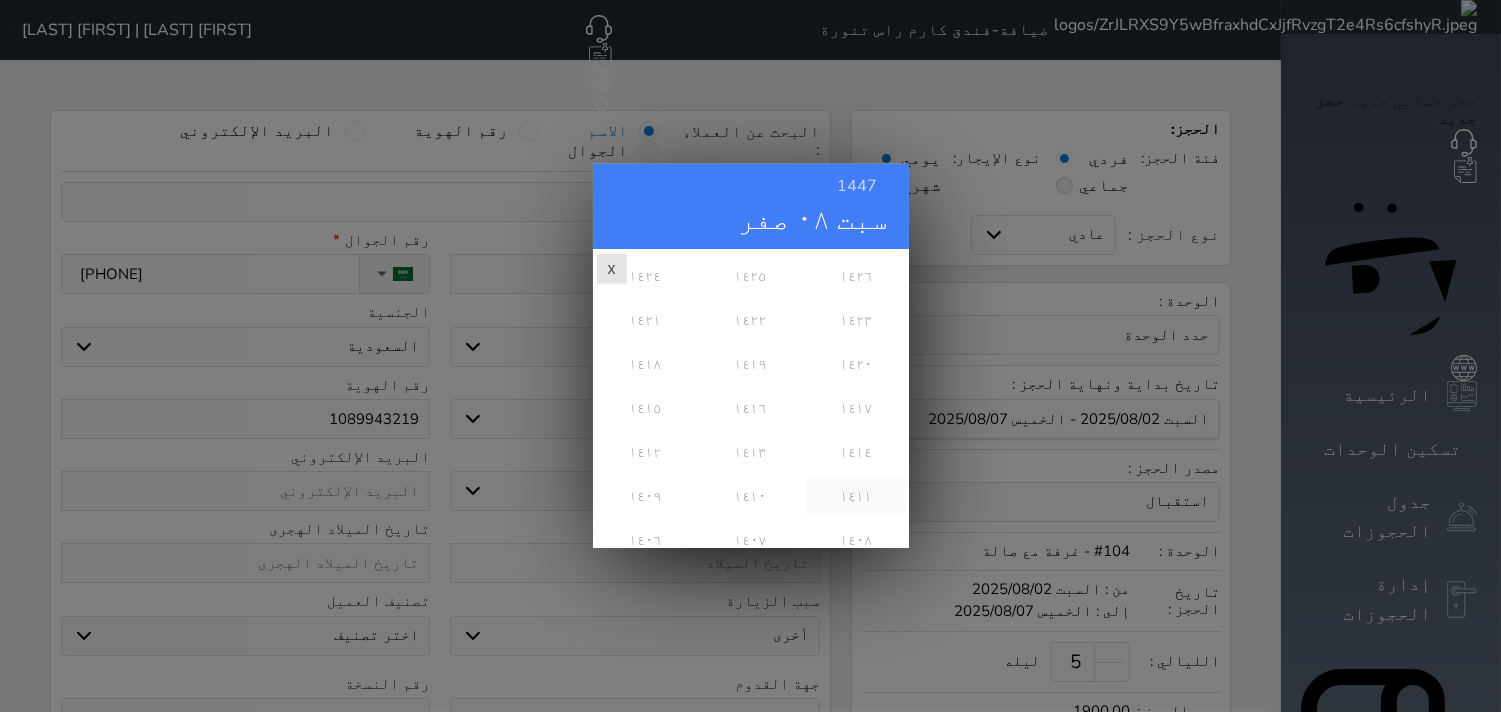 click on "١٤١١" at bounding box center (855, 497) 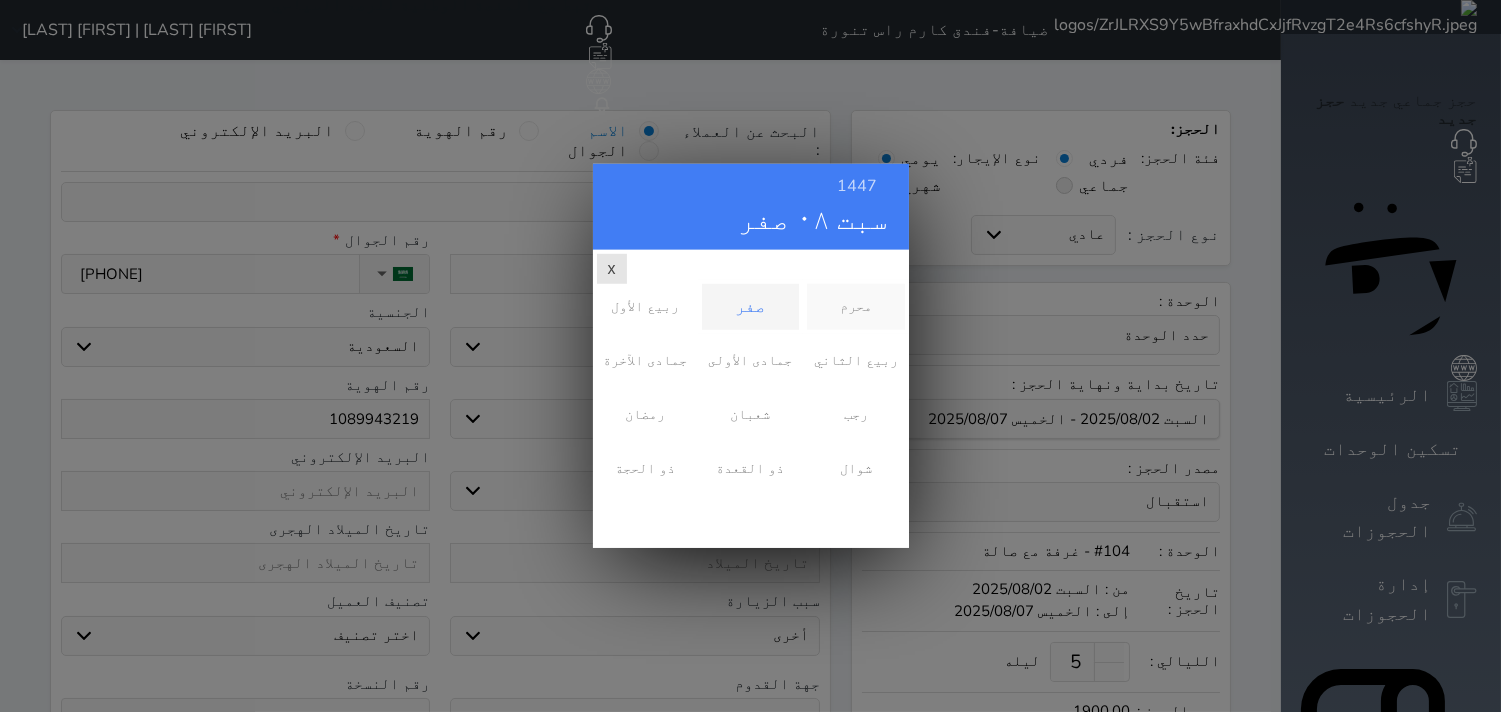 scroll, scrollTop: 0, scrollLeft: 0, axis: both 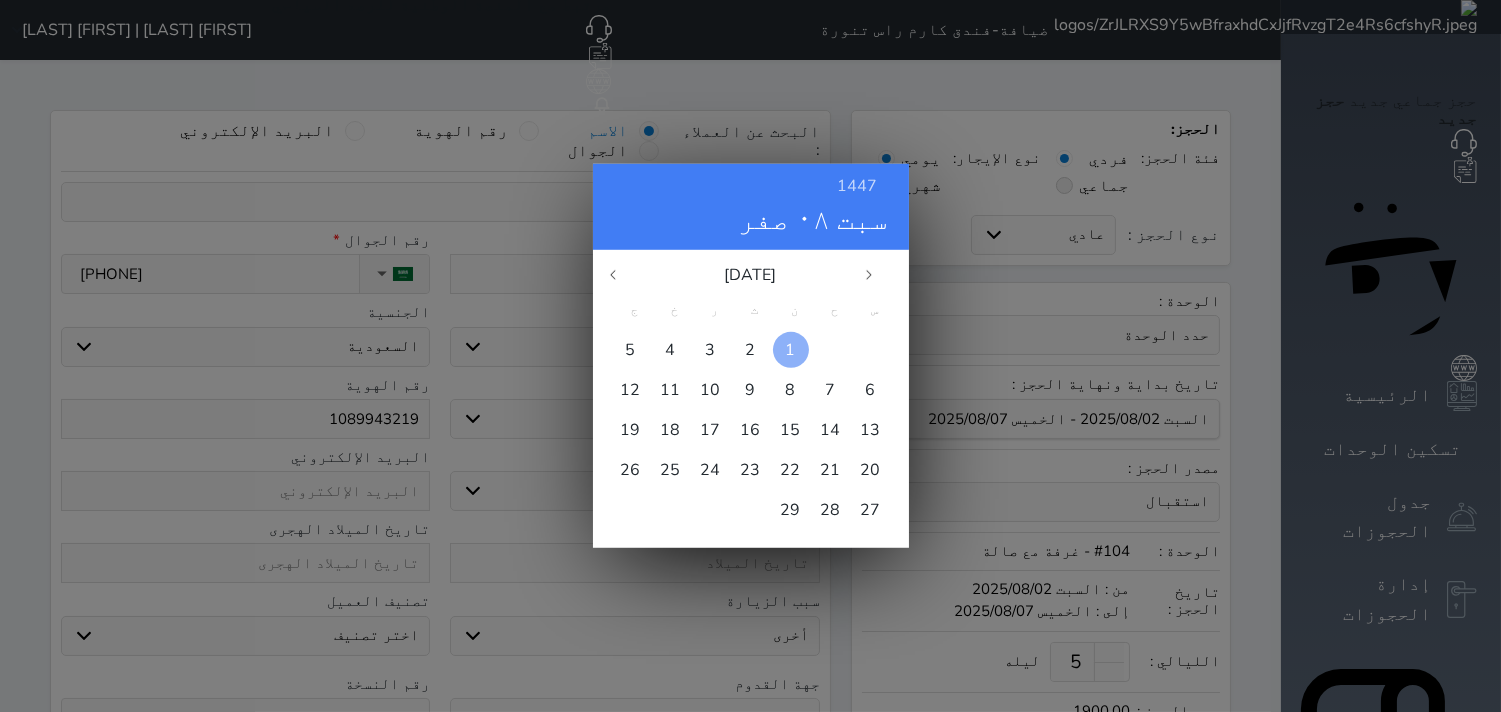 click at bounding box center [791, 350] 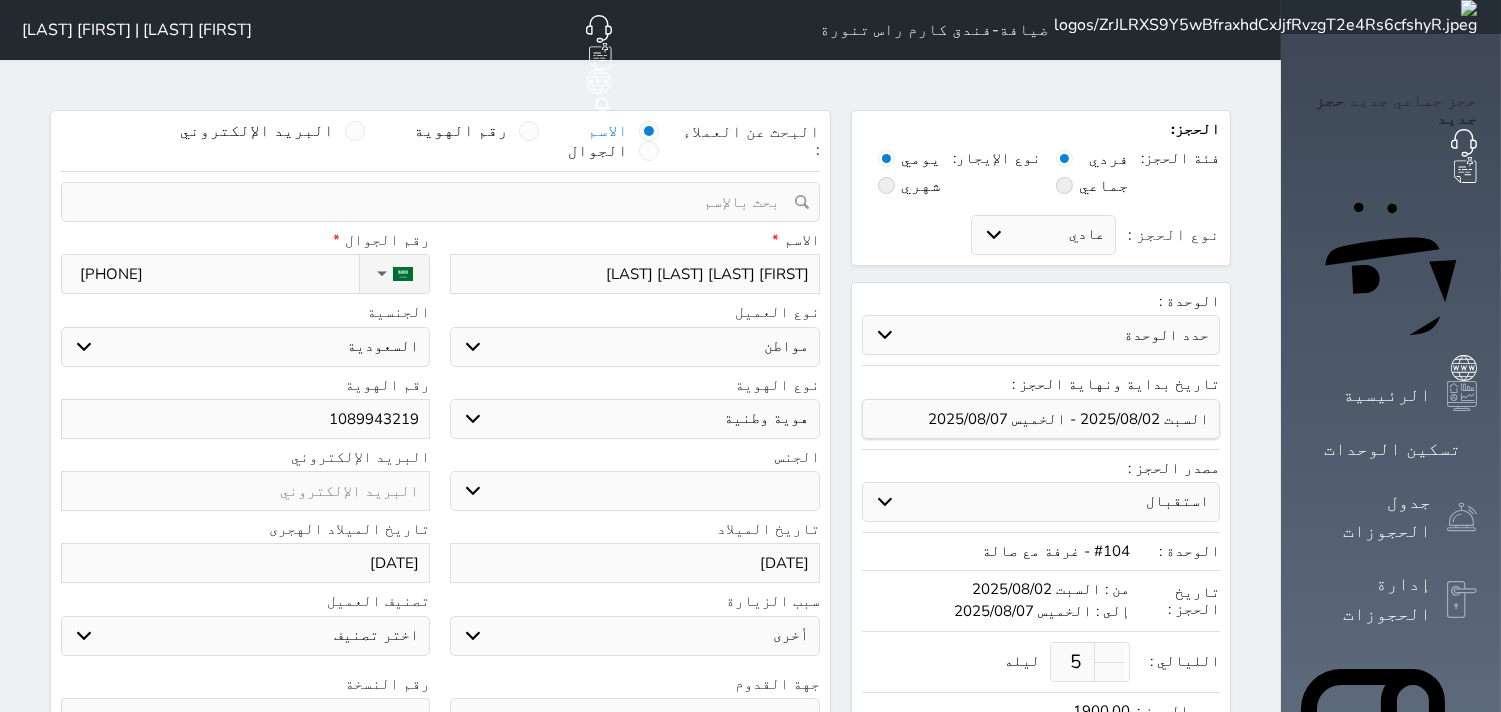 click at bounding box center (245, 718) 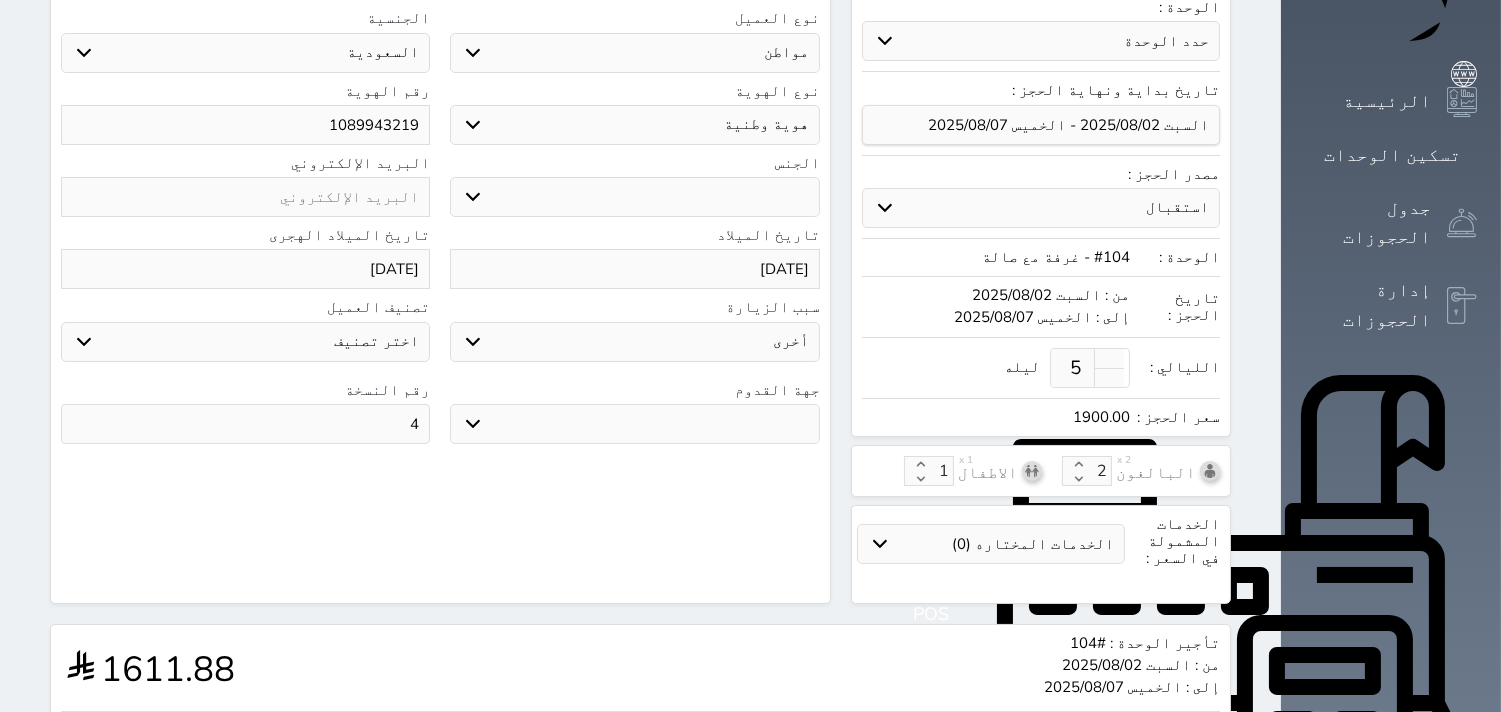scroll, scrollTop: 517, scrollLeft: 0, axis: vertical 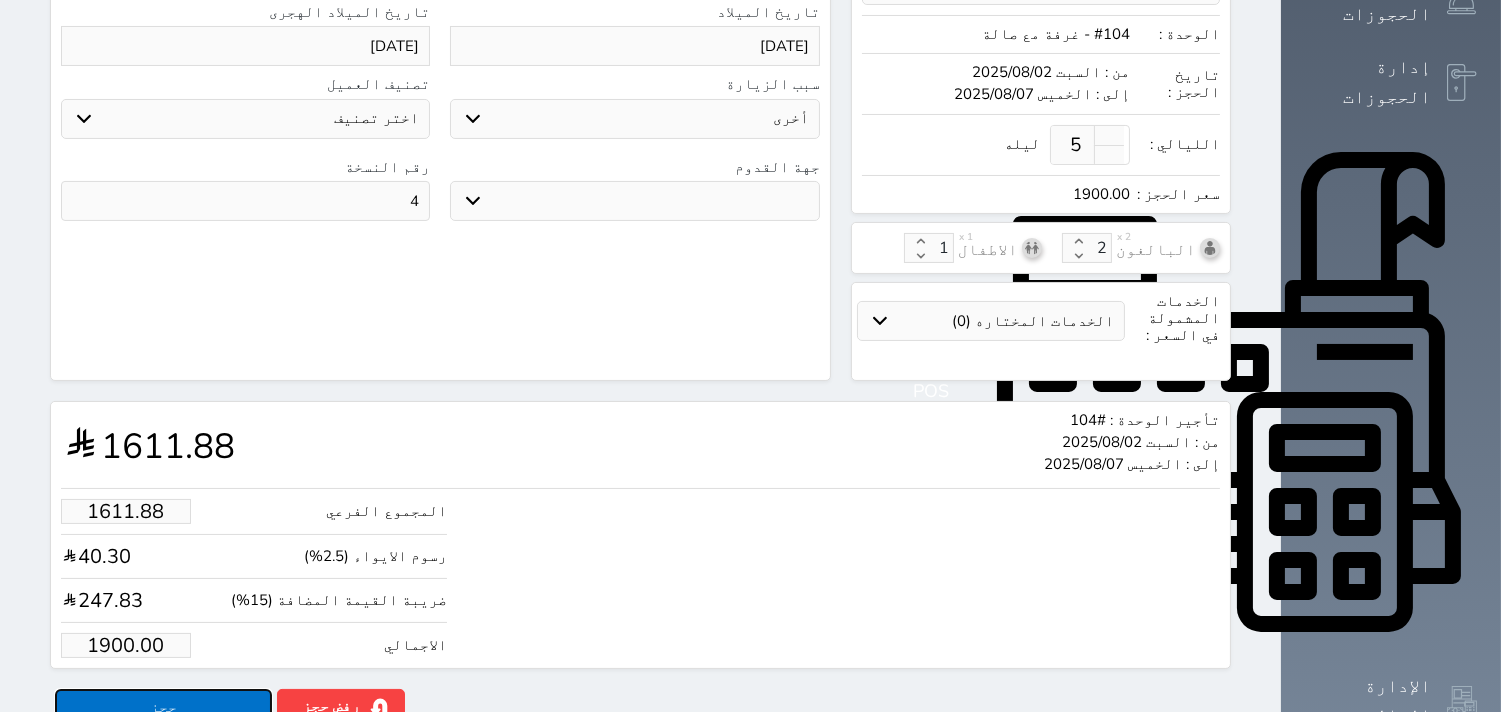 click on "حجز" at bounding box center [163, 706] 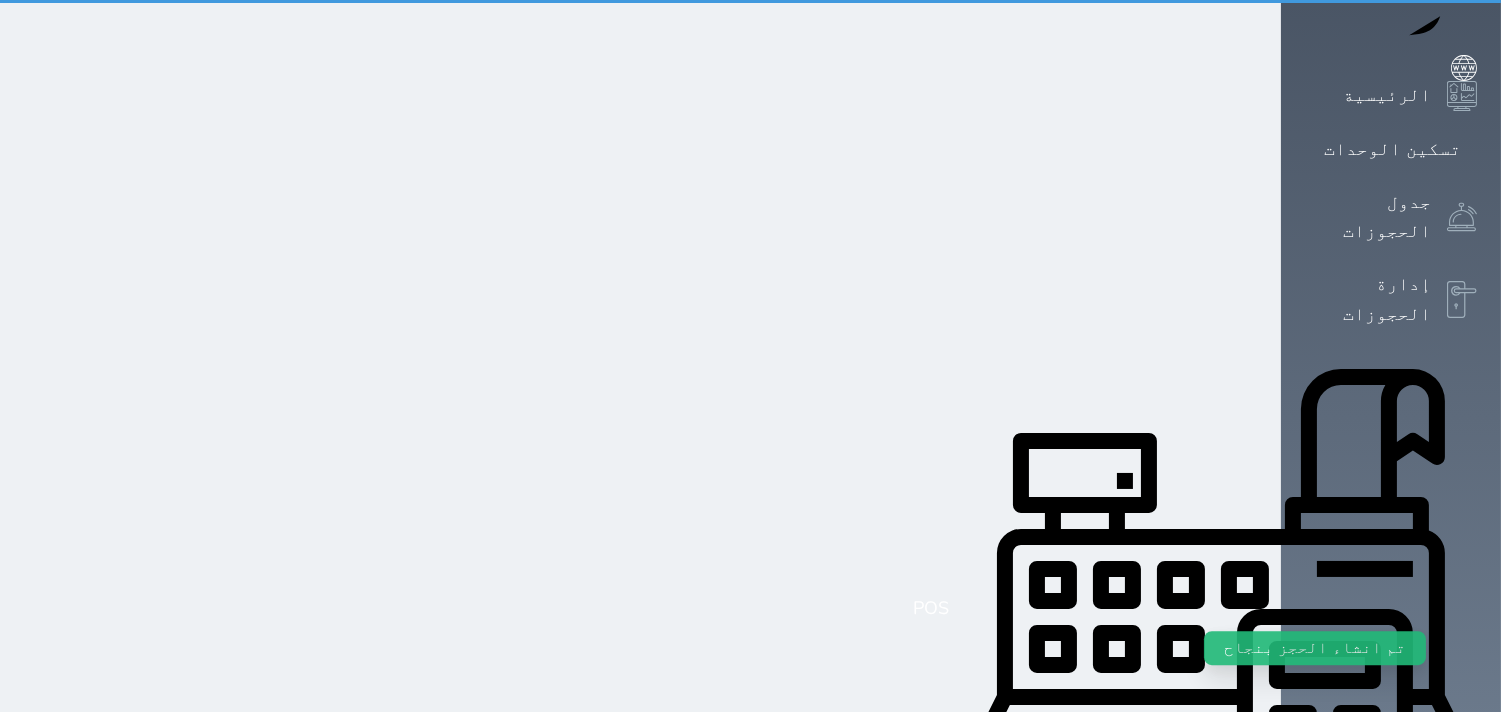 scroll, scrollTop: 0, scrollLeft: 0, axis: both 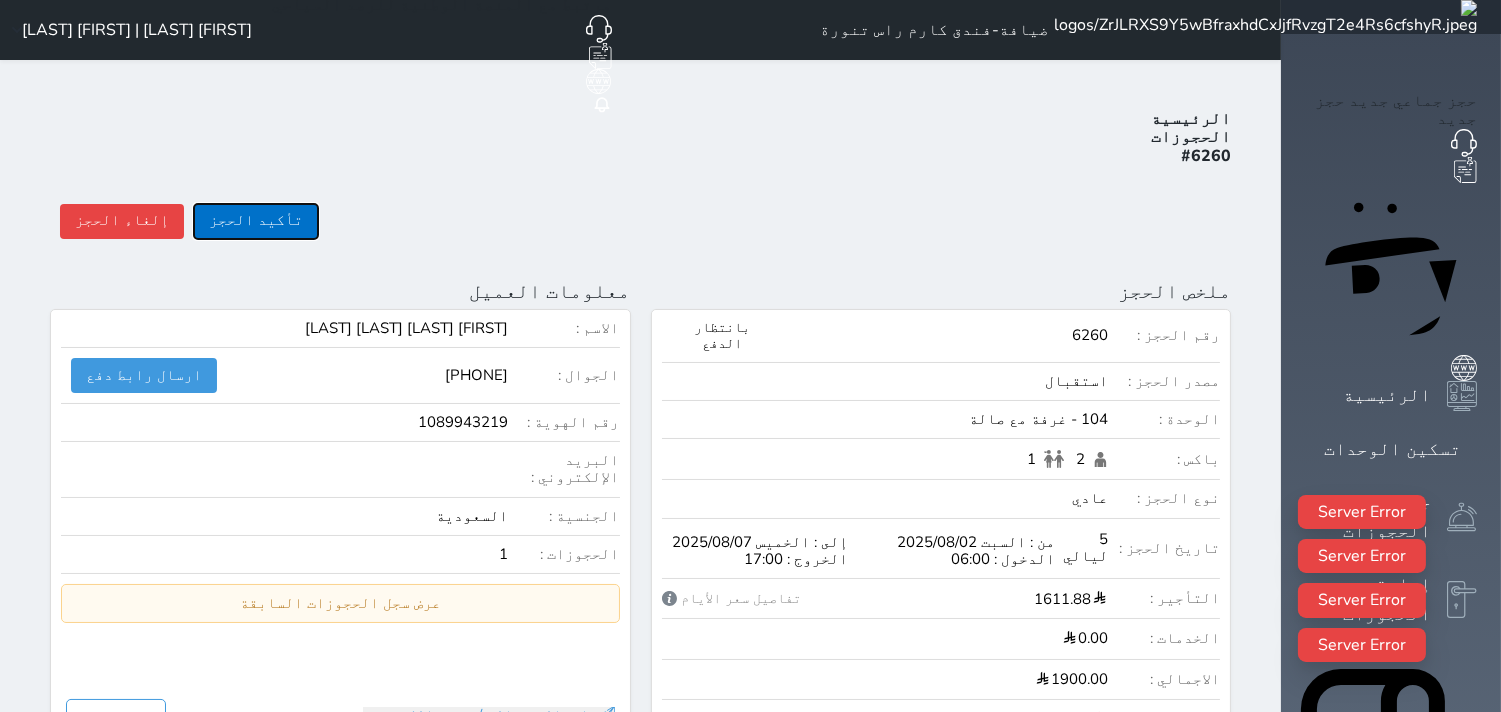 click on "تأكيد الحجز" at bounding box center (256, 221) 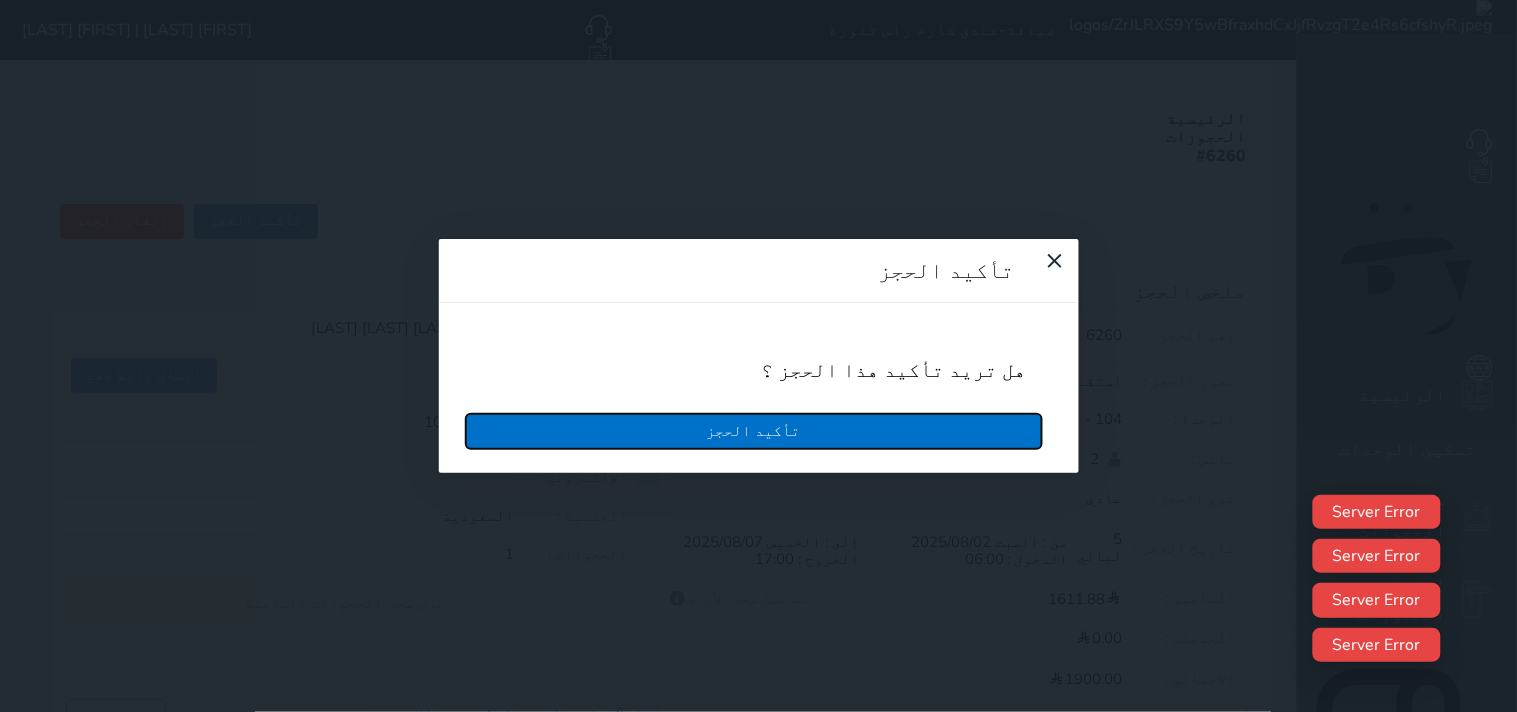 click on "تأكيد الحجز" at bounding box center [754, 431] 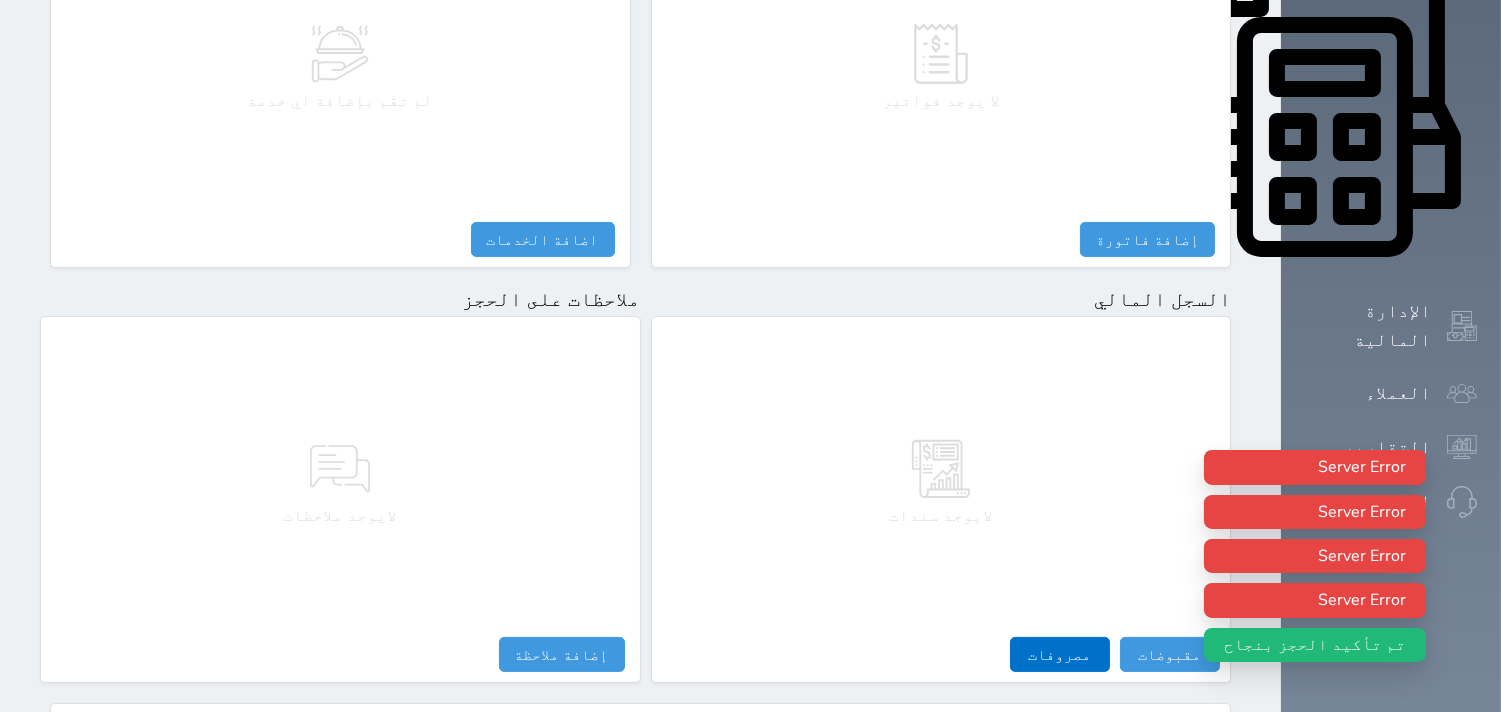 scroll, scrollTop: 991, scrollLeft: 0, axis: vertical 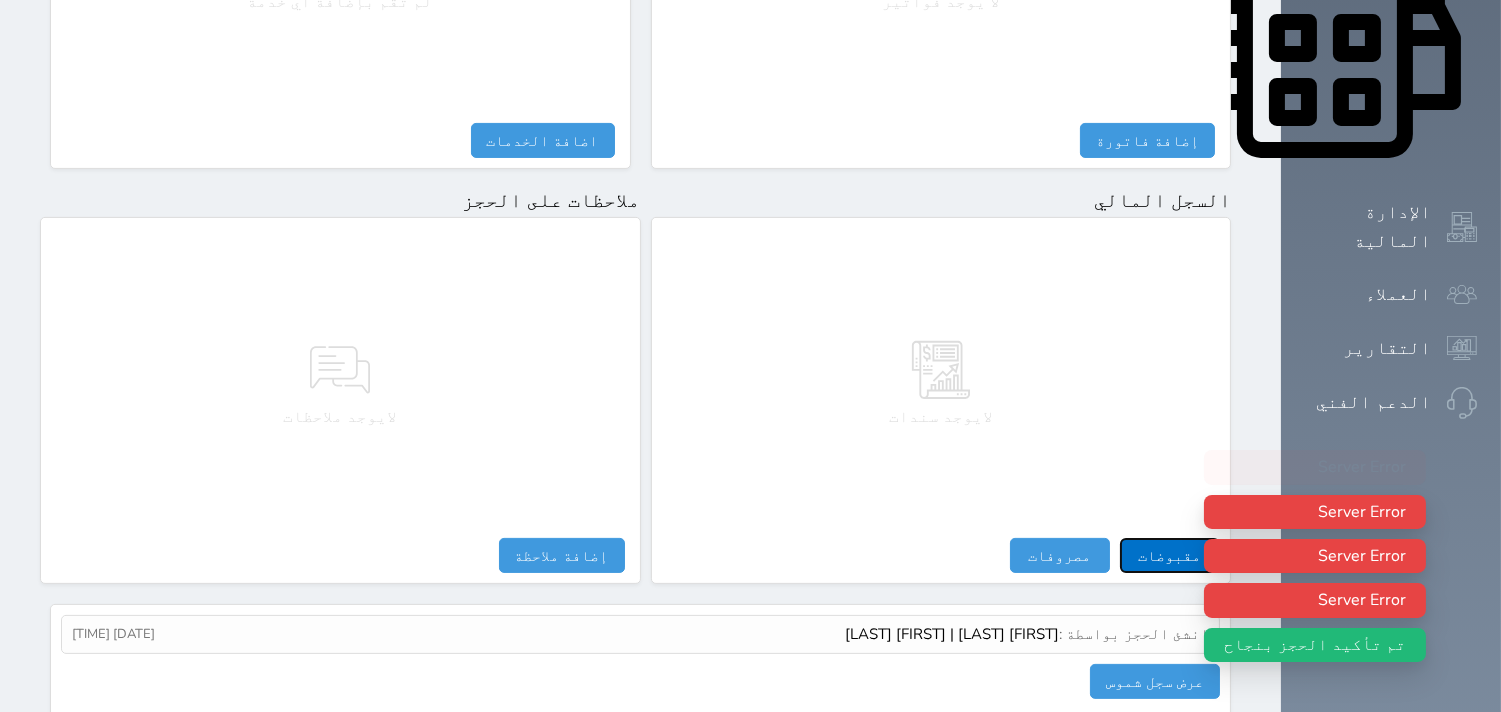 click on "مقبوضات" at bounding box center [1170, 555] 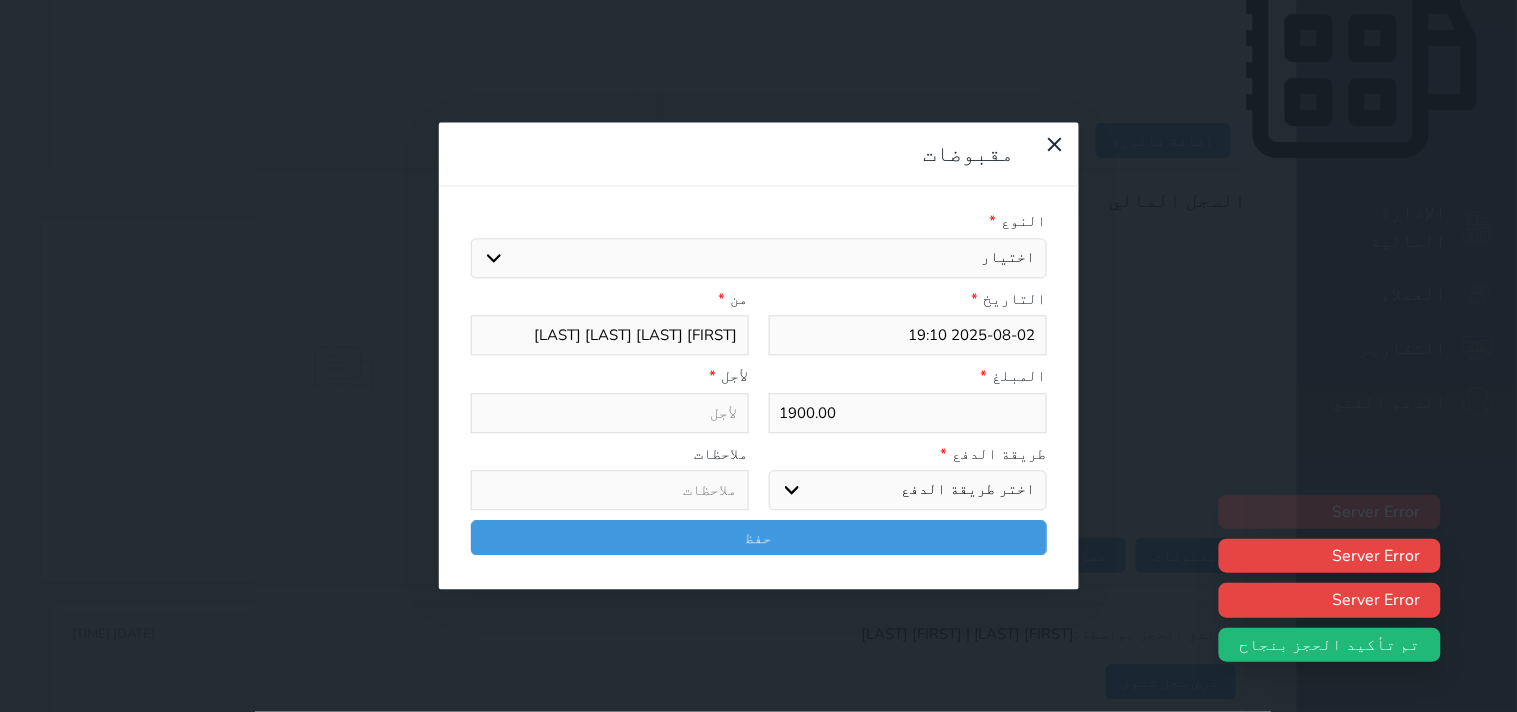 click on "اختيار   مقبوضات عامة قيمة إيجار فواتير تامين عربون لا ينطبق آخر مغسلة واي فاي - الإنترنت مواقف السيارات طعام الأغذية والمشروبات مشروبات المشروبات الباردة المشروبات الساخنة الإفطار غداء عشاء مخبز و كعك حمام سباحة الصالة الرياضية سبا و خدمات الجمال اختيار وإسقاط (خدمات النقل) ميني بار كابل - تلفزيون سرير إضافي تصفيف الشعر التسوق خدمات الجولات السياحية المنظمة خدمات الدليل السياحي" at bounding box center (759, 258) 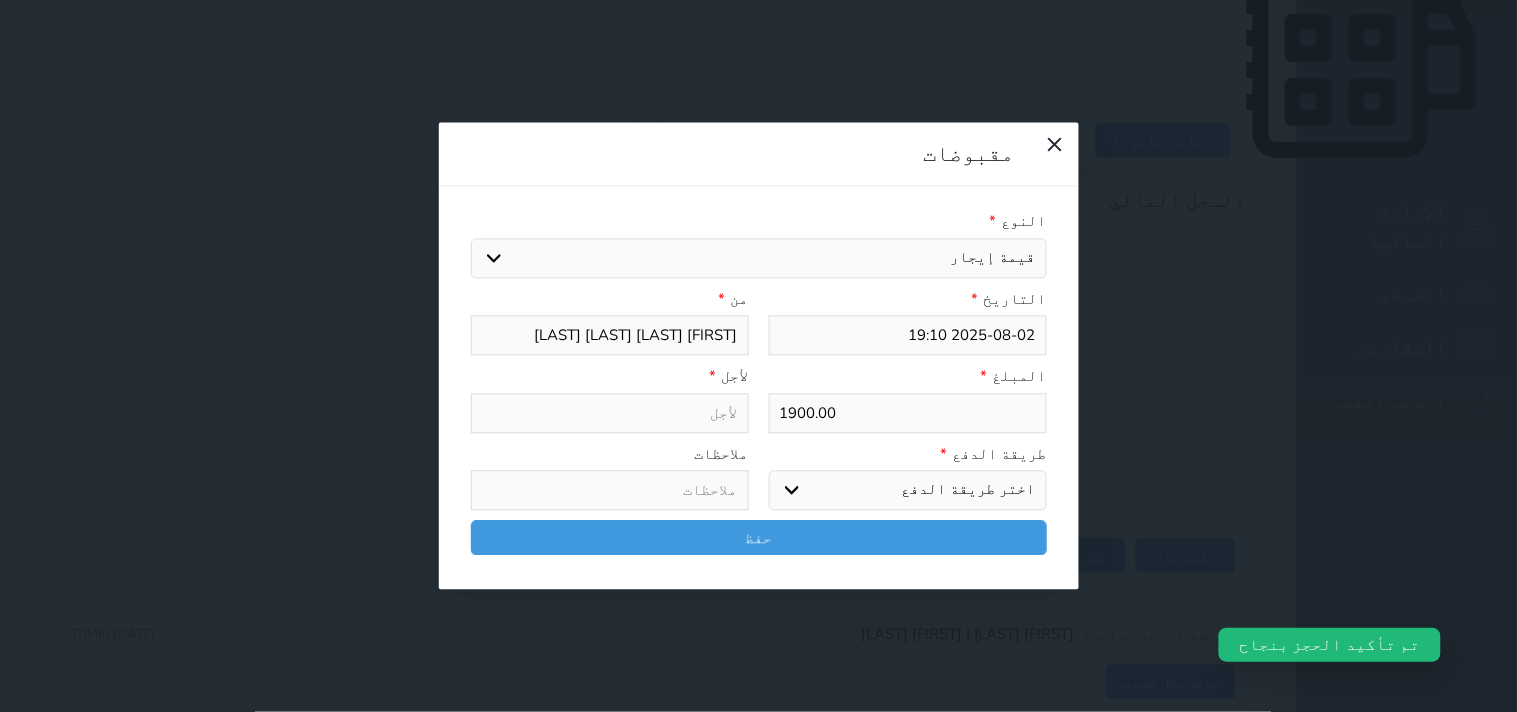 click on "اختيار   مقبوضات عامة قيمة إيجار فواتير تامين عربون لا ينطبق آخر مغسلة واي فاي - الإنترنت مواقف السيارات طعام الأغذية والمشروبات مشروبات المشروبات الباردة المشروبات الساخنة الإفطار غداء عشاء مخبز و كعك حمام سباحة الصالة الرياضية سبا و خدمات الجمال اختيار وإسقاط (خدمات النقل) ميني بار كابل - تلفزيون سرير إضافي تصفيف الشعر التسوق خدمات الجولات السياحية المنظمة خدمات الدليل السياحي" at bounding box center [759, 258] 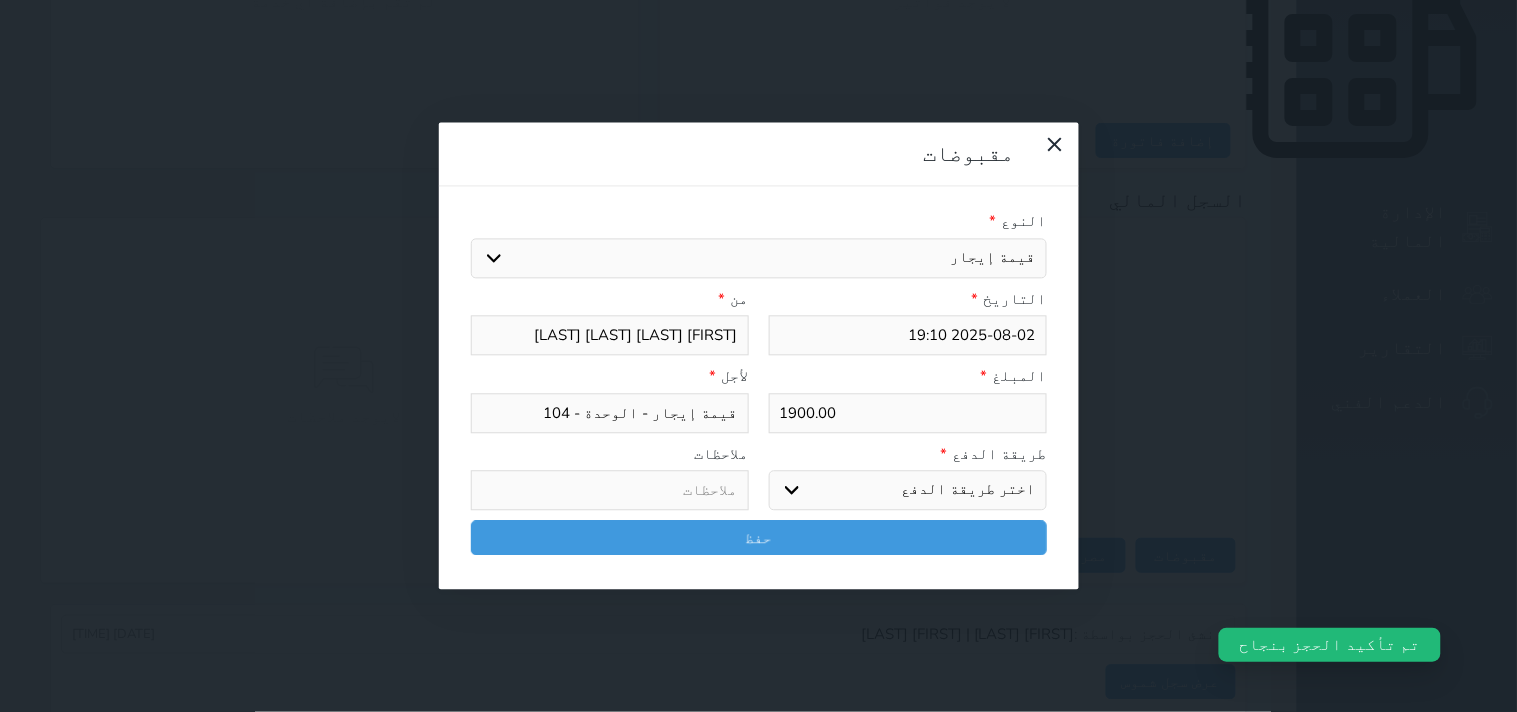 click on "اختر طريقة الدفع   دفع نقدى   تحويل بنكى   مدى   بطاقة ائتمان   آجل" at bounding box center (908, 491) 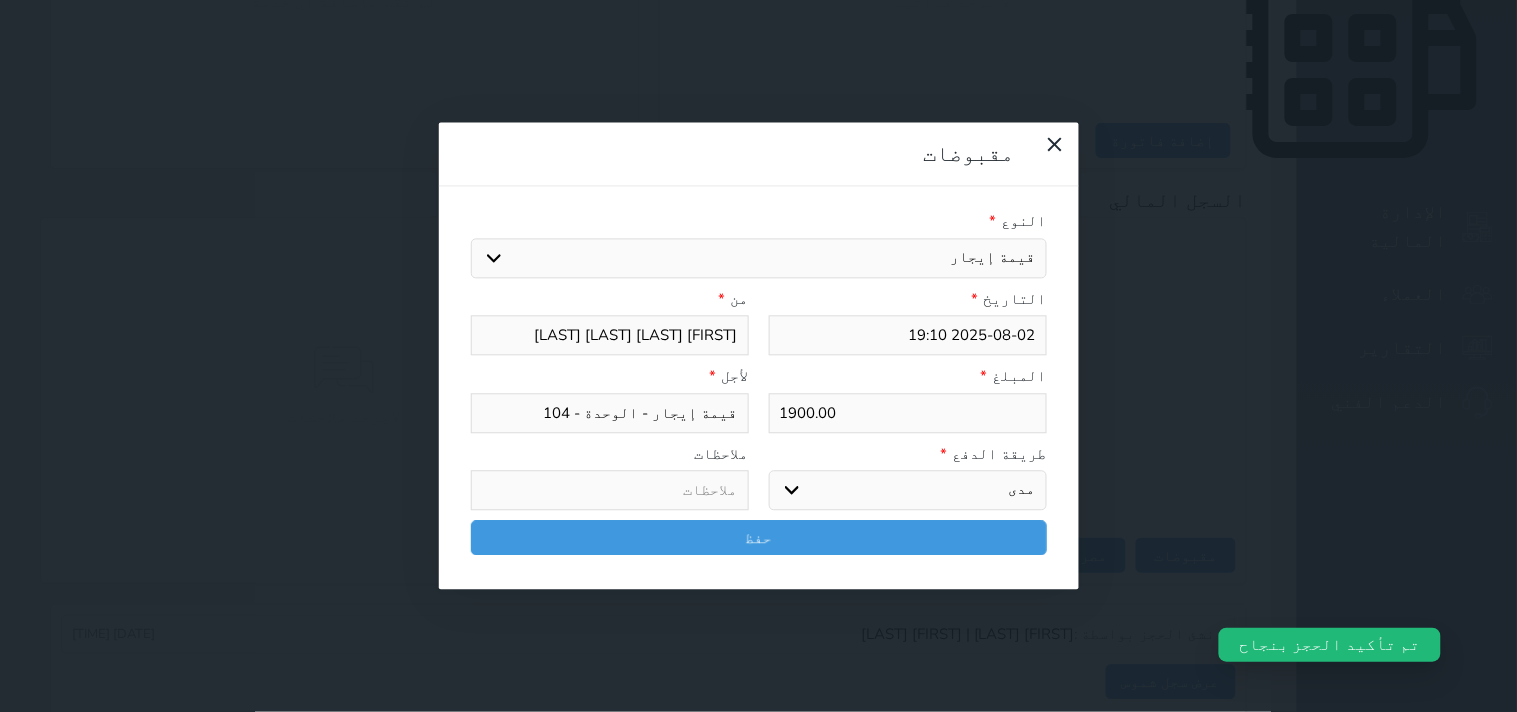 click on "اختر طريقة الدفع   دفع نقدى   تحويل بنكى   مدى   بطاقة ائتمان   آجل" at bounding box center [908, 491] 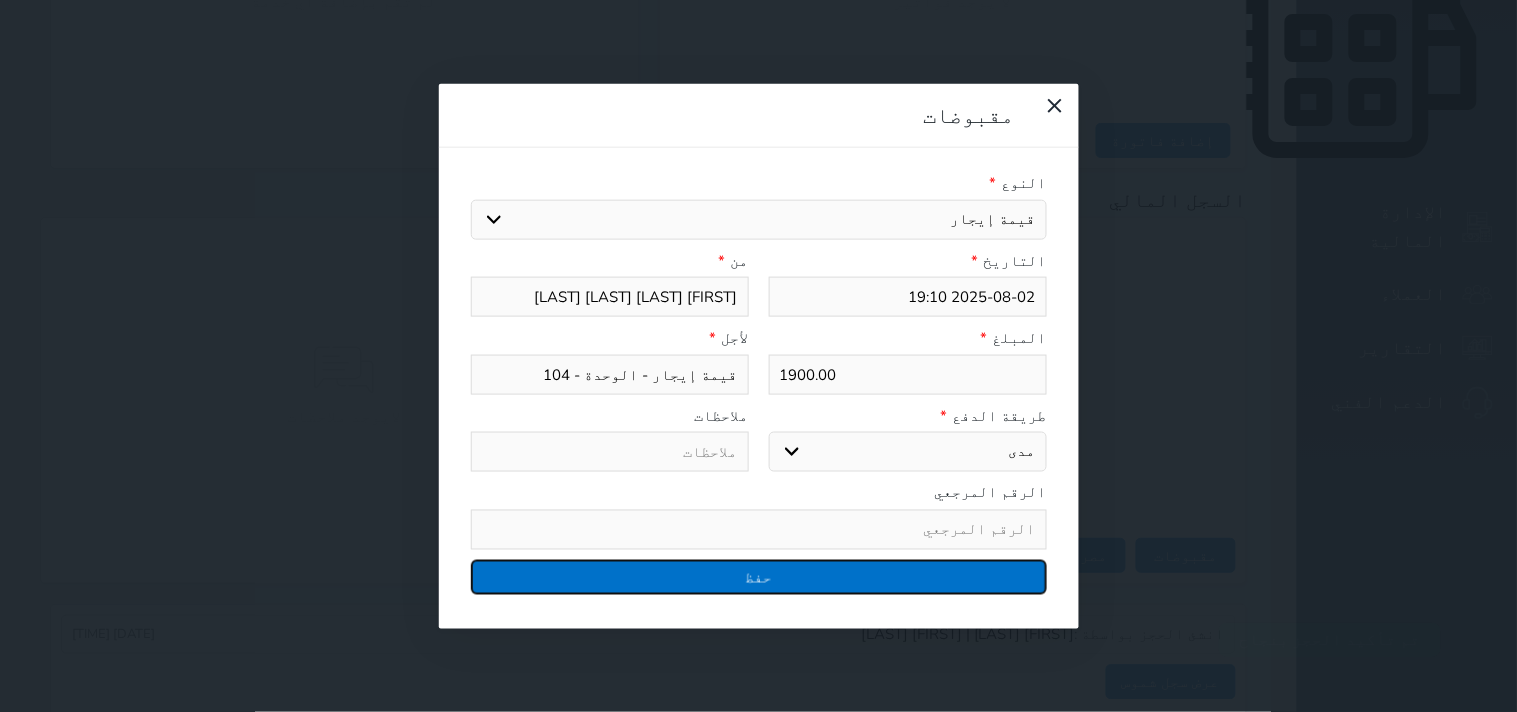 click on "حفظ" at bounding box center (759, 576) 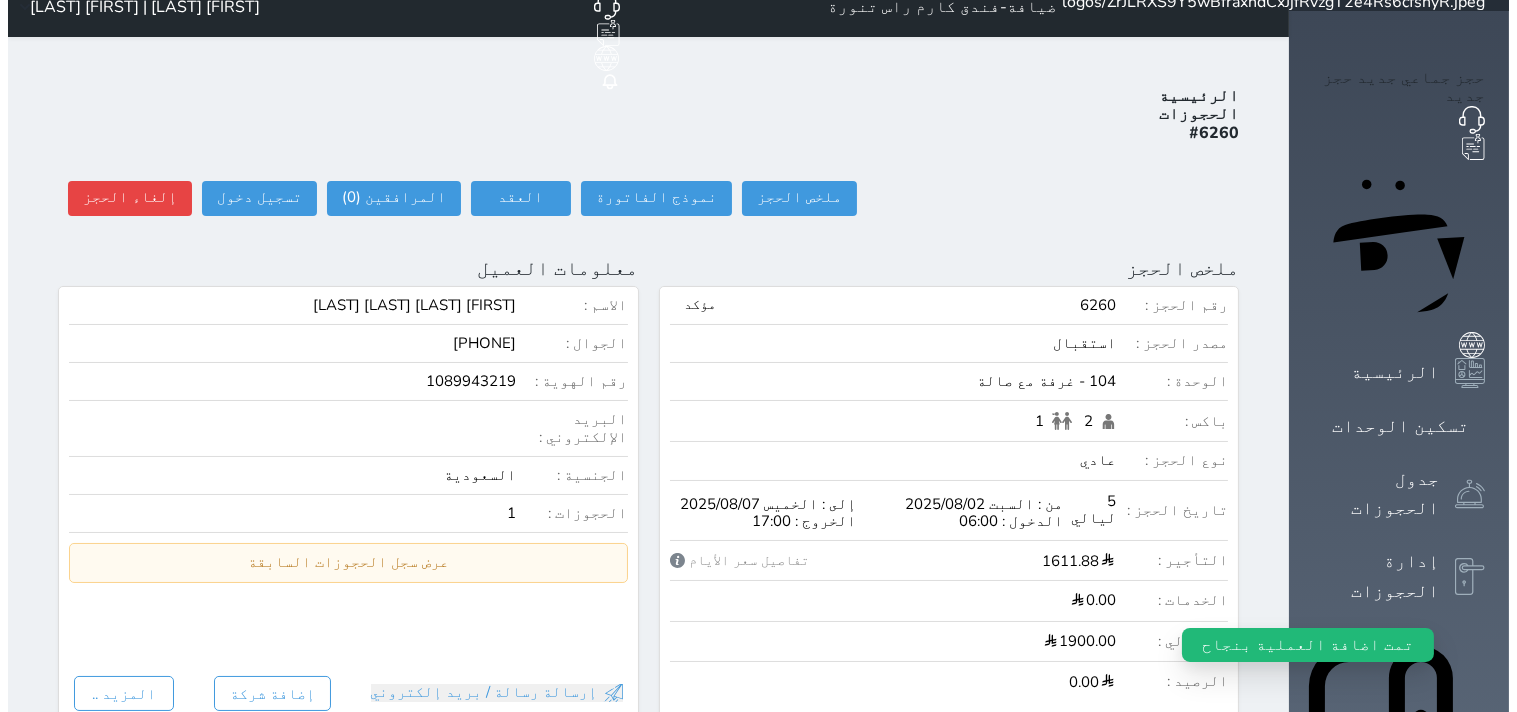 scroll, scrollTop: 0, scrollLeft: 0, axis: both 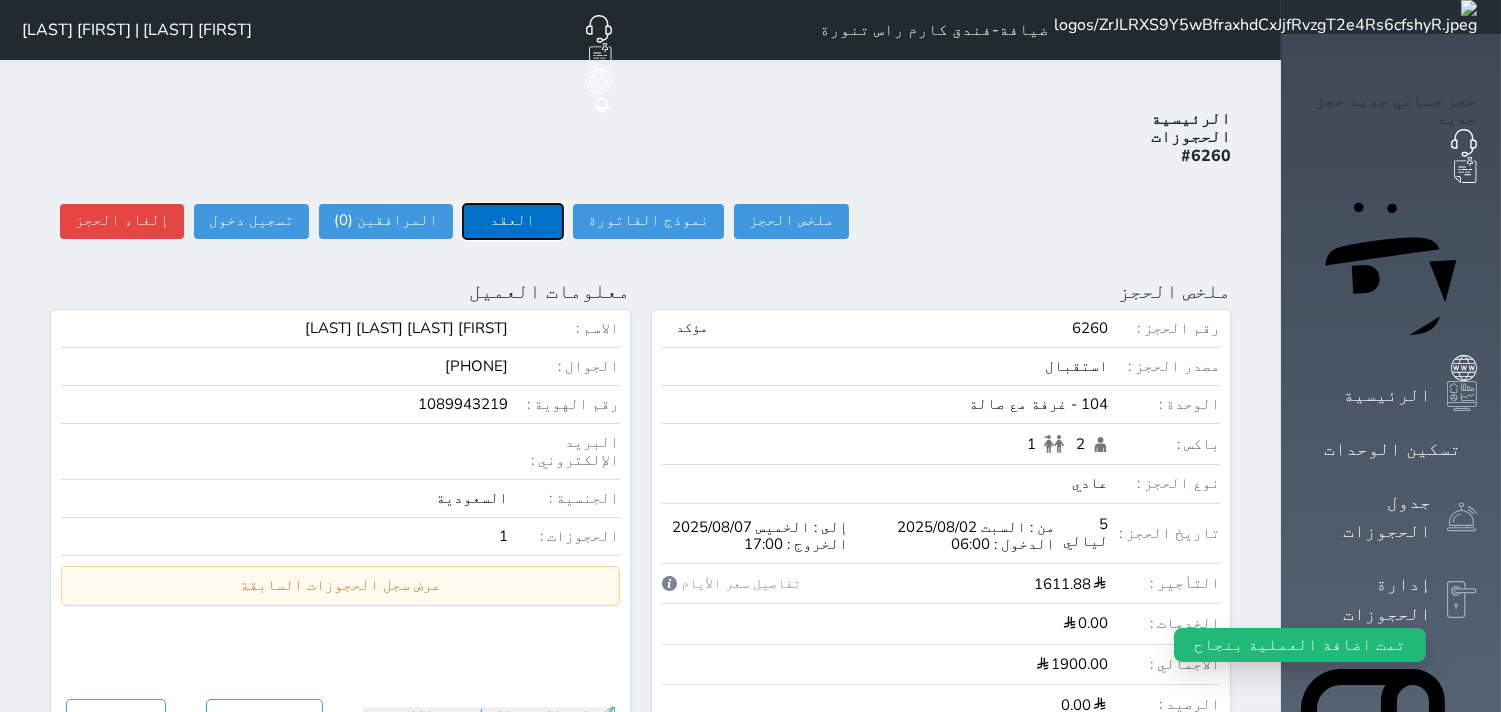 click on "العقد" at bounding box center [513, 221] 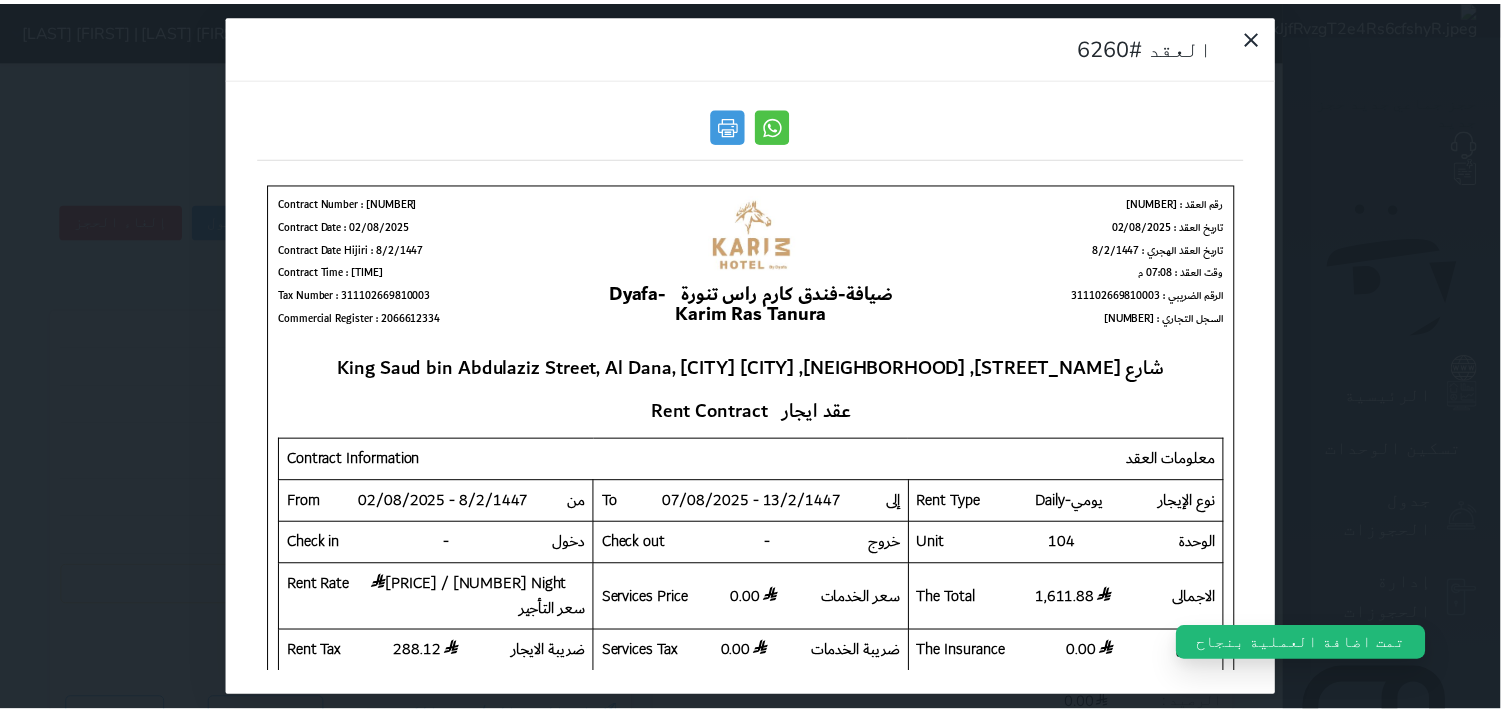 scroll, scrollTop: 0, scrollLeft: 0, axis: both 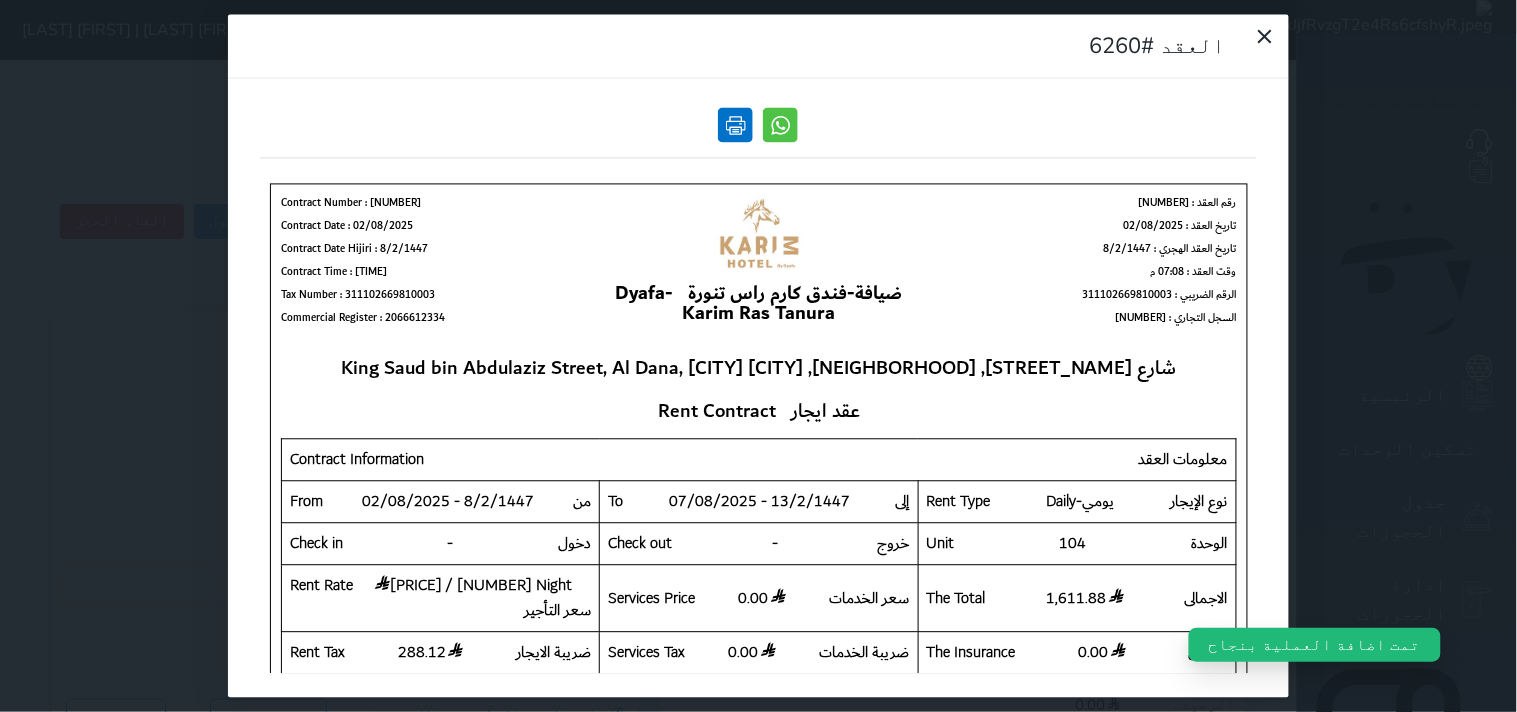 click at bounding box center [736, 125] 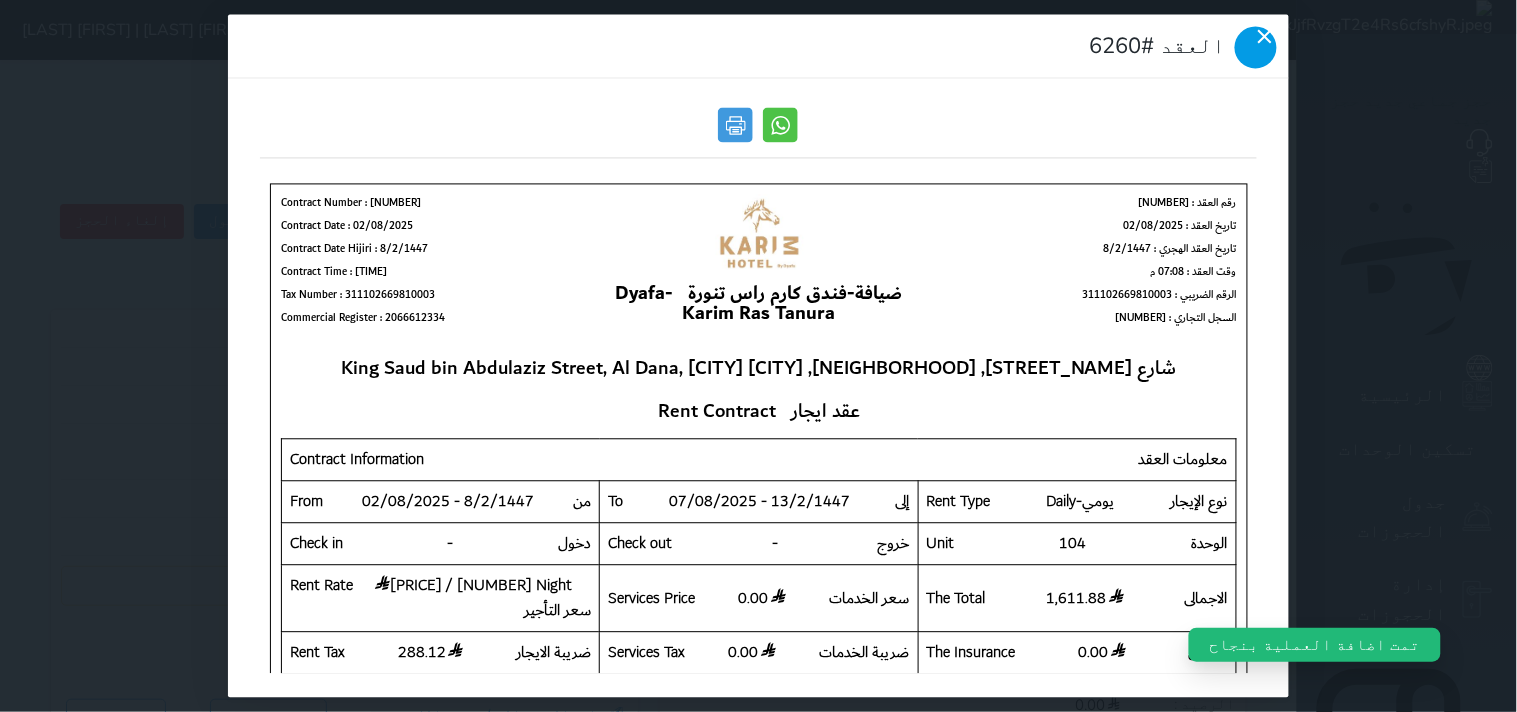 click 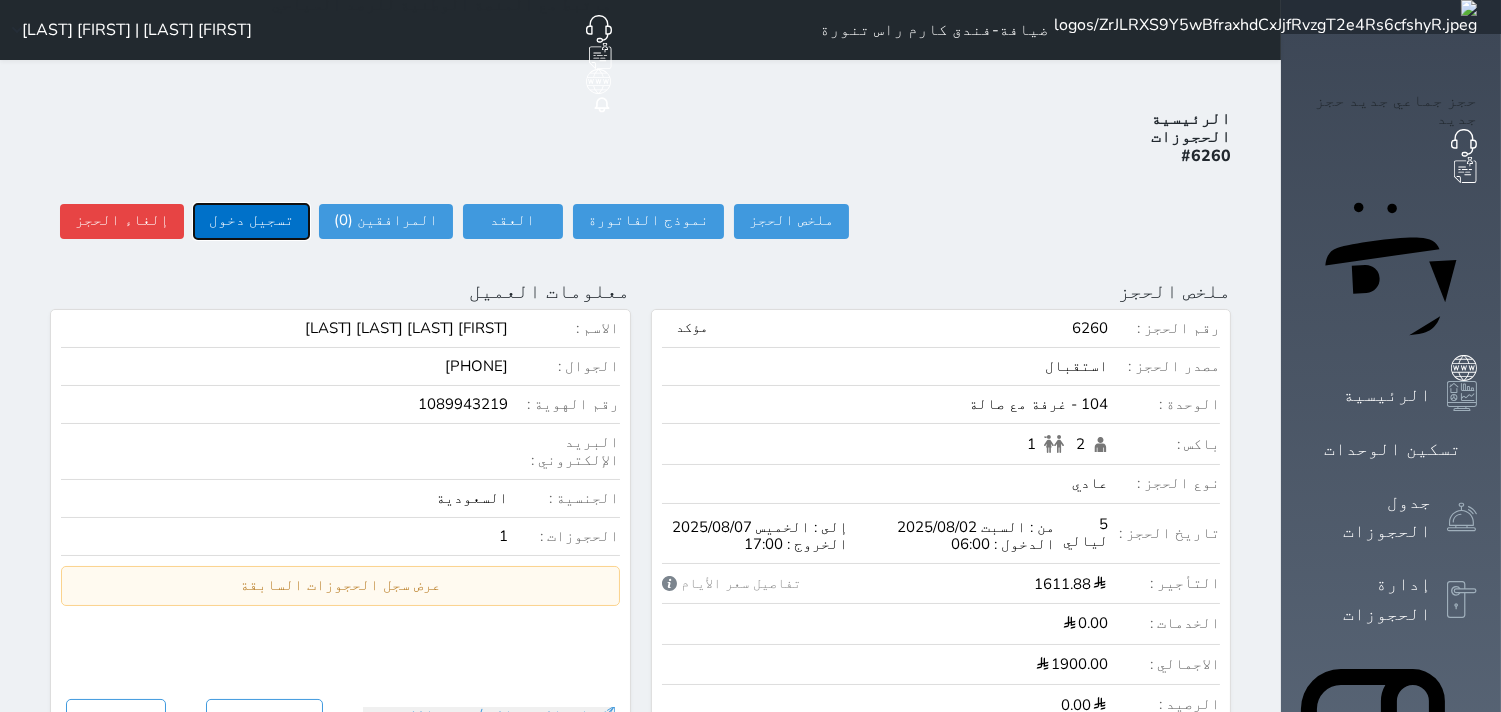 click on "تسجيل دخول" at bounding box center [251, 221] 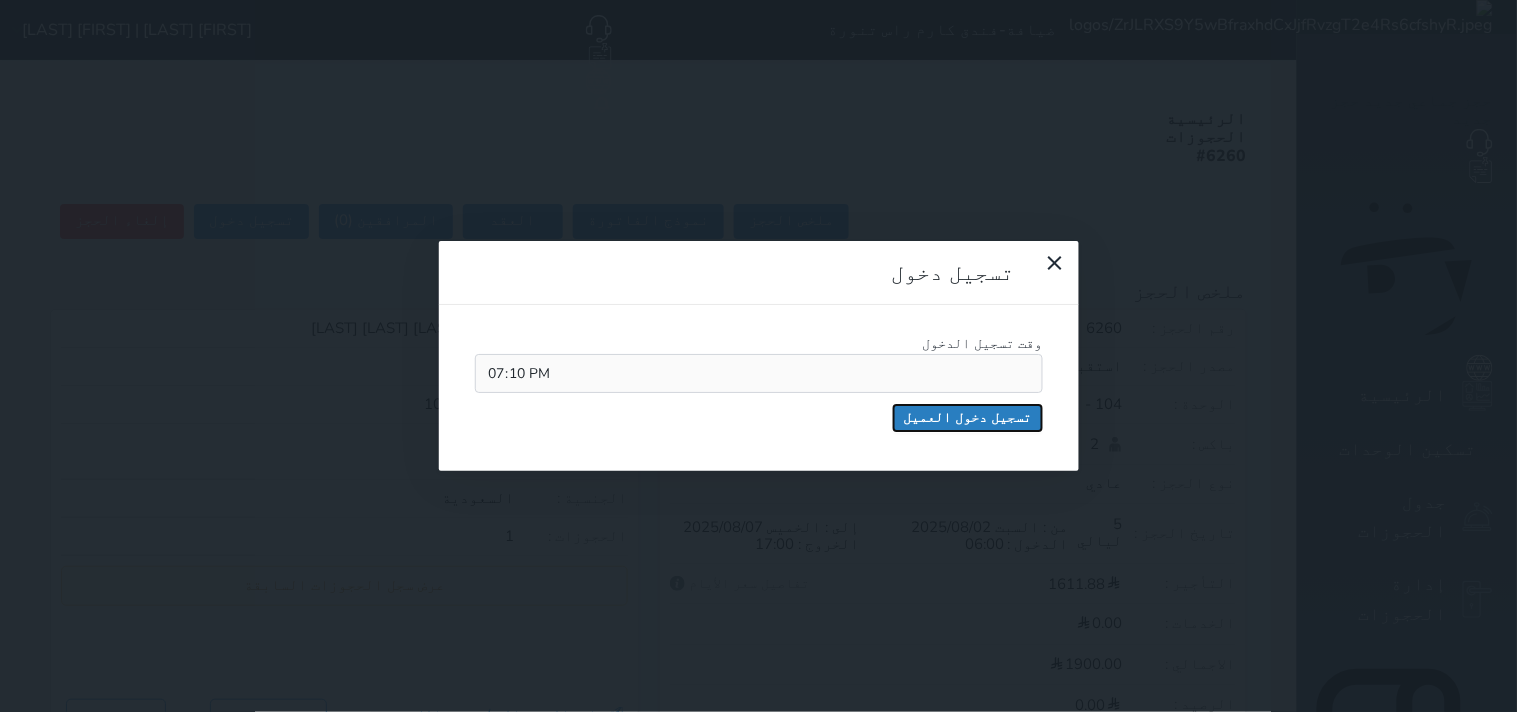 click on "تسجيل دخول العميل" at bounding box center [968, 418] 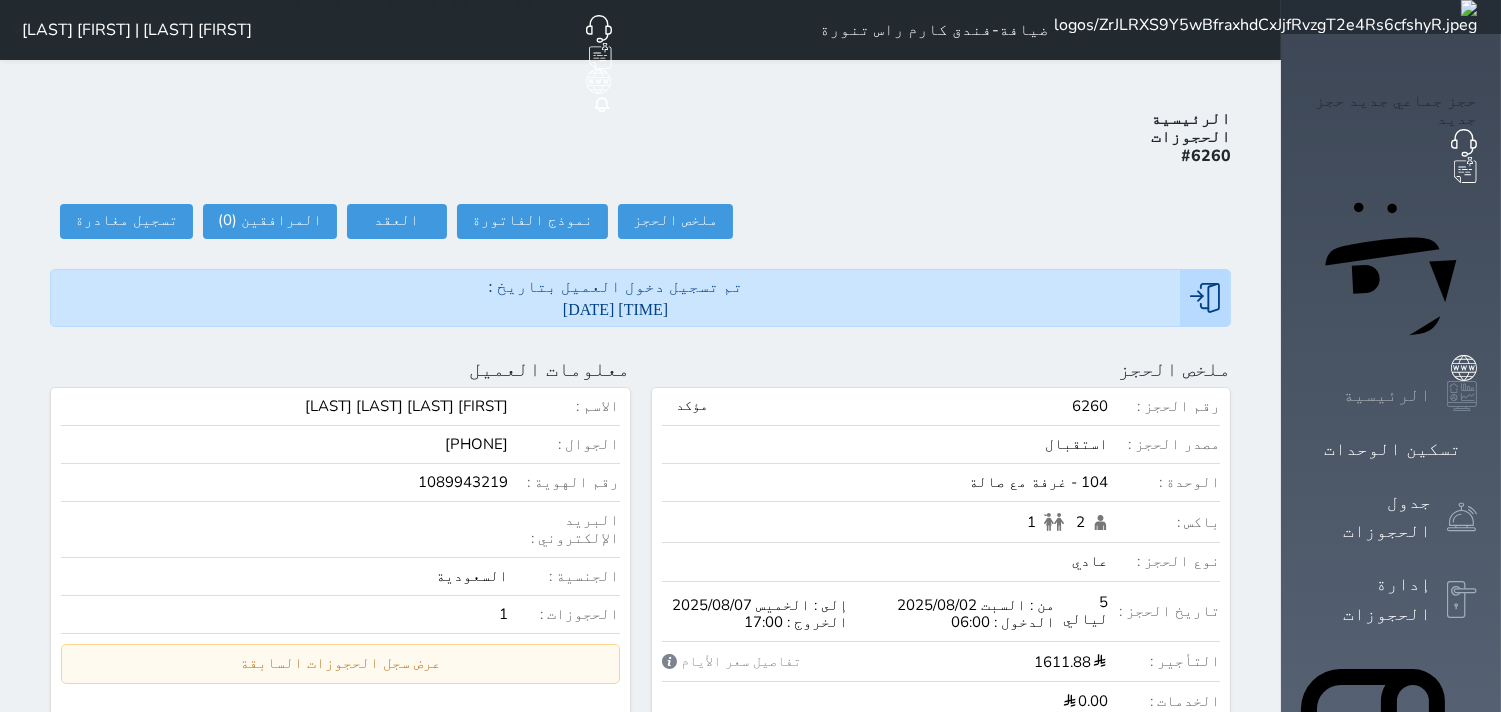 click on "الرئيسية" at bounding box center (1387, 395) 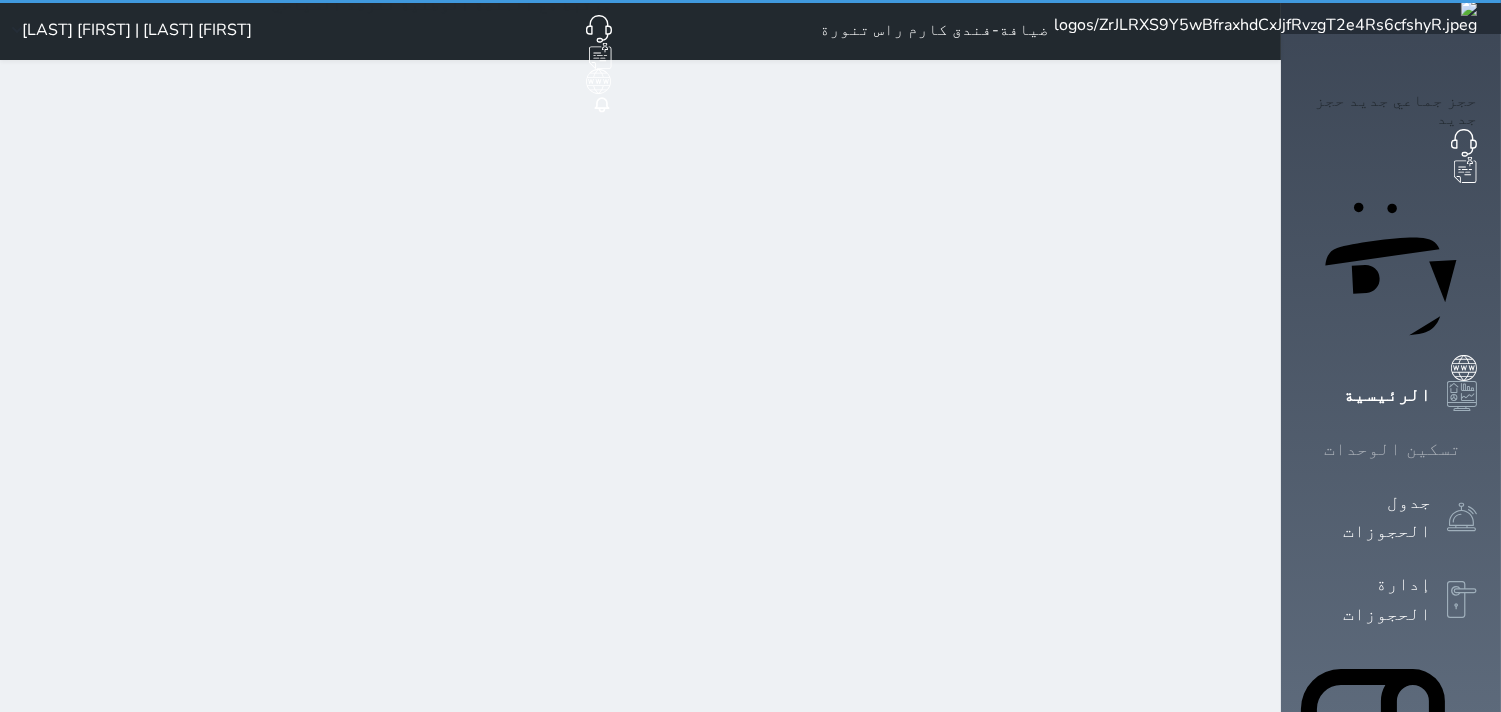 click on "تسكين الوحدات" at bounding box center [1392, 449] 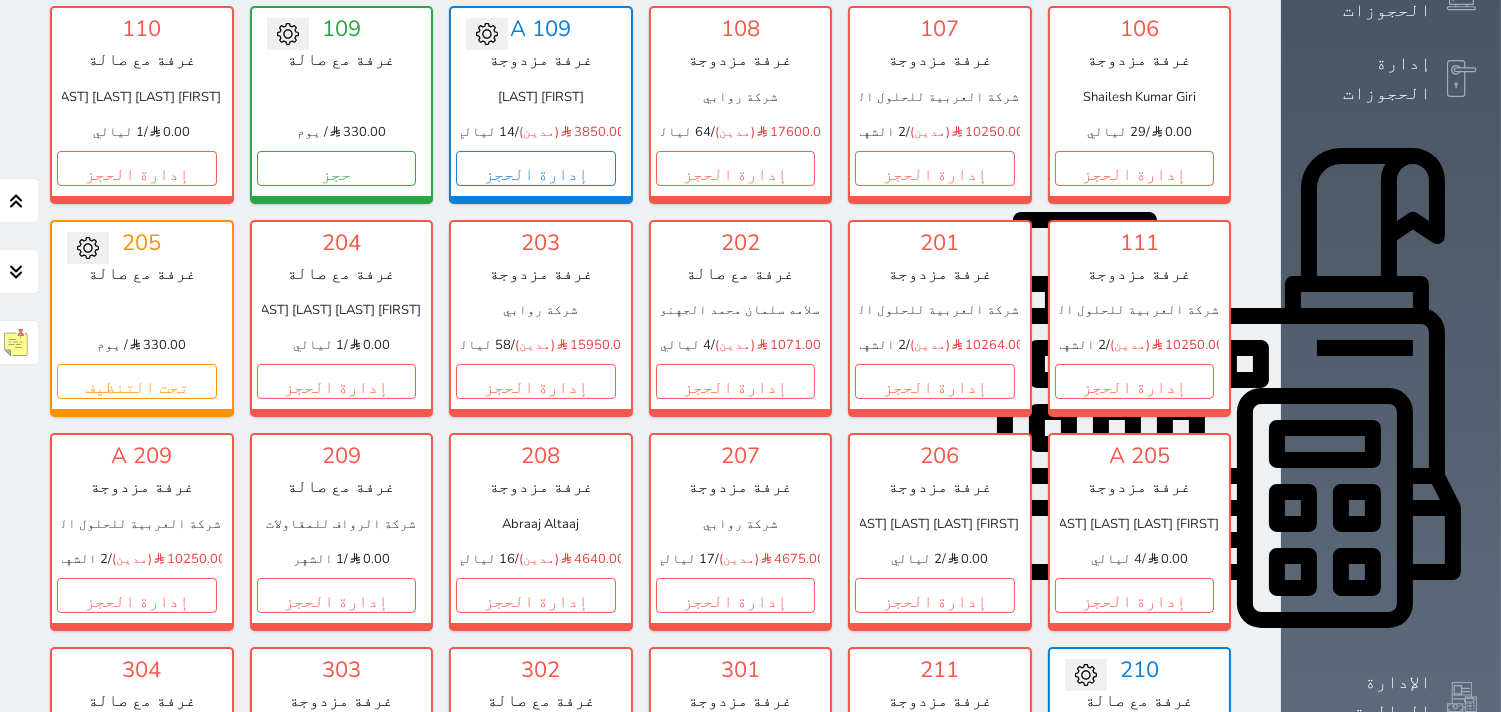 scroll, scrollTop: 522, scrollLeft: 0, axis: vertical 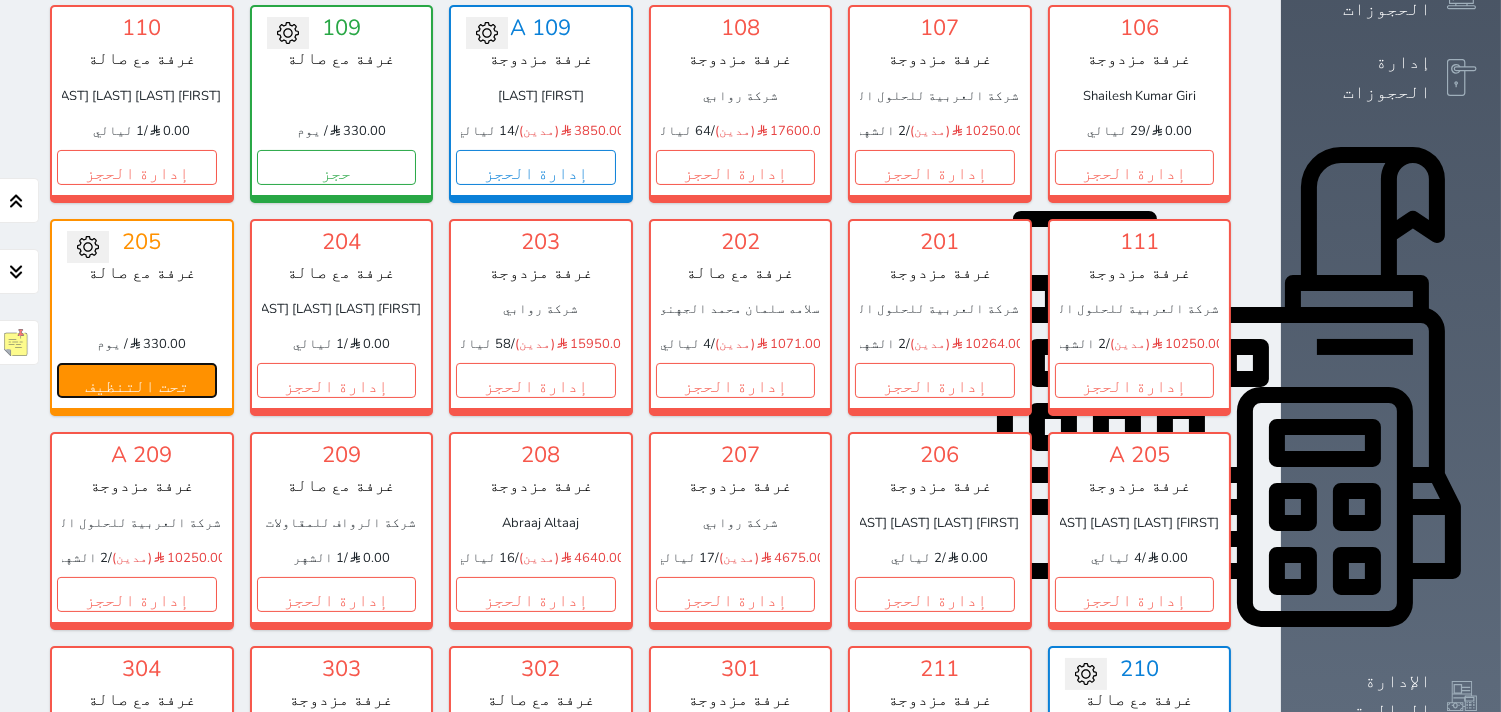 drag, startPoint x: 92, startPoint y: 323, endPoint x: 107, endPoint y: 320, distance: 15.297058 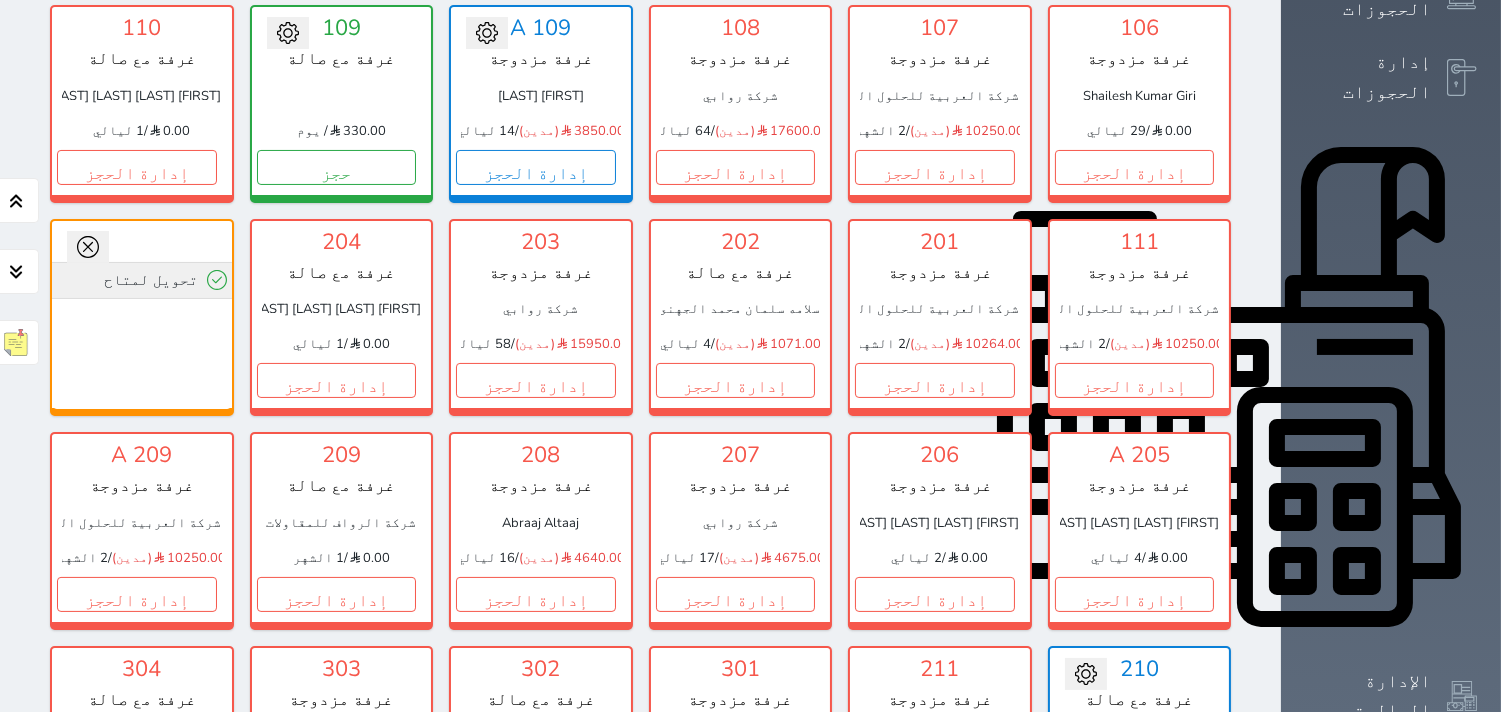 click on "تحويل لمتاح" at bounding box center [142, 280] 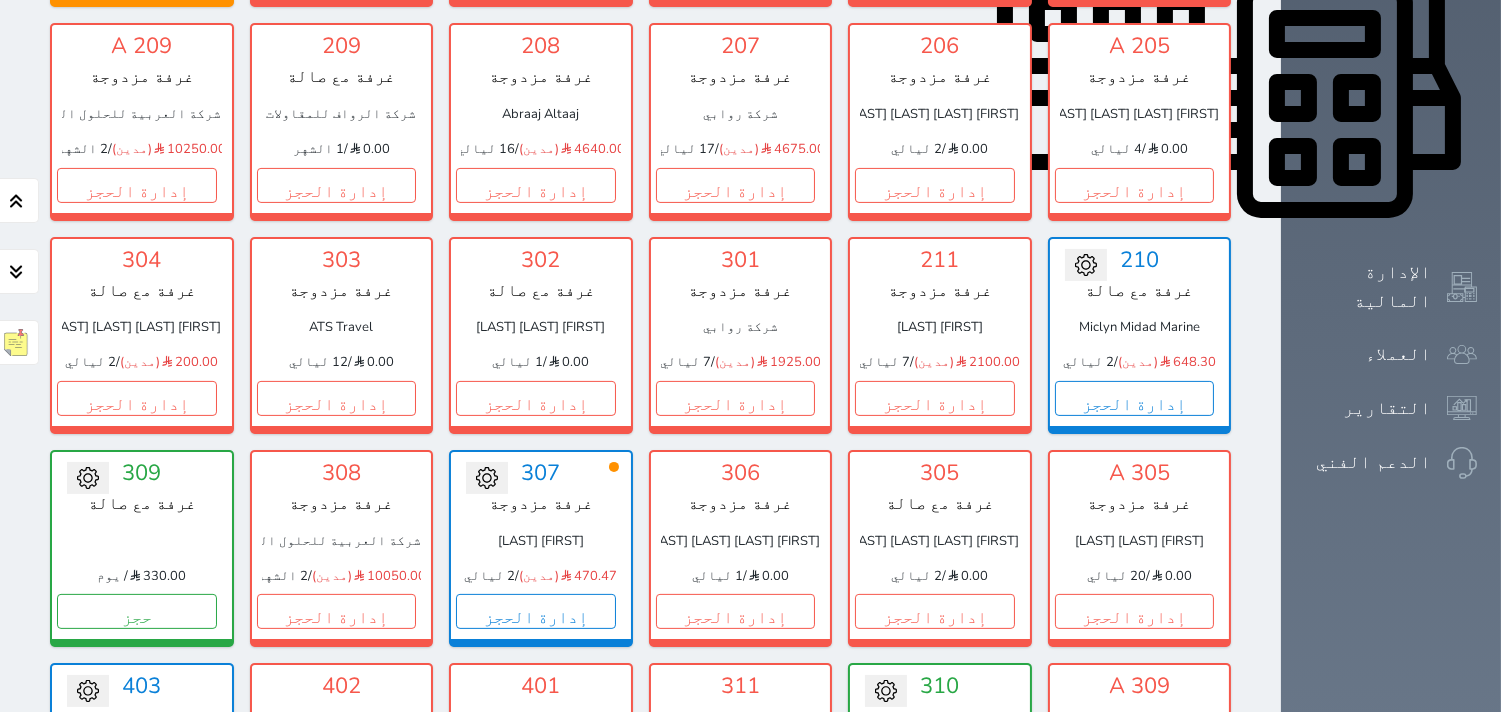scroll, scrollTop: 966, scrollLeft: 0, axis: vertical 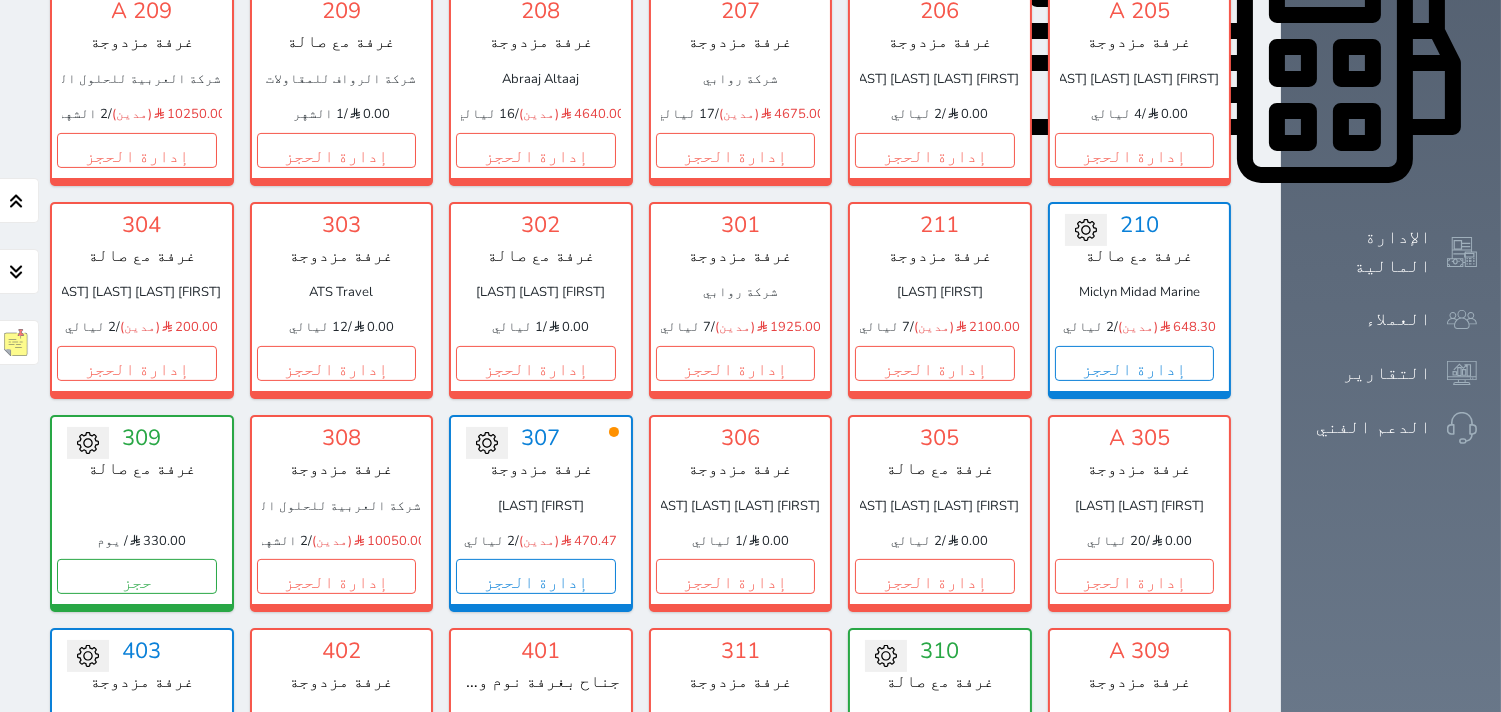 click 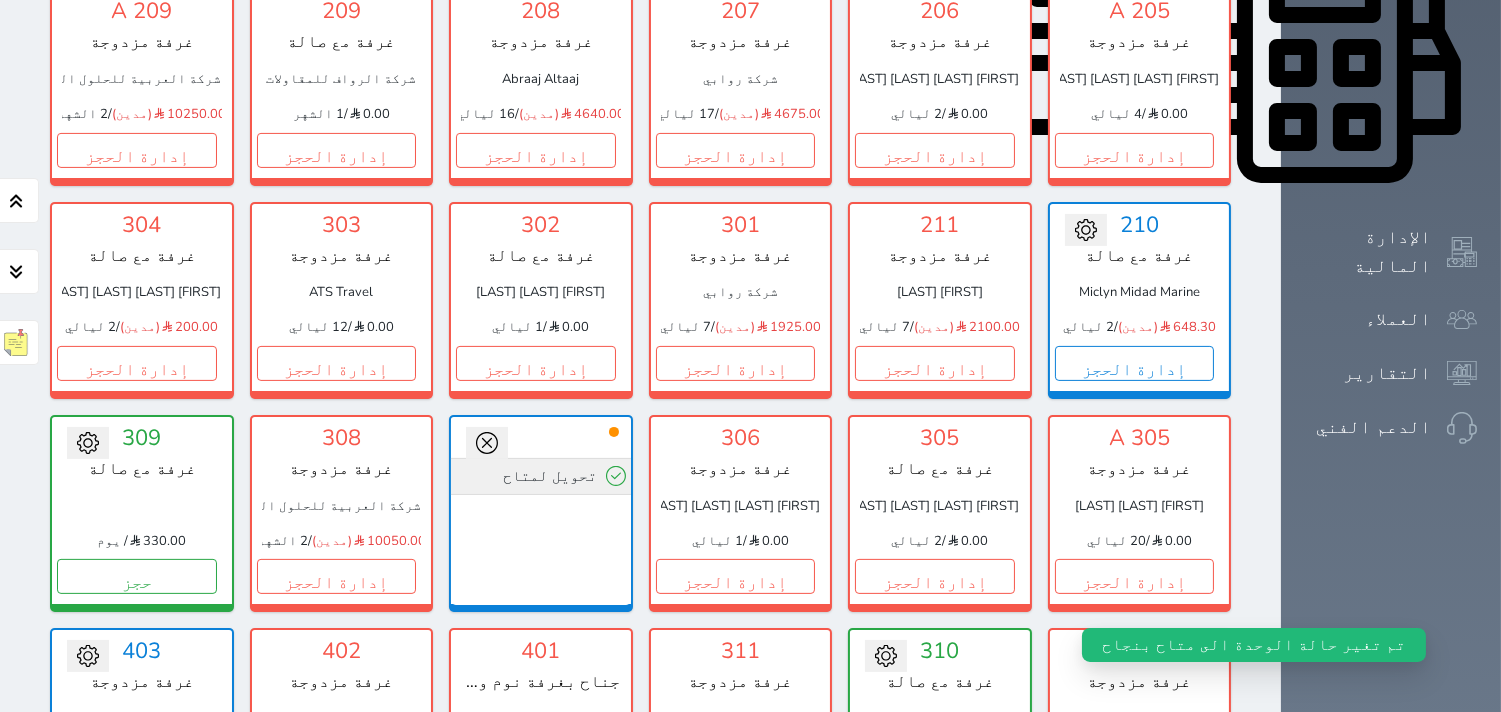 click on "تحويل لمتاح" at bounding box center (541, 476) 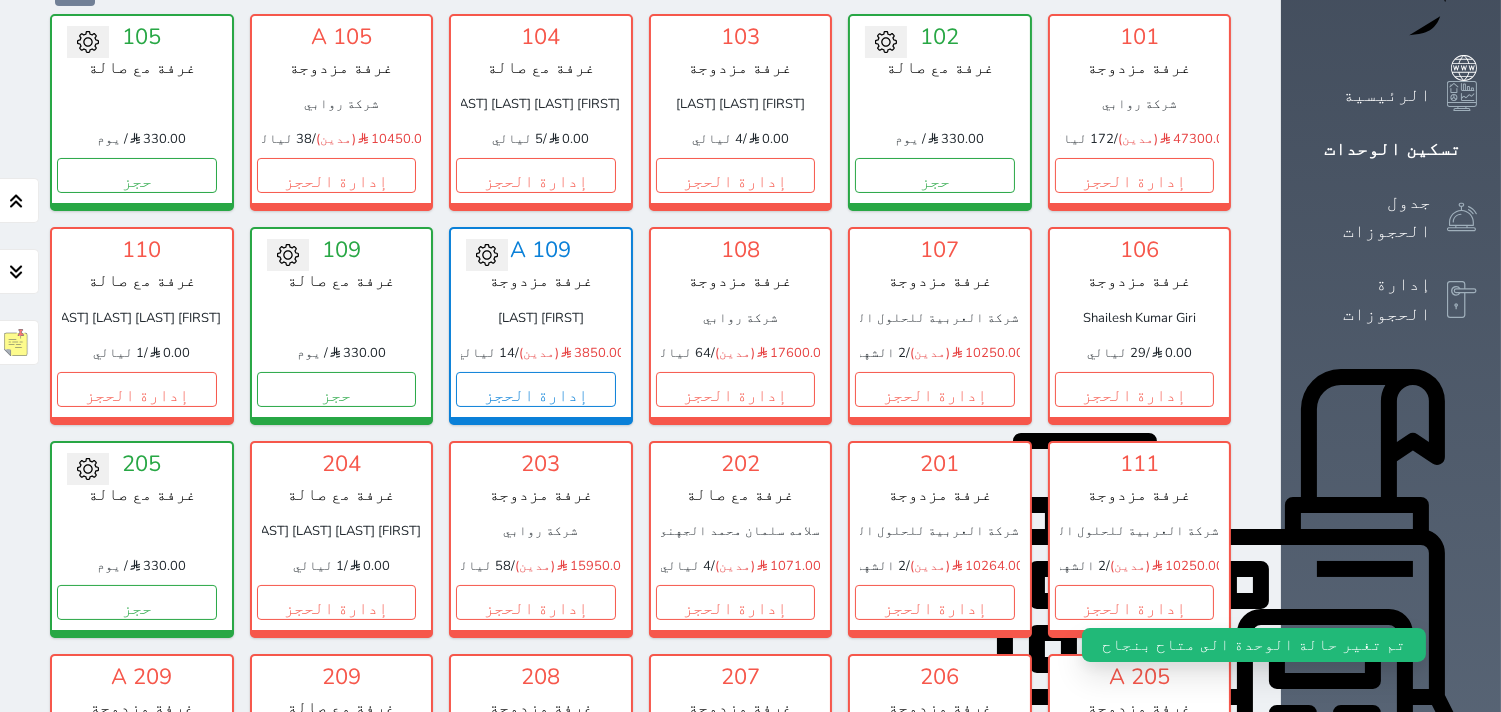 scroll, scrollTop: 0, scrollLeft: 0, axis: both 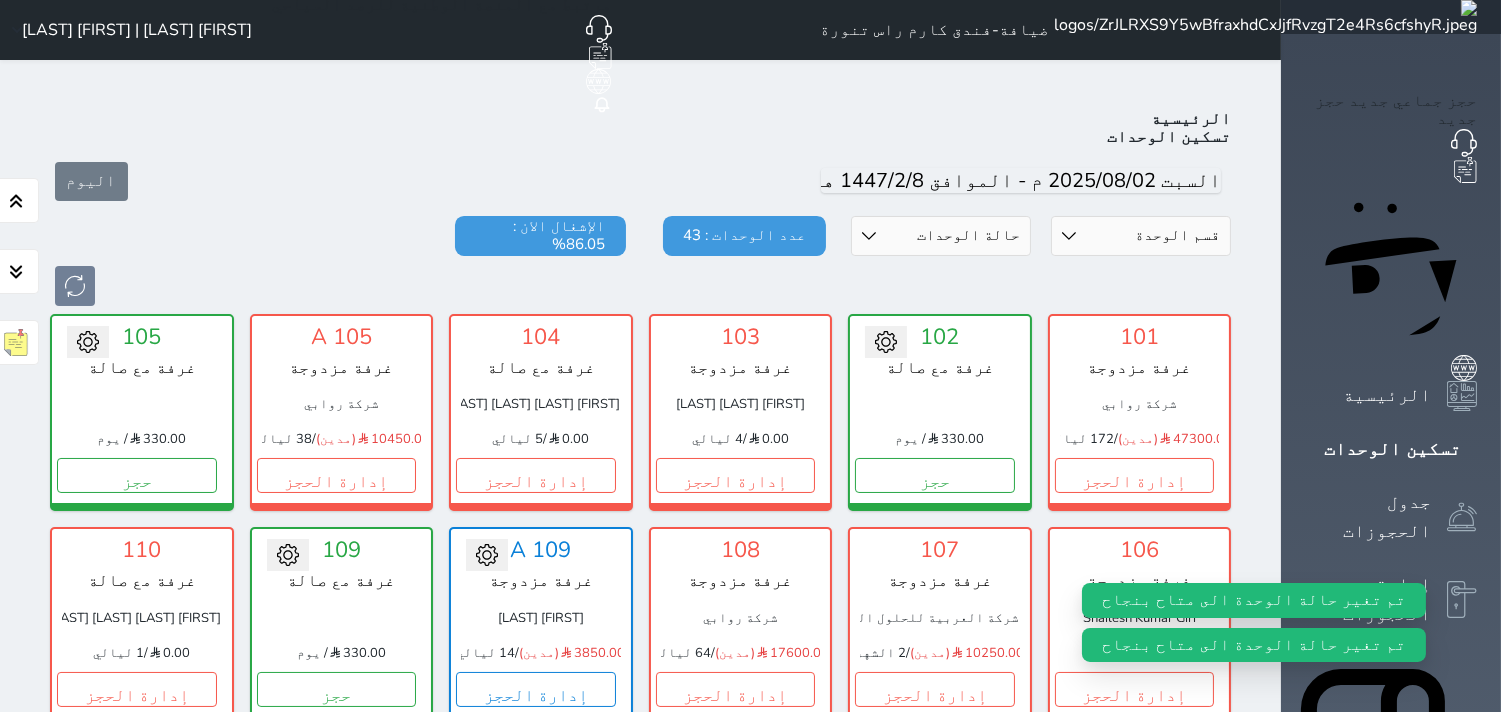 drag, startPoint x: 1031, startPoint y: 190, endPoint x: 1032, endPoint y: 204, distance: 14.035668 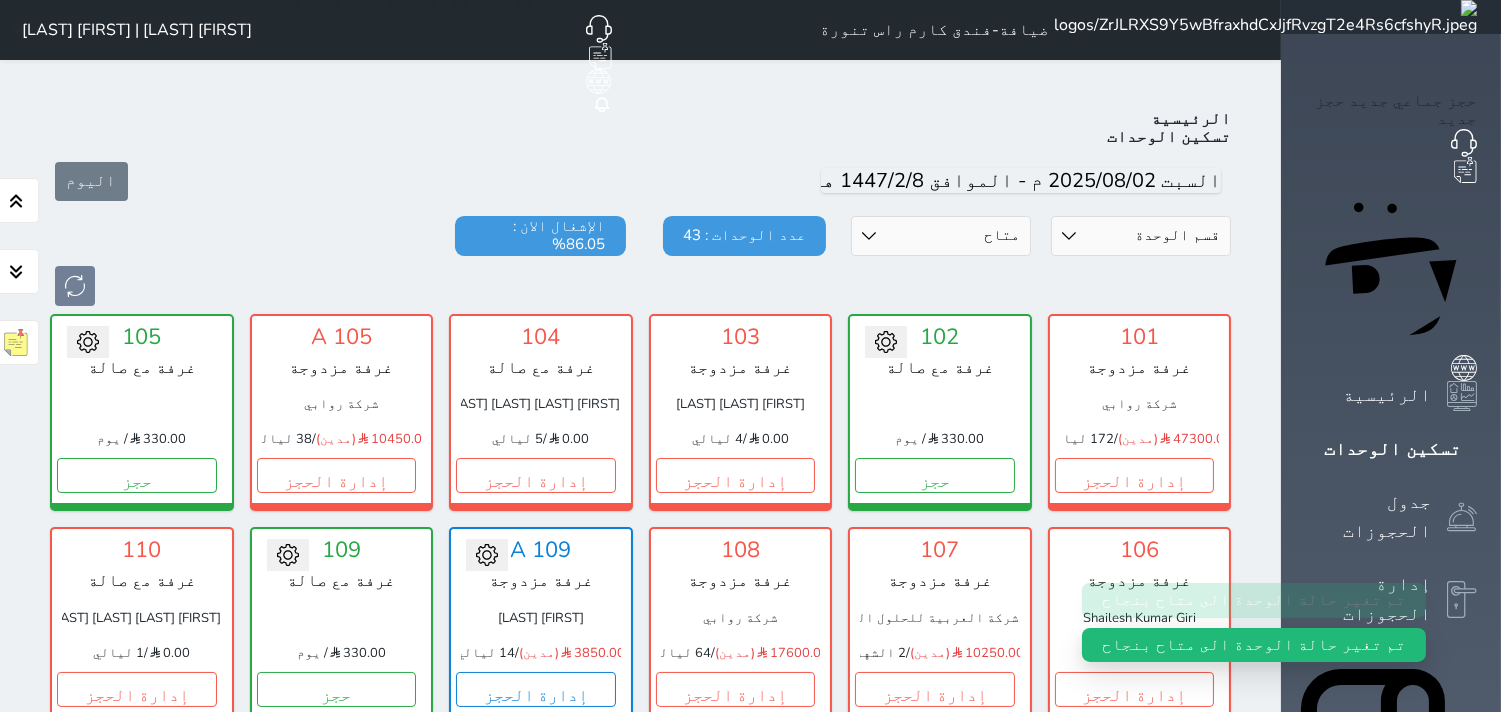 click on "حالة الوحدات متاح تحت التنظيف تحت الصيانة سجل دخول  لم يتم تسجيل الدخول" at bounding box center [941, 236] 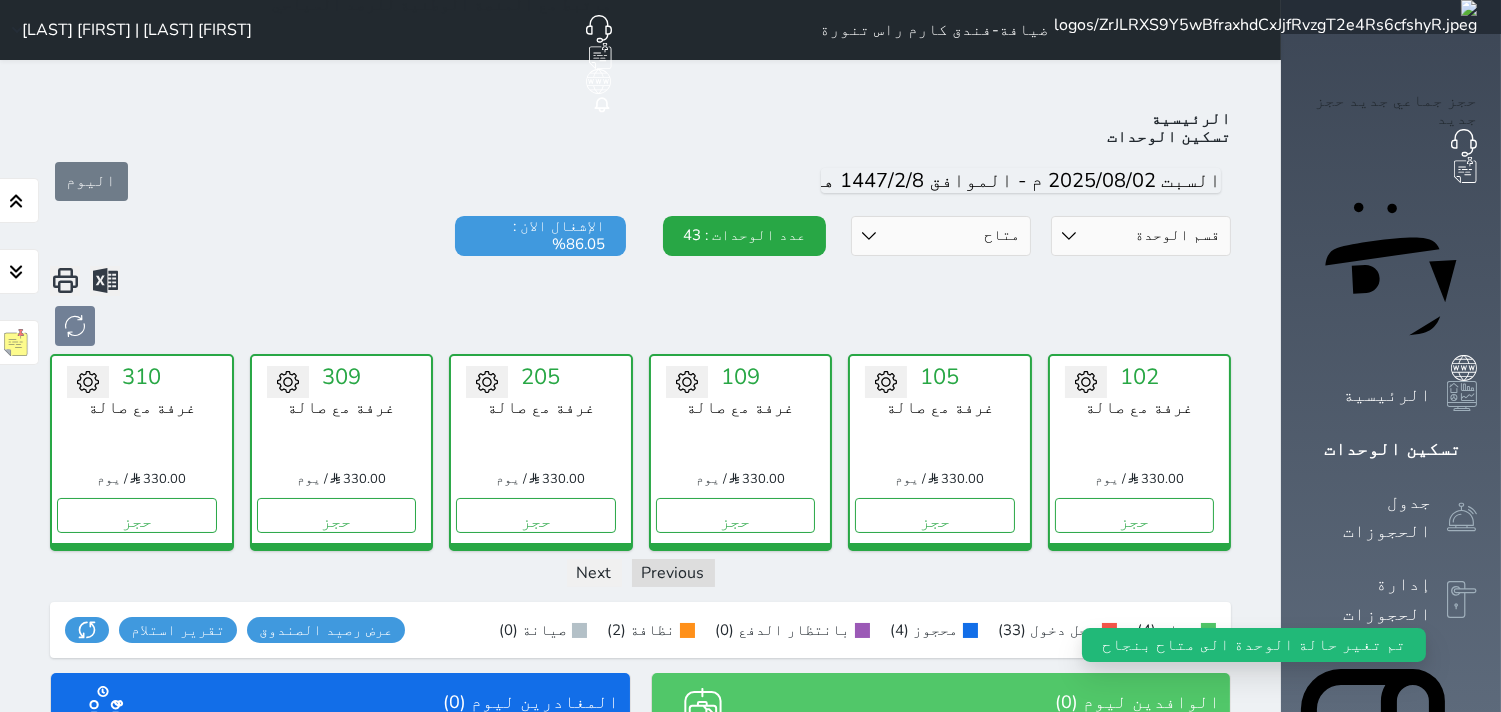 scroll, scrollTop: 77, scrollLeft: 0, axis: vertical 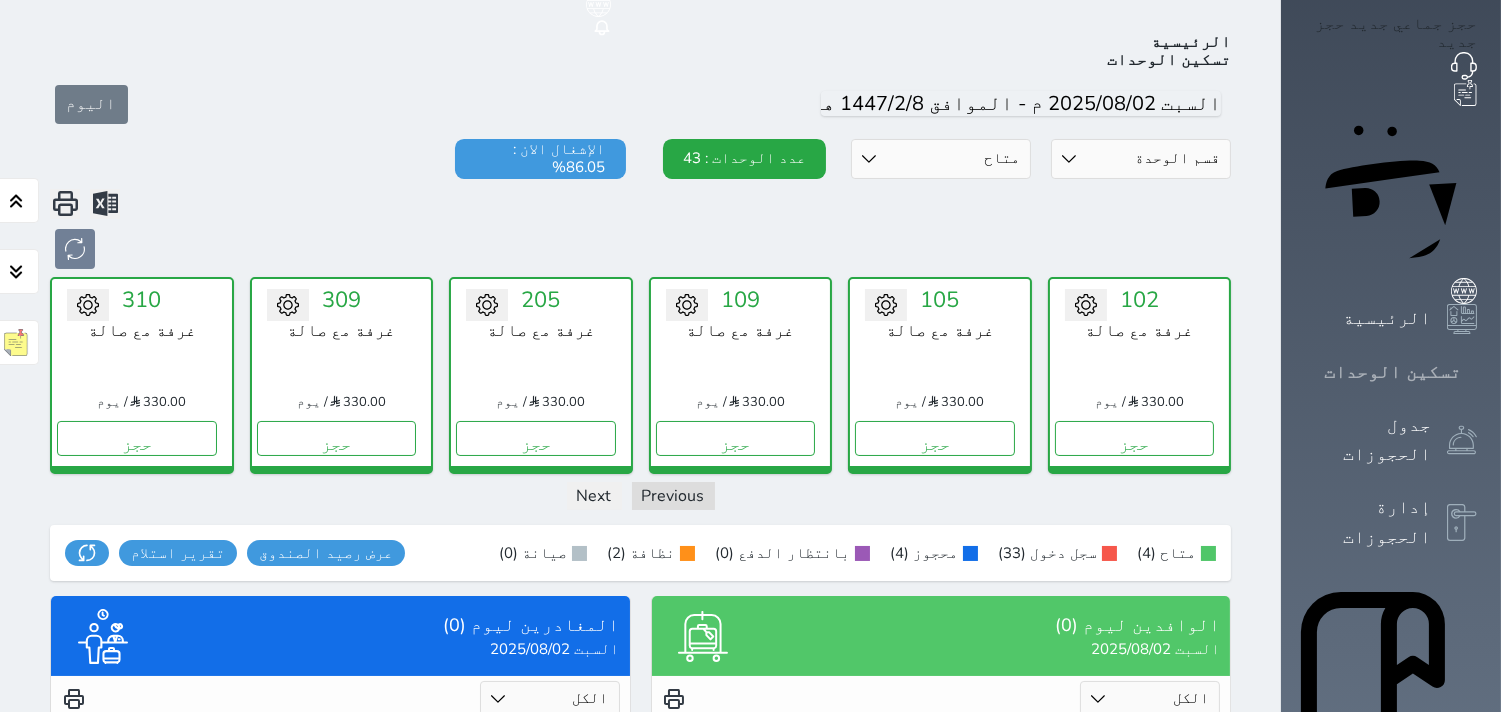 click 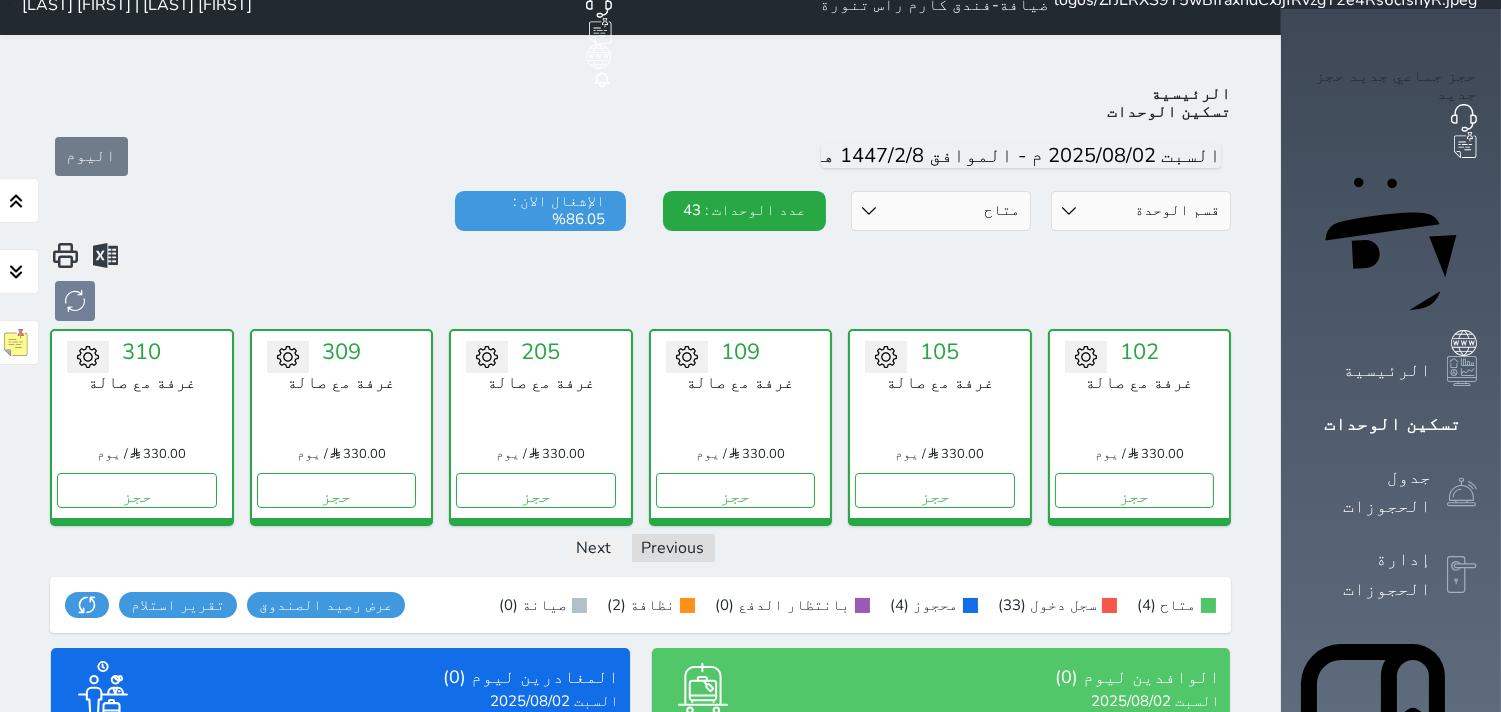 scroll, scrollTop: 0, scrollLeft: 0, axis: both 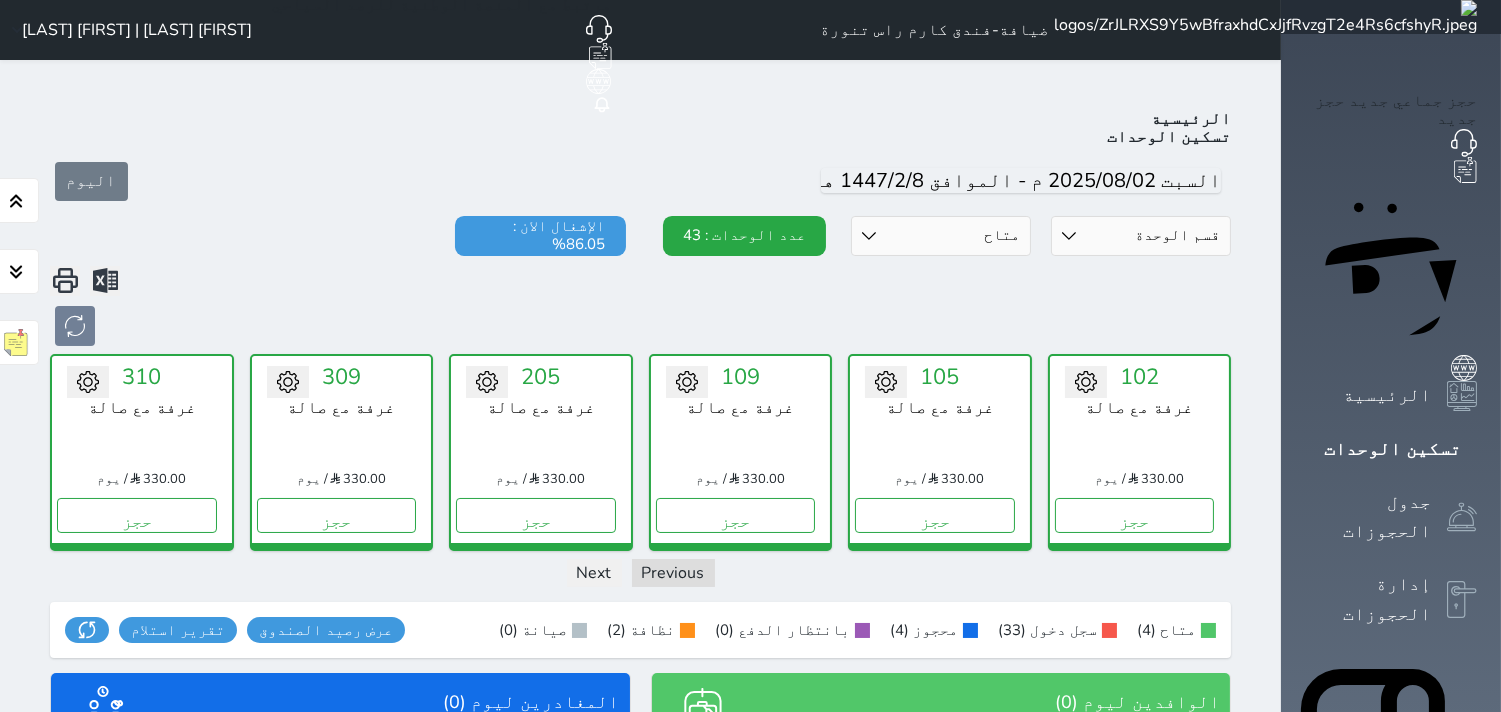 click on "قسم الوحدة   جناح بغرفة نوم واحدة غرفة مزدوجة غرفة مع صالة" at bounding box center (1141, 236) 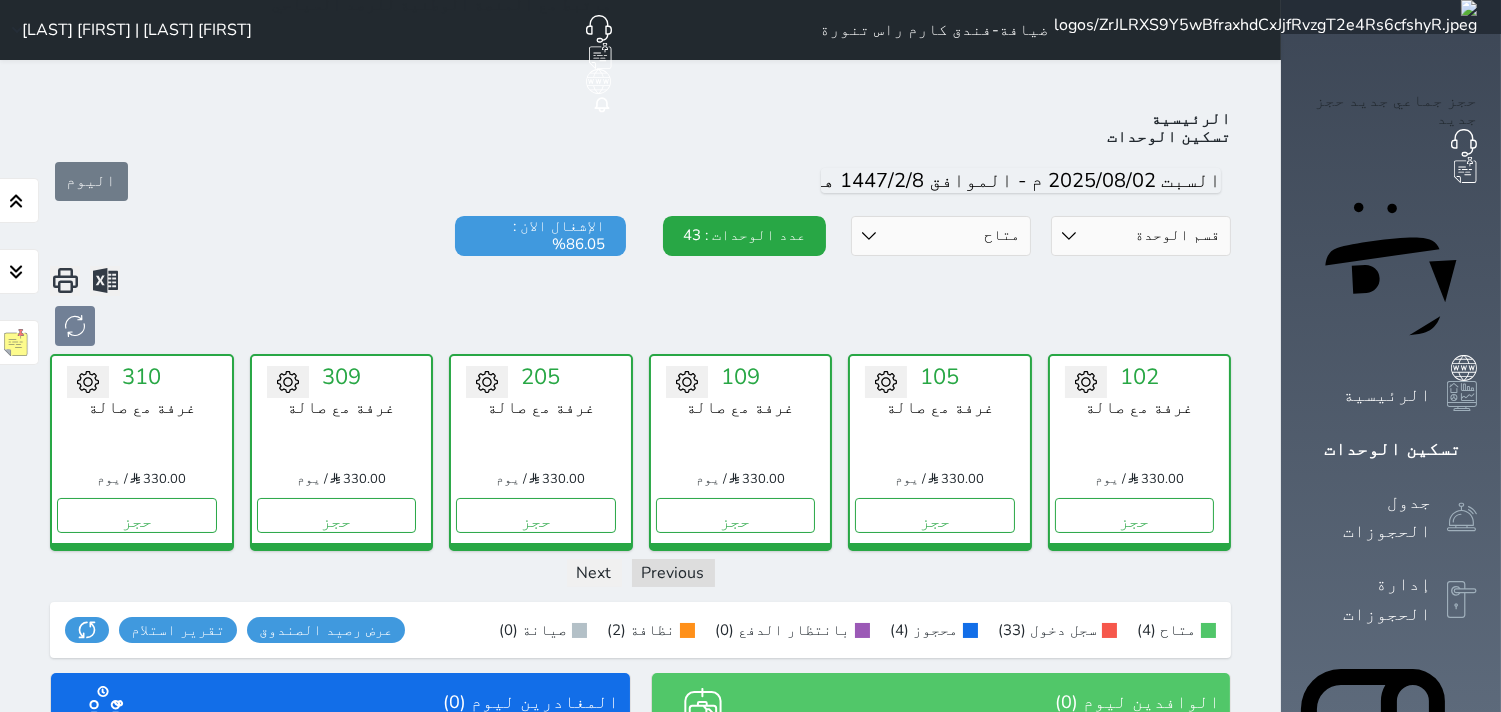click on "حالة الوحدات متاح تحت التنظيف تحت الصيانة سجل دخول  لم يتم تسجيل الدخول" at bounding box center [941, 236] 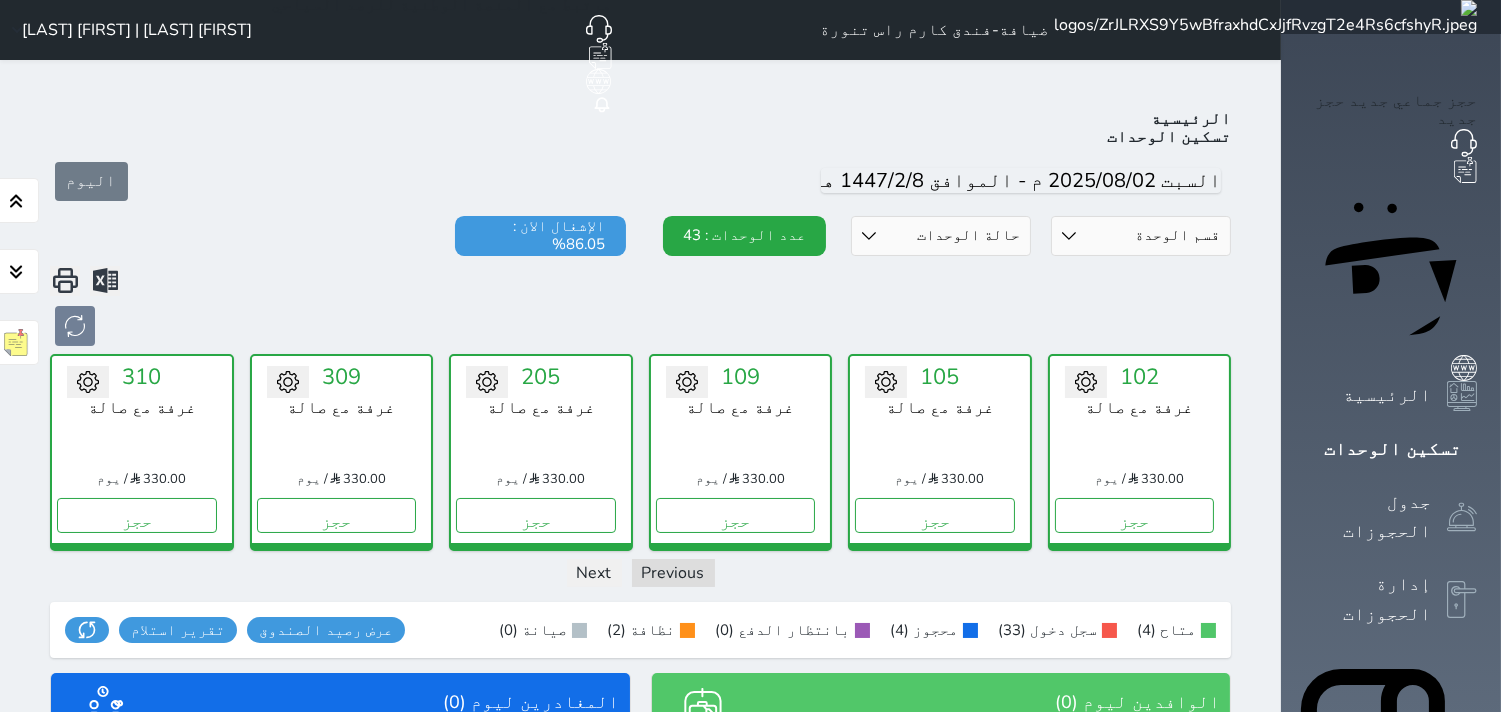 click on "حالة الوحدات متاح تحت التنظيف تحت الصيانة سجل دخول  لم يتم تسجيل الدخول" at bounding box center (941, 236) 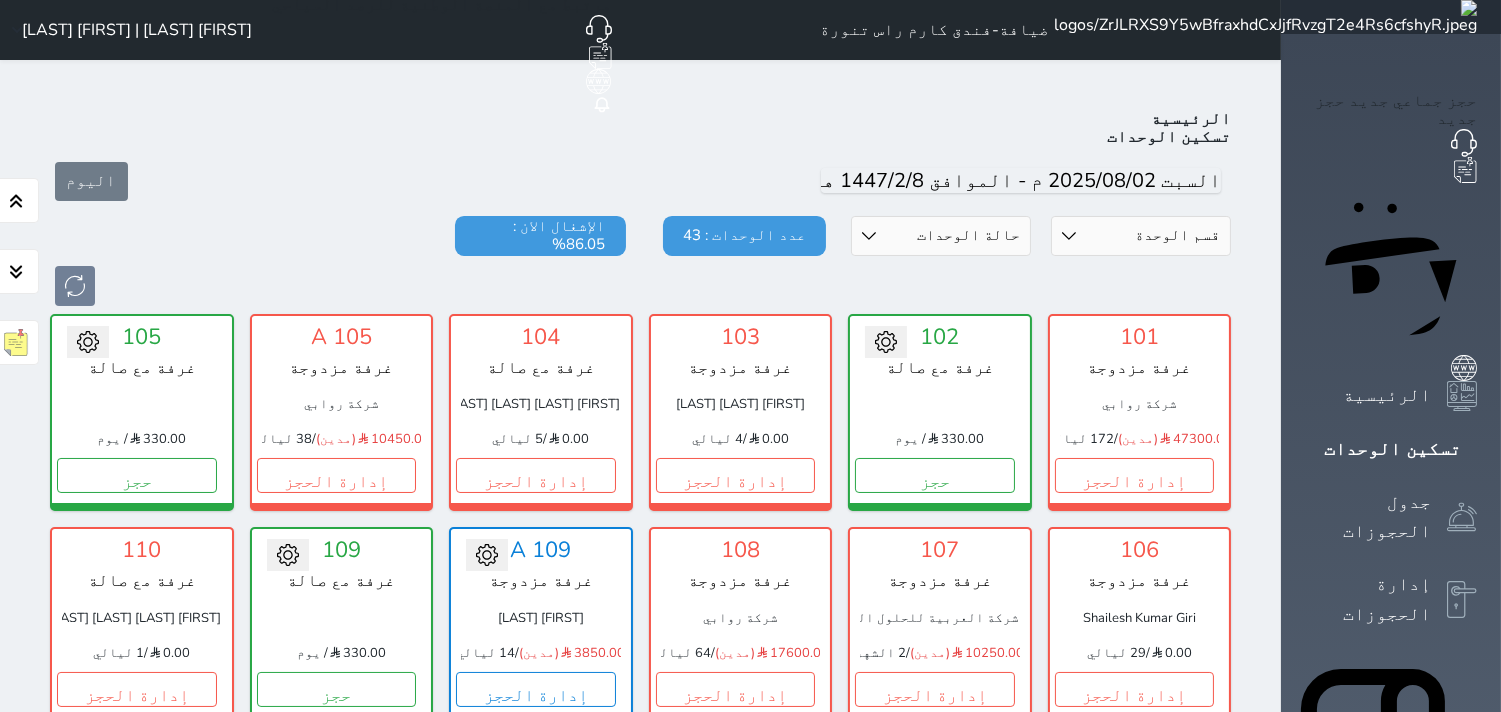 scroll, scrollTop: 77, scrollLeft: 0, axis: vertical 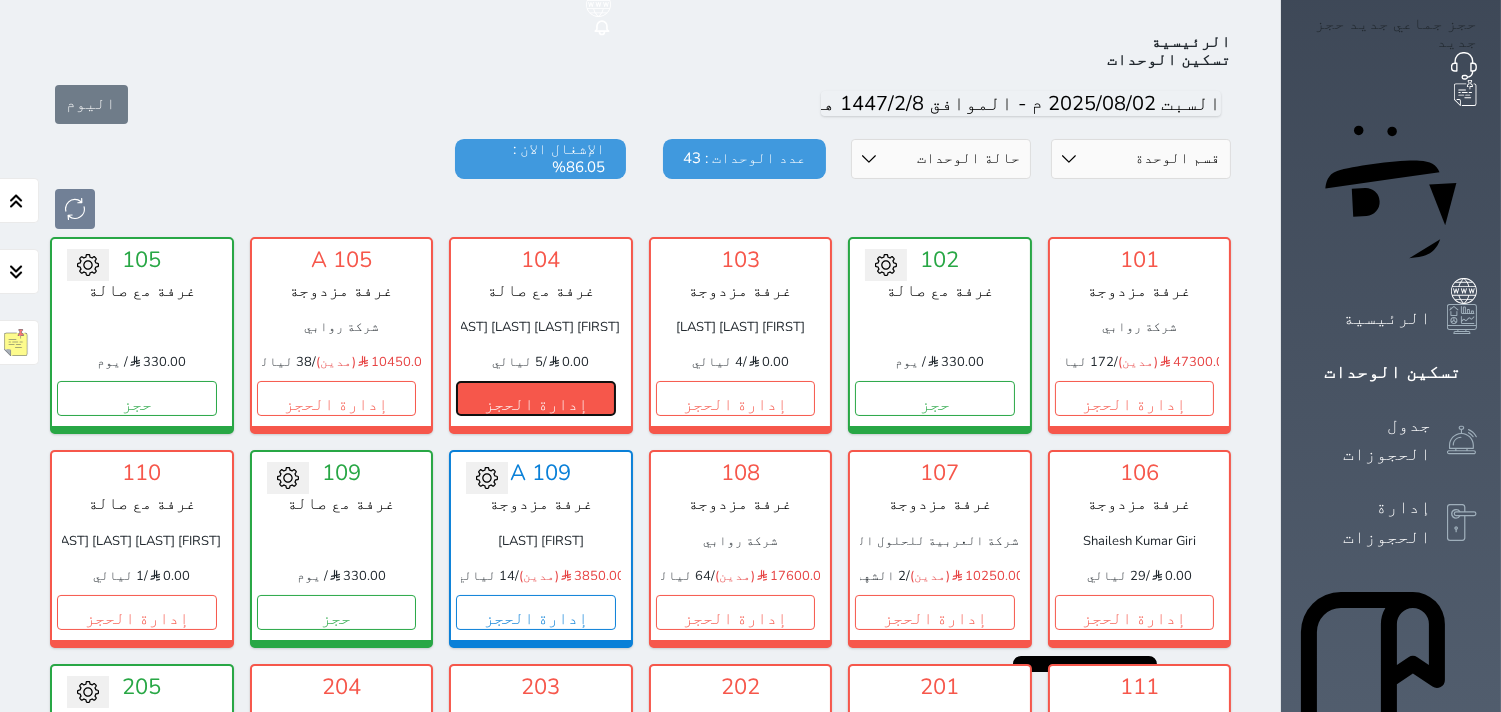 click on "إدارة الحجز" at bounding box center [536, 398] 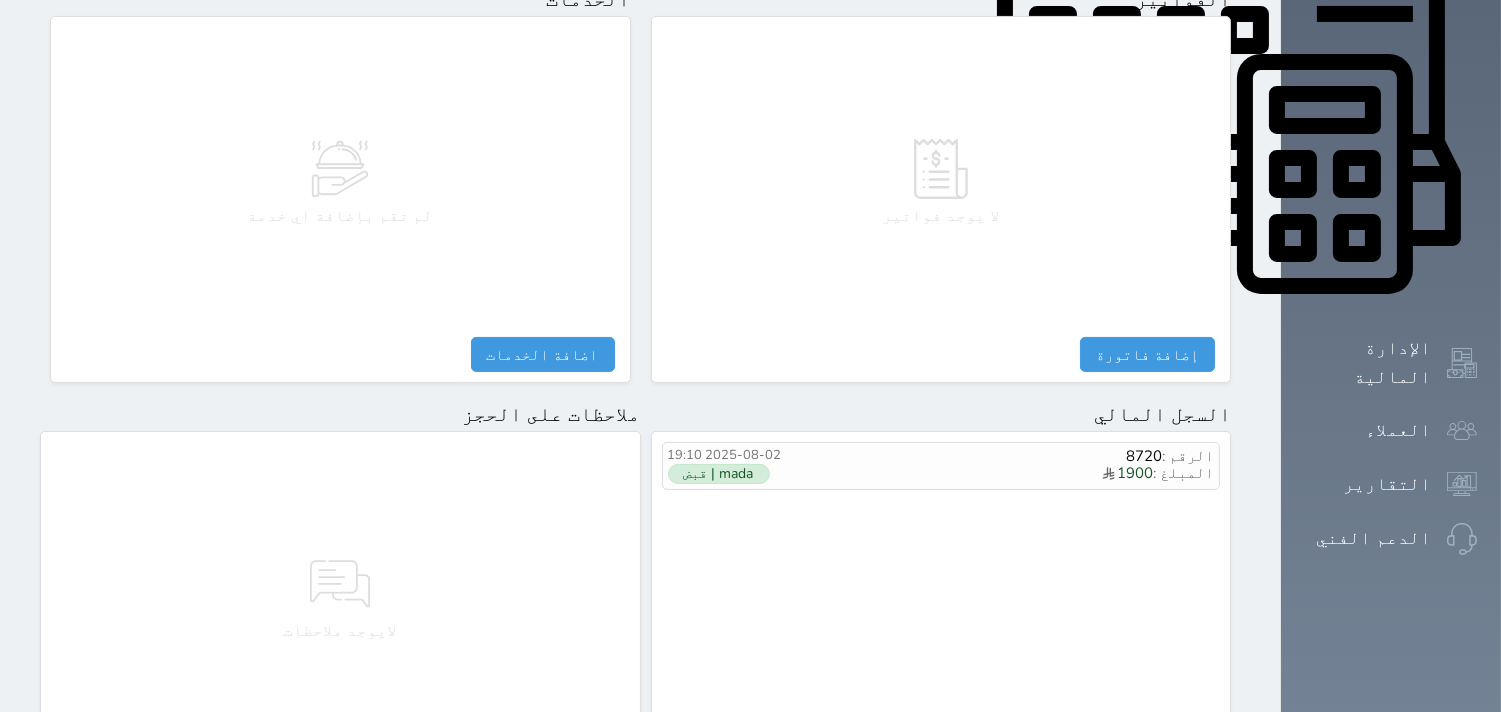 scroll, scrollTop: 1068, scrollLeft: 0, axis: vertical 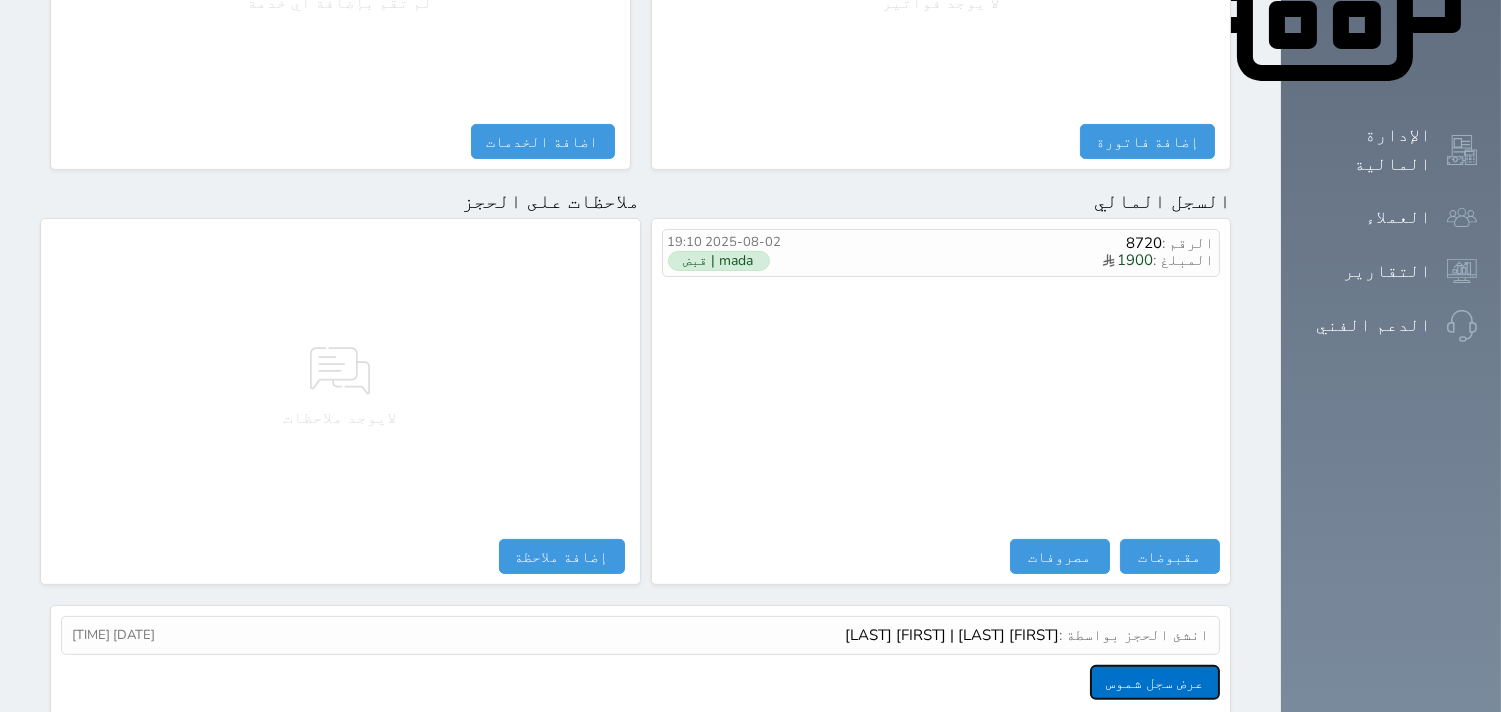 click on "عرض سجل شموس" at bounding box center (1155, 682) 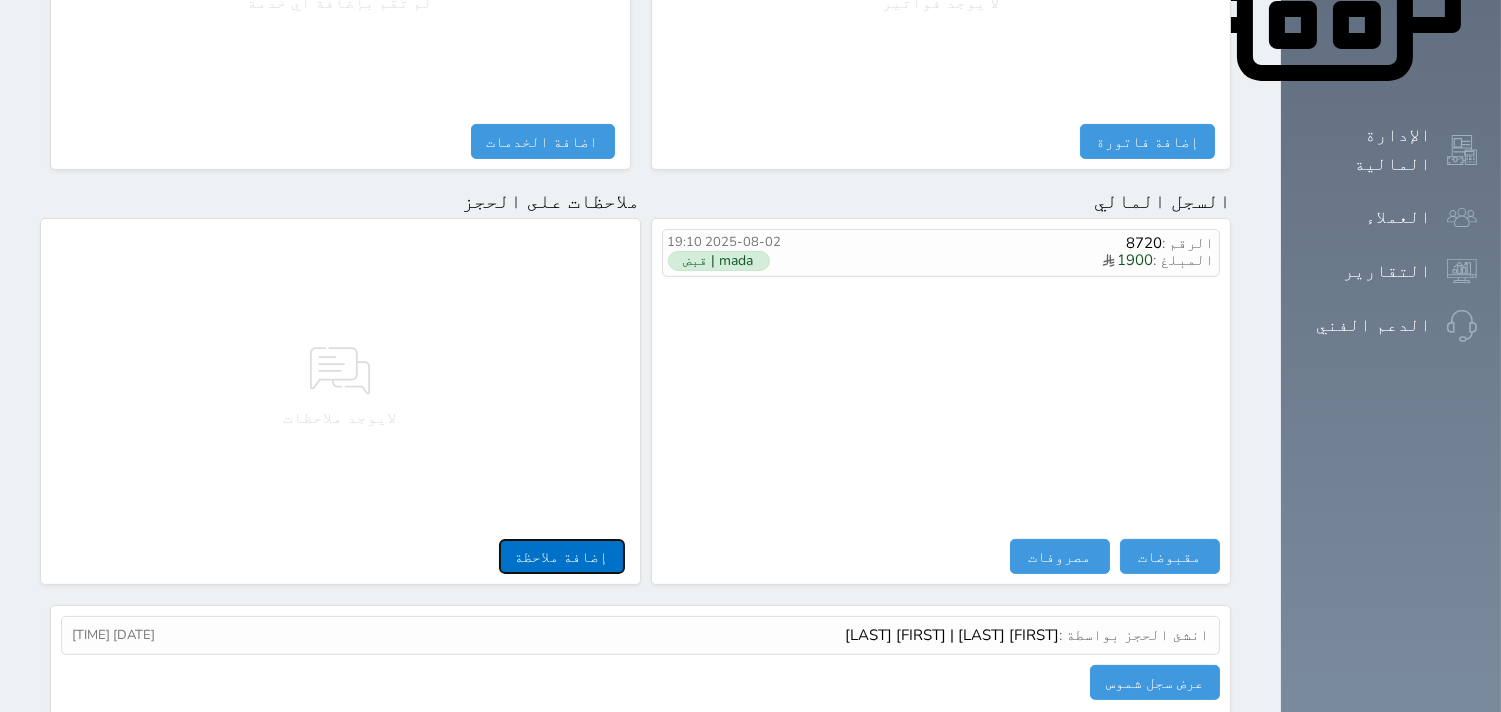 click on "إضافة ملاحظة" at bounding box center (562, 556) 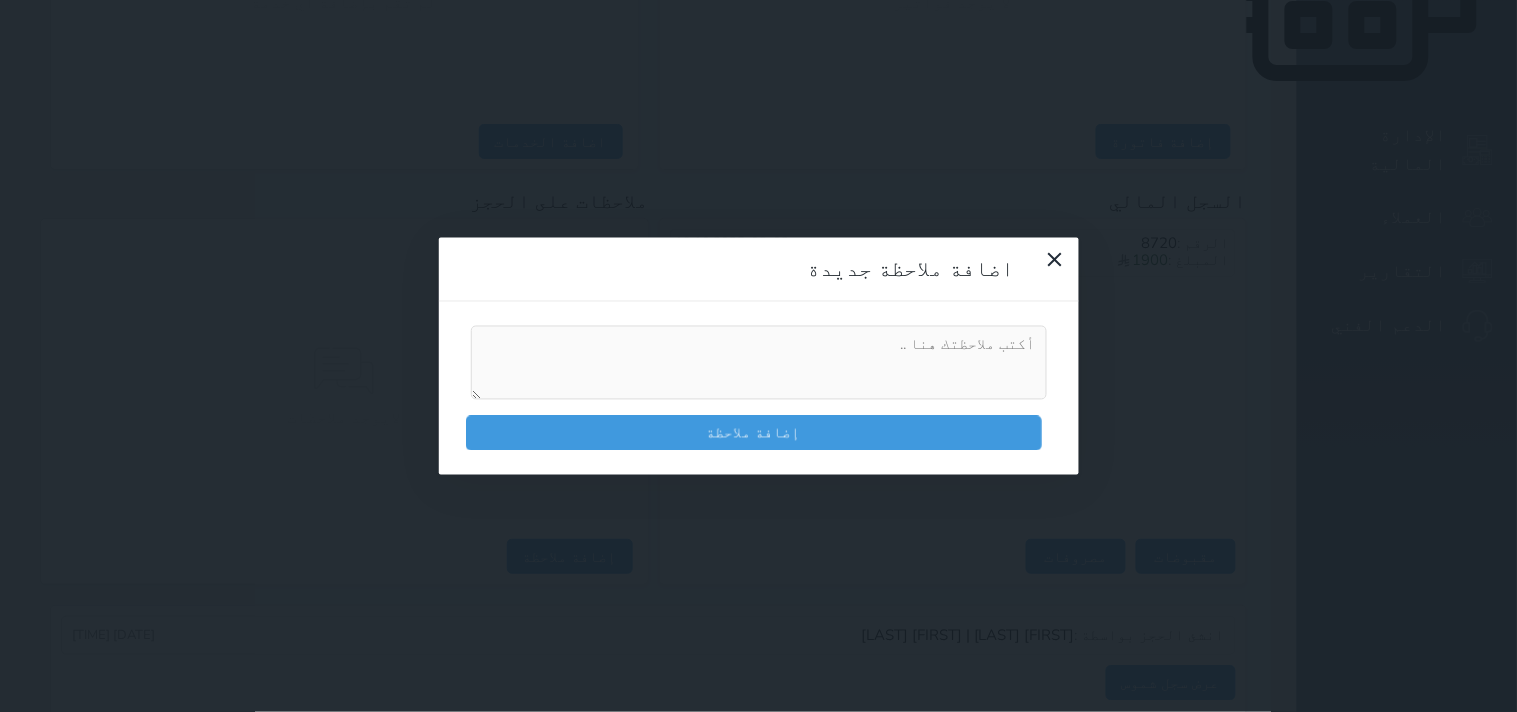 click at bounding box center [759, 363] 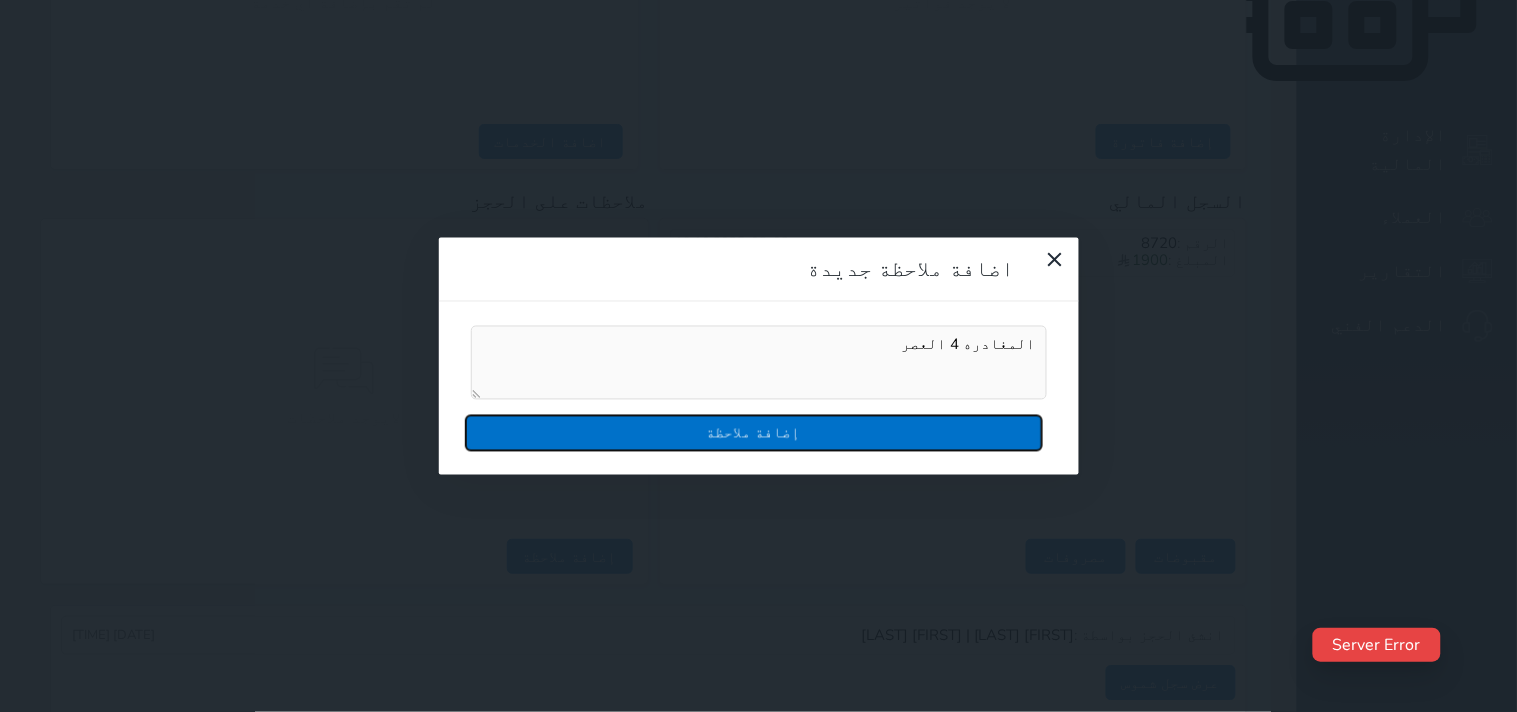 click on "إضافة ملاحظة" at bounding box center [754, 432] 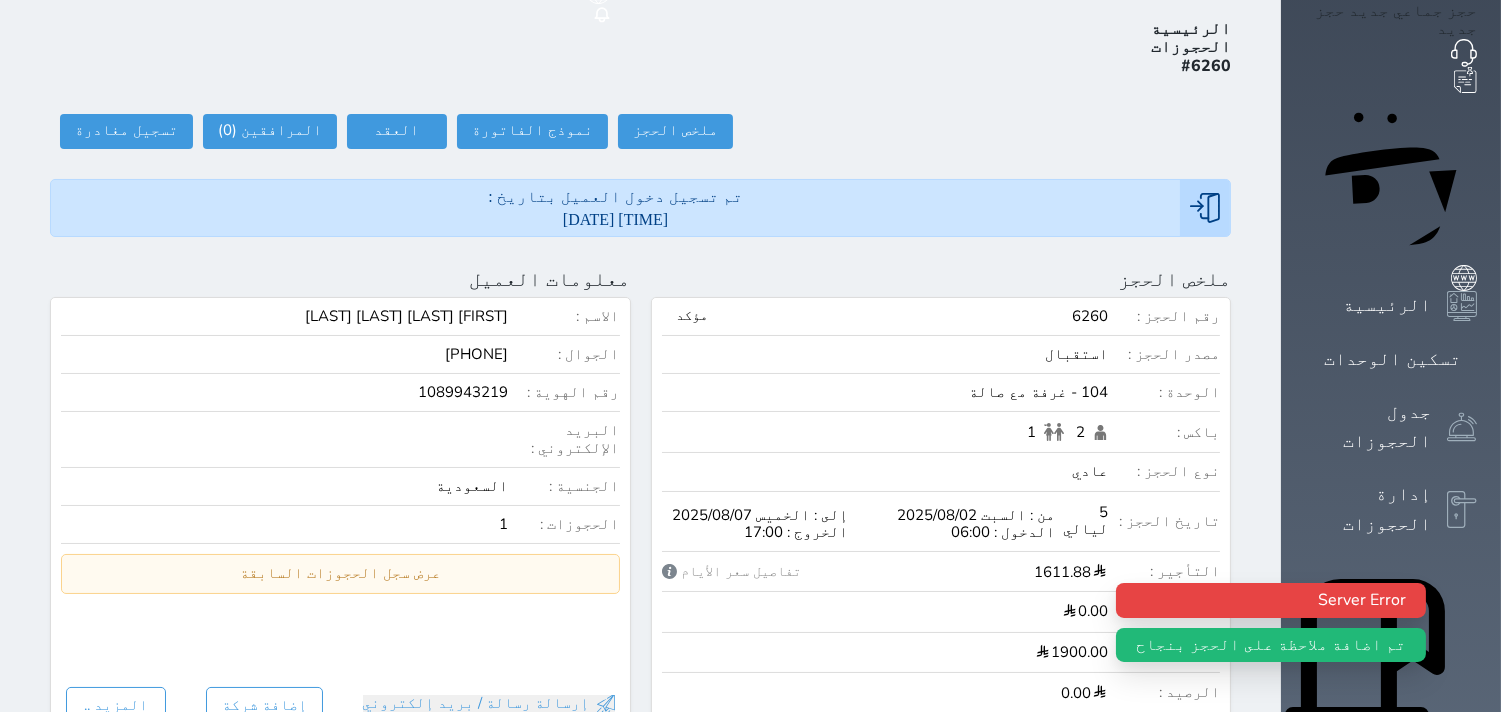 scroll, scrollTop: 0, scrollLeft: 0, axis: both 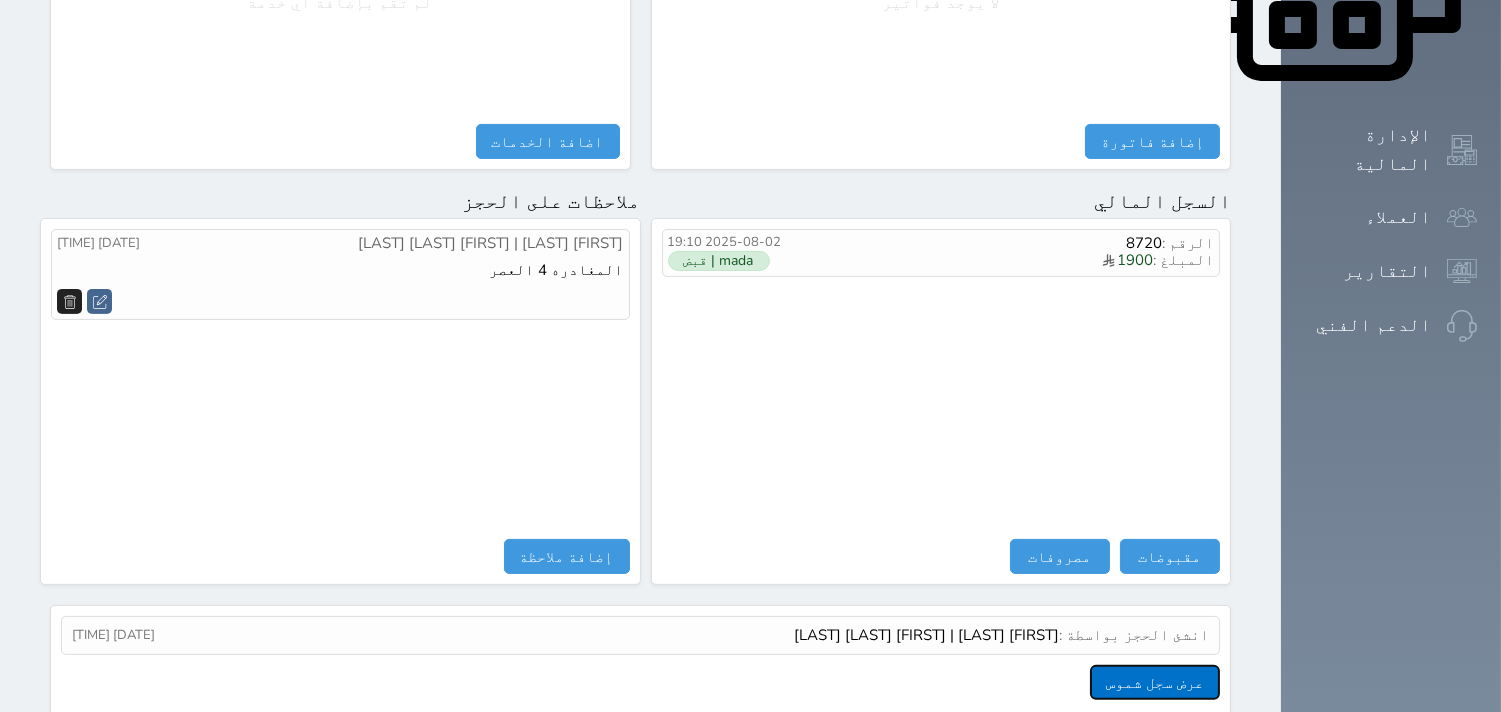 click on "عرض سجل شموس" at bounding box center [1155, 682] 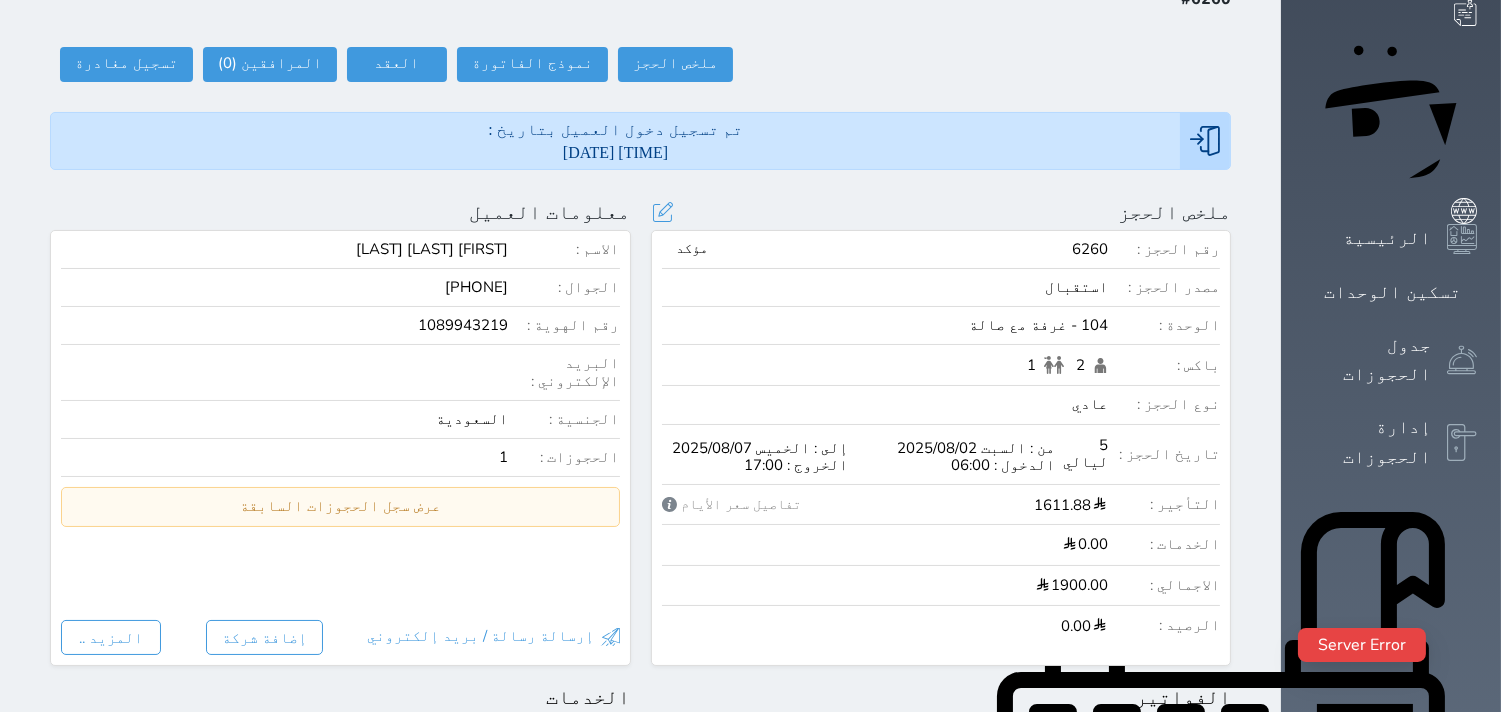 scroll, scrollTop: 0, scrollLeft: 0, axis: both 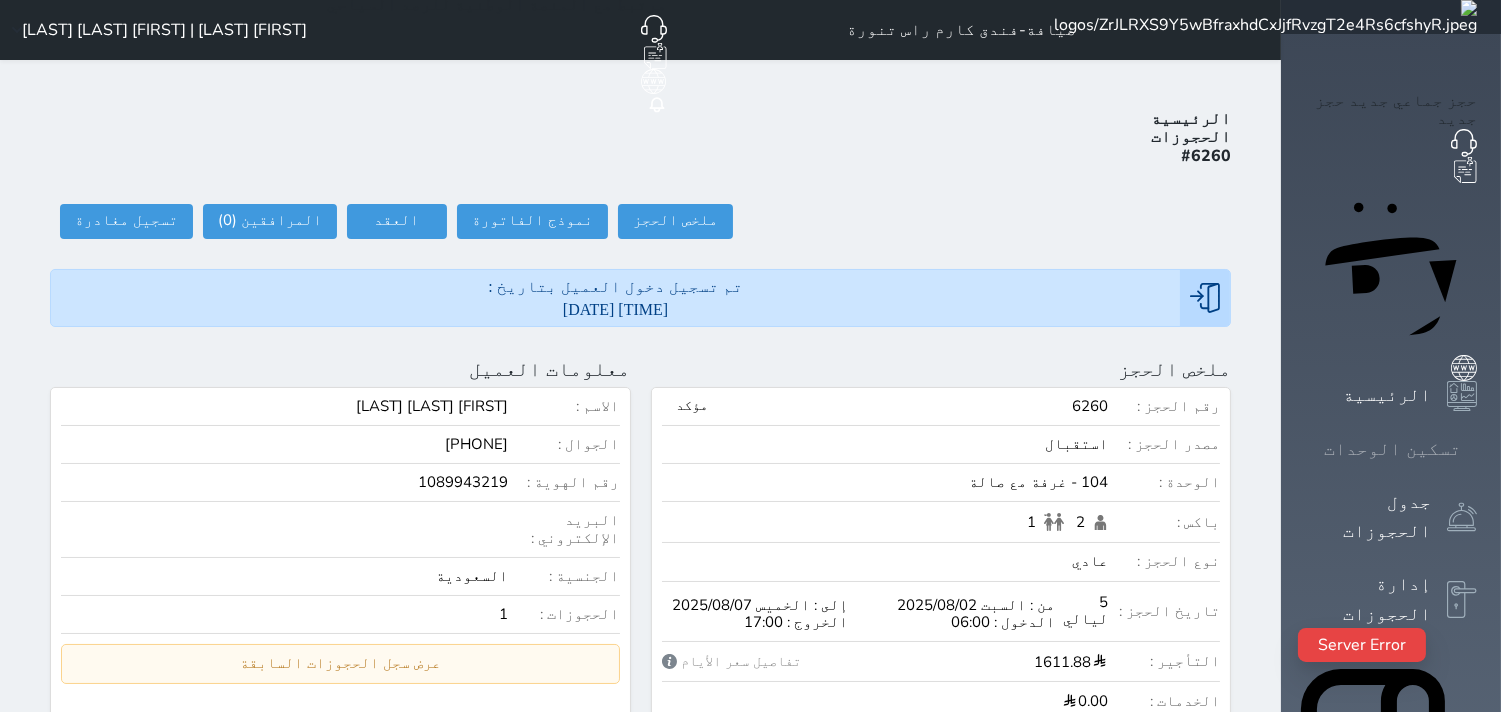 click on "تسكين الوحدات" at bounding box center (1391, 449) 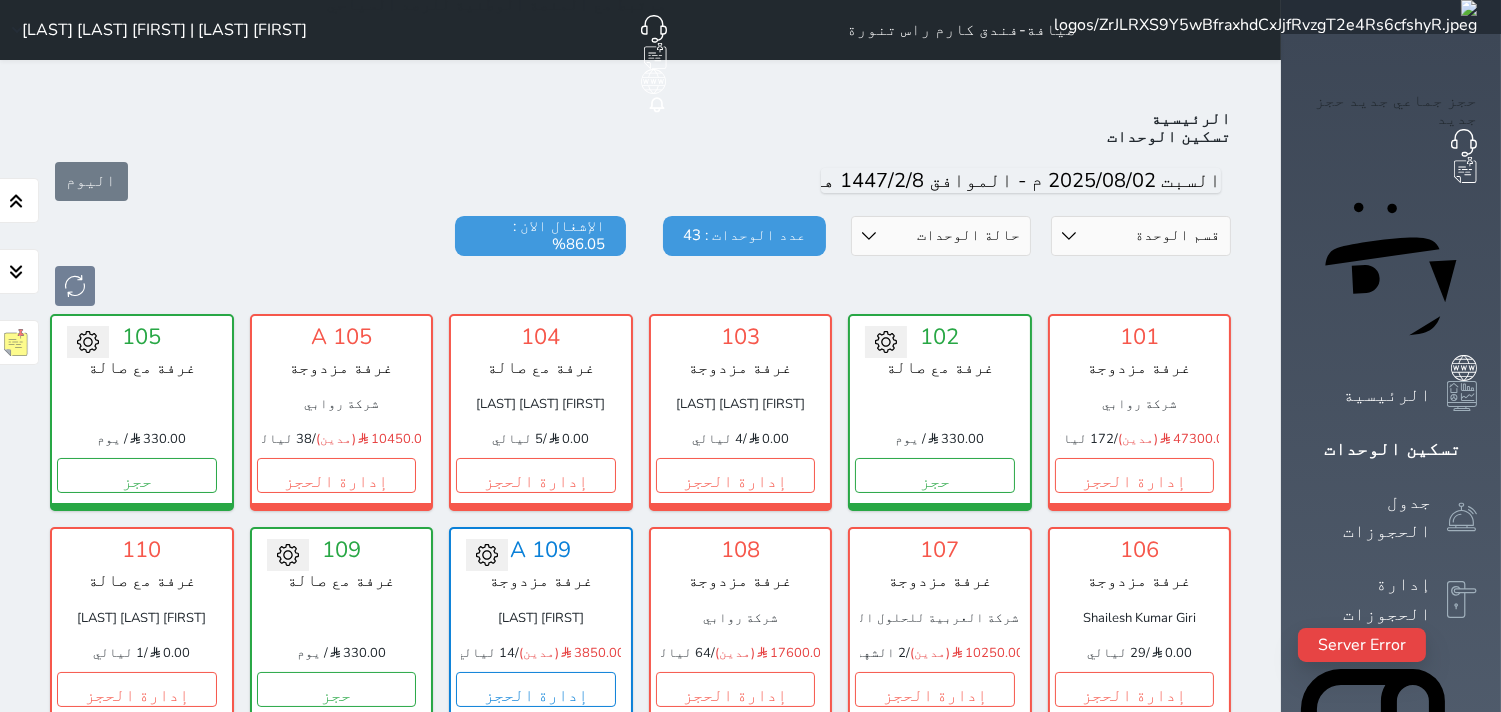scroll, scrollTop: 77, scrollLeft: 0, axis: vertical 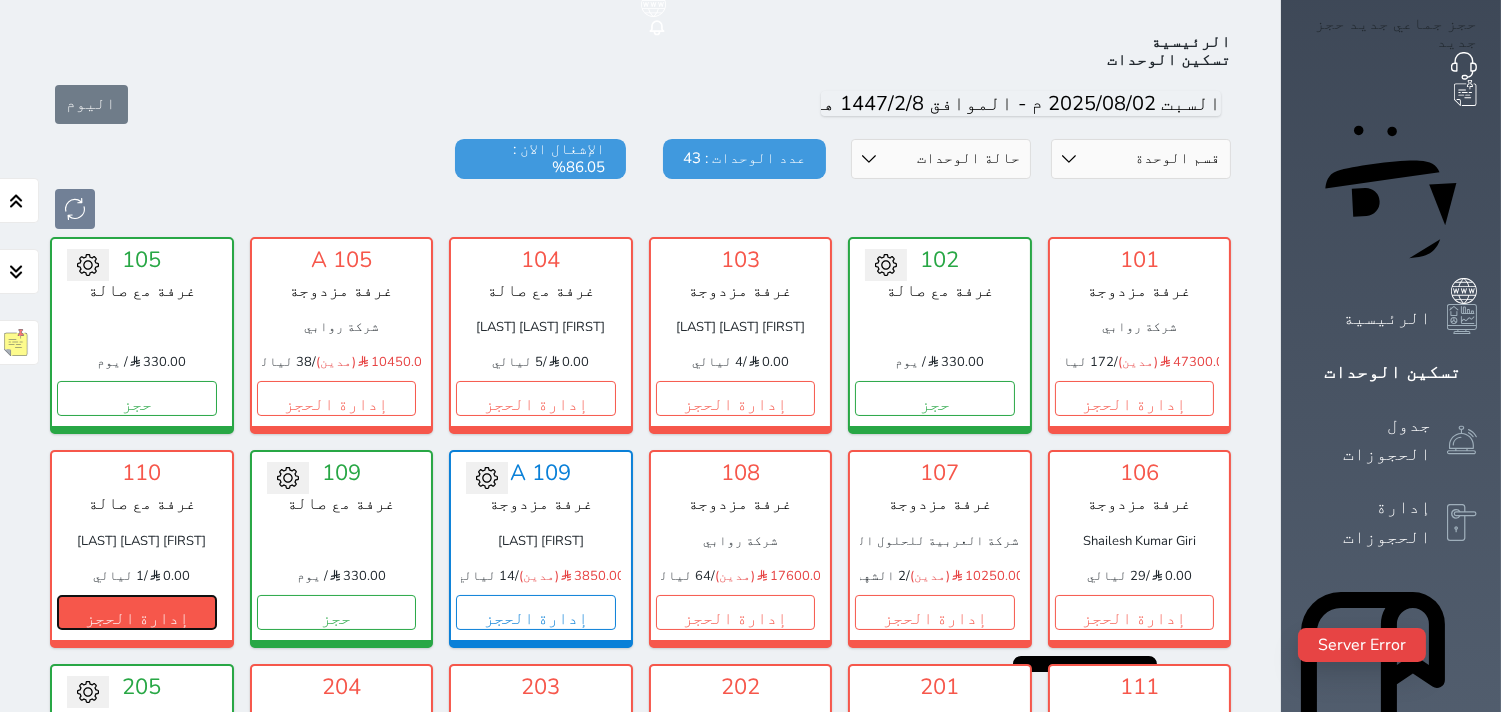 click on "إدارة الحجز" at bounding box center (137, 612) 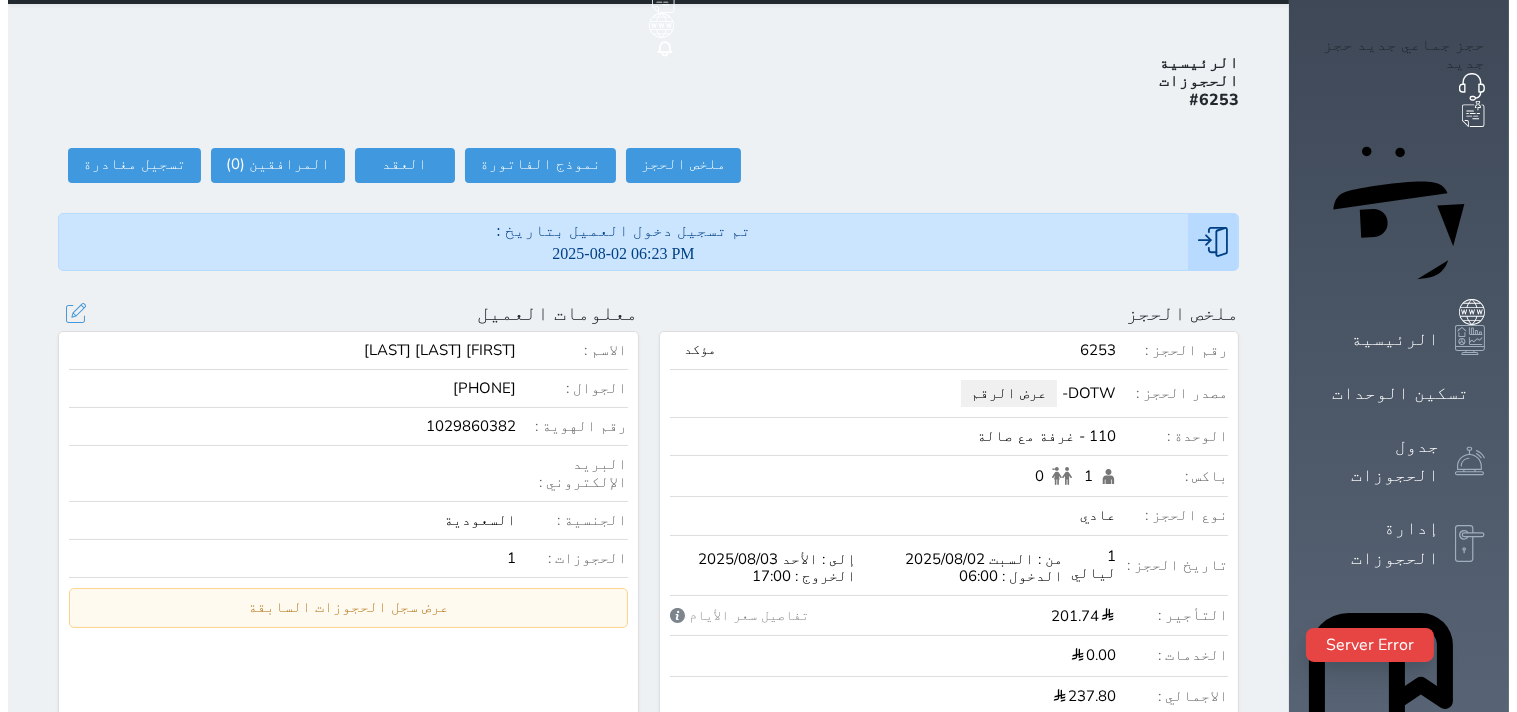 scroll, scrollTop: 111, scrollLeft: 0, axis: vertical 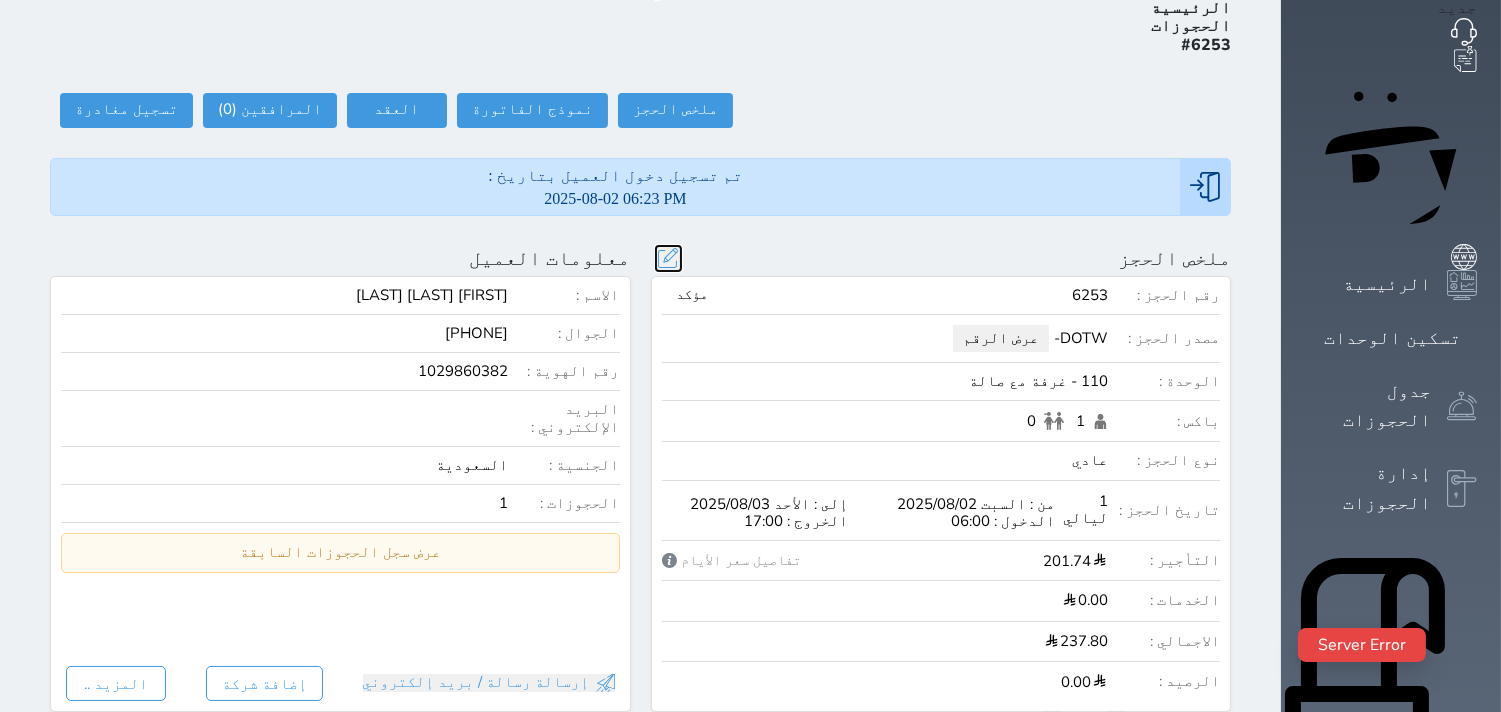 click at bounding box center (668, 258) 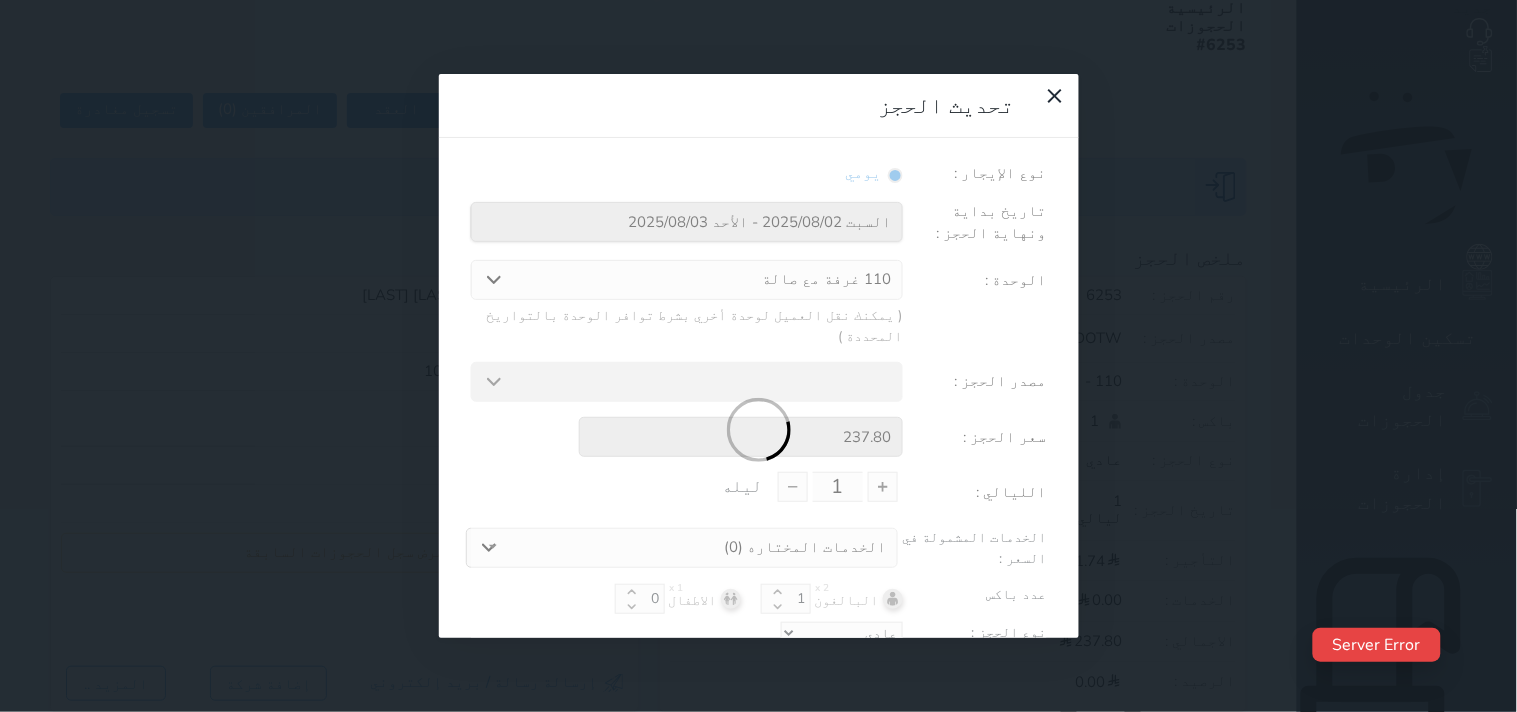 select on "30982" 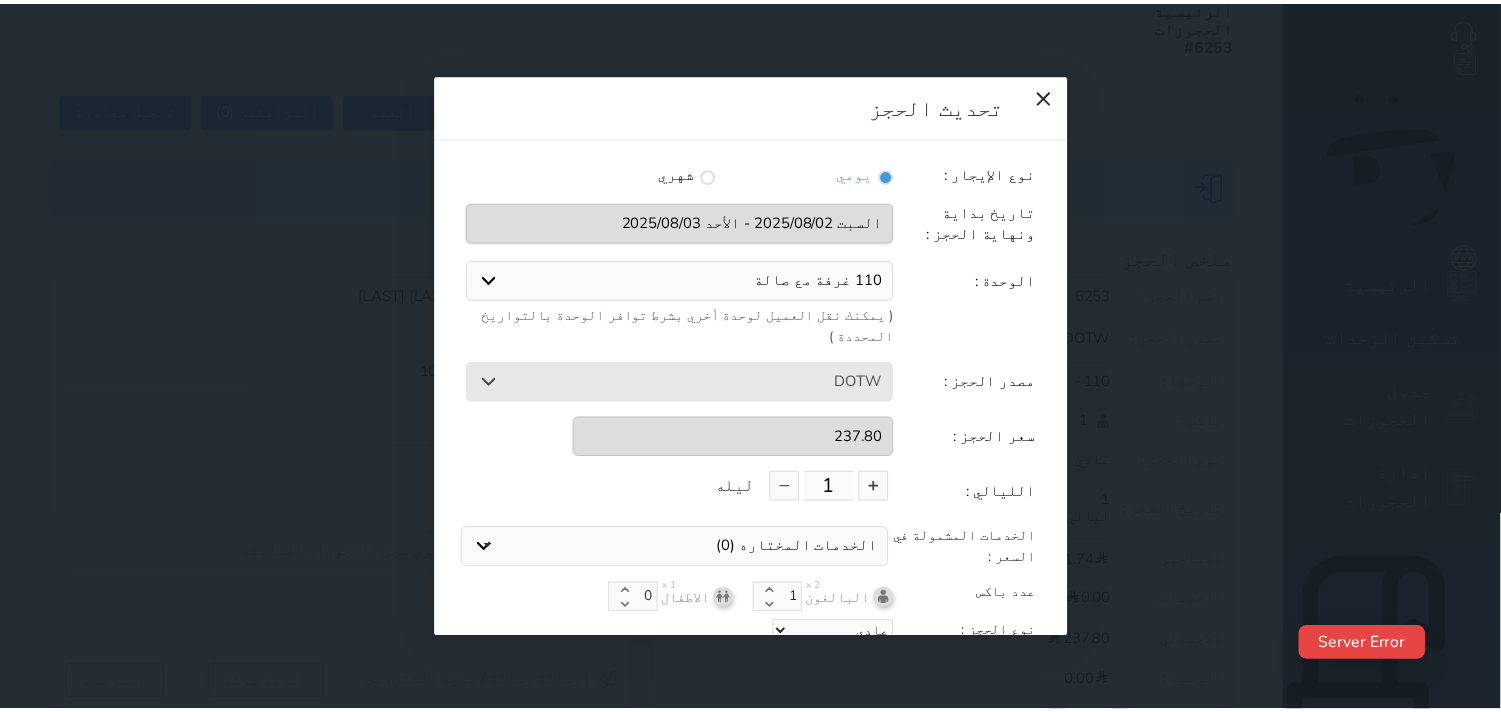 scroll, scrollTop: 44, scrollLeft: 0, axis: vertical 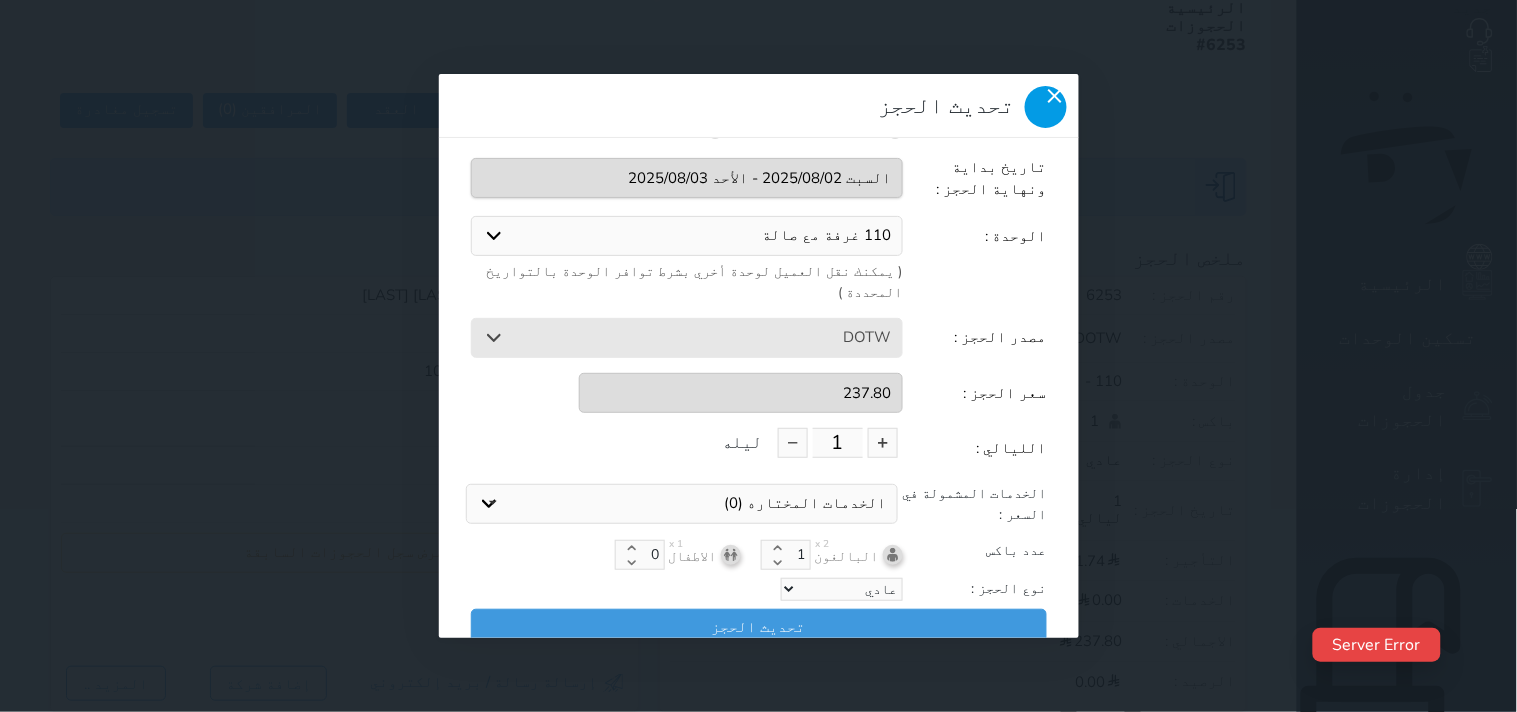 click at bounding box center [1046, 107] 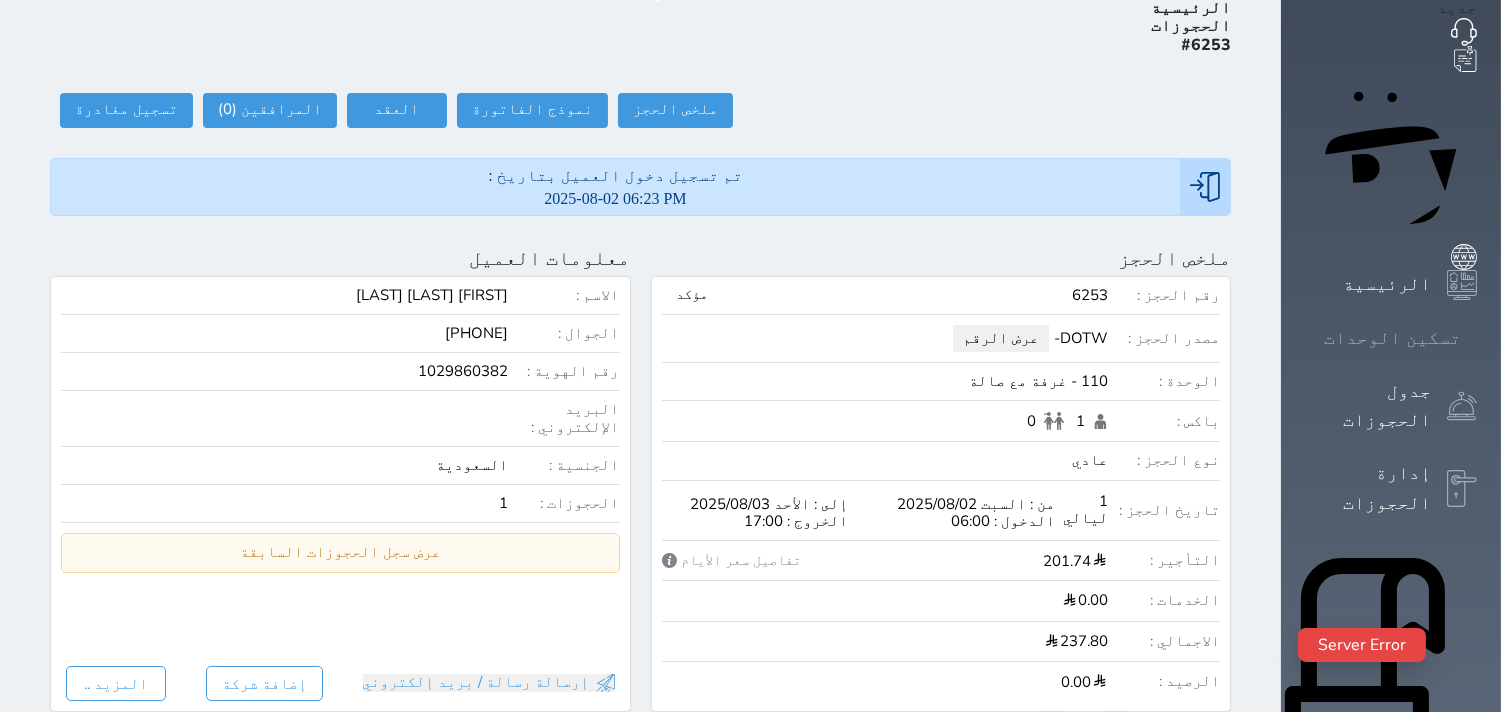 click 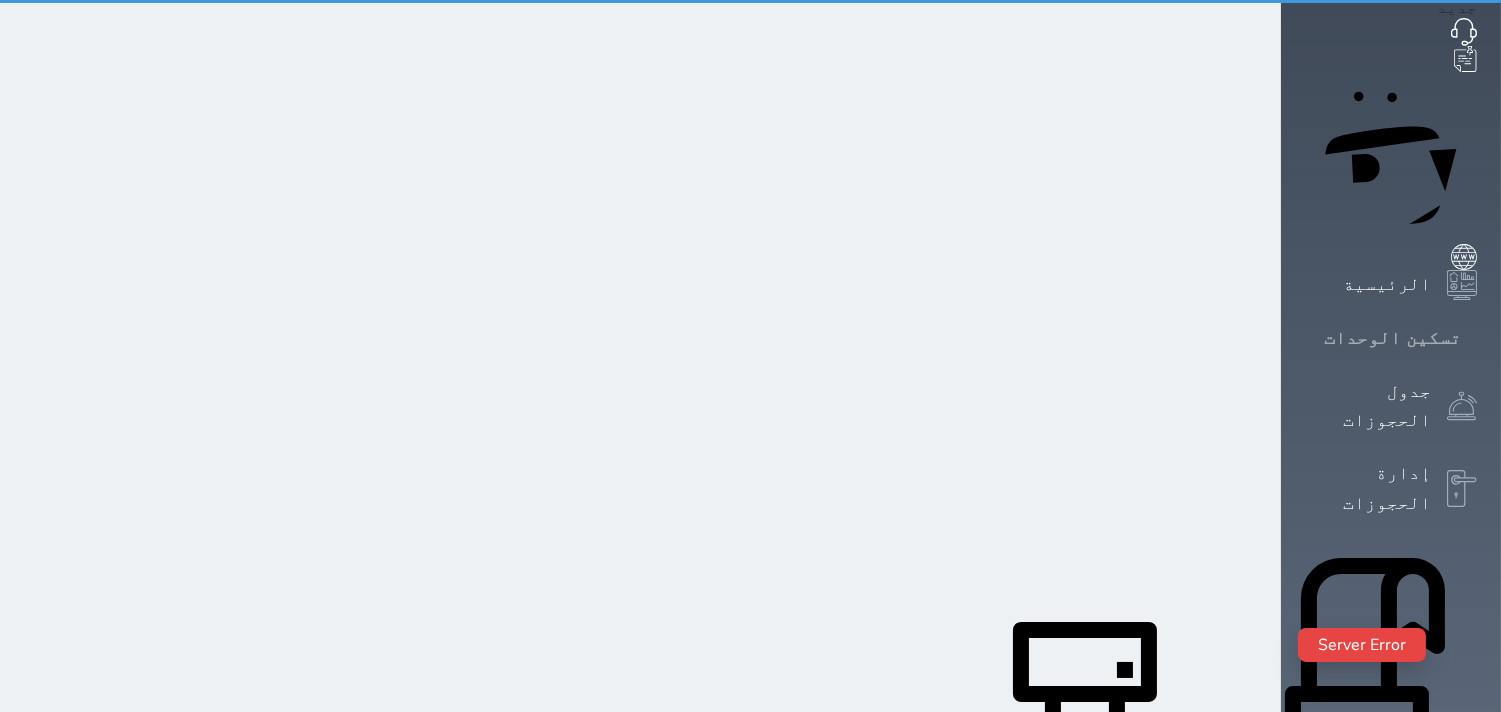 click 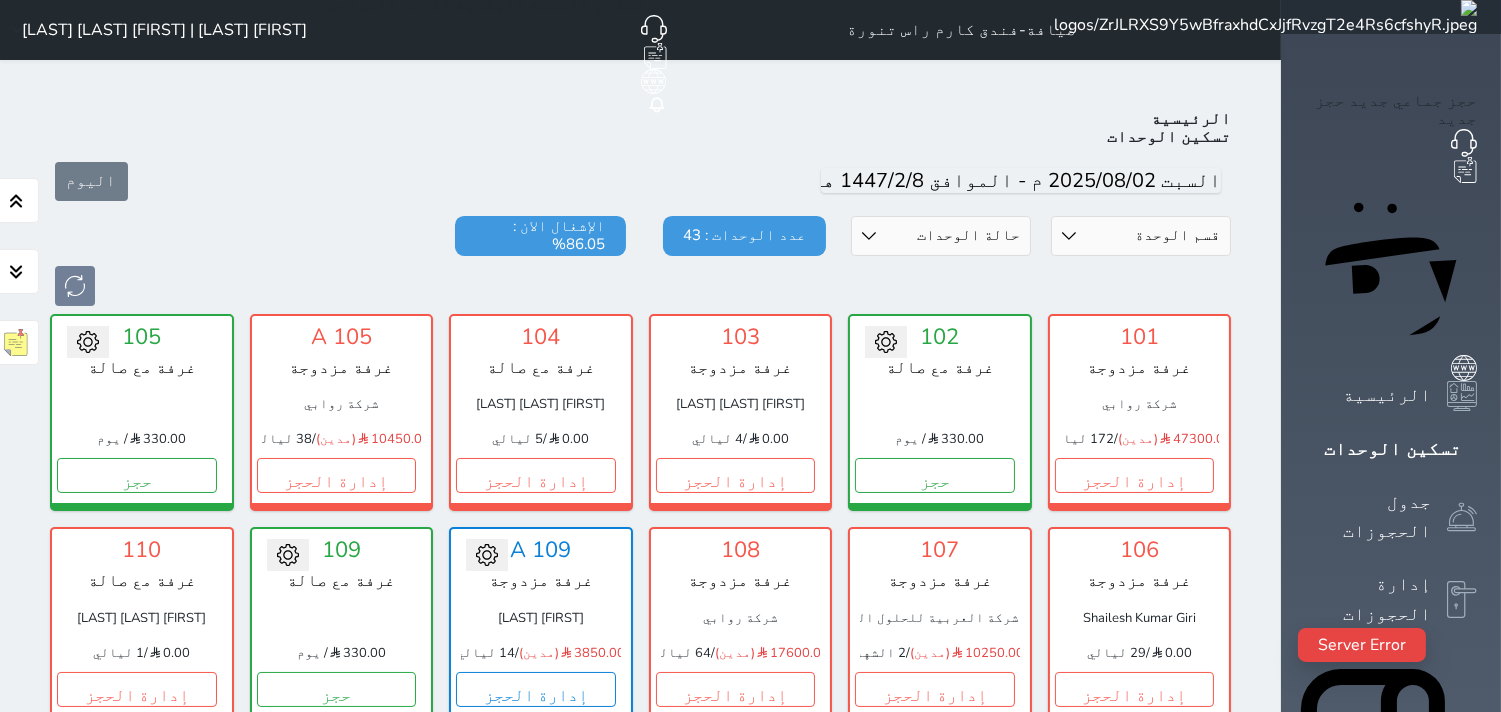 scroll, scrollTop: 77, scrollLeft: 0, axis: vertical 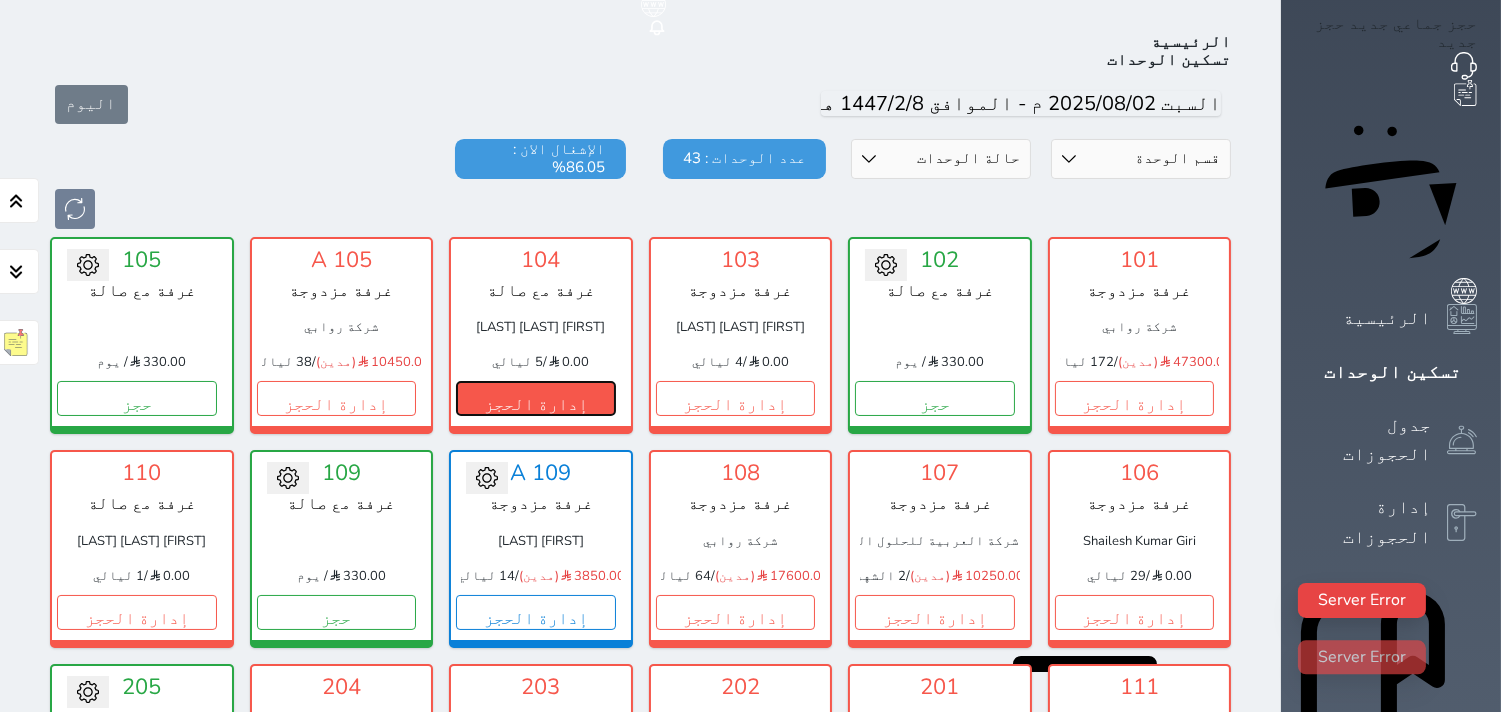 click on "إدارة الحجز" at bounding box center [536, 398] 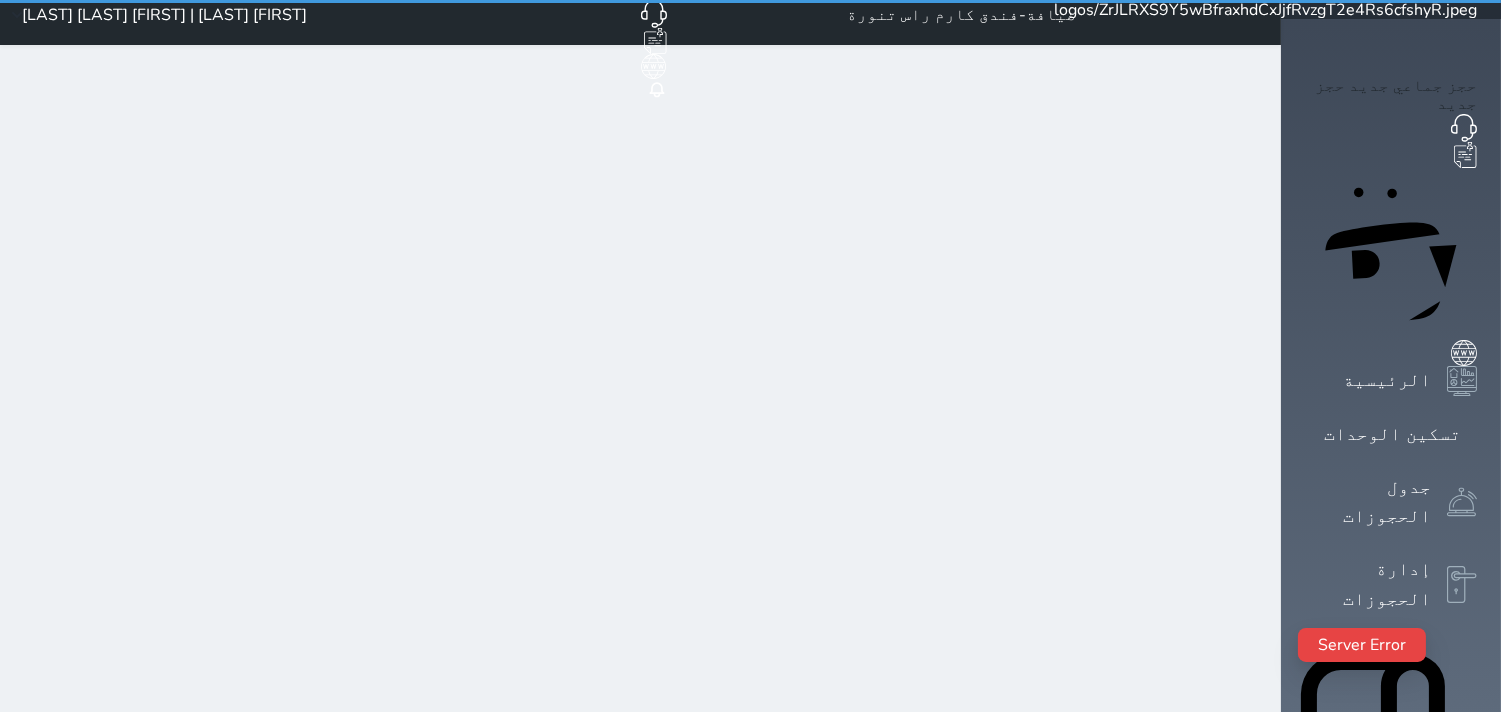 scroll, scrollTop: 0, scrollLeft: 0, axis: both 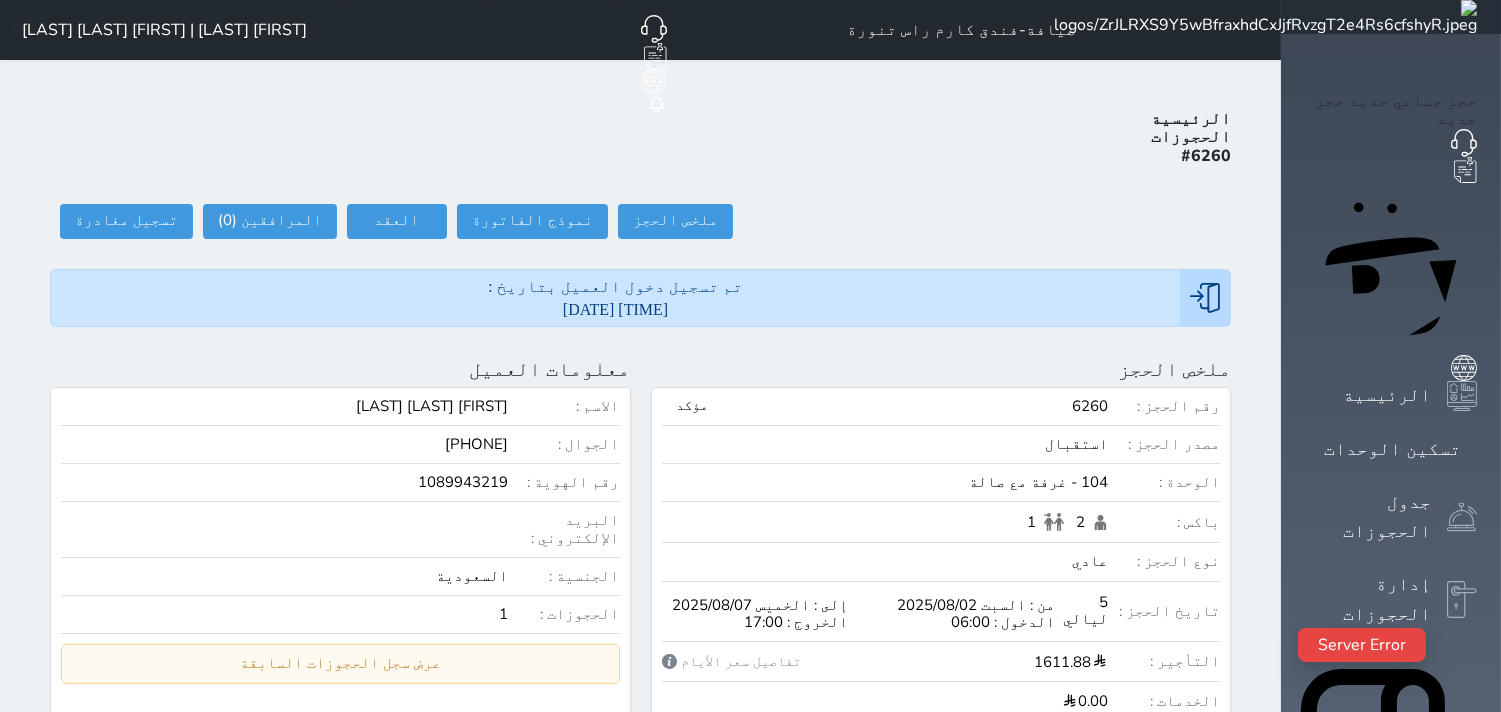 select 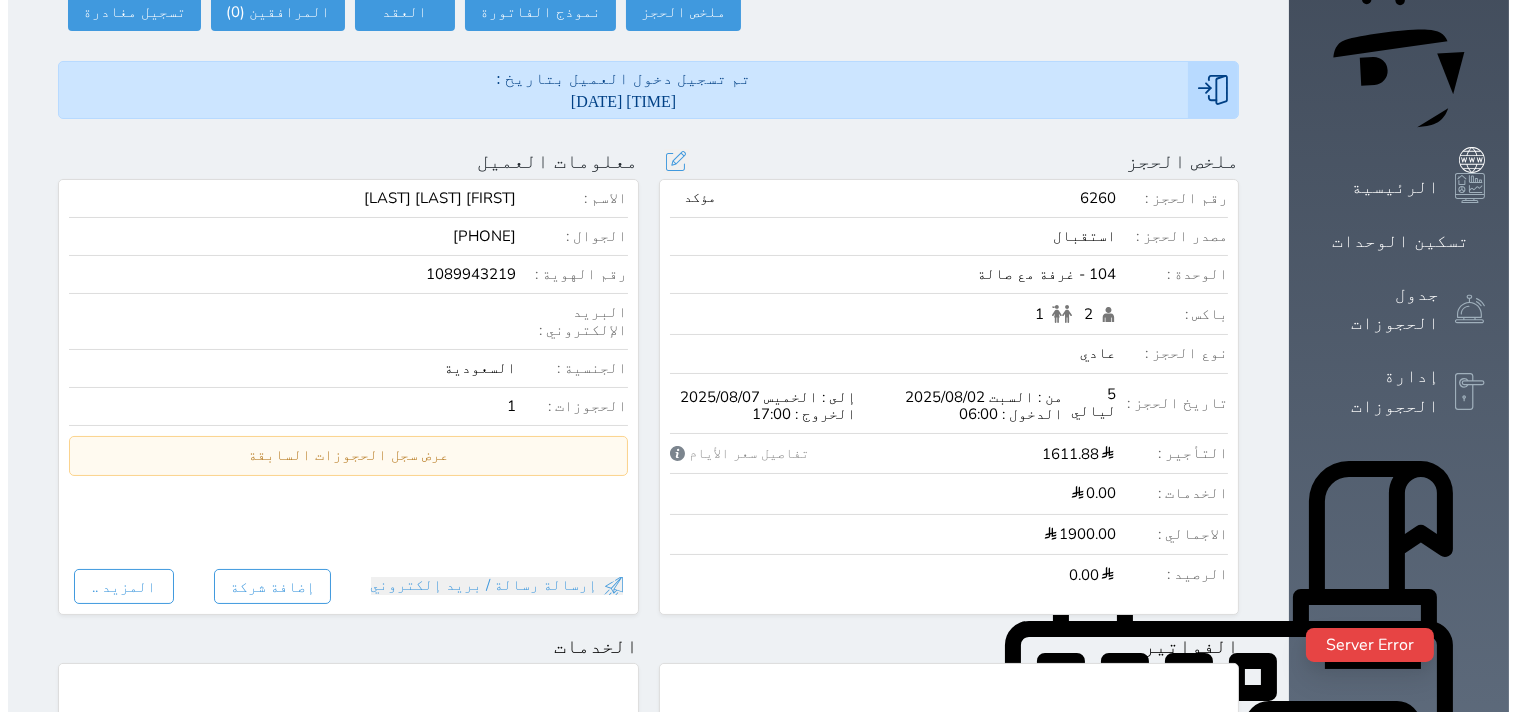 scroll, scrollTop: 222, scrollLeft: 0, axis: vertical 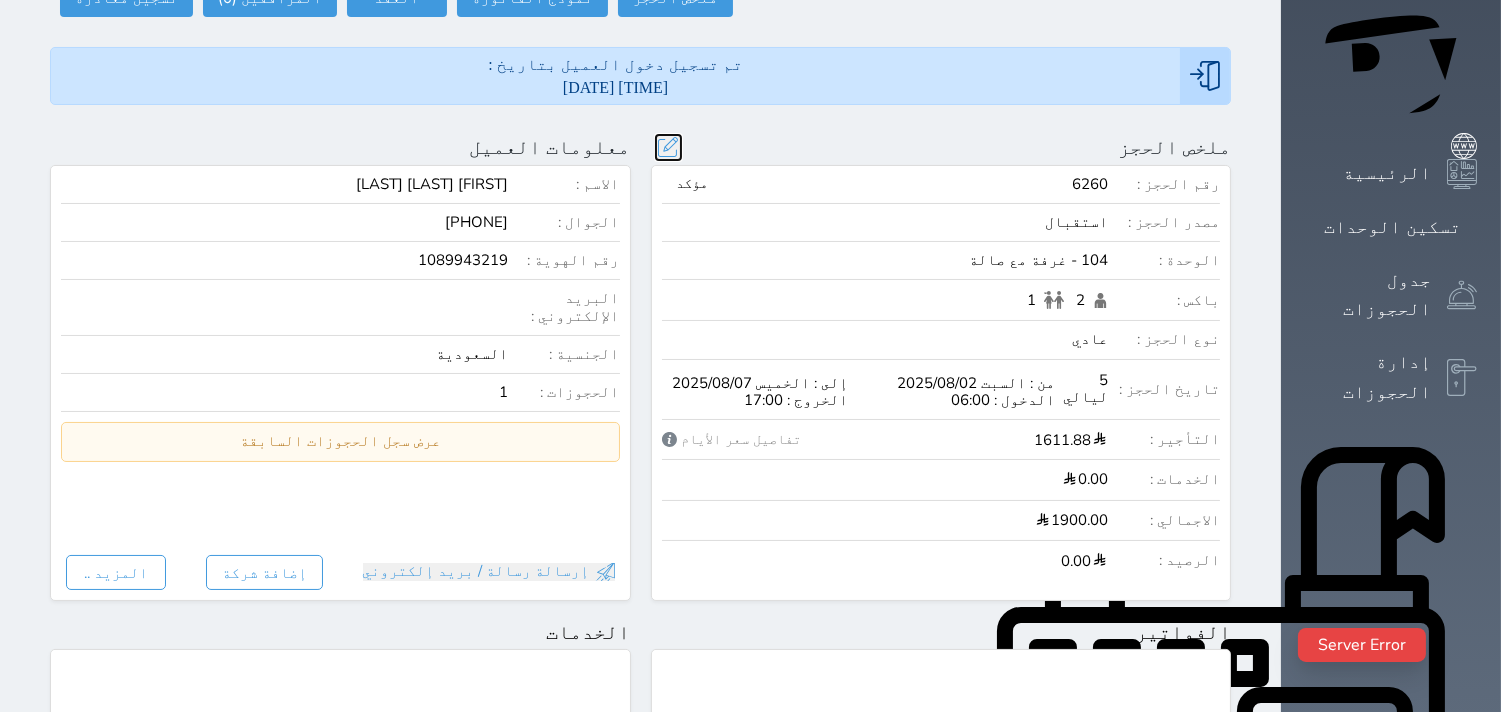 click at bounding box center [668, 147] 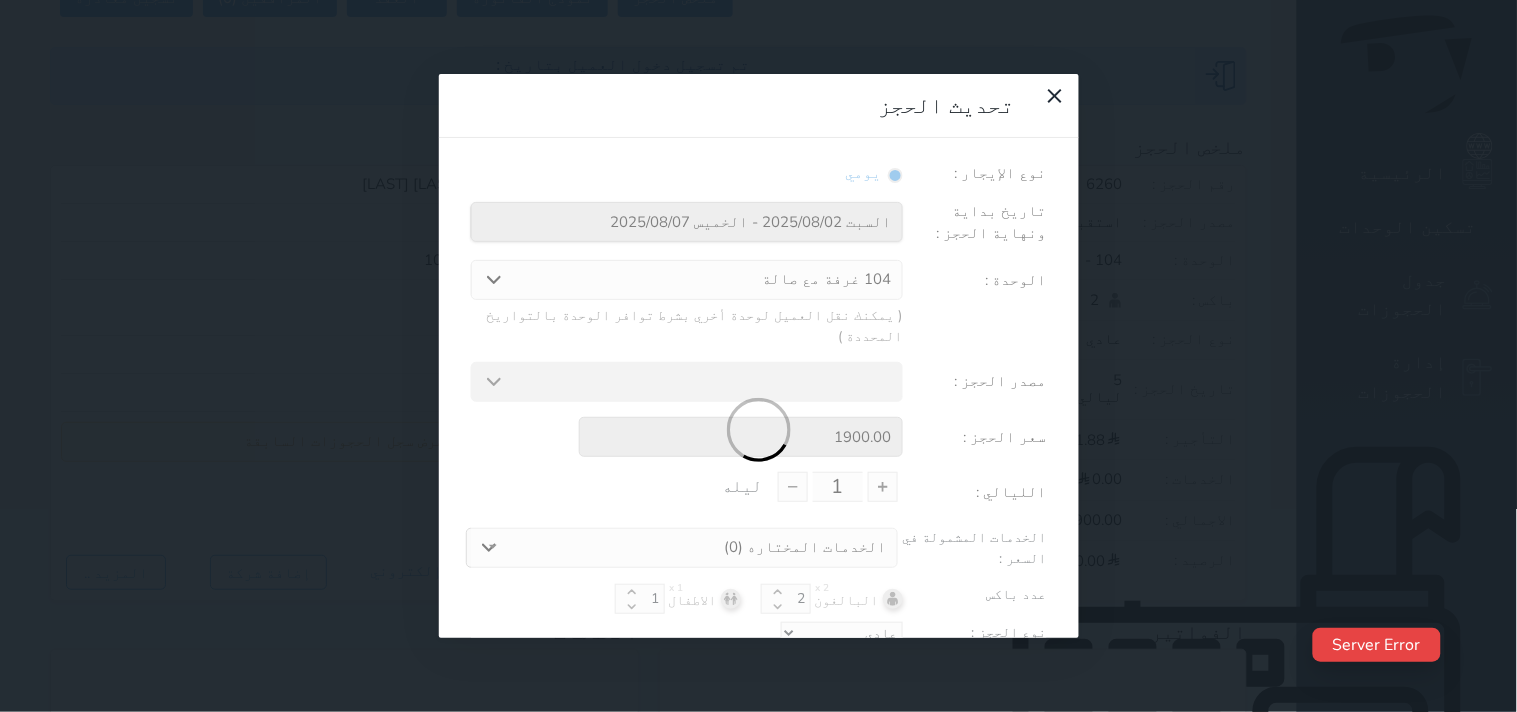 type on "5" 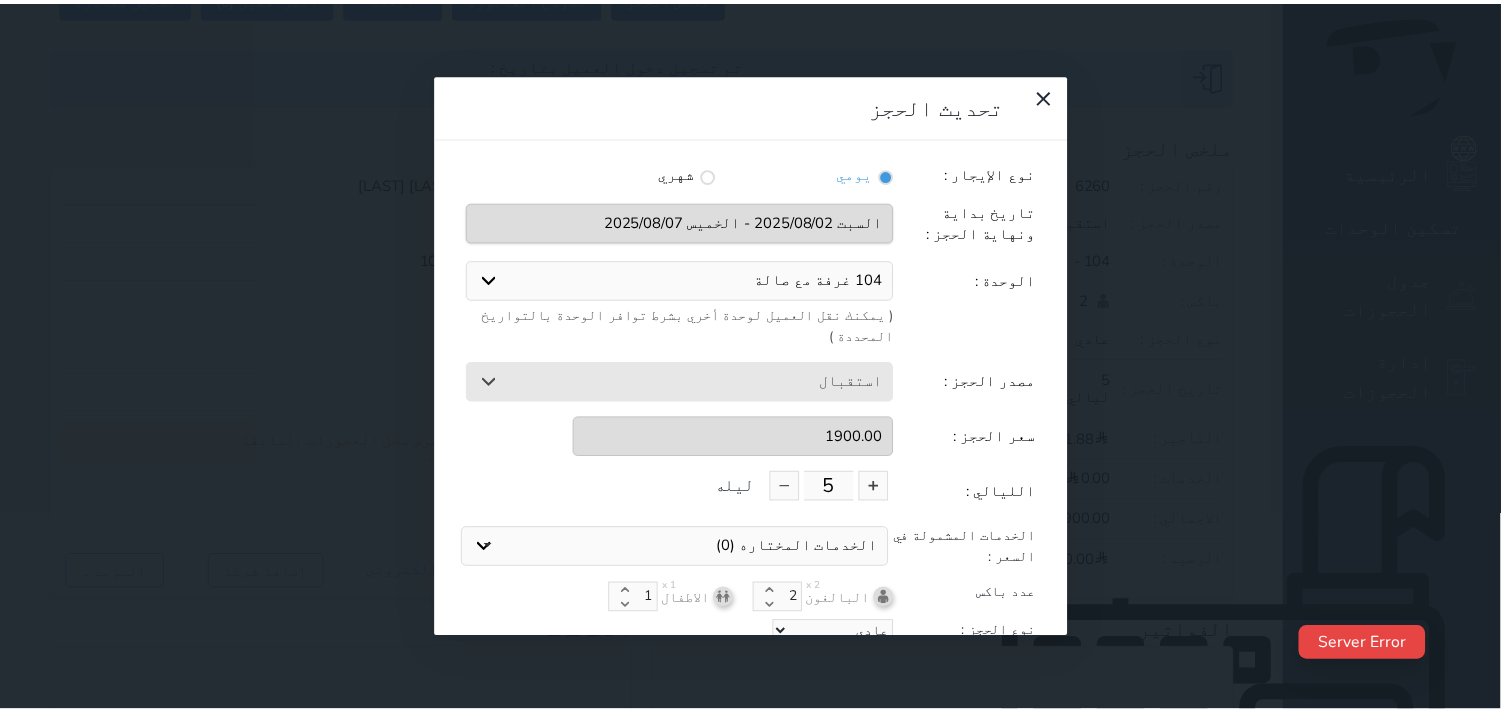 scroll, scrollTop: 44, scrollLeft: 0, axis: vertical 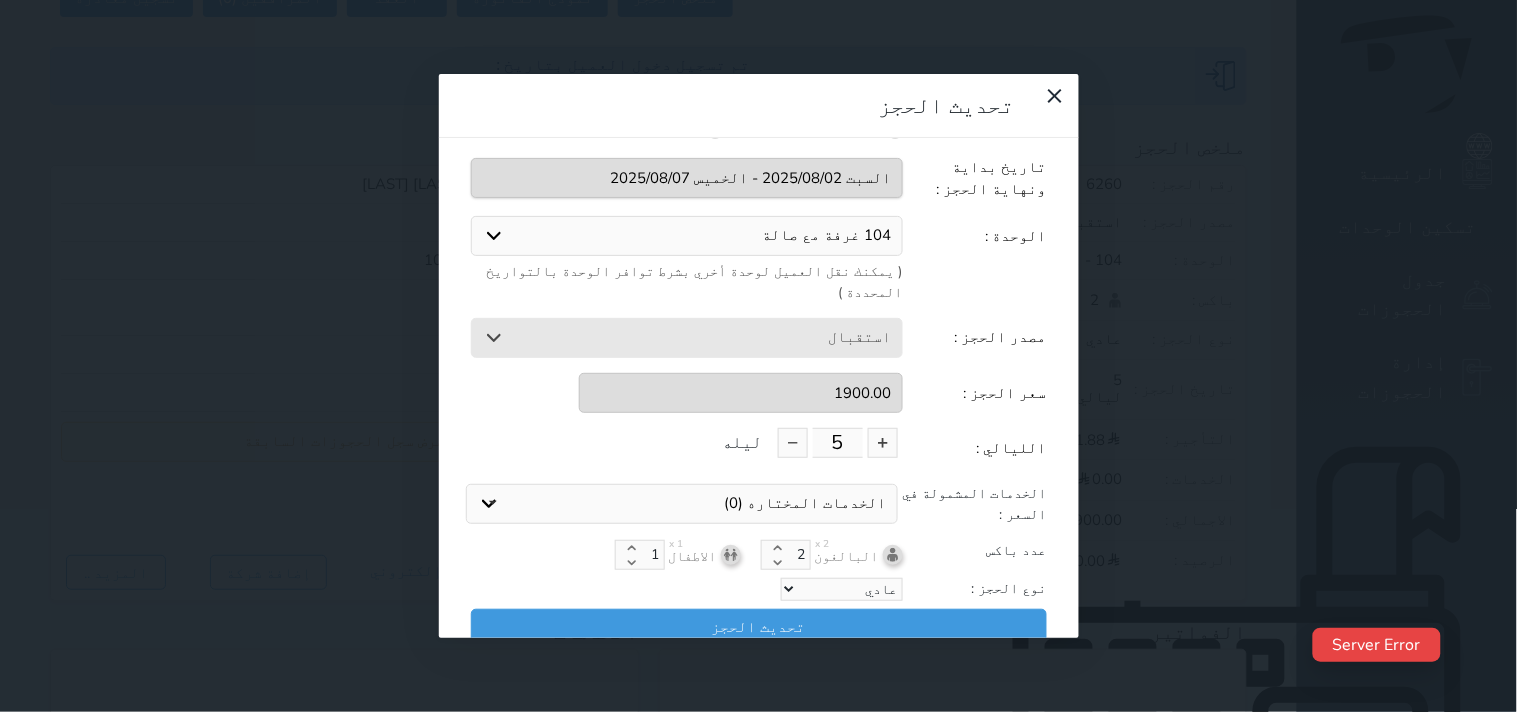 click on "عادي
إقامة مجانية
إستخدام داخلي
إستخدام يومي" at bounding box center [842, 589] 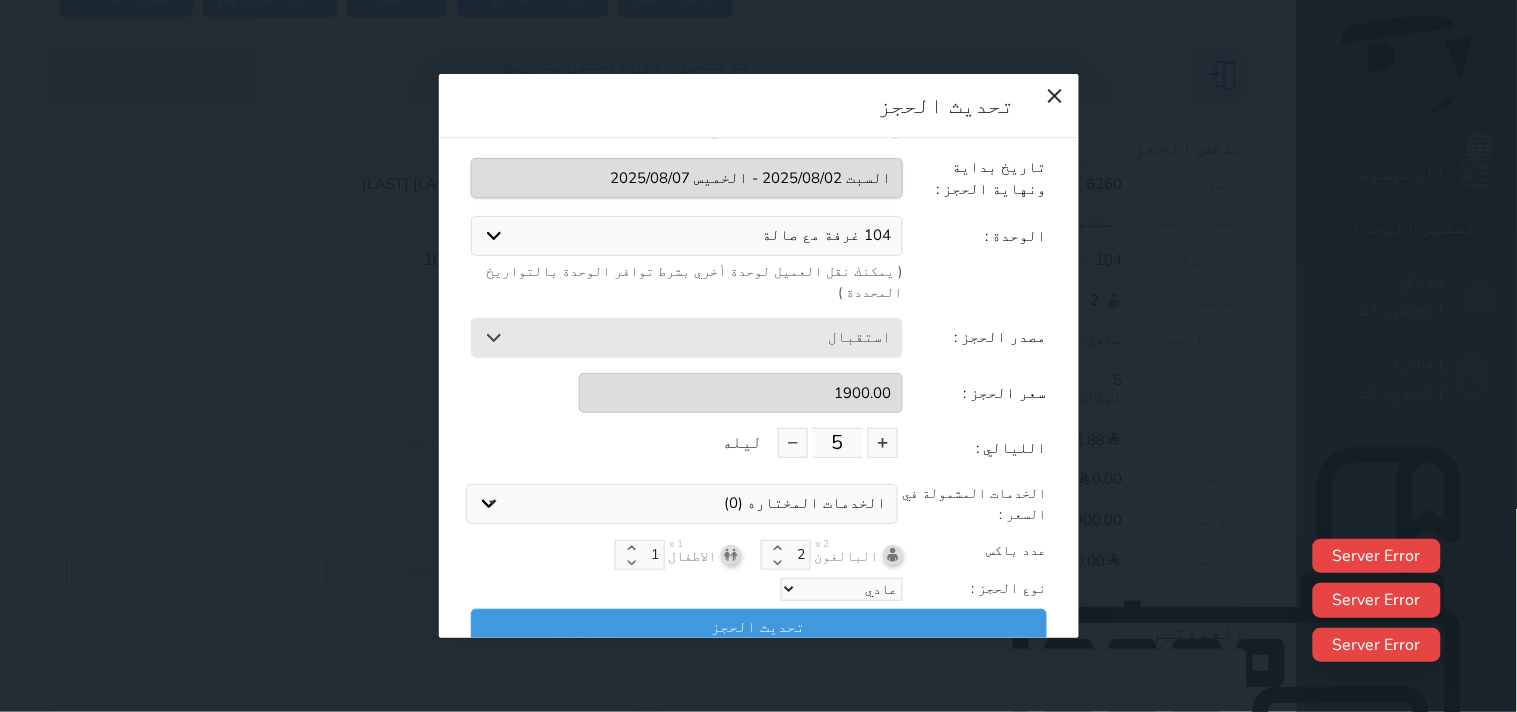click on "عادي
إقامة مجانية
إستخدام داخلي
إستخدام يومي" at bounding box center (842, 589) 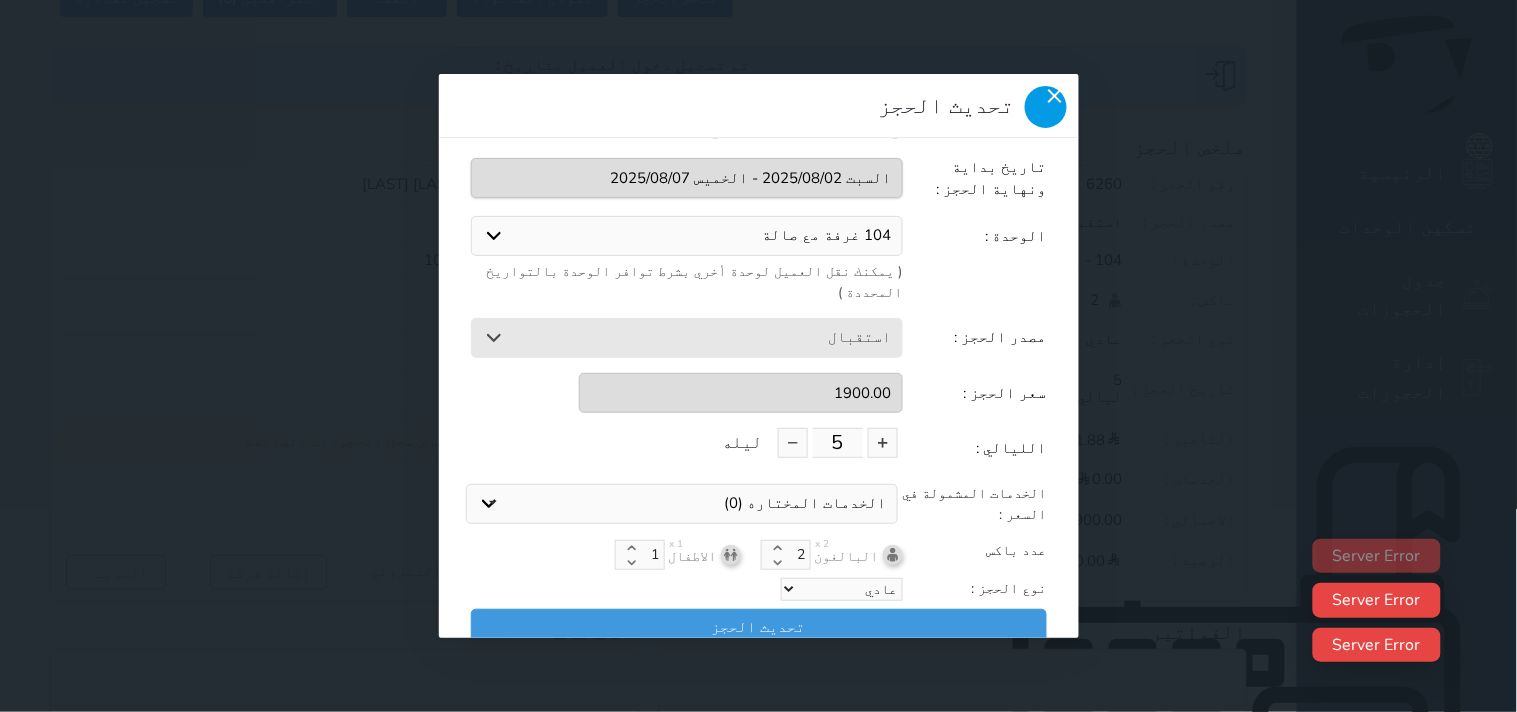 click 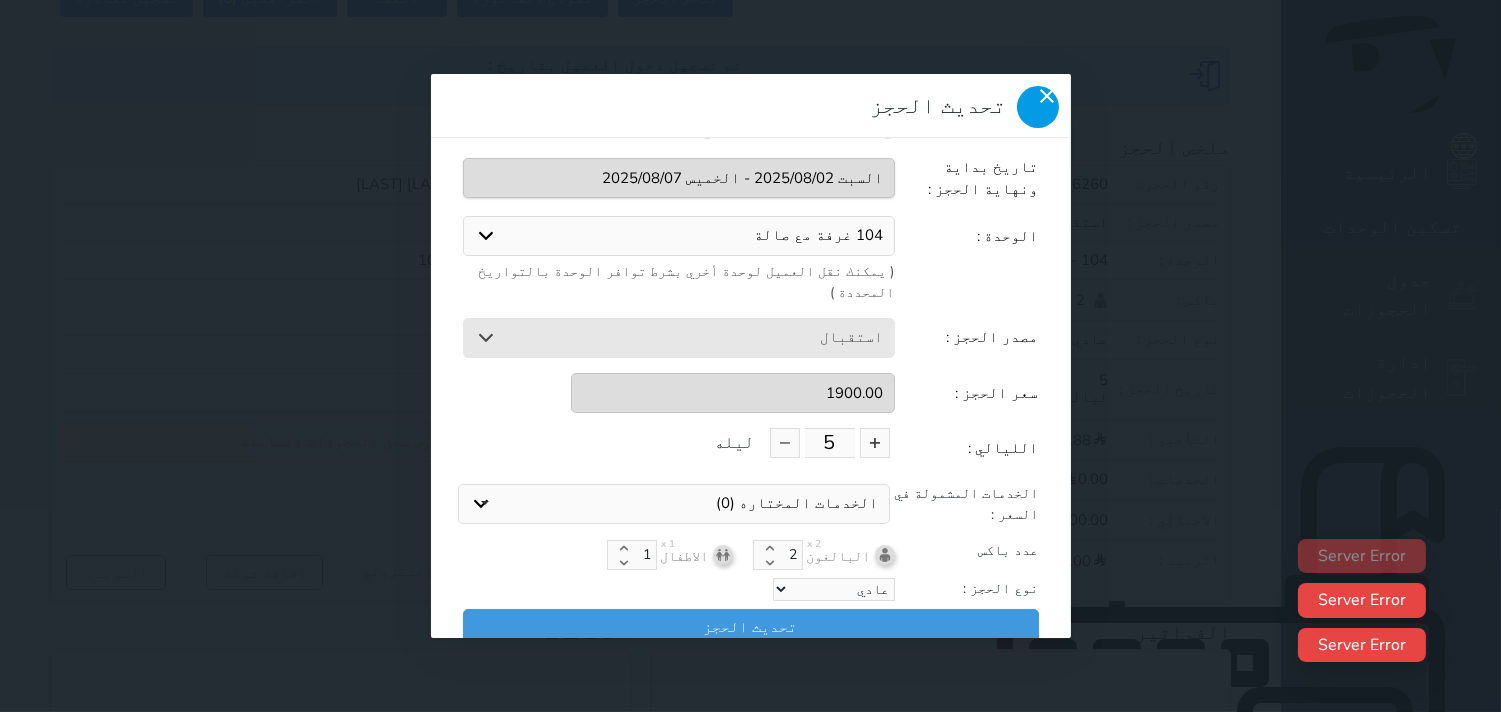 click 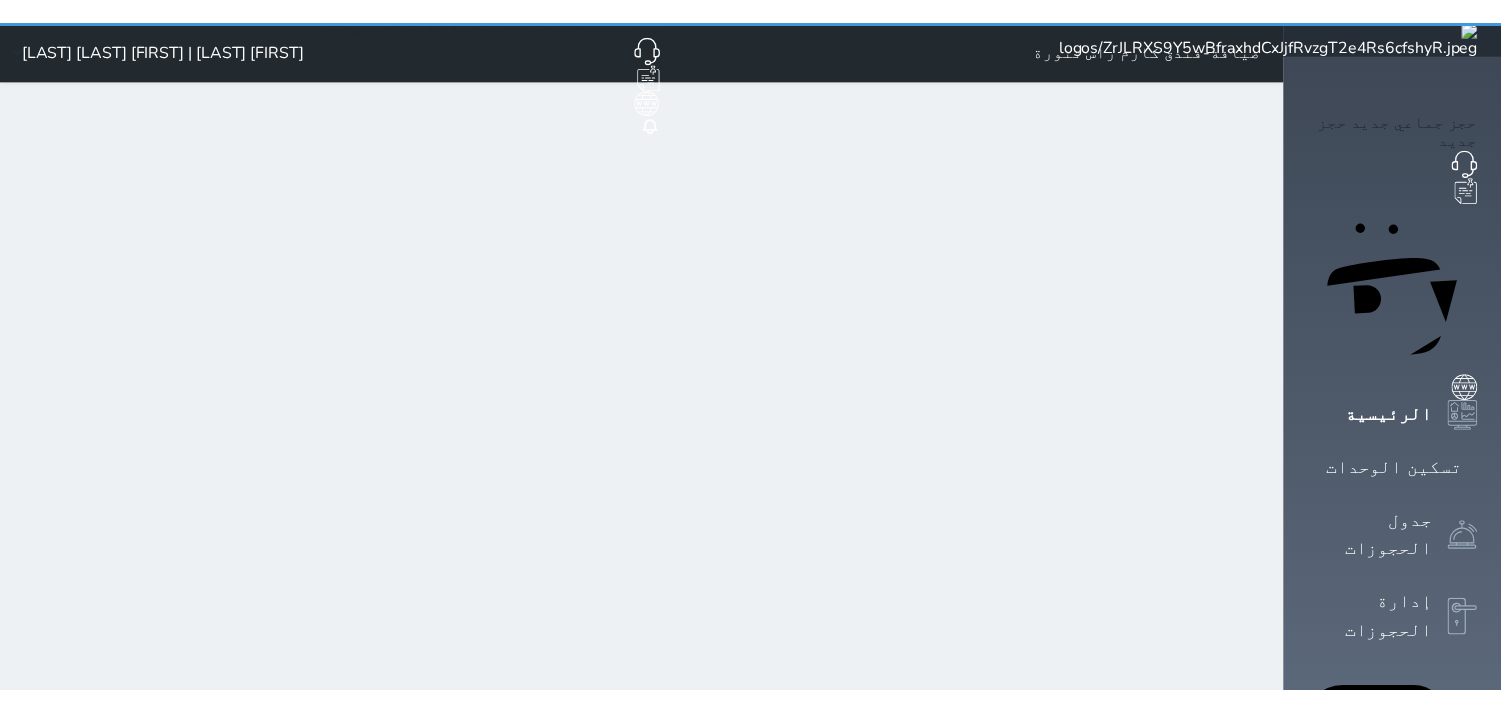 scroll, scrollTop: 0, scrollLeft: 0, axis: both 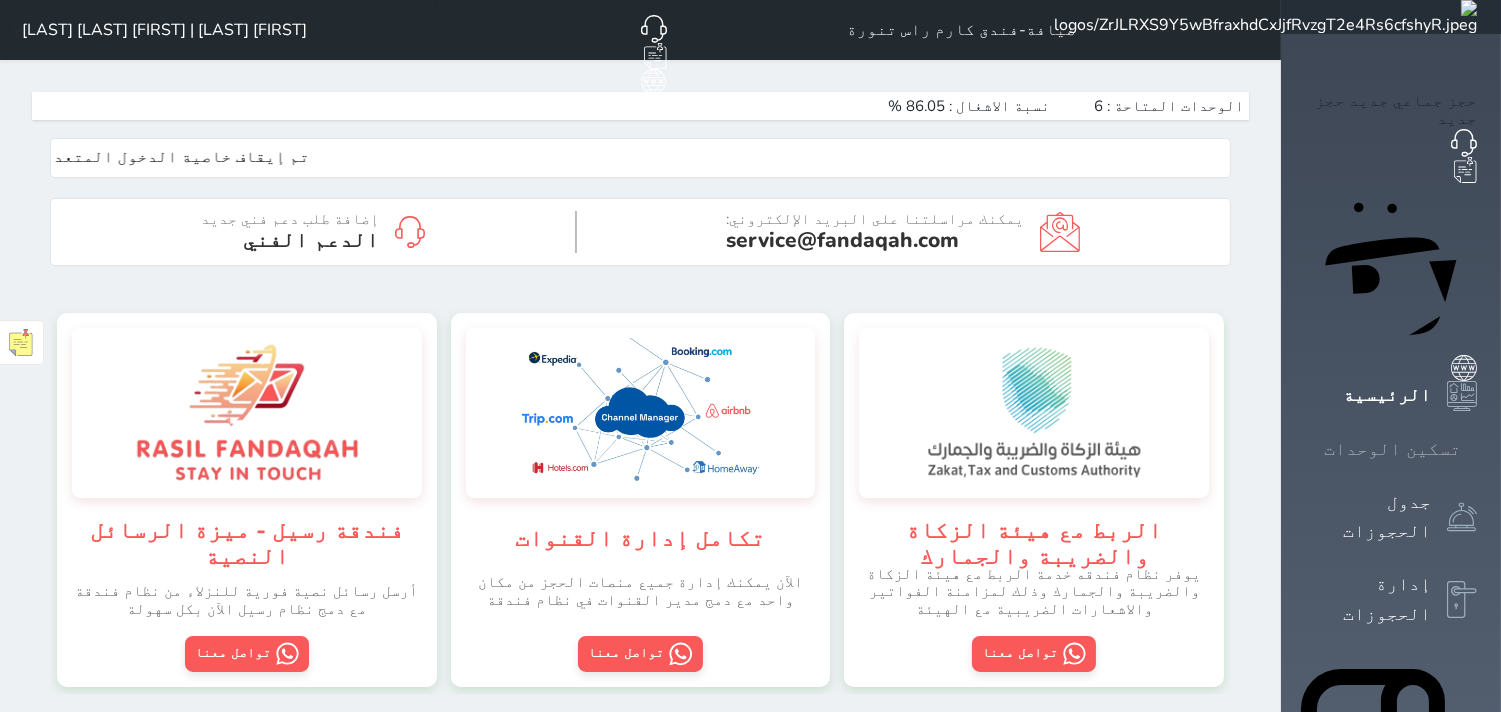 click 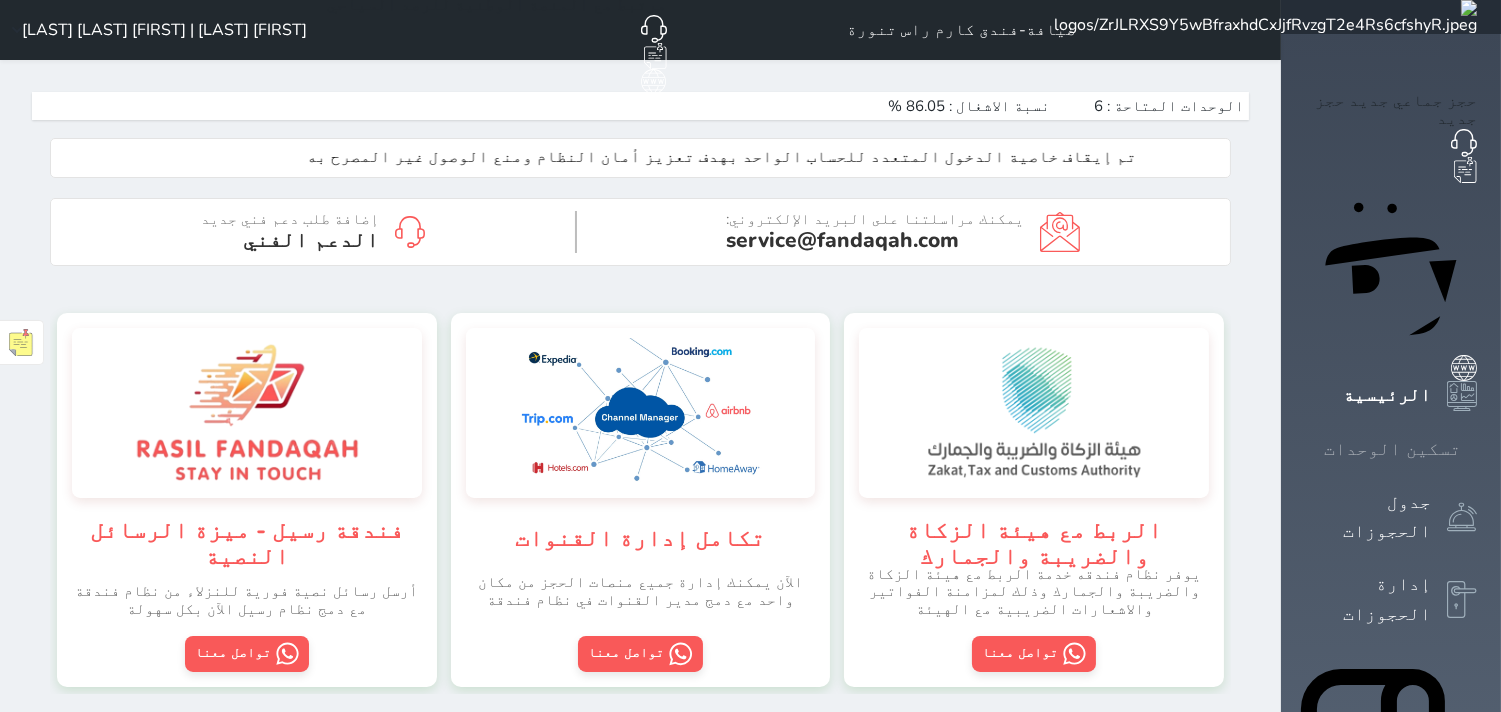 click 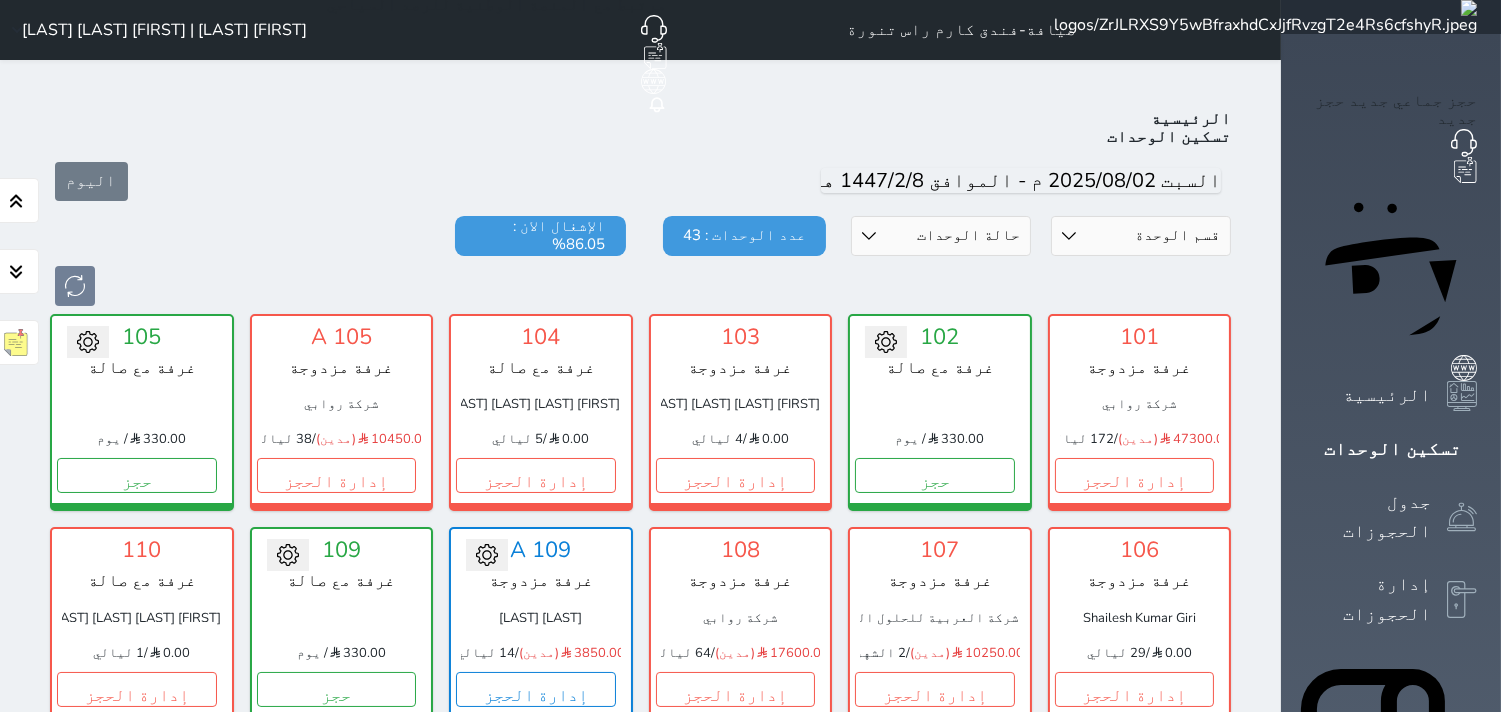 scroll, scrollTop: 77, scrollLeft: 0, axis: vertical 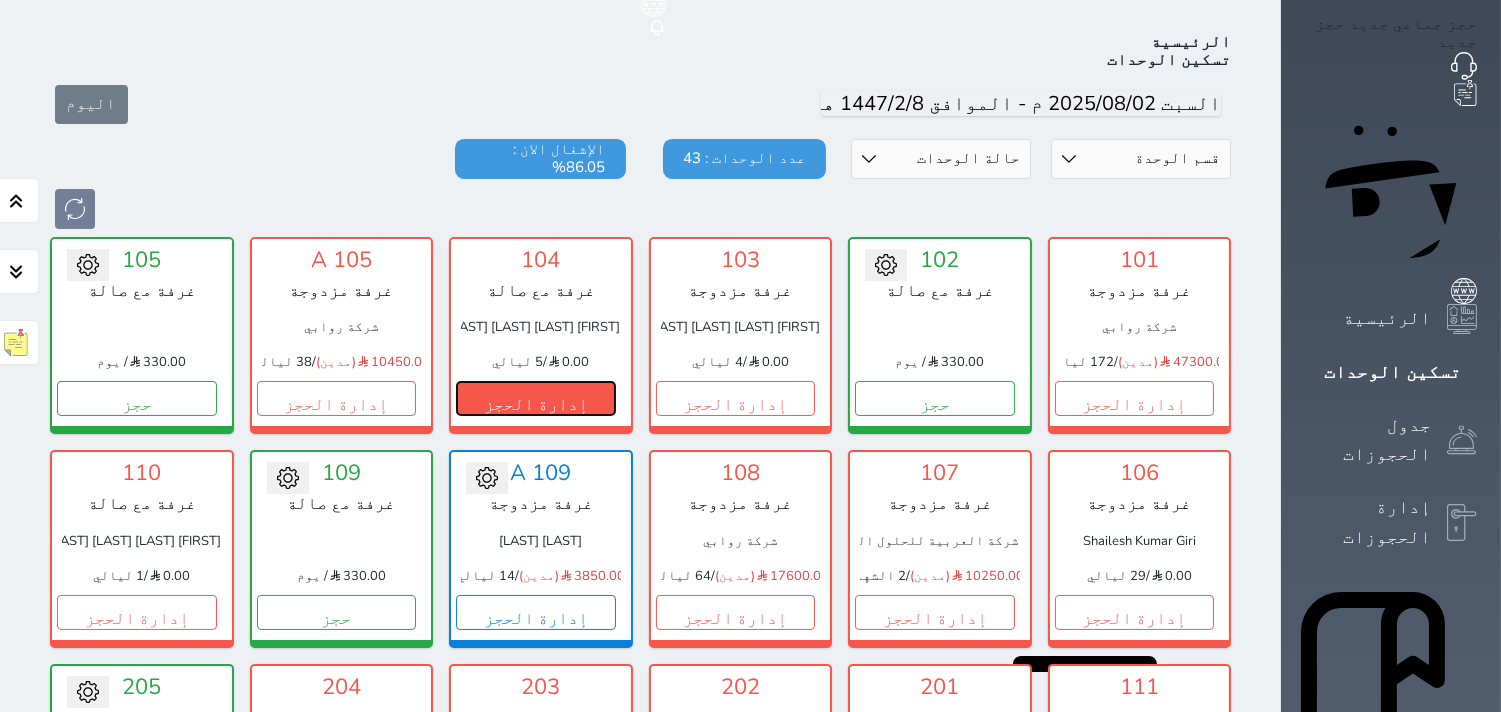 click on "إدارة الحجز" at bounding box center (536, 398) 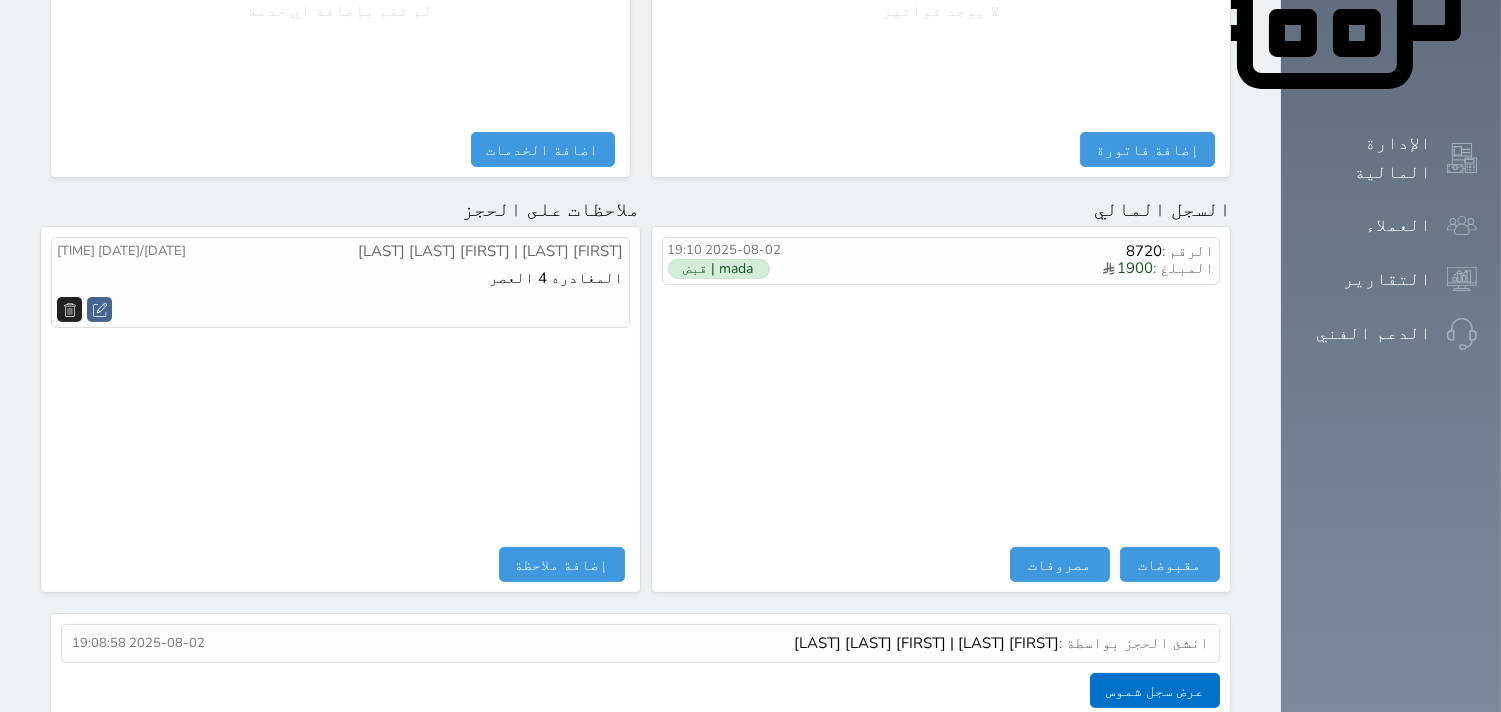 scroll, scrollTop: 1068, scrollLeft: 0, axis: vertical 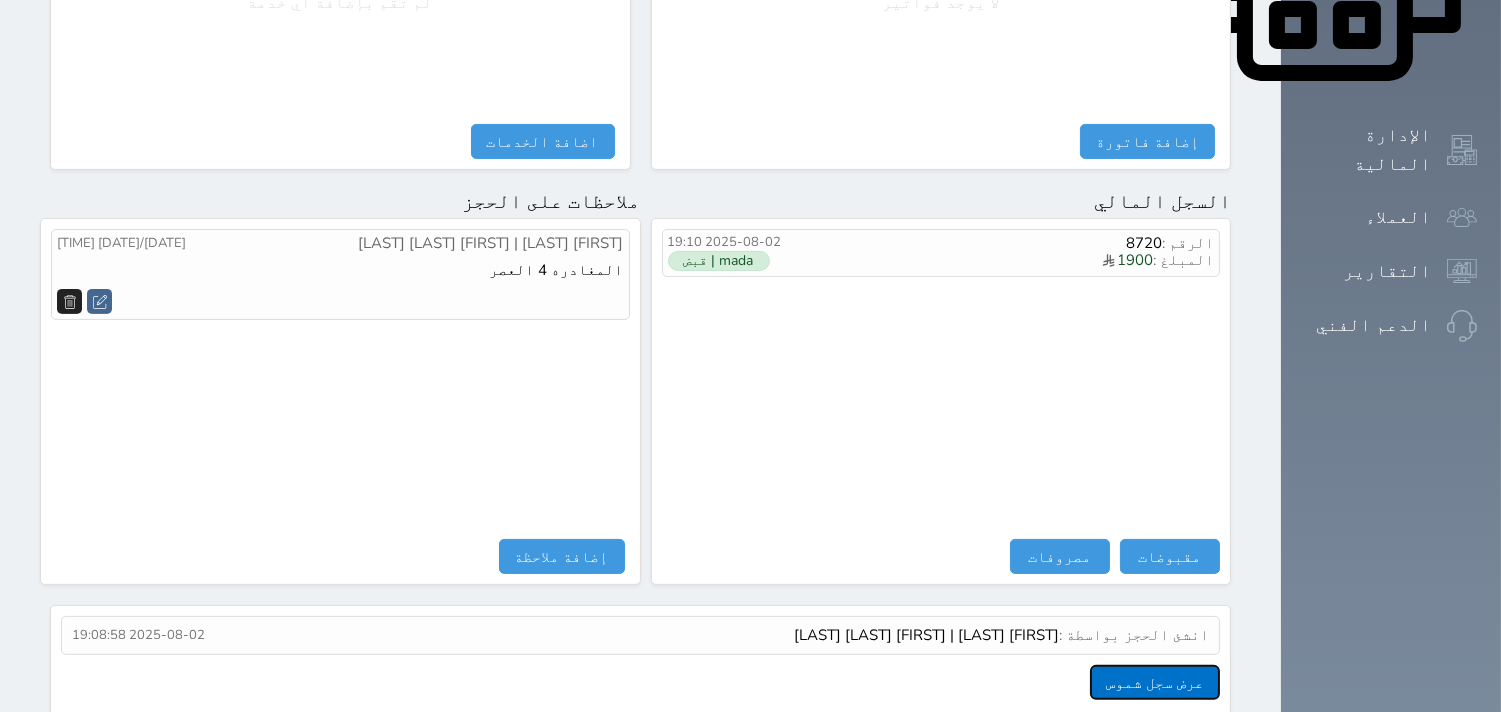click on "عرض سجل شموس" at bounding box center [1155, 682] 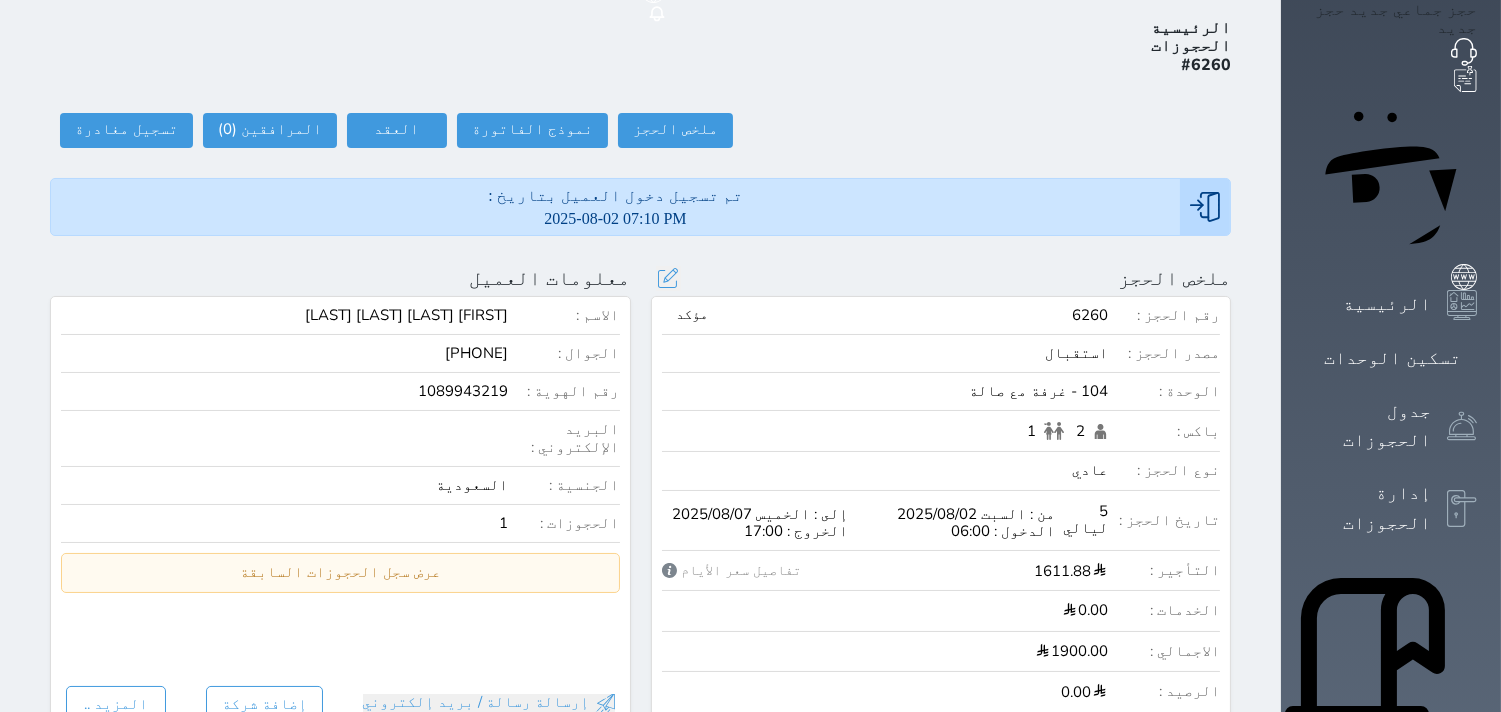 scroll, scrollTop: 0, scrollLeft: 0, axis: both 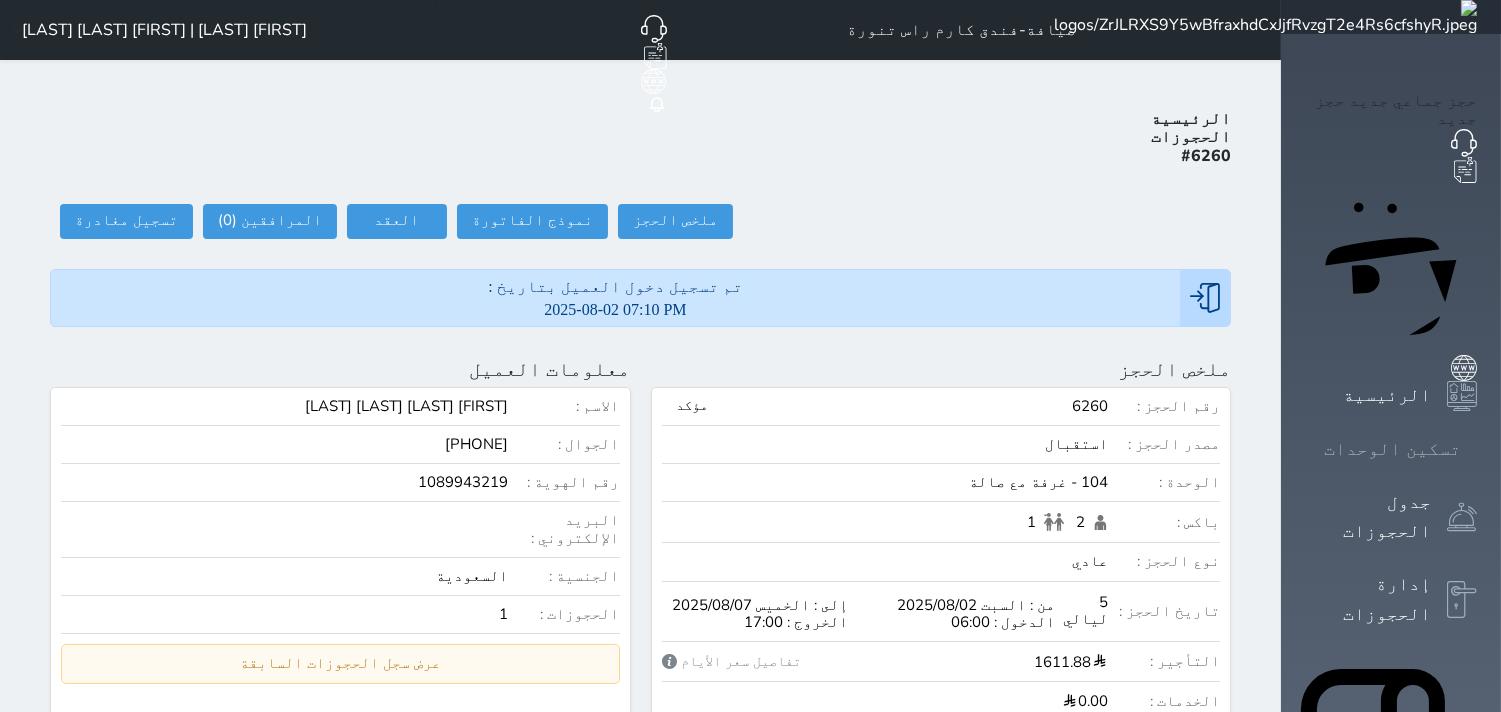 click at bounding box center (1477, 449) 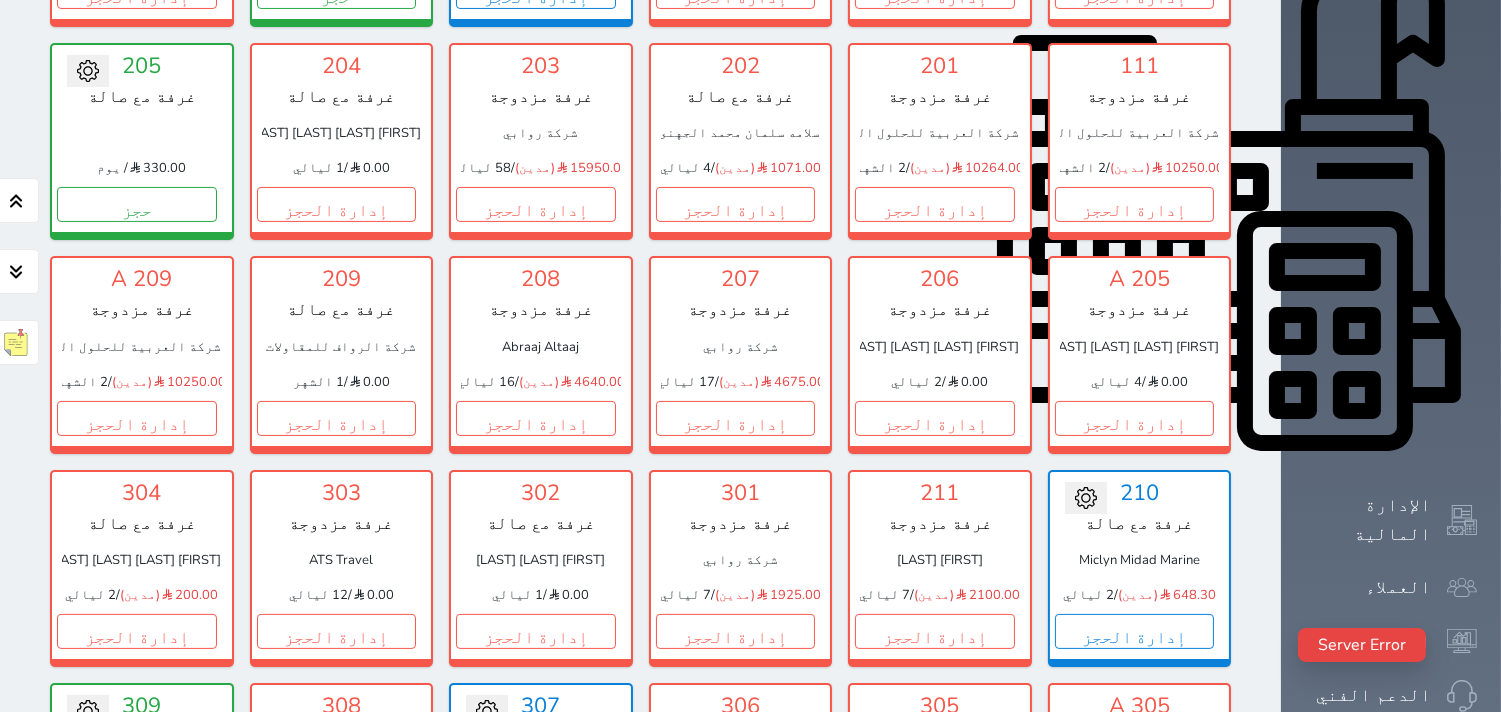 scroll, scrollTop: 697, scrollLeft: 0, axis: vertical 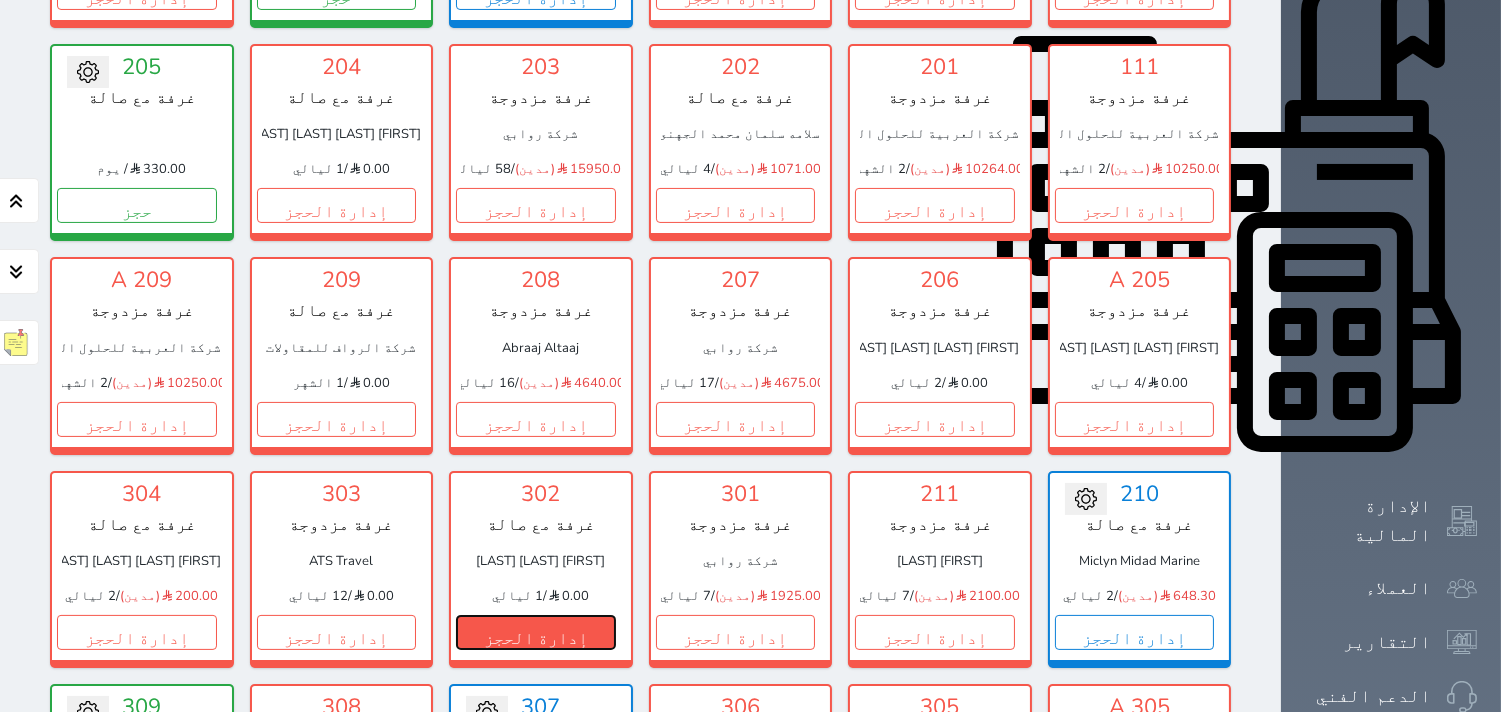 click on "إدارة الحجز" at bounding box center [536, 632] 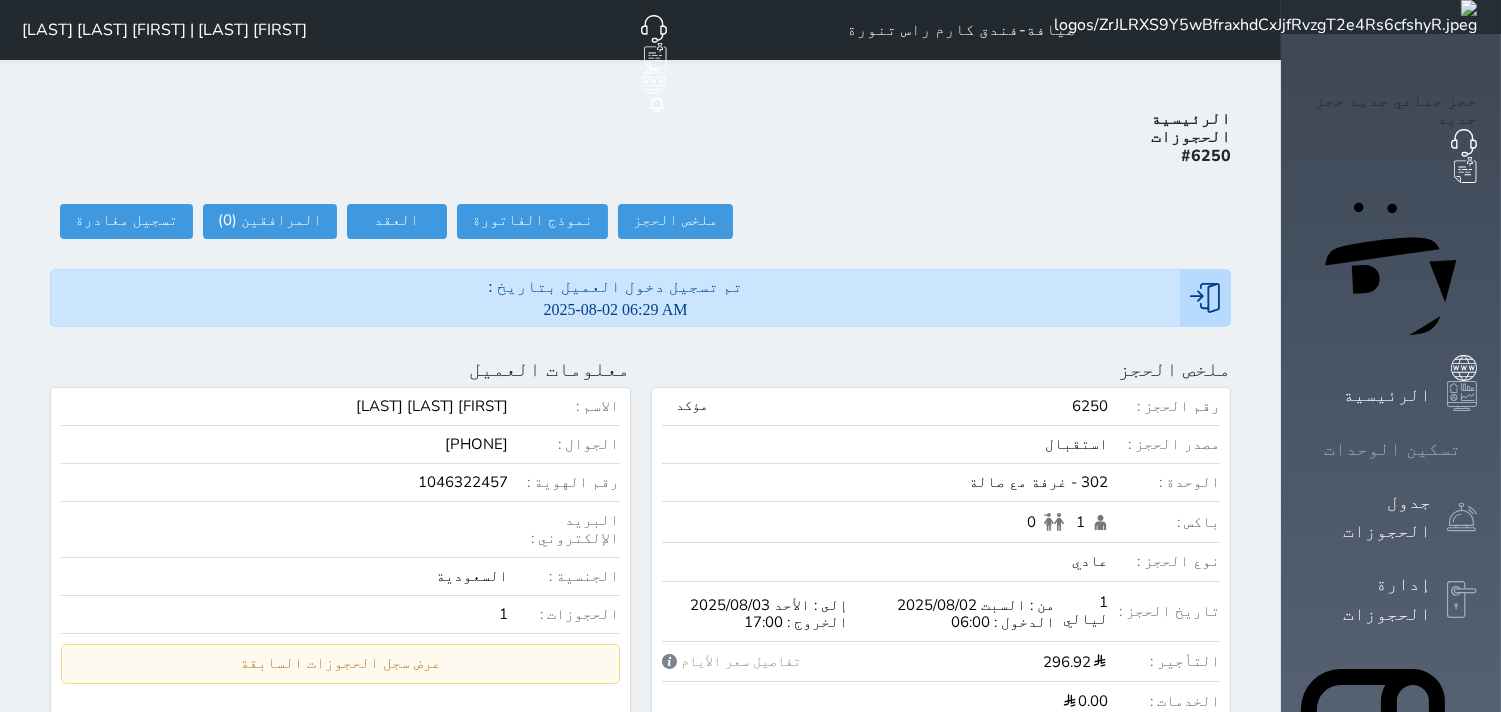 click at bounding box center (1477, 449) 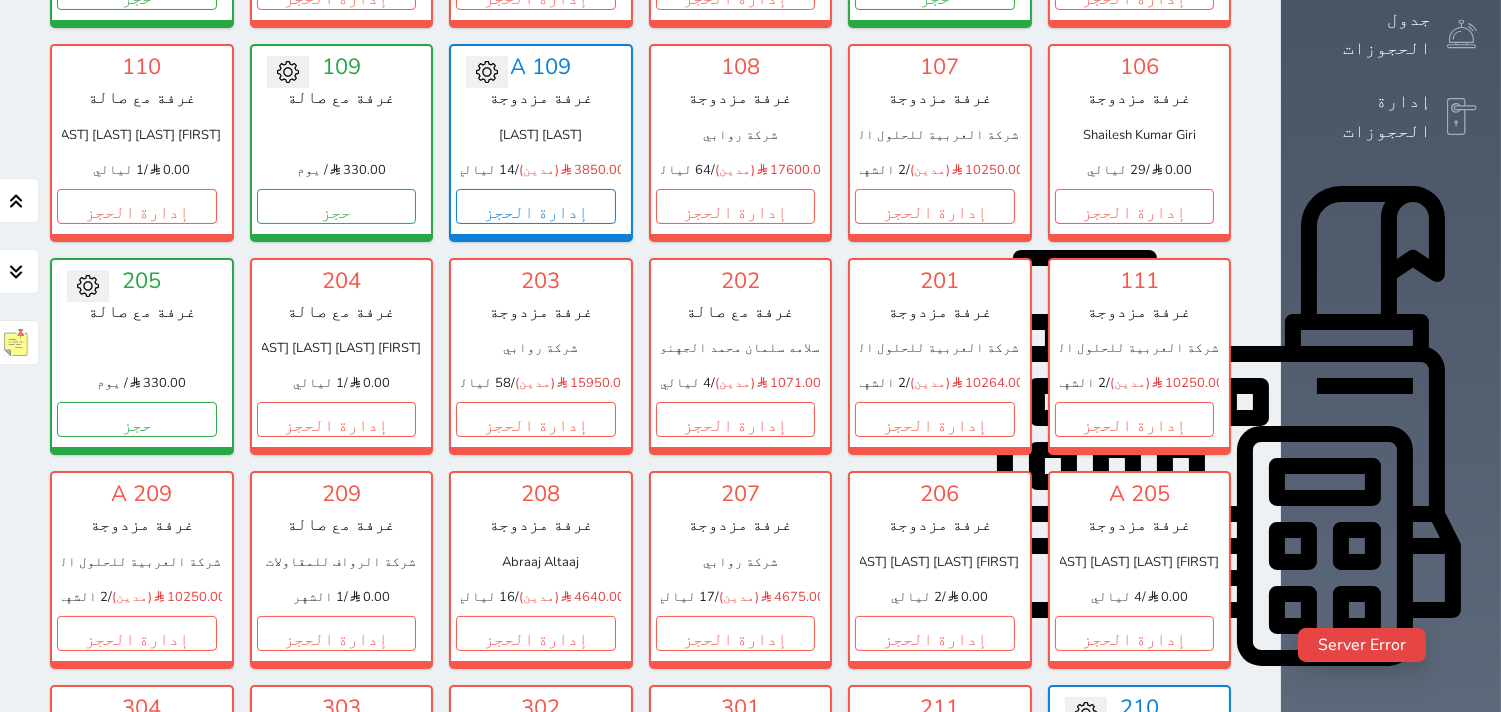 scroll, scrollTop: 522, scrollLeft: 0, axis: vertical 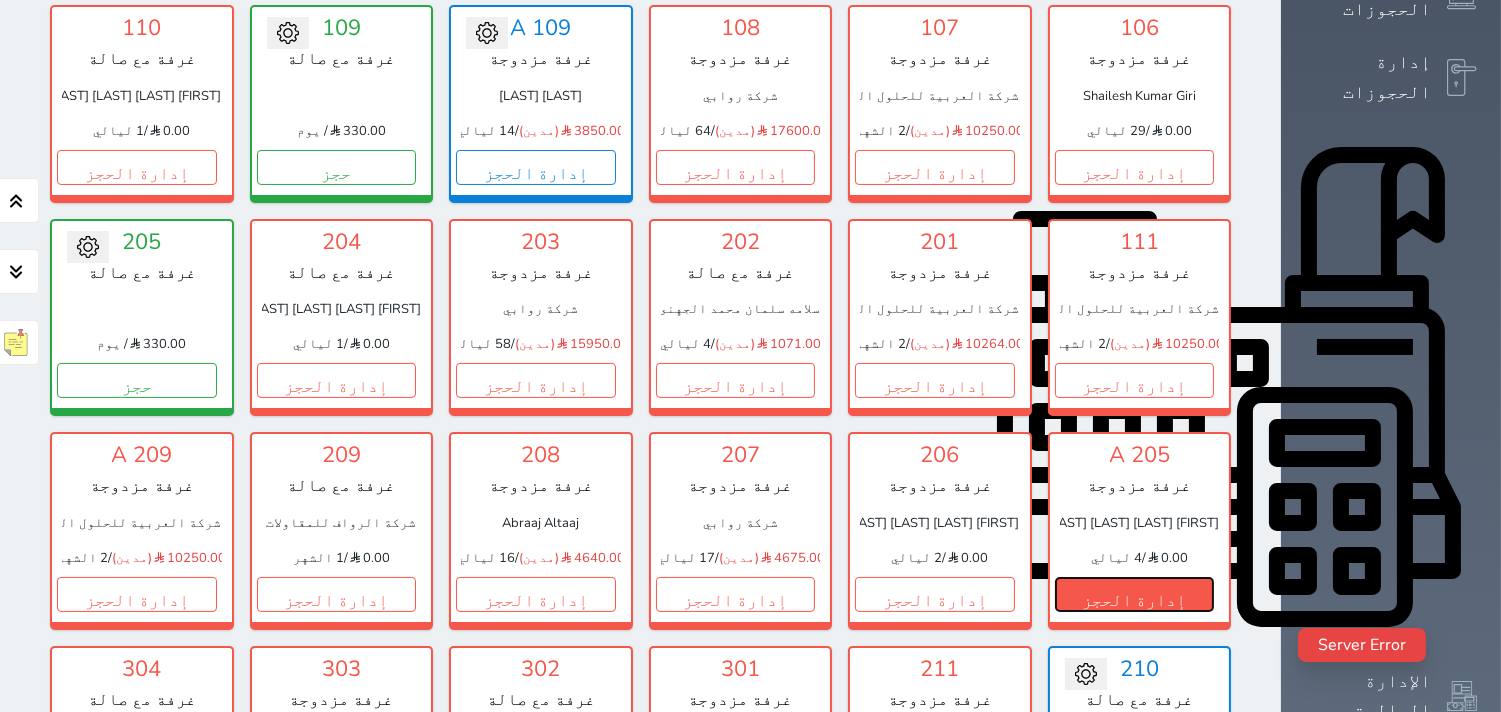 click on "إدارة الحجز" at bounding box center [1135, 594] 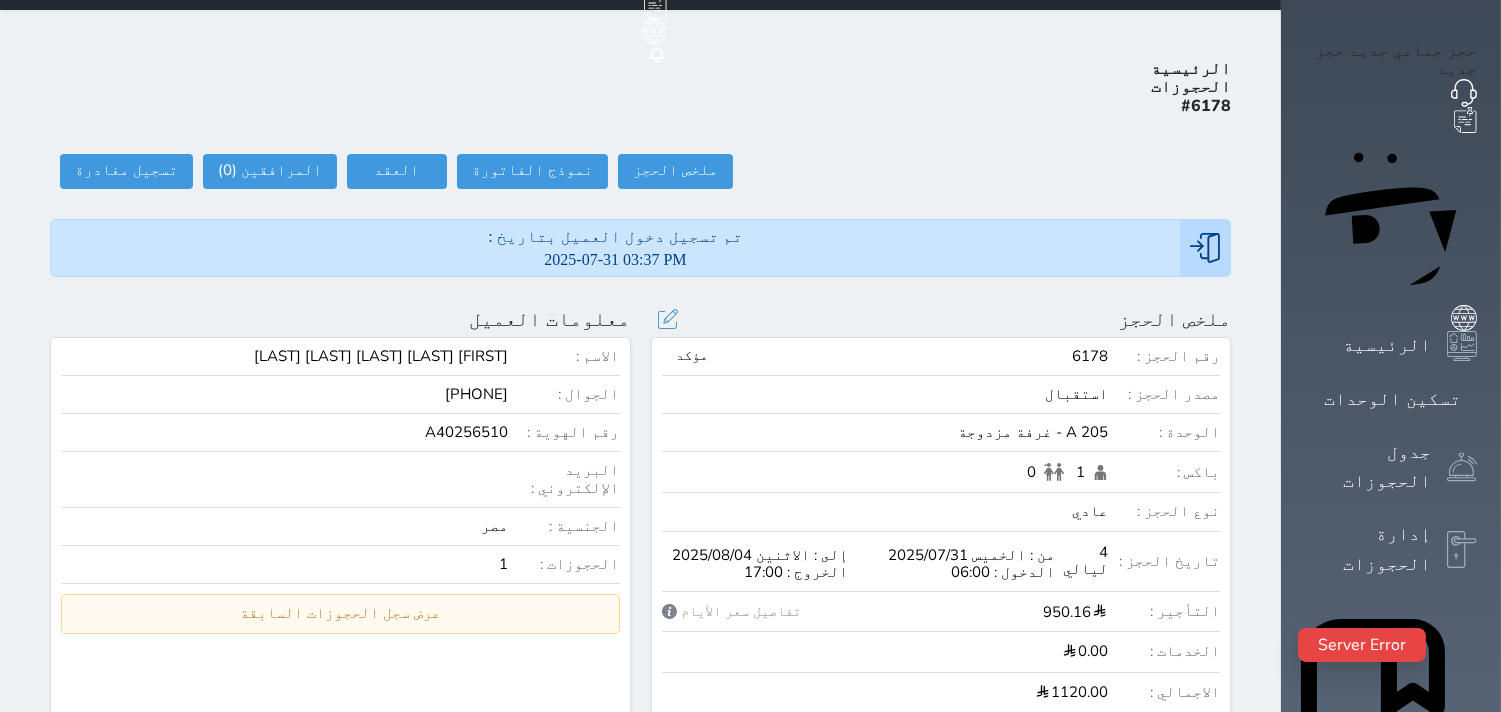 scroll, scrollTop: 0, scrollLeft: 0, axis: both 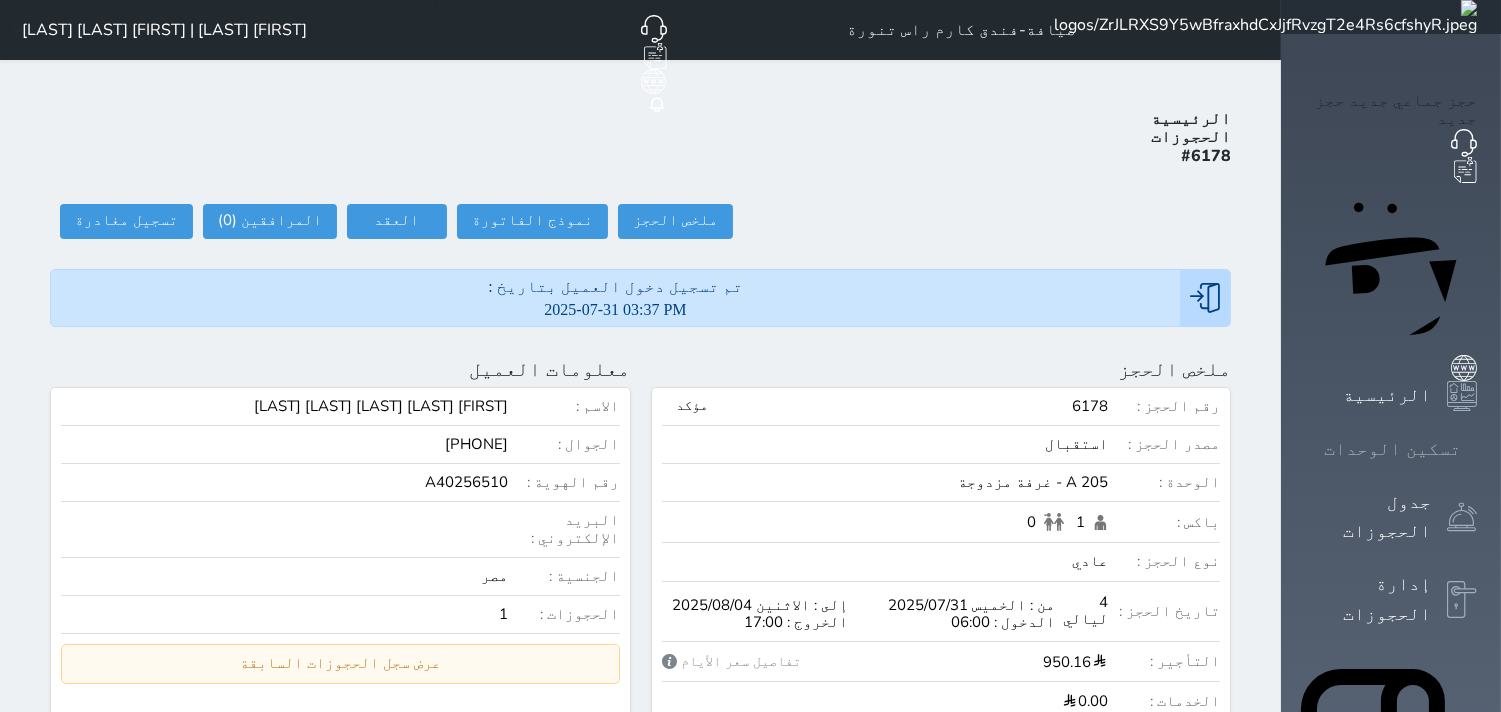 click on "تسكين الوحدات" at bounding box center (1392, 449) 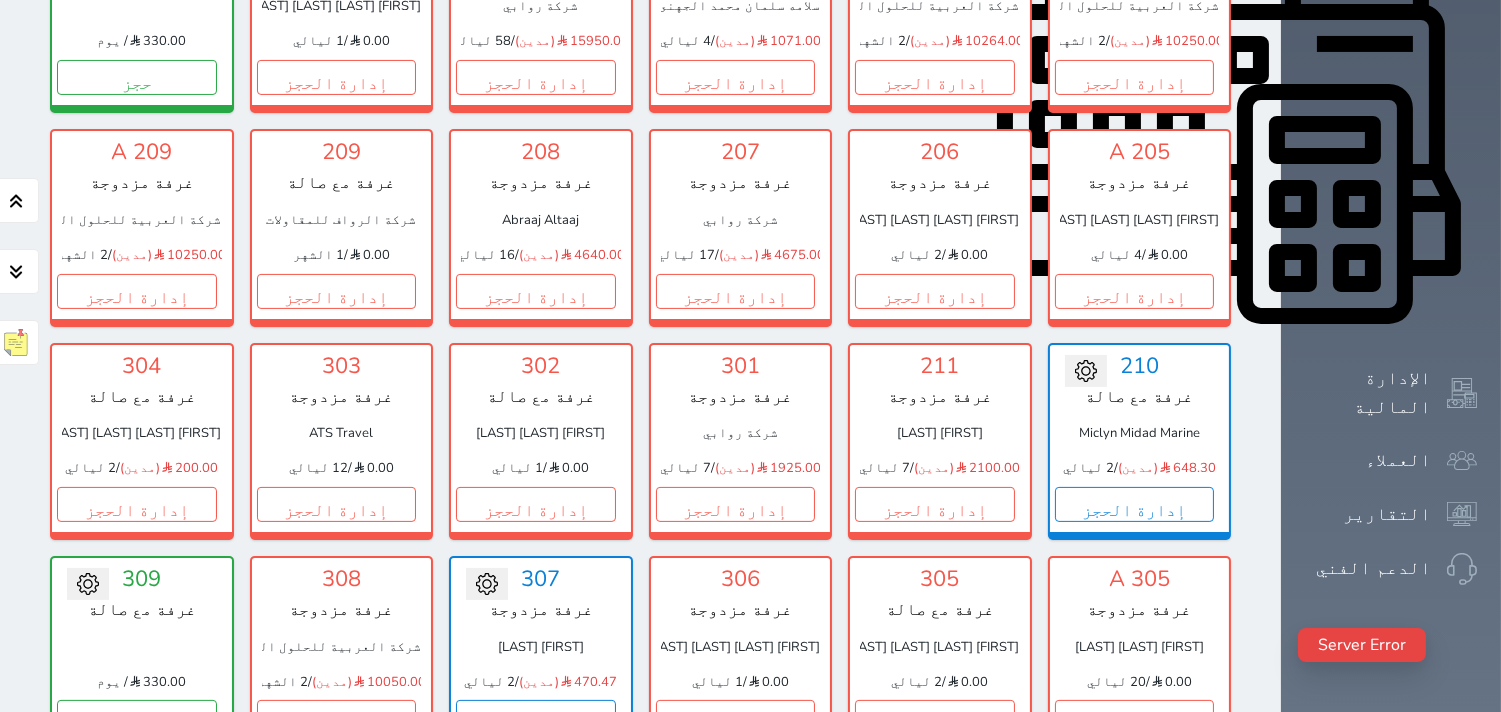 scroll, scrollTop: 855, scrollLeft: 0, axis: vertical 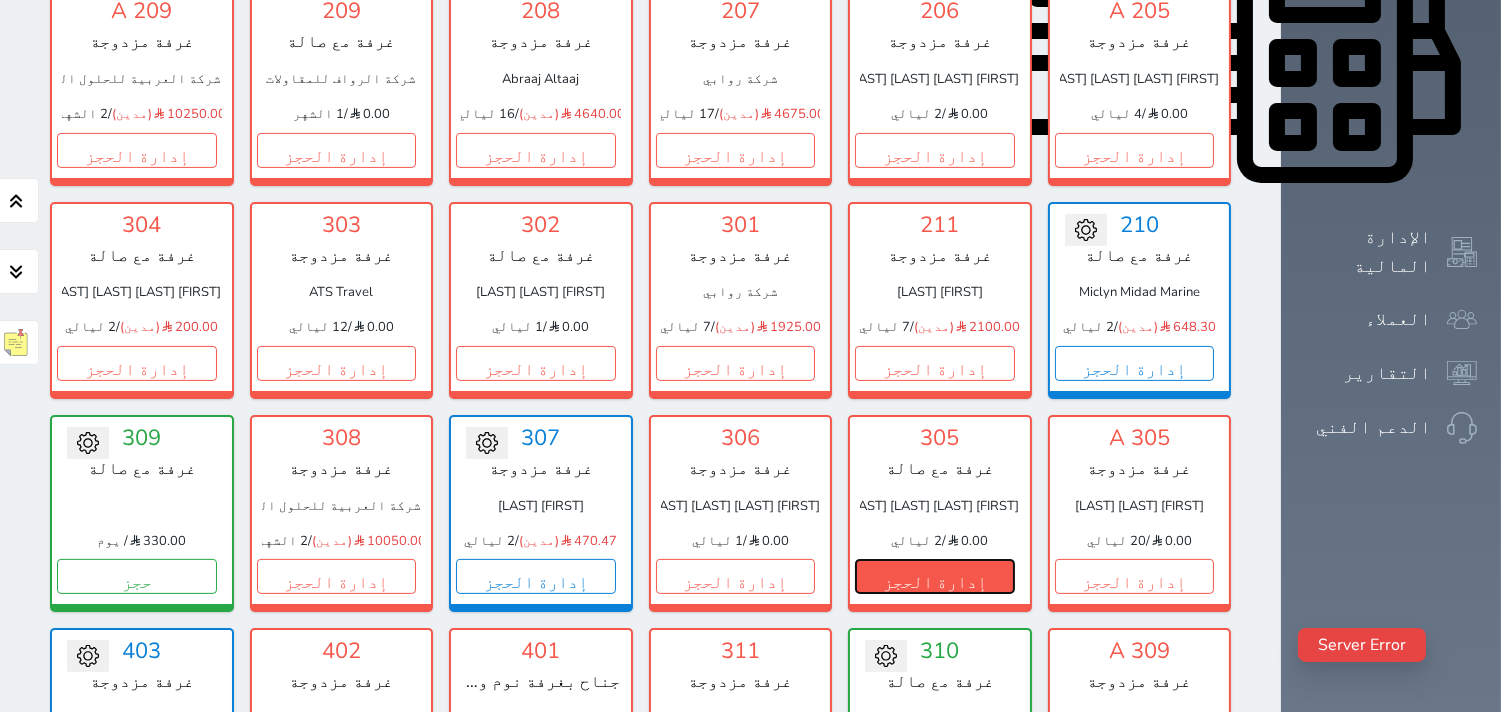 click on "إدارة الحجز" at bounding box center (935, 576) 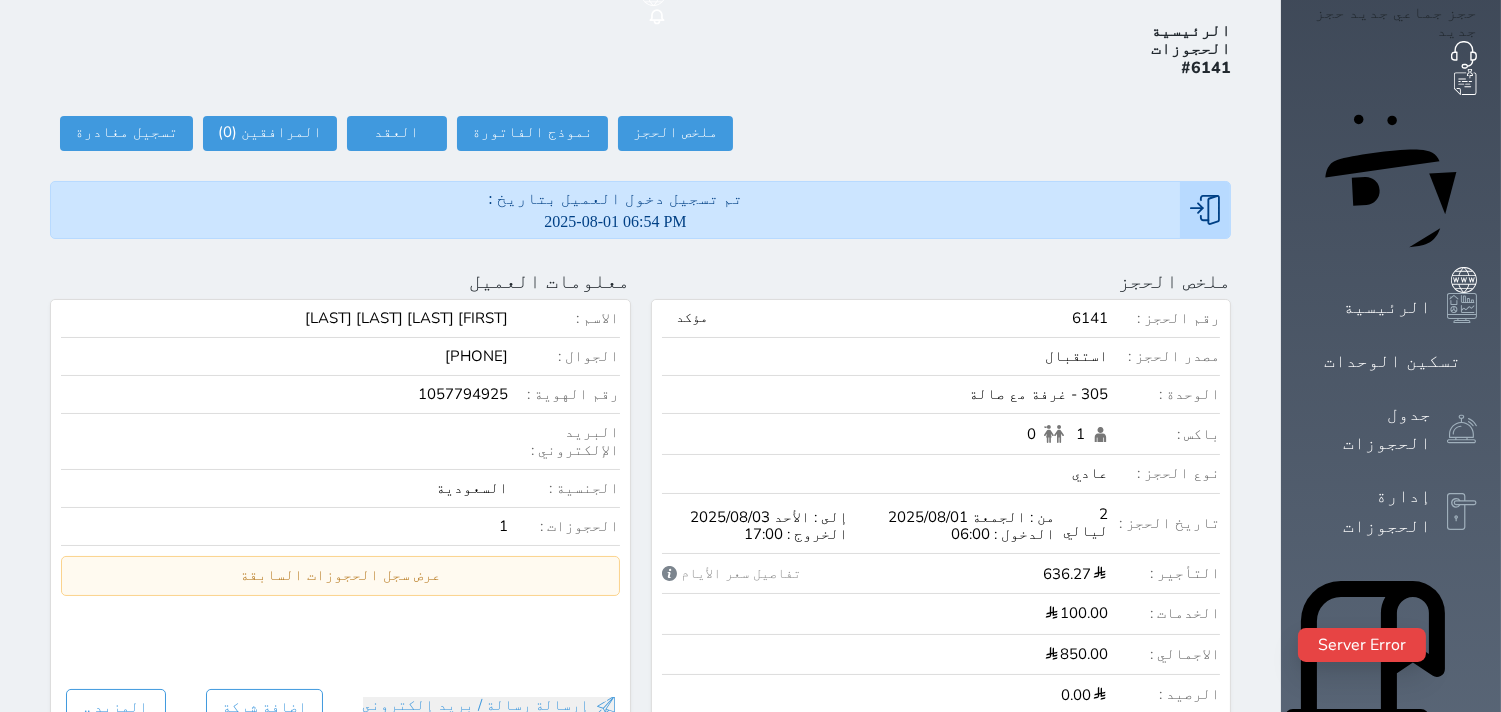 scroll, scrollTop: 0, scrollLeft: 0, axis: both 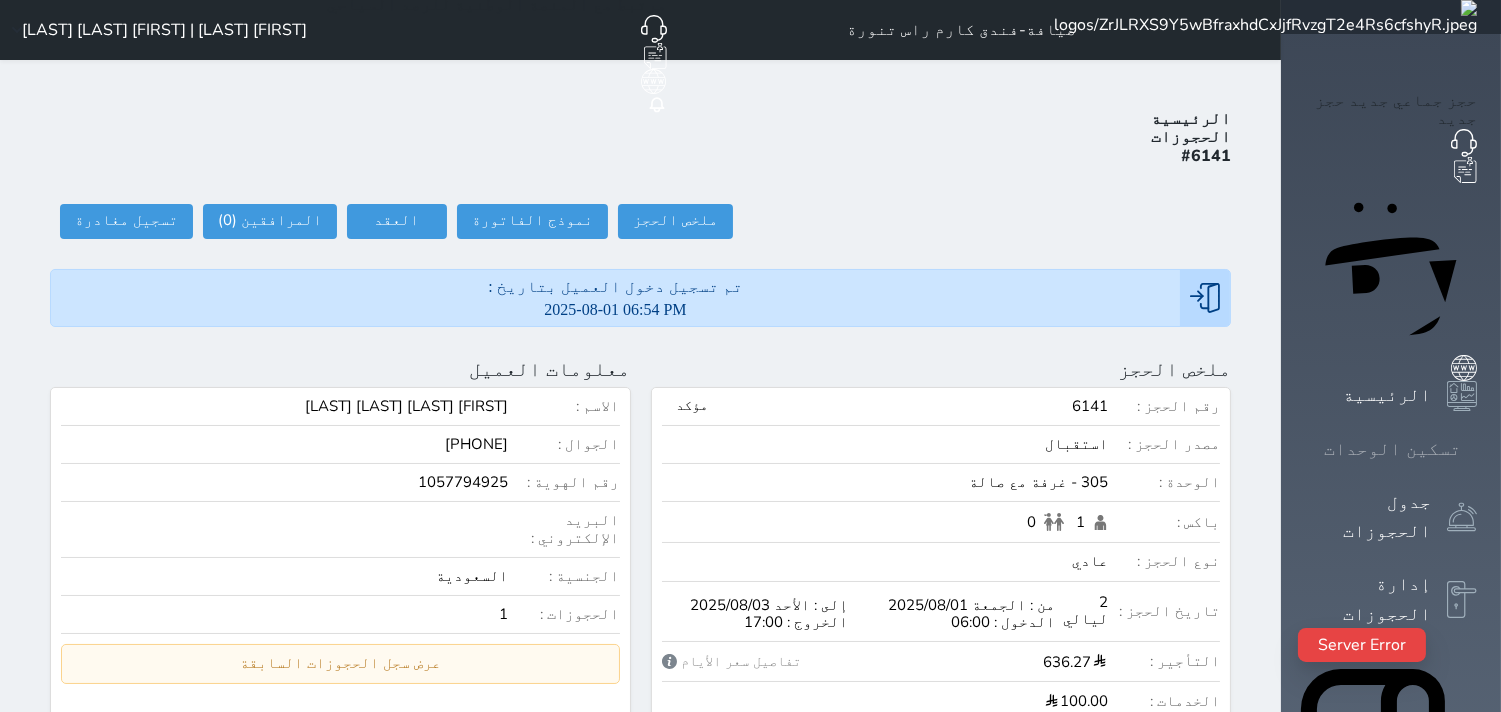 click on "تسكين الوحدات" at bounding box center [1392, 449] 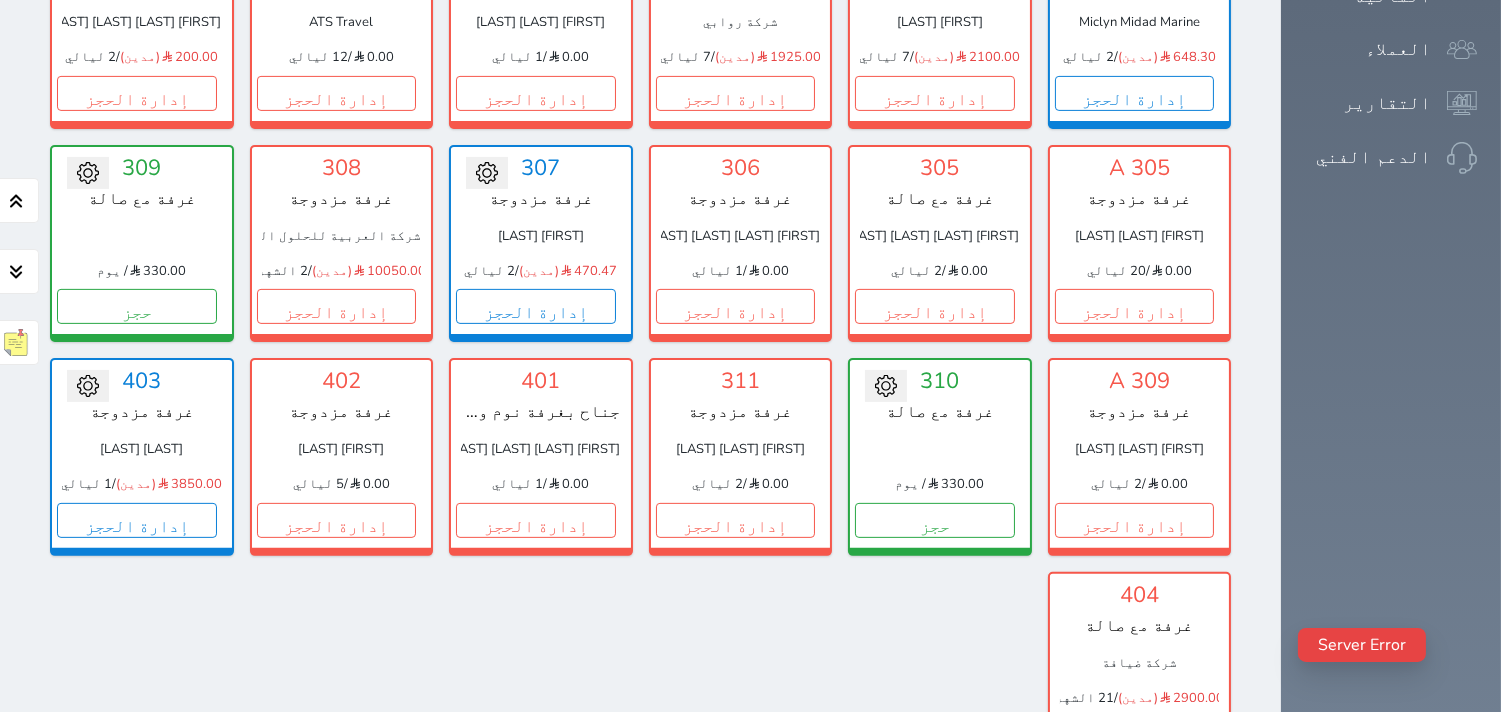 scroll, scrollTop: 1300, scrollLeft: 0, axis: vertical 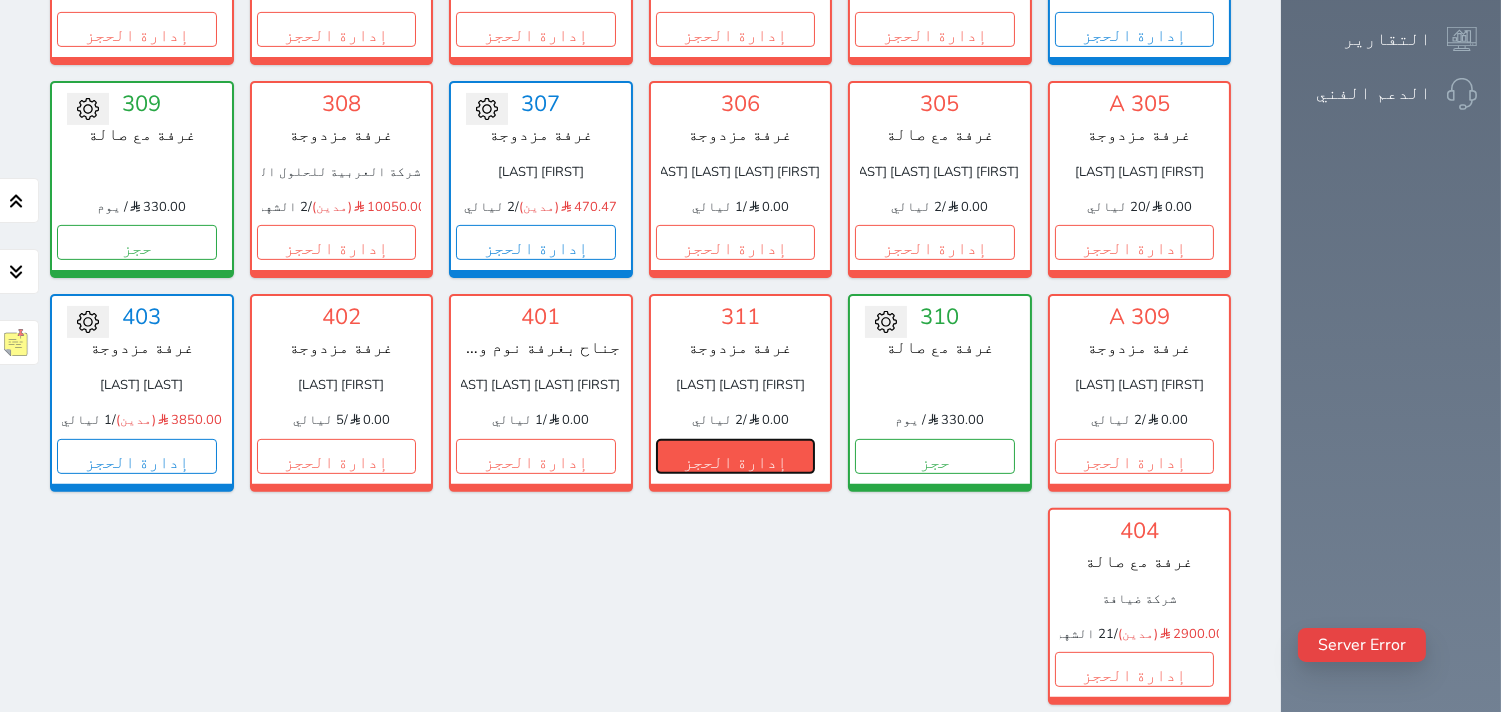 click on "إدارة الحجز" at bounding box center [736, 456] 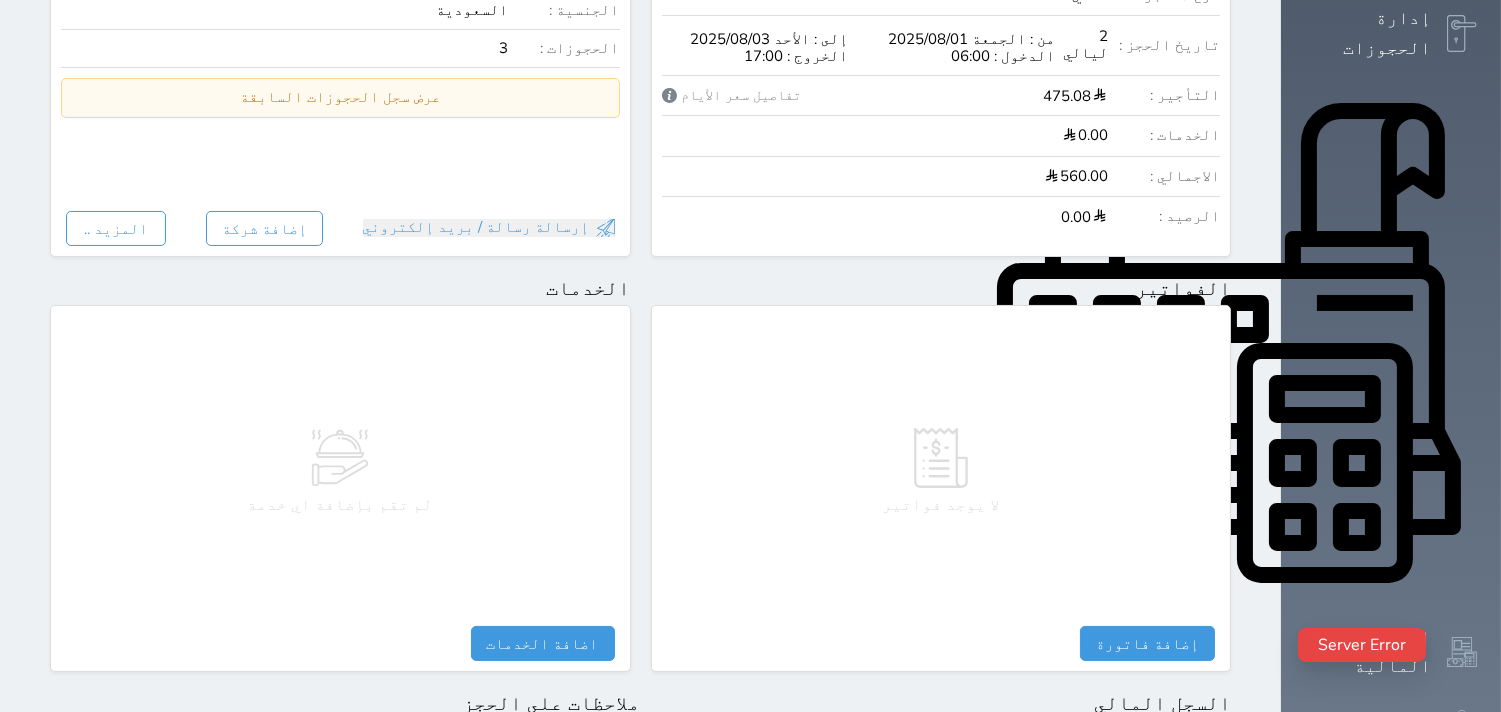 scroll, scrollTop: 0, scrollLeft: 0, axis: both 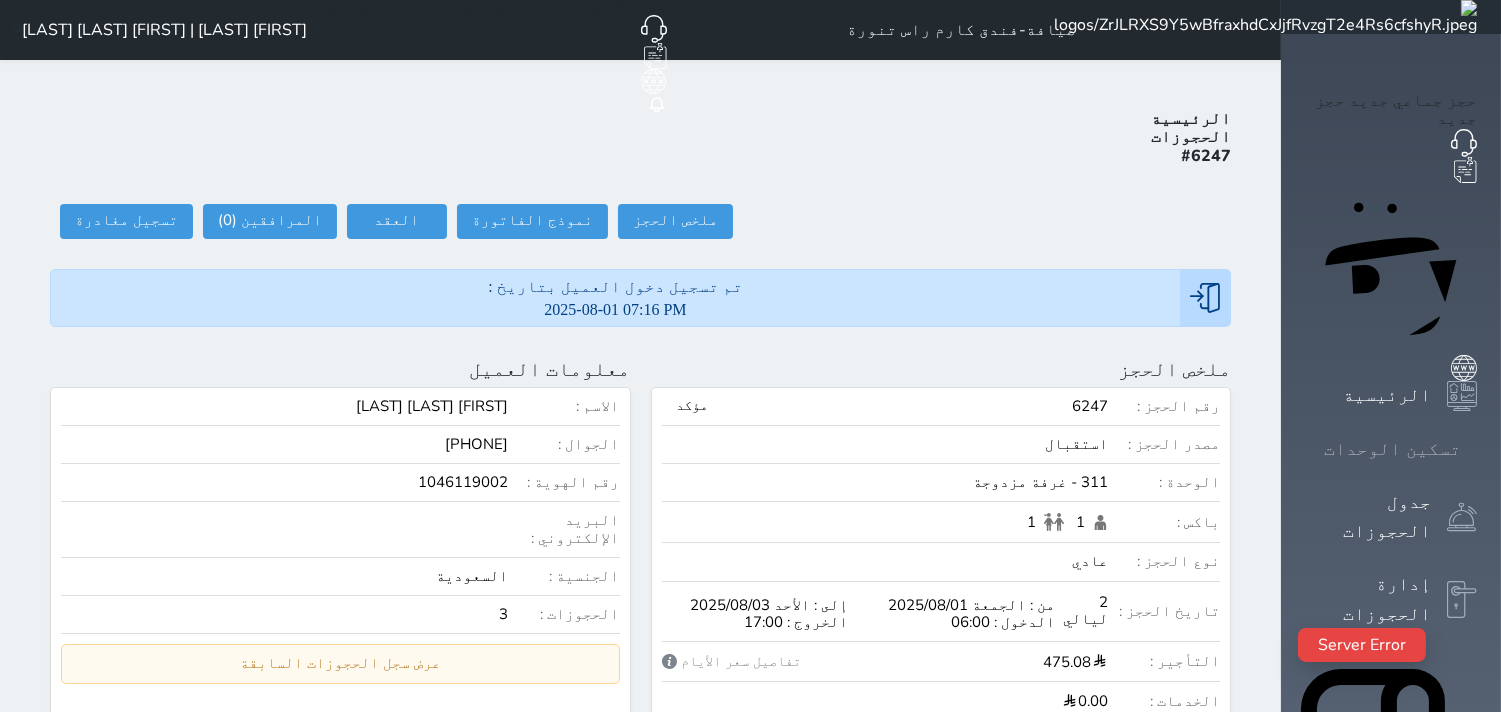 click 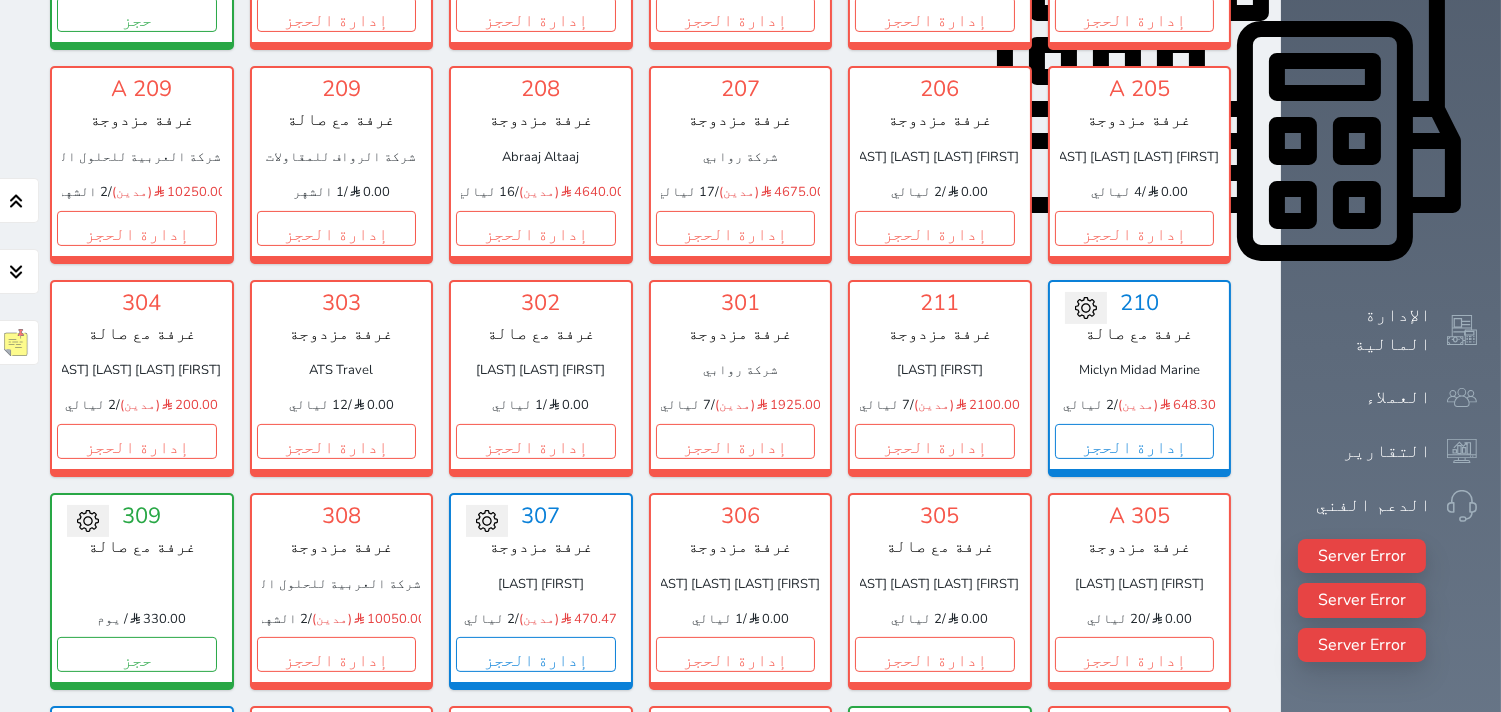 scroll, scrollTop: 1333, scrollLeft: 0, axis: vertical 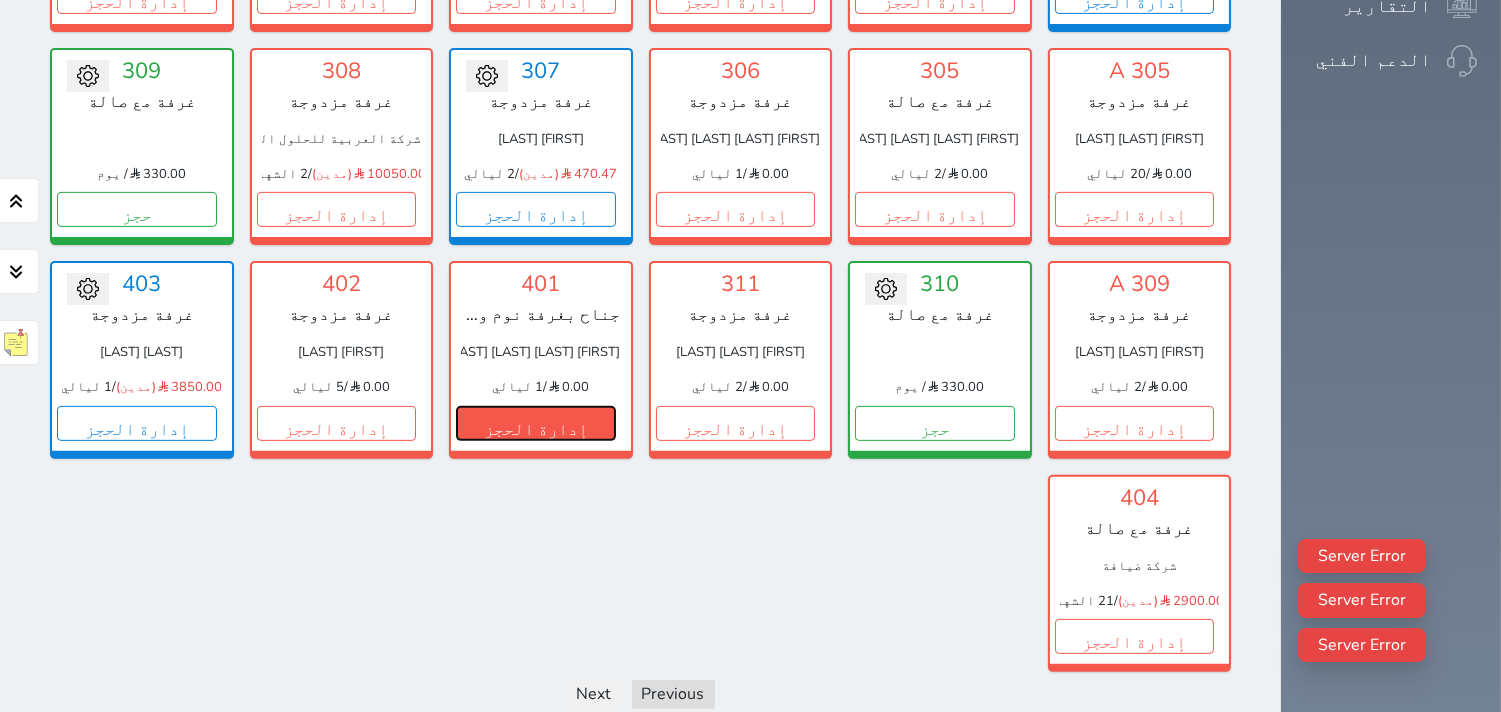 click on "إدارة الحجز" at bounding box center (536, 423) 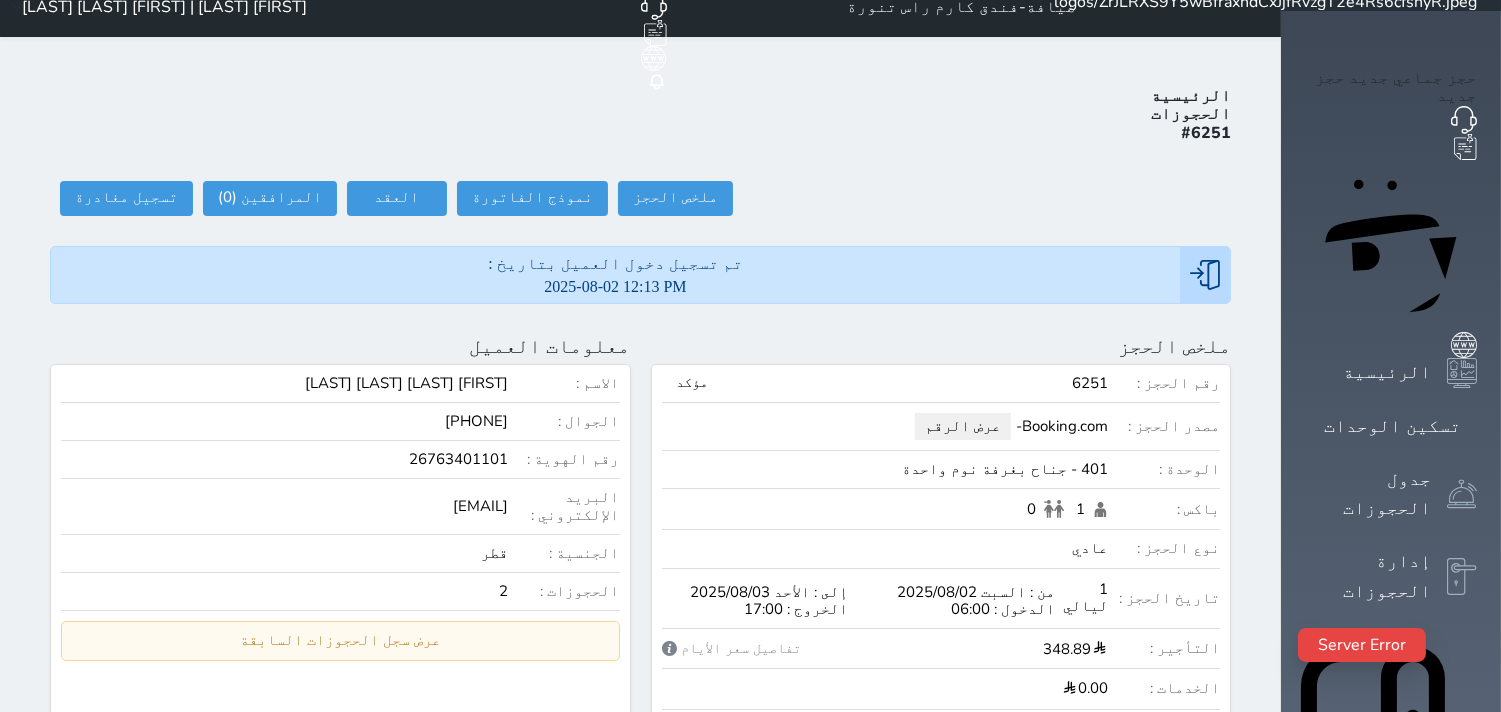 scroll, scrollTop: 0, scrollLeft: 0, axis: both 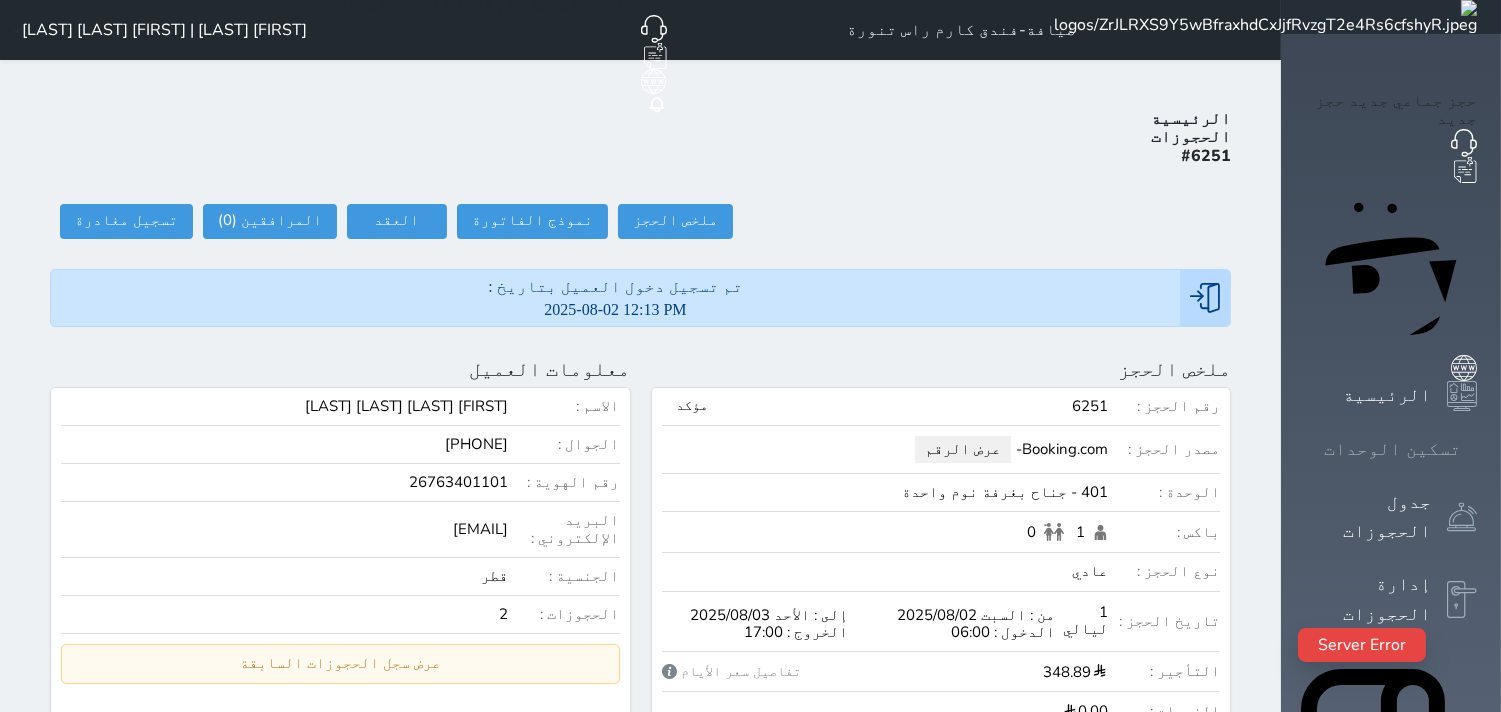 click on "تسكين الوحدات" at bounding box center [1392, 449] 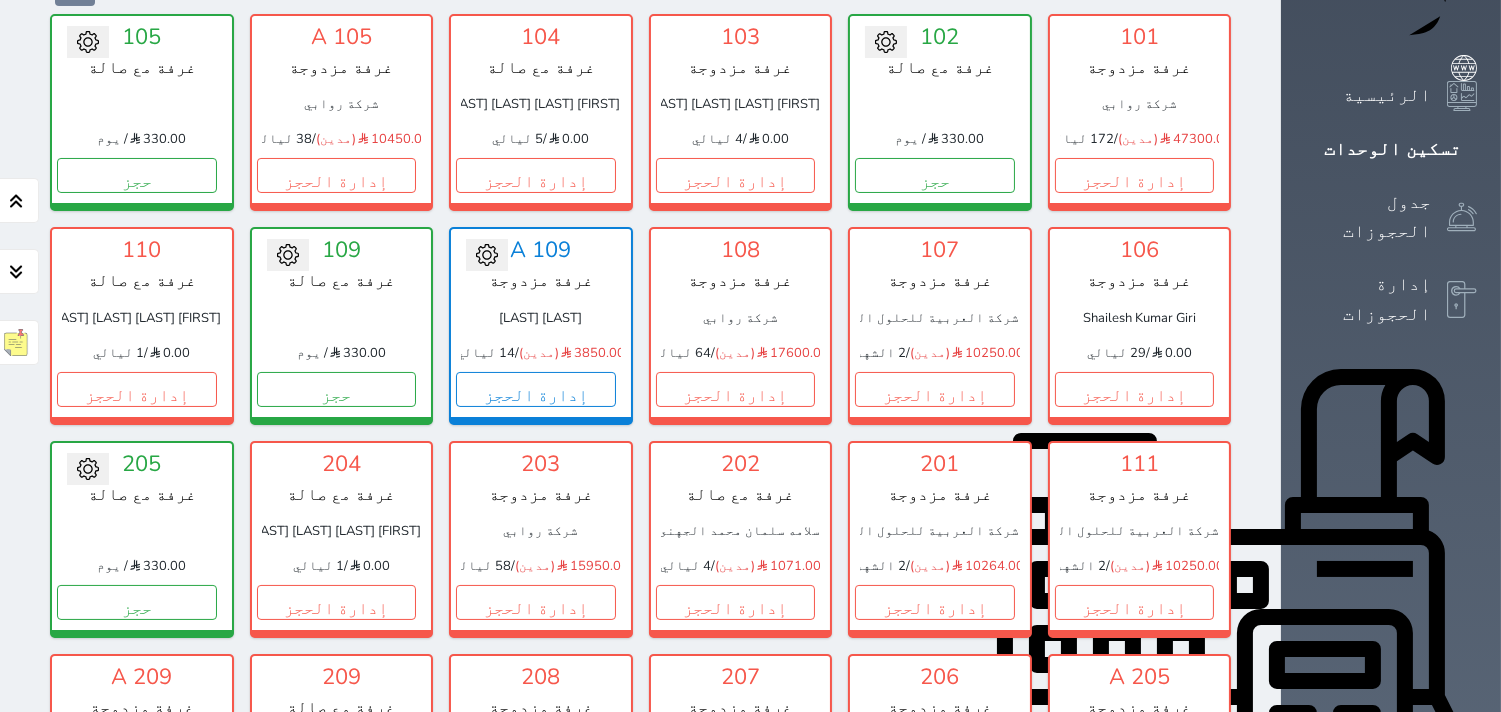 scroll, scrollTop: 0, scrollLeft: 0, axis: both 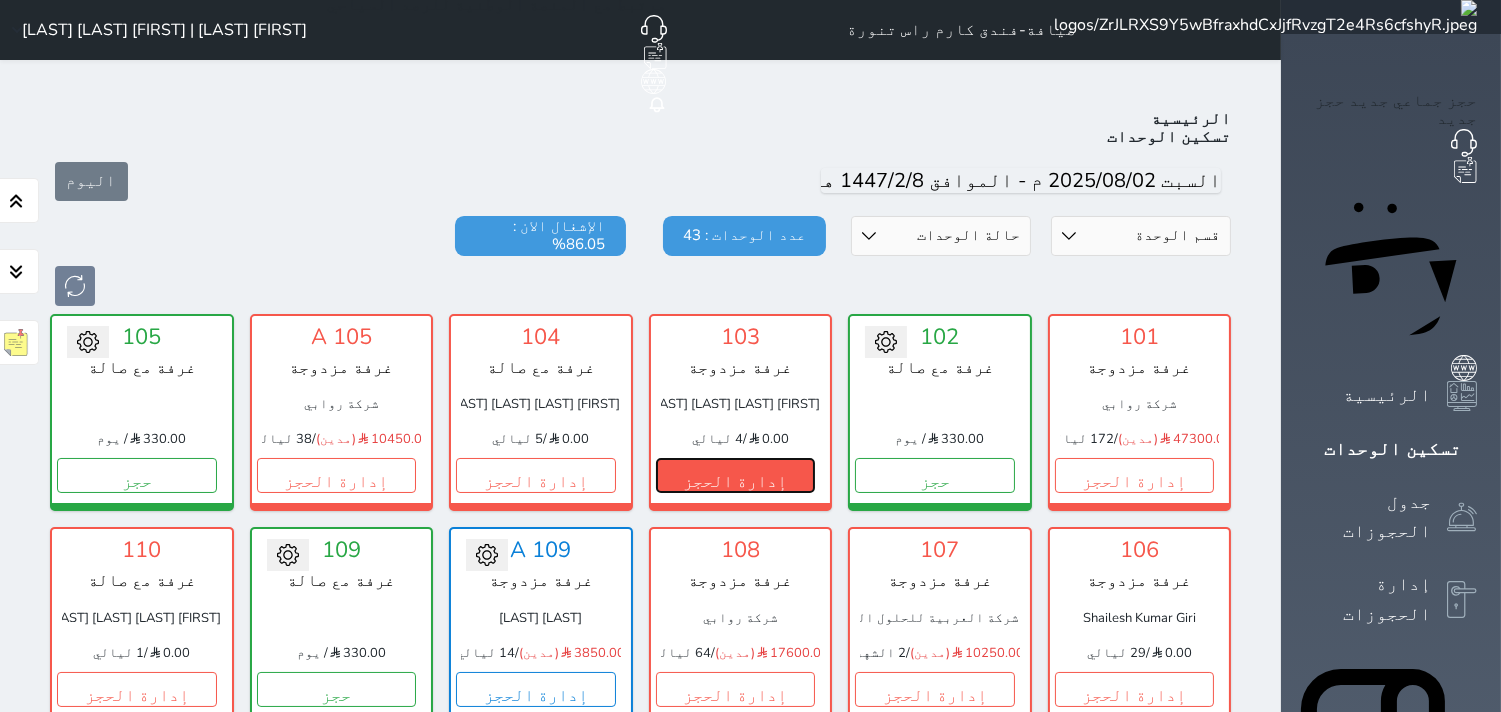 click on "إدارة الحجز" at bounding box center [736, 475] 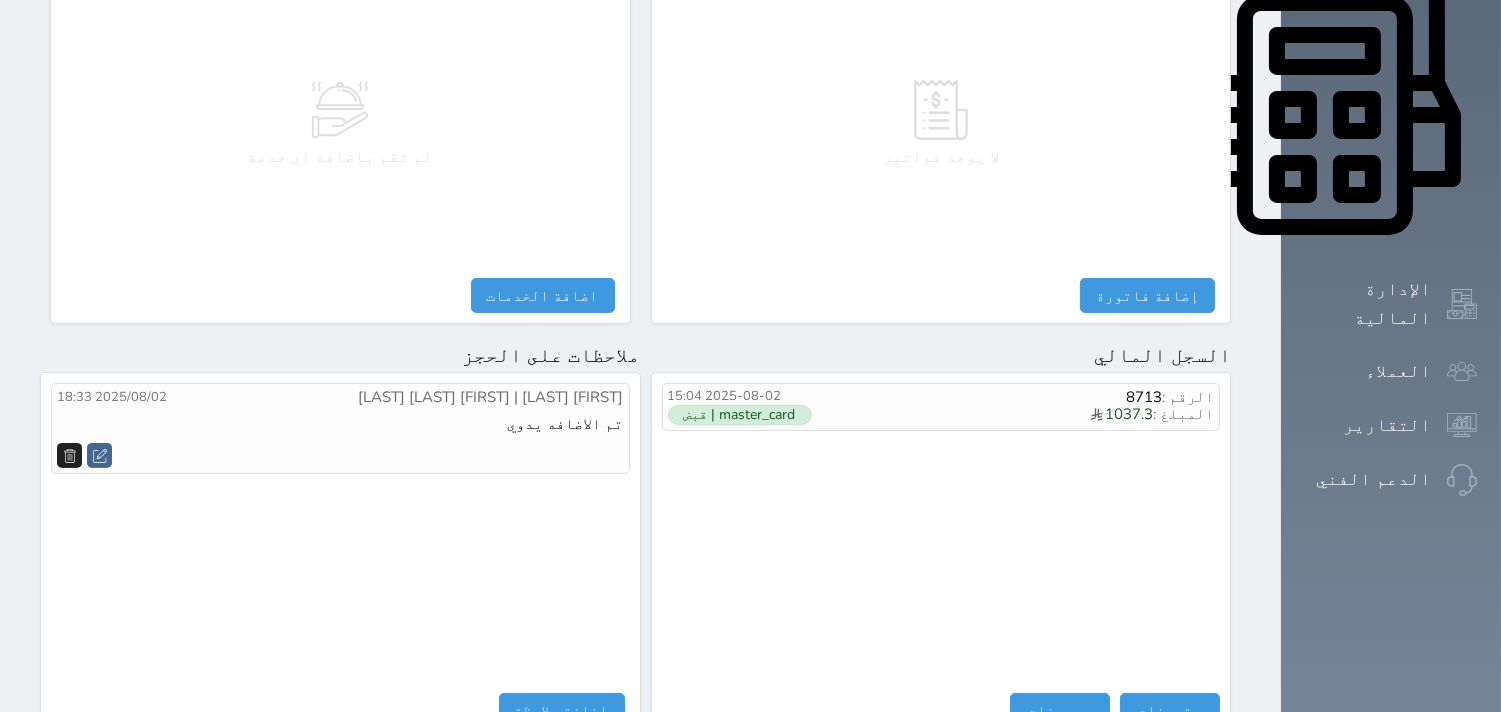 scroll, scrollTop: 1068, scrollLeft: 0, axis: vertical 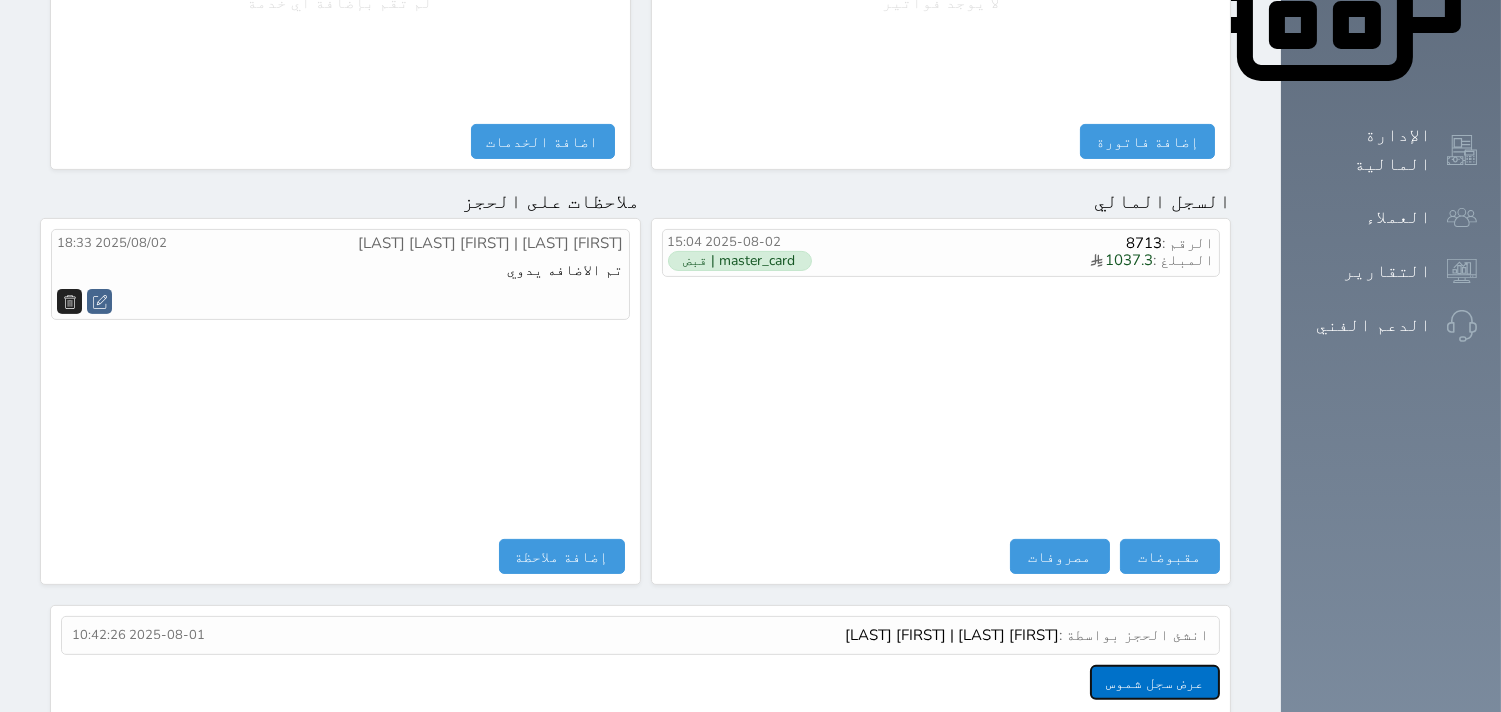 click on "عرض سجل شموس" at bounding box center [1155, 682] 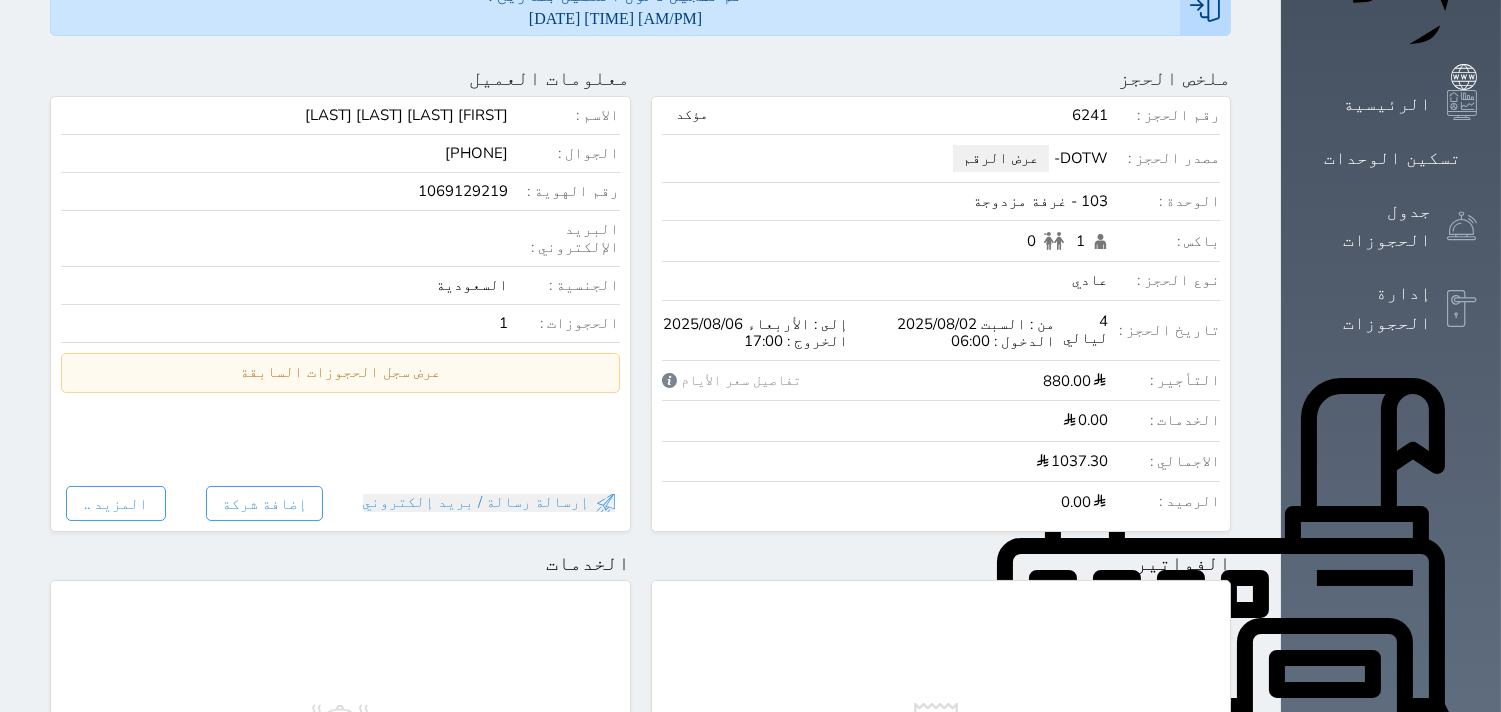 scroll, scrollTop: 0, scrollLeft: 0, axis: both 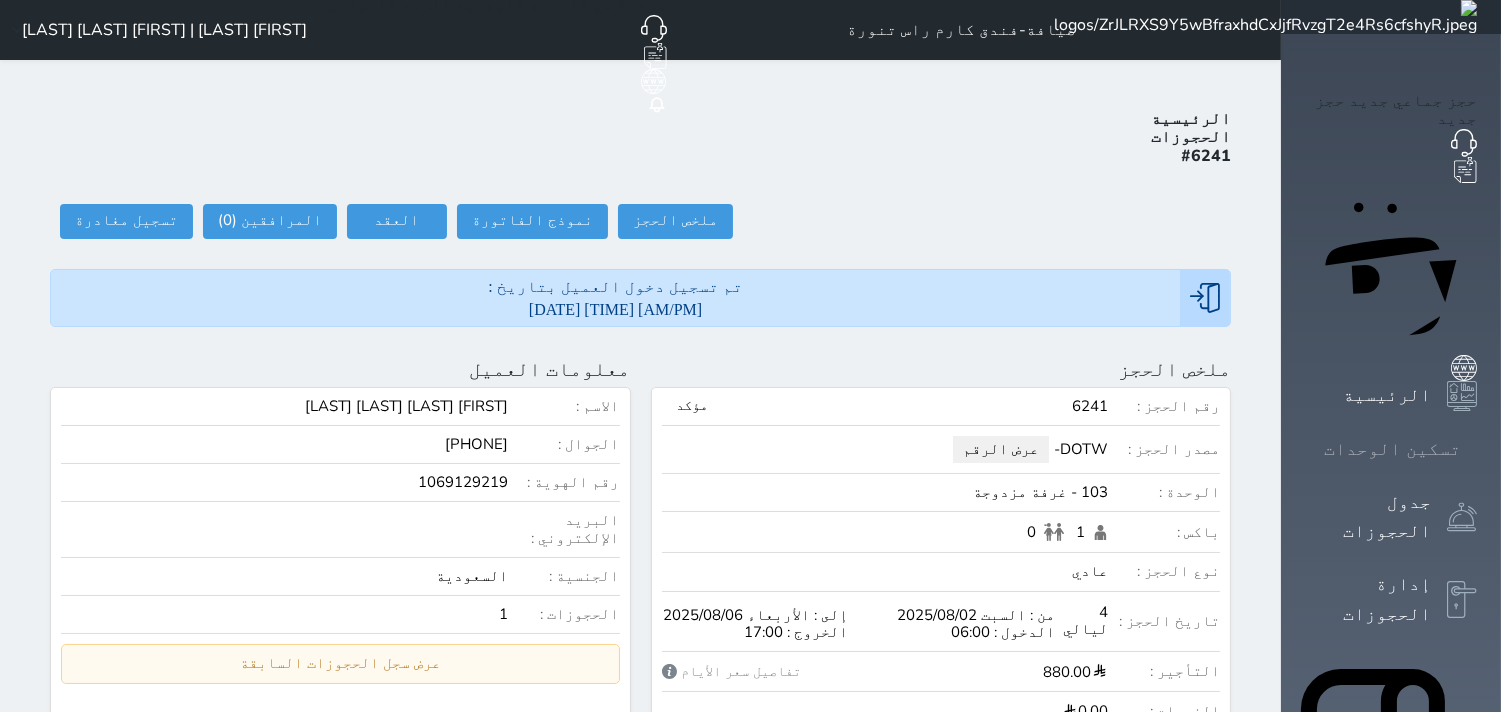 click on "تسكين الوحدات" at bounding box center [1391, 449] 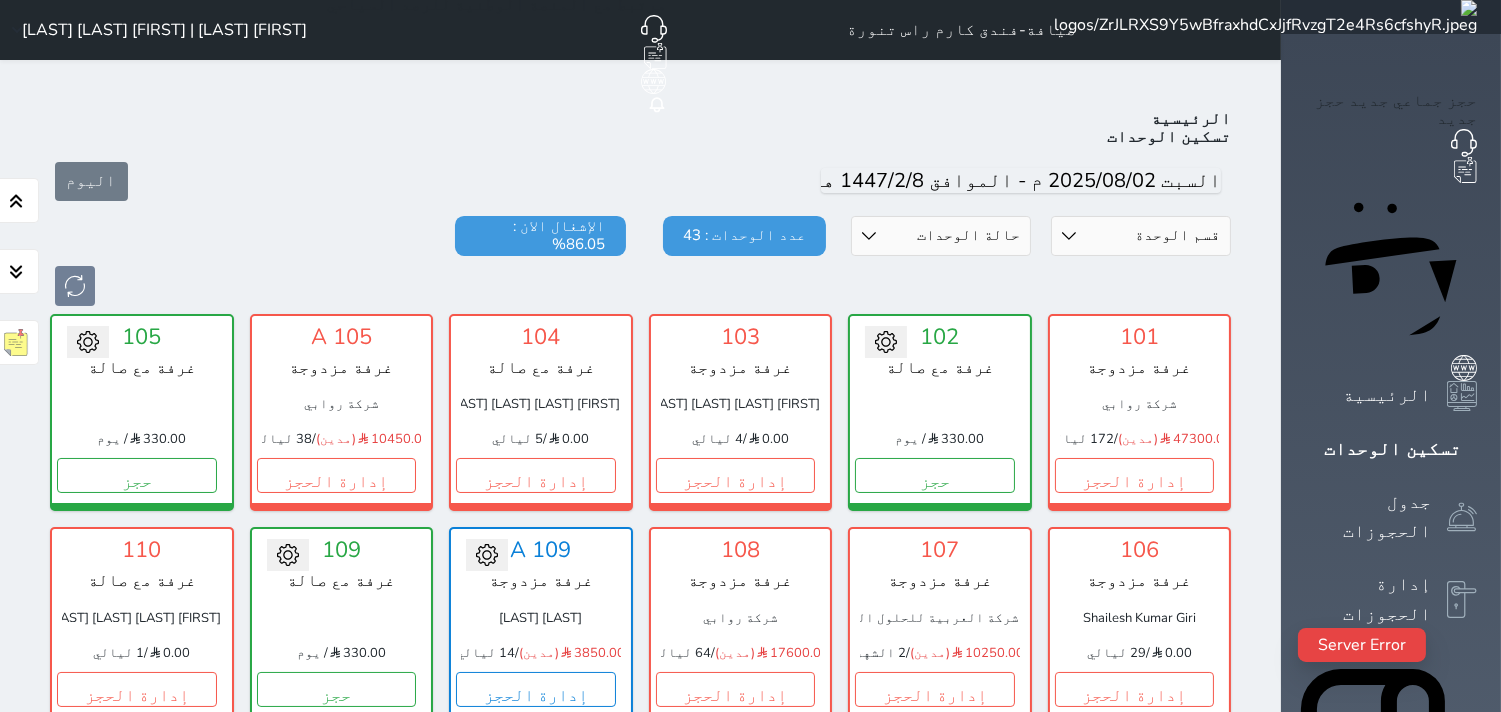 scroll, scrollTop: 77, scrollLeft: 0, axis: vertical 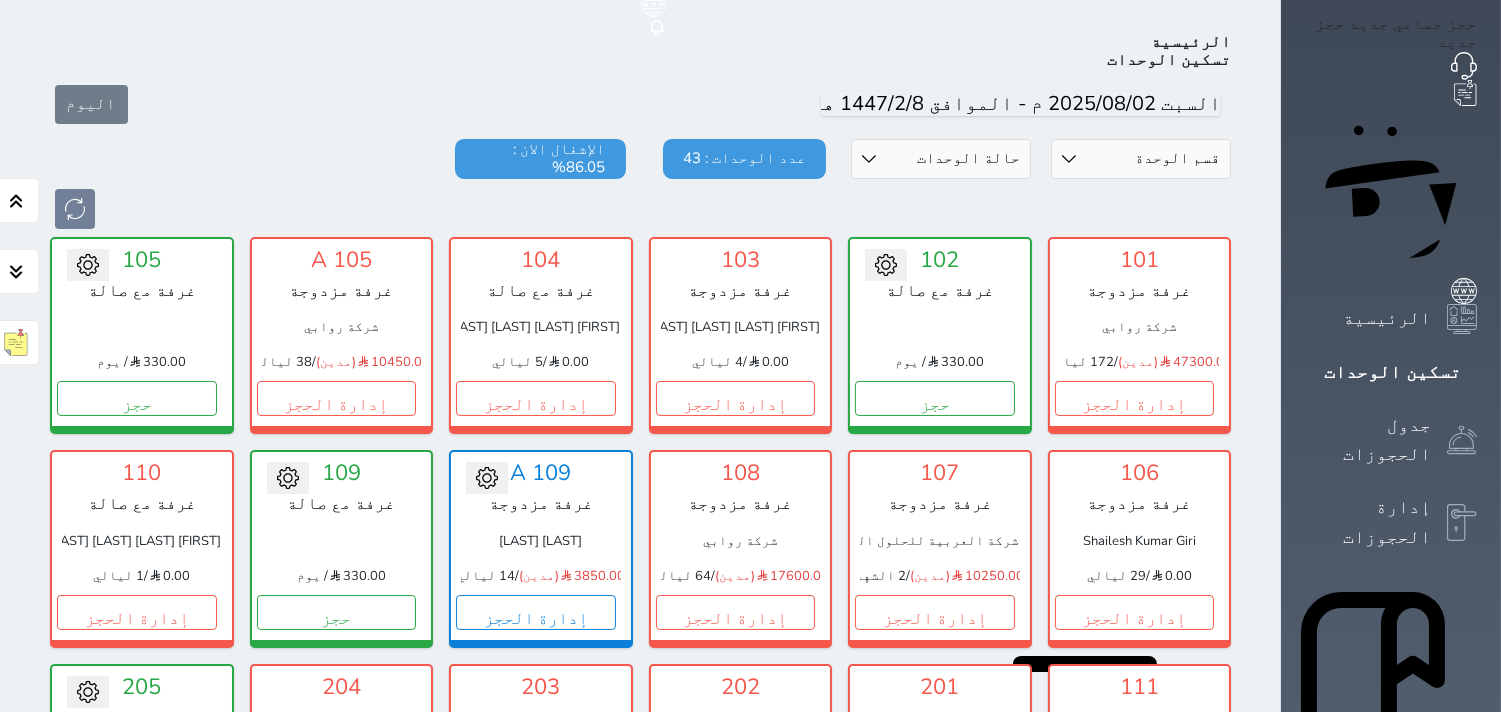 click on "حالة الوحدات متاح تحت التنظيف تحت الصيانة سجل دخول  لم يتم تسجيل الدخول" at bounding box center (941, 159) 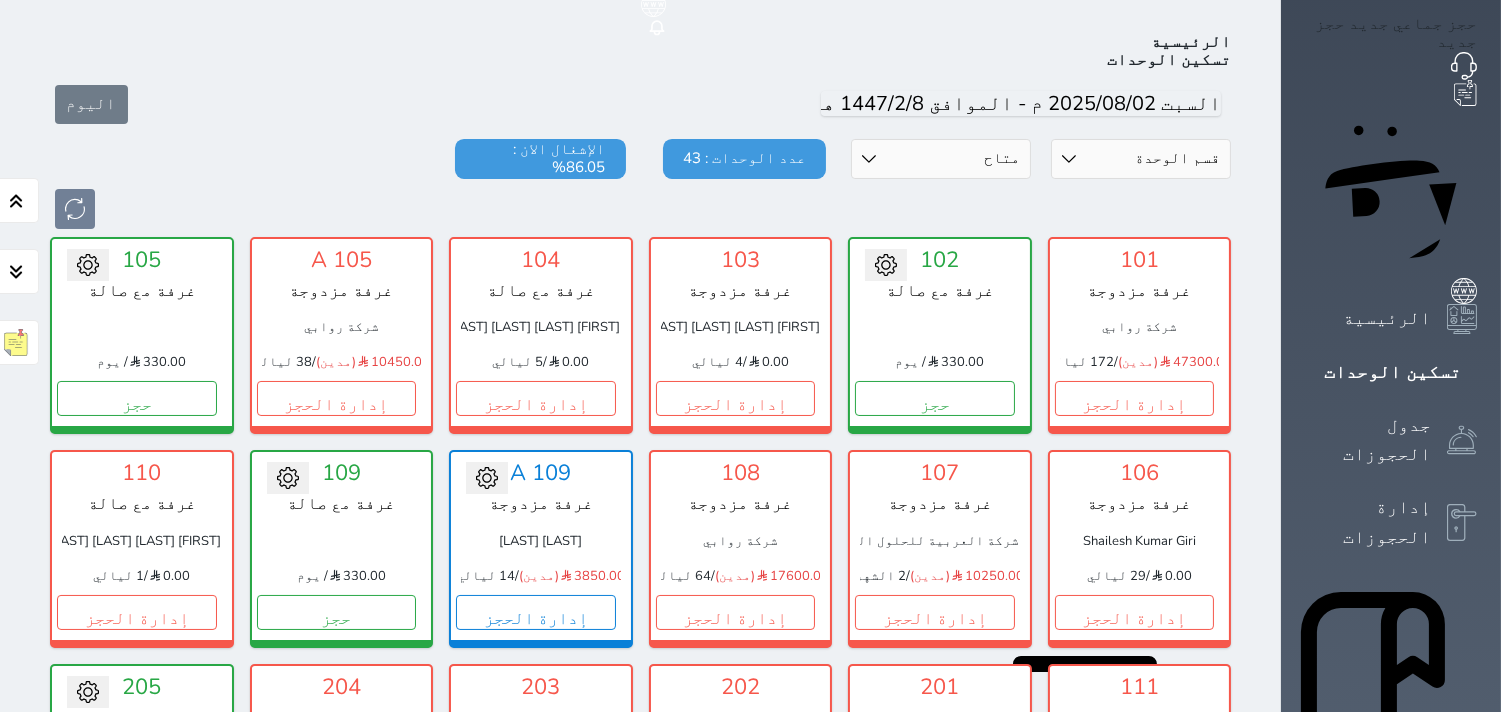 click on "حالة الوحدات متاح تحت التنظيف تحت الصيانة سجل دخول  لم يتم تسجيل الدخول" at bounding box center [941, 159] 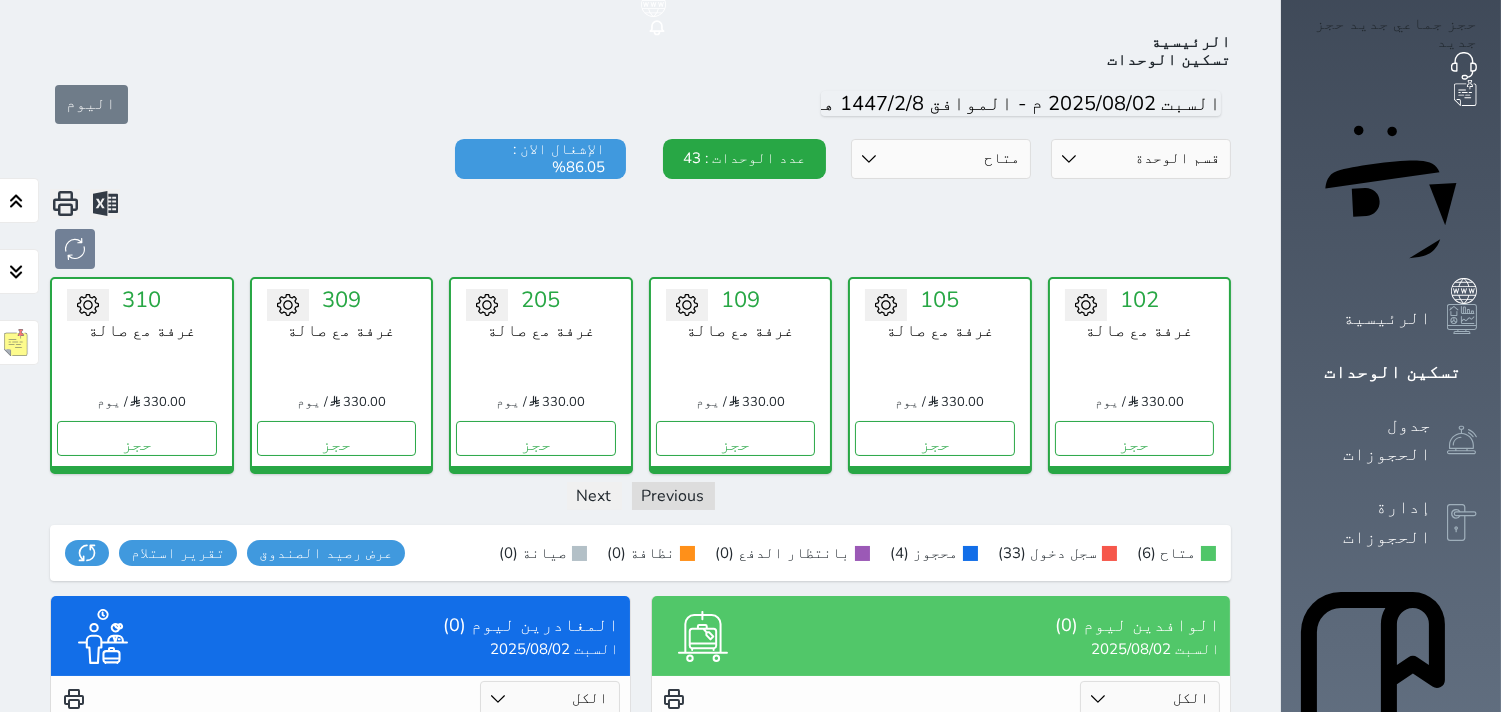 click on "حالة الوحدات متاح تحت التنظيف تحت الصيانة سجل دخول  لم يتم تسجيل الدخول" at bounding box center [941, 159] 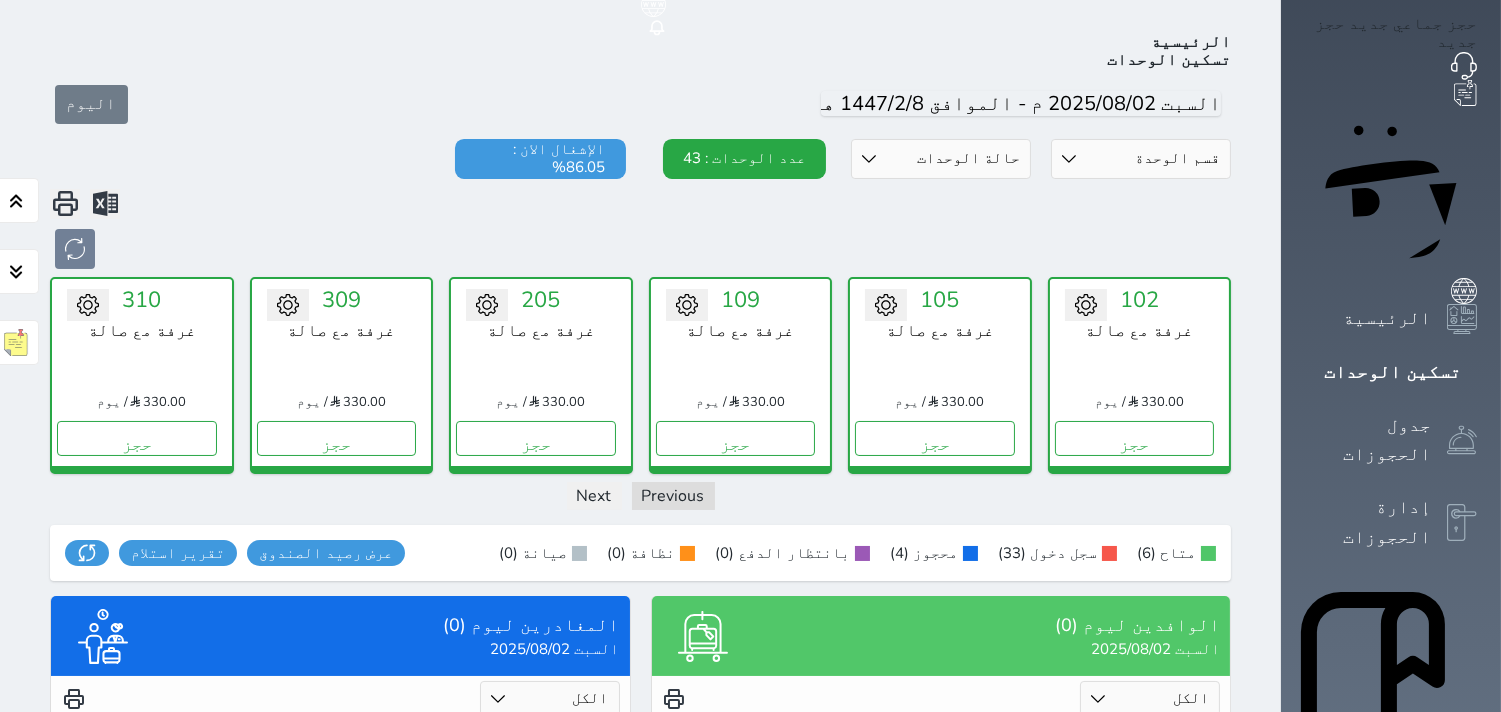 click on "حالة الوحدات متاح تحت التنظيف تحت الصيانة سجل دخول  لم يتم تسجيل الدخول" at bounding box center (941, 159) 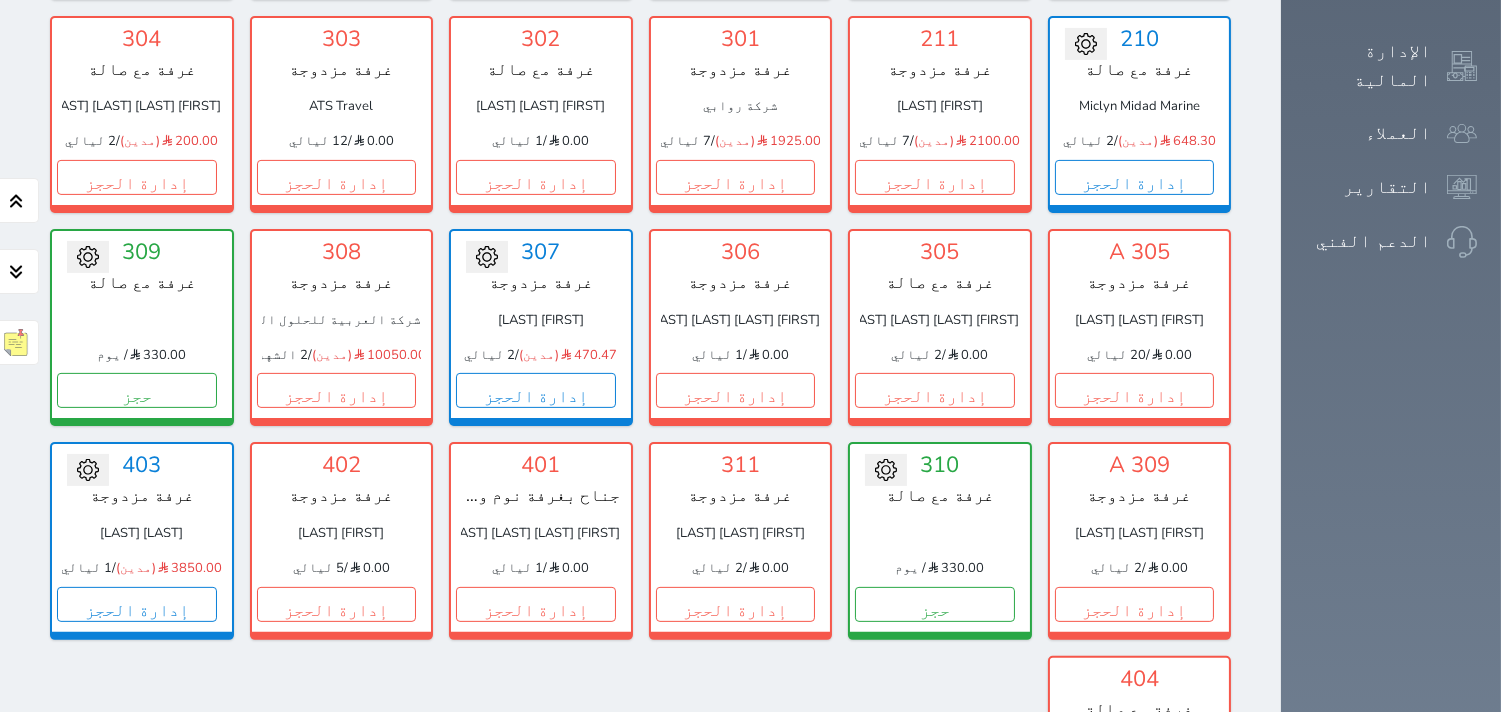 scroll, scrollTop: 1188, scrollLeft: 0, axis: vertical 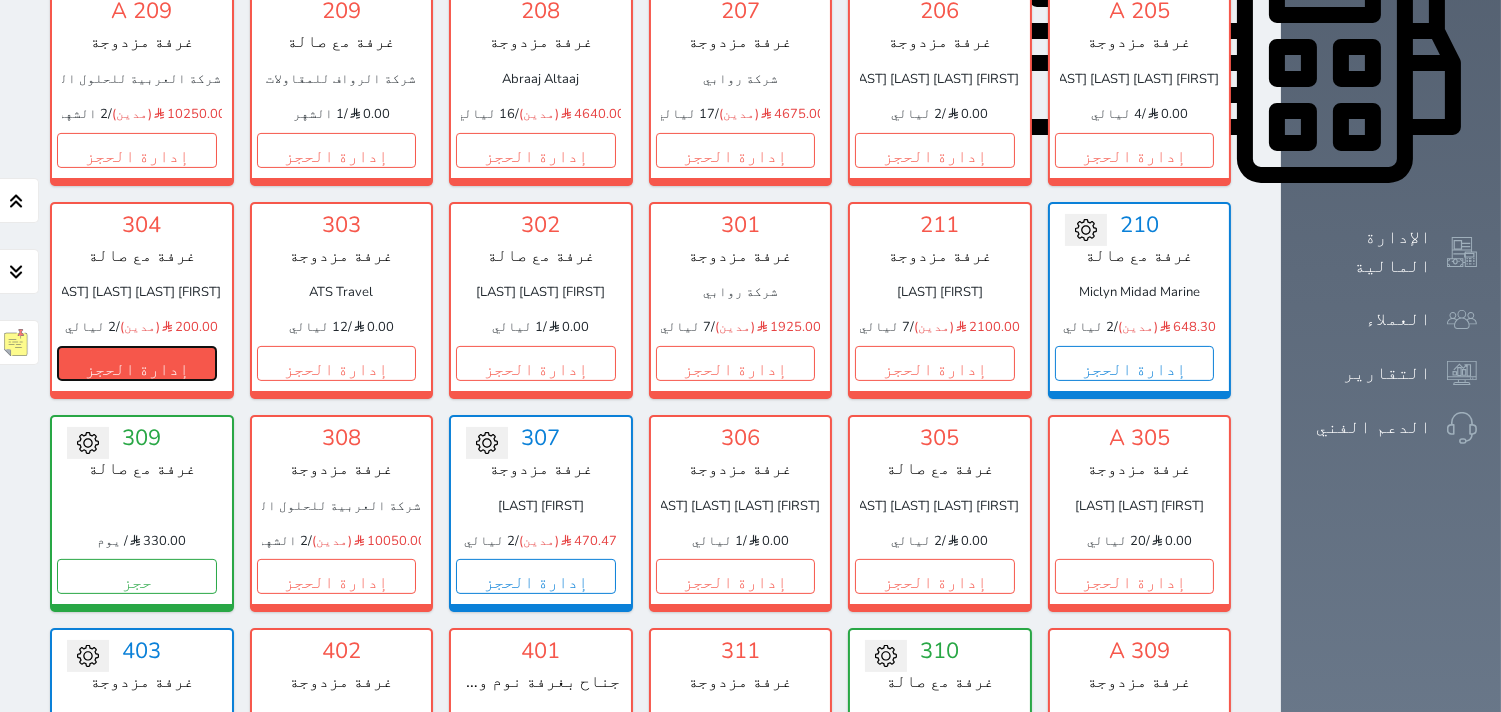 click on "إدارة الحجز" at bounding box center [137, 363] 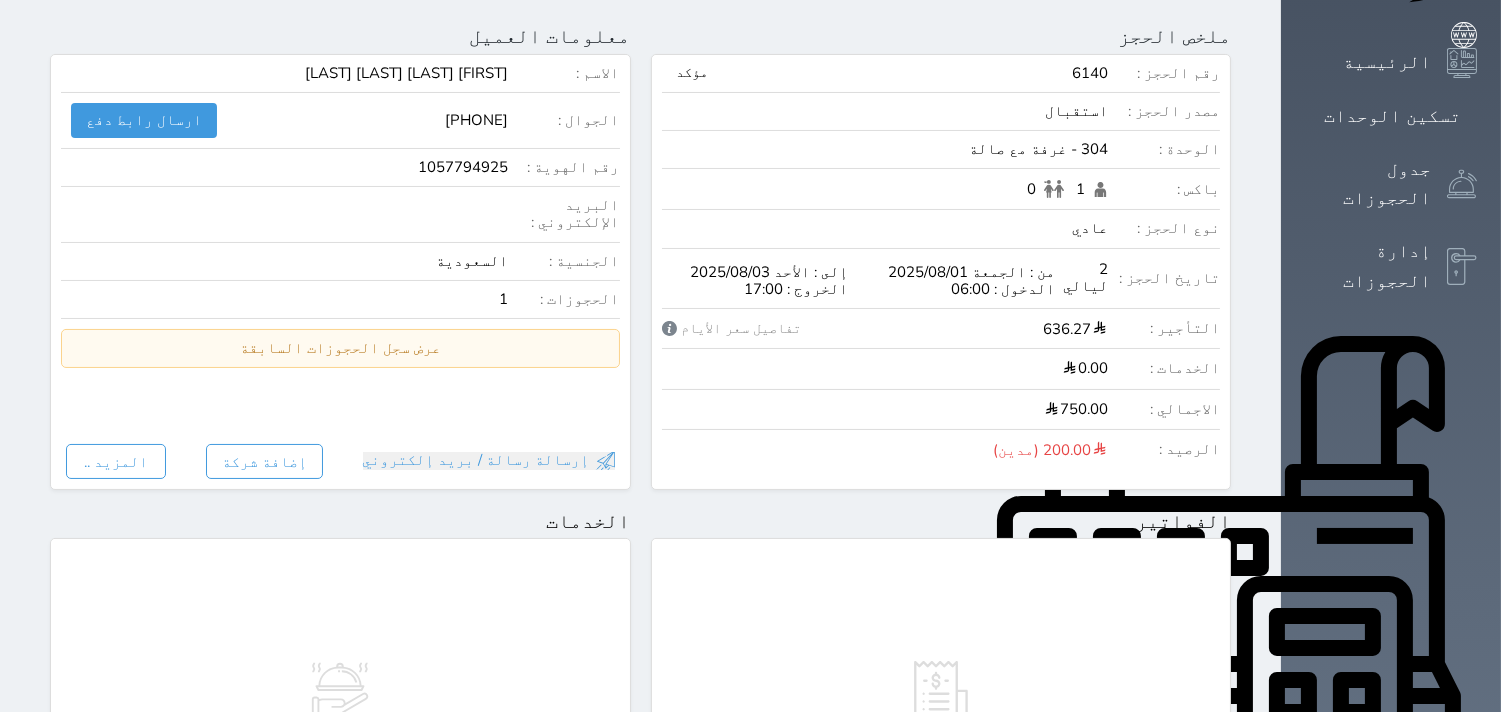 scroll, scrollTop: 0, scrollLeft: 0, axis: both 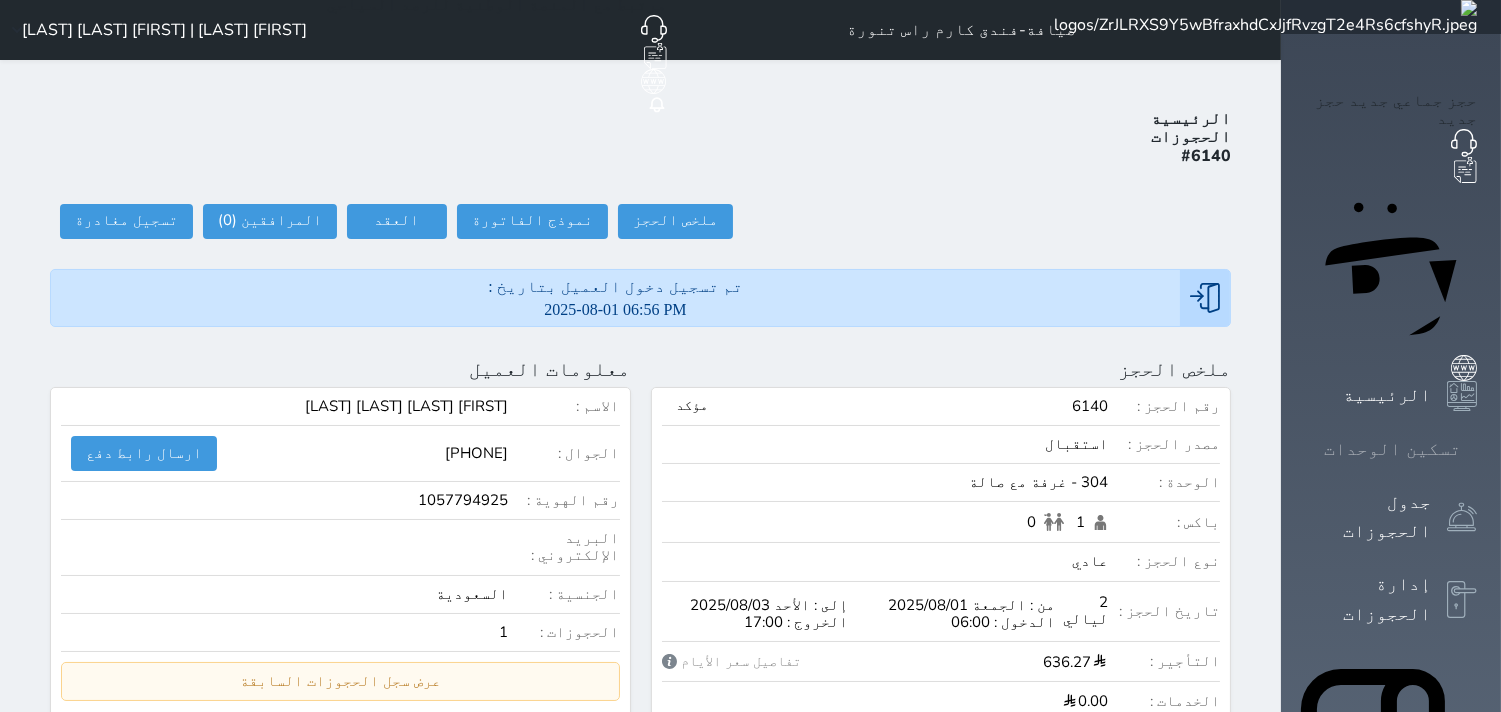 click at bounding box center (1477, 449) 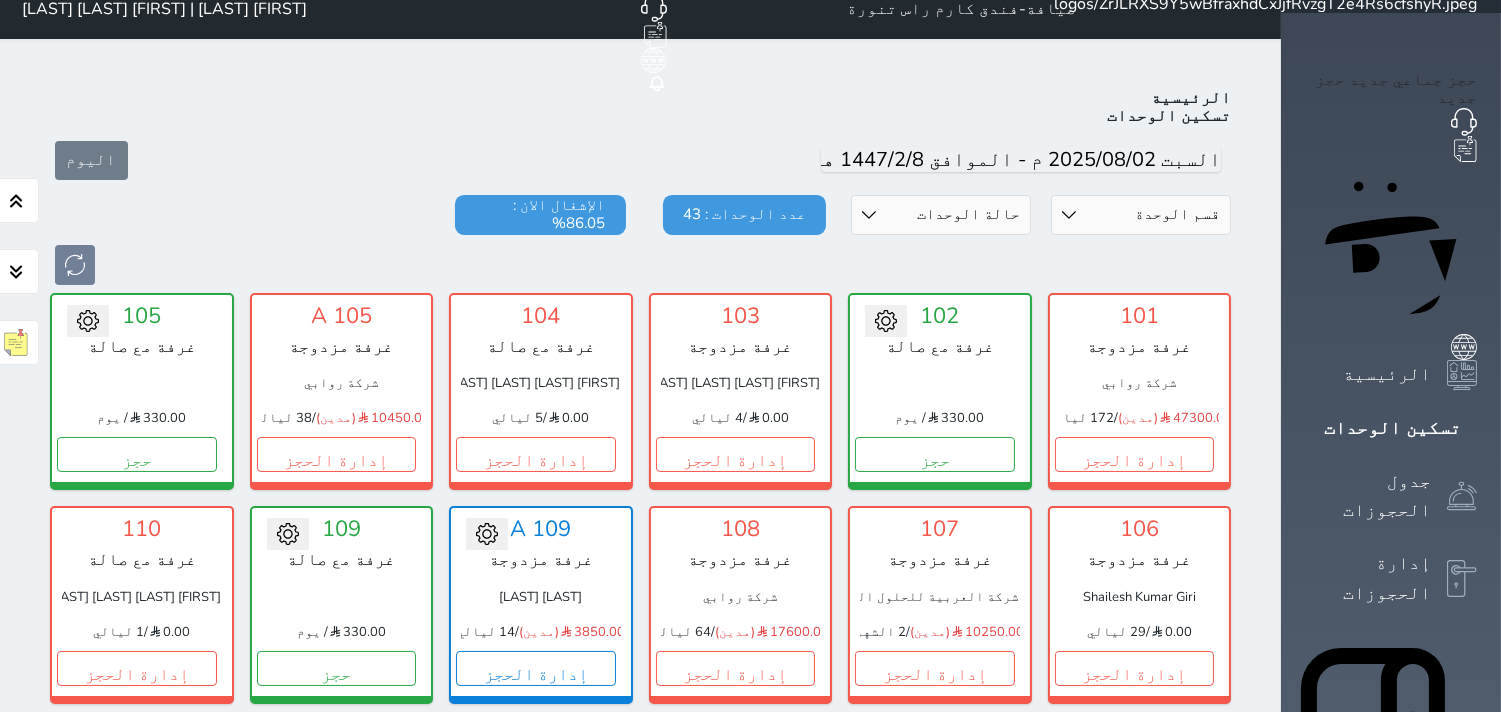 scroll, scrollTop: 77, scrollLeft: 0, axis: vertical 